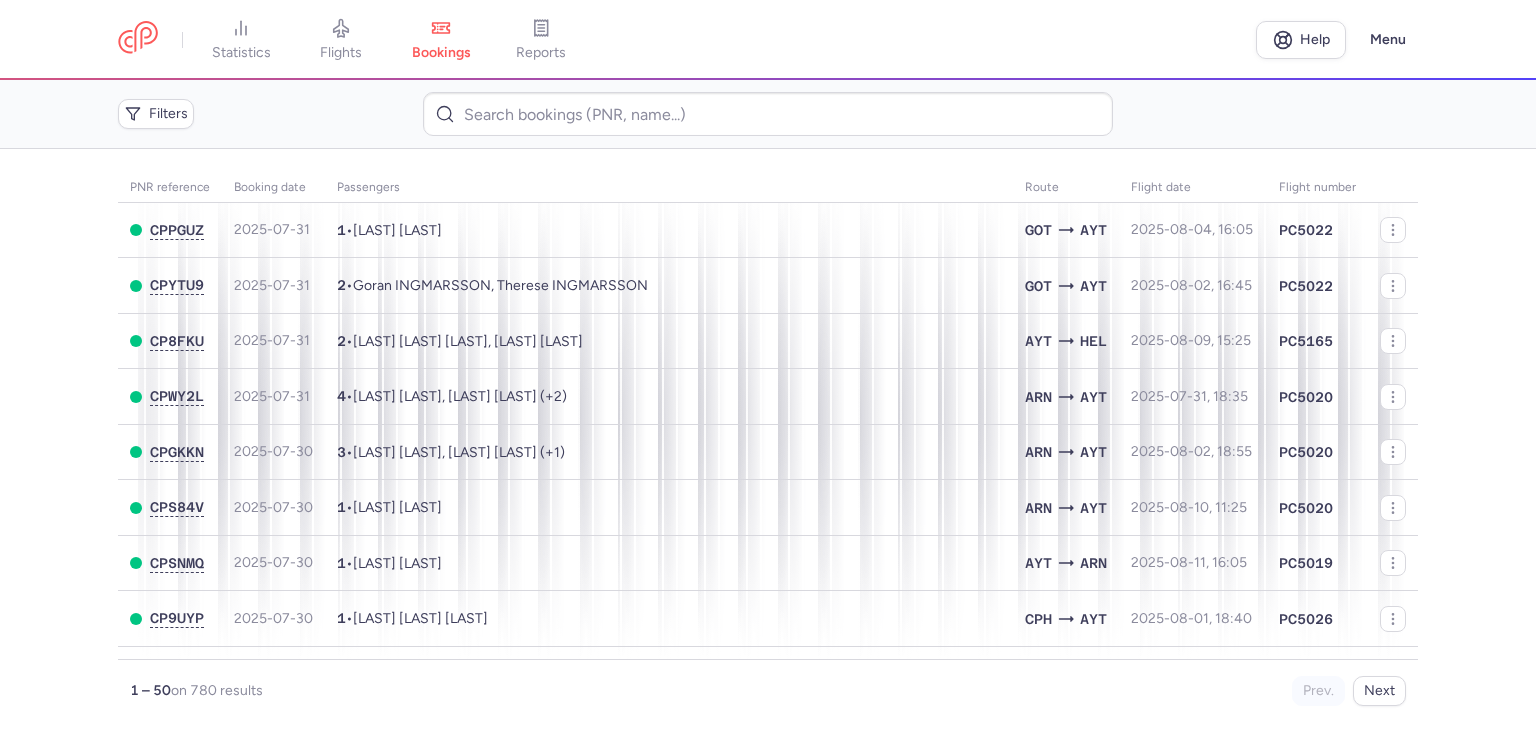 scroll, scrollTop: 0, scrollLeft: 0, axis: both 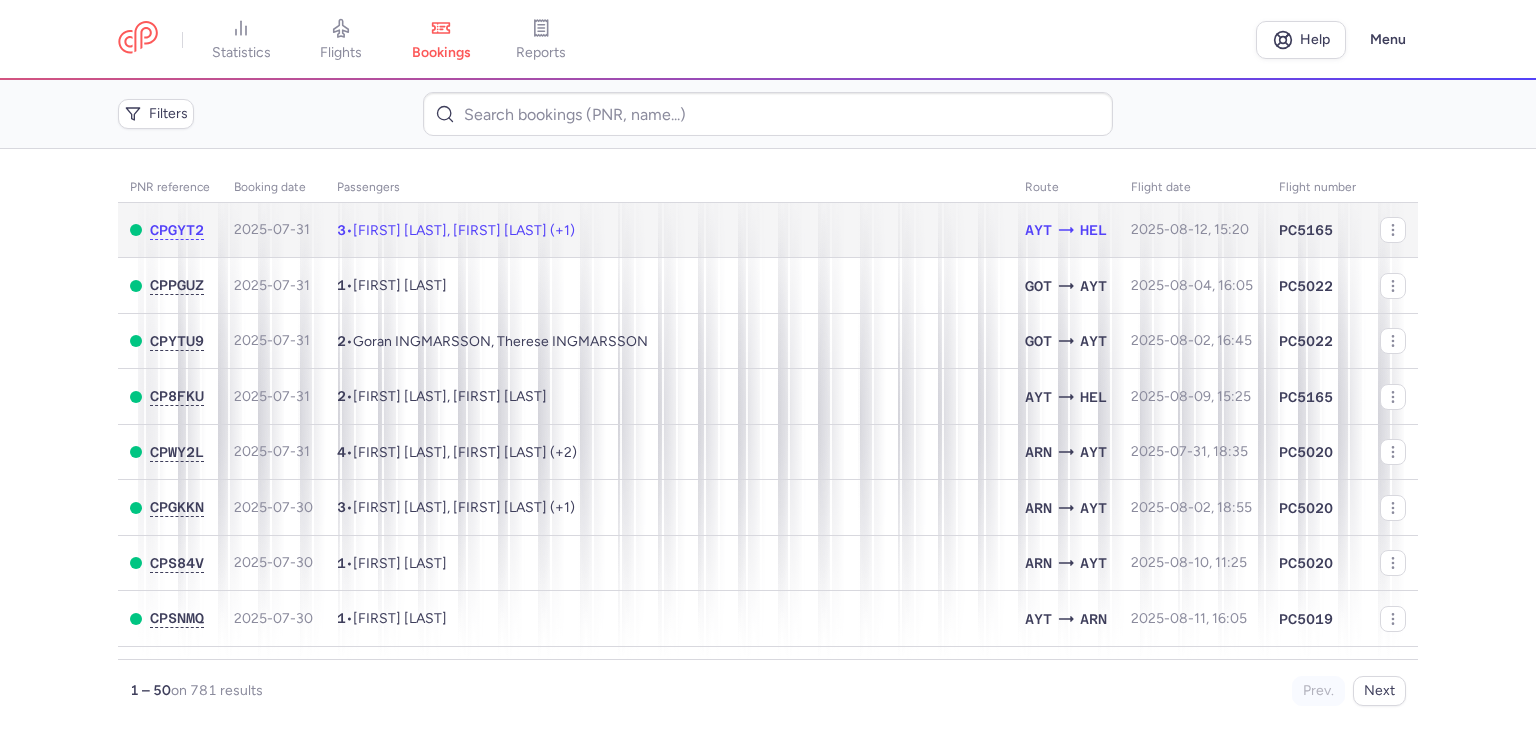 click on "3  •  [FIRST] [LAST], [FIRST] [LAST] (+1)" at bounding box center (669, 230) 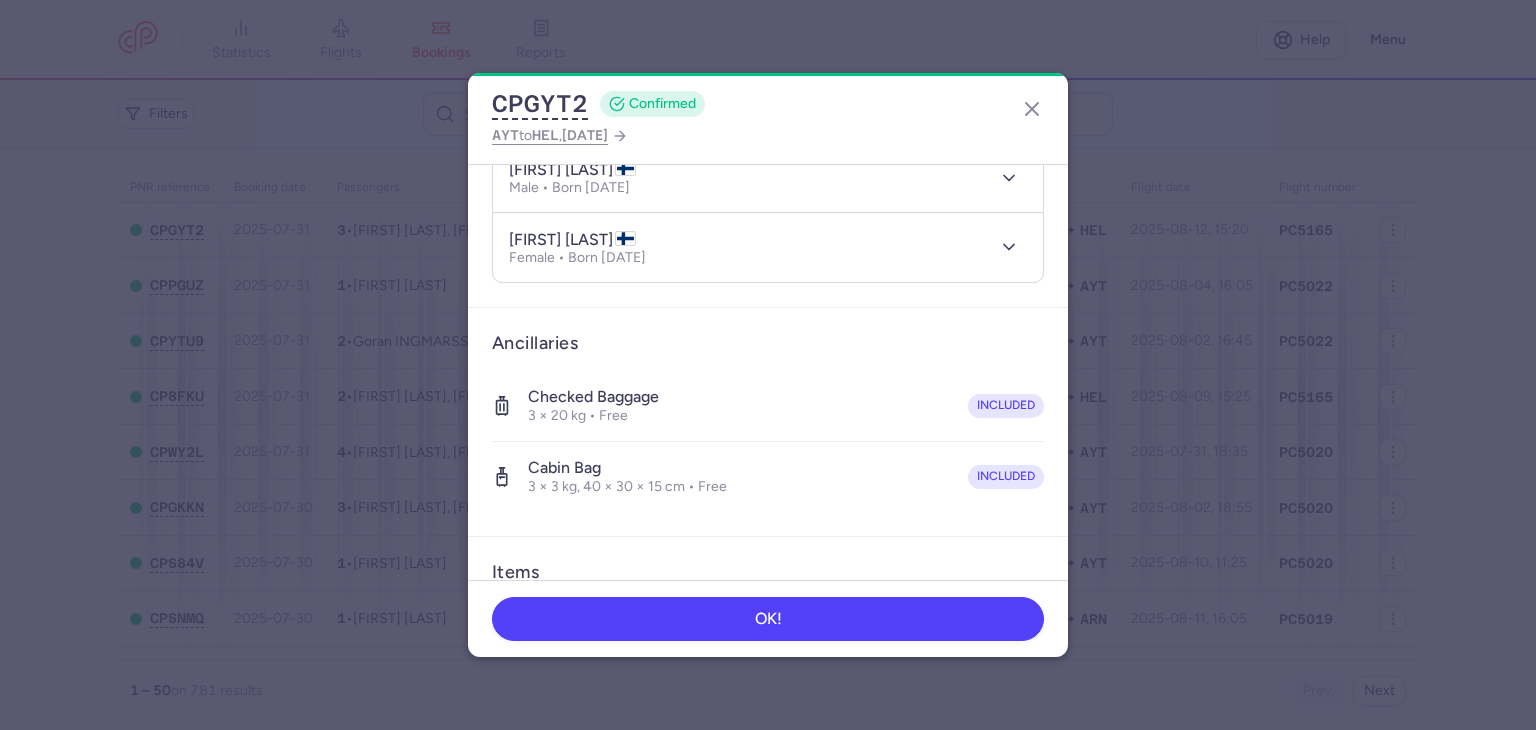 scroll, scrollTop: 533, scrollLeft: 0, axis: vertical 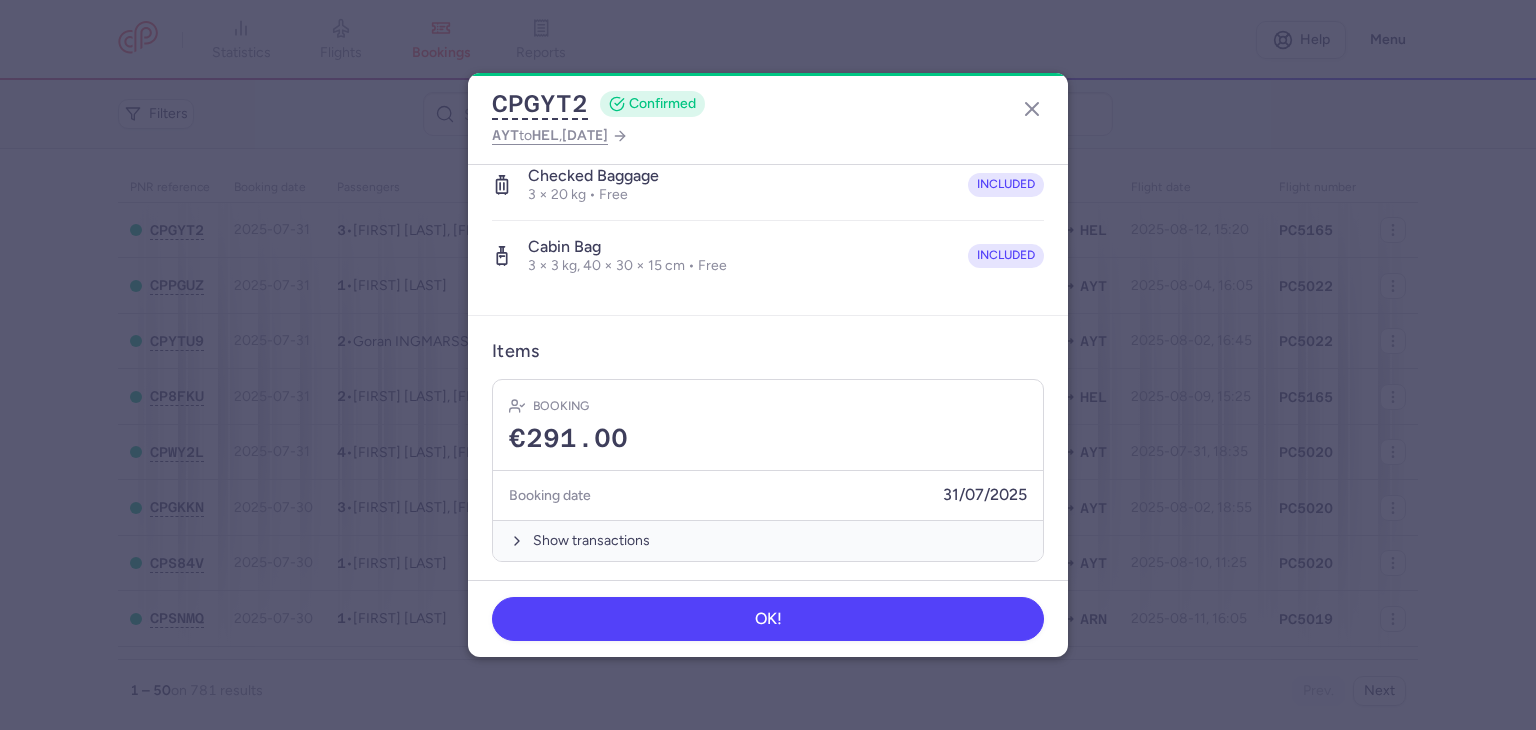 click on "Items" at bounding box center (768, 351) 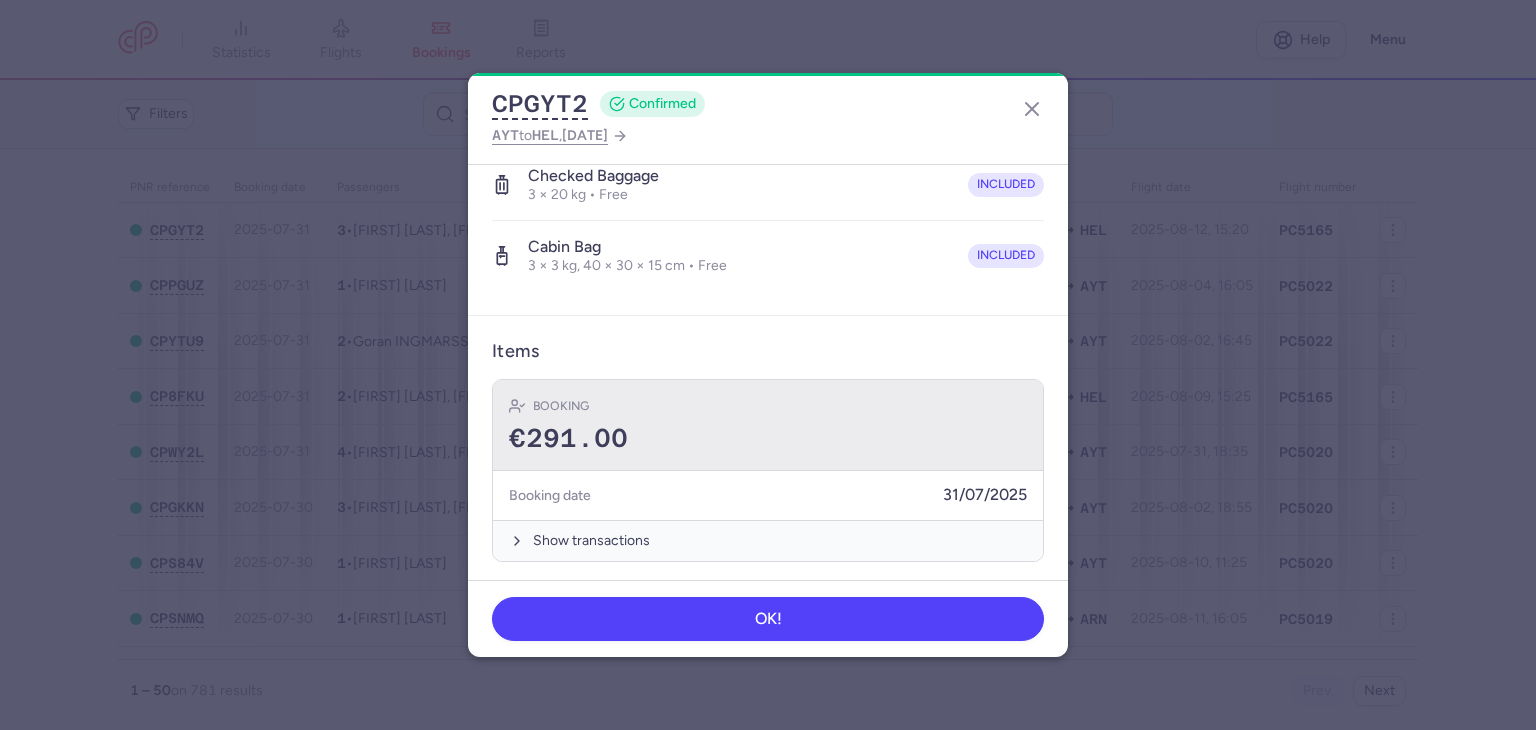 click on "Booking" at bounding box center (768, 406) 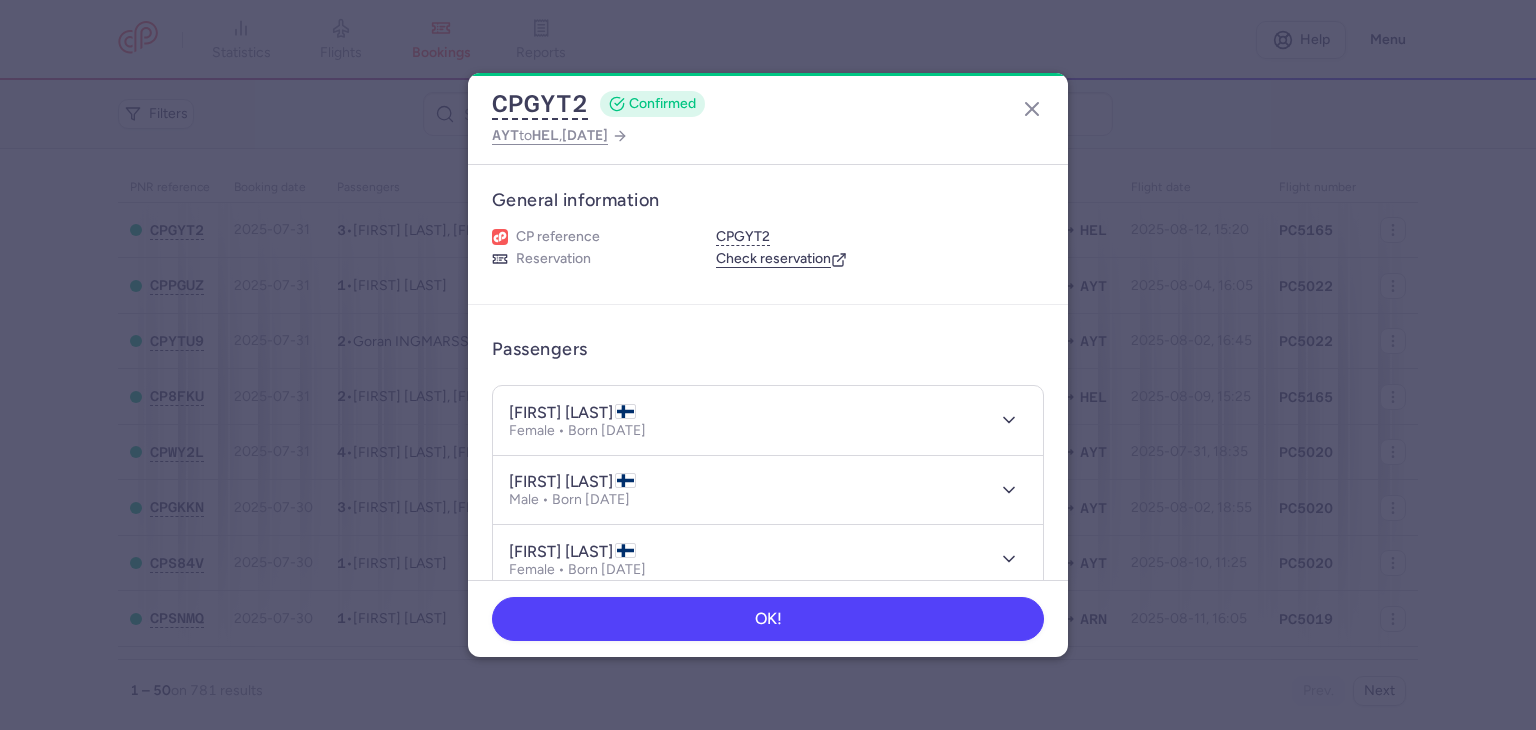scroll, scrollTop: 100, scrollLeft: 0, axis: vertical 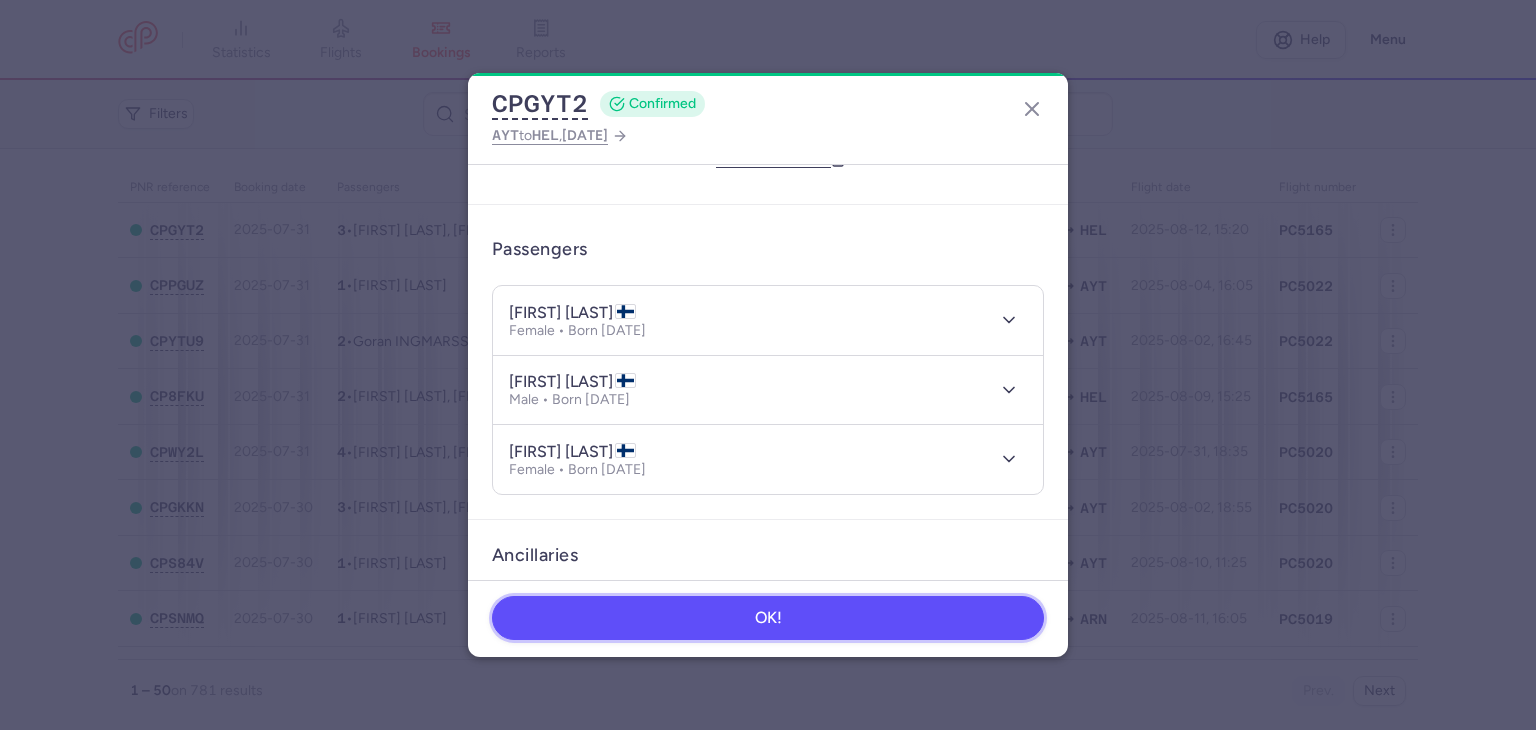 click on "OK!" at bounding box center (768, 618) 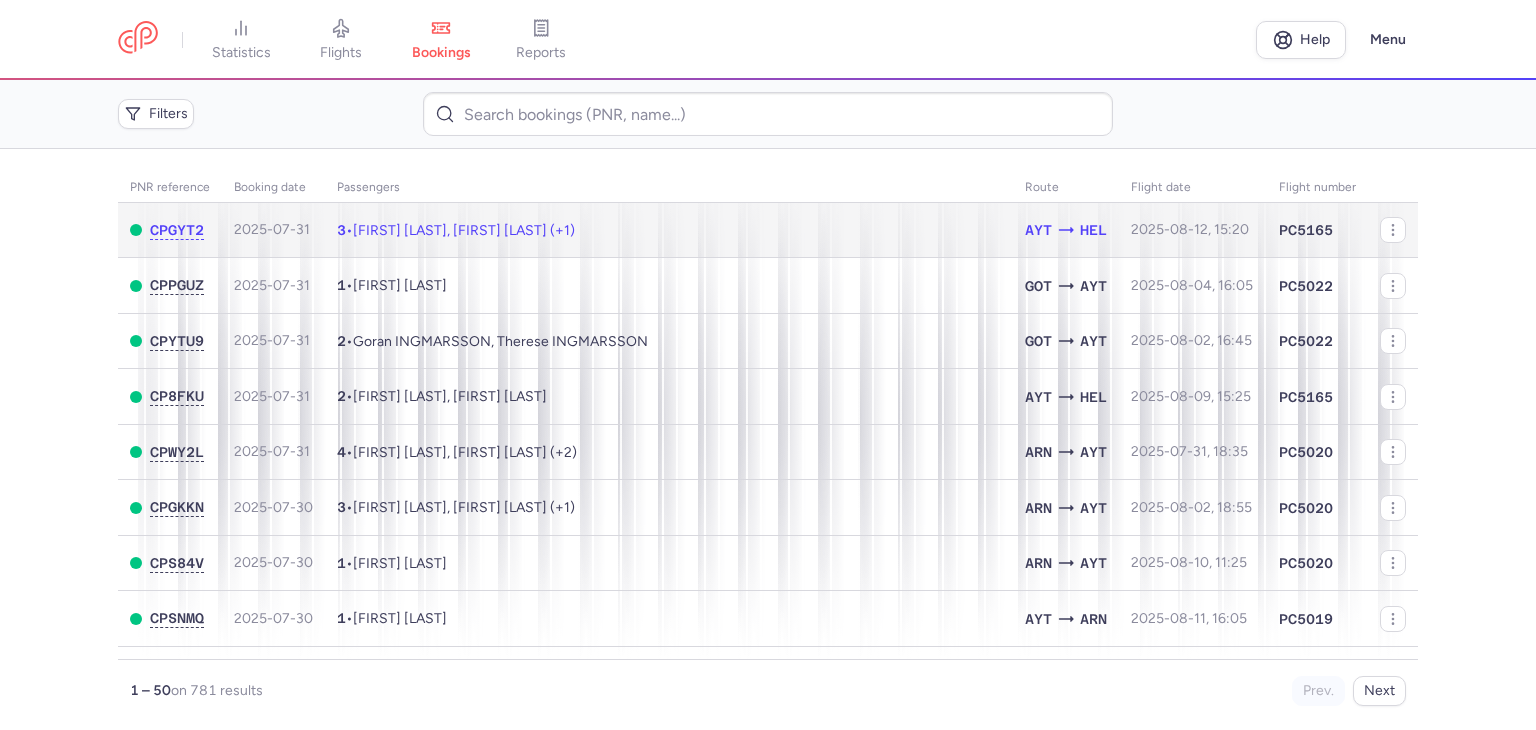 click on "[FIRST] [LAST], [FIRST] [LAST] (+1)" at bounding box center [464, 230] 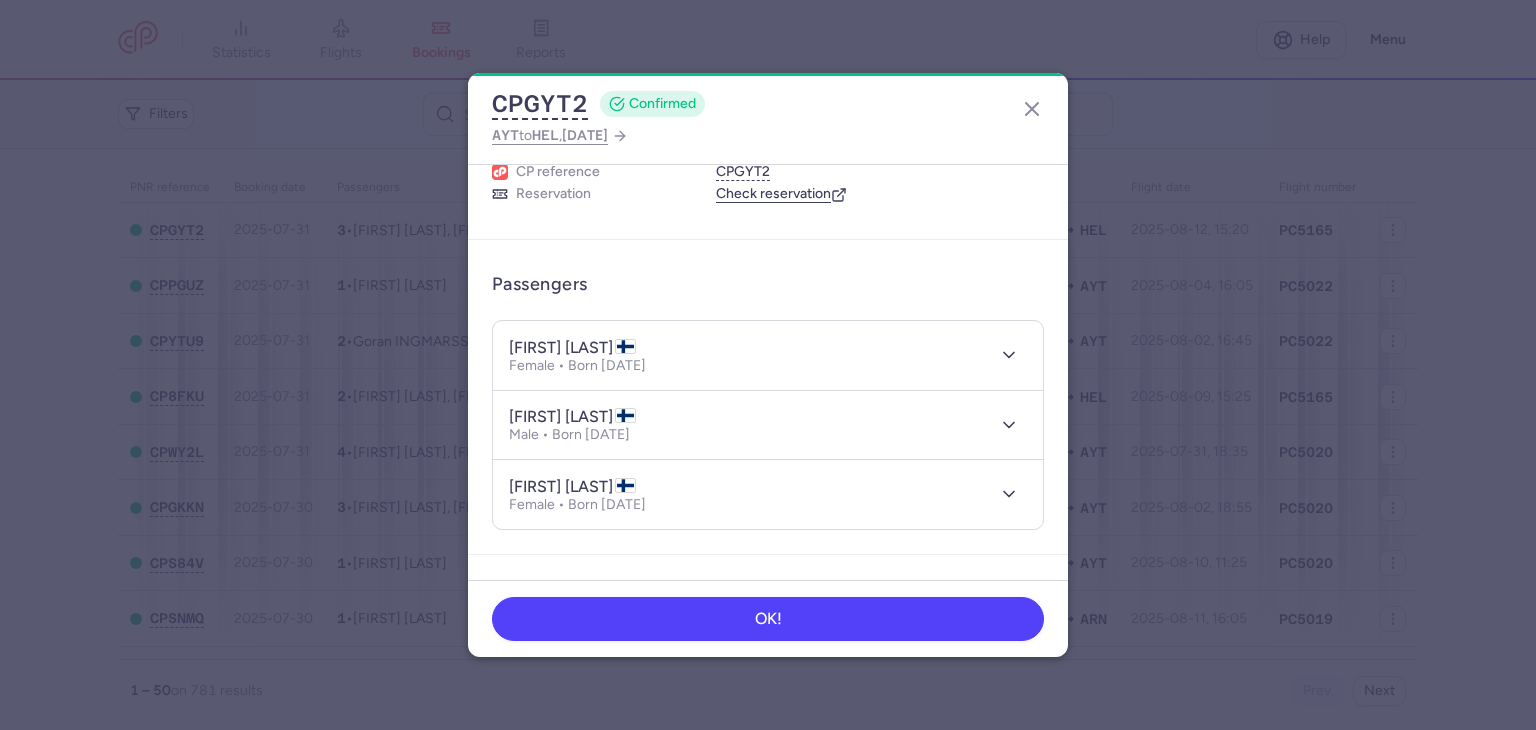 scroll, scrollTop: 100, scrollLeft: 0, axis: vertical 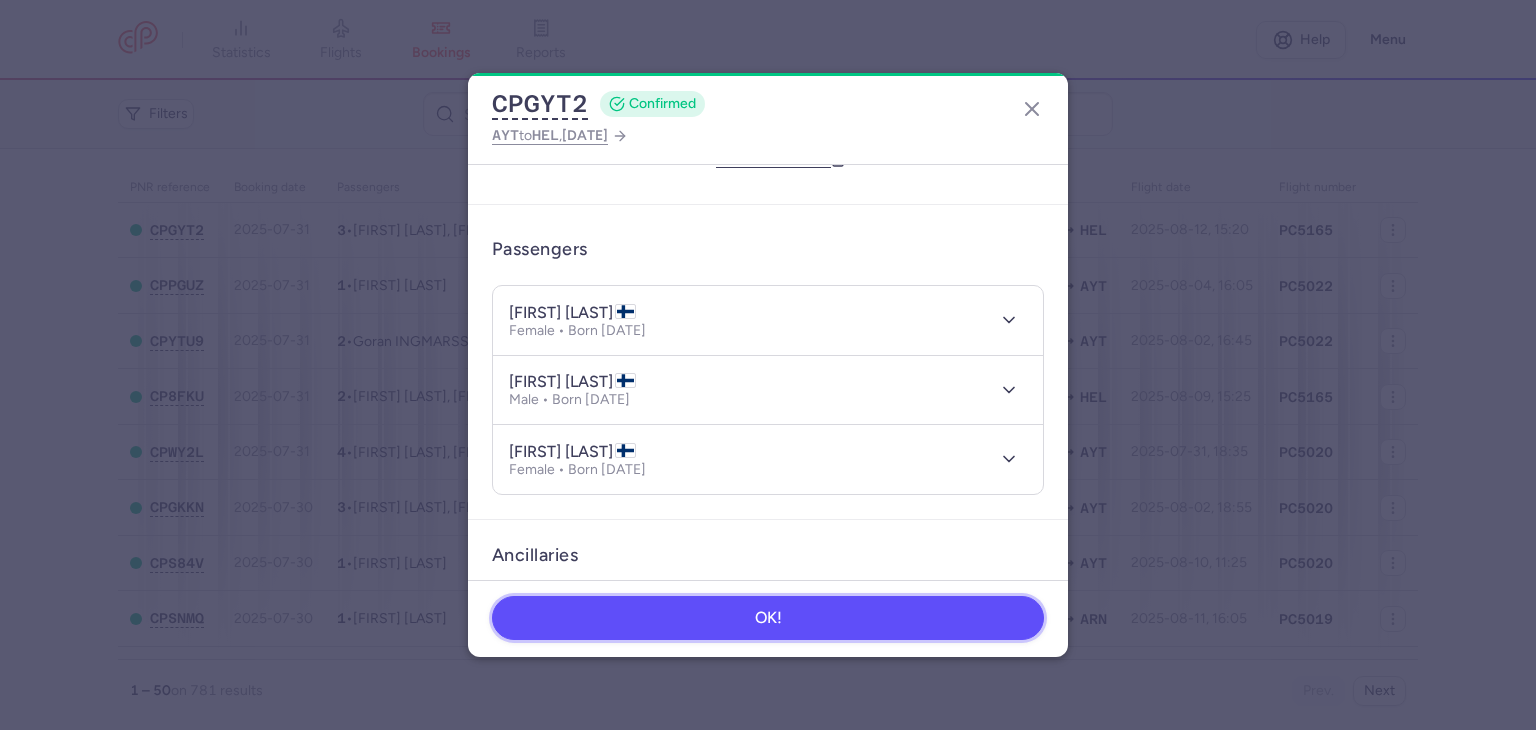 click on "OK!" at bounding box center (768, 618) 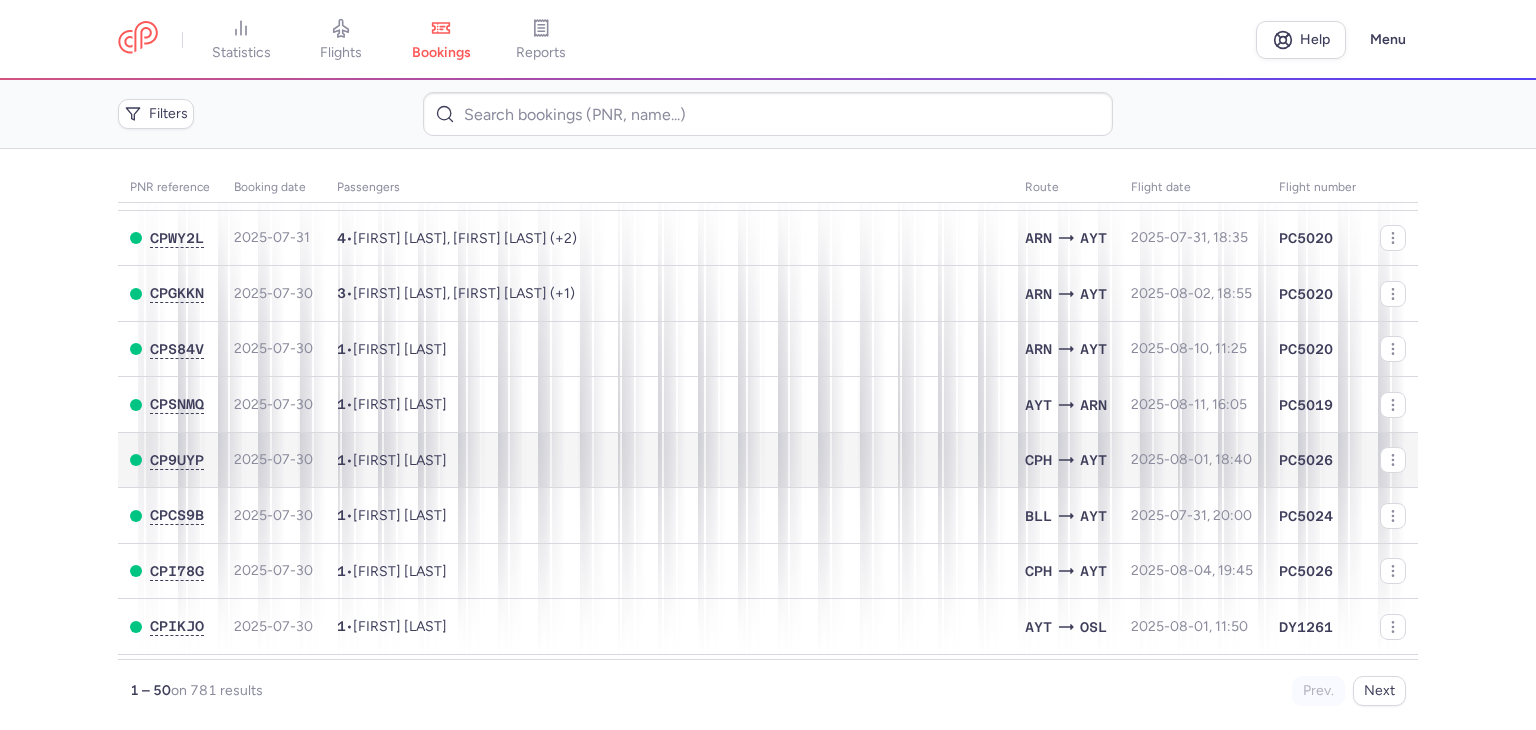 scroll, scrollTop: 300, scrollLeft: 0, axis: vertical 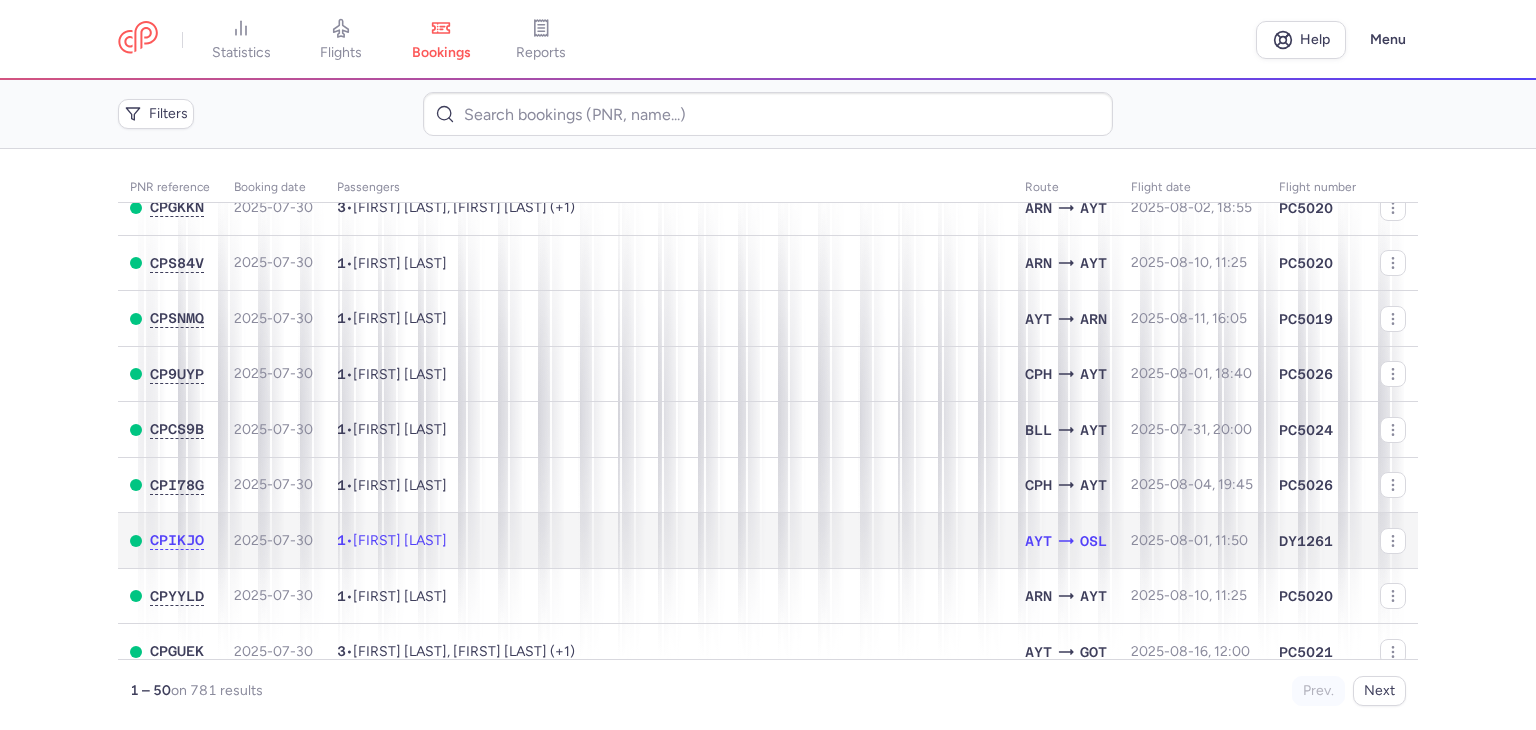 click on "1  •  [FIRST] [LAST]" at bounding box center (669, 541) 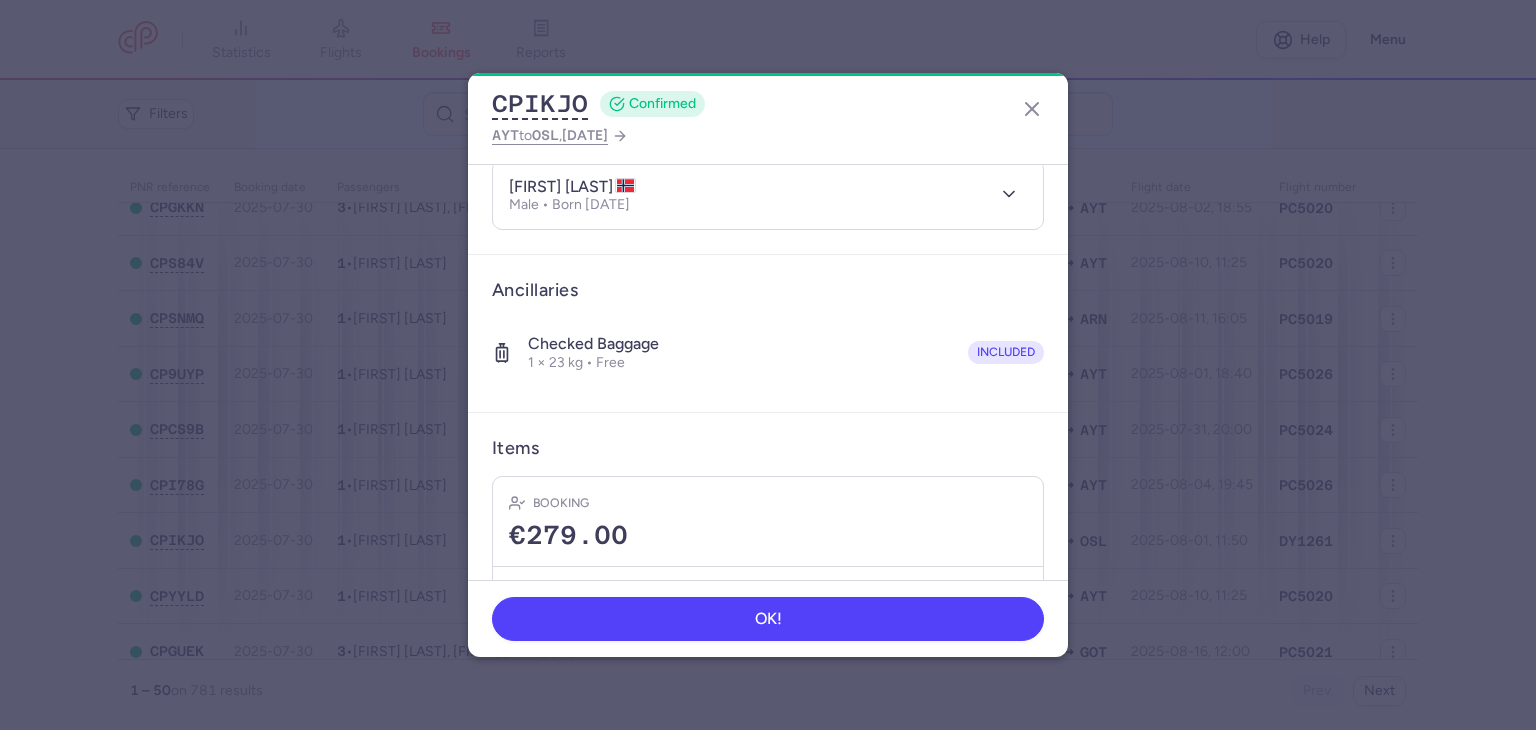 scroll, scrollTop: 324, scrollLeft: 0, axis: vertical 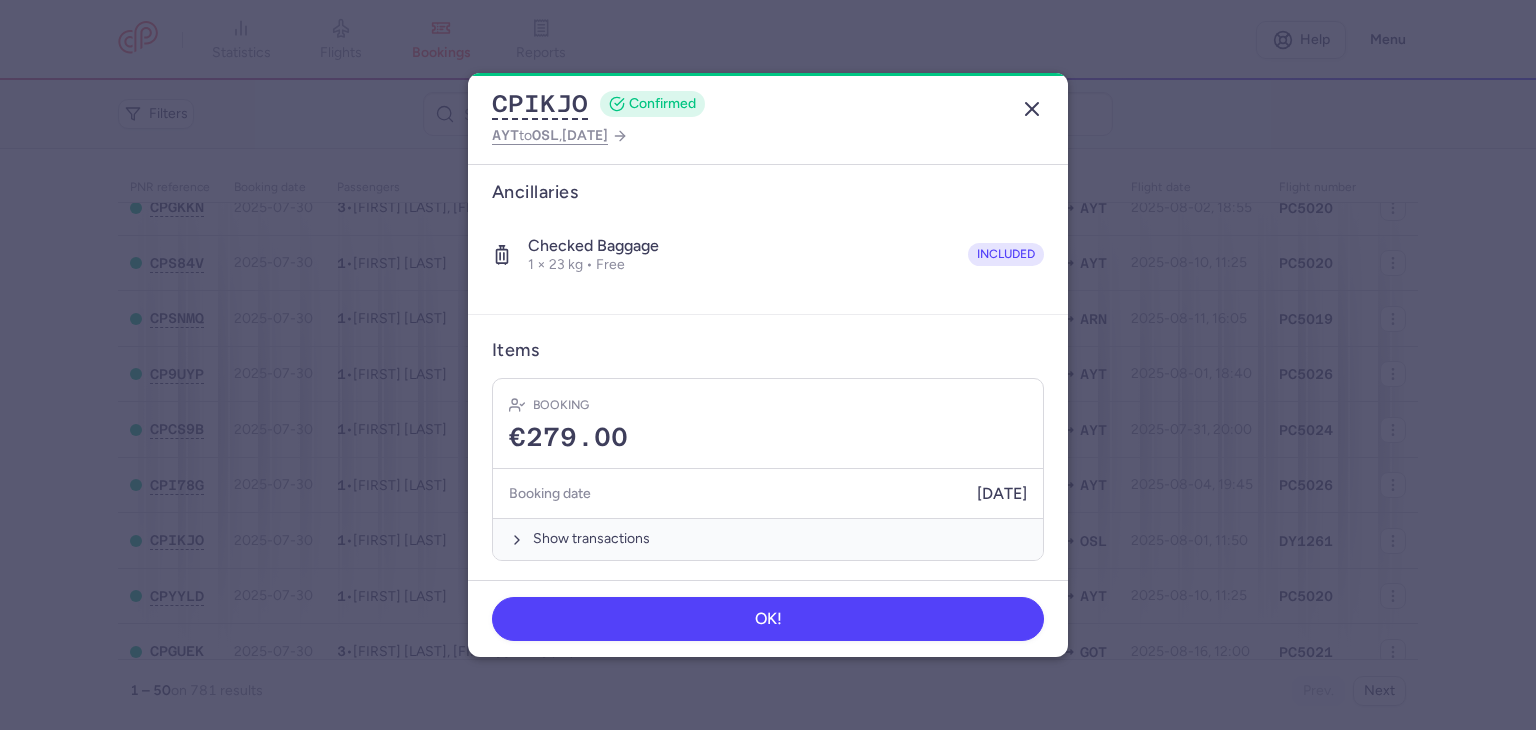 click 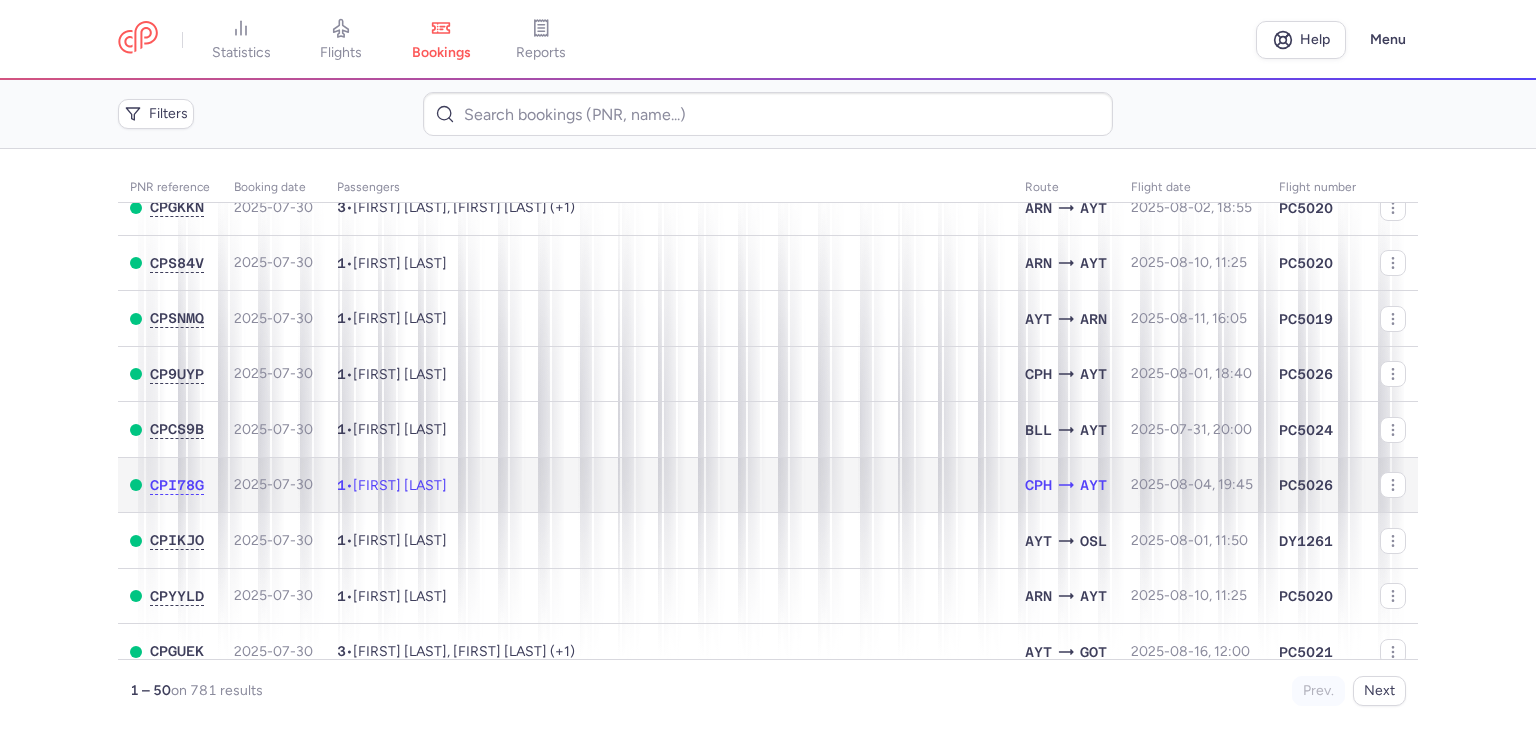 click on "1  •  Mohammed NASSIR" at bounding box center (669, 485) 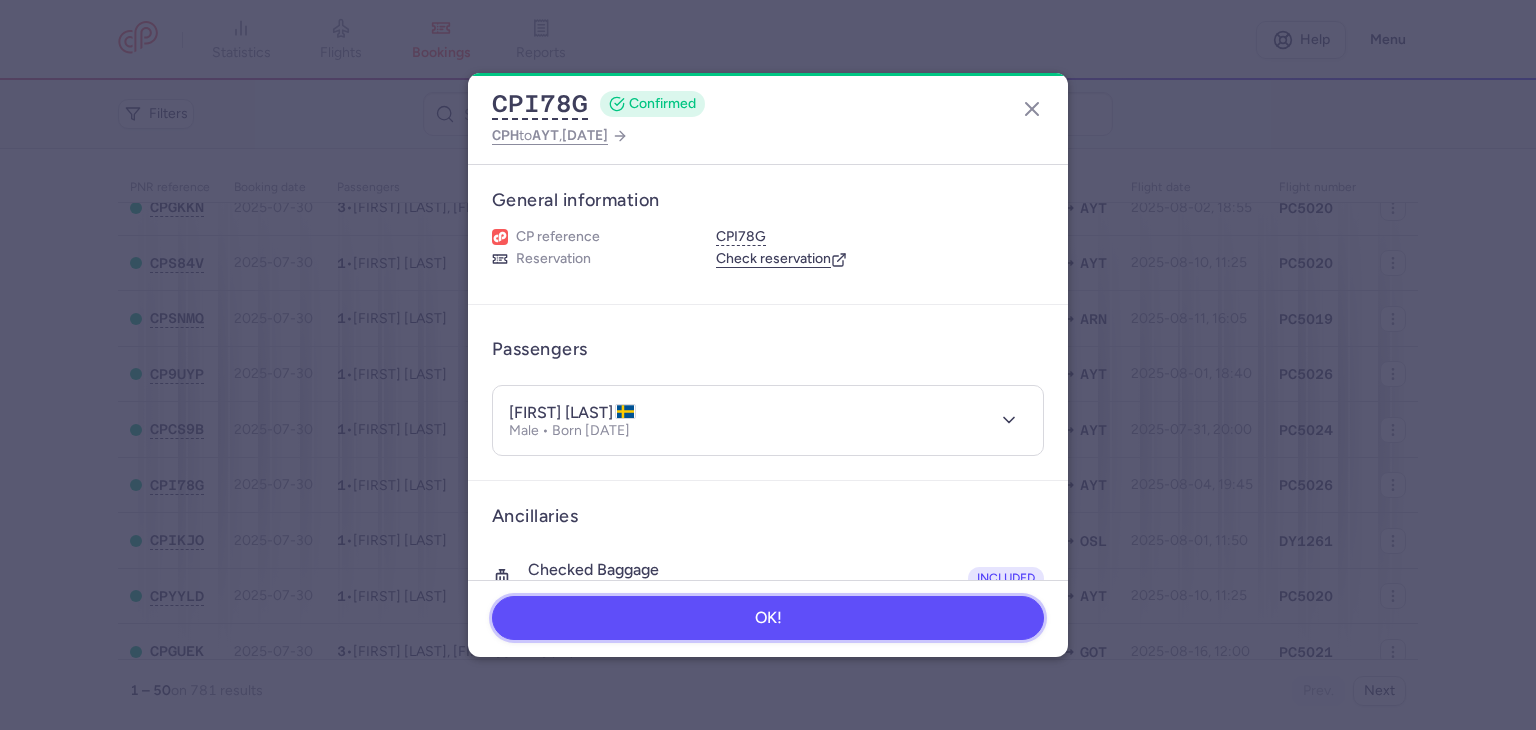 click on "OK!" at bounding box center [768, 618] 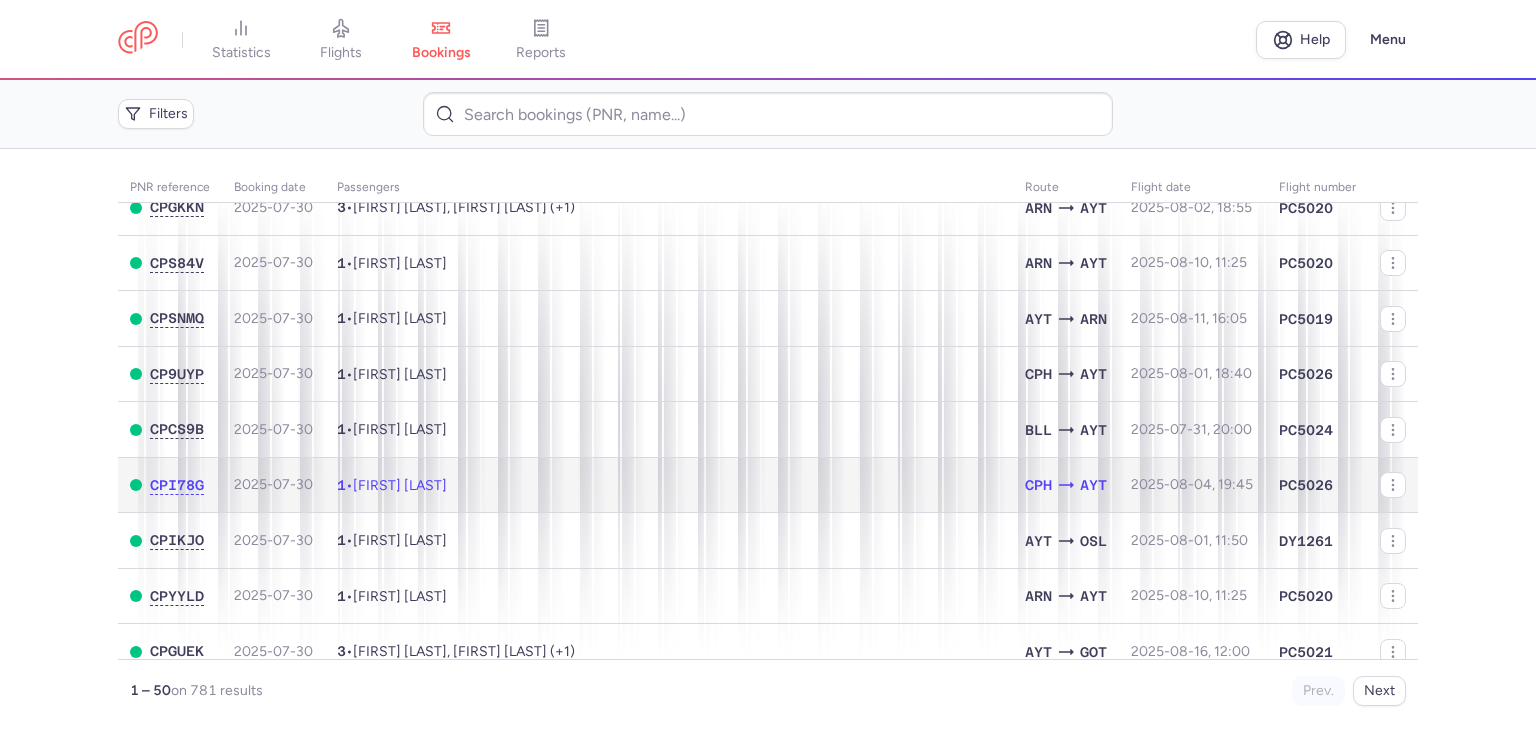 click on "1  •  Mohammed NASSIR" at bounding box center (669, 485) 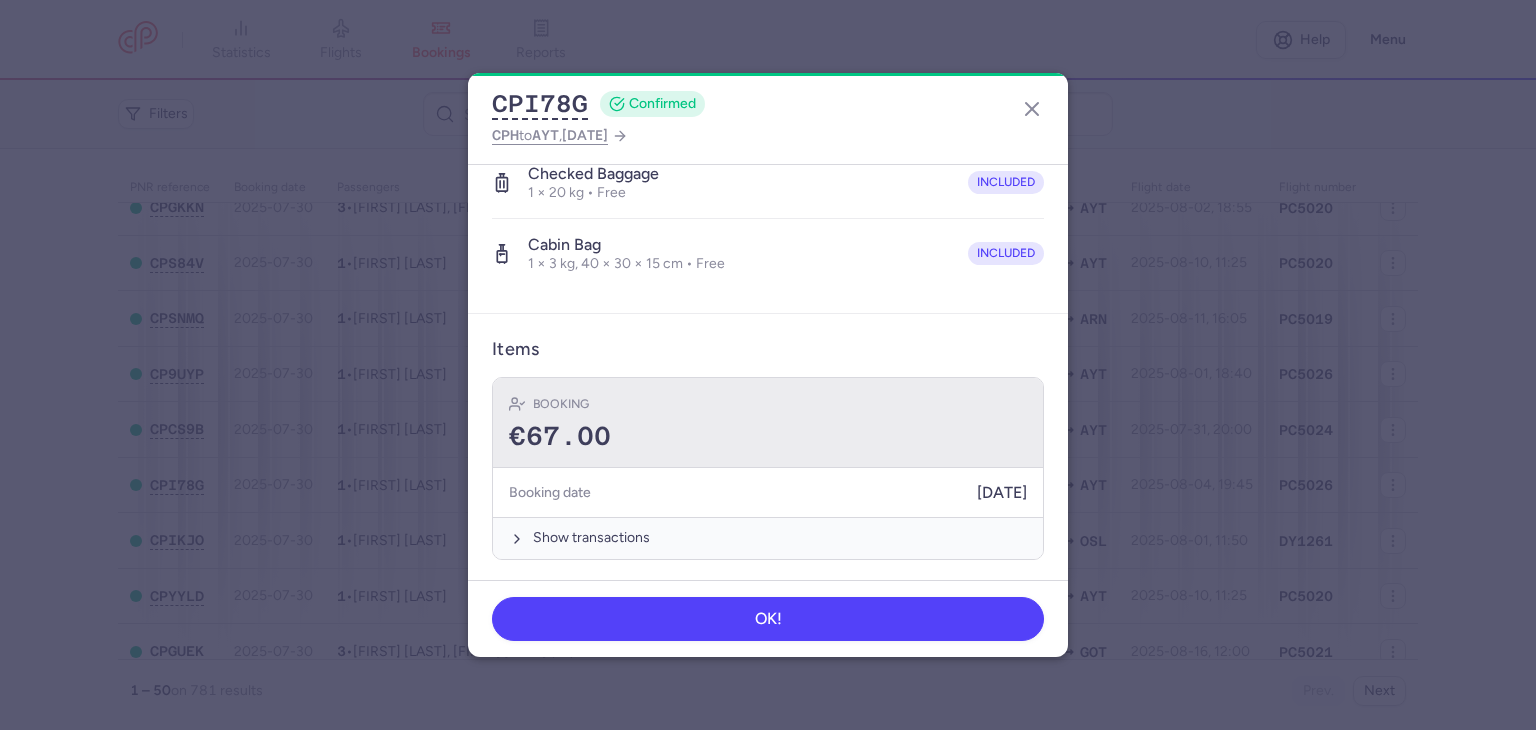 scroll, scrollTop: 0, scrollLeft: 0, axis: both 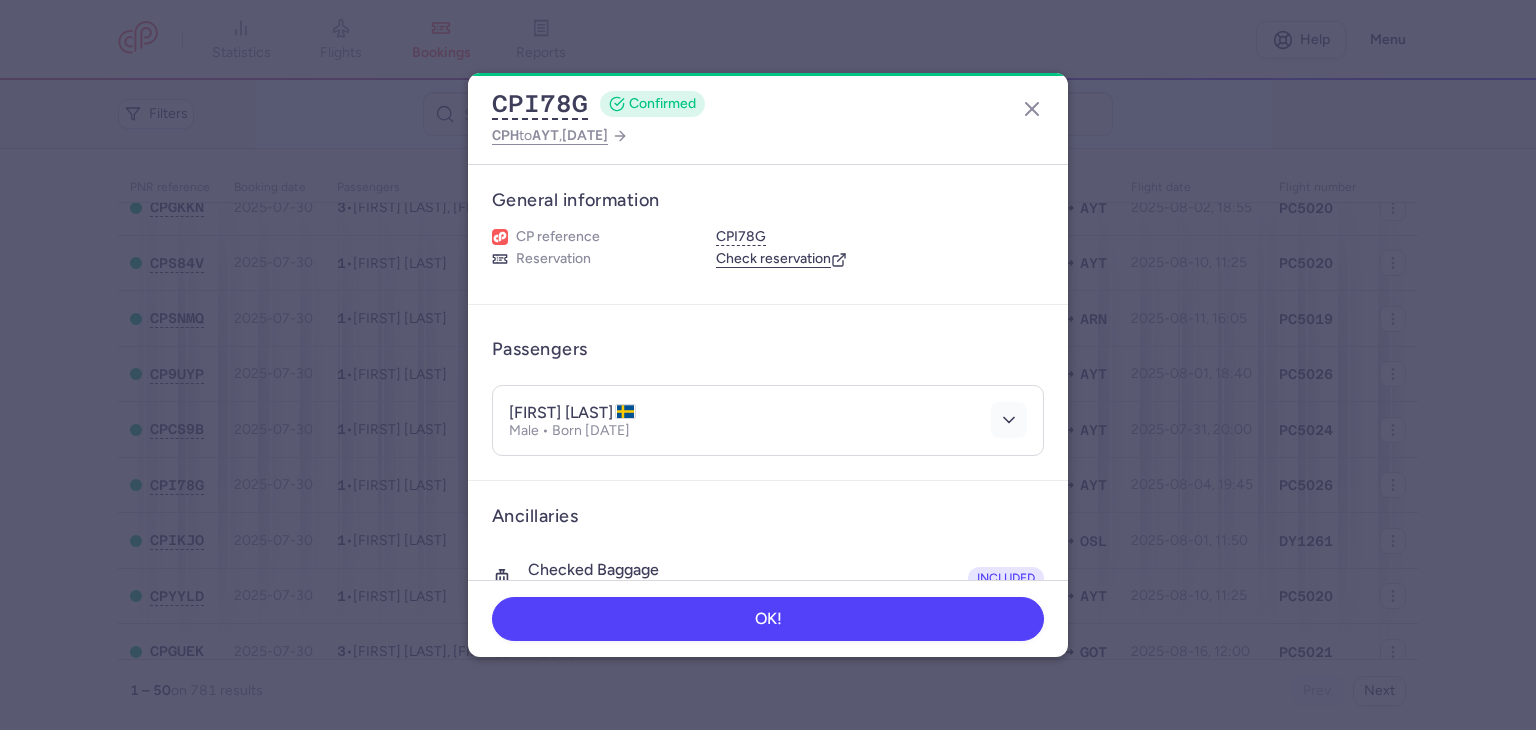 click 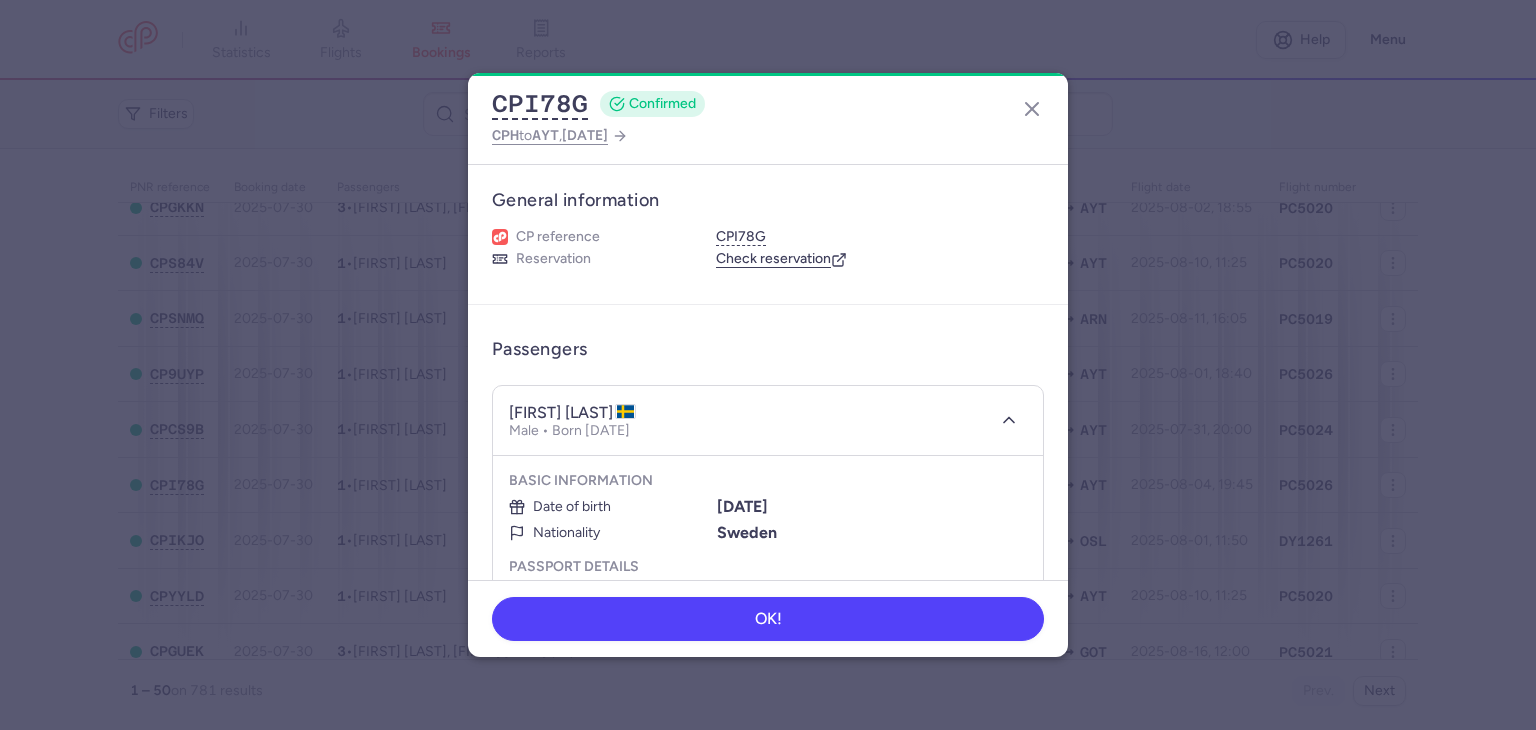 scroll, scrollTop: 200, scrollLeft: 0, axis: vertical 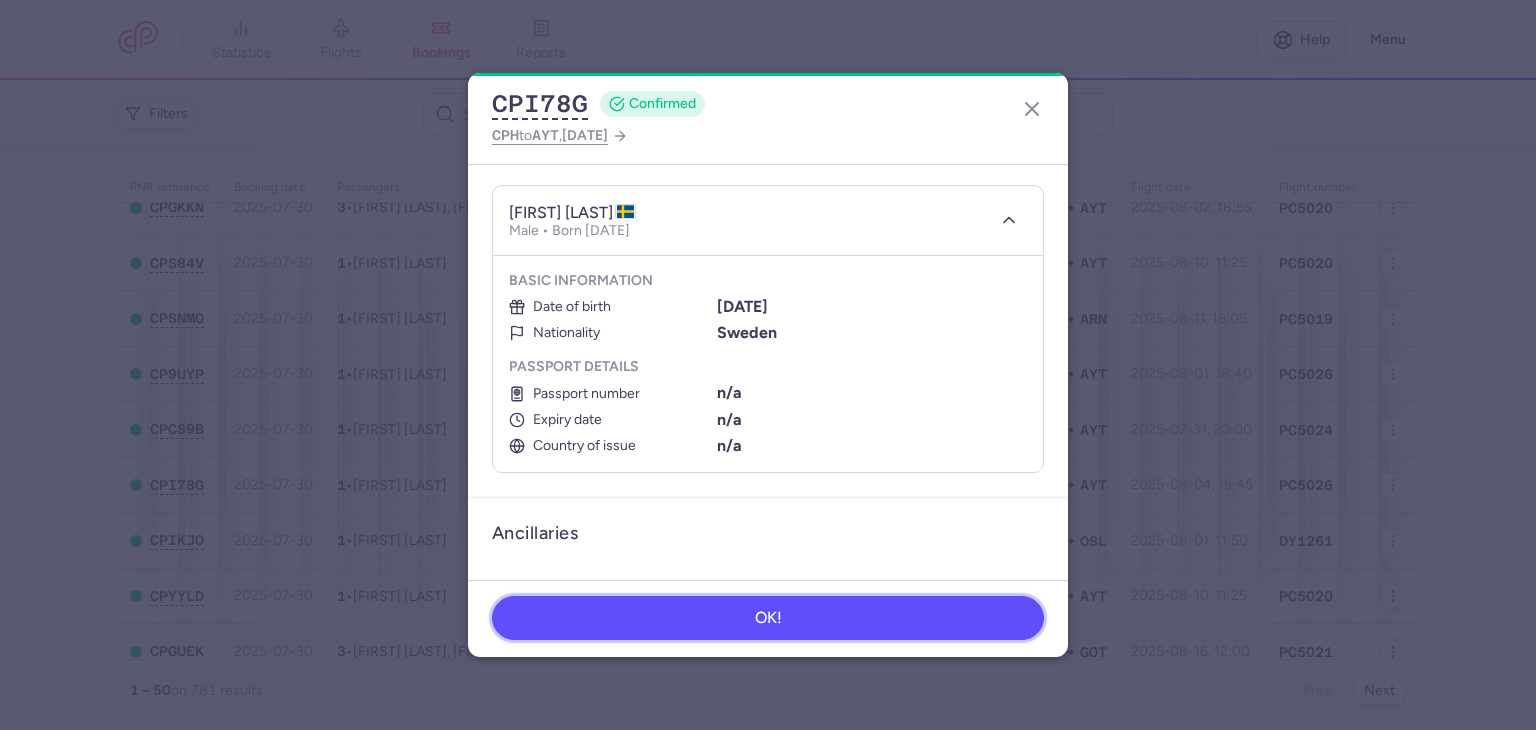 click on "OK!" at bounding box center [768, 618] 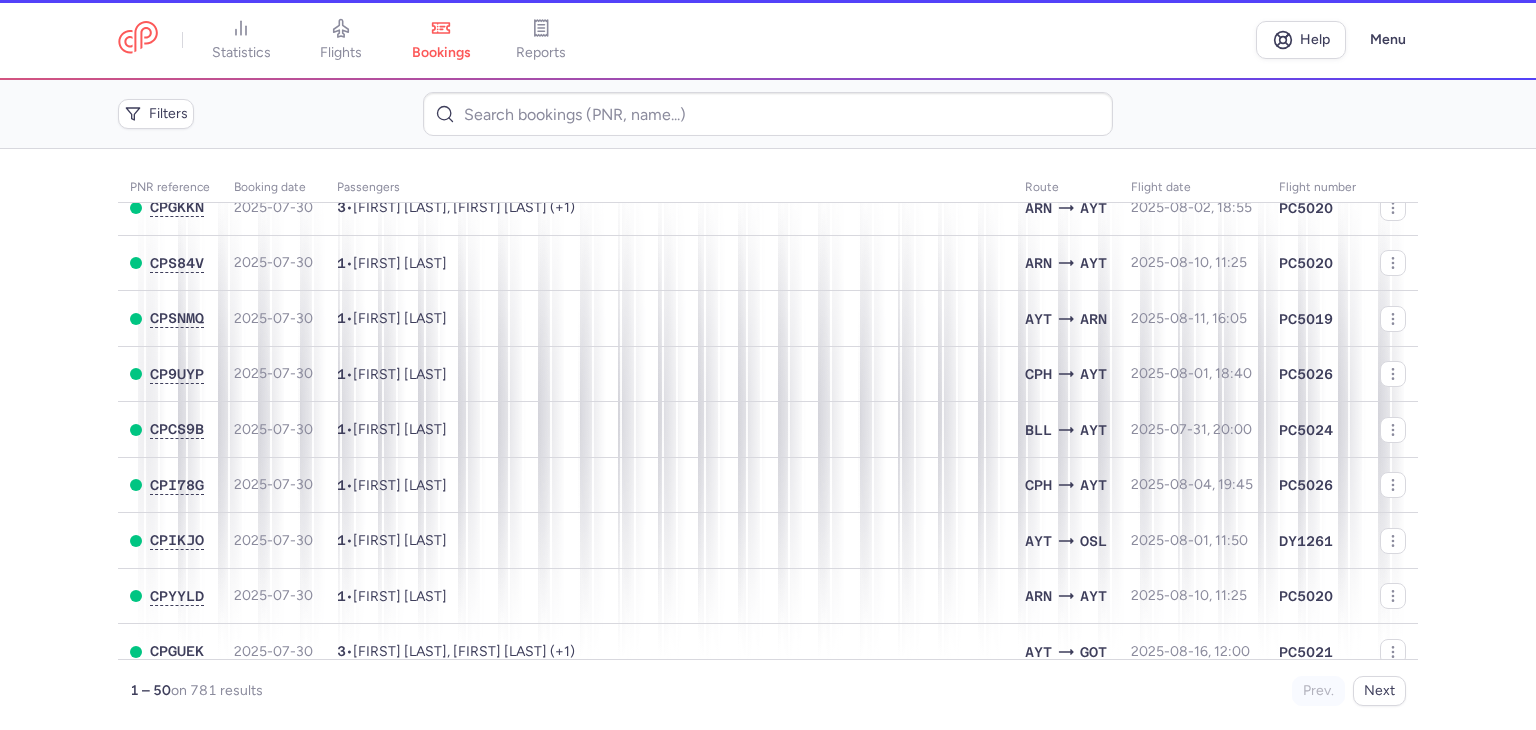 click on "OK!" at bounding box center (767, 605) 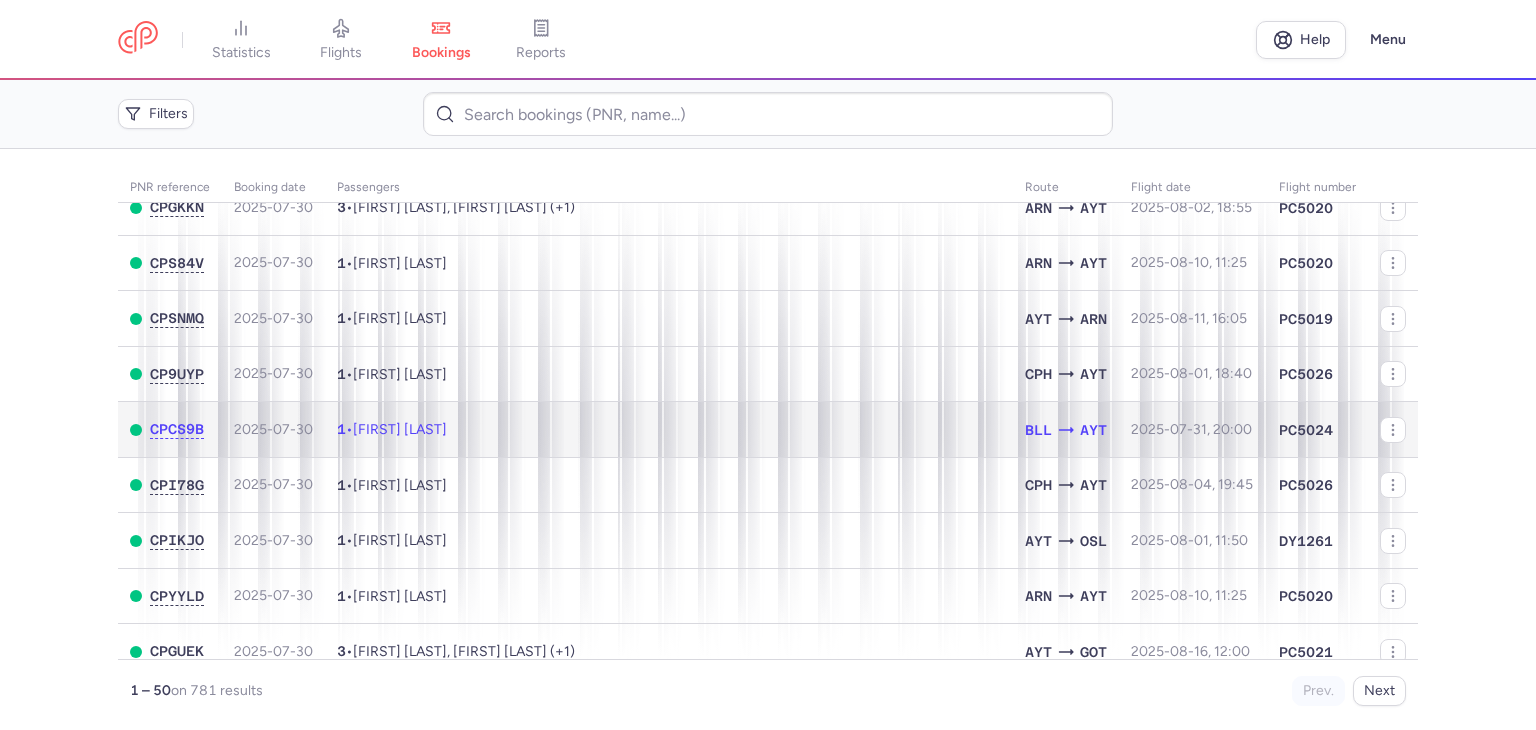 click on "1  •  Bohdan KOSTIUK" at bounding box center (669, 430) 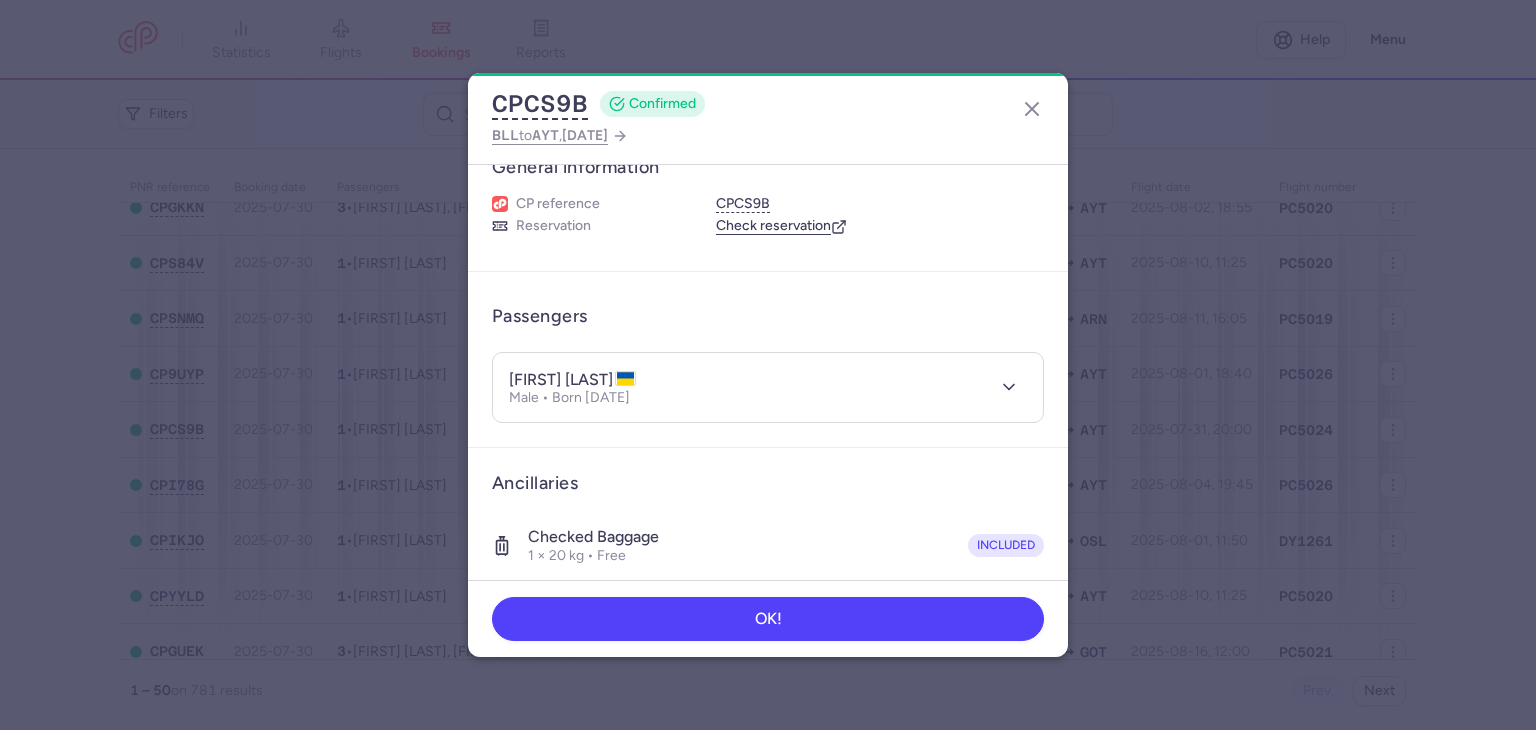 scroll, scrollTop: 0, scrollLeft: 0, axis: both 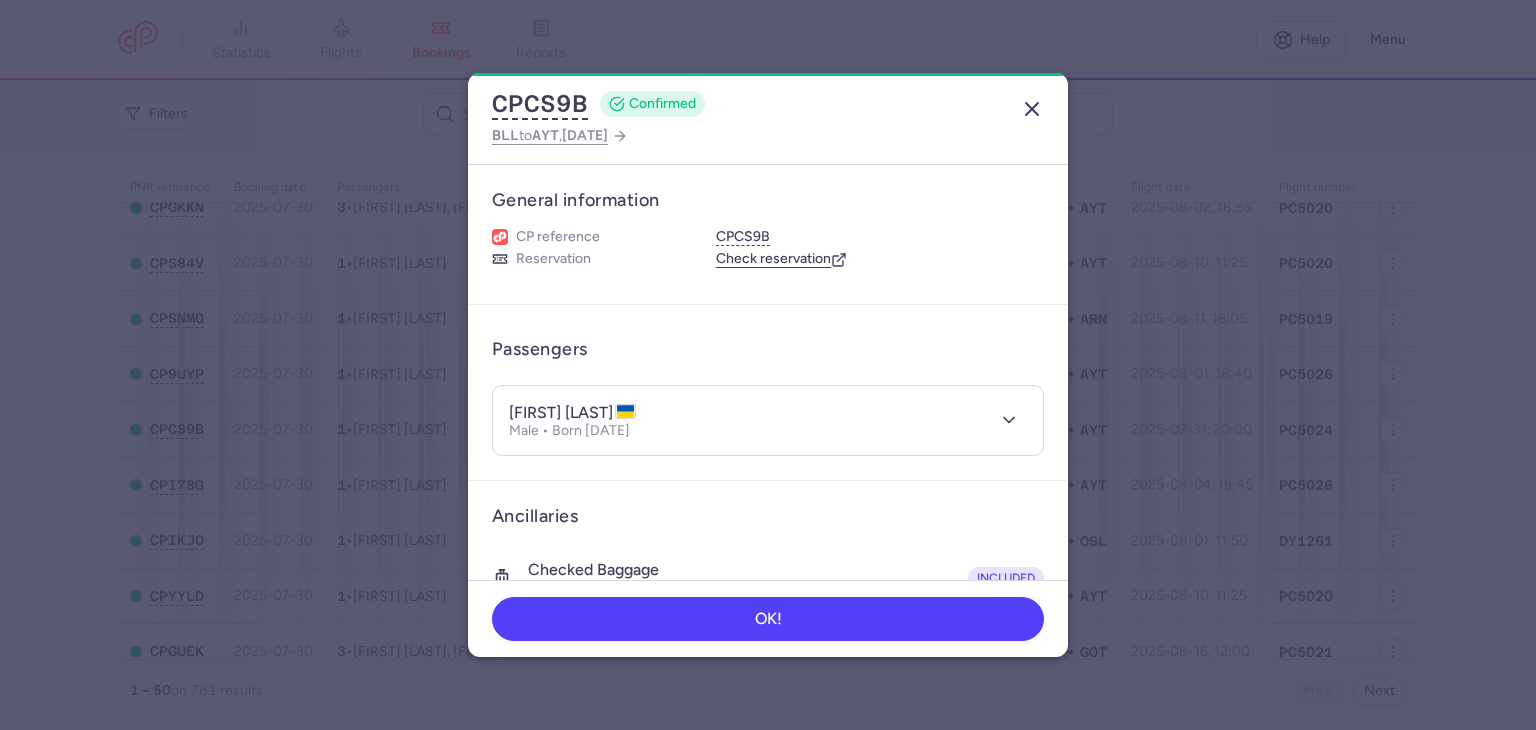 click 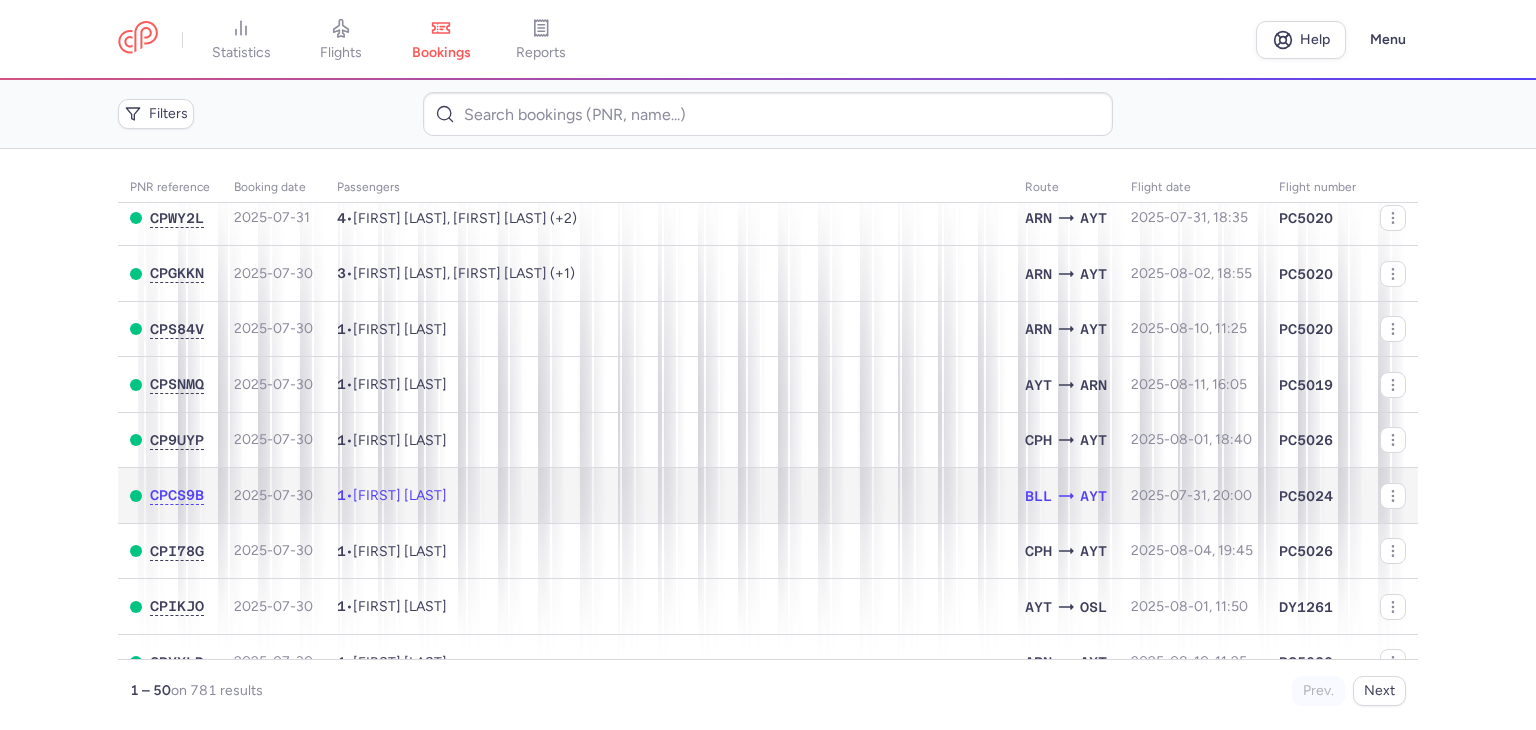 scroll, scrollTop: 200, scrollLeft: 0, axis: vertical 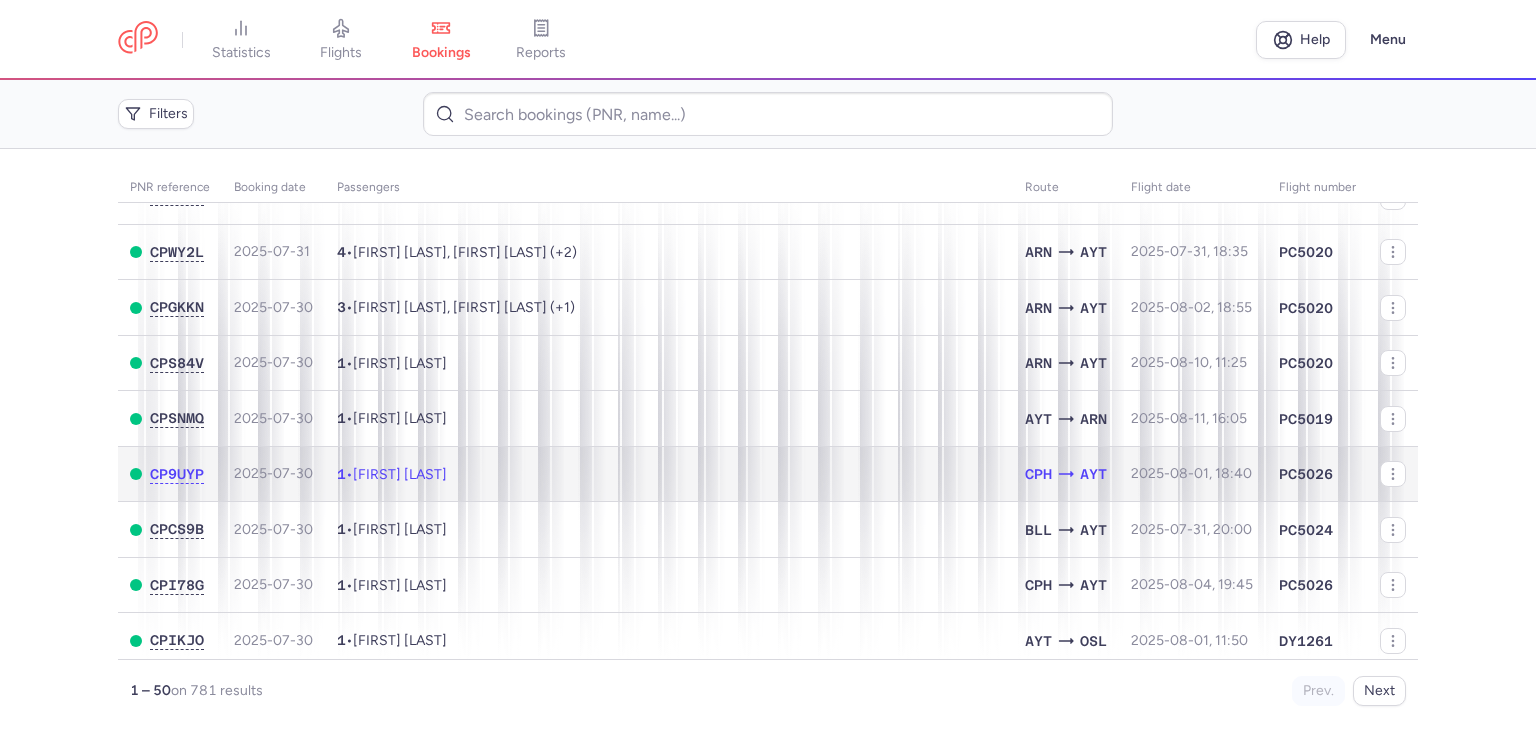 click on "1  •  Mehmet Hakan KAHVECI" at bounding box center (669, 474) 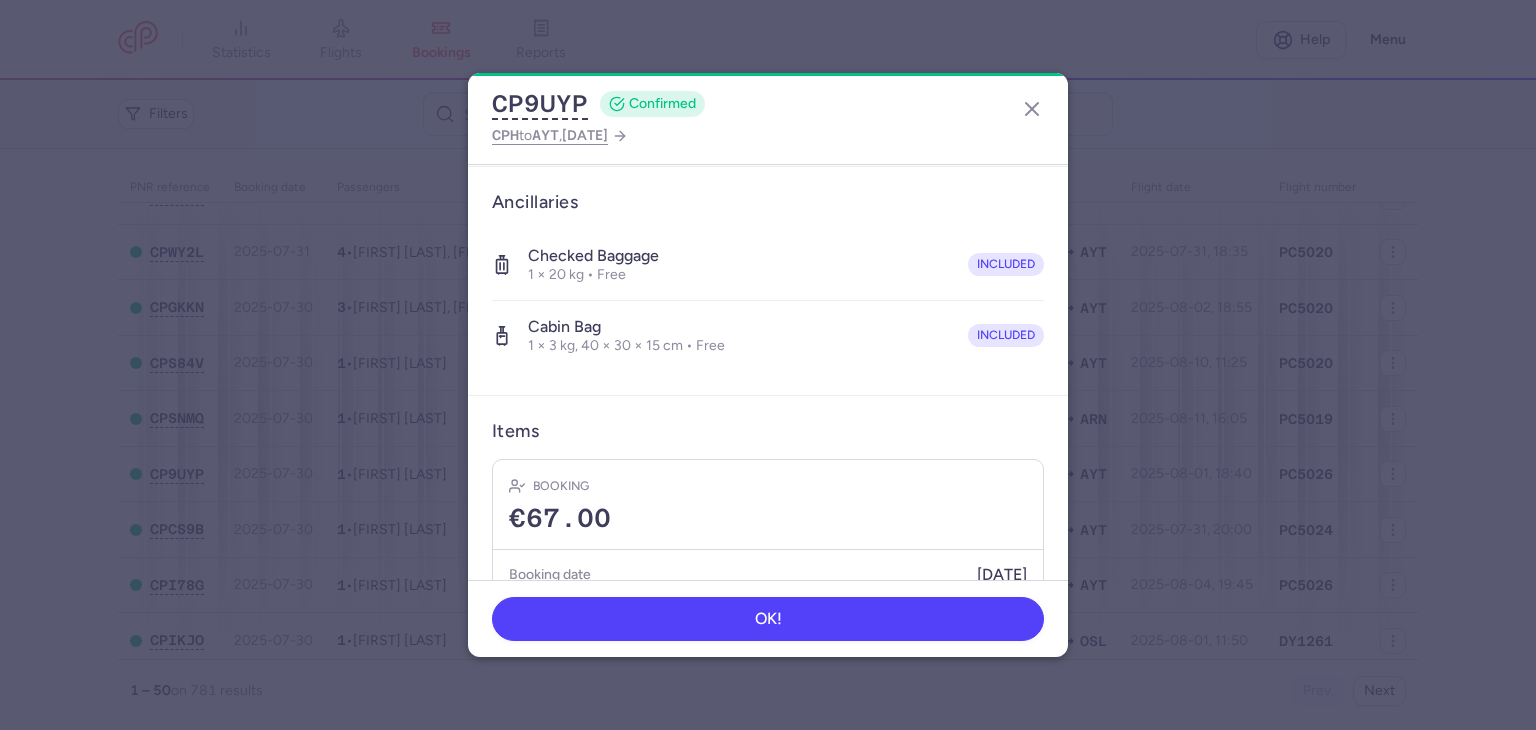 scroll, scrollTop: 396, scrollLeft: 0, axis: vertical 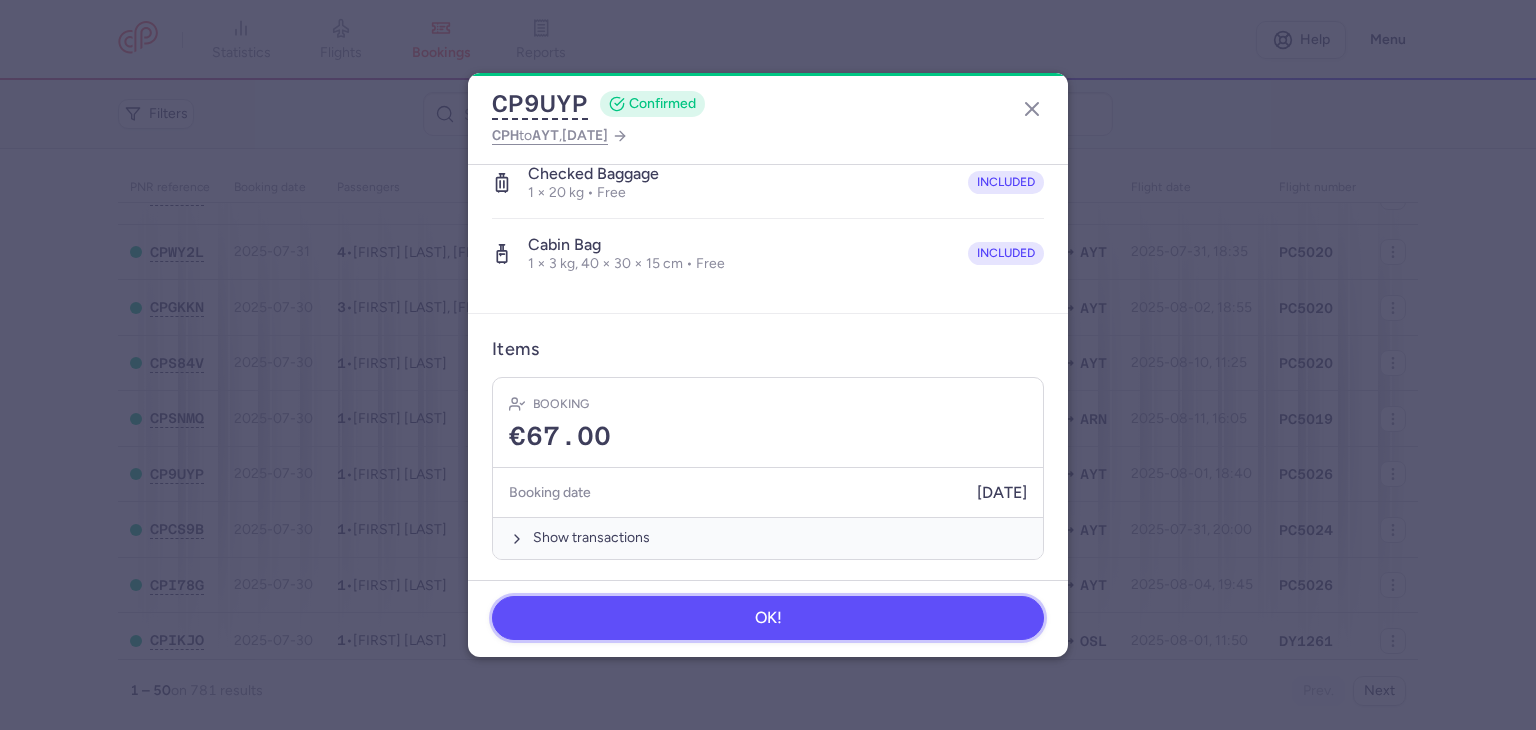 click on "OK!" at bounding box center [768, 618] 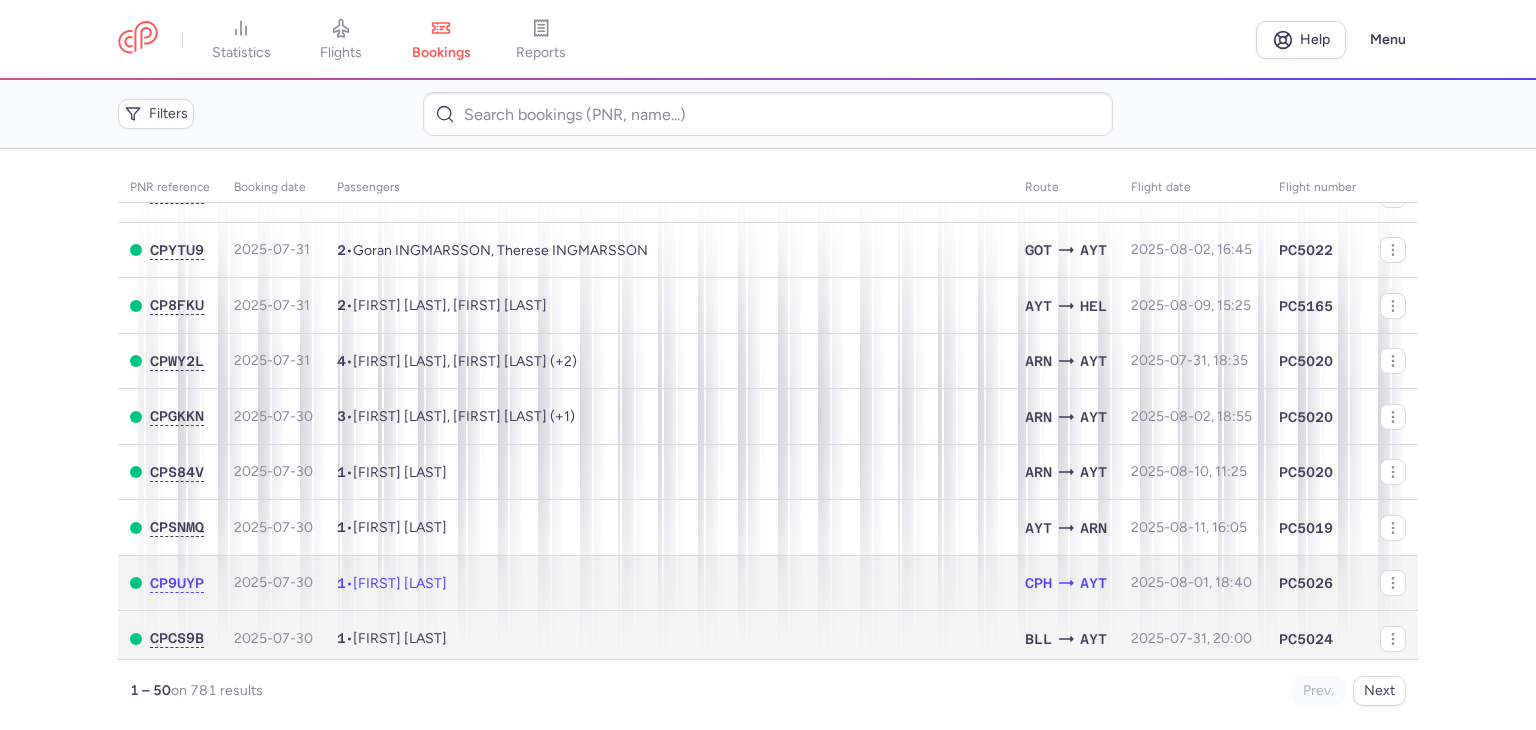 scroll, scrollTop: 200, scrollLeft: 0, axis: vertical 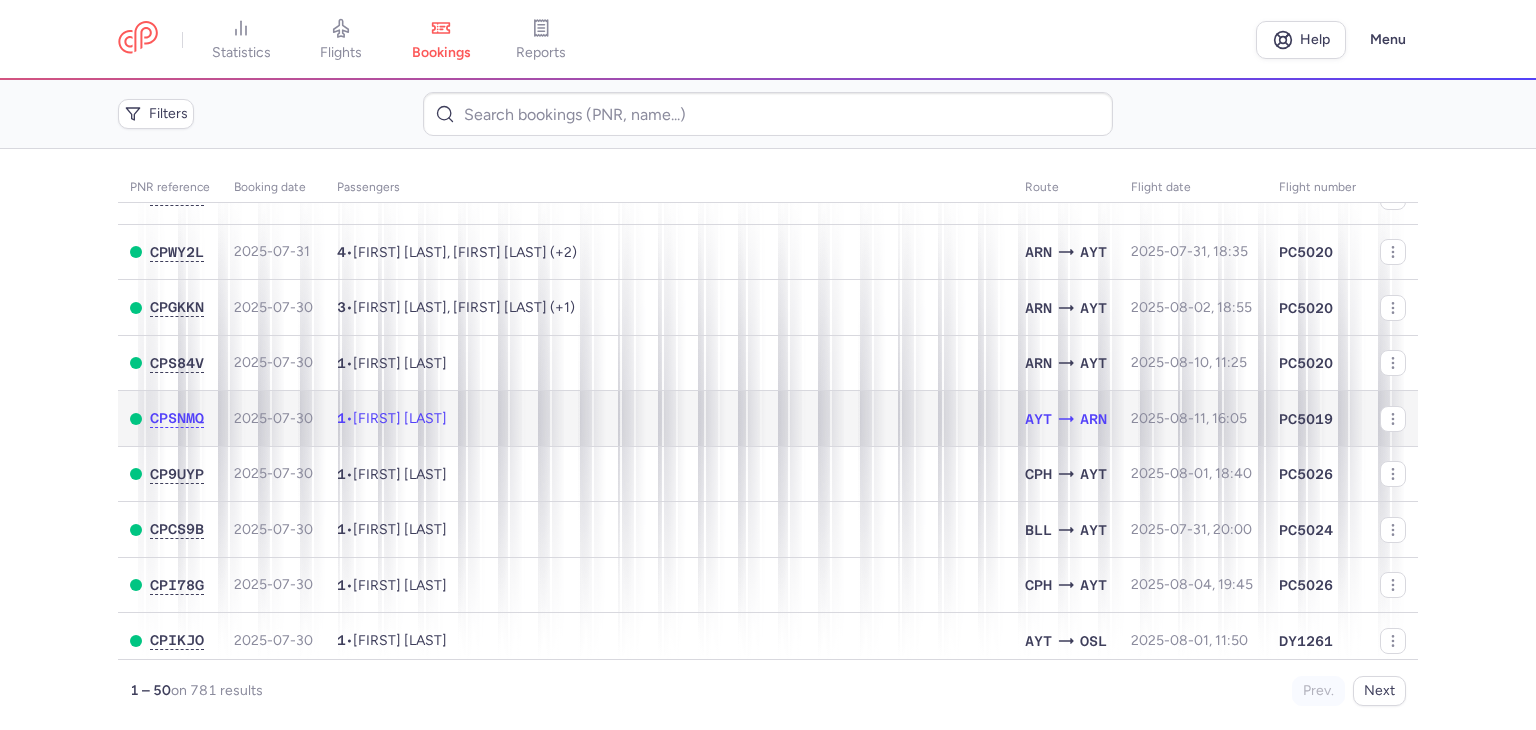 click on "1  •  Sinem ALTINKAYNAK" at bounding box center (669, 419) 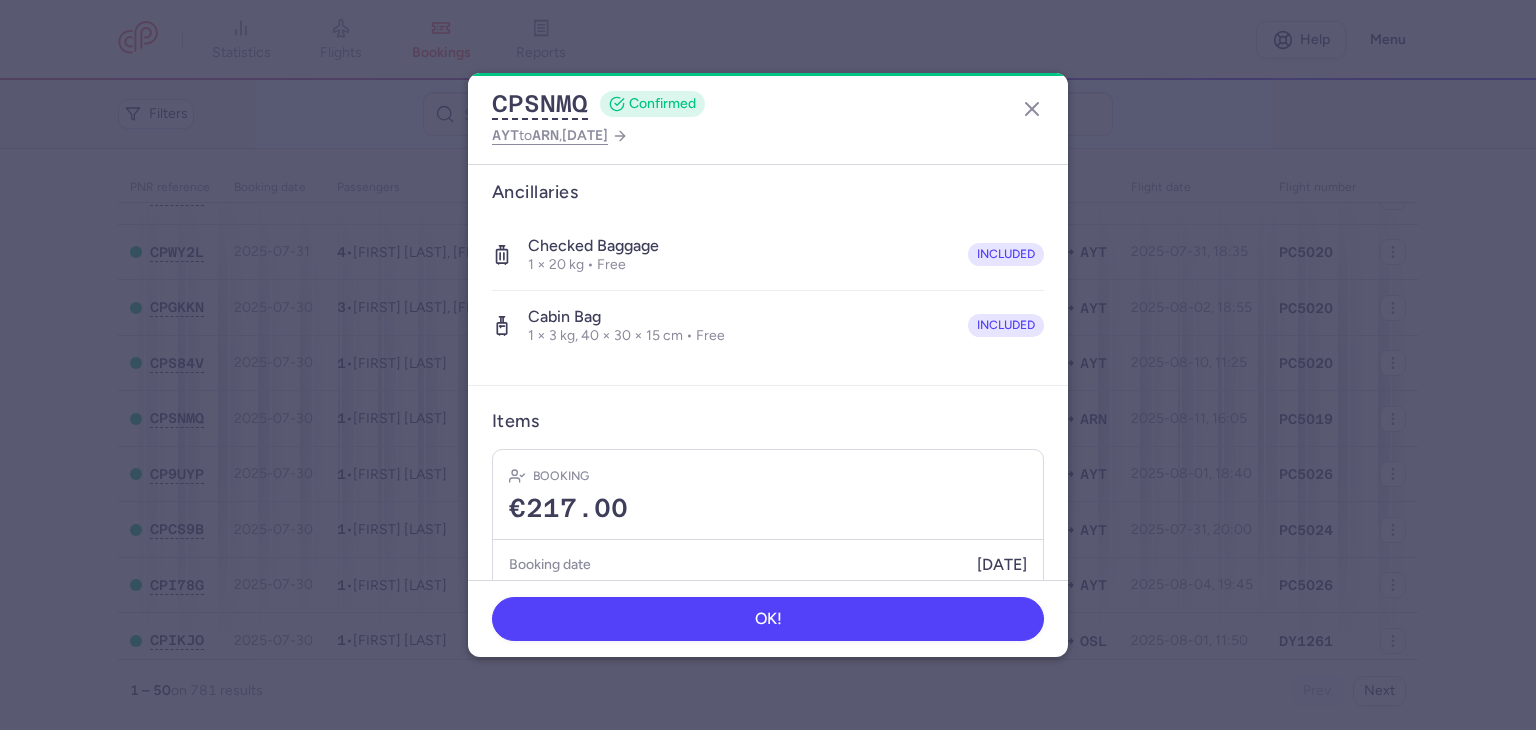 scroll, scrollTop: 96, scrollLeft: 0, axis: vertical 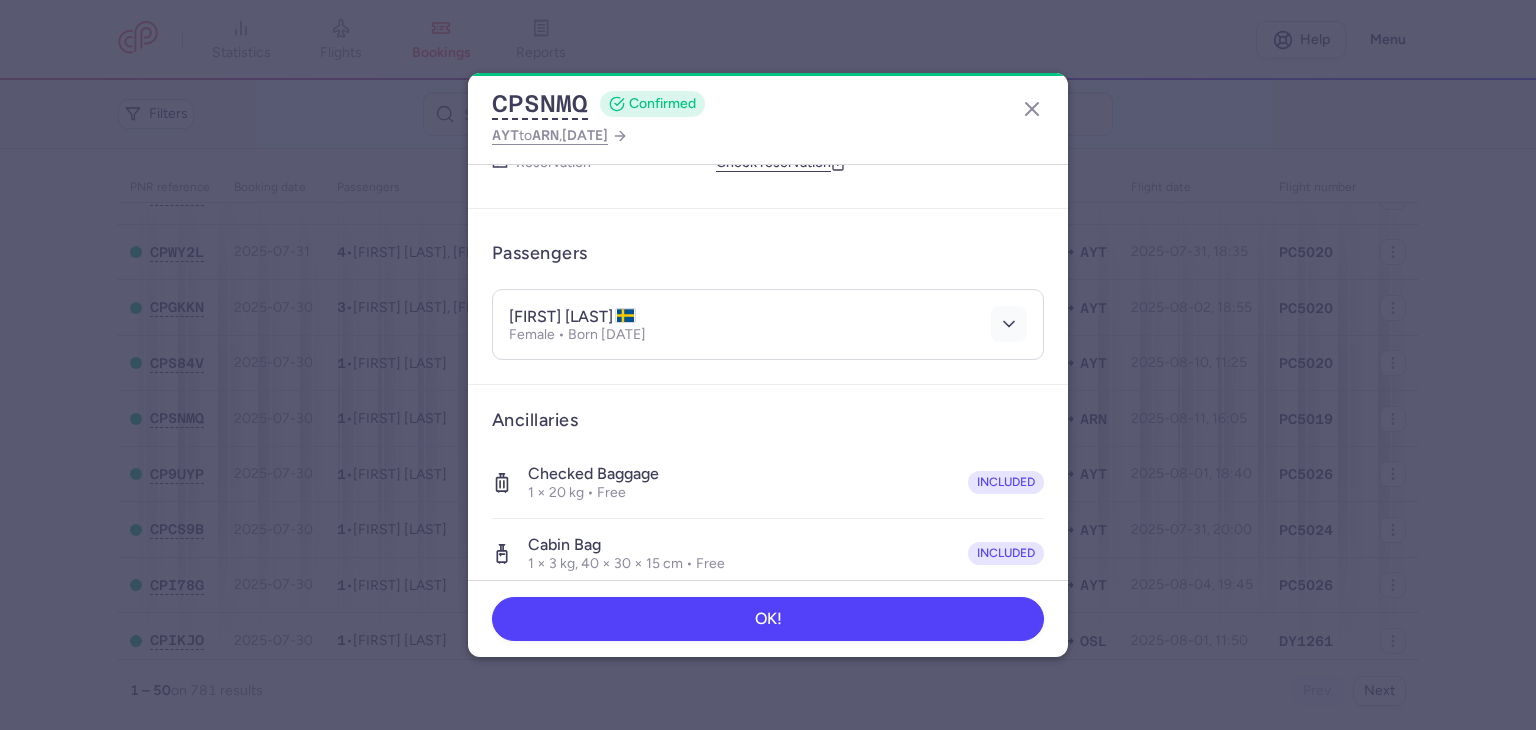 click 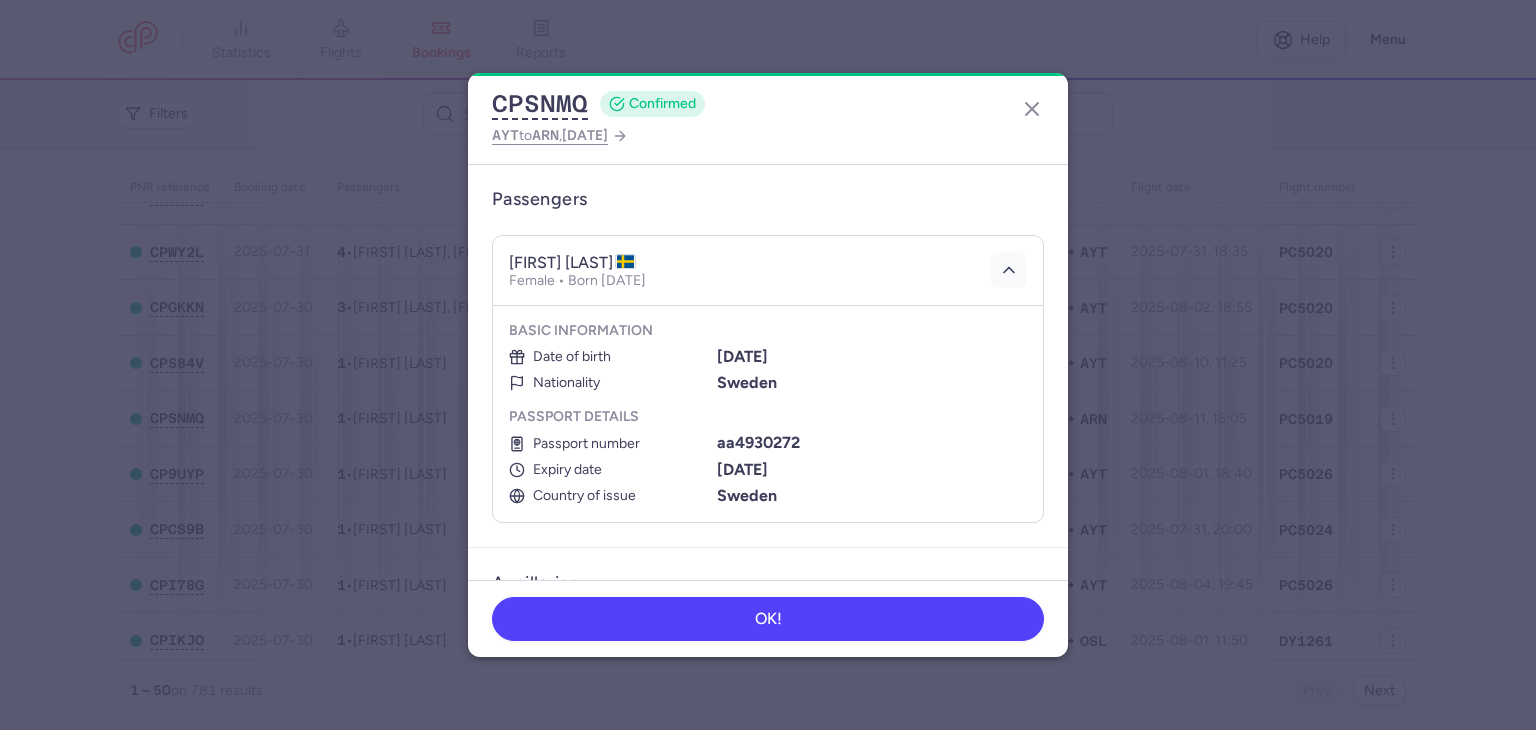scroll, scrollTop: 196, scrollLeft: 0, axis: vertical 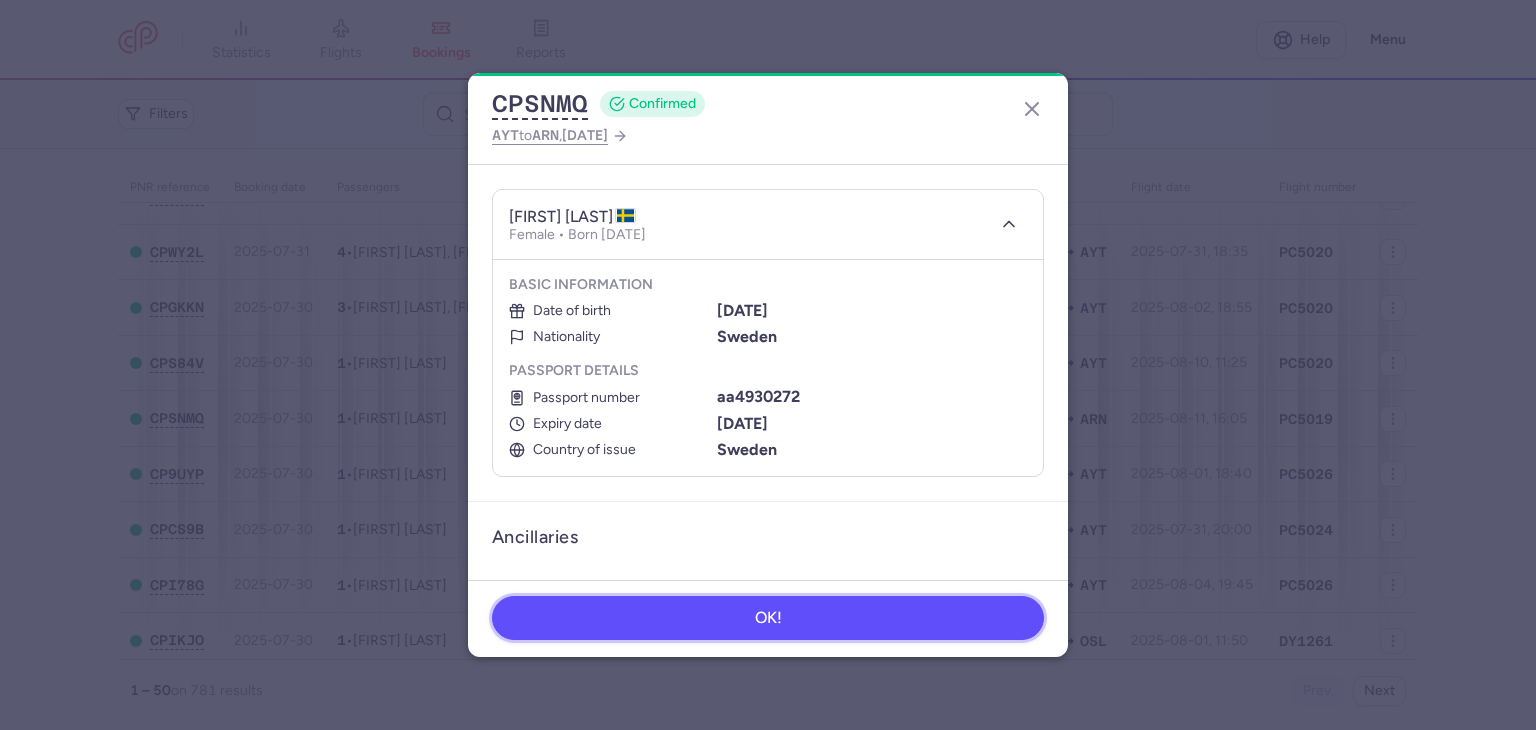 click on "OK!" at bounding box center (768, 618) 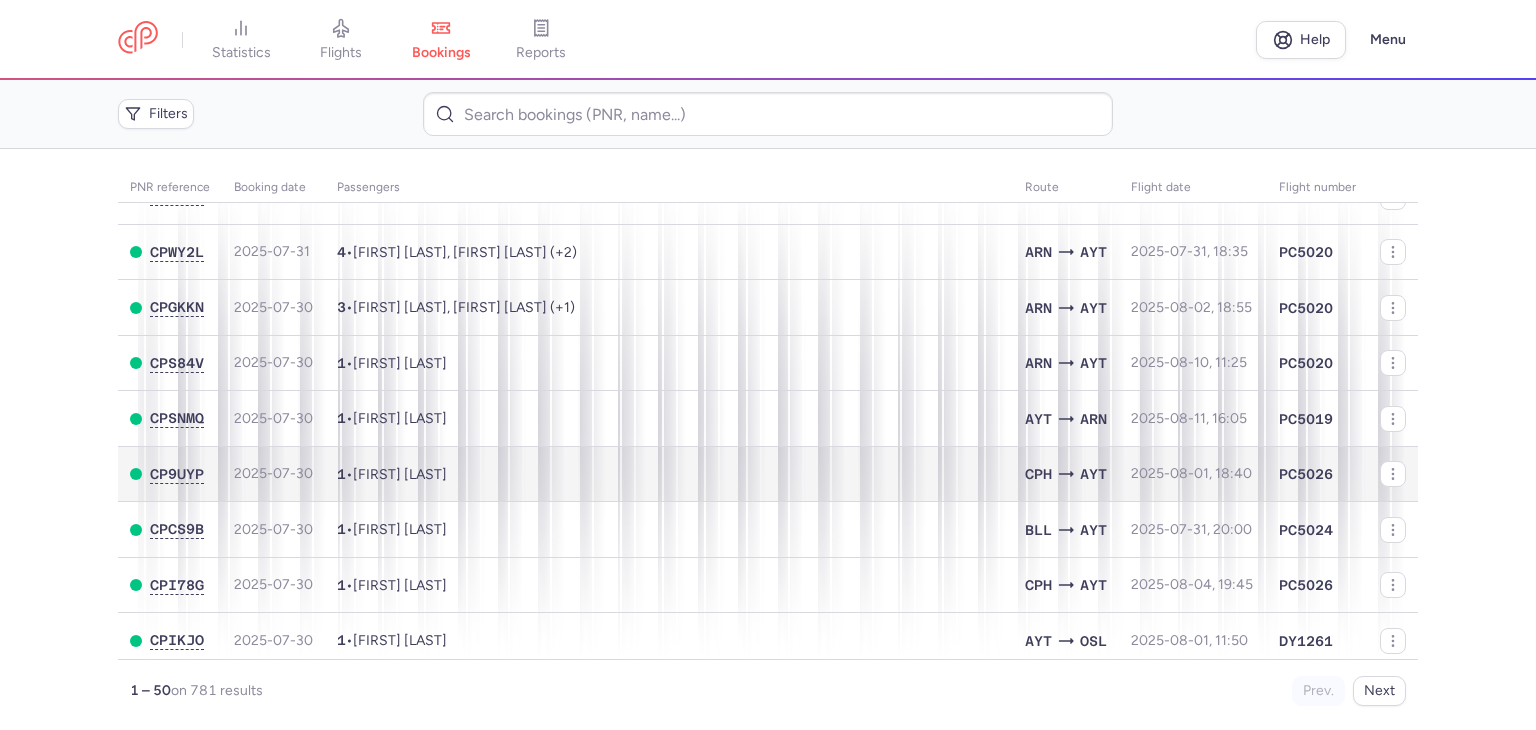 scroll, scrollTop: 0, scrollLeft: 0, axis: both 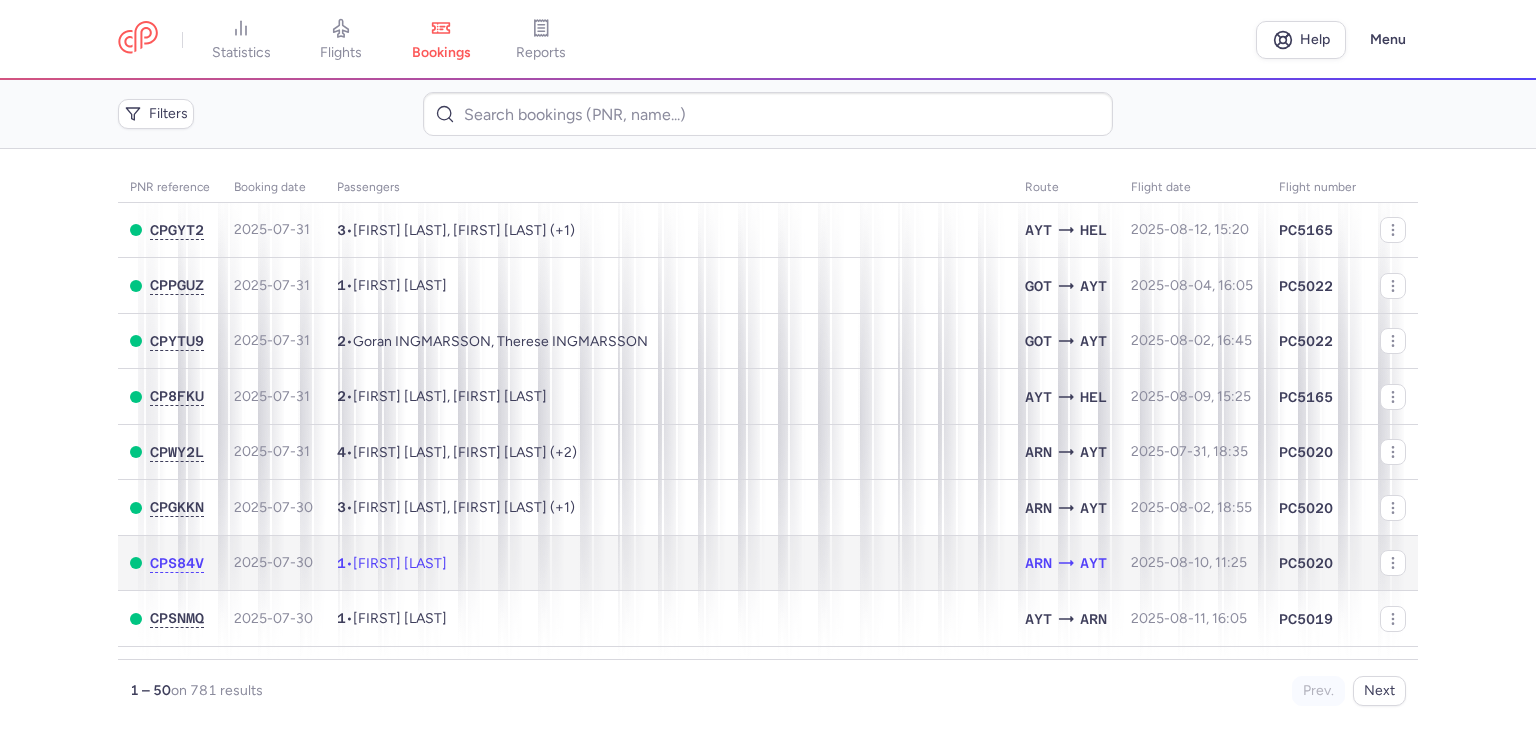 click on "1  •  Zubeyde ARSLANERKEKOGLU" at bounding box center [669, 563] 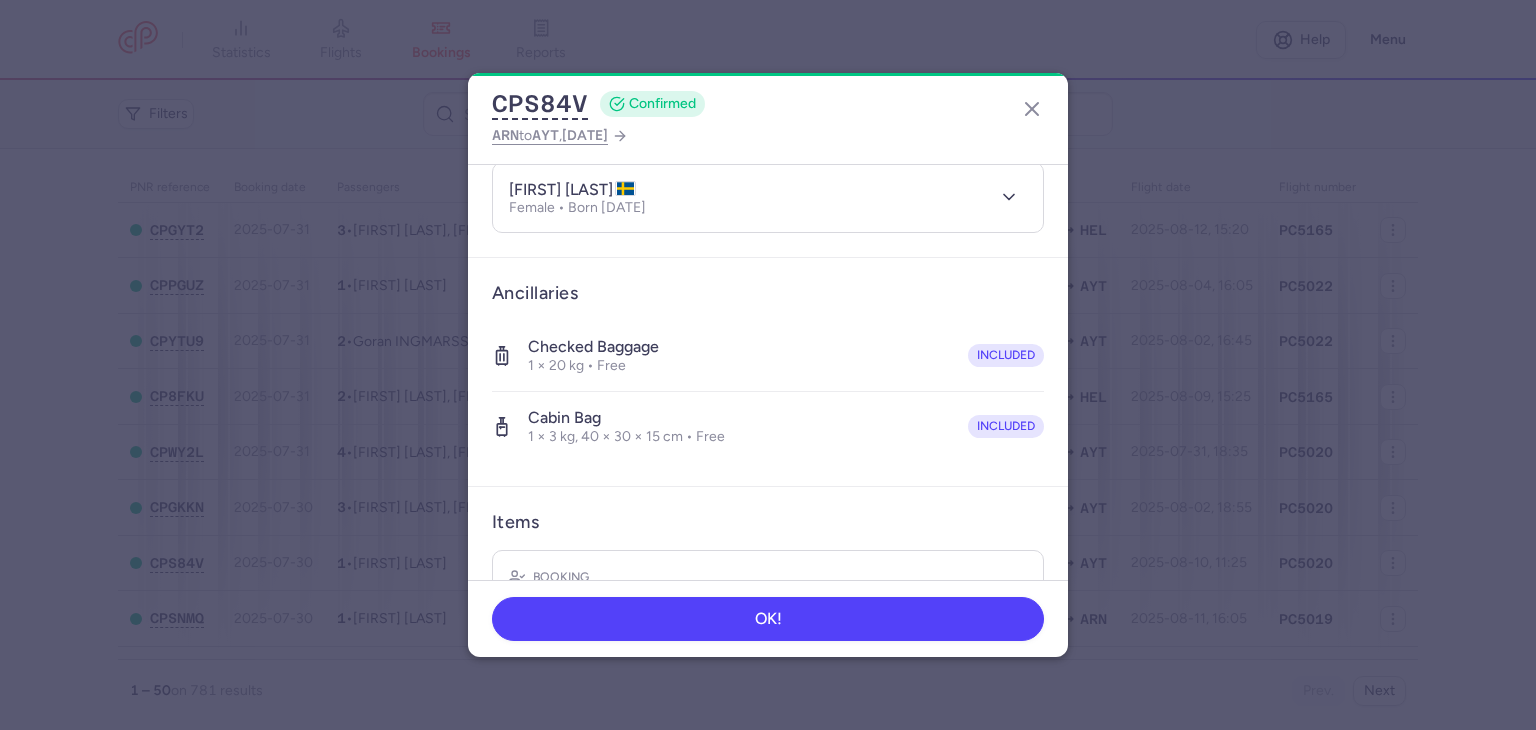 scroll, scrollTop: 0, scrollLeft: 0, axis: both 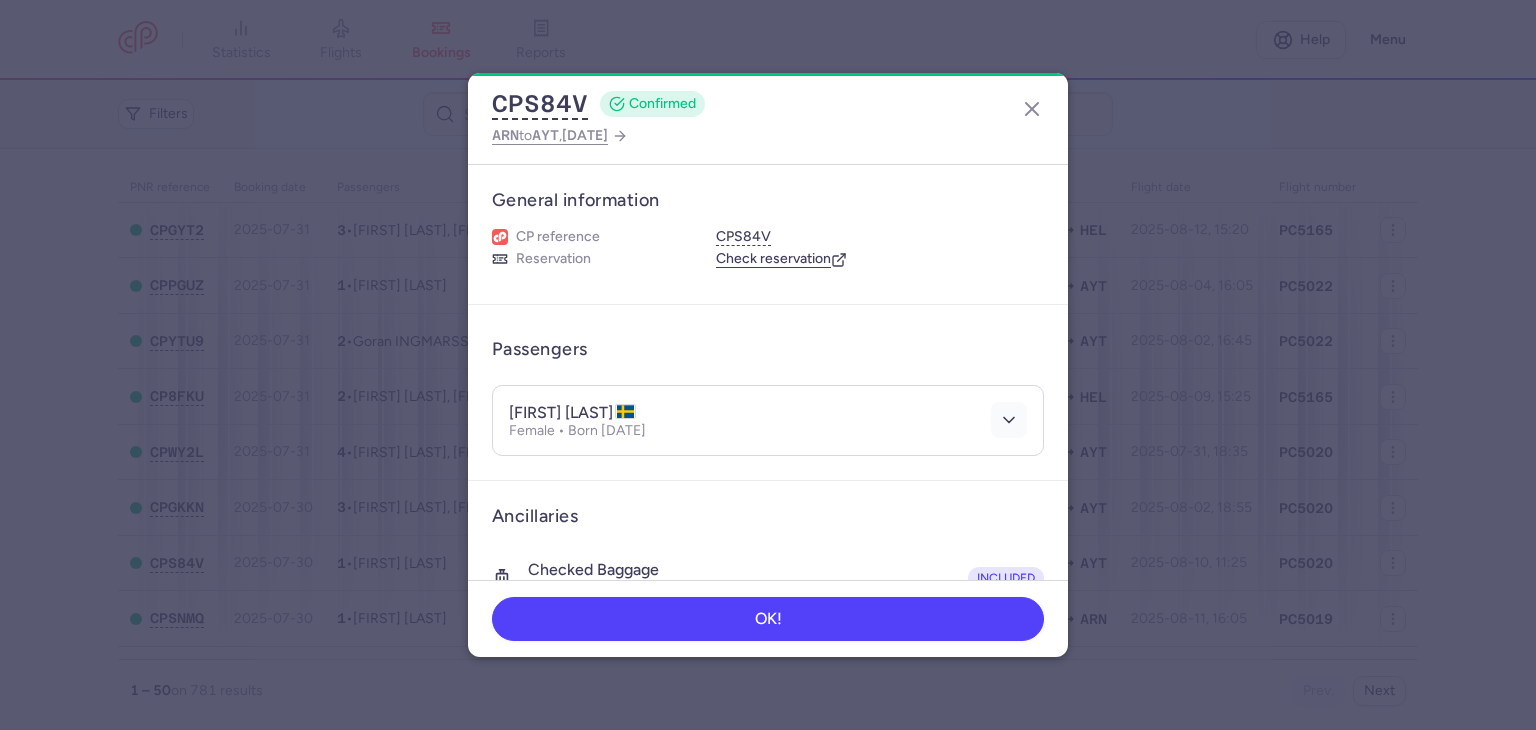 click at bounding box center (1009, 420) 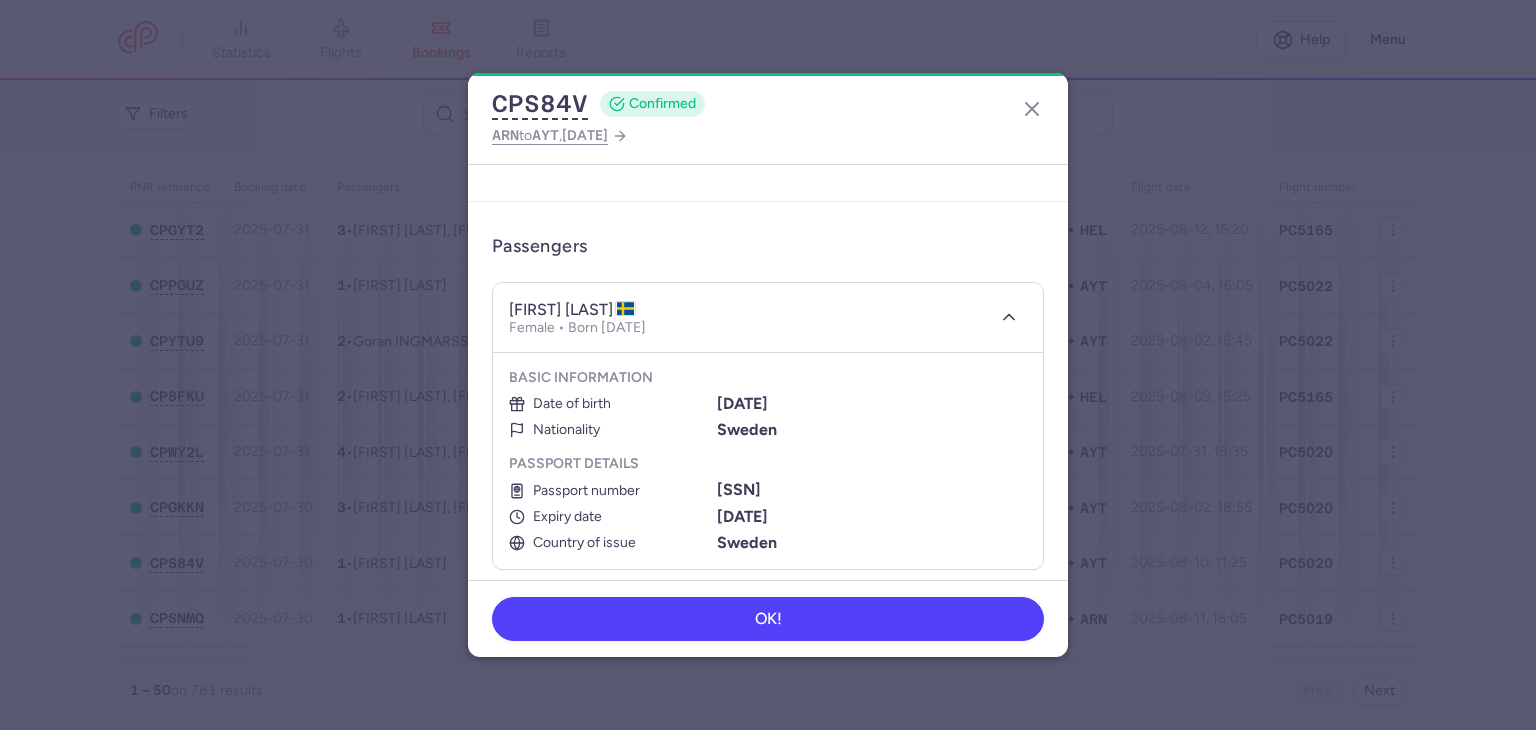 scroll, scrollTop: 200, scrollLeft: 0, axis: vertical 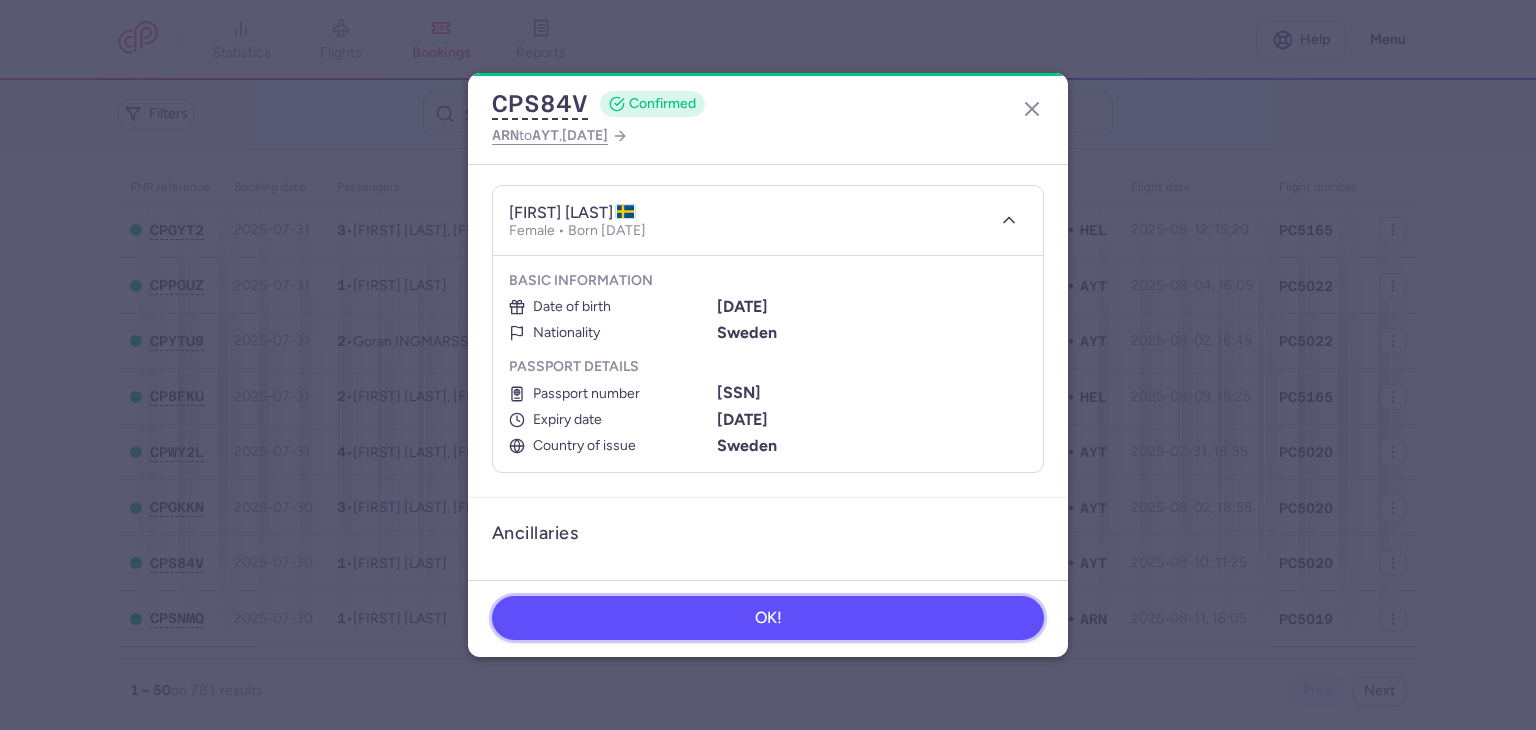 click on "OK!" at bounding box center (768, 618) 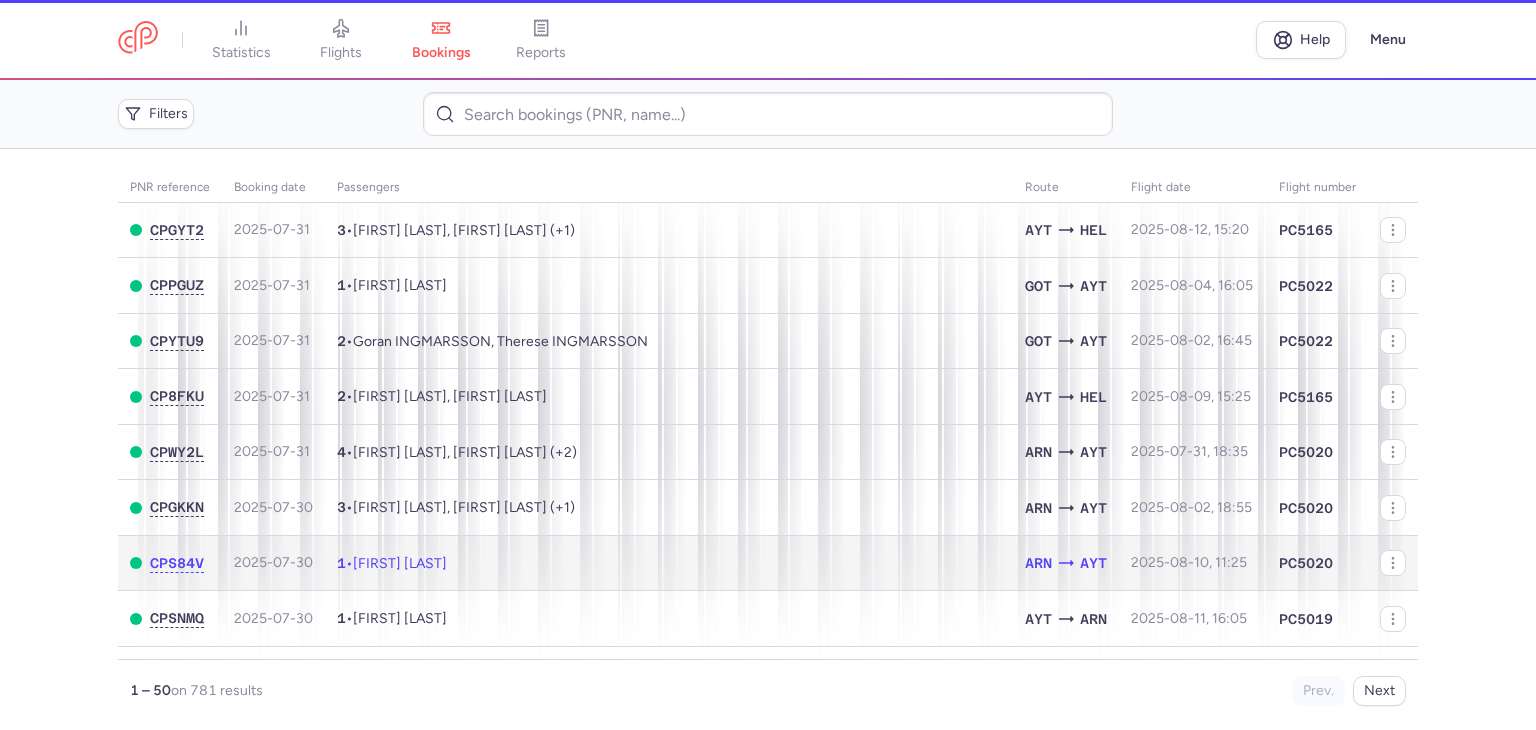 scroll, scrollTop: 84, scrollLeft: 0, axis: vertical 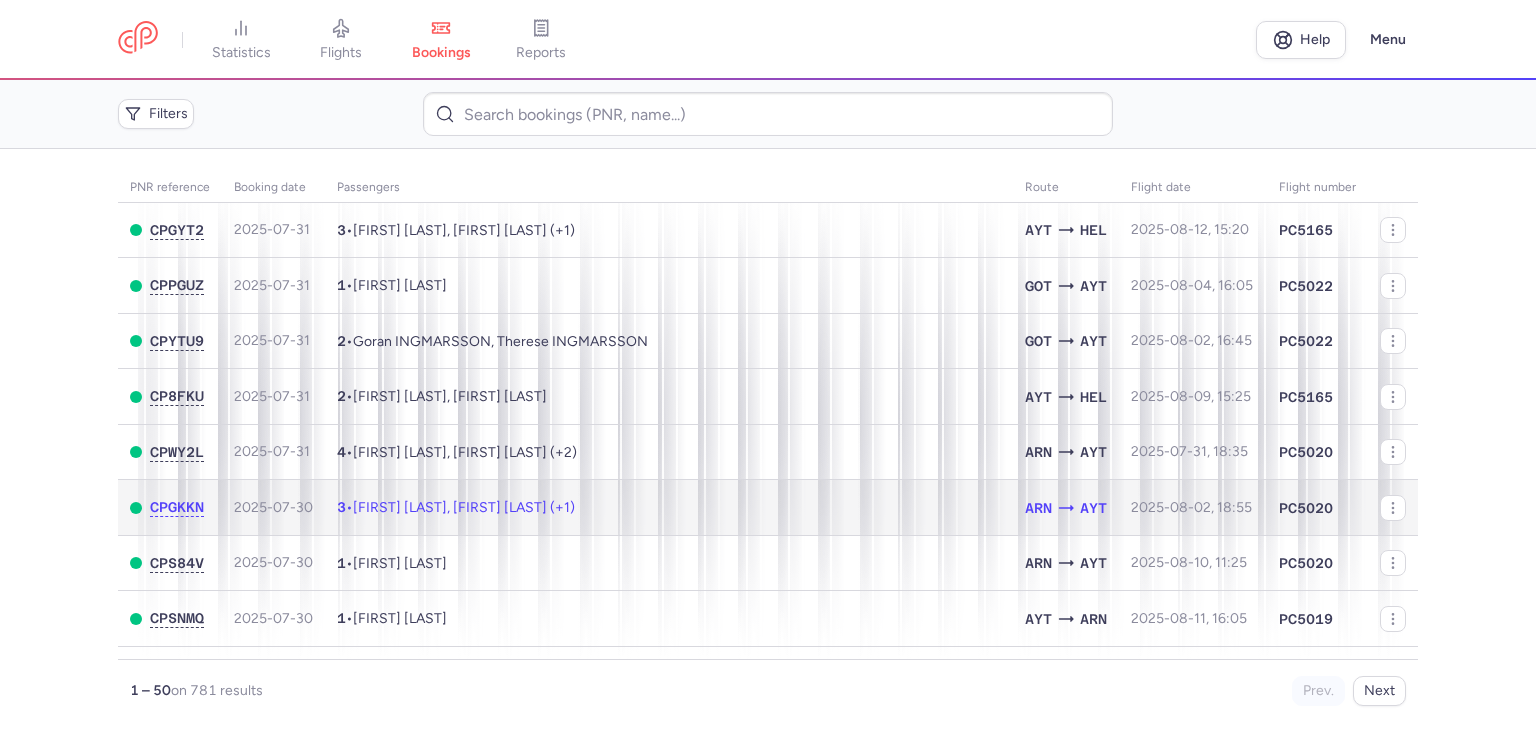 click on "3  •  Peter SWARTLING, Teodor SWARTLING (+1)" at bounding box center (669, 508) 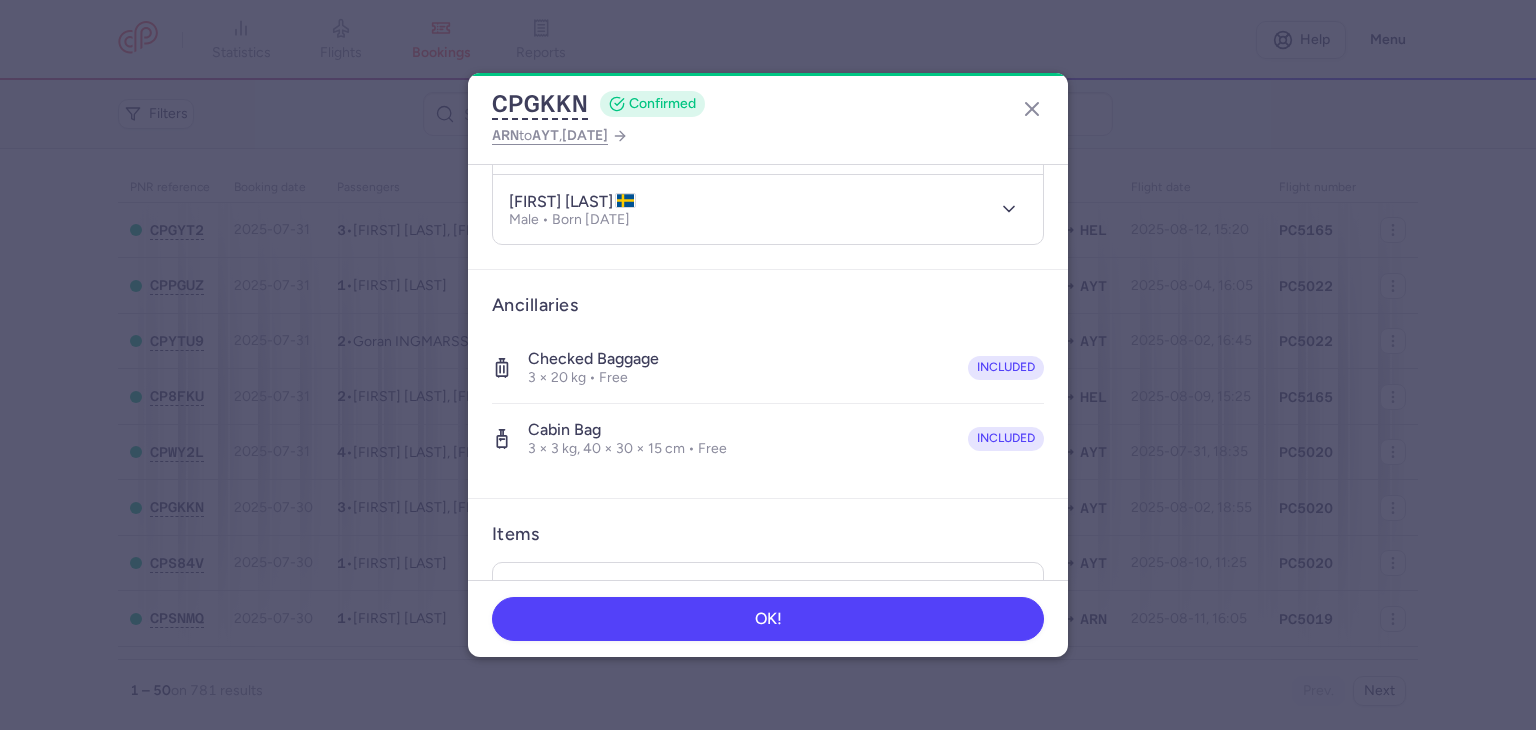 scroll, scrollTop: 533, scrollLeft: 0, axis: vertical 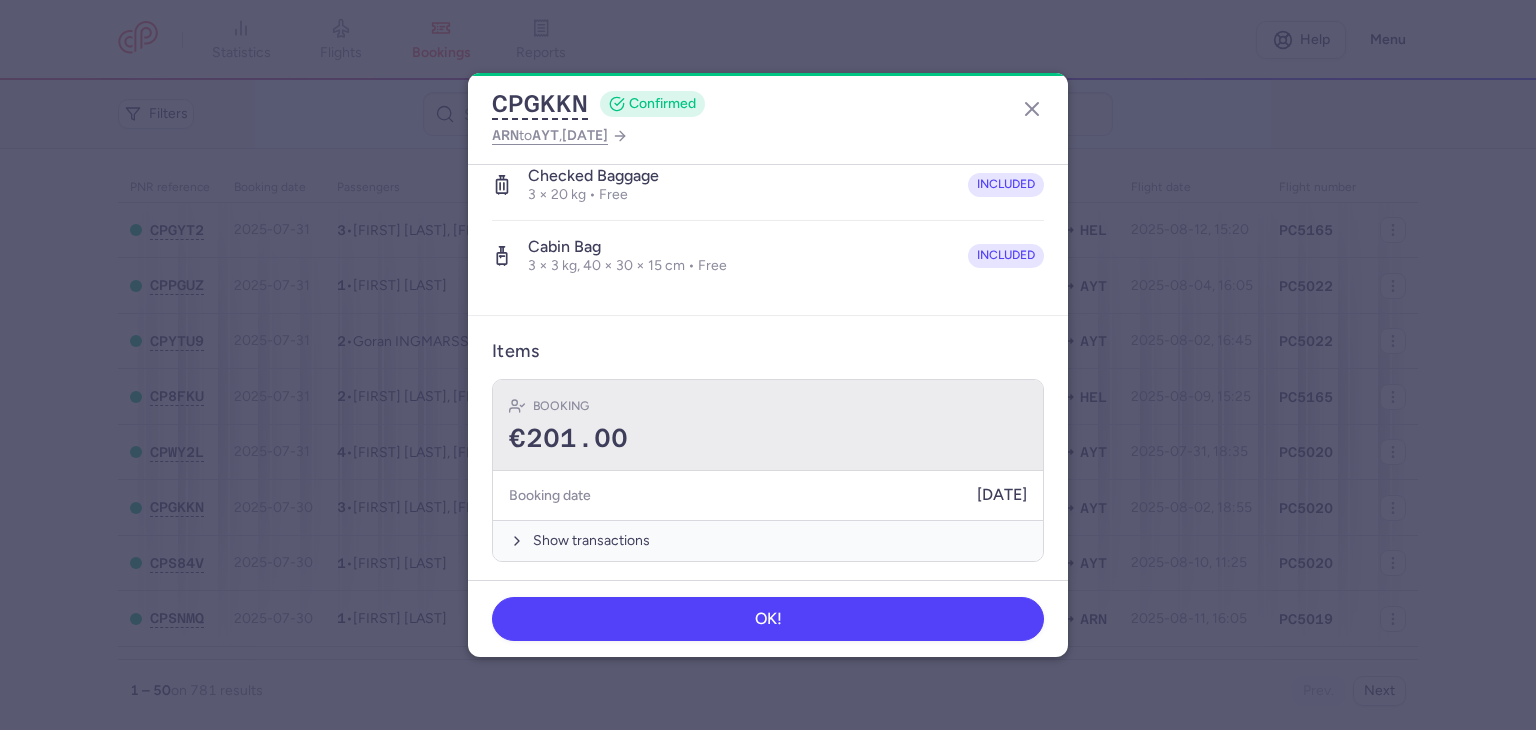 click on "€201.00" at bounding box center [768, 439] 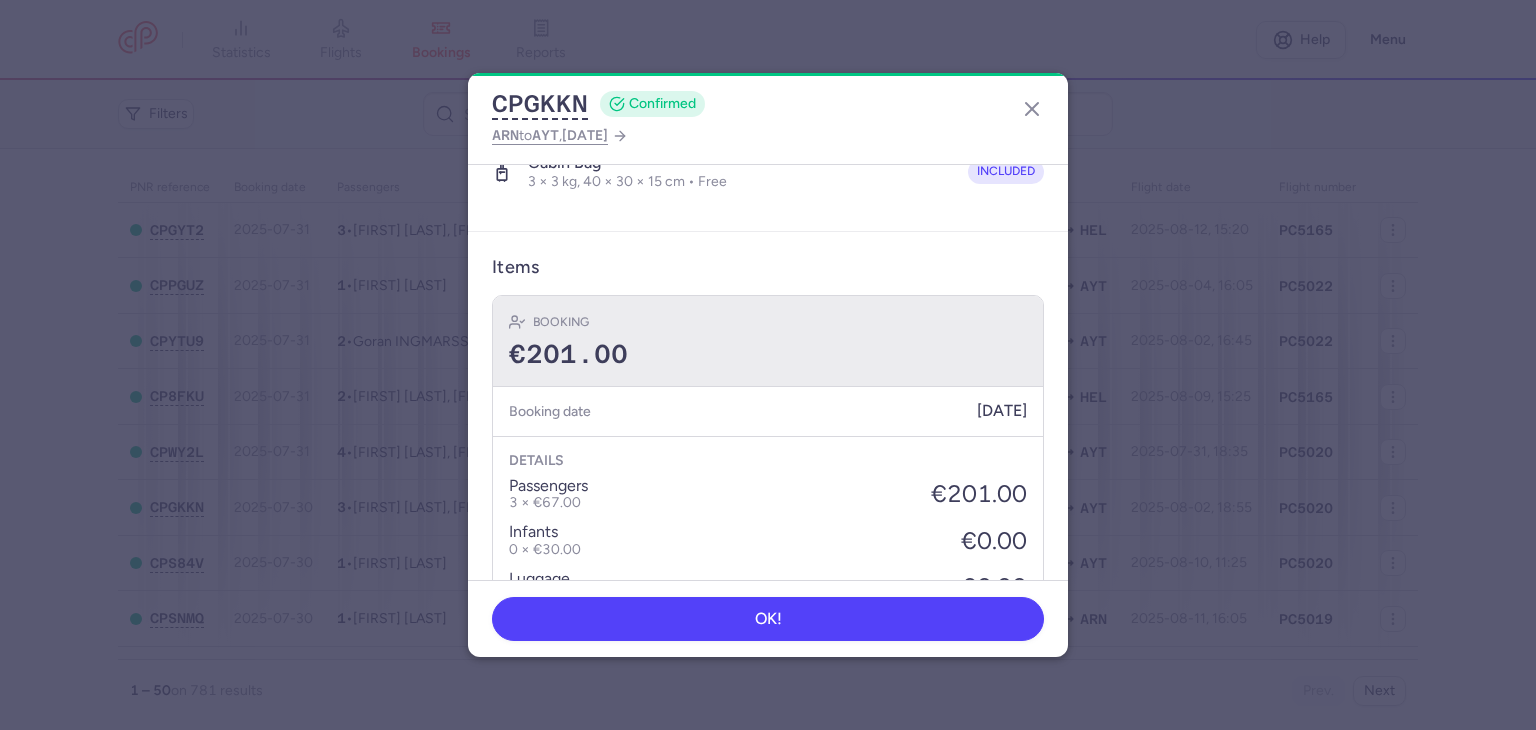 scroll, scrollTop: 733, scrollLeft: 0, axis: vertical 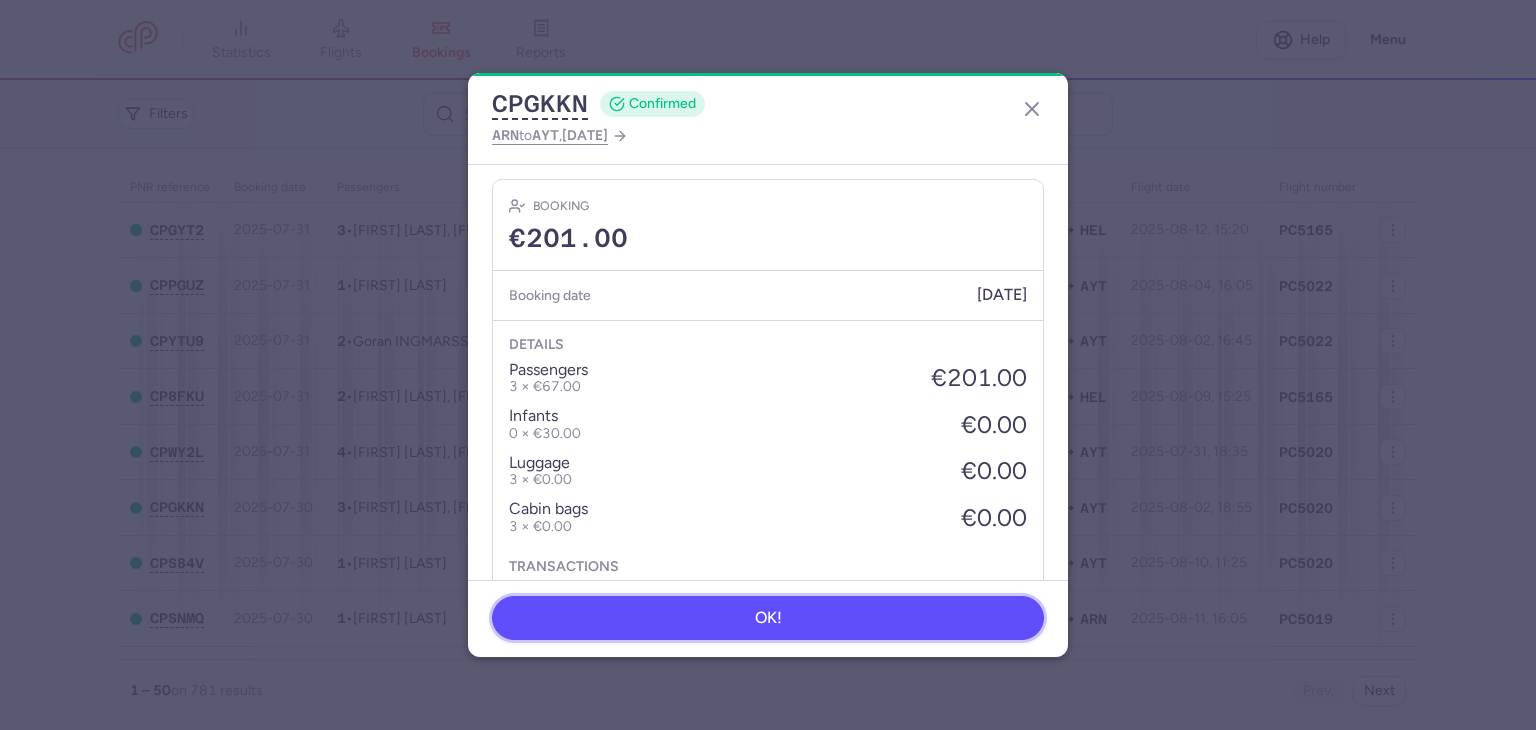 click on "OK!" at bounding box center [768, 618] 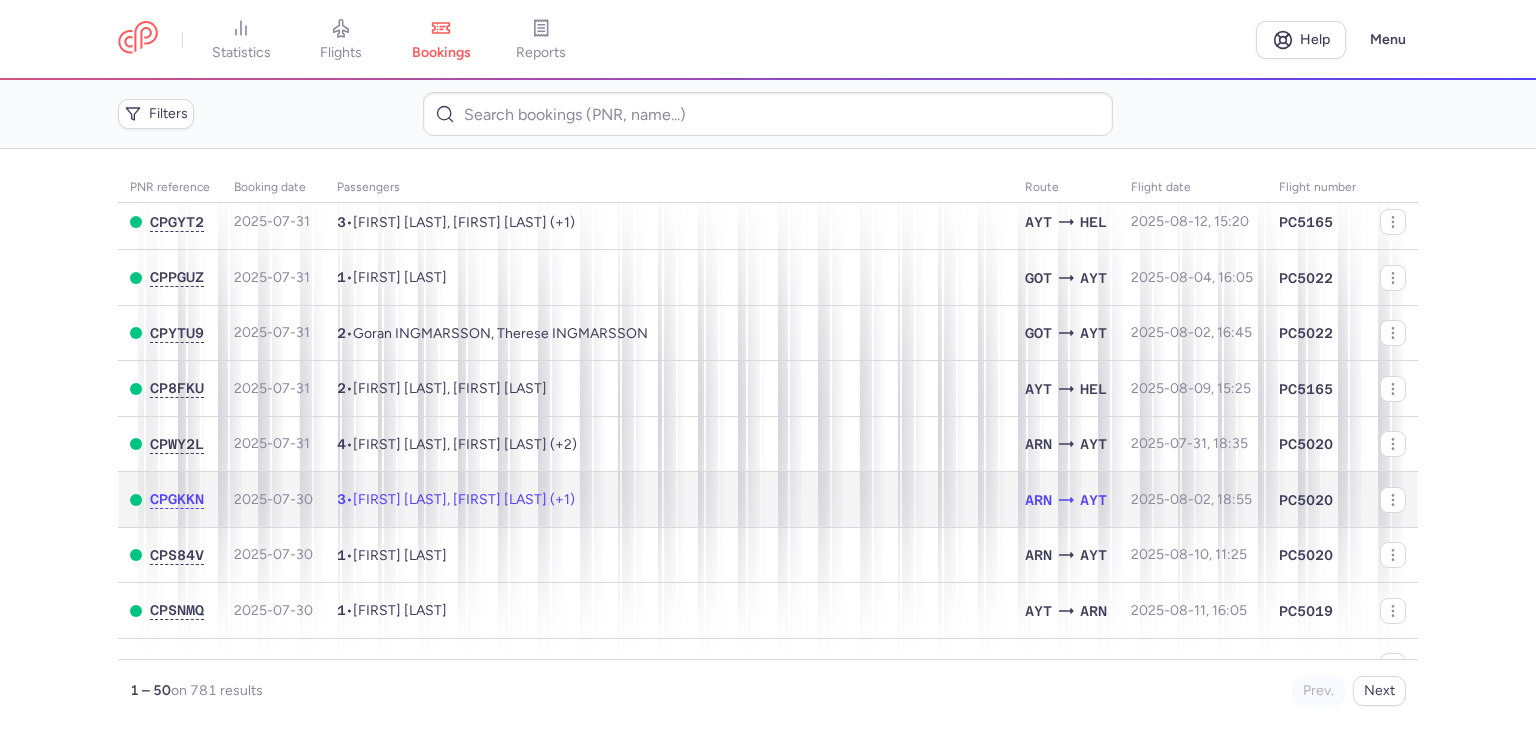 scroll, scrollTop: 0, scrollLeft: 0, axis: both 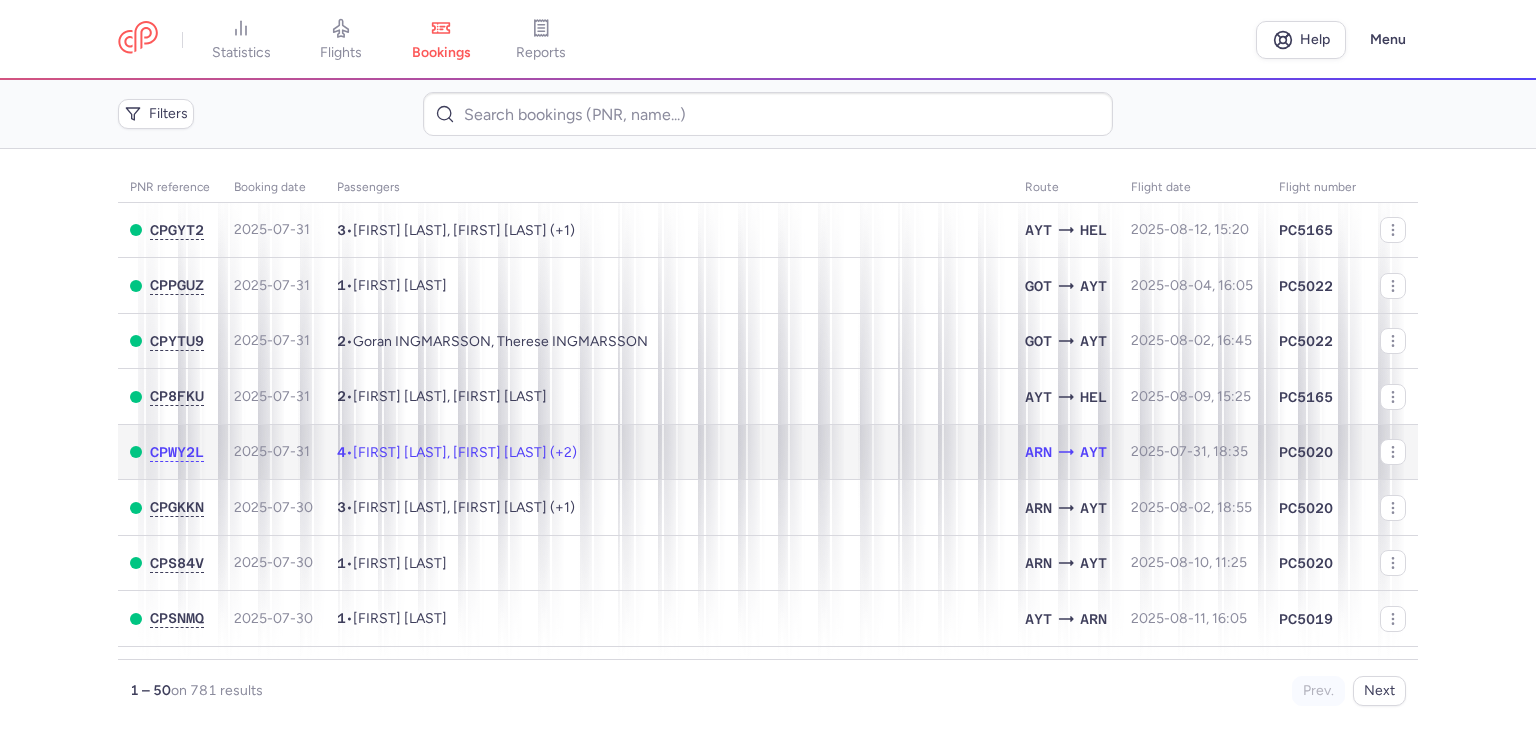click on "4  •  Sroud KHAFFAF, Bjondina HURUGLICA (+2)" at bounding box center (669, 452) 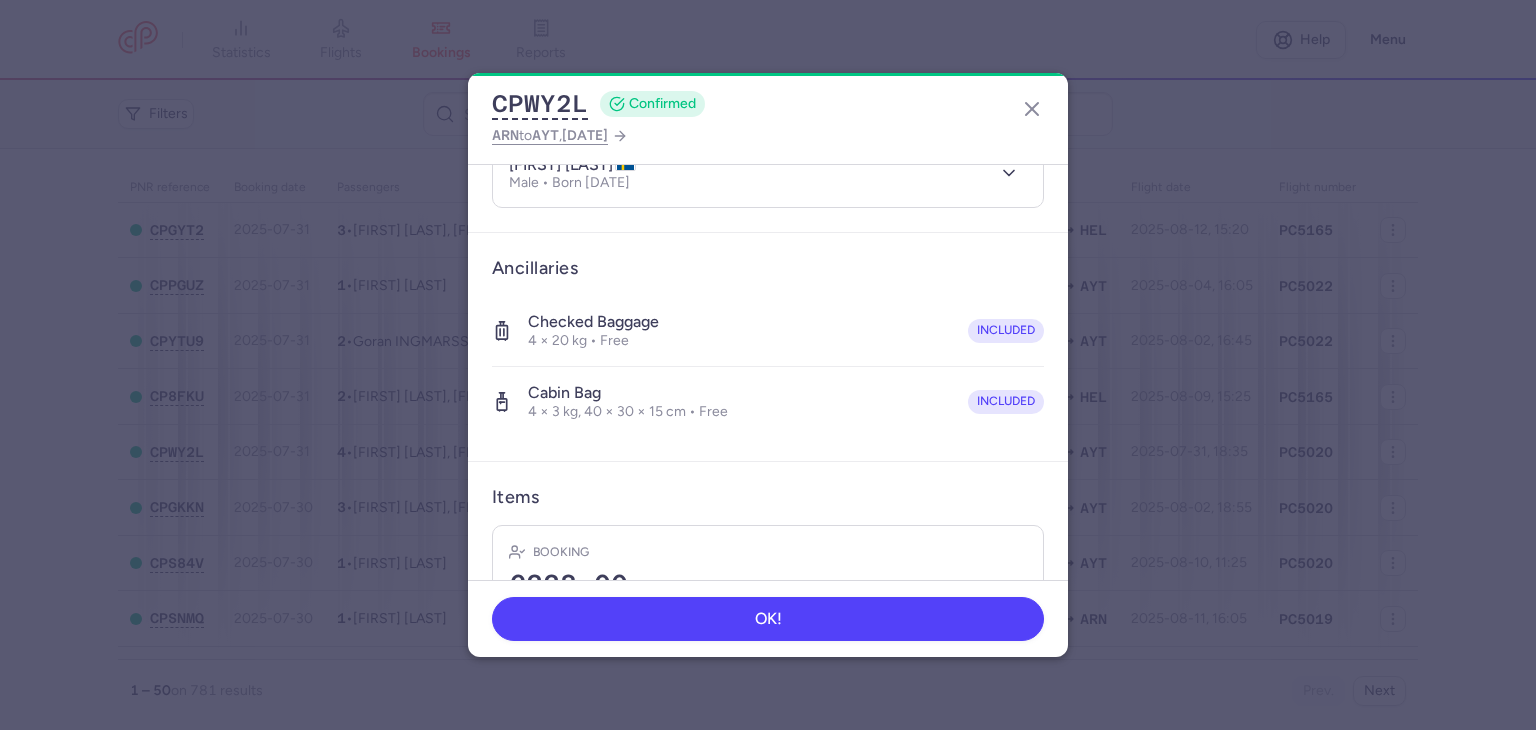 scroll, scrollTop: 600, scrollLeft: 0, axis: vertical 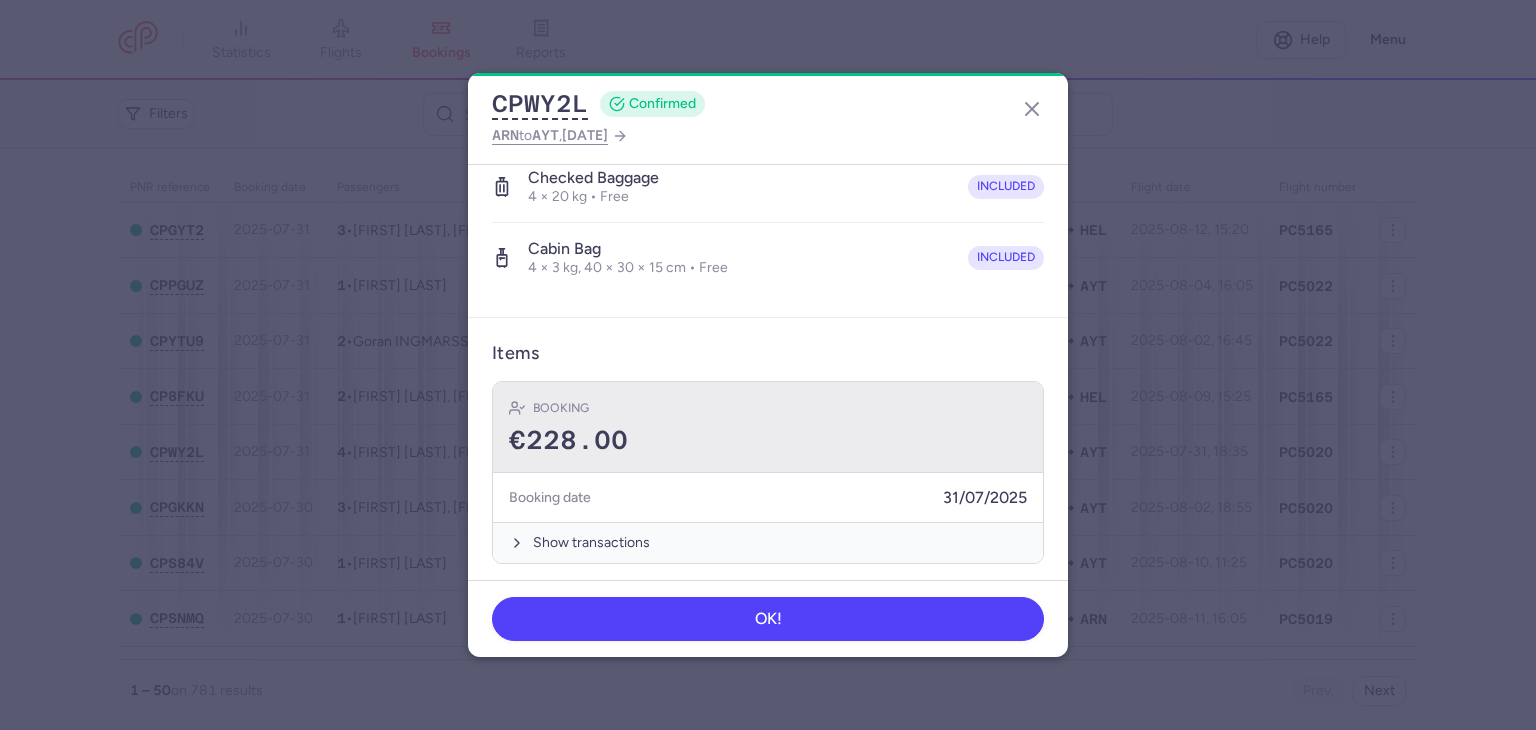 click on "Booking" at bounding box center [768, 408] 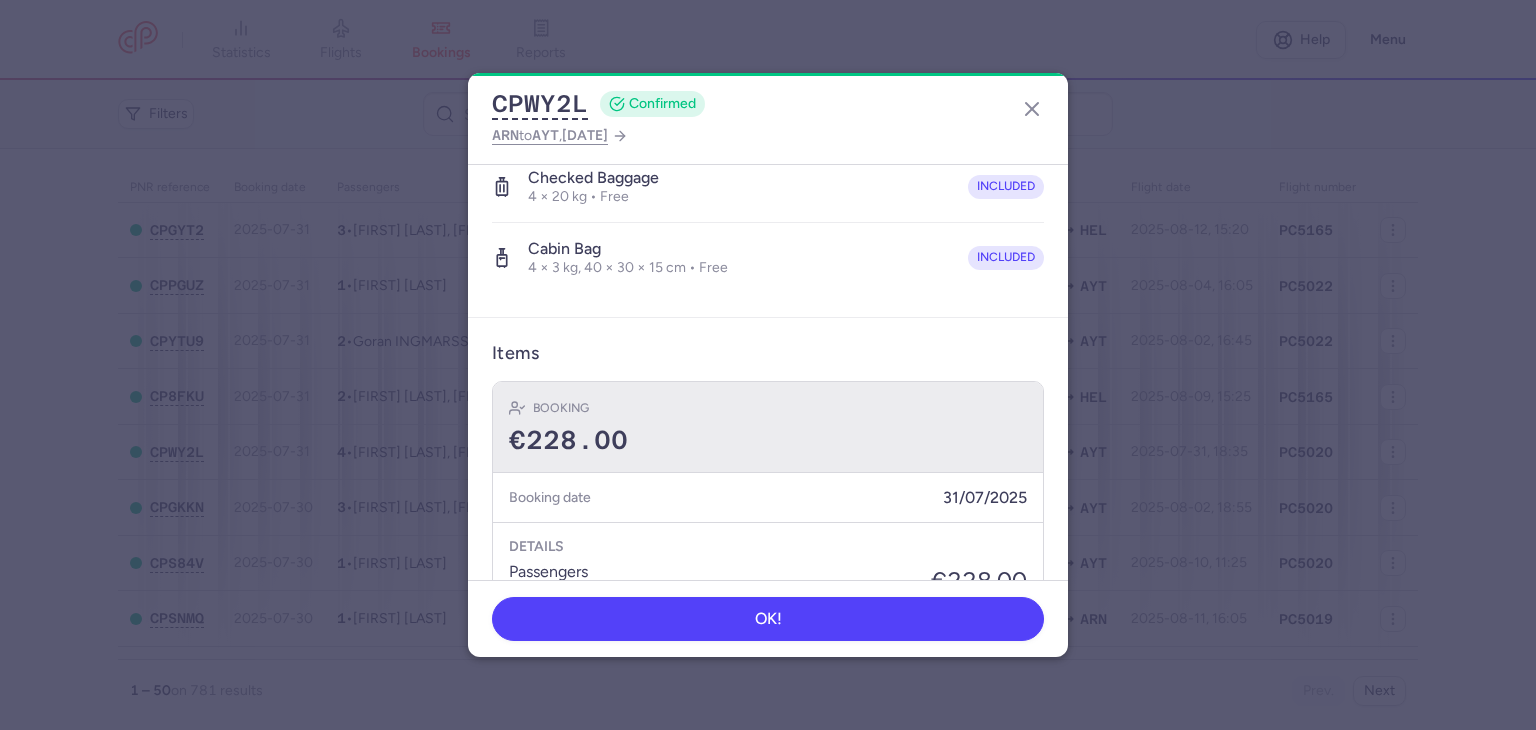 scroll, scrollTop: 800, scrollLeft: 0, axis: vertical 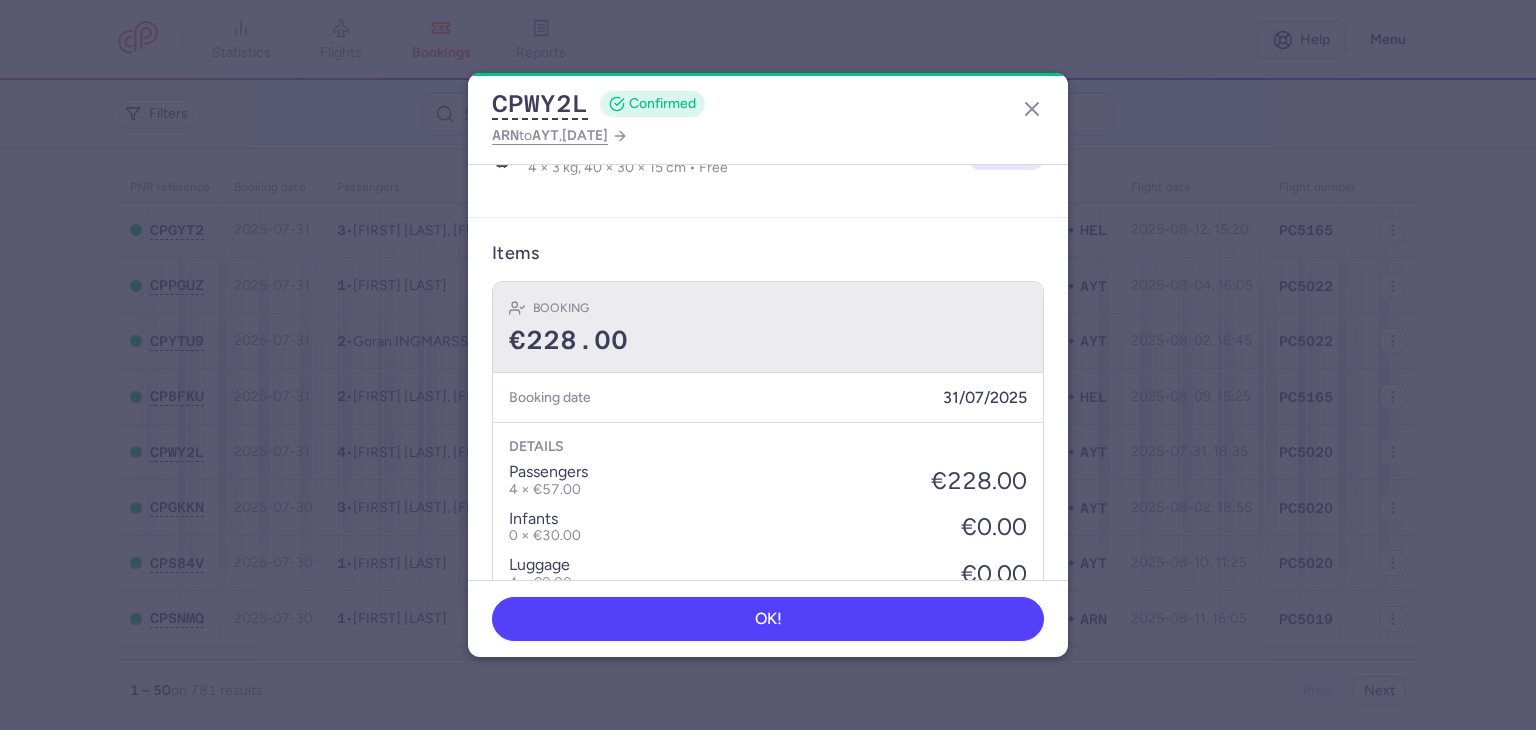 click on "Booking" at bounding box center (768, 308) 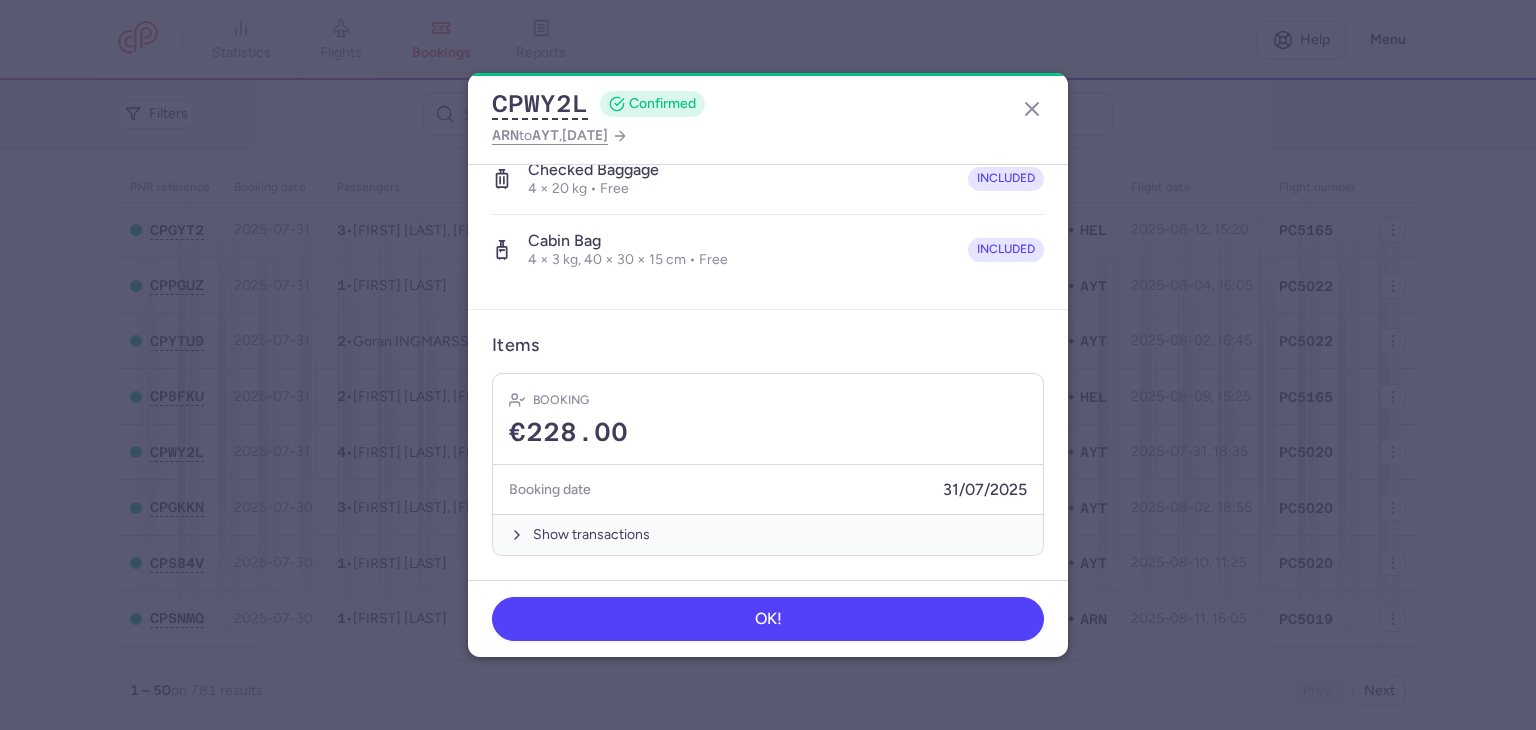 scroll, scrollTop: 603, scrollLeft: 0, axis: vertical 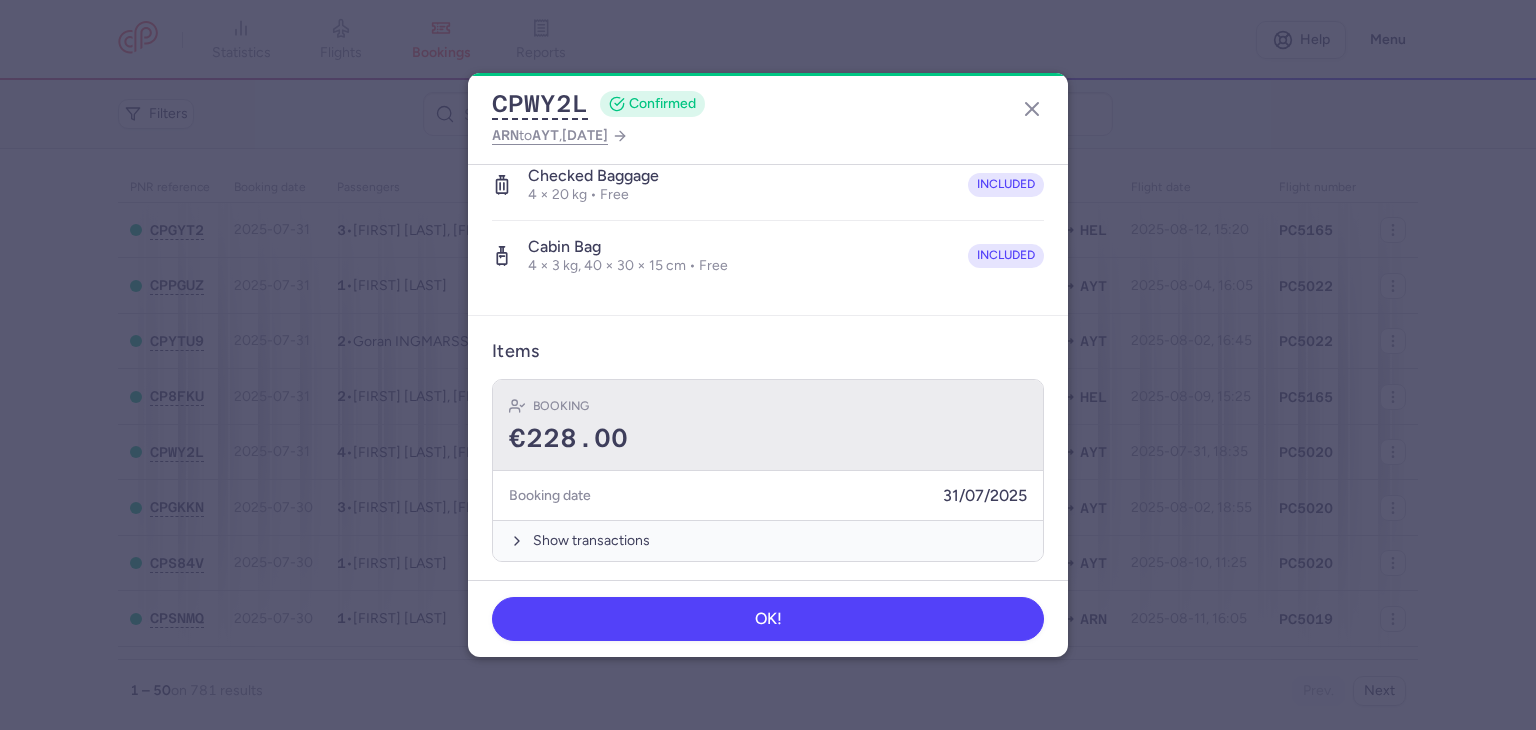 click on "€228.00" at bounding box center [768, 439] 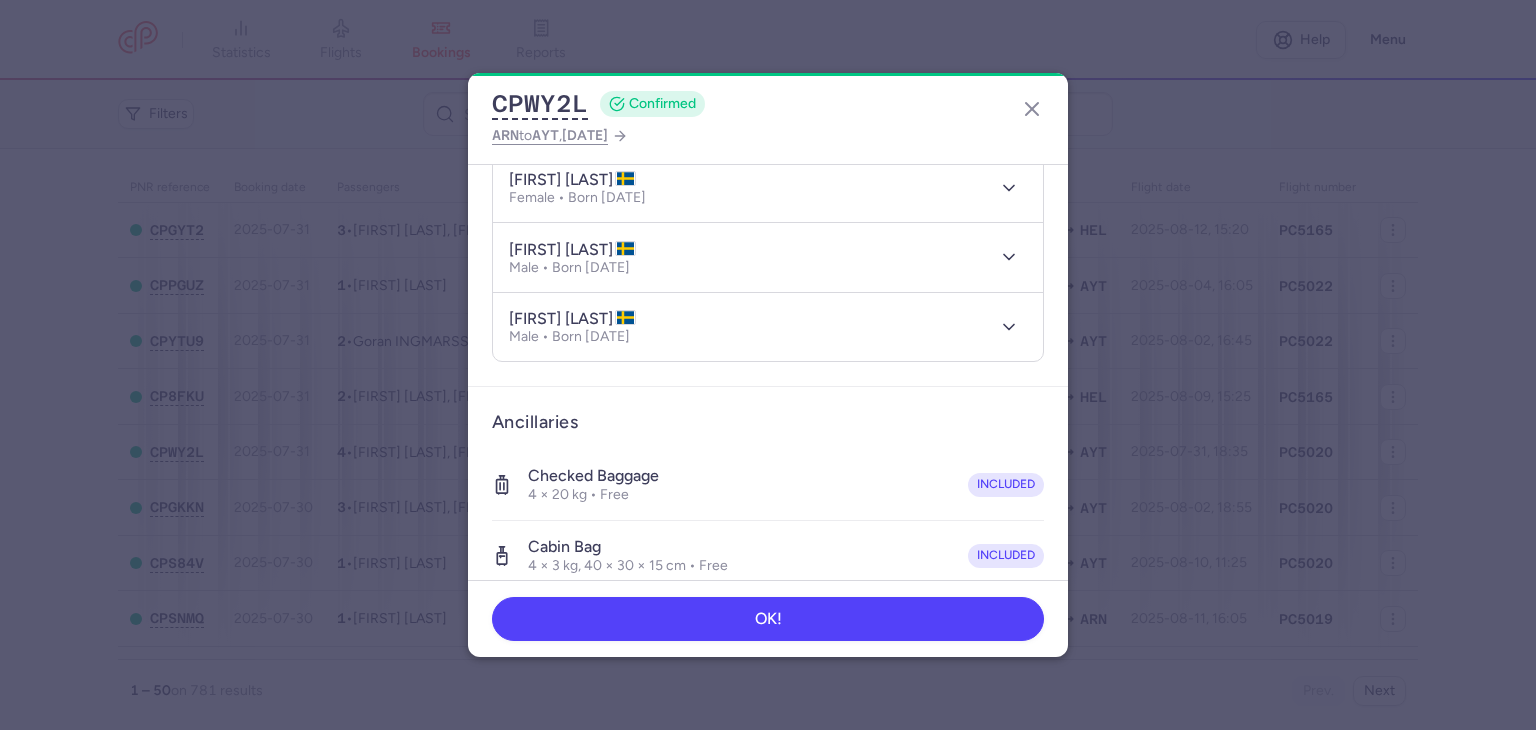 scroll, scrollTop: 0, scrollLeft: 0, axis: both 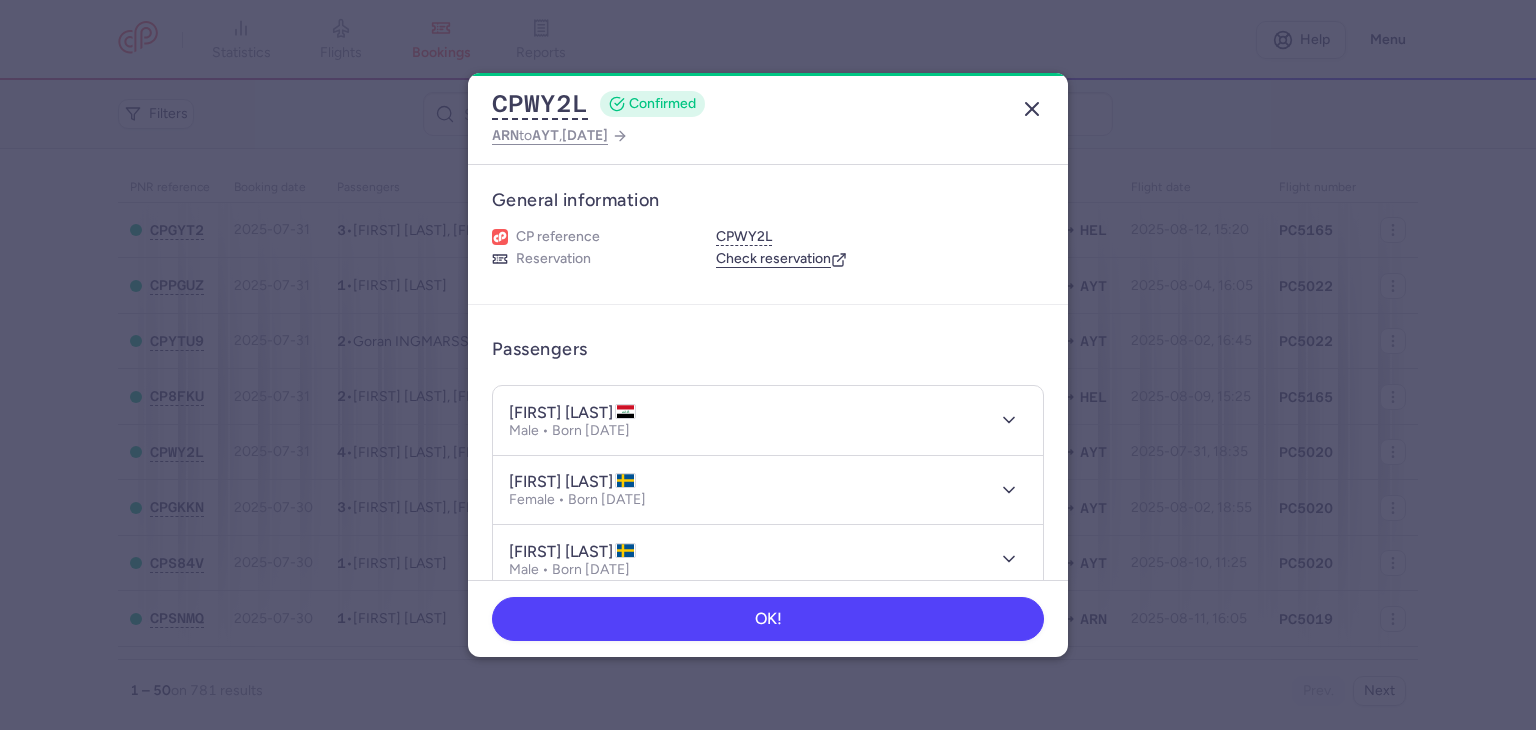 click 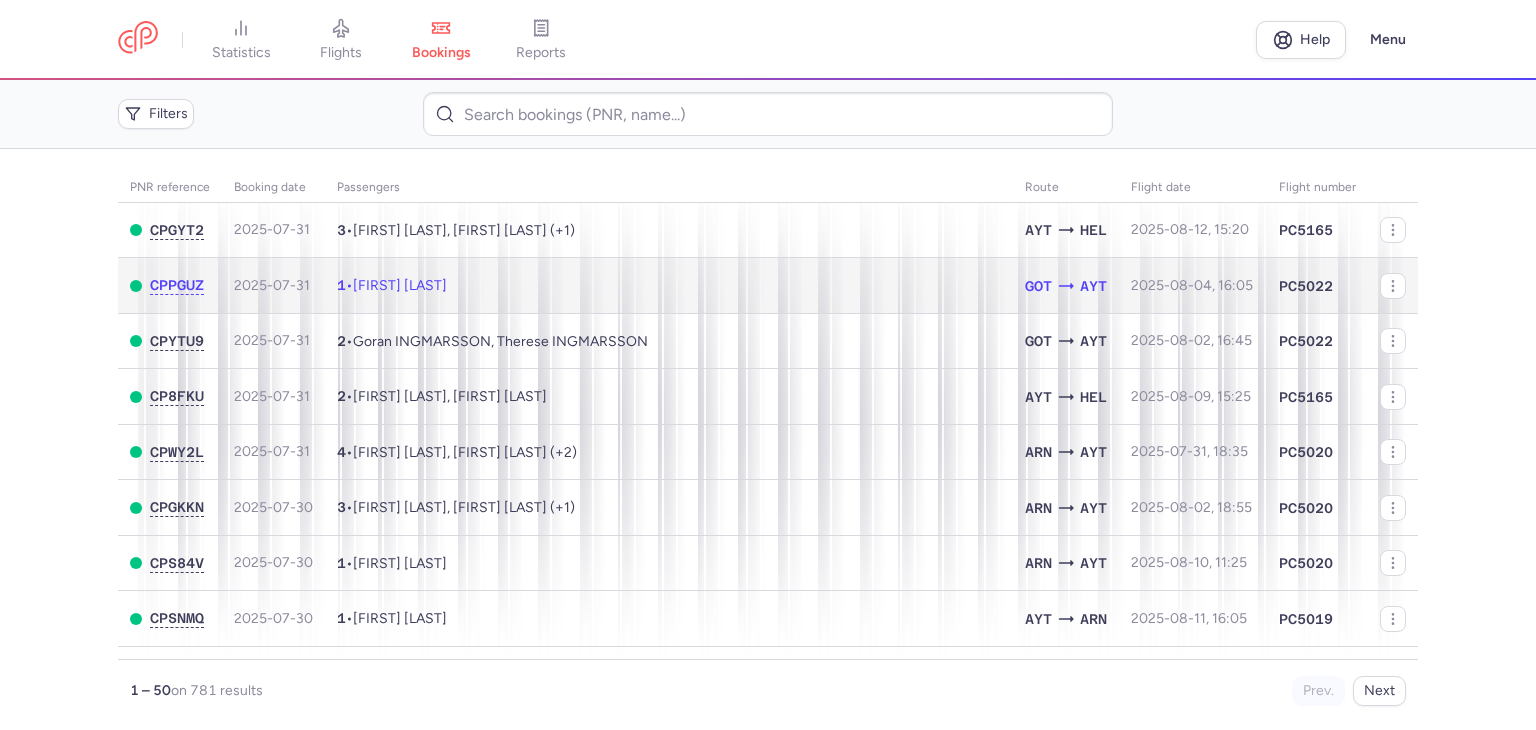 click on "1  •  Serik JAMANTAYEV" at bounding box center (669, 286) 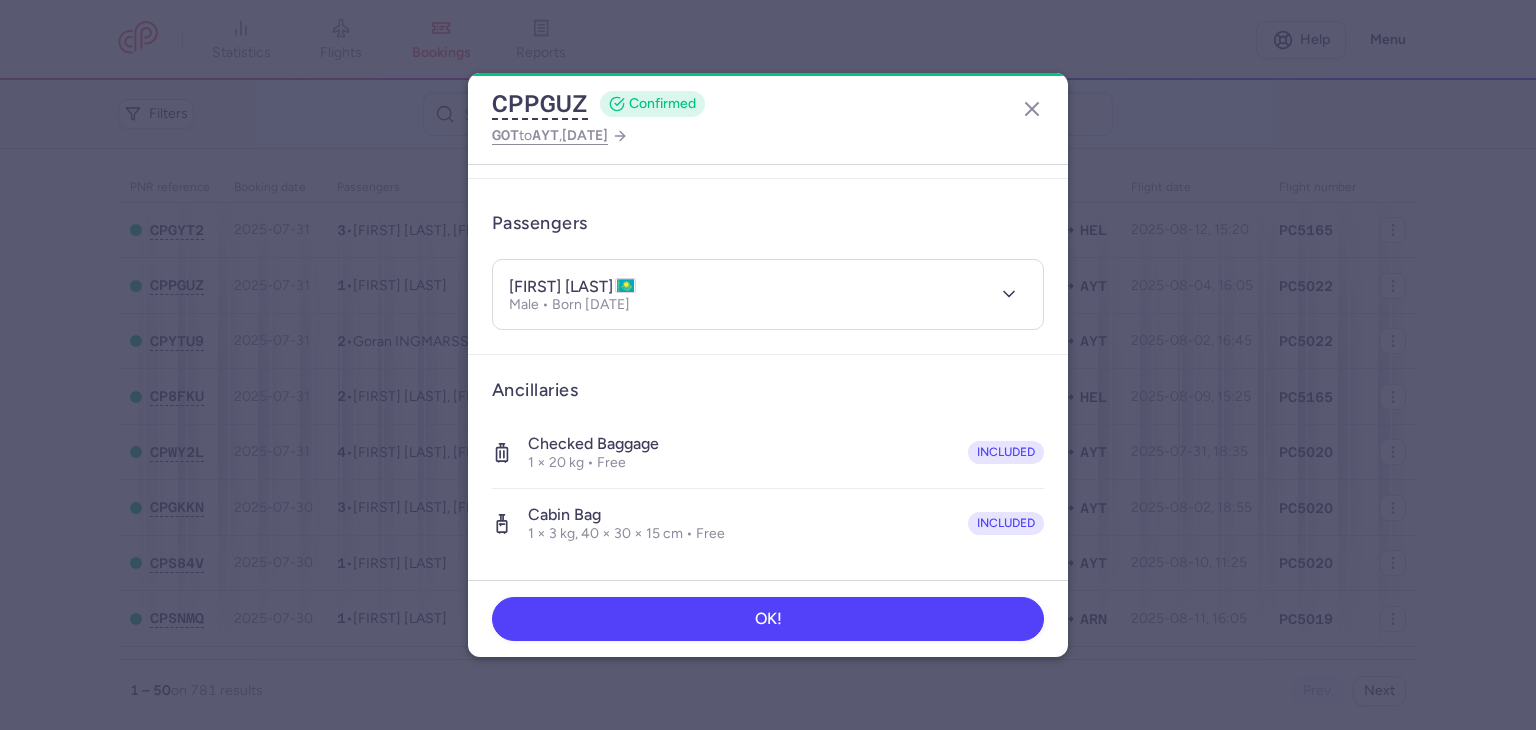 scroll, scrollTop: 396, scrollLeft: 0, axis: vertical 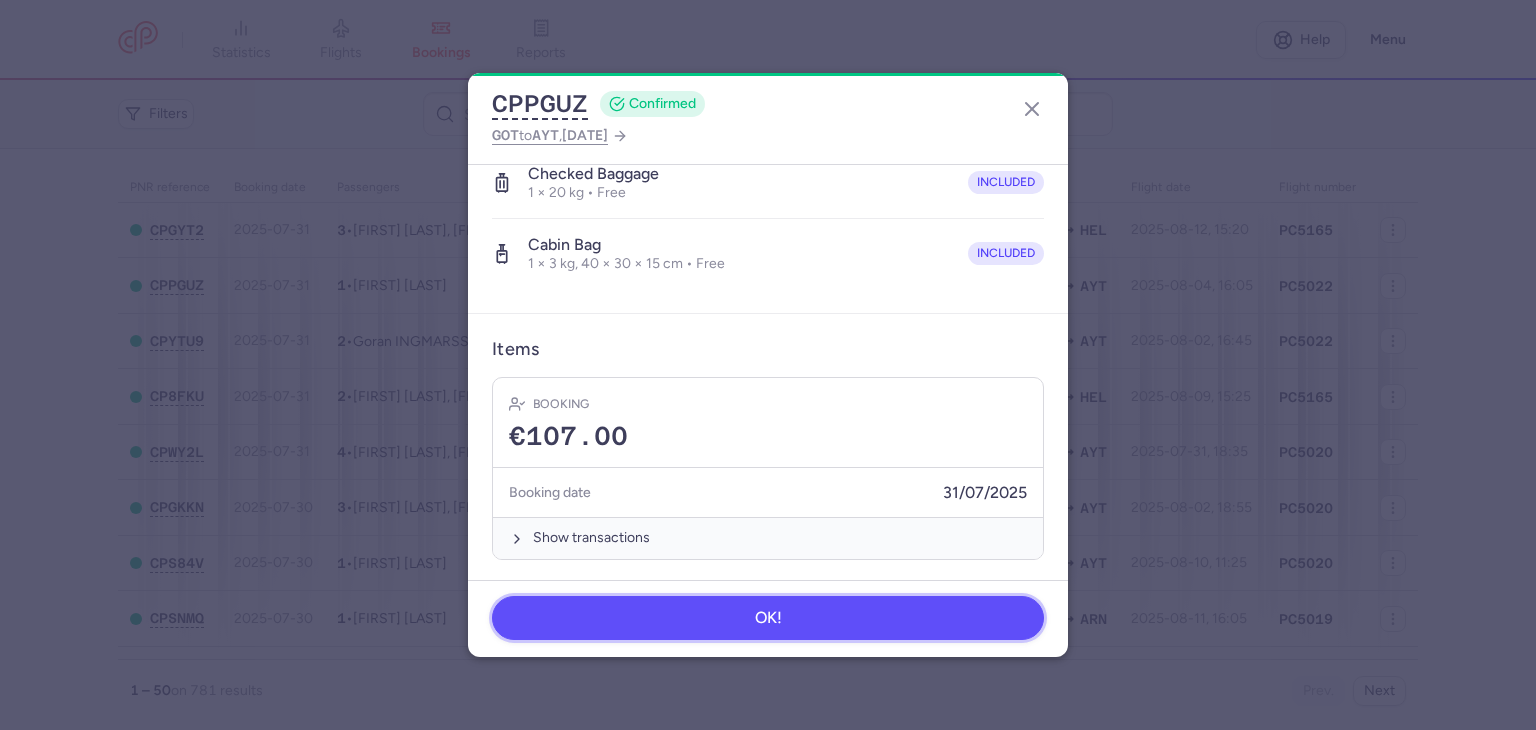 click on "OK!" at bounding box center (768, 618) 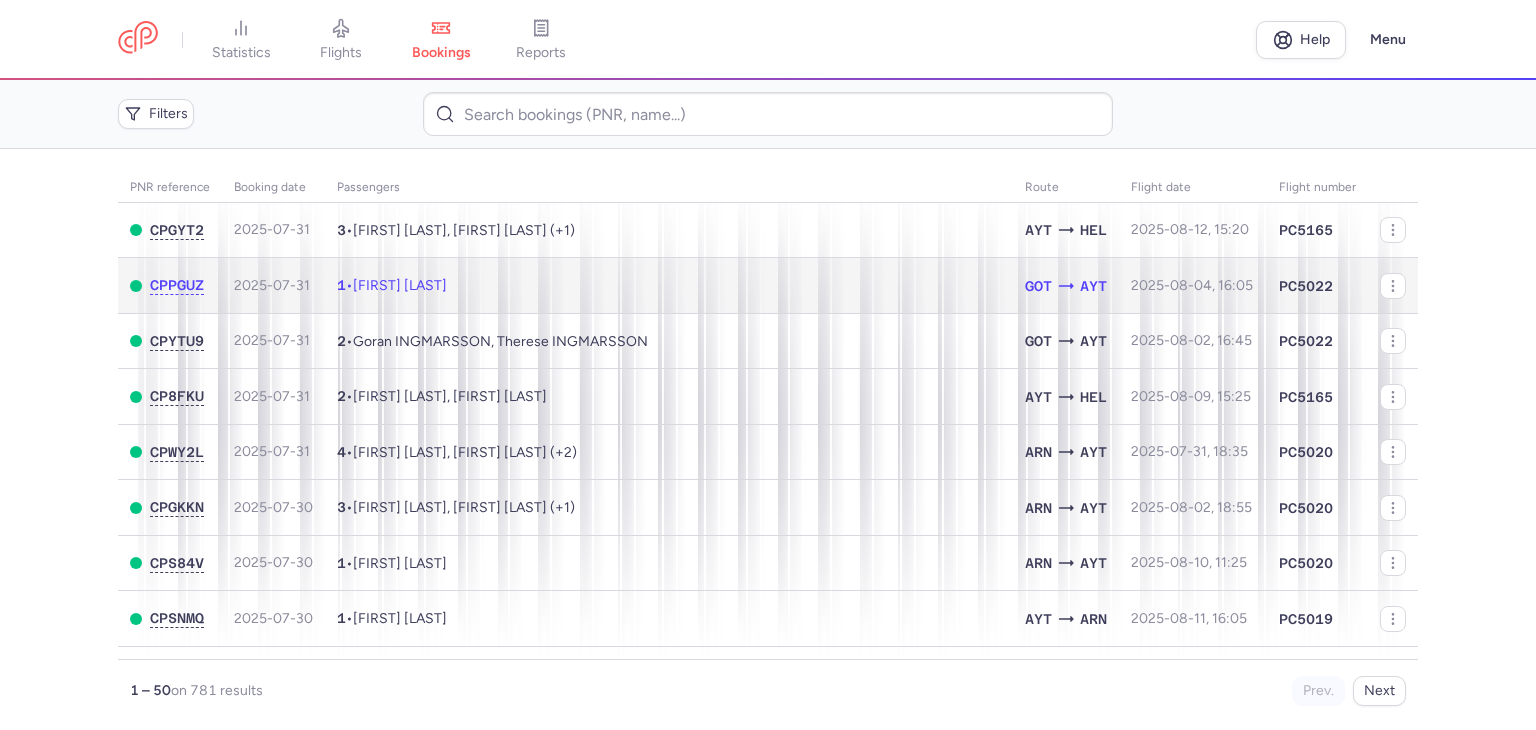 click on "1  •  Serik JAMANTAYEV" at bounding box center [669, 286] 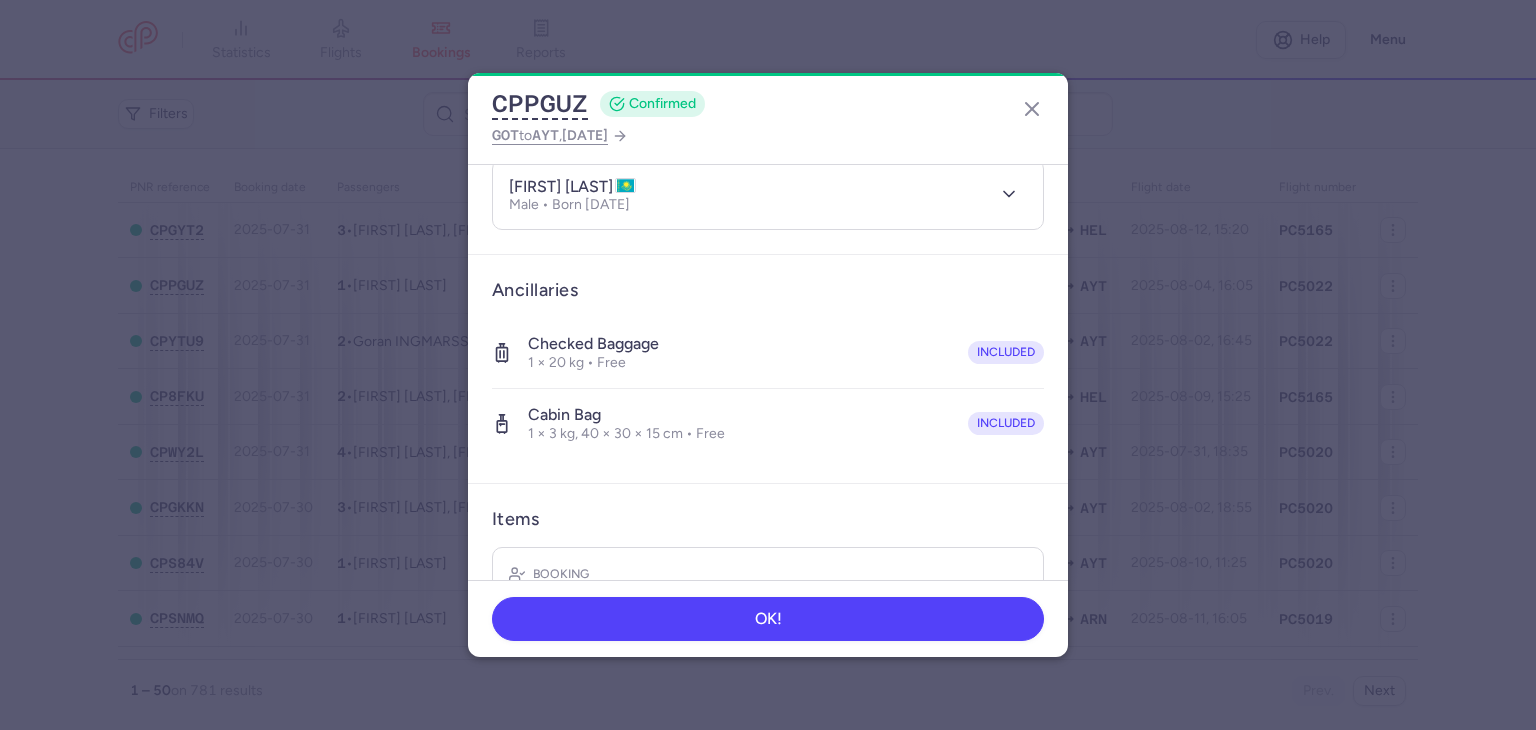 scroll, scrollTop: 396, scrollLeft: 0, axis: vertical 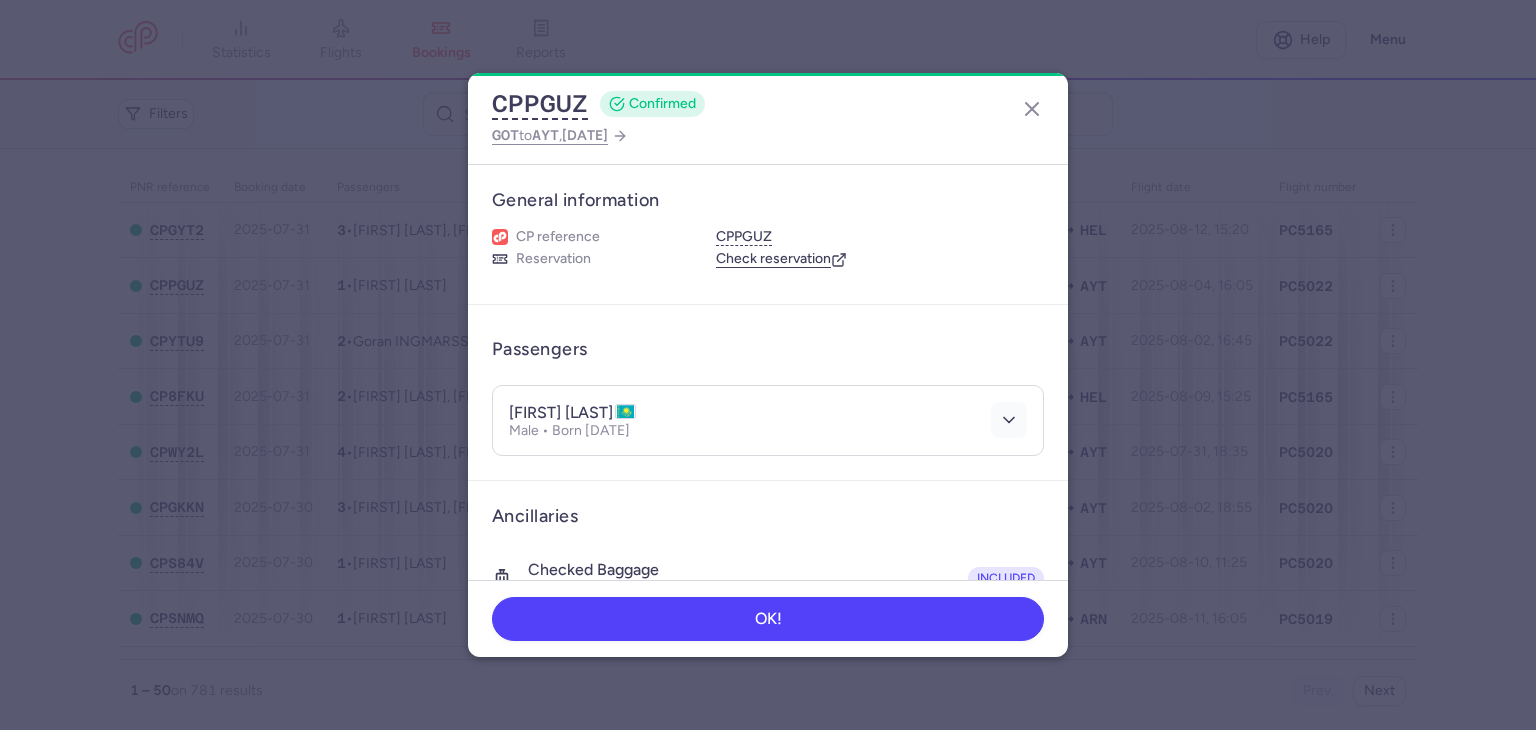 click 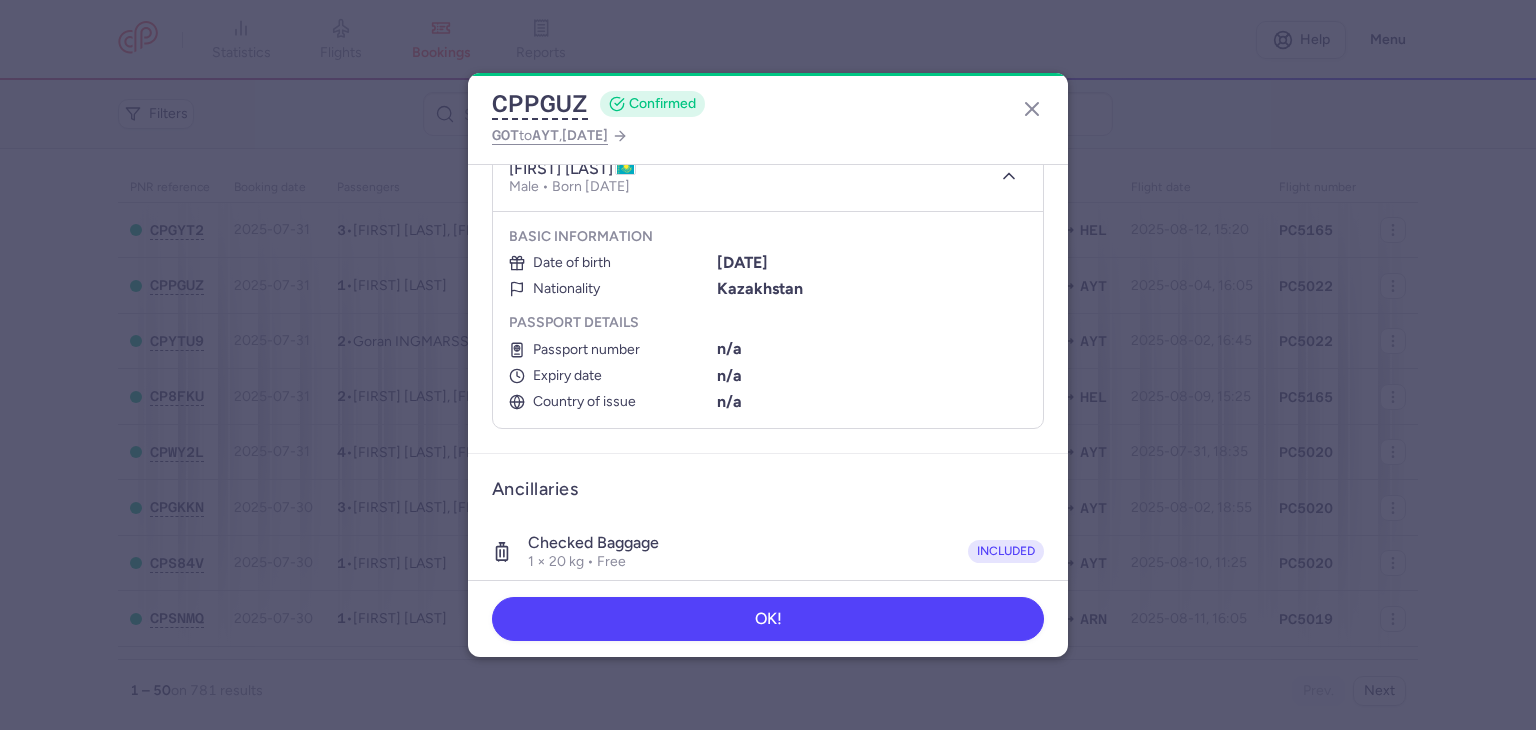 scroll, scrollTop: 200, scrollLeft: 0, axis: vertical 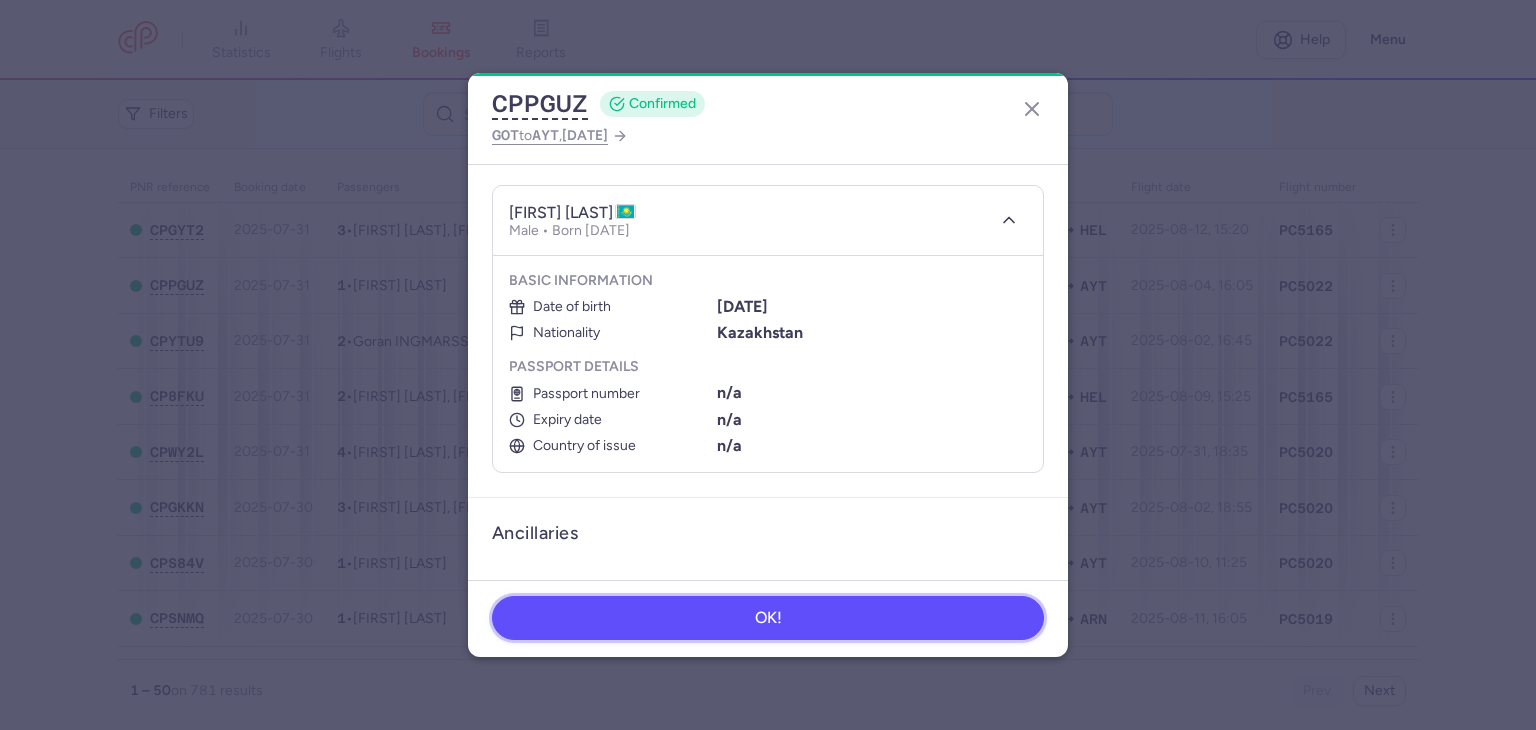 click on "OK!" at bounding box center [768, 618] 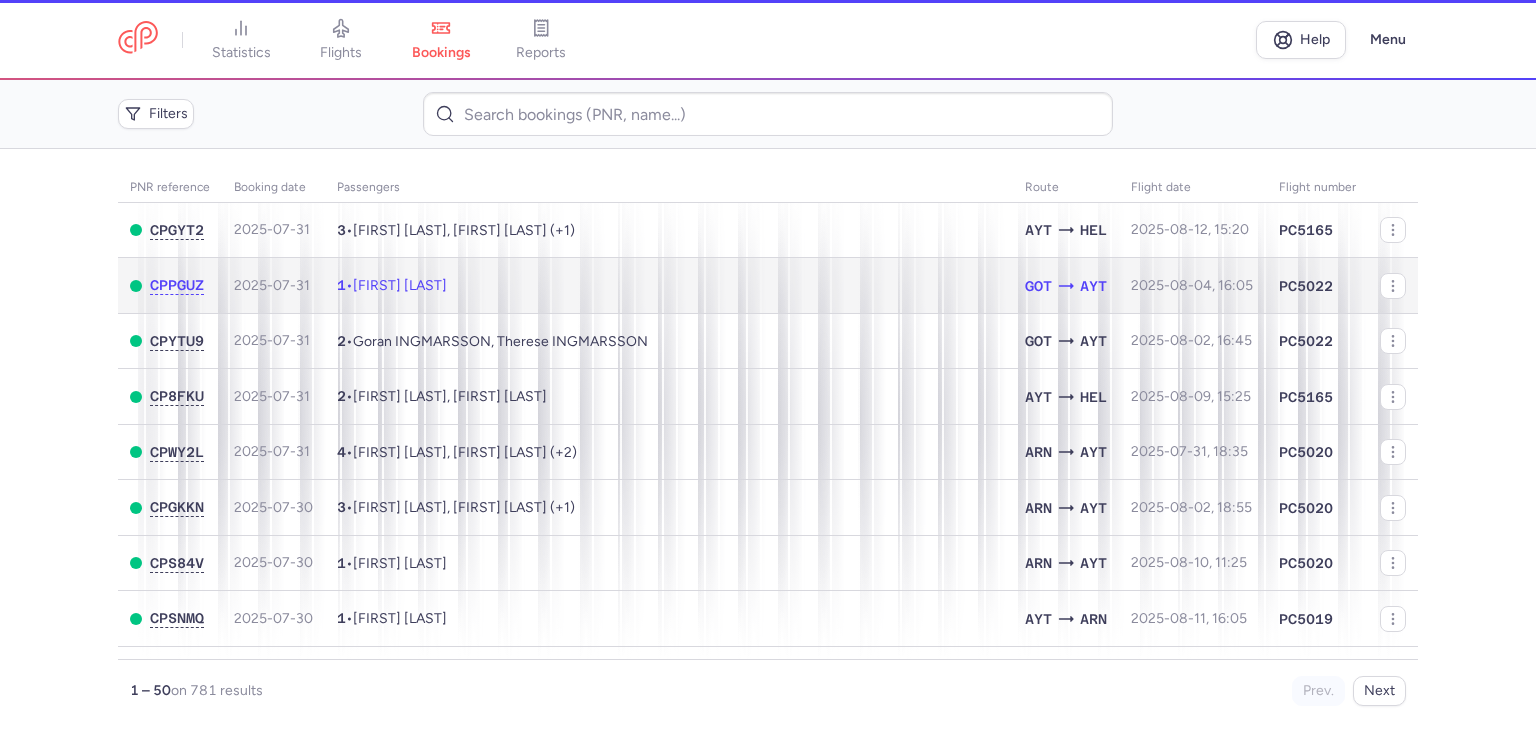 scroll, scrollTop: 0, scrollLeft: 0, axis: both 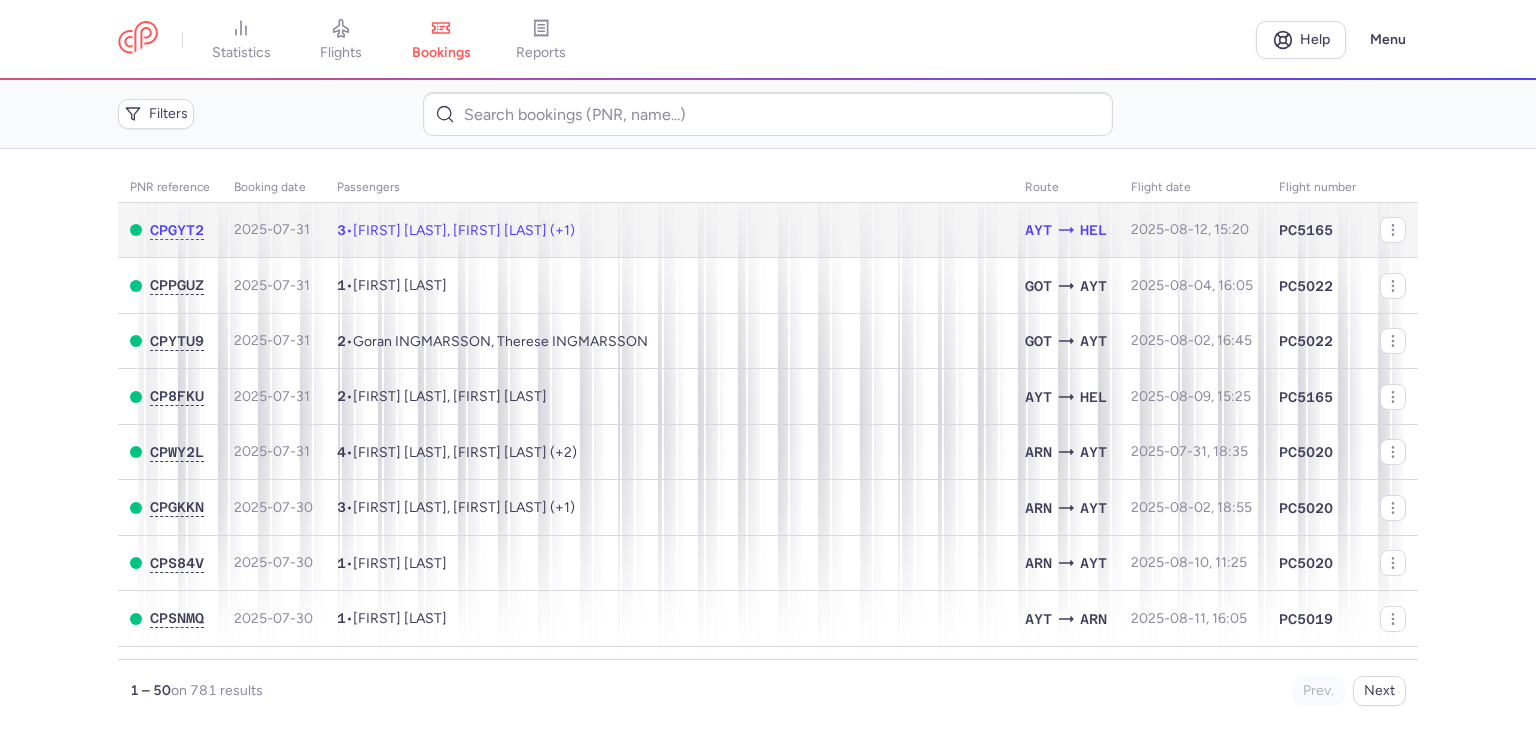 click on "[FIRST] [LAST], [FIRST] [LAST] (+1)" at bounding box center (464, 230) 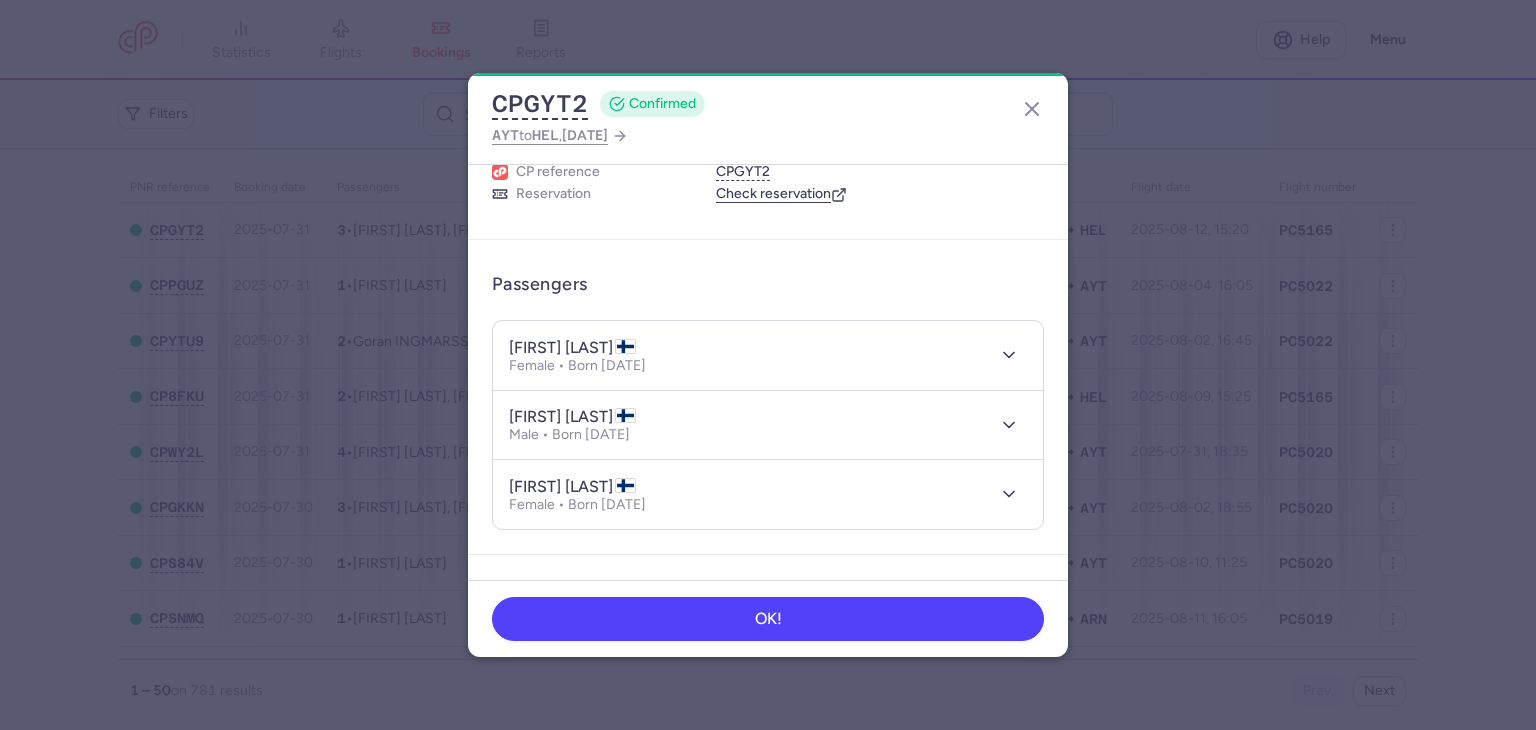 scroll, scrollTop: 100, scrollLeft: 0, axis: vertical 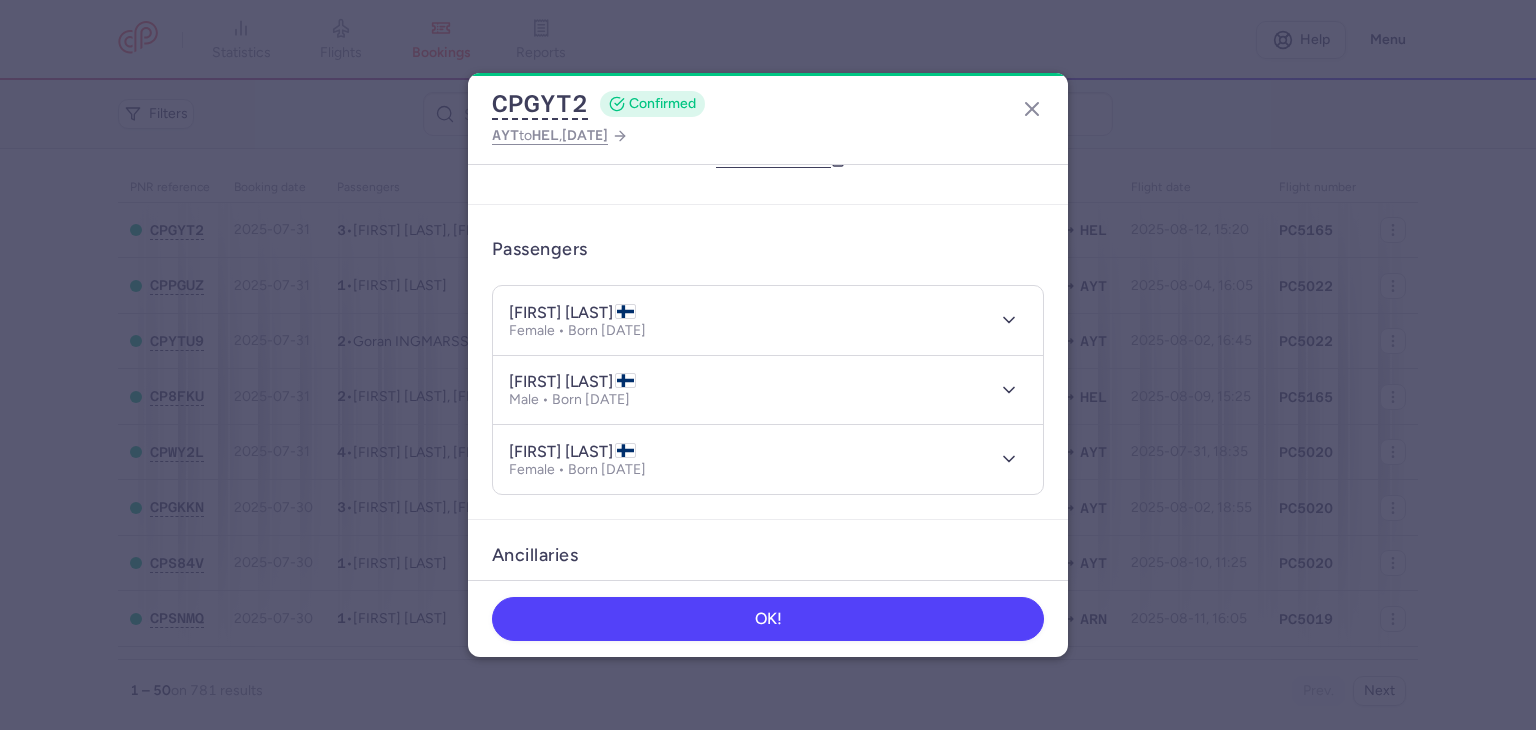 click at bounding box center [1005, 320] 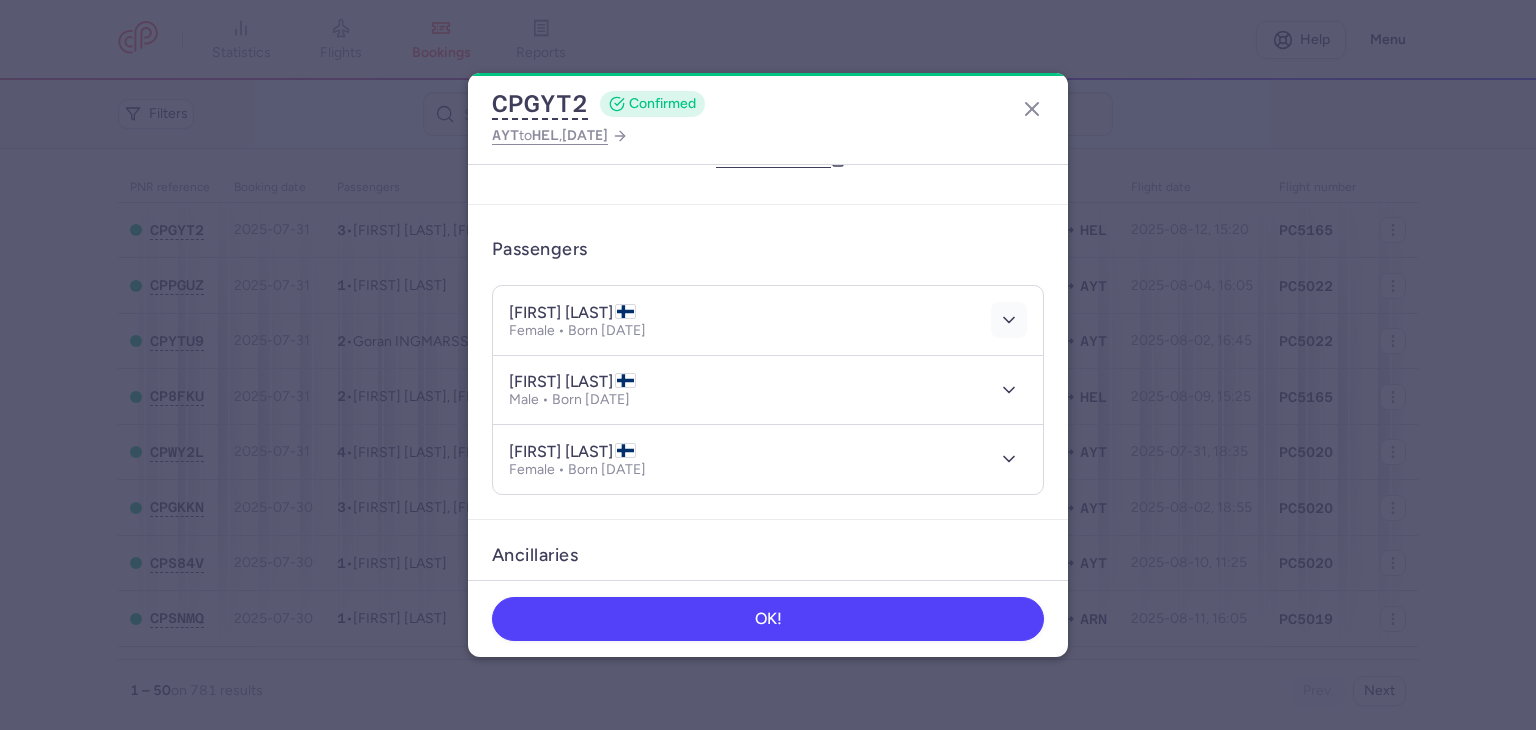 click 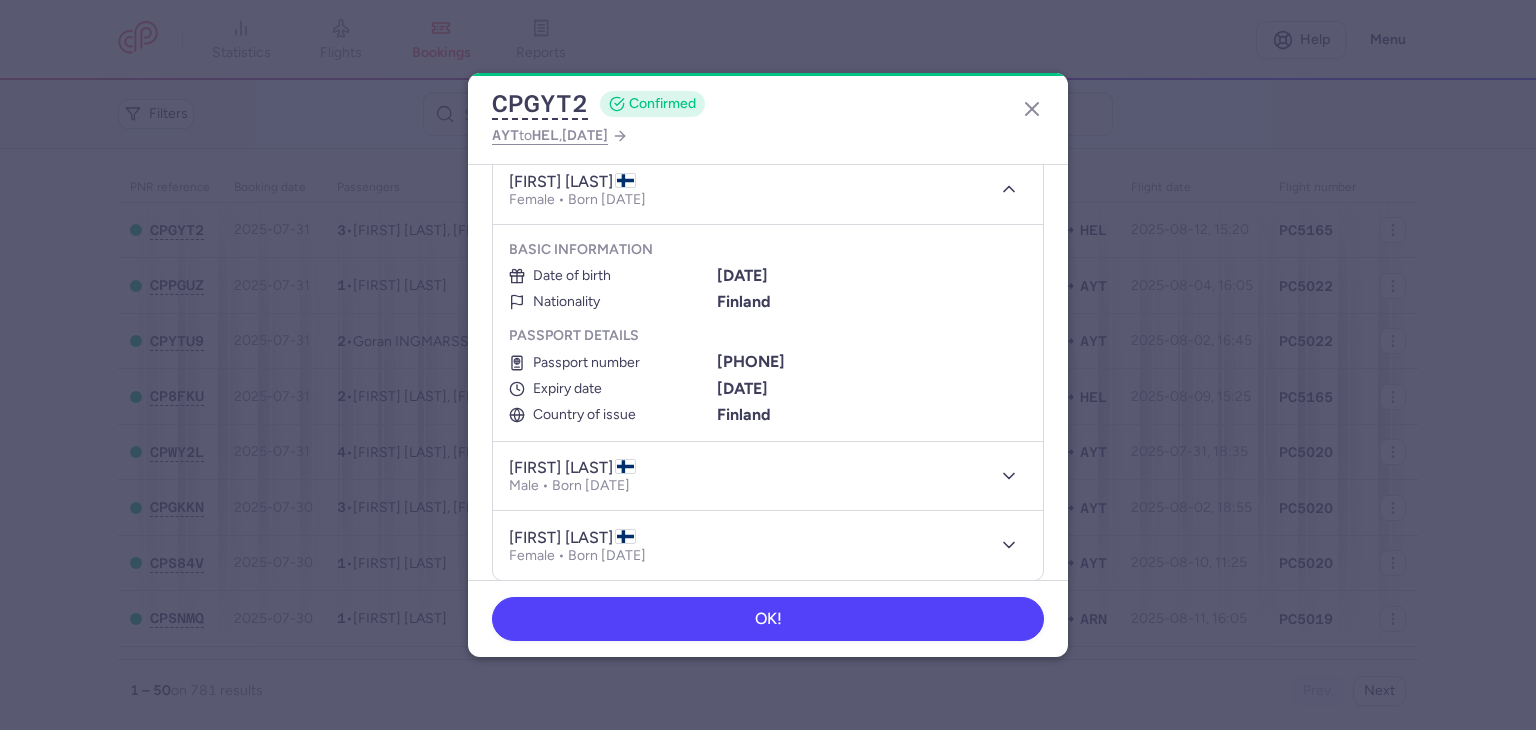 scroll, scrollTop: 200, scrollLeft: 0, axis: vertical 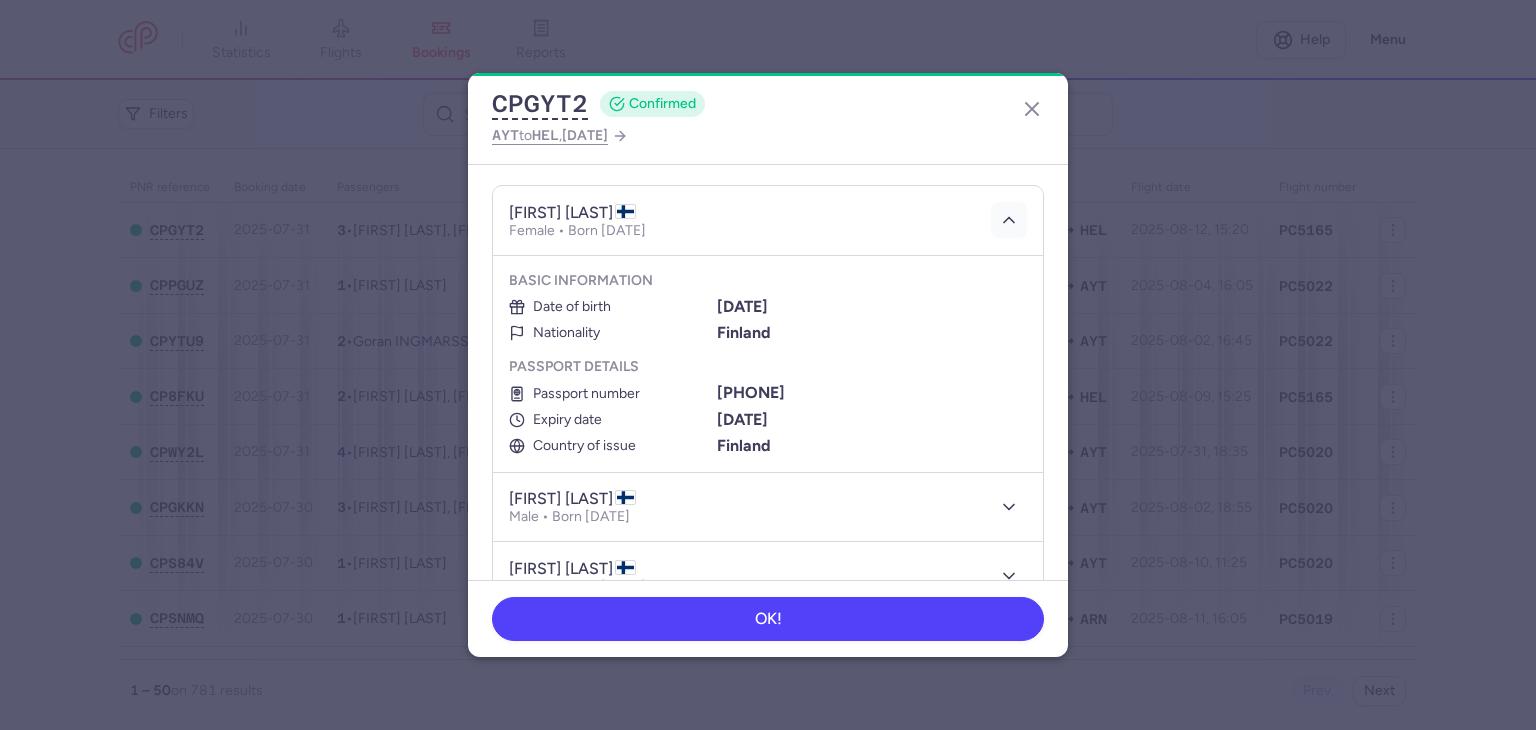 click at bounding box center [1009, 220] 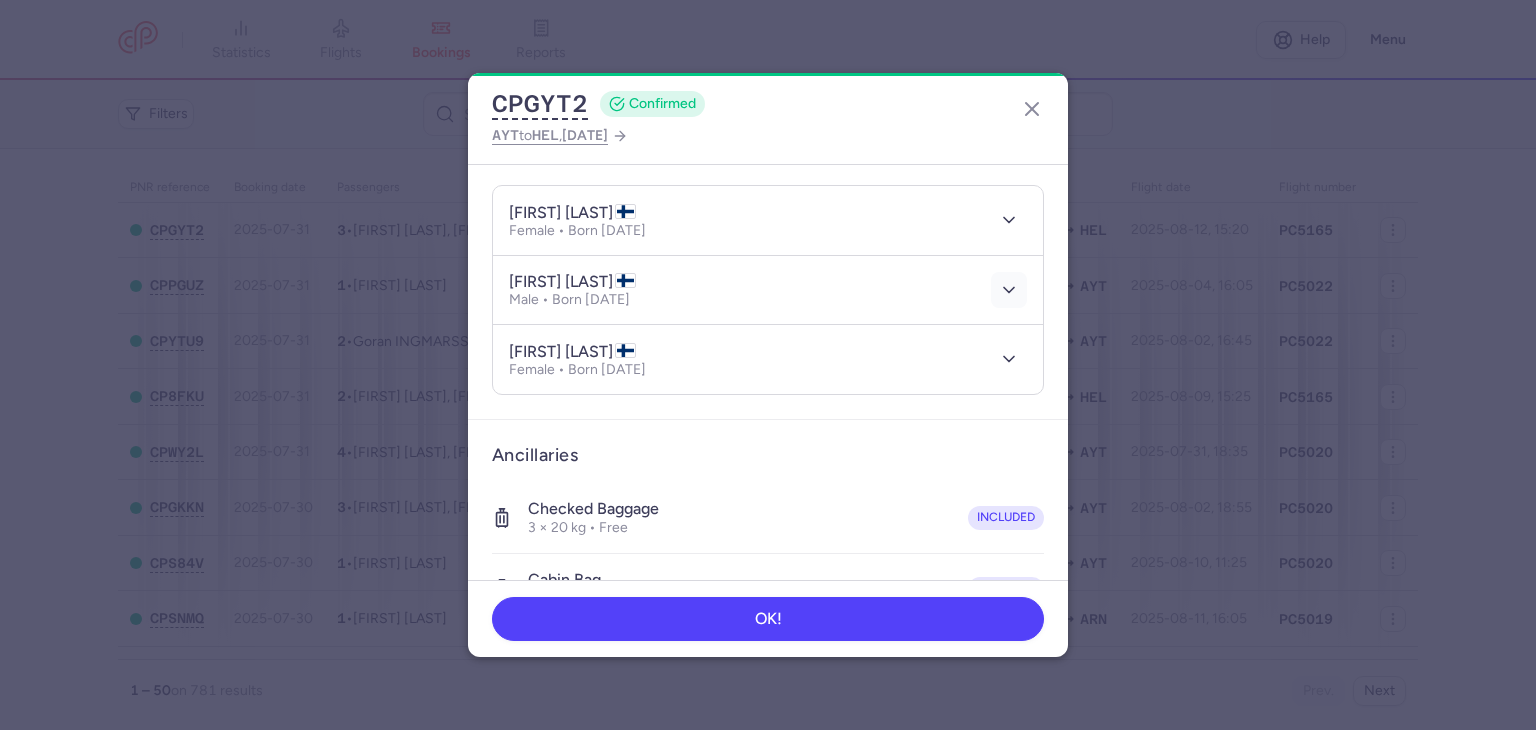 click 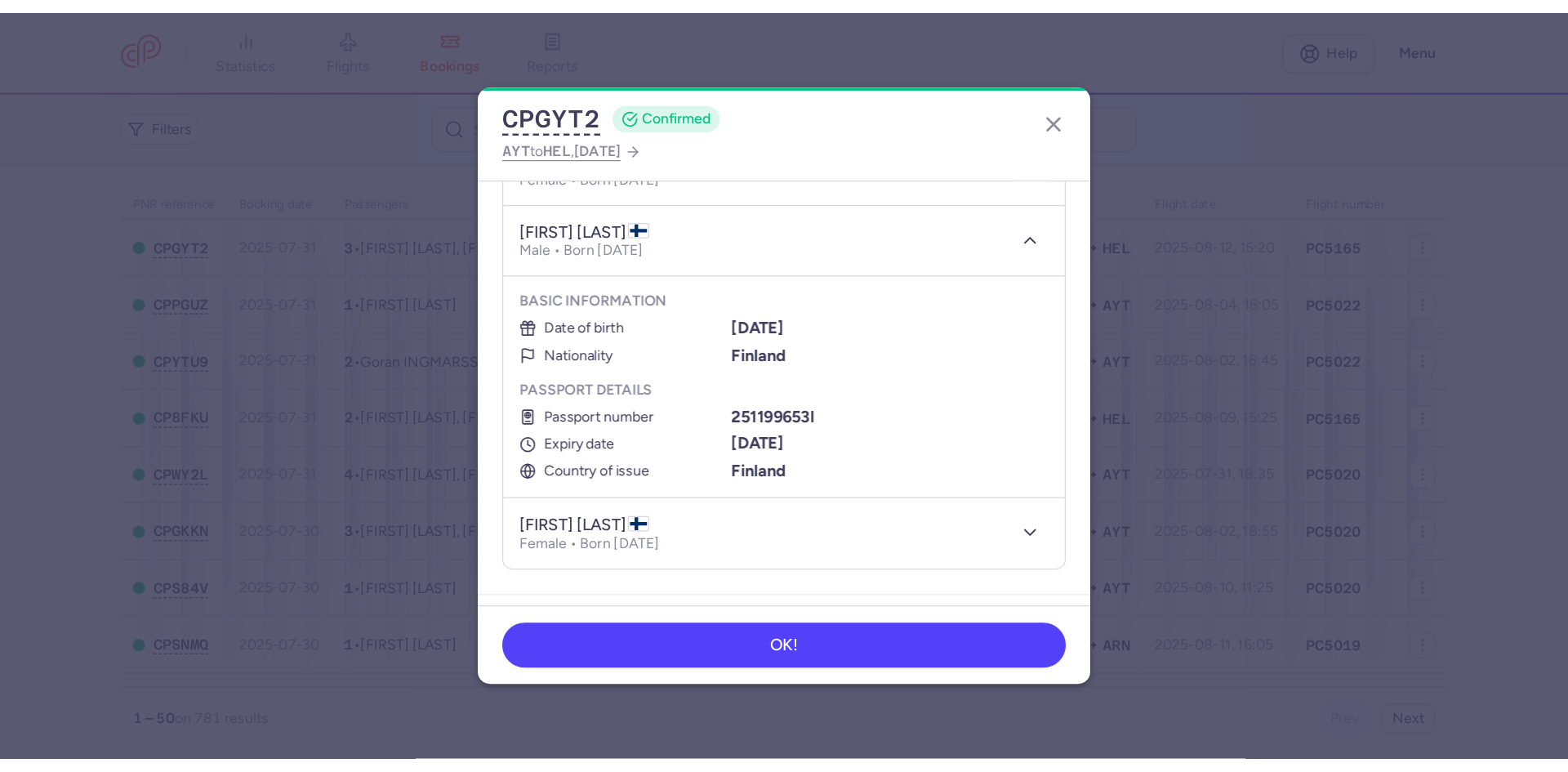 scroll, scrollTop: 245, scrollLeft: 0, axis: vertical 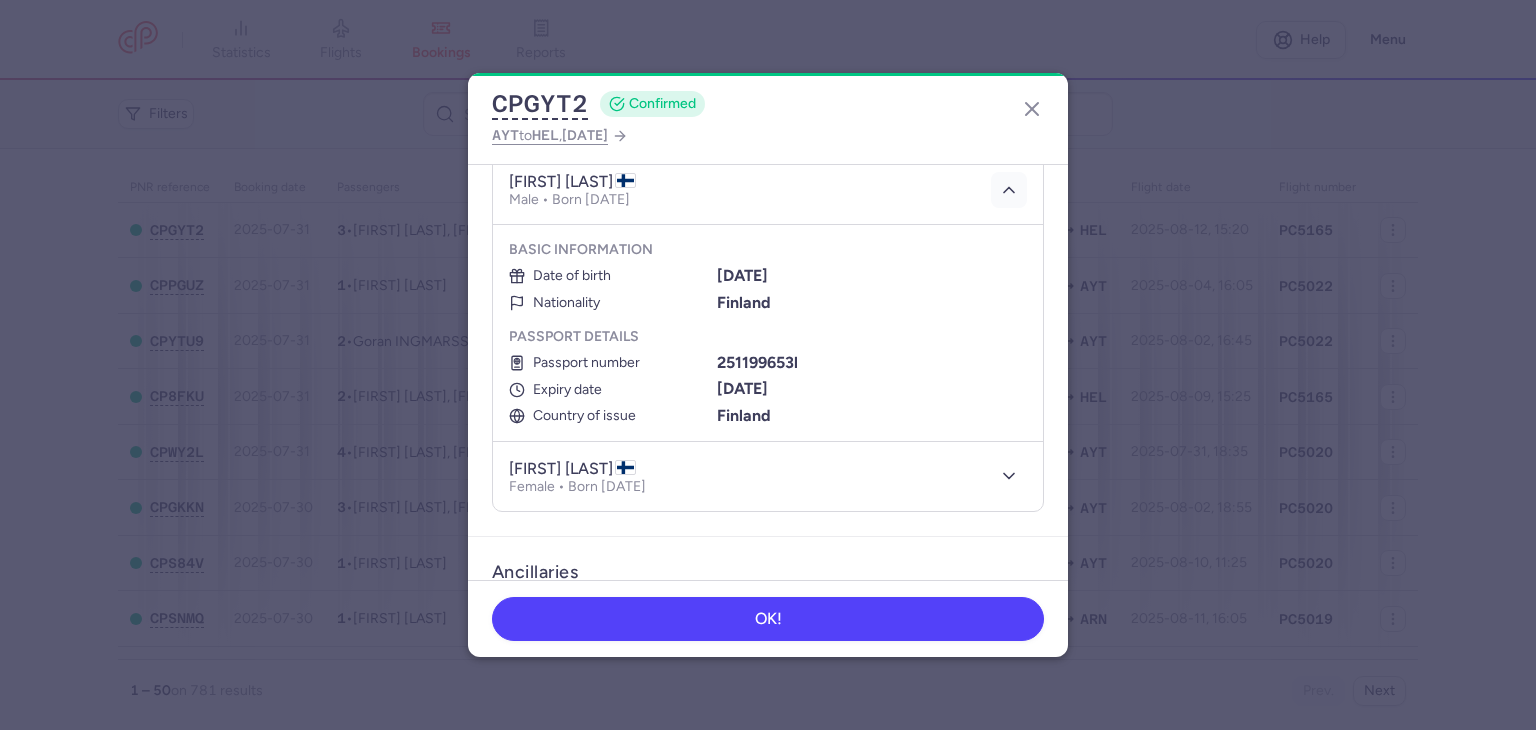 click at bounding box center [1009, 190] 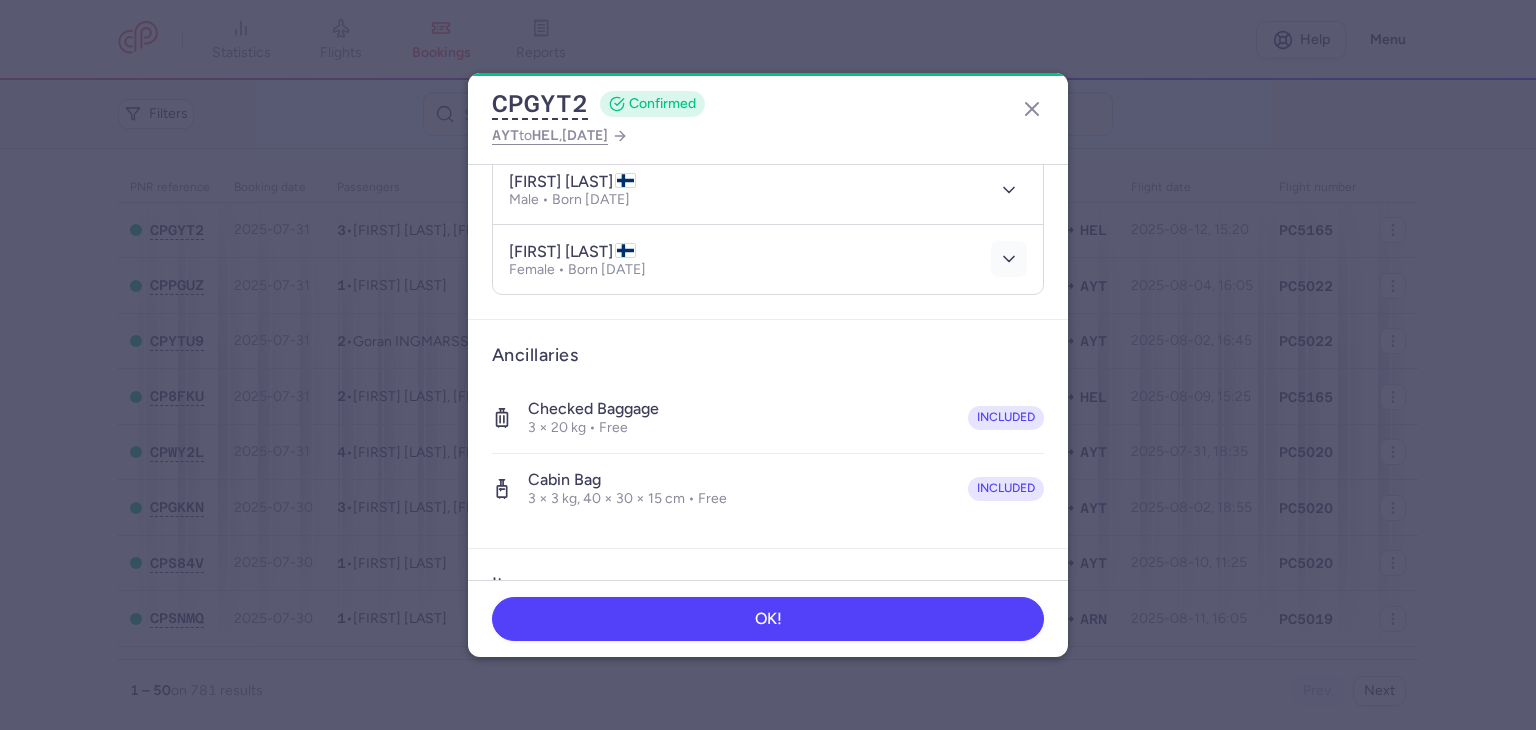 click 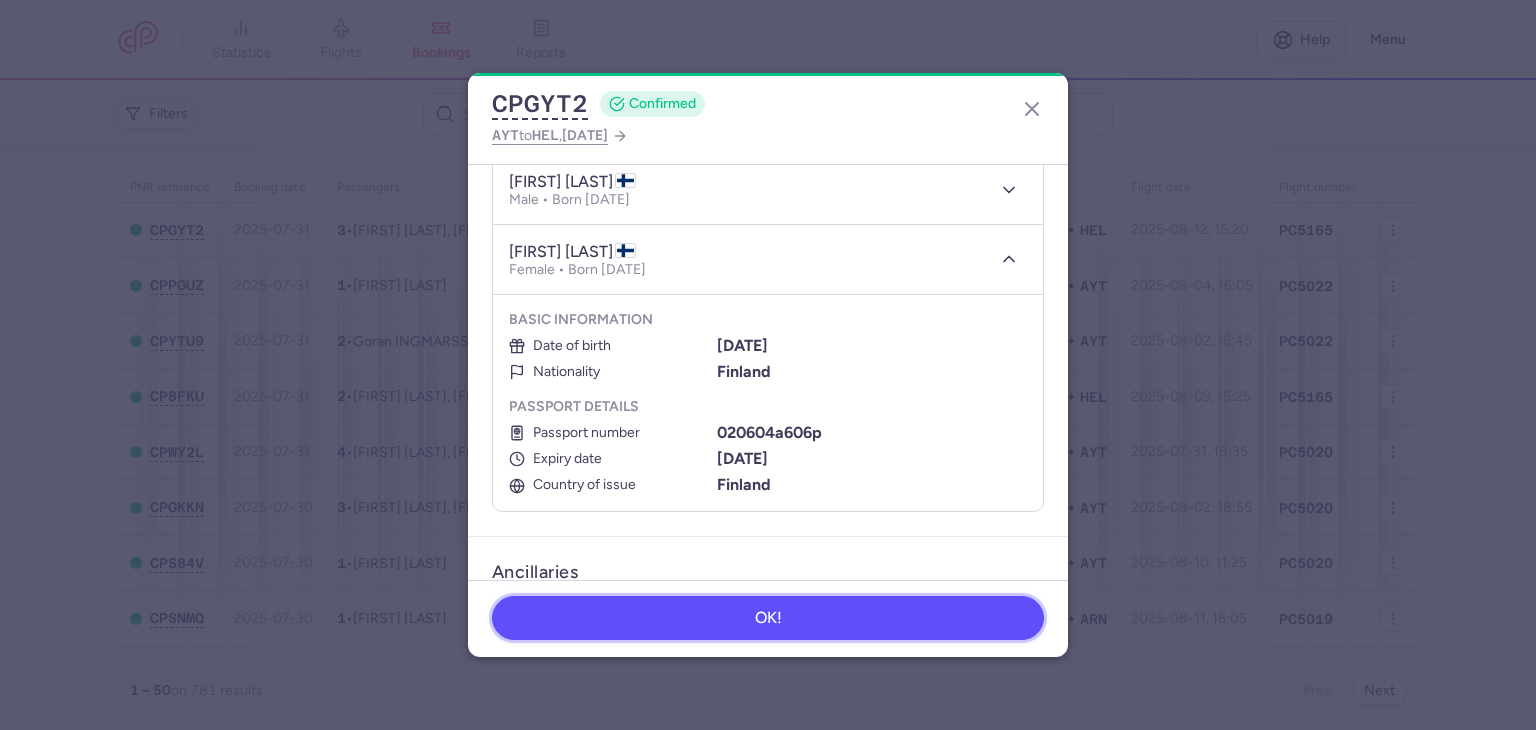 click on "OK!" at bounding box center [768, 618] 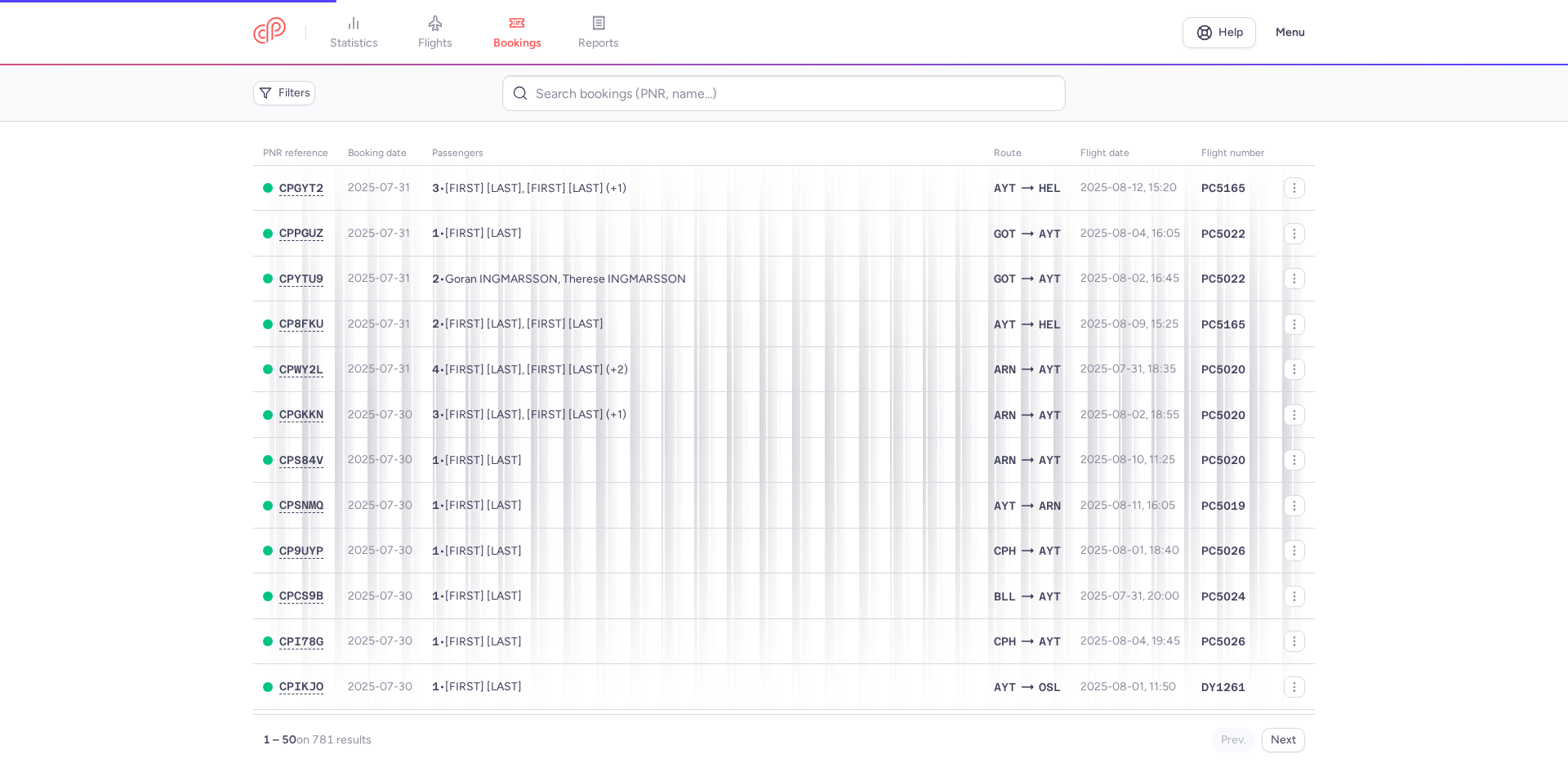 scroll, scrollTop: 0, scrollLeft: 0, axis: both 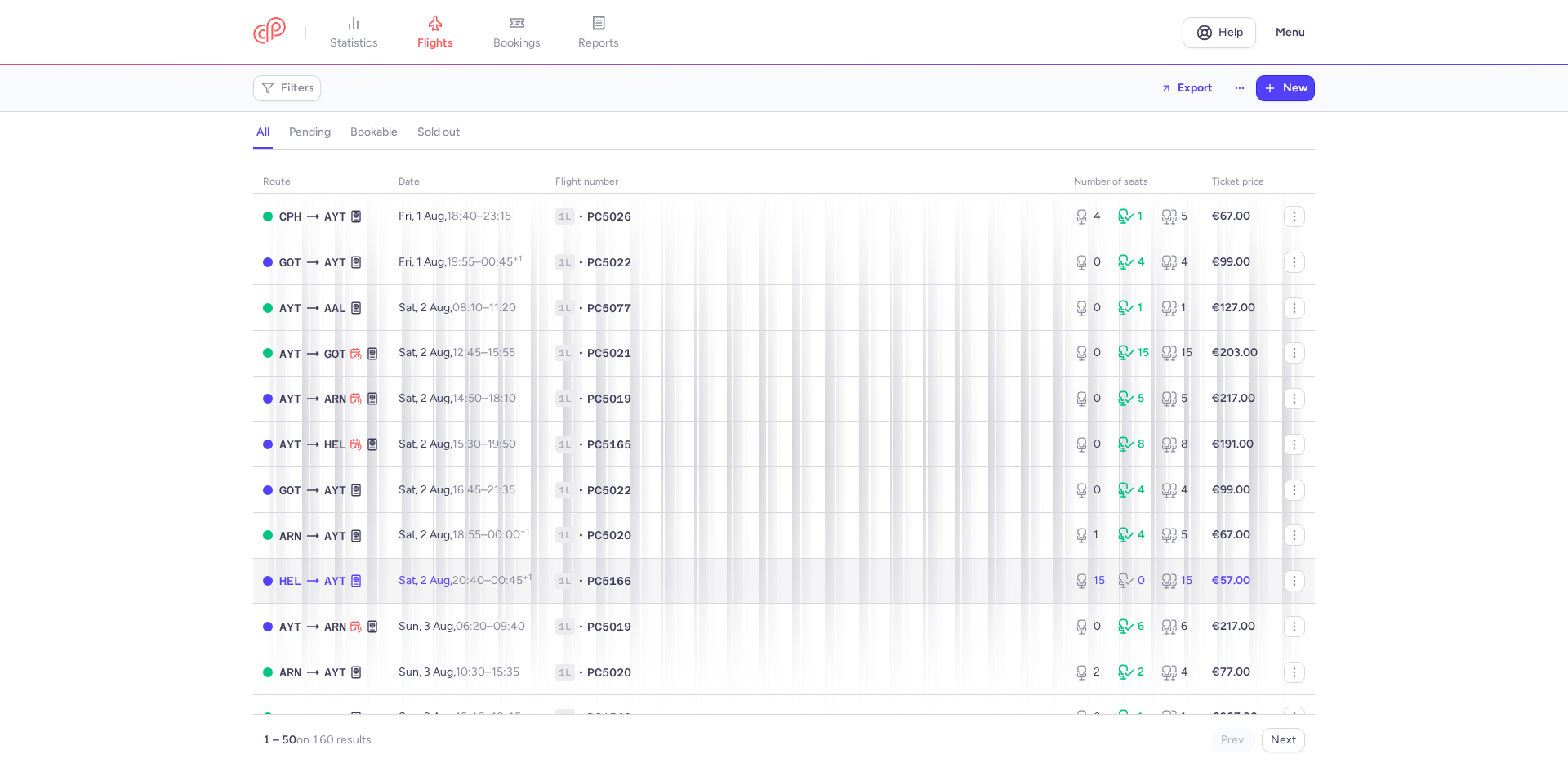 click on "1L • PC5166" 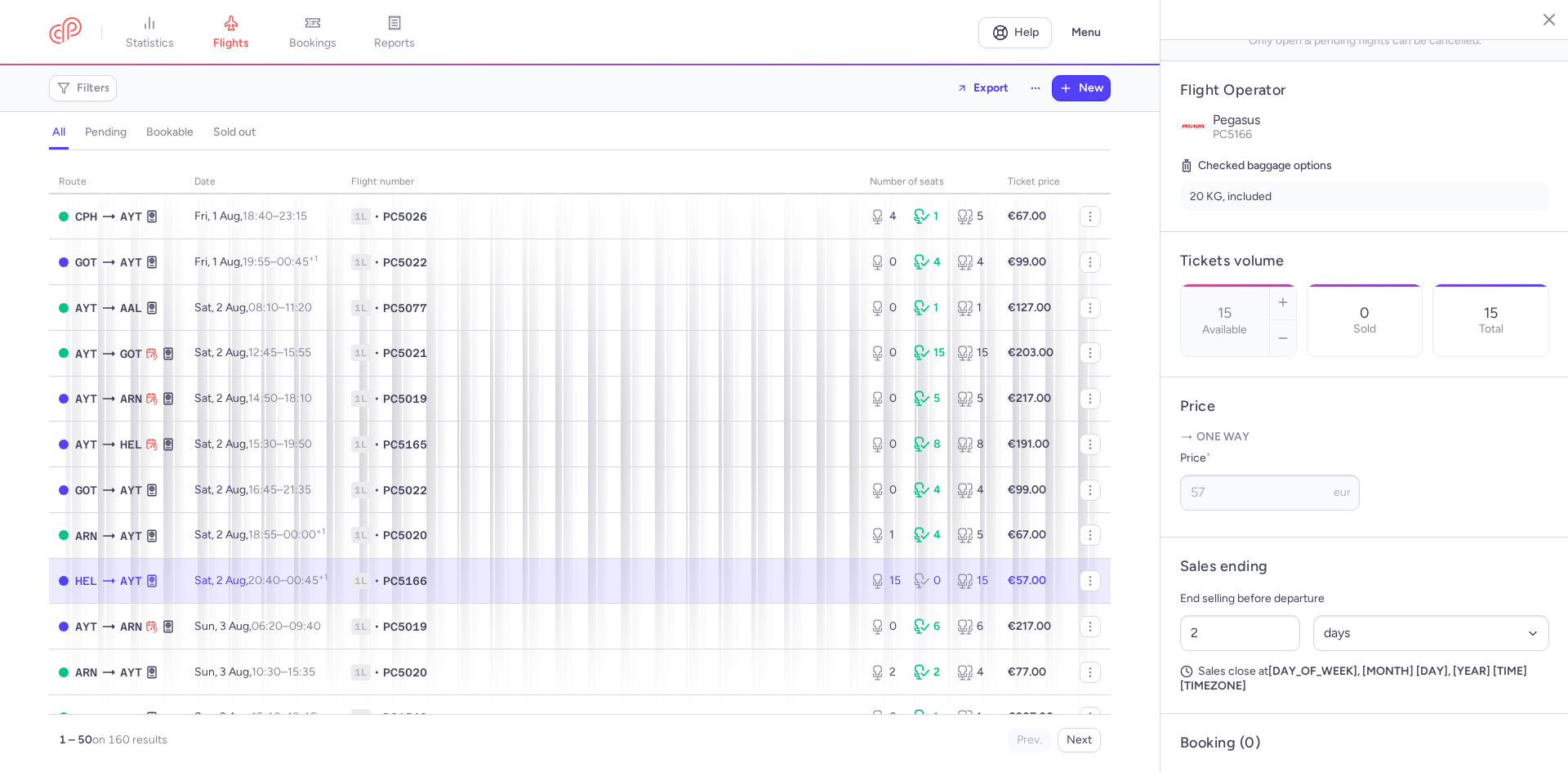 scroll, scrollTop: 367, scrollLeft: 0, axis: vertical 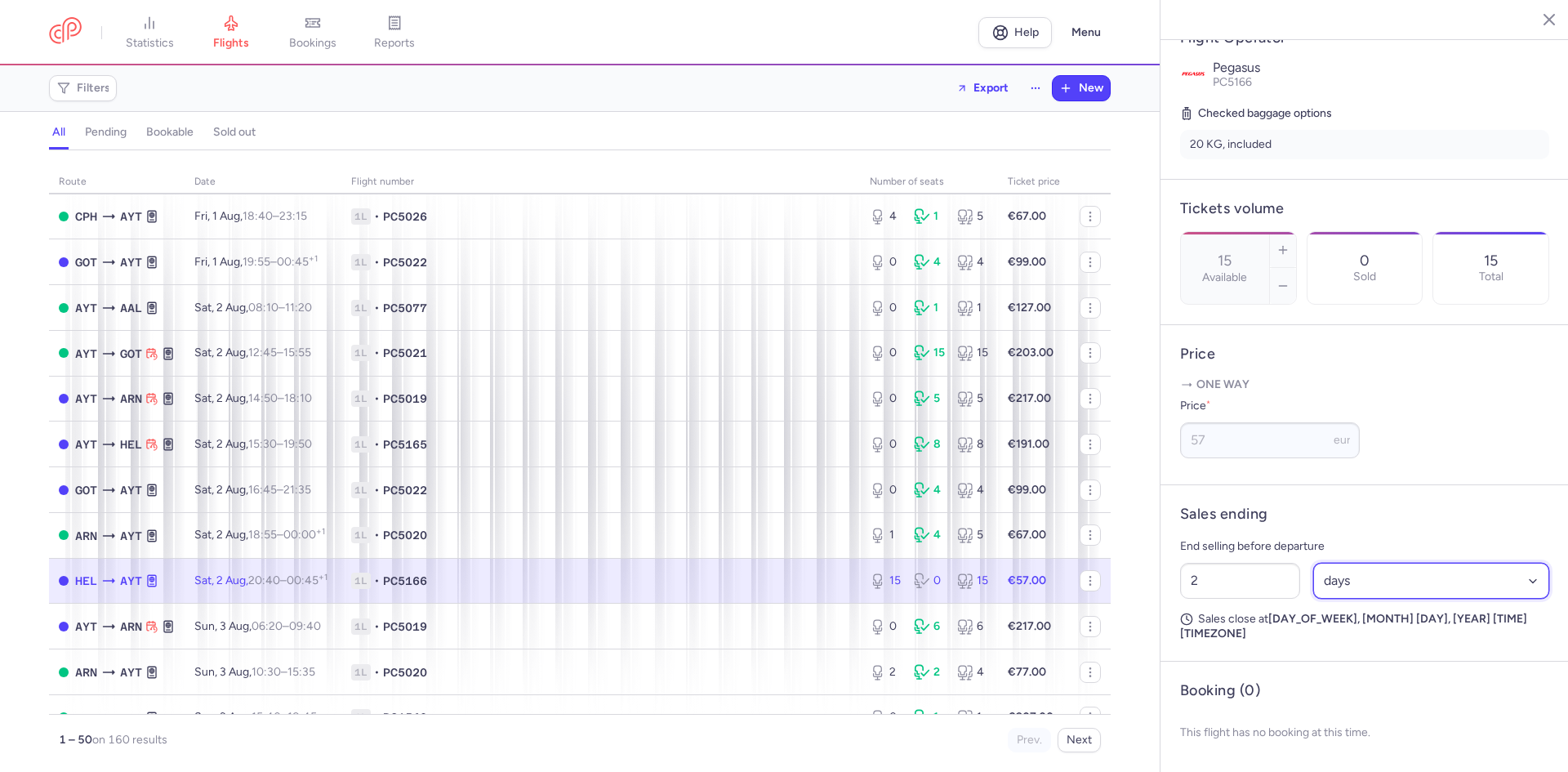 click on "Select an option hours days" at bounding box center [1432, 581] 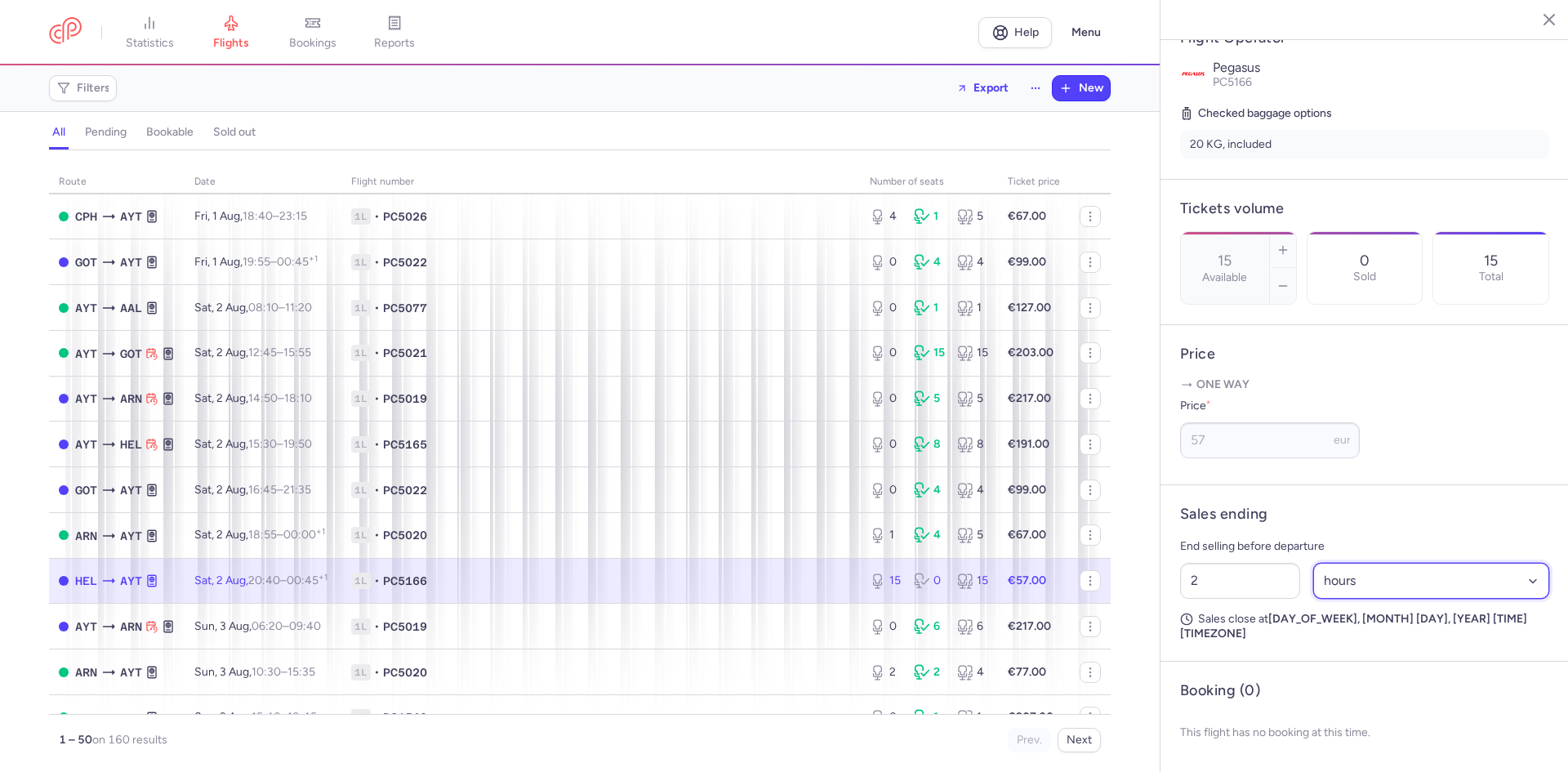 click on "Select an option hours days" at bounding box center [1432, 581] 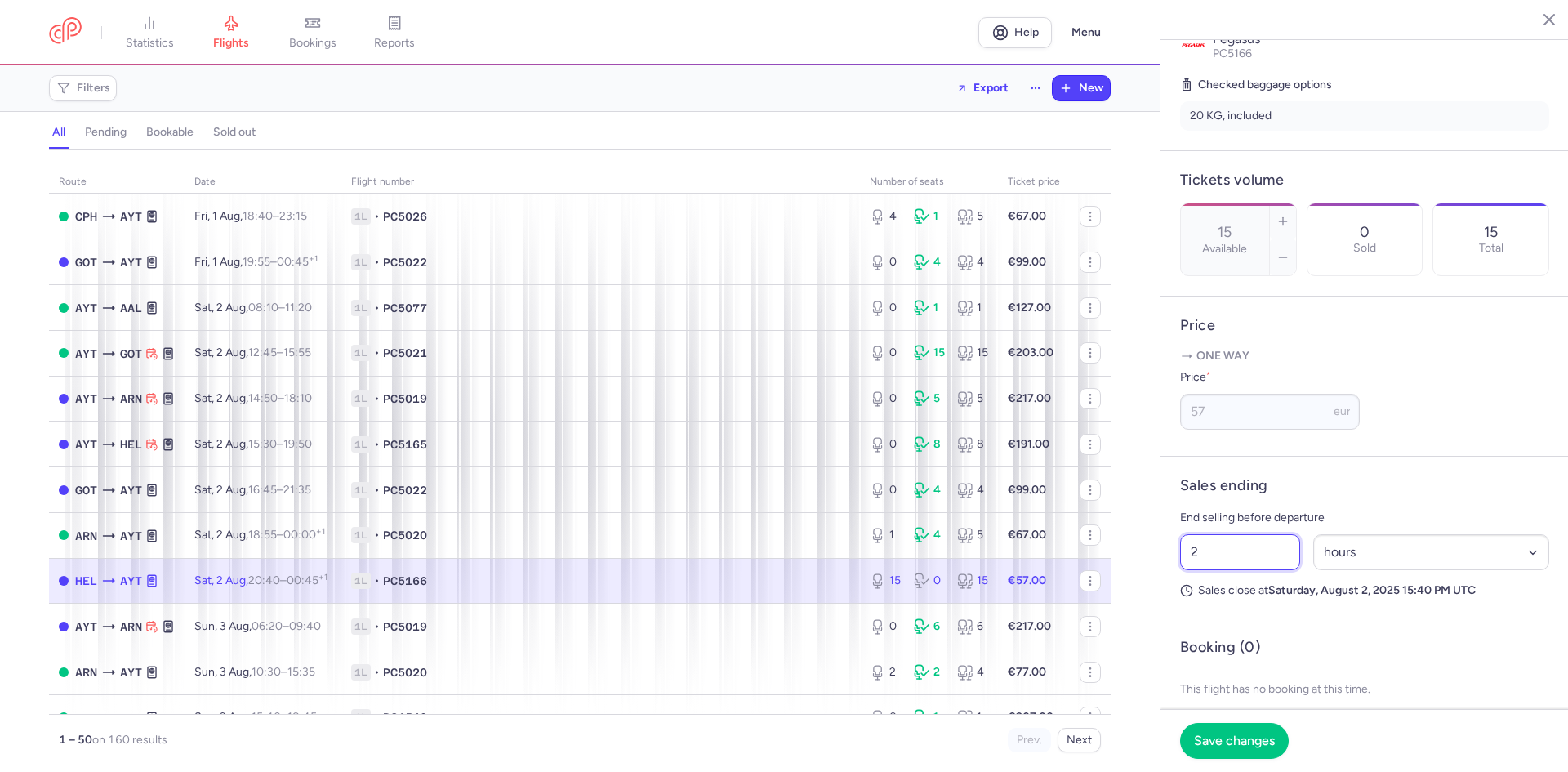 drag, startPoint x: 1209, startPoint y: 591, endPoint x: 1106, endPoint y: 592, distance: 103.00485 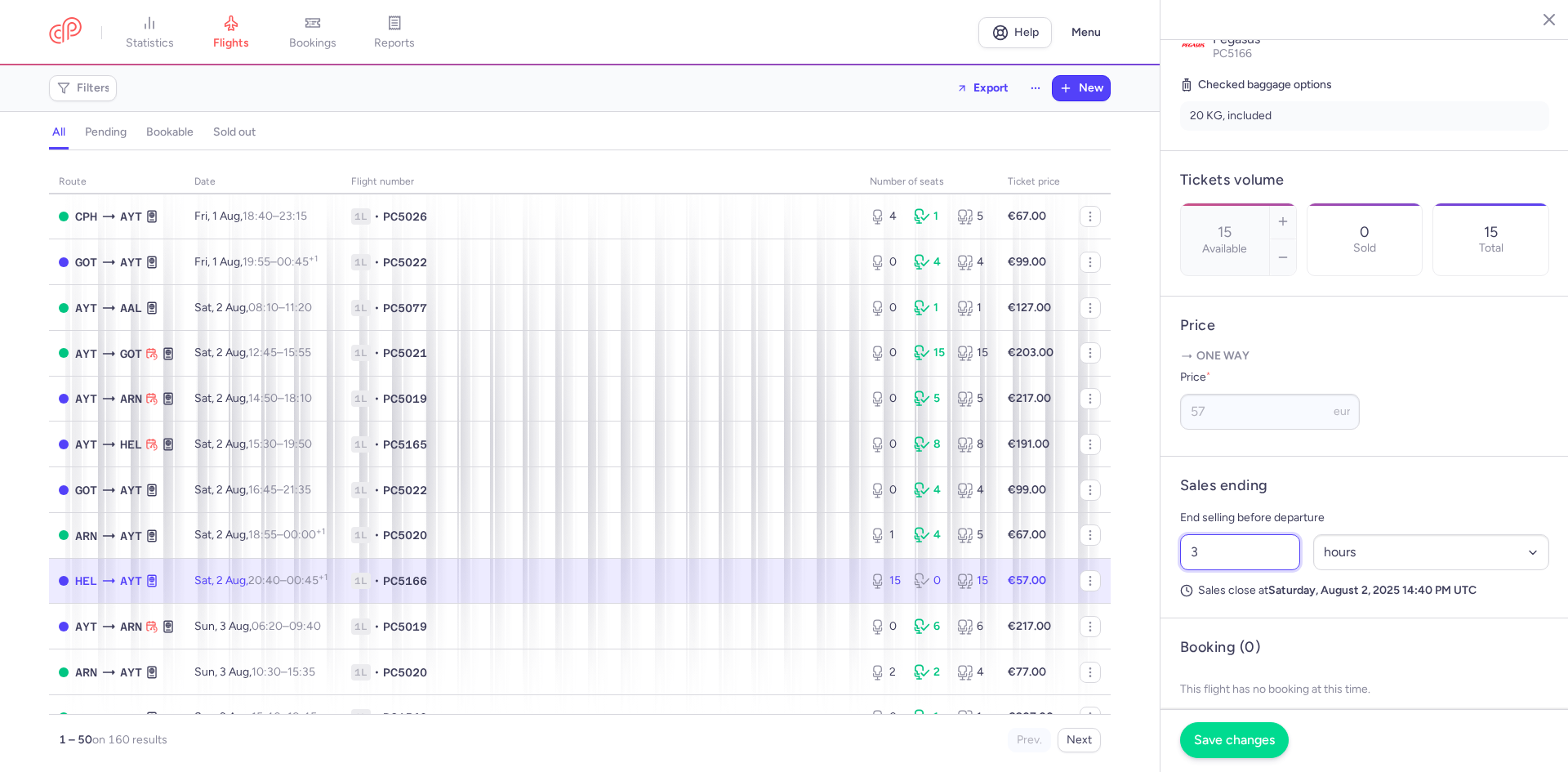 type on "3" 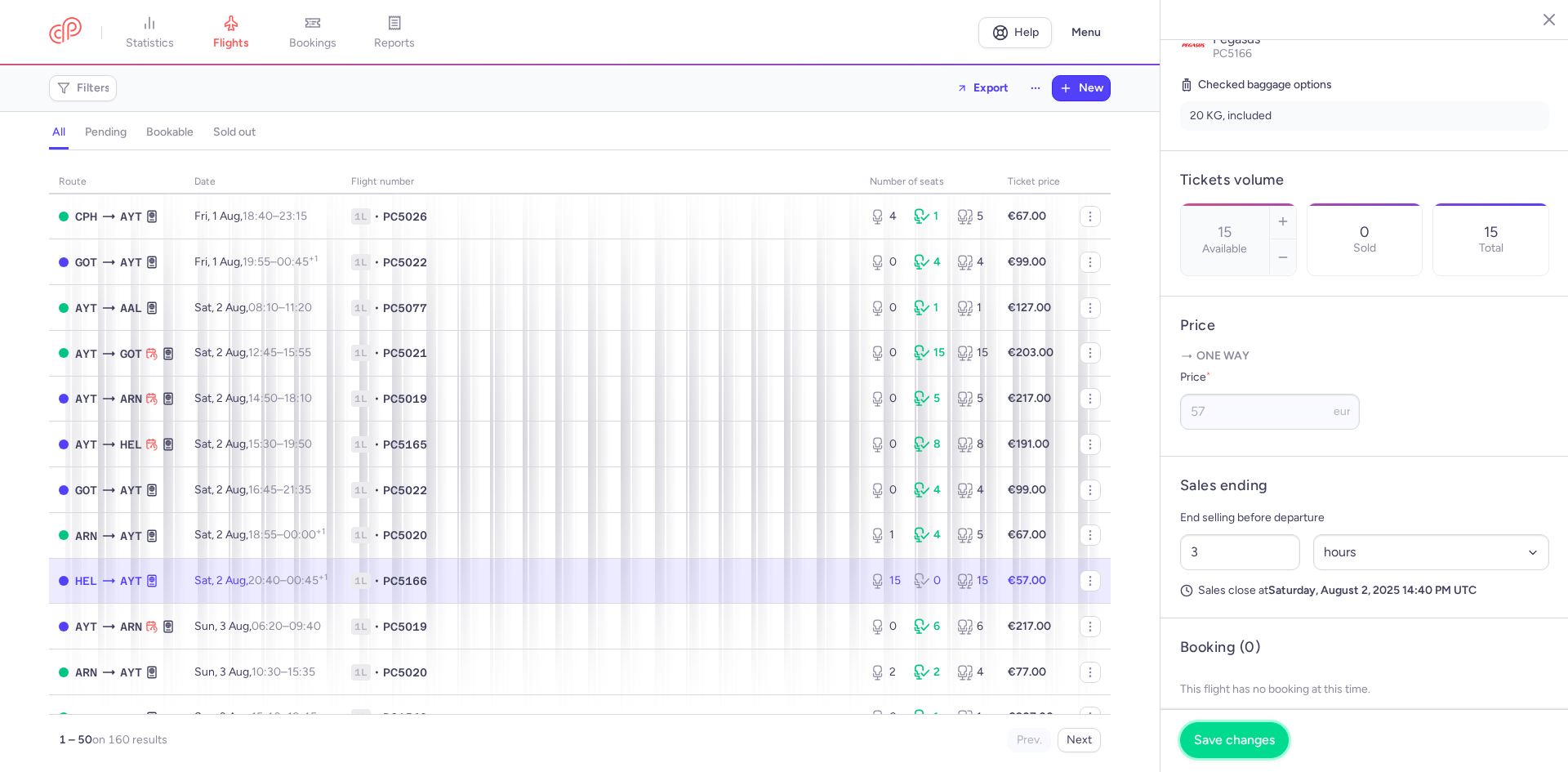 click on "Save changes" at bounding box center [1234, 740] 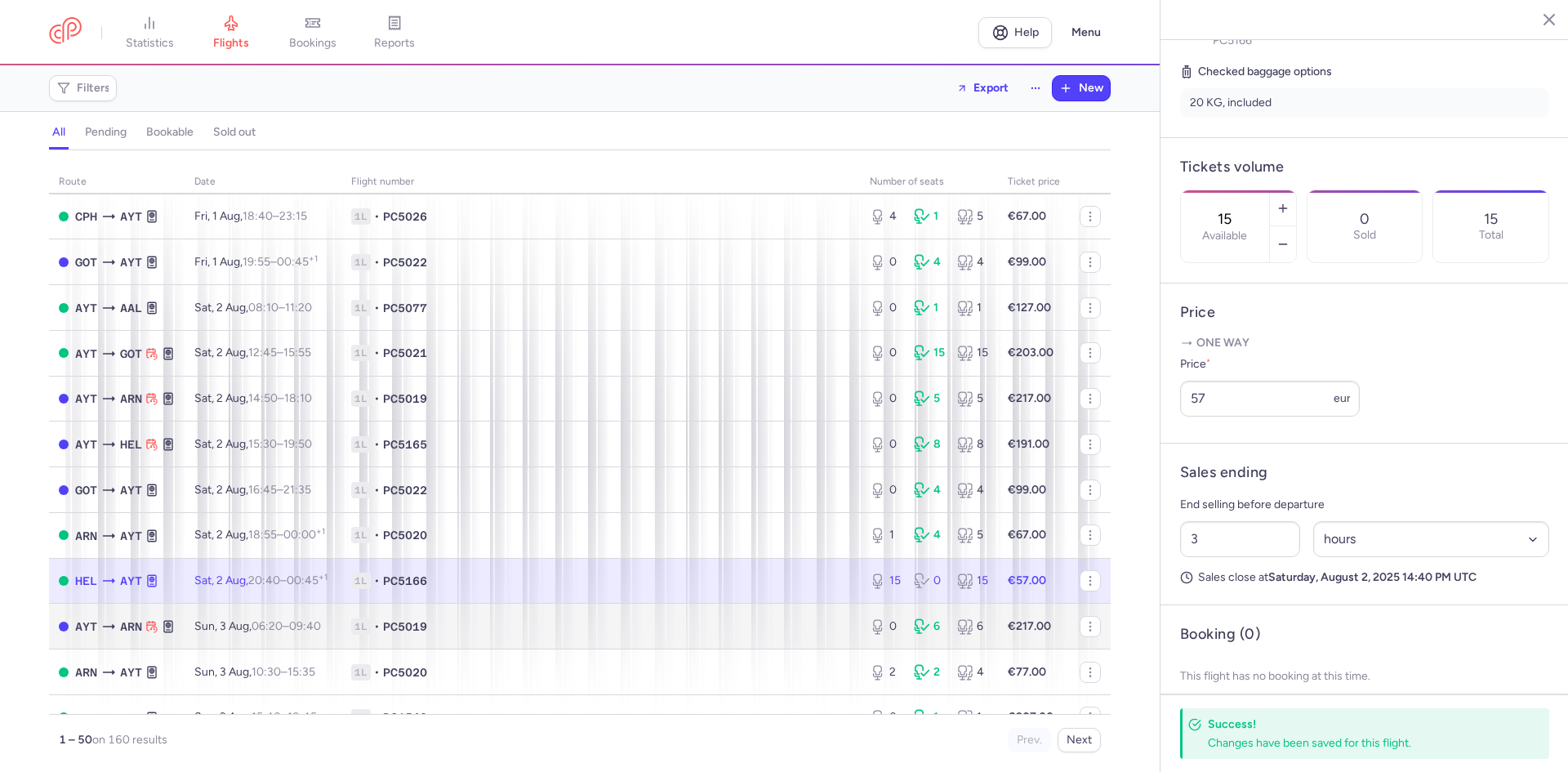 scroll, scrollTop: 354, scrollLeft: 0, axis: vertical 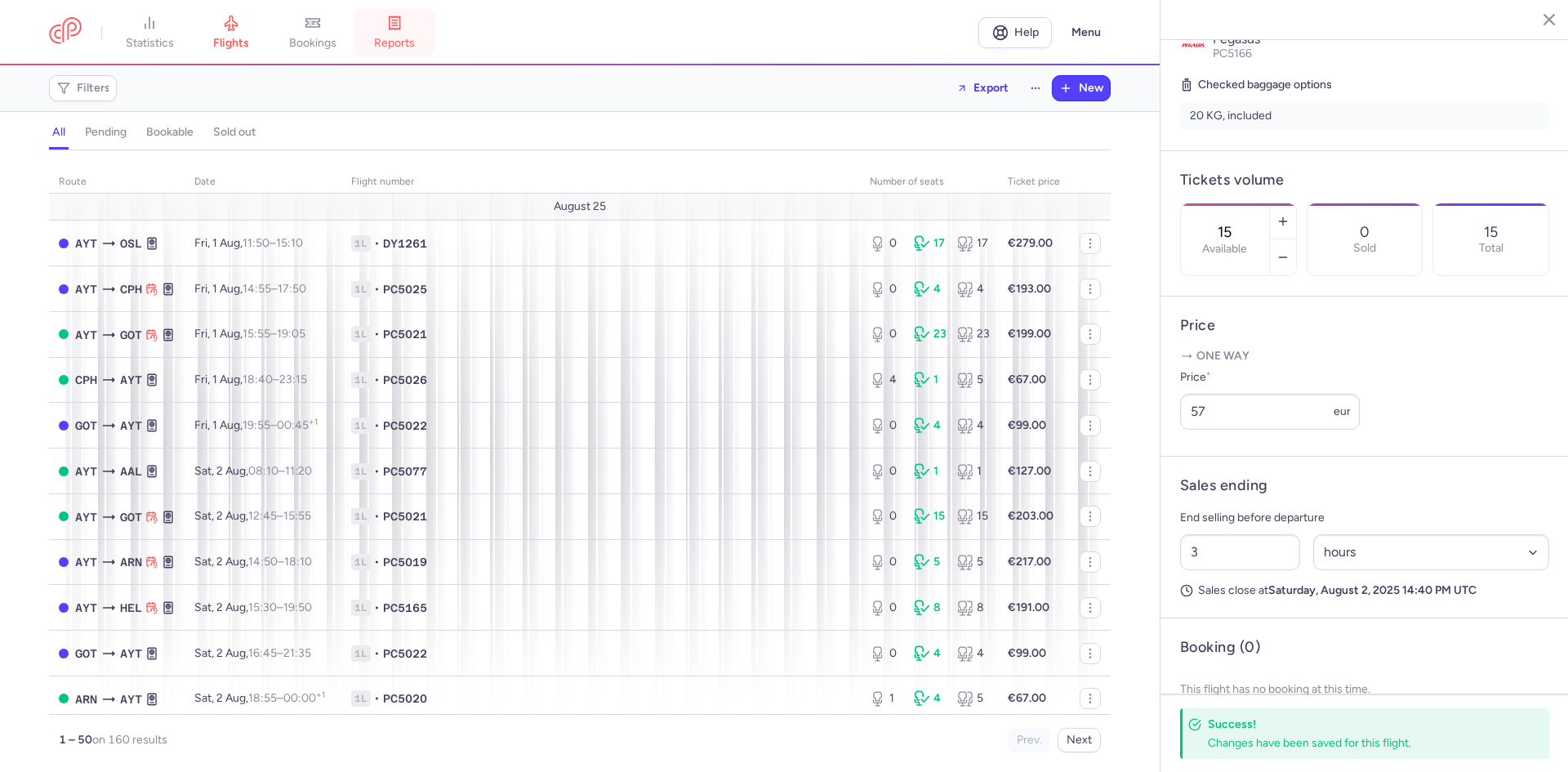 click 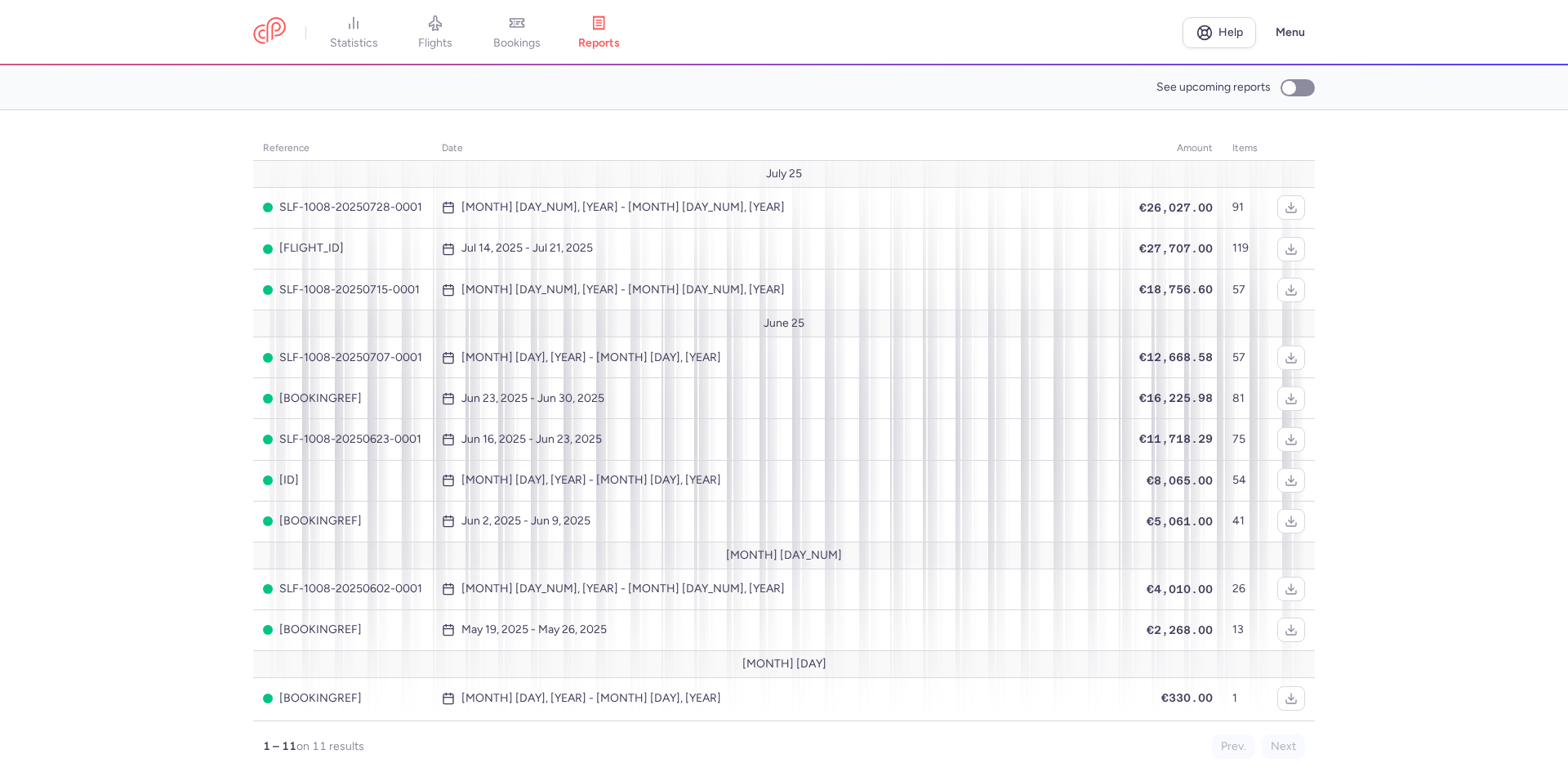 click on "See upcoming reports" at bounding box center (784, 87) 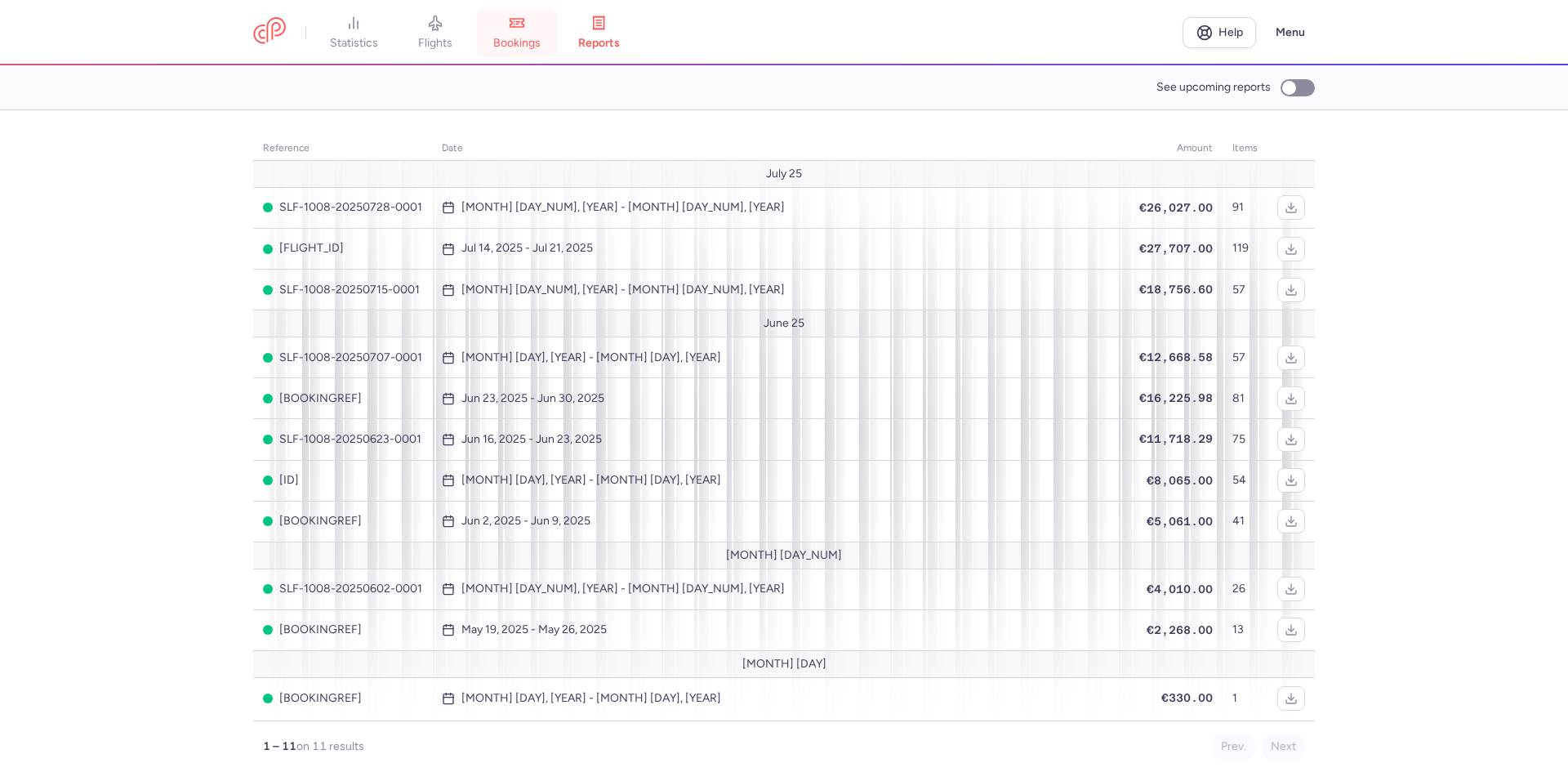 click 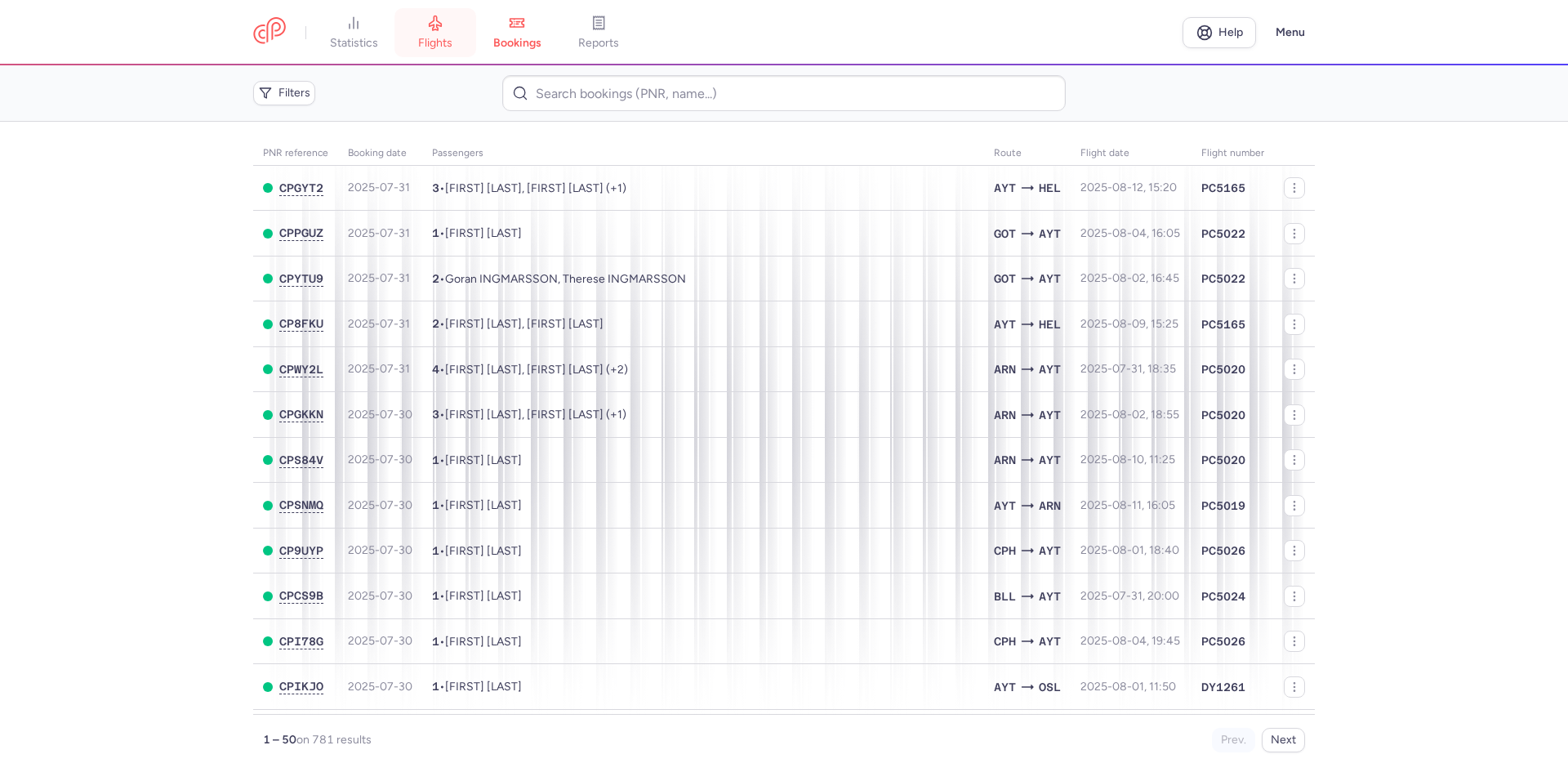 click on "flights" at bounding box center (435, 43) 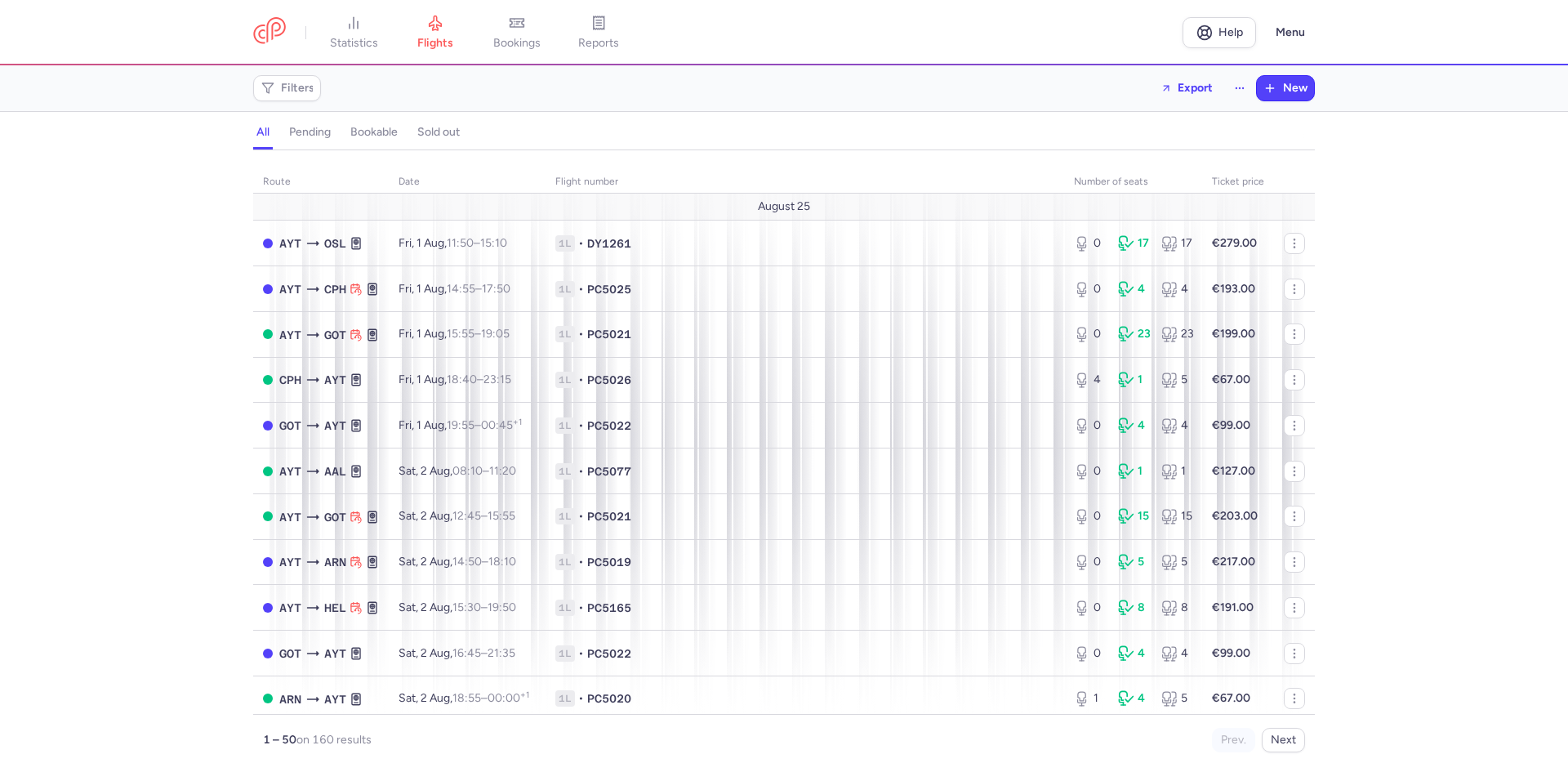 click on "bookings" at bounding box center (517, 33) 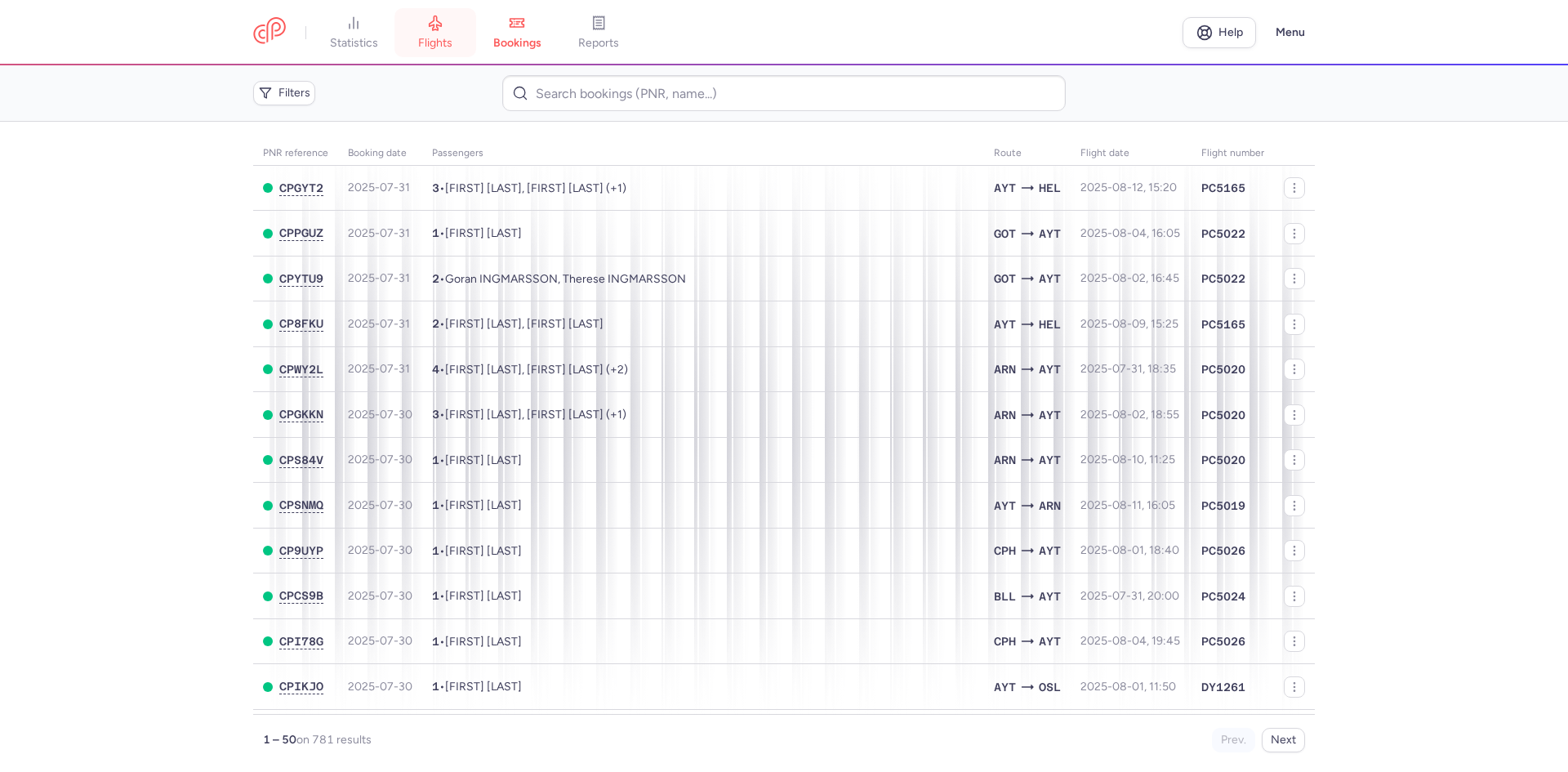 click on "flights" at bounding box center [435, 33] 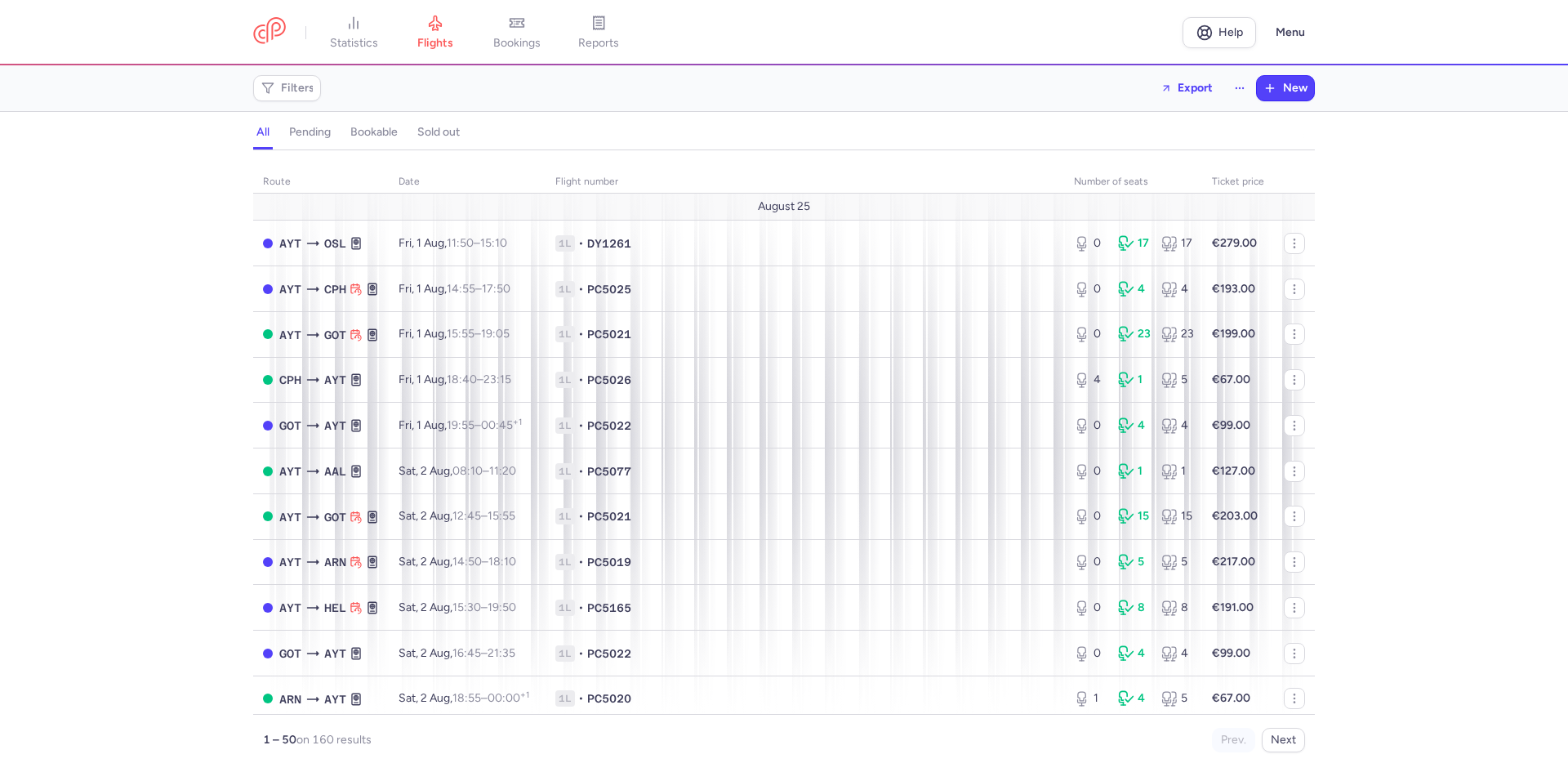 drag, startPoint x: 453, startPoint y: 53, endPoint x: 229, endPoint y: 118, distance: 233.24022 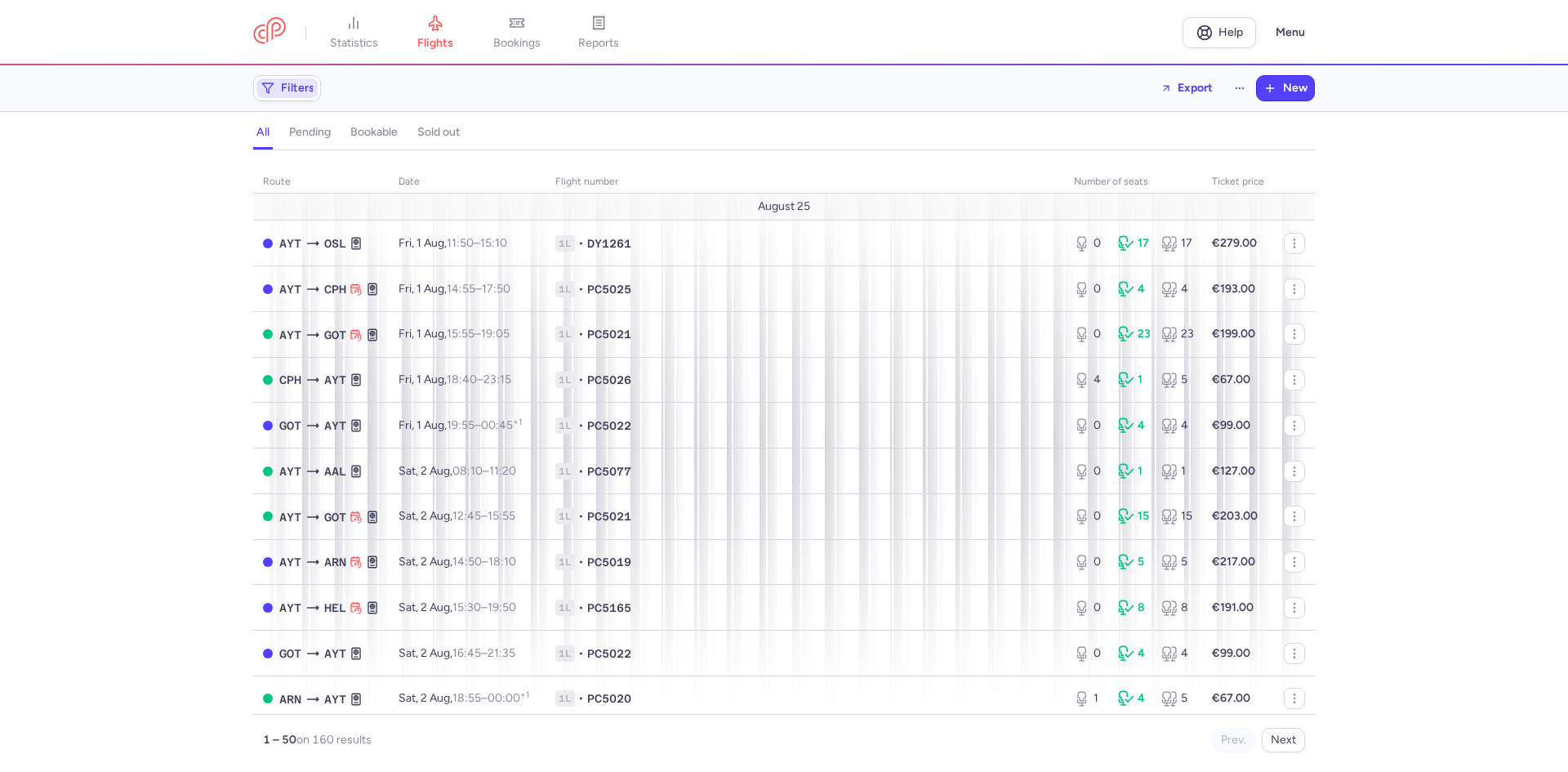 click 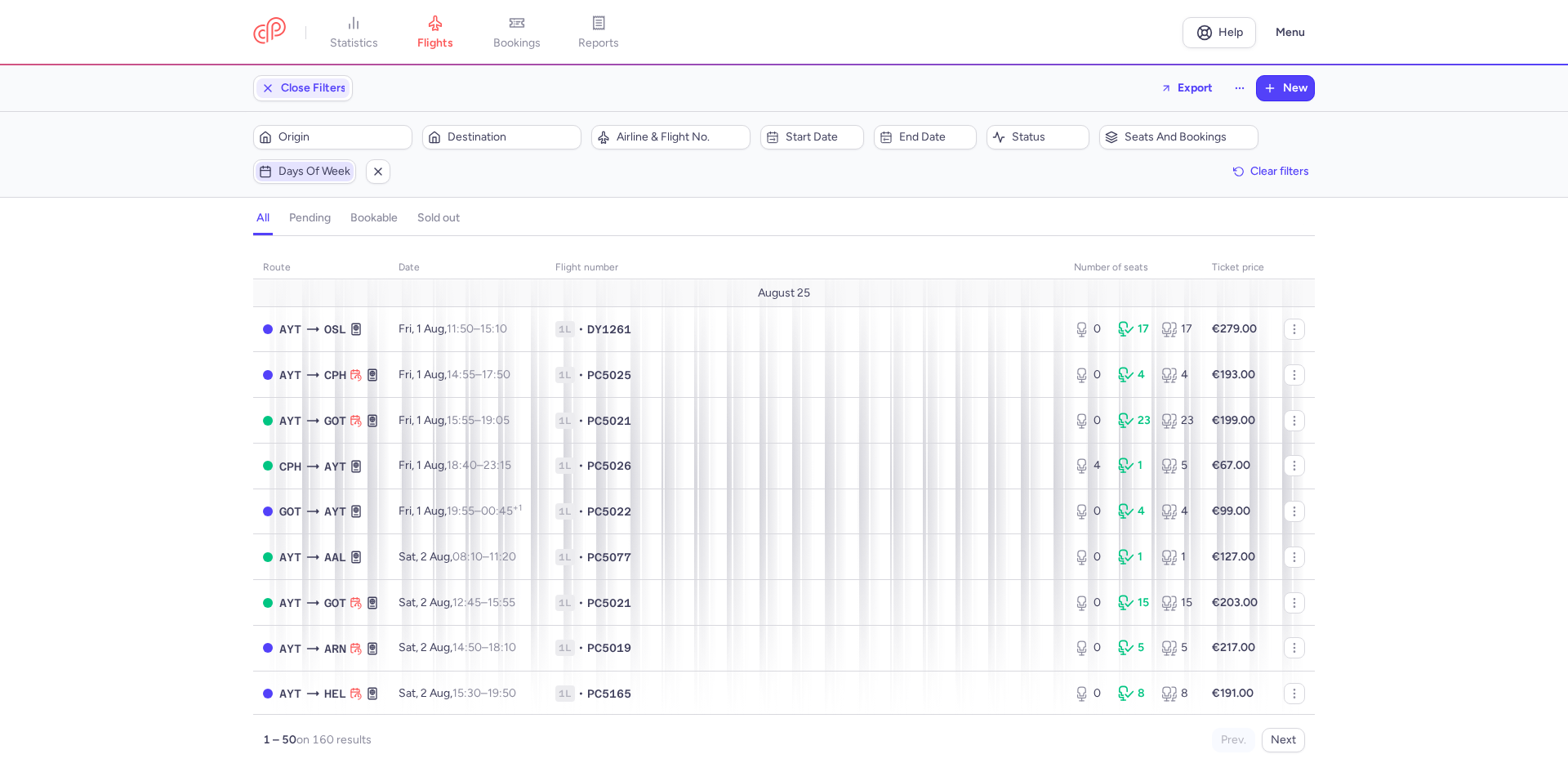 scroll, scrollTop: 0, scrollLeft: 0, axis: both 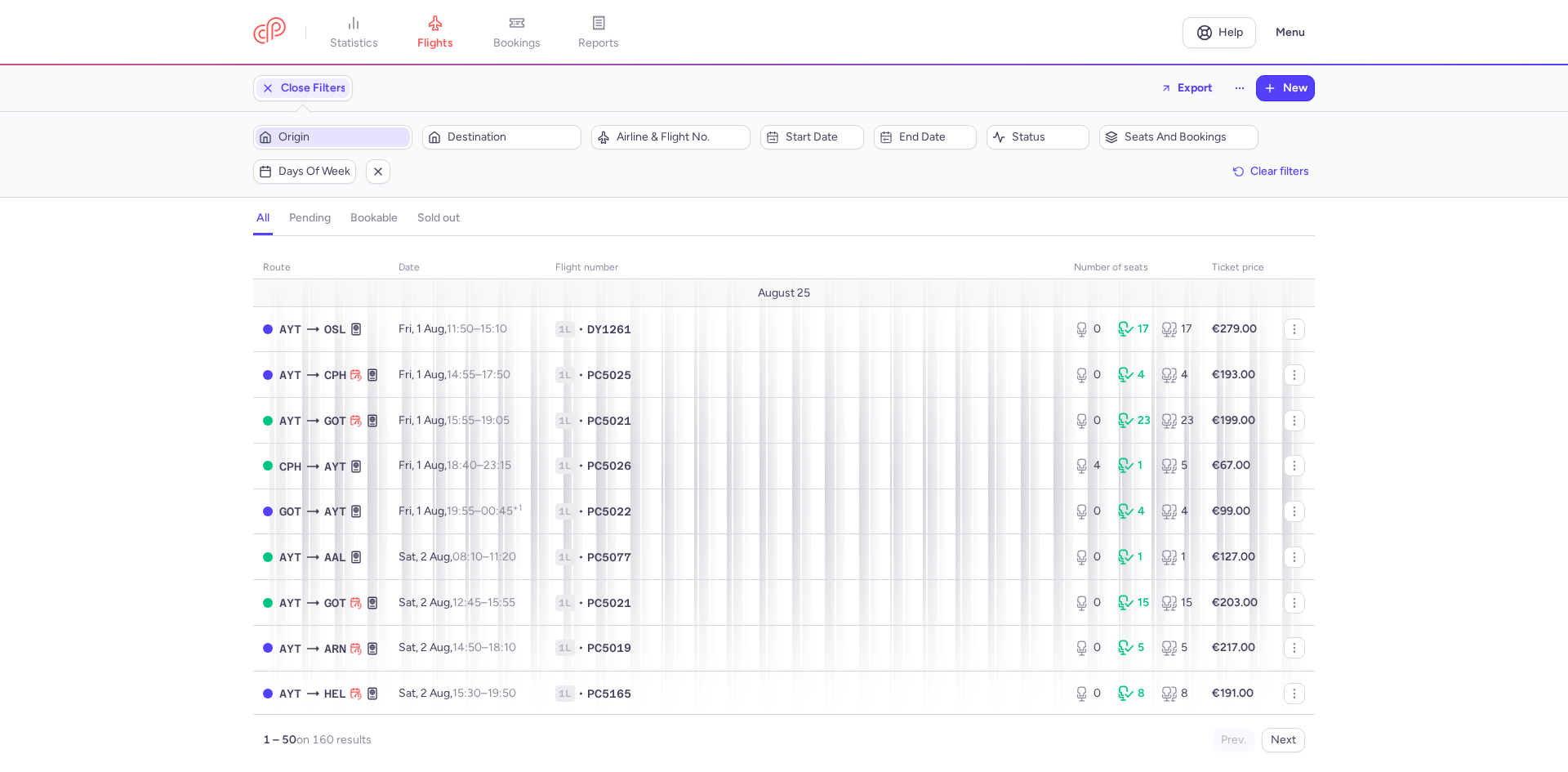 click on "Origin" at bounding box center (342, 137) 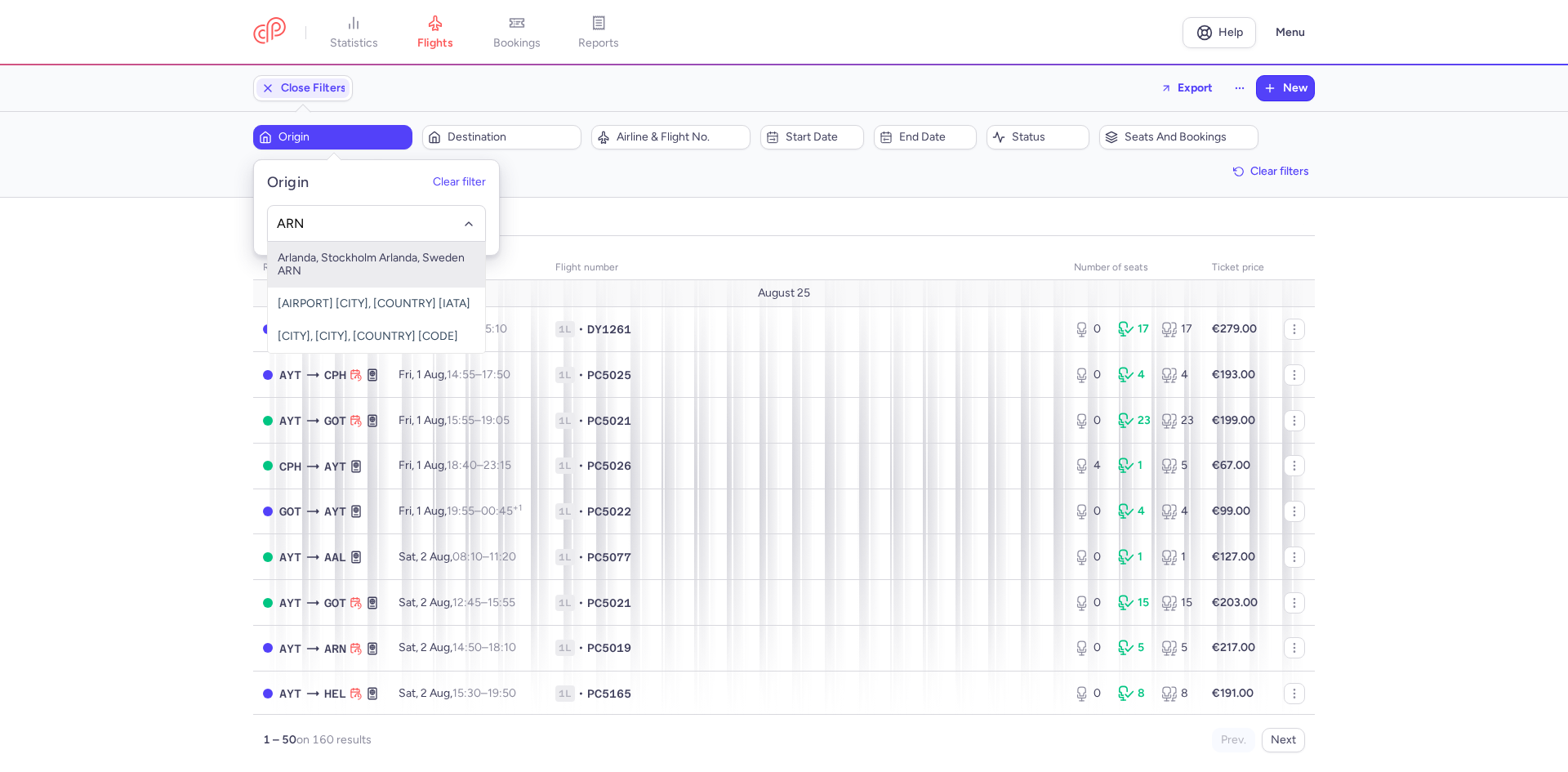 type on "ARN" 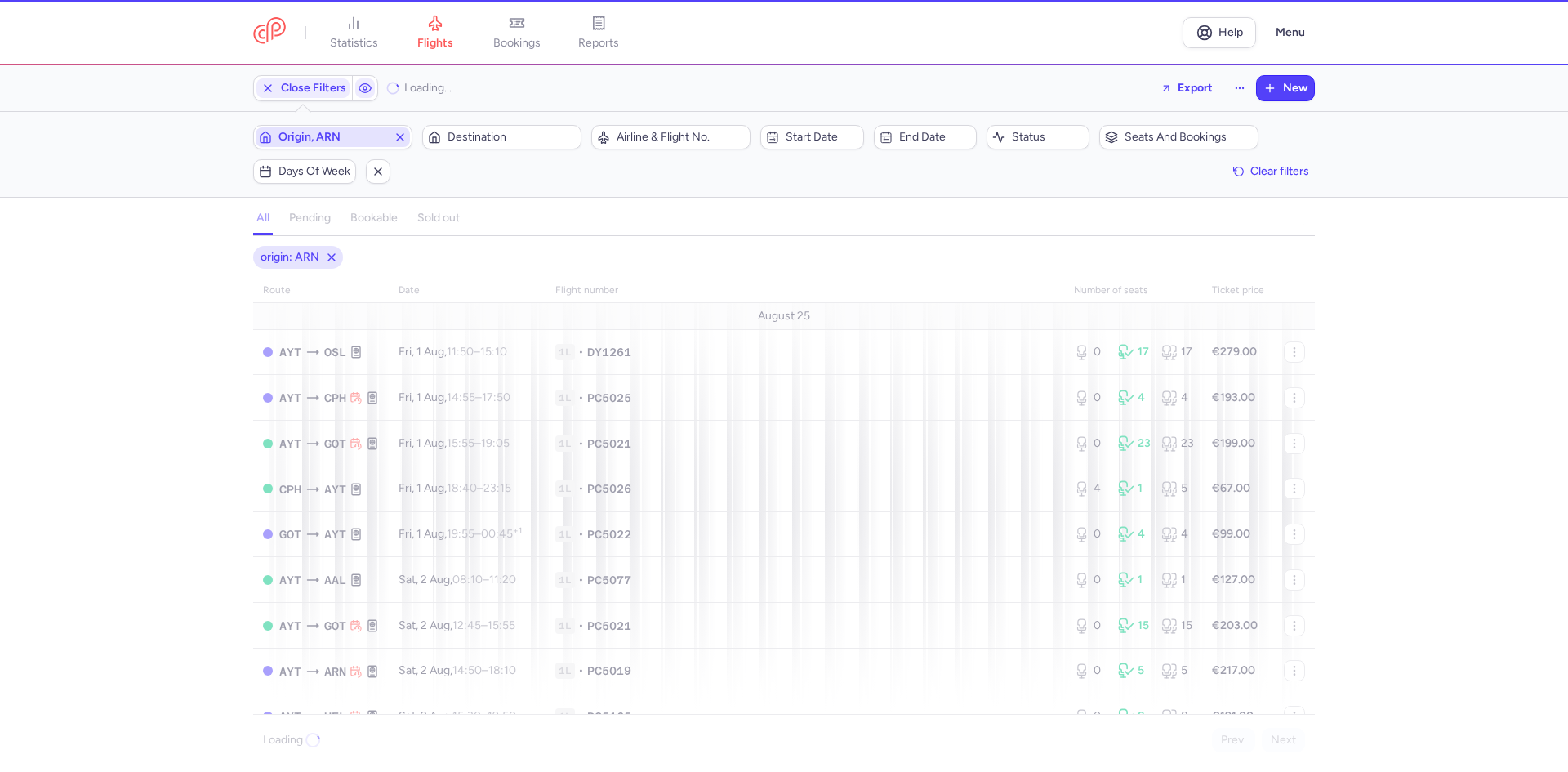 type 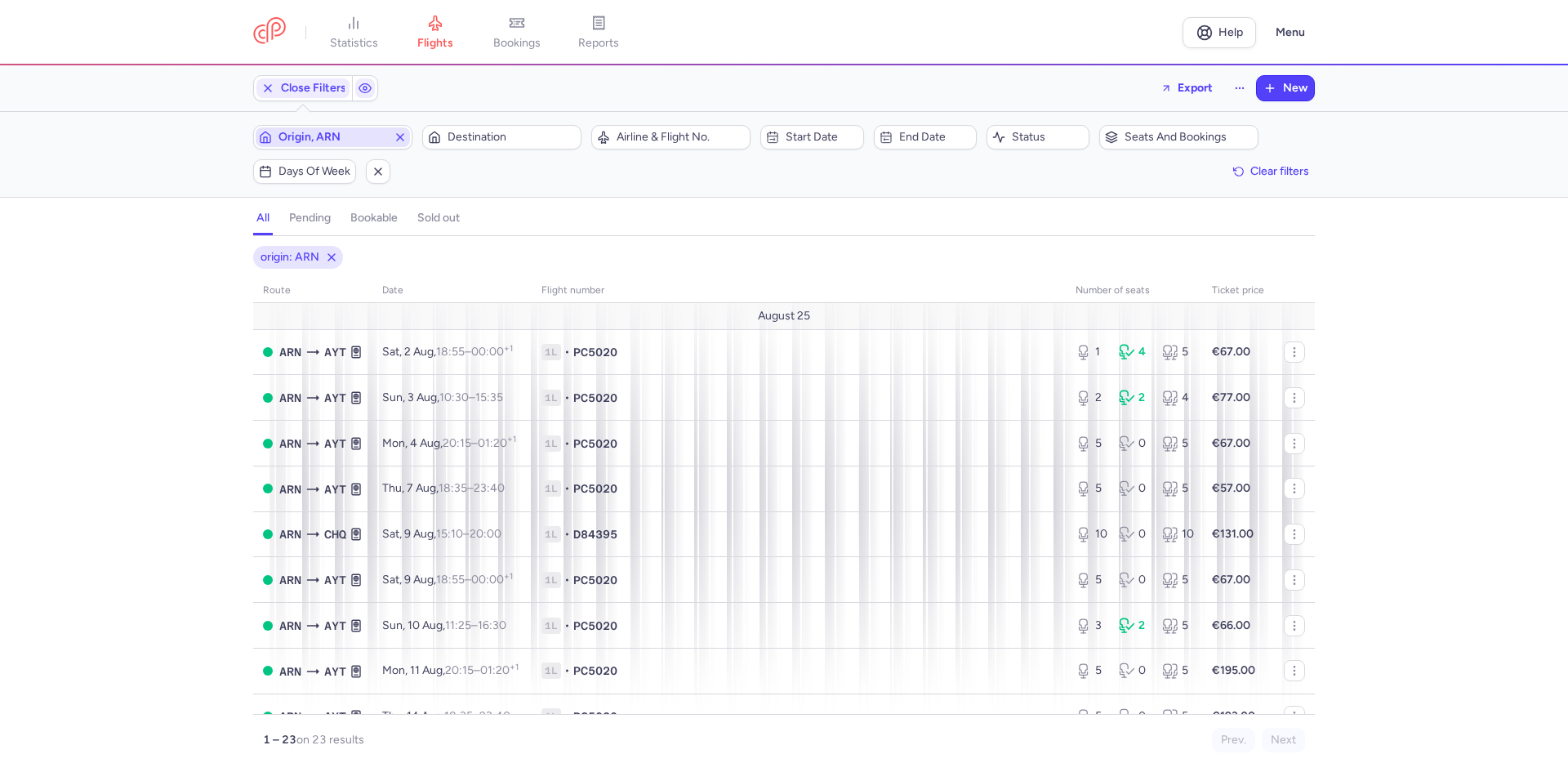 type 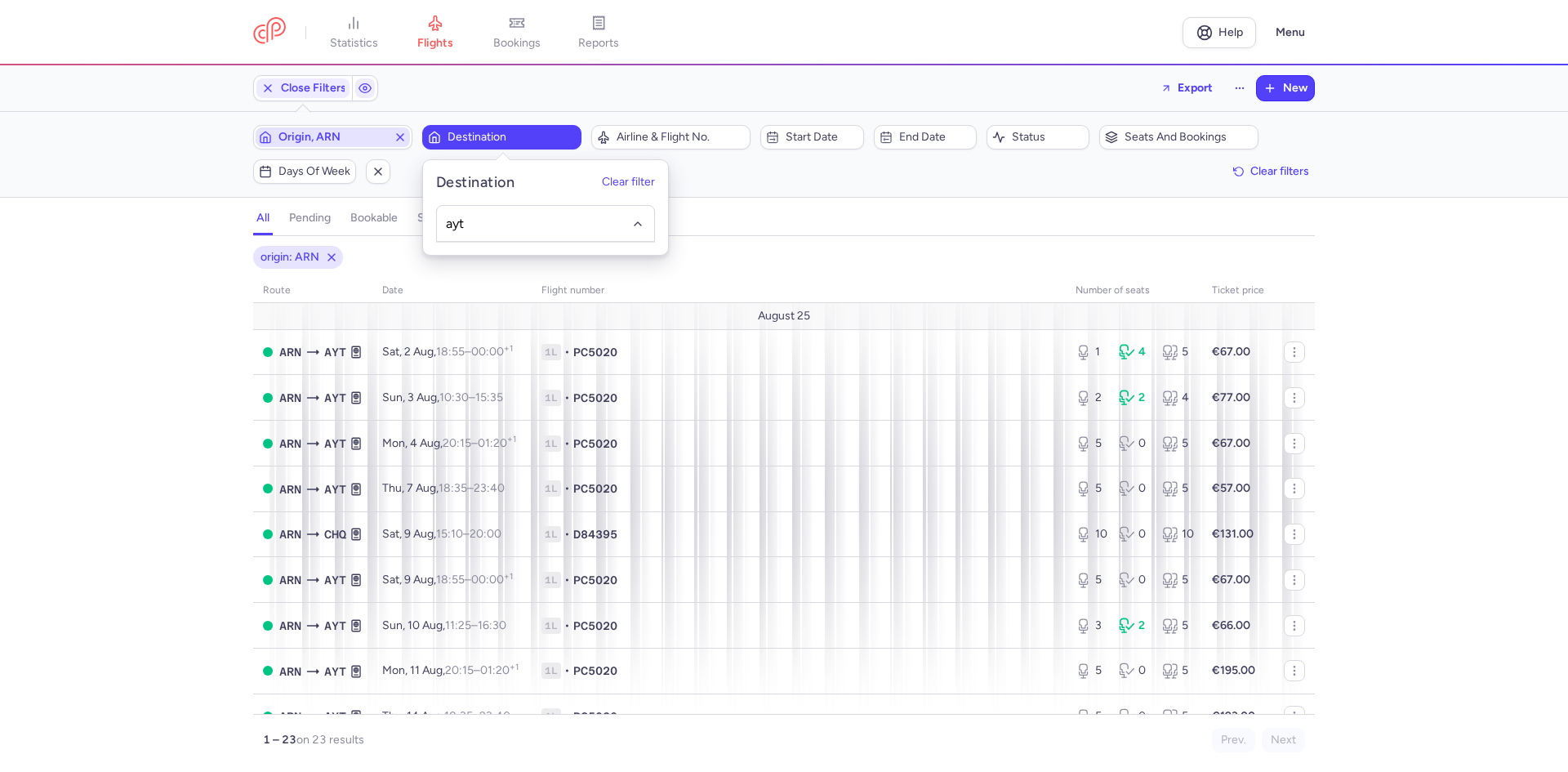 type on "ayt" 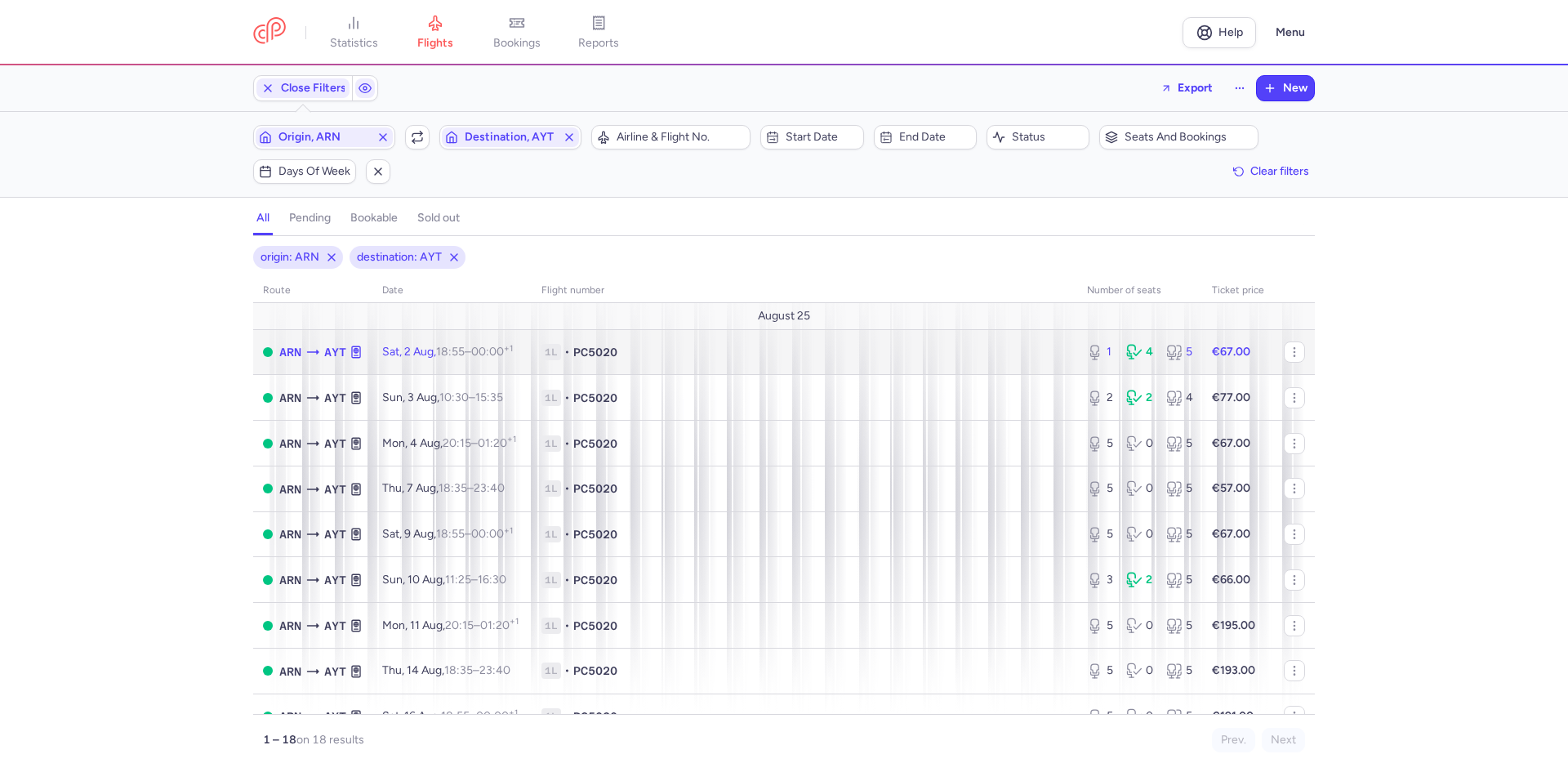 click on "1L • PC5020" 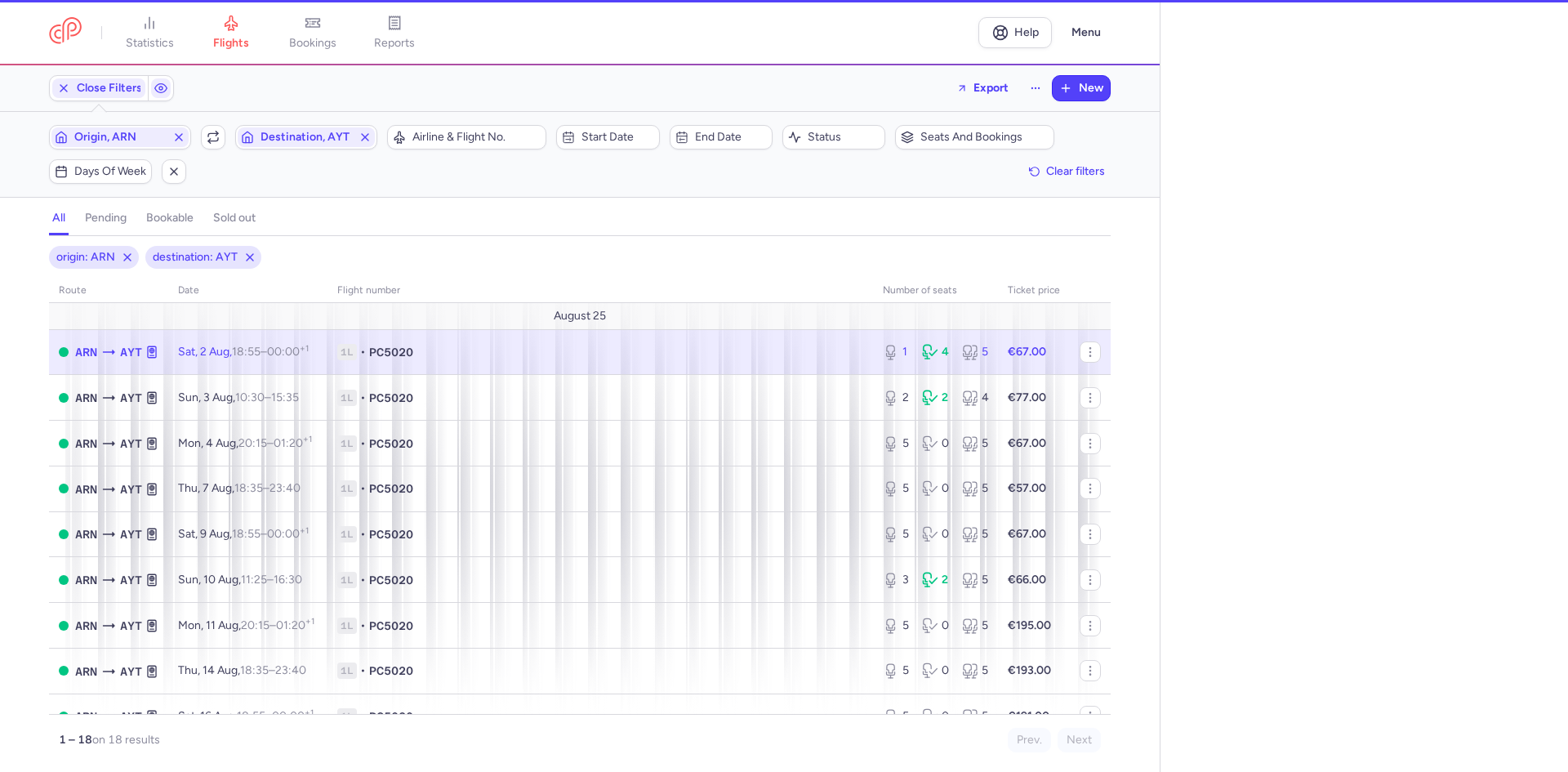 select on "hours" 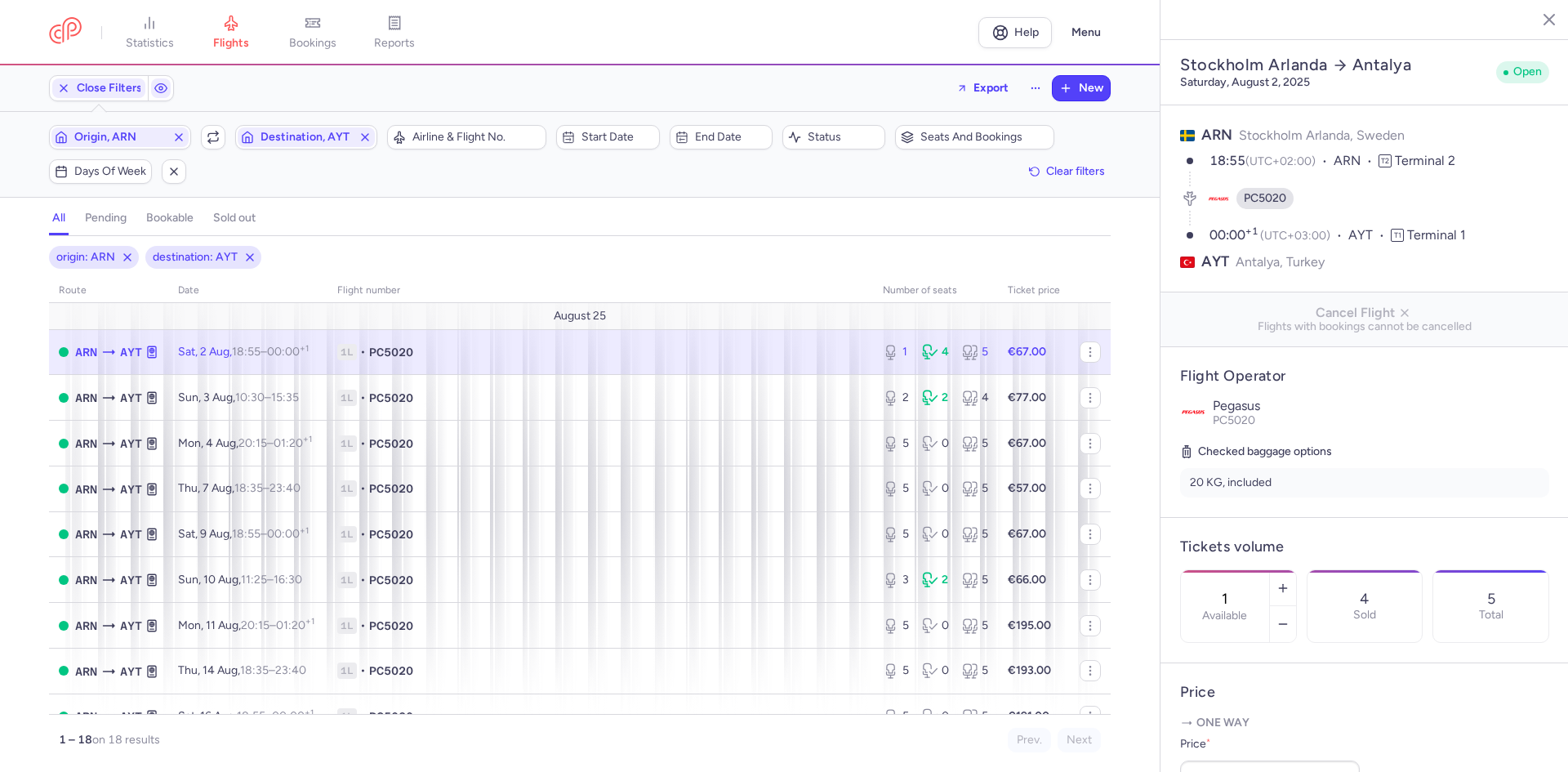 scroll, scrollTop: 461, scrollLeft: 0, axis: vertical 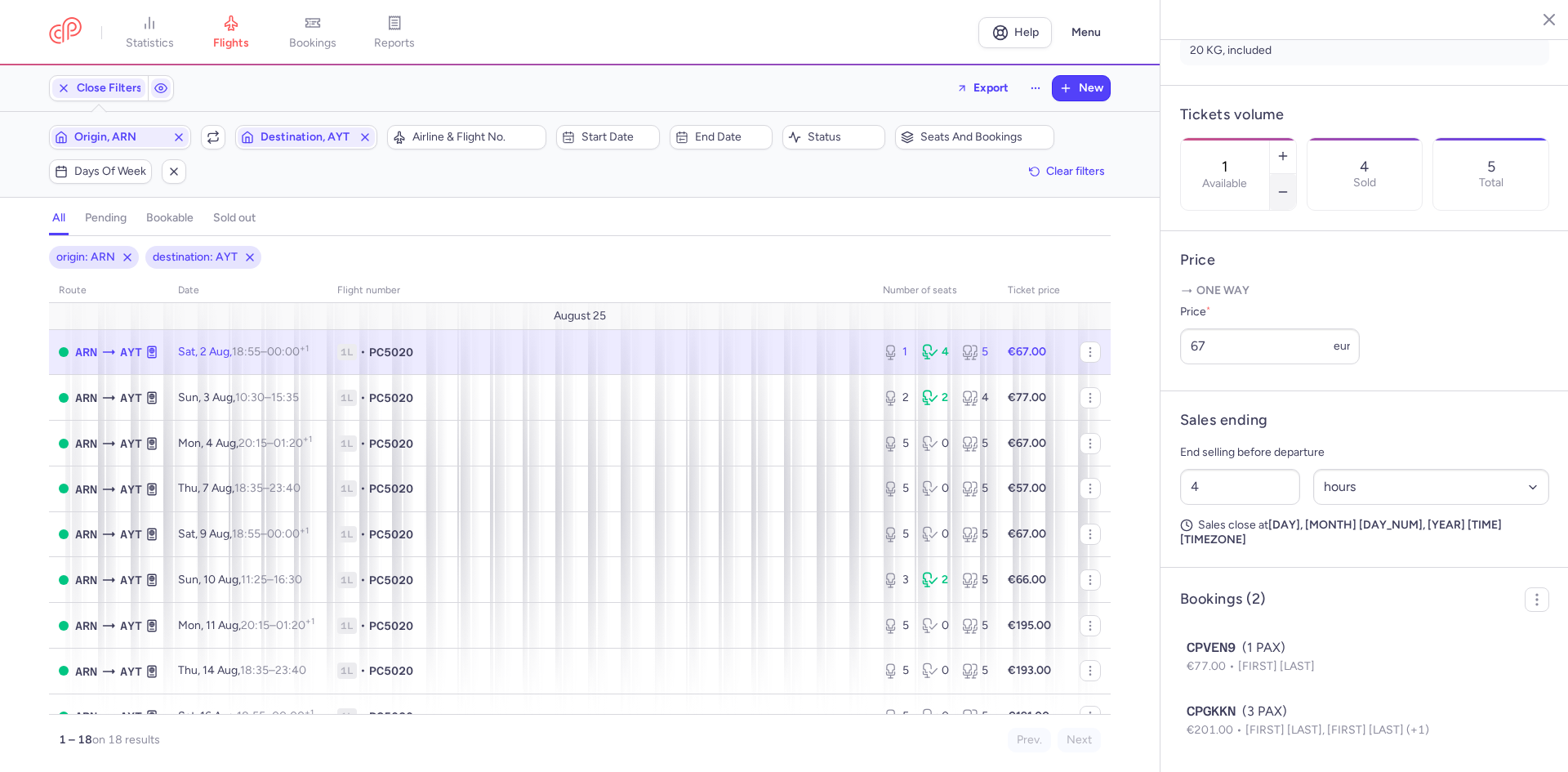 click at bounding box center [1283, 192] 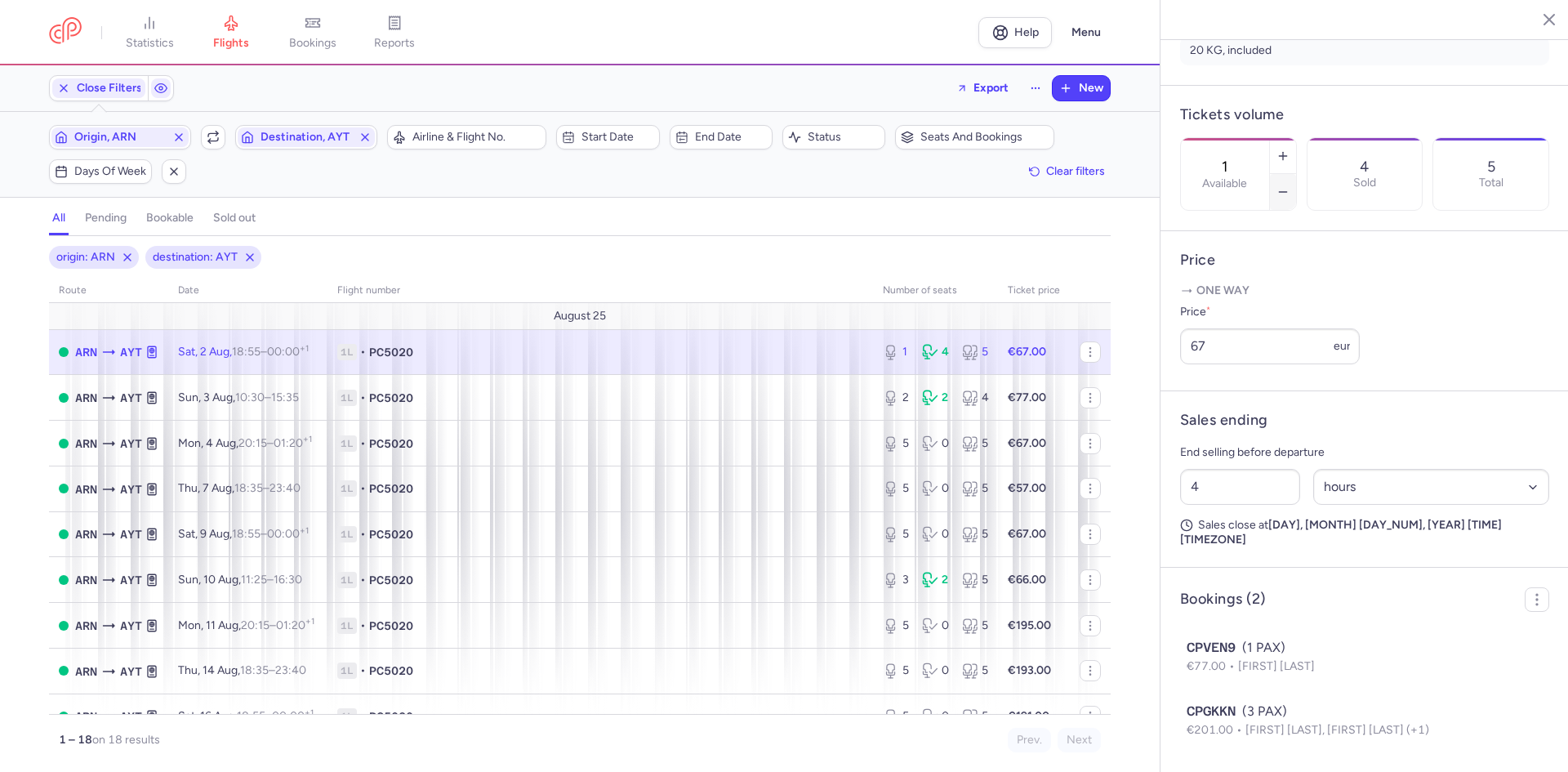 type on "0" 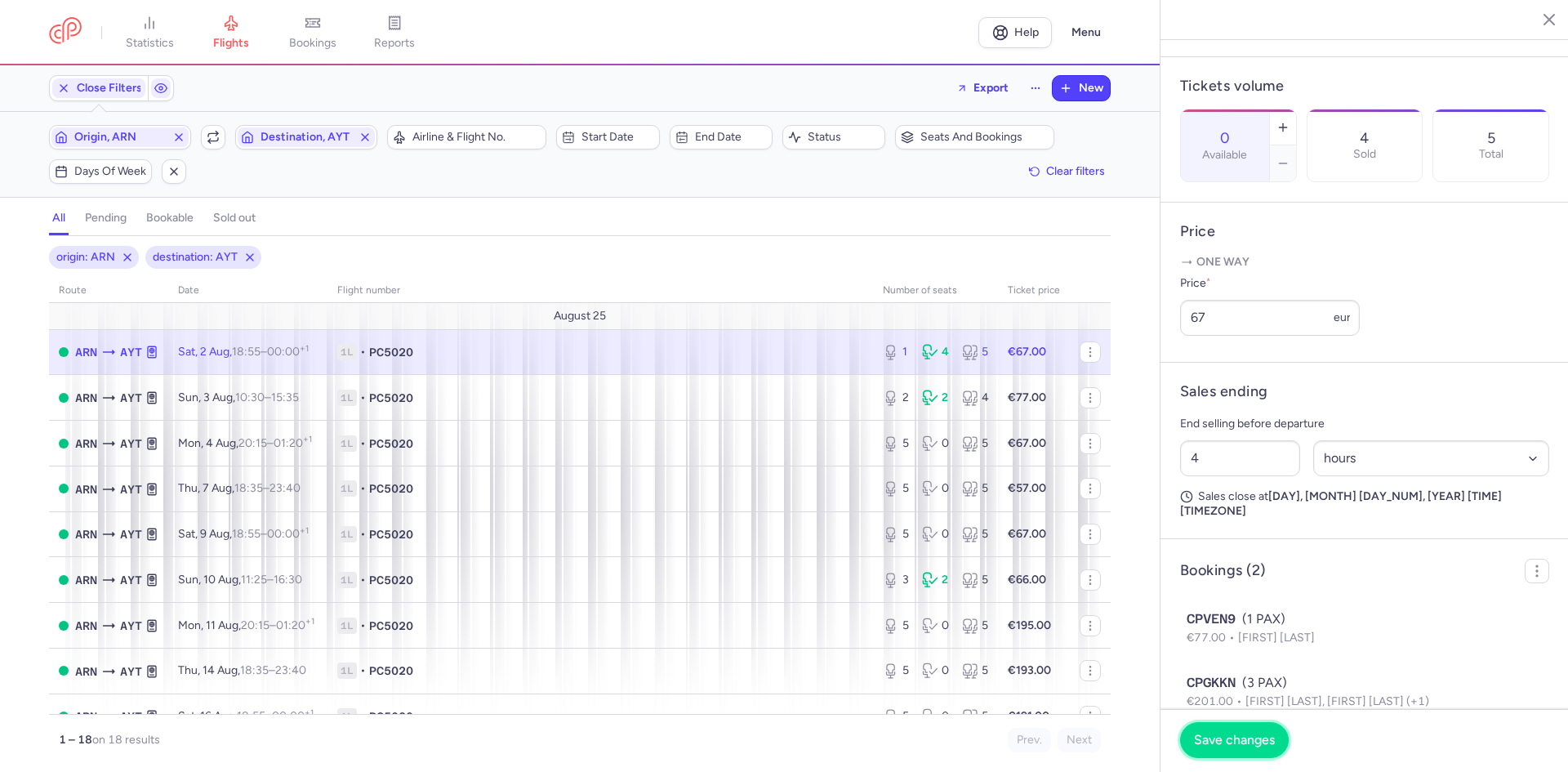 click on "Save changes" at bounding box center (1234, 740) 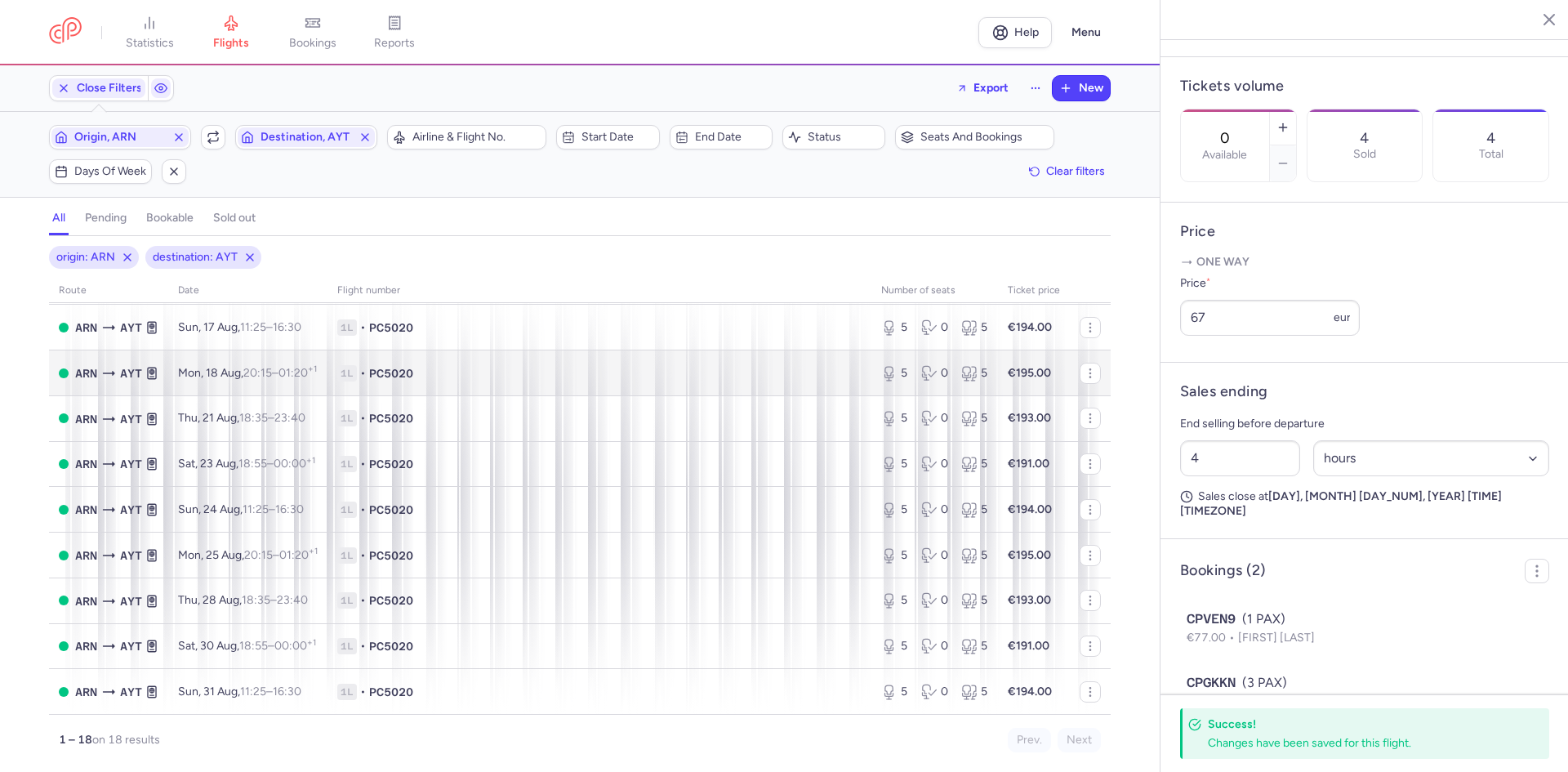 scroll, scrollTop: 0, scrollLeft: 0, axis: both 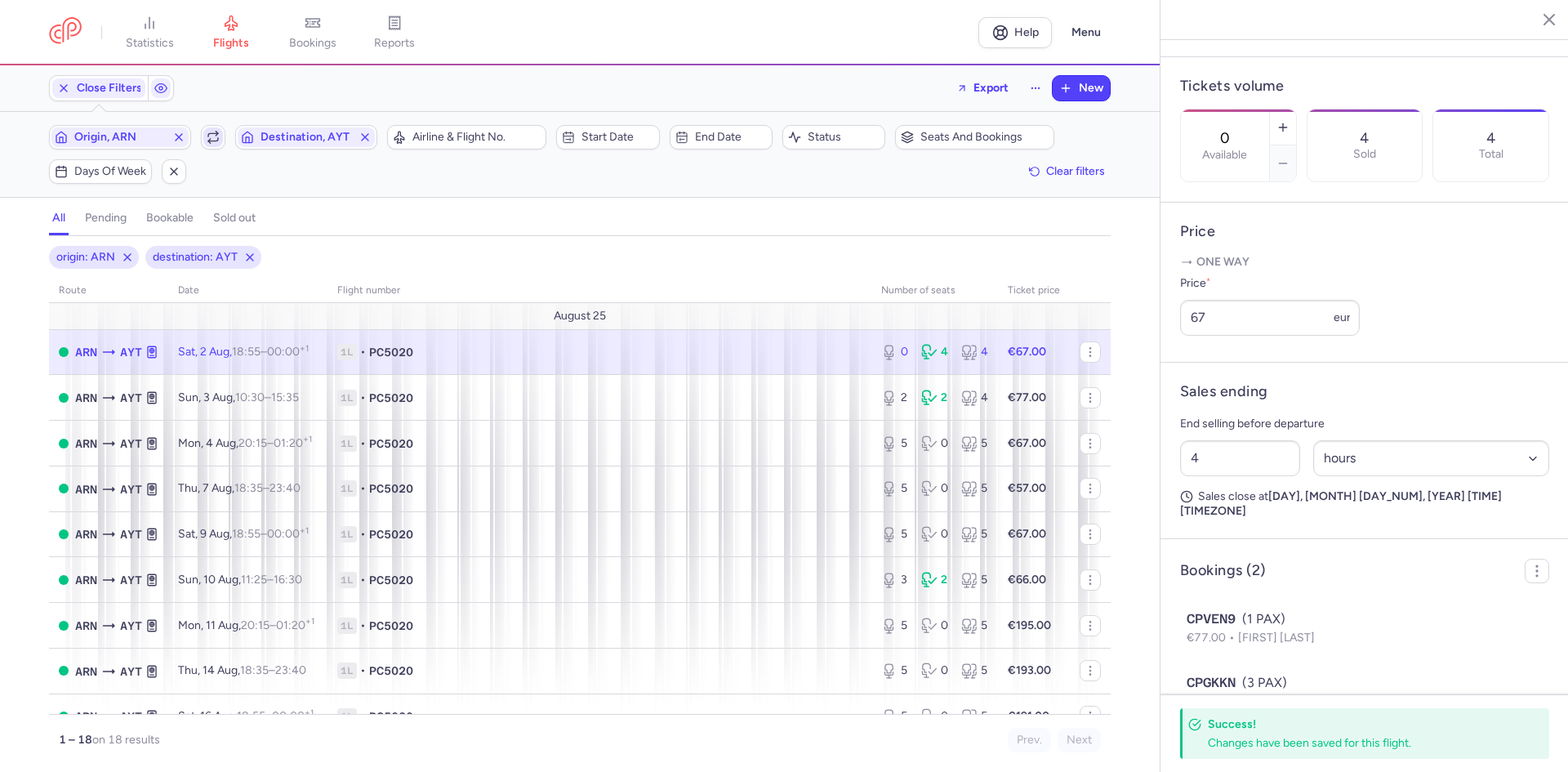 click 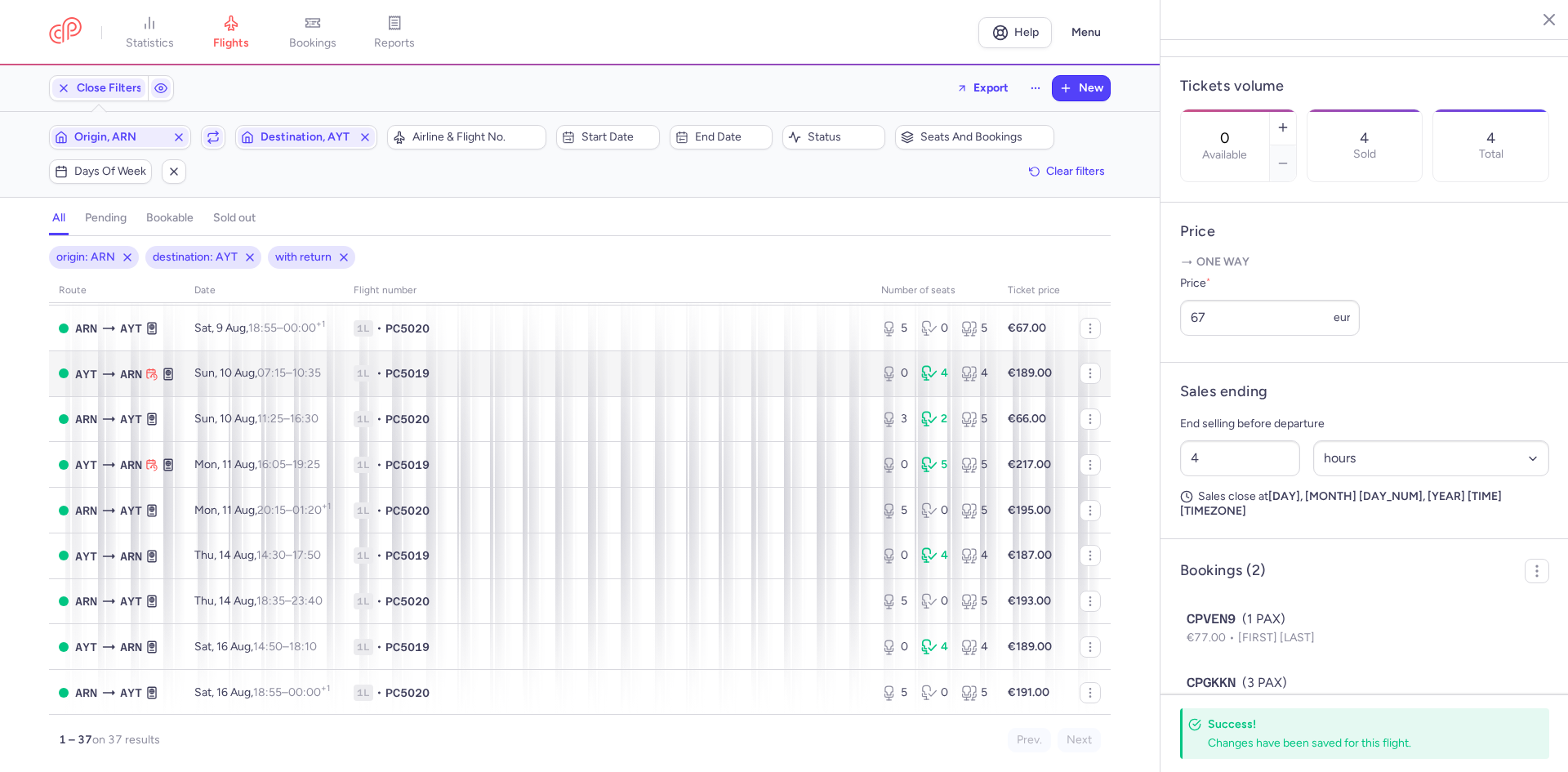 scroll, scrollTop: 572, scrollLeft: 0, axis: vertical 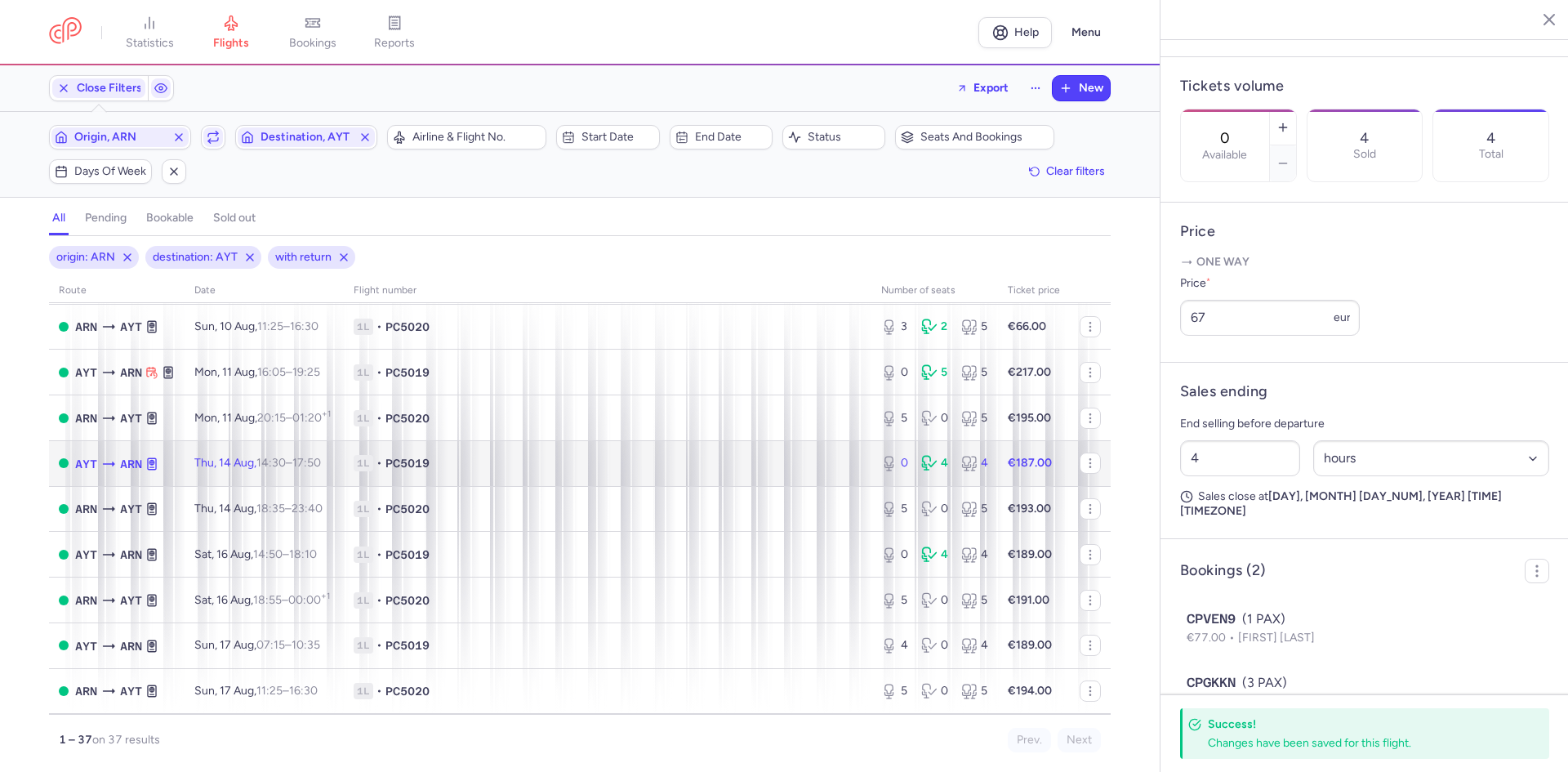 click on "1L • PC5019" 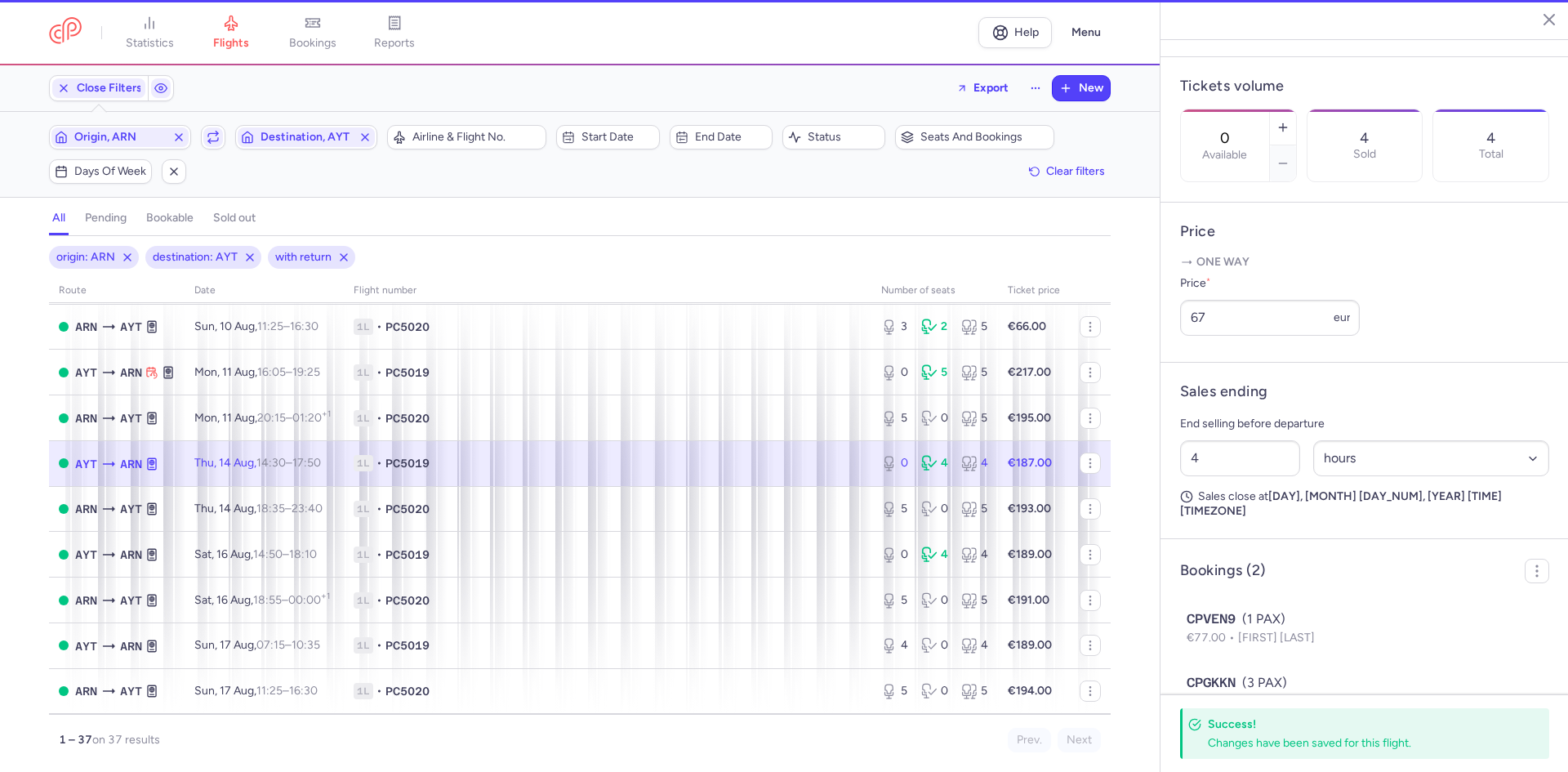 type on "2" 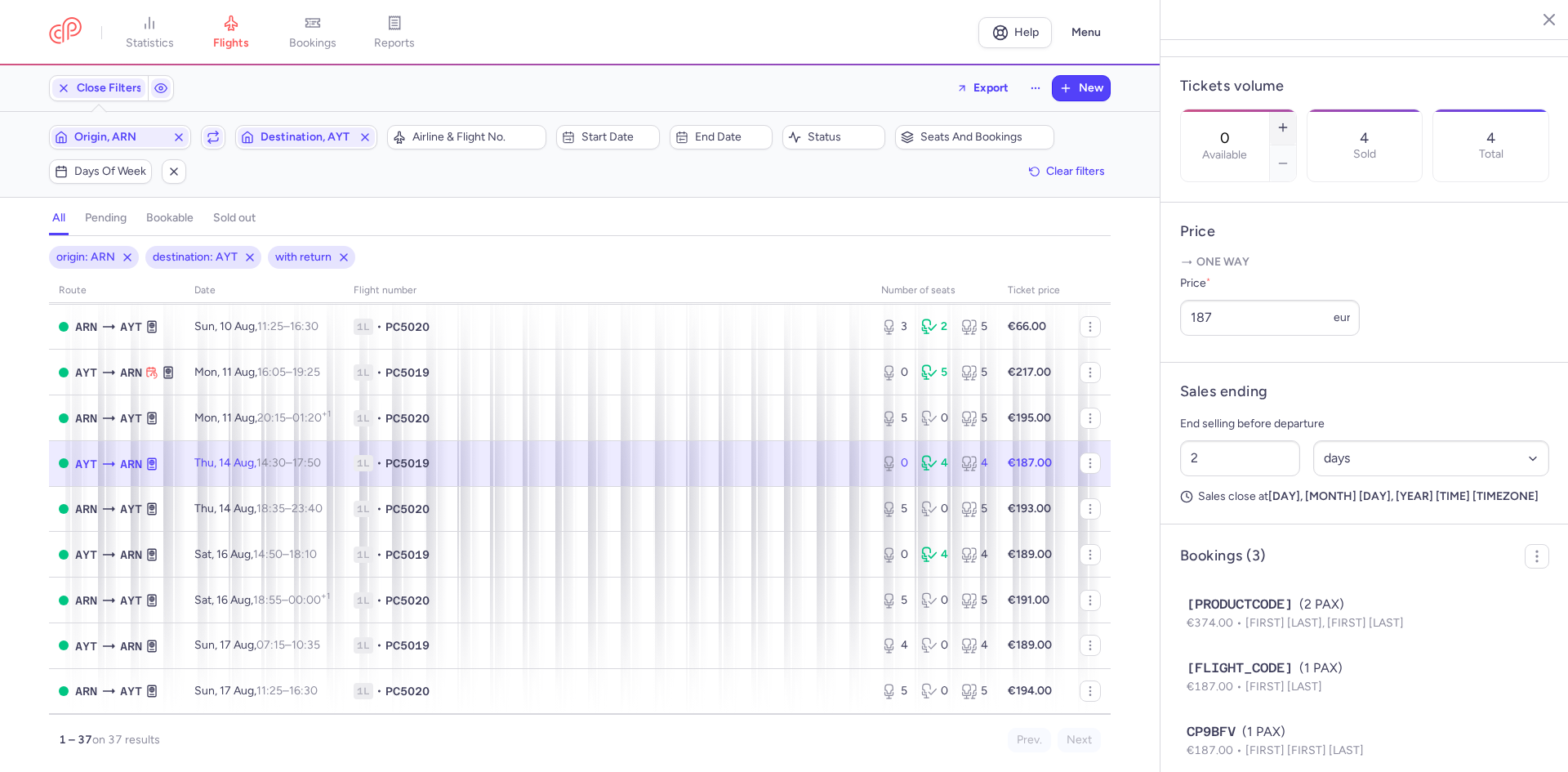 click 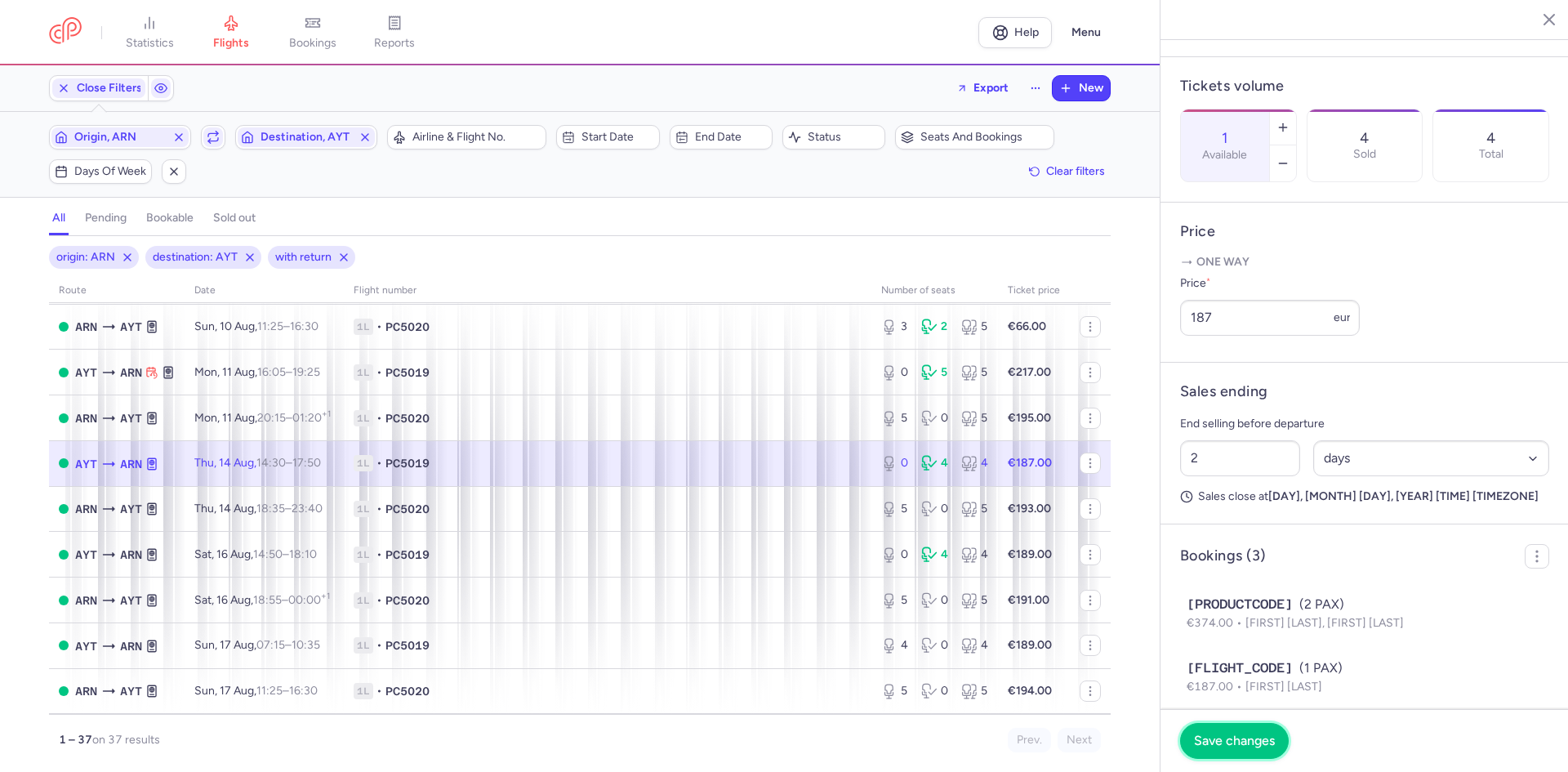 click on "Save changes" at bounding box center [1234, 741] 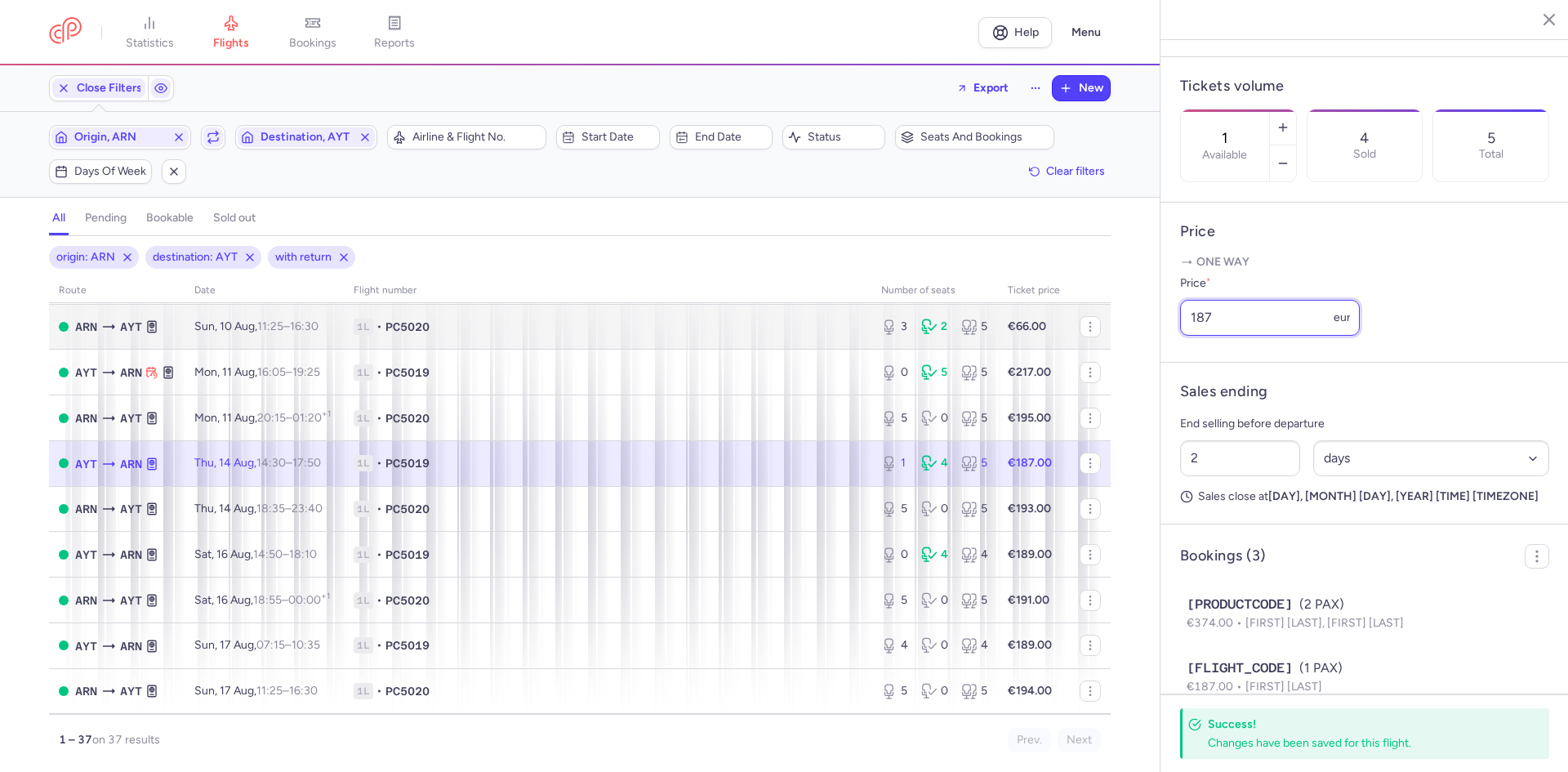 drag, startPoint x: 1212, startPoint y: 349, endPoint x: 1056, endPoint y: 342, distance: 156.15697 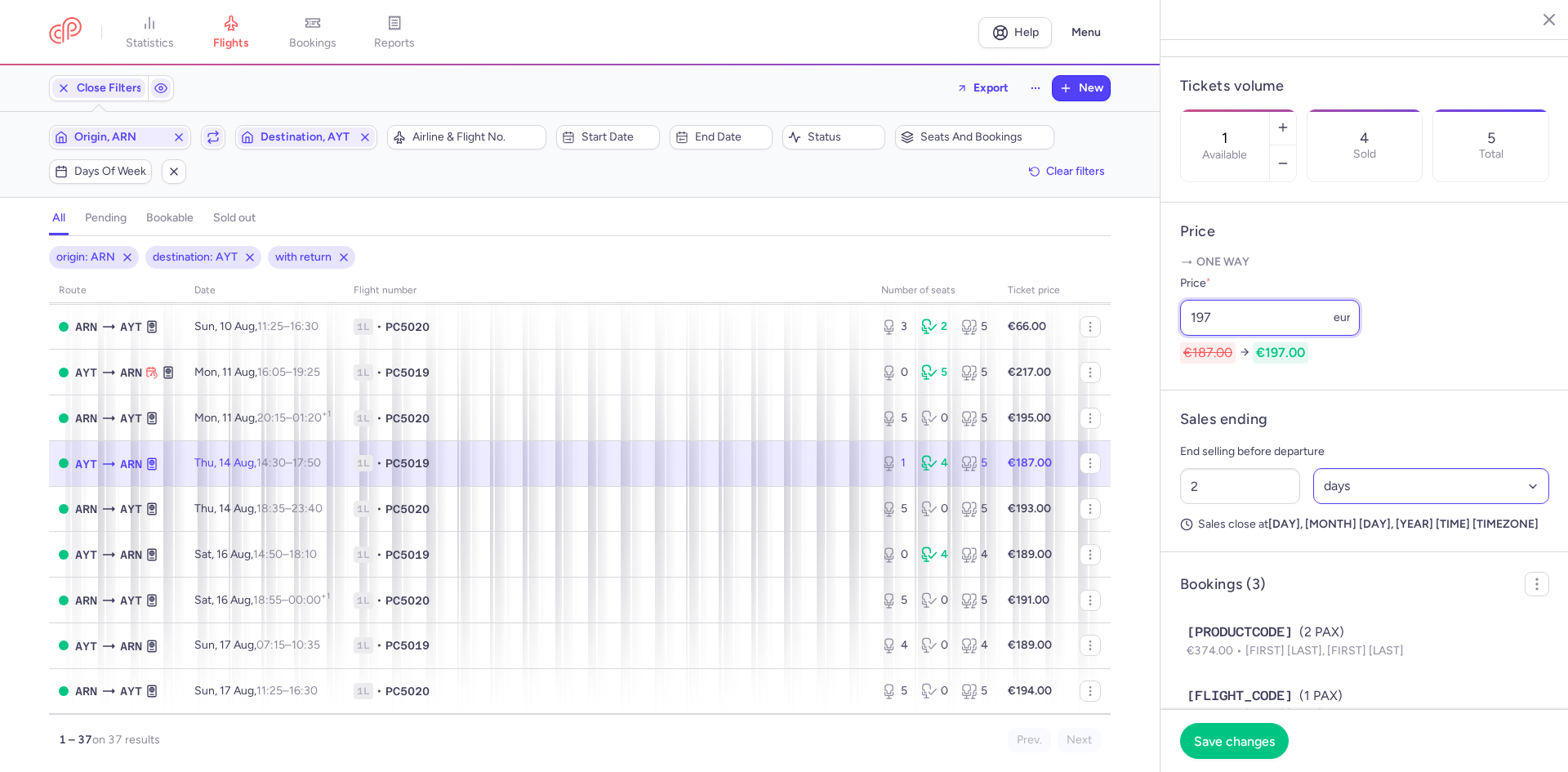 type on "197" 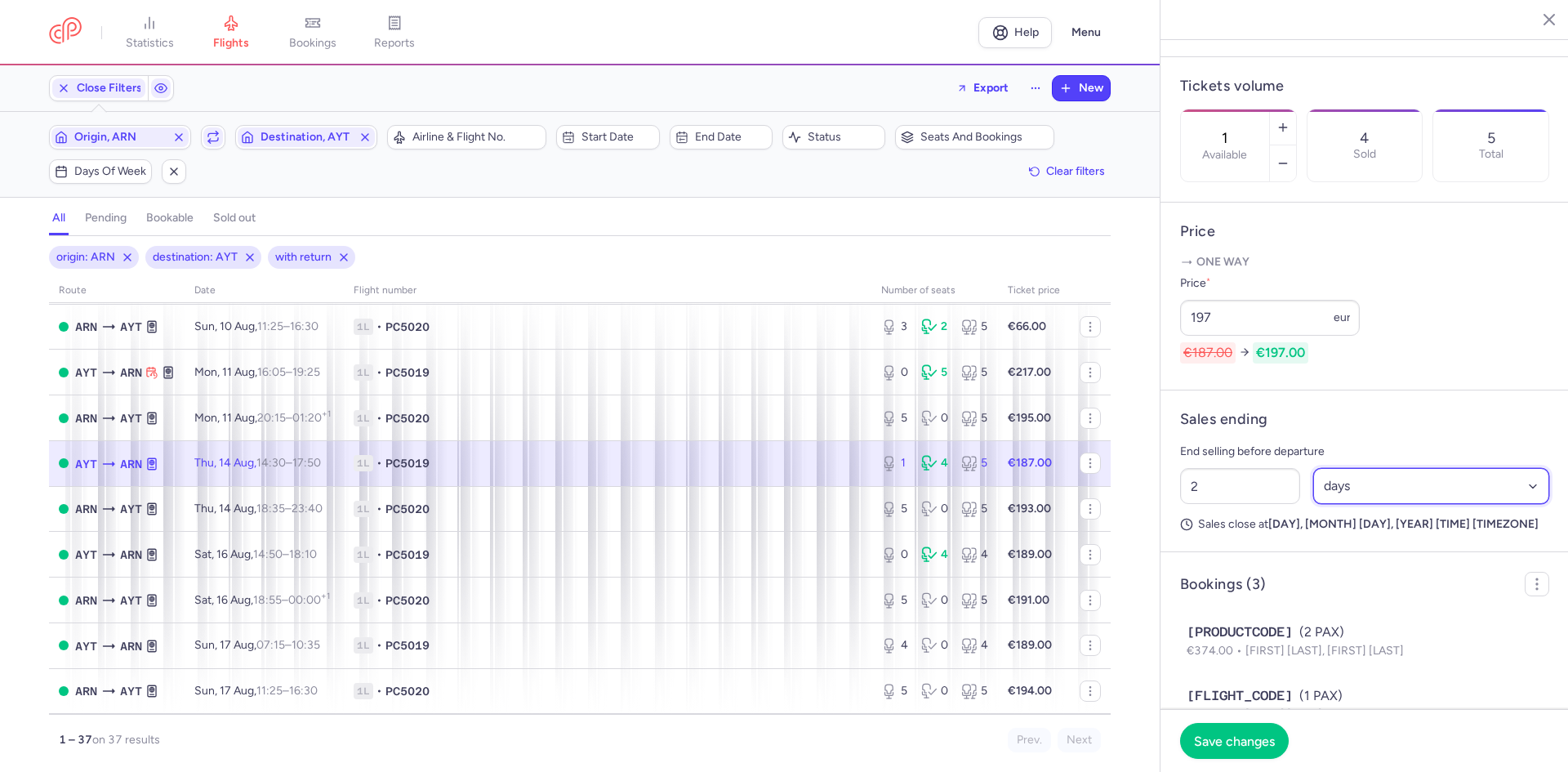 drag, startPoint x: 1379, startPoint y: 524, endPoint x: 1368, endPoint y: 544, distance: 22.825424 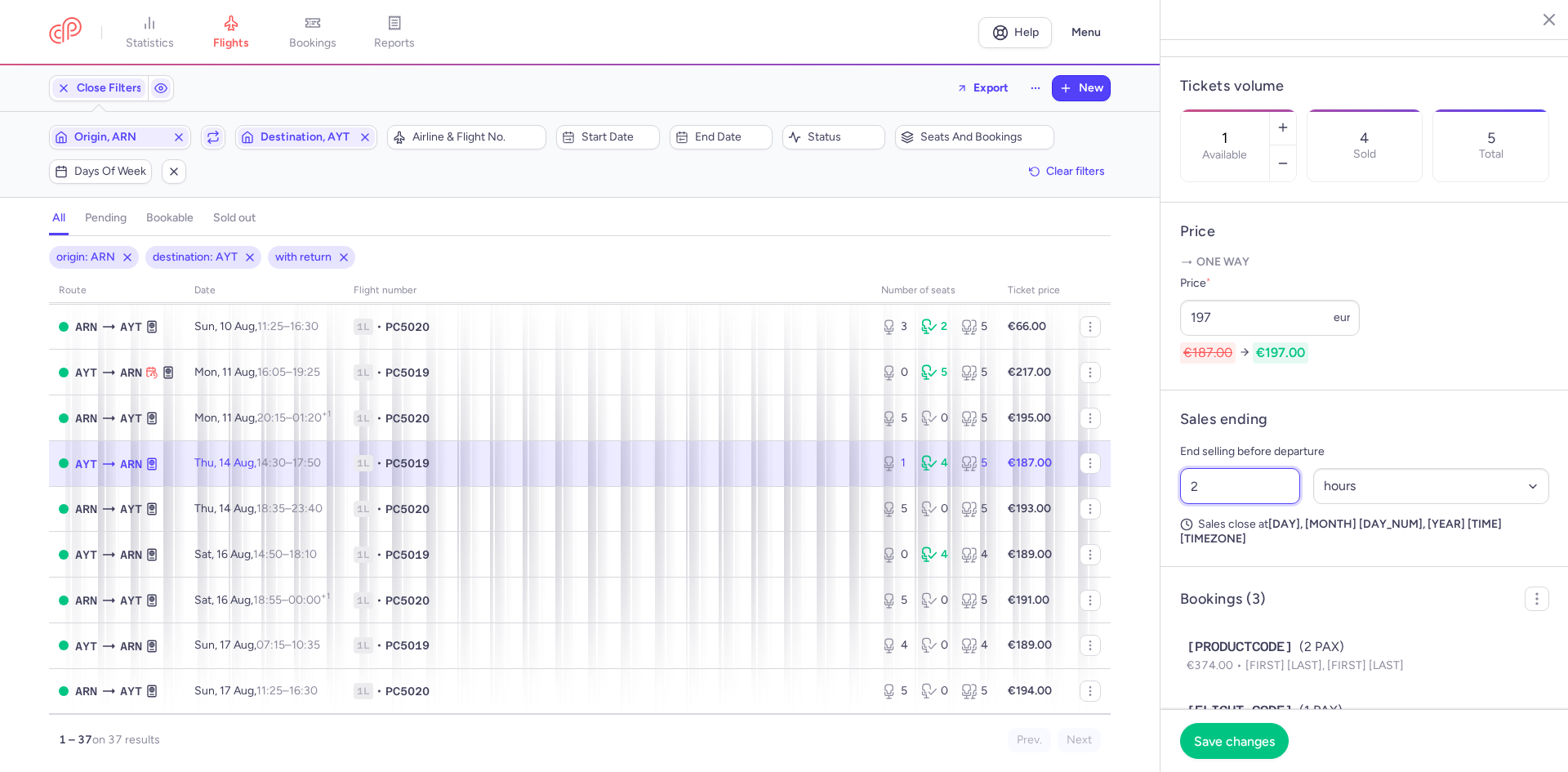 drag, startPoint x: 1230, startPoint y: 529, endPoint x: 1132, endPoint y: 531, distance: 98.02041 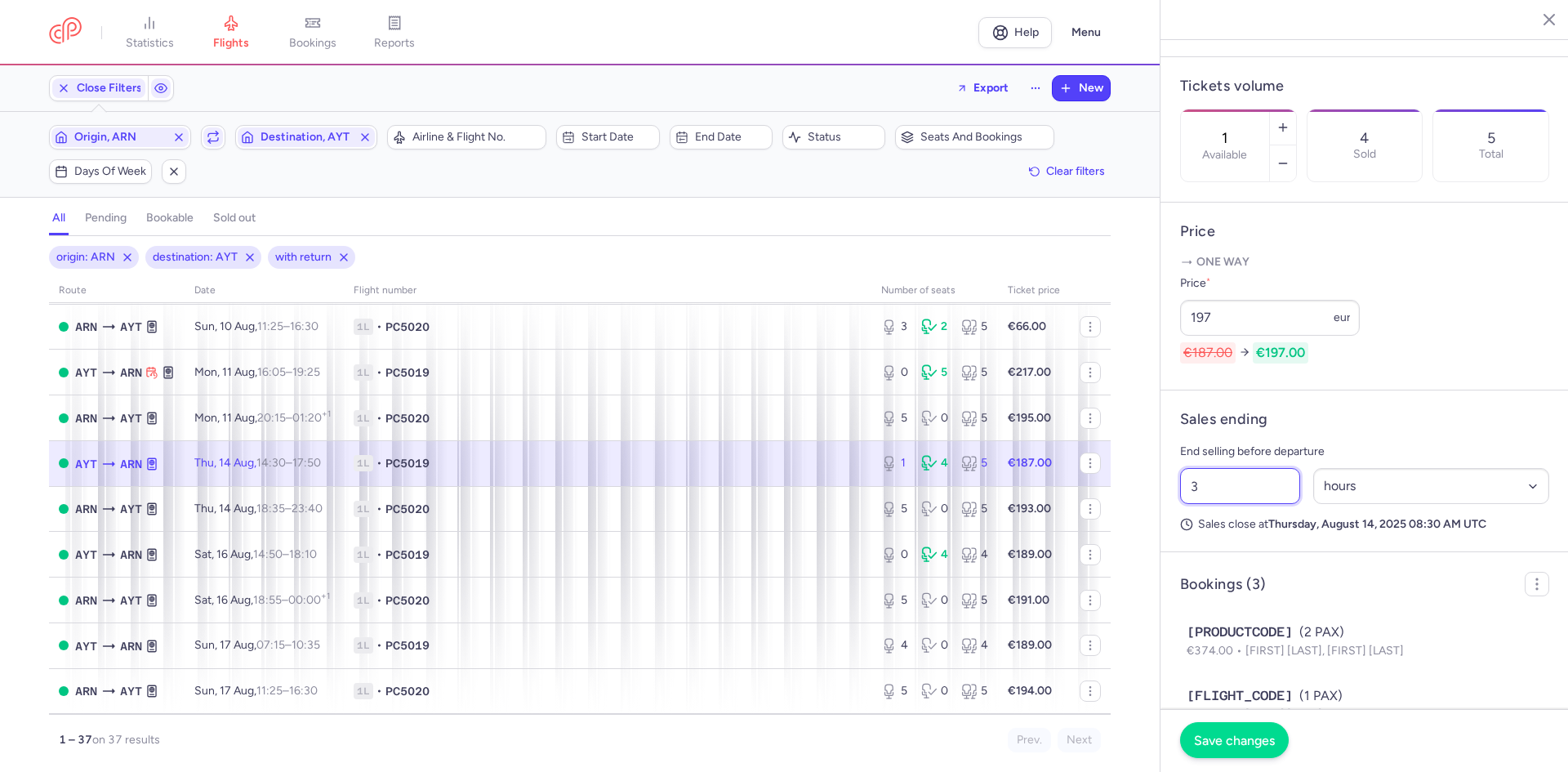 type on "3" 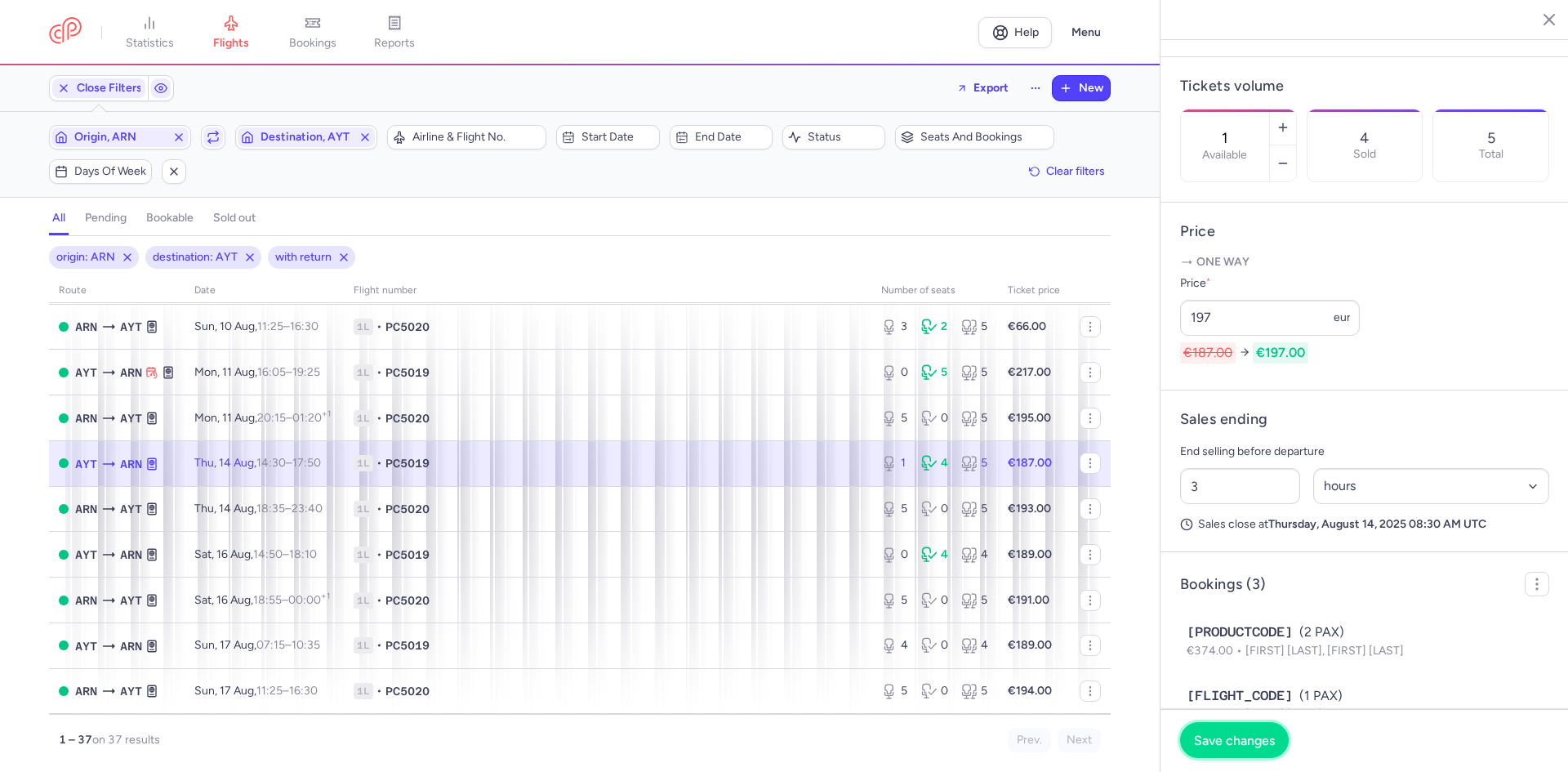 click on "Save changes" at bounding box center [1234, 740] 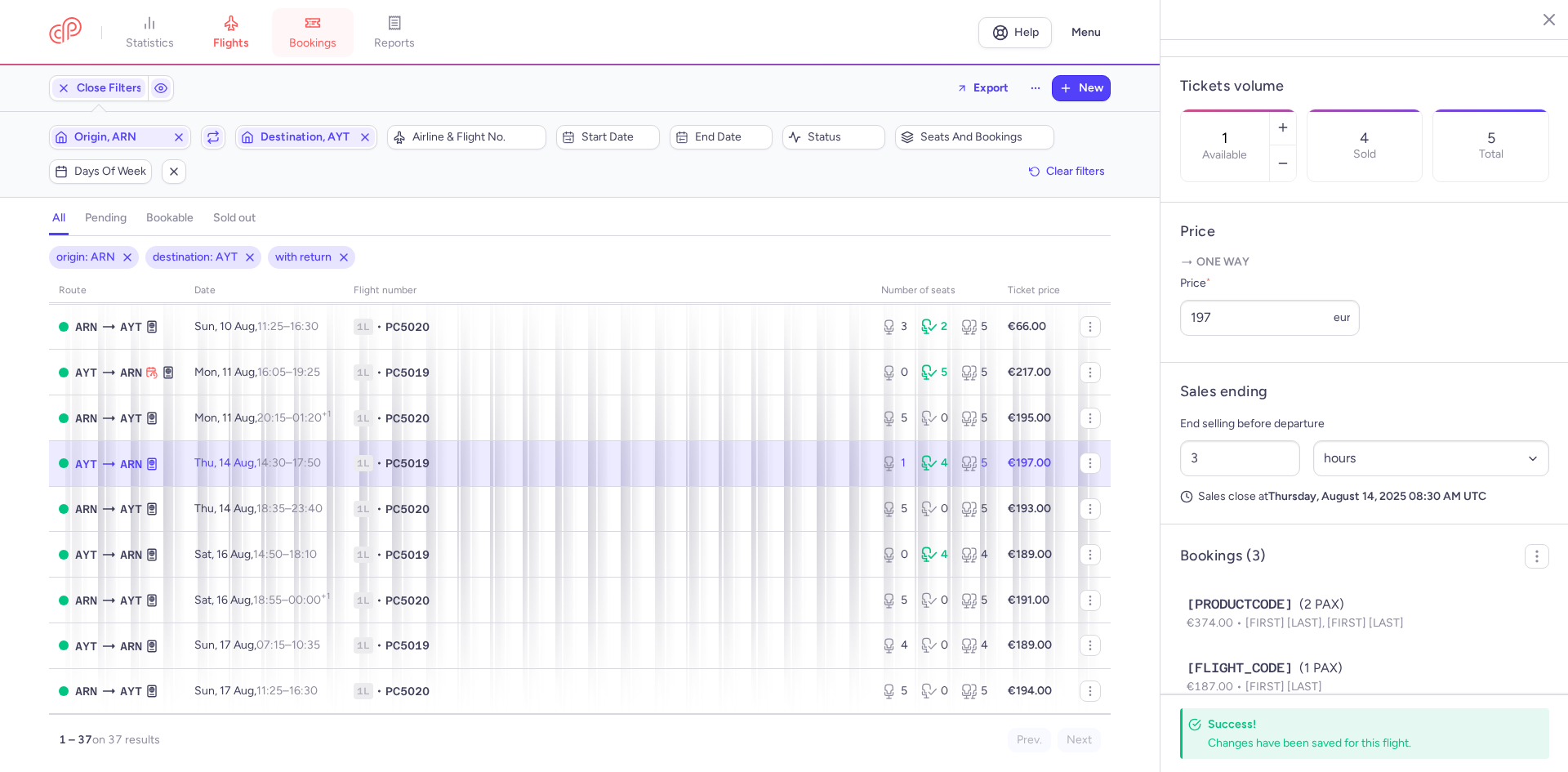 click on "bookings" at bounding box center [313, 33] 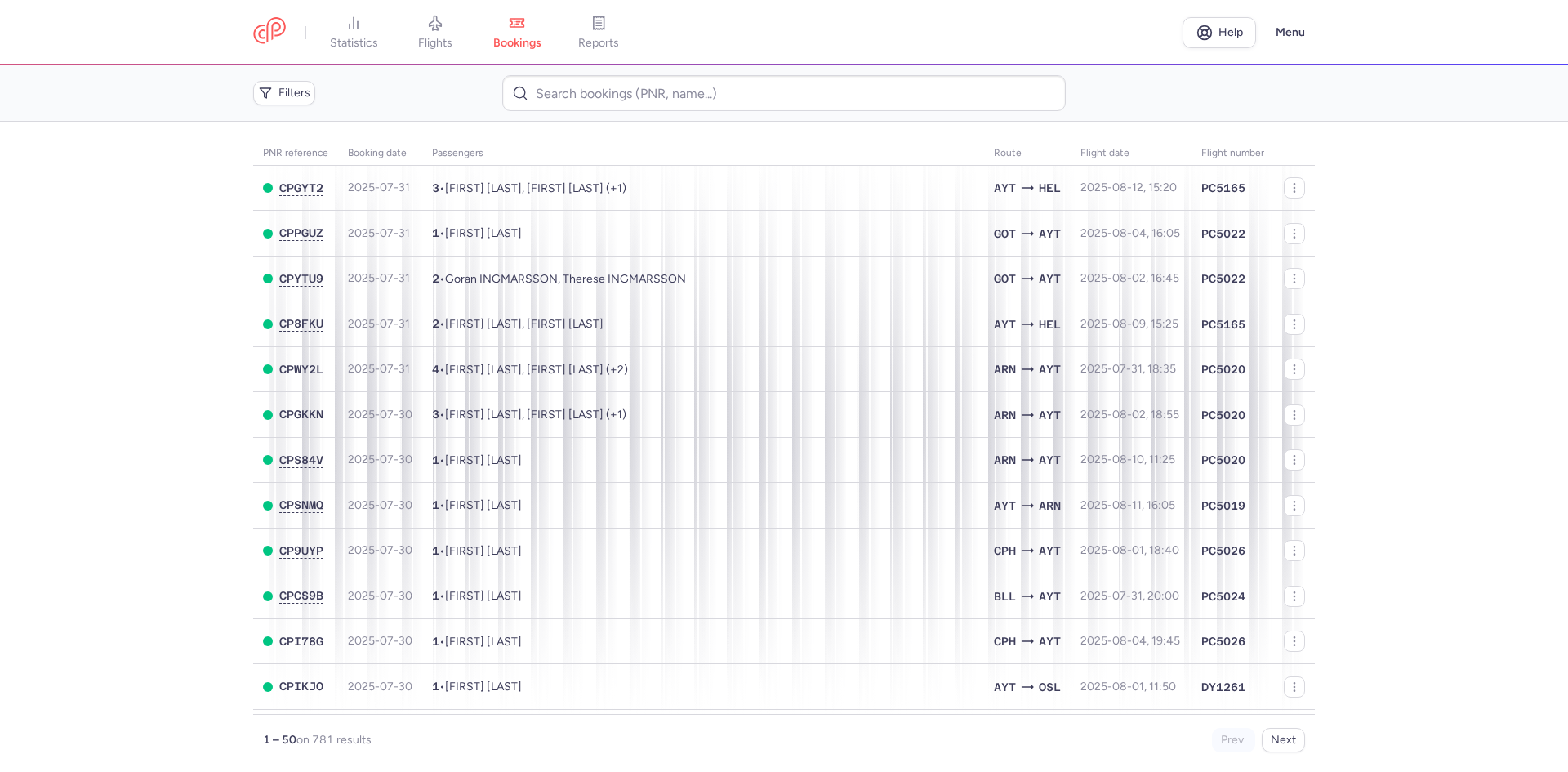 click on "reports" at bounding box center [599, 43] 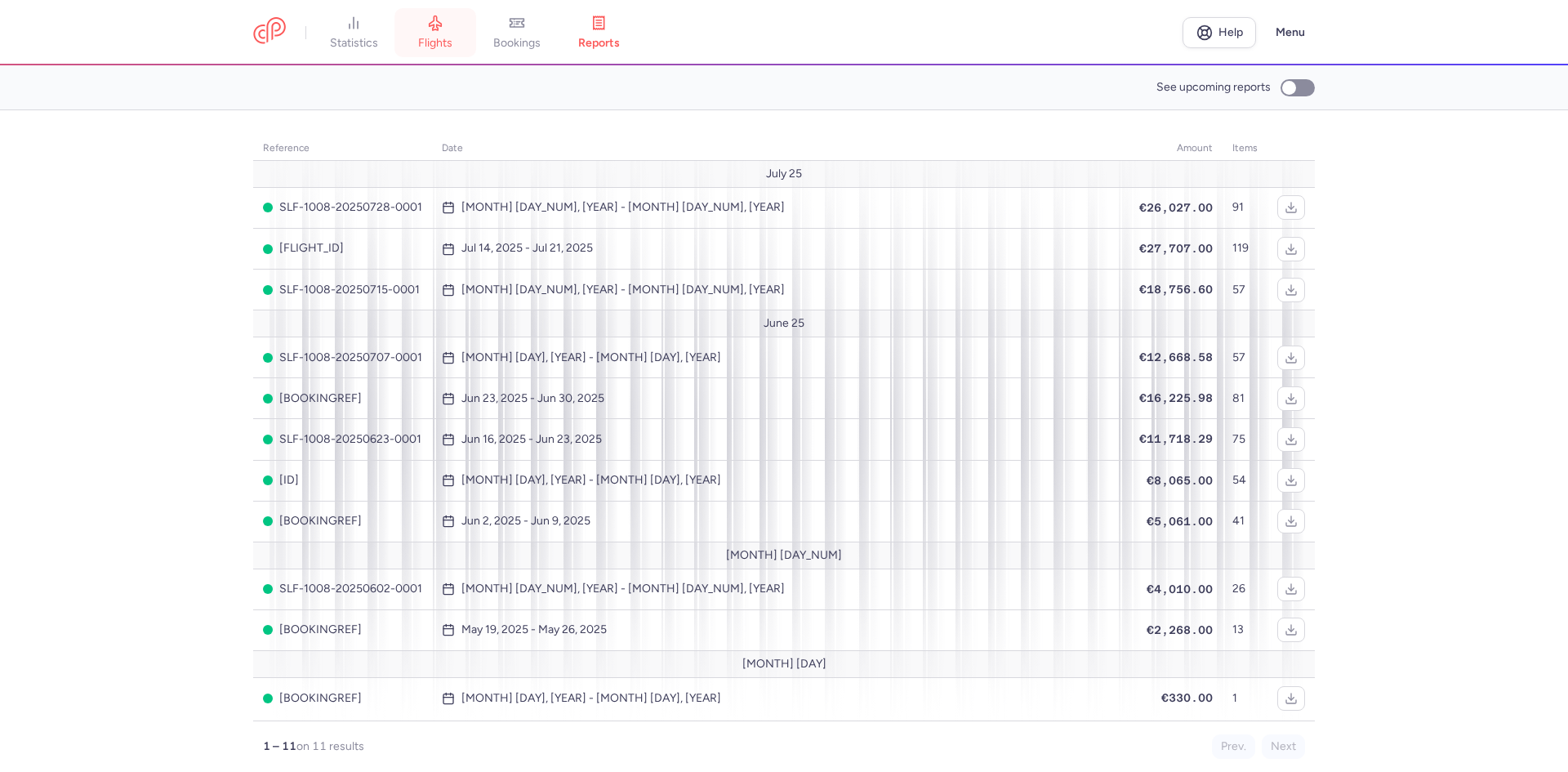 click on "flights" at bounding box center [435, 33] 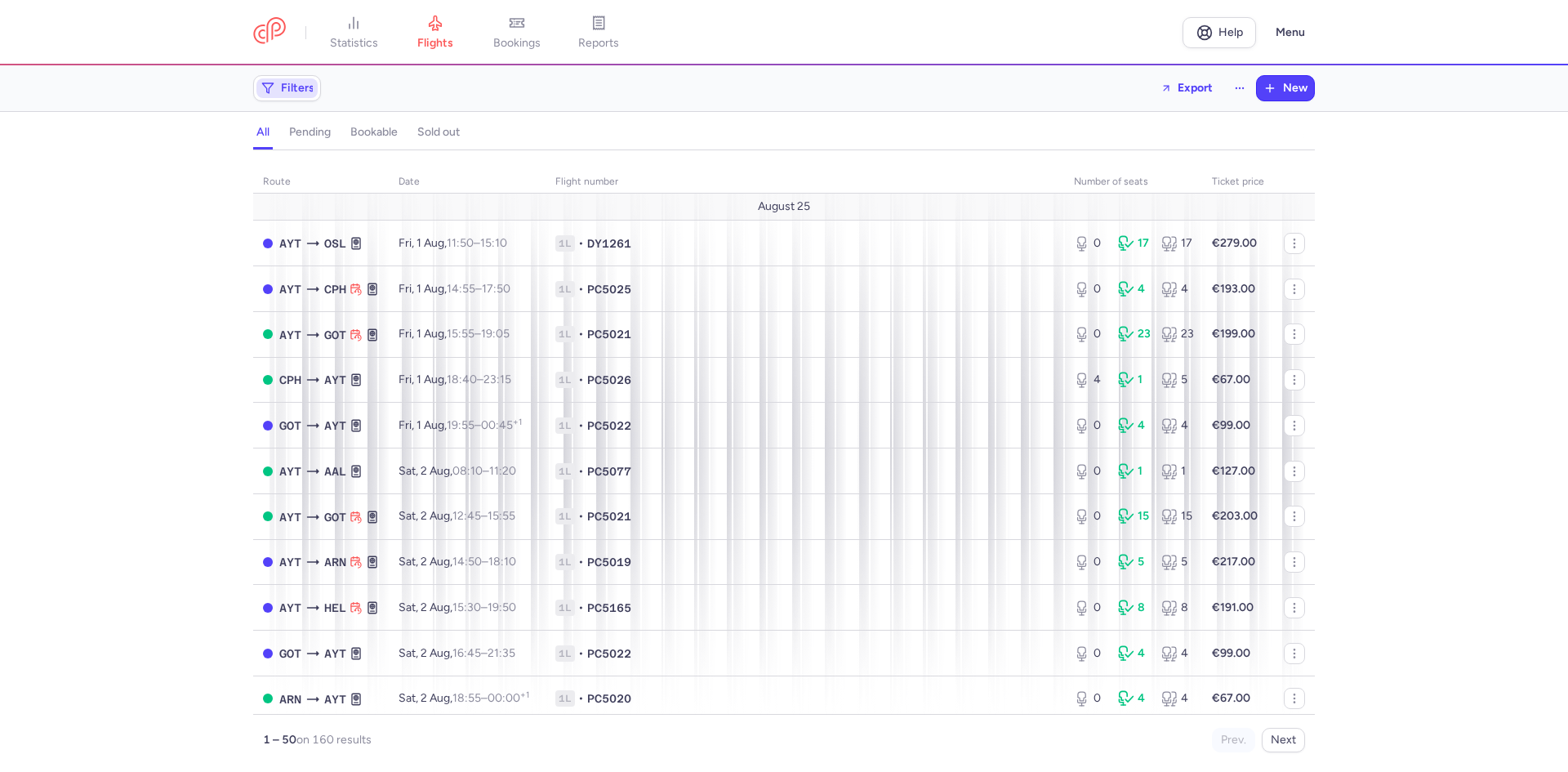 click on "Filters" at bounding box center [287, 88] 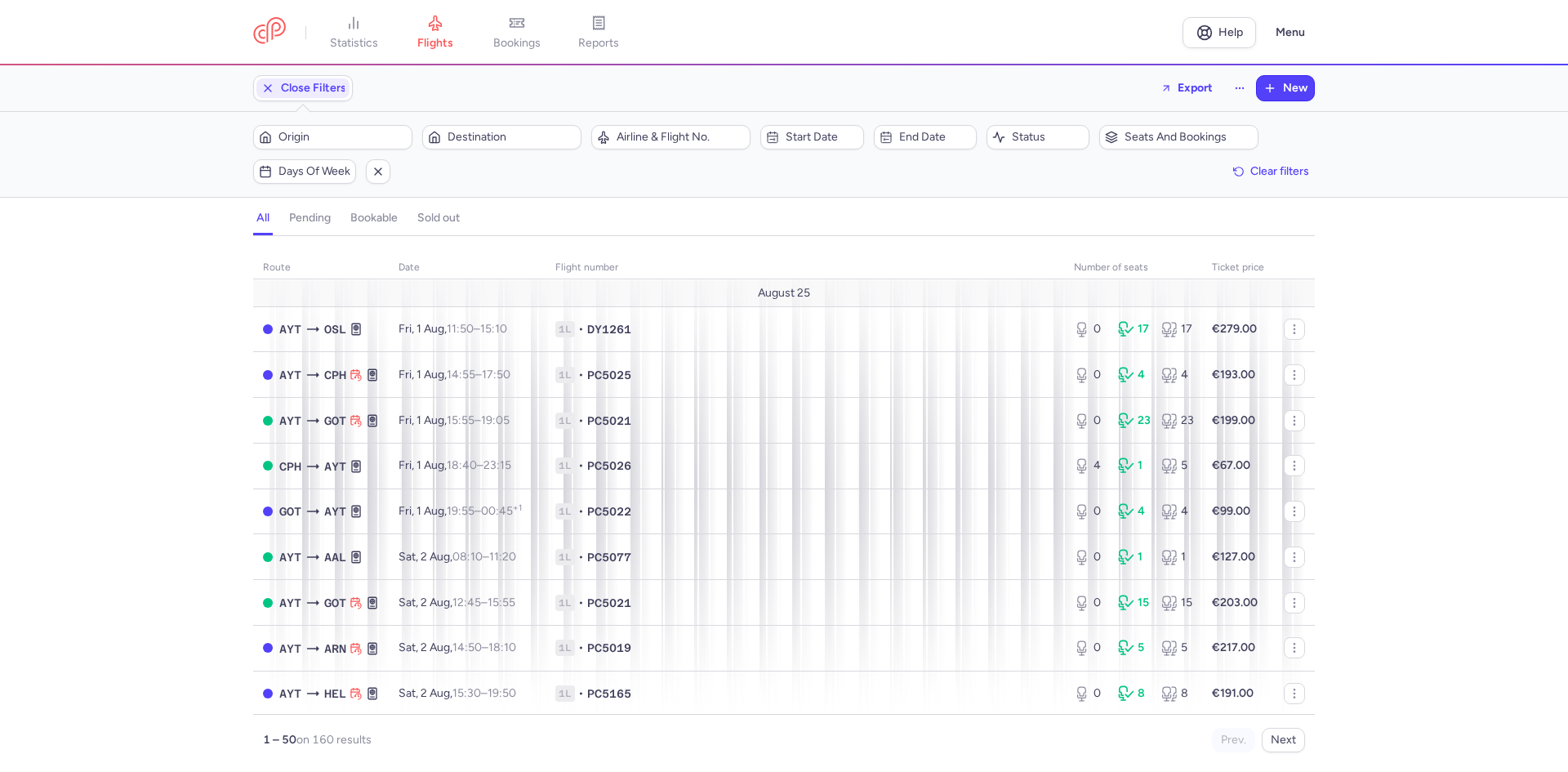 scroll, scrollTop: 0, scrollLeft: 0, axis: both 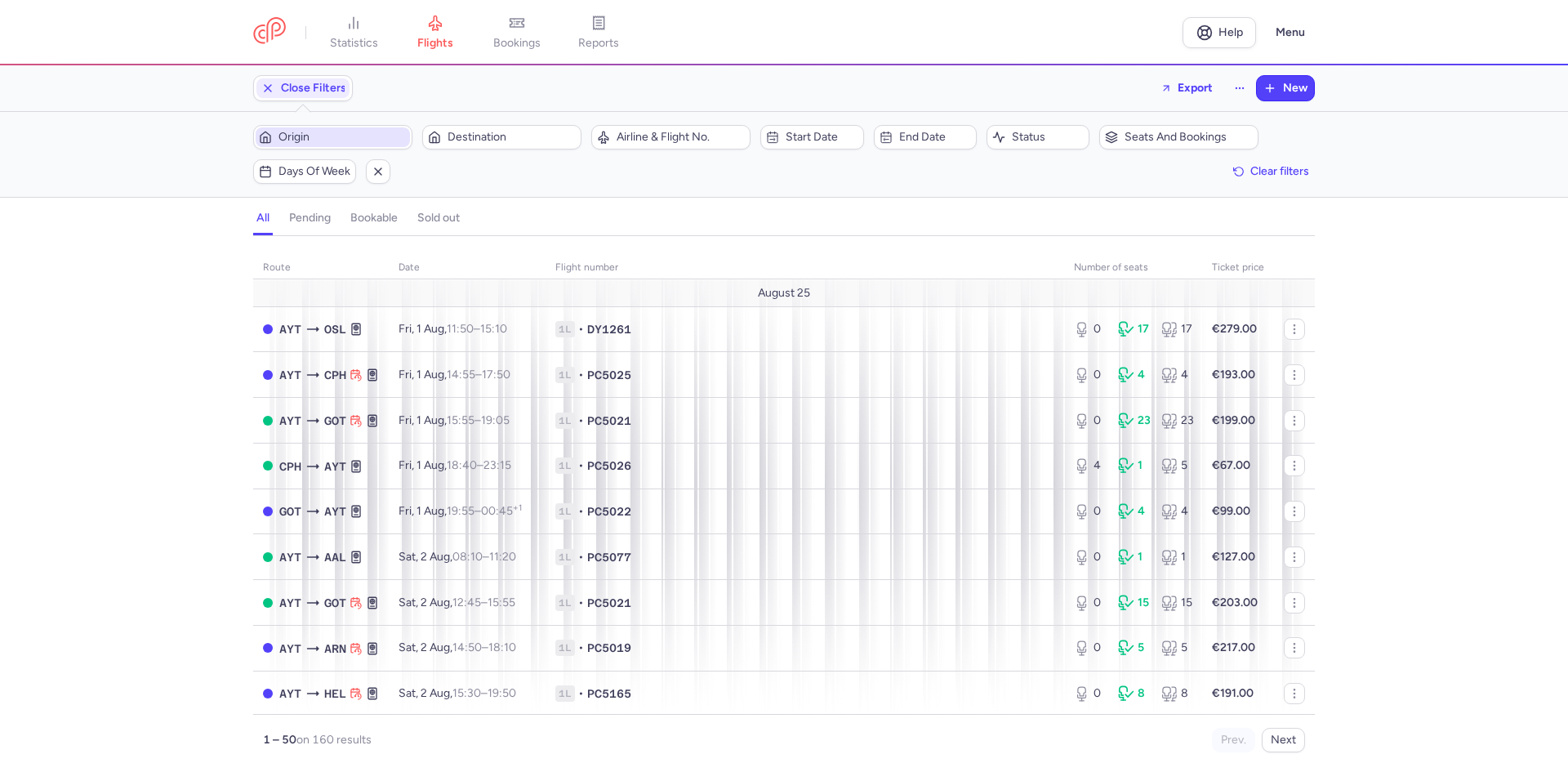 click on "Origin" at bounding box center (342, 137) 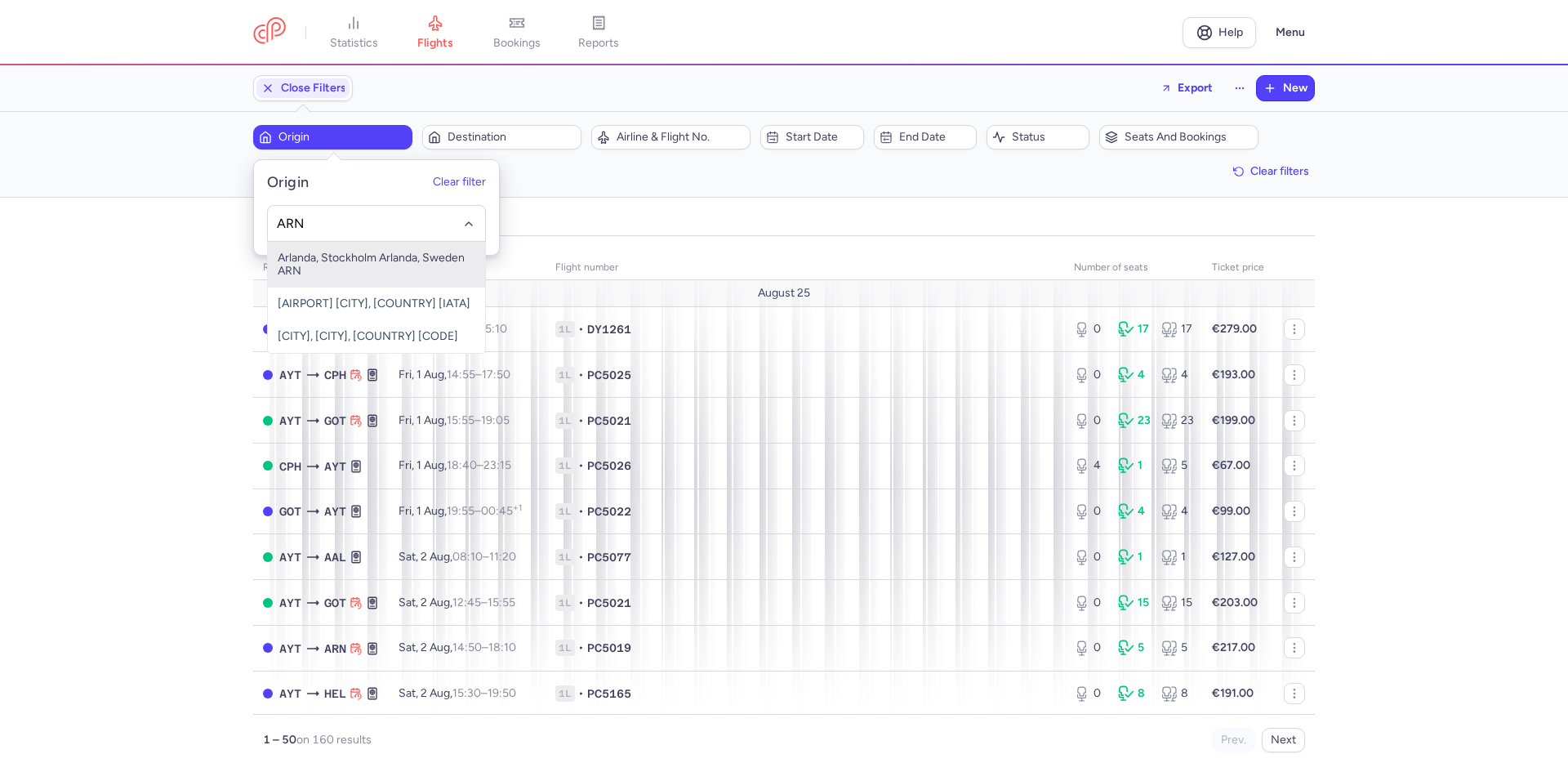 type on "ARN" 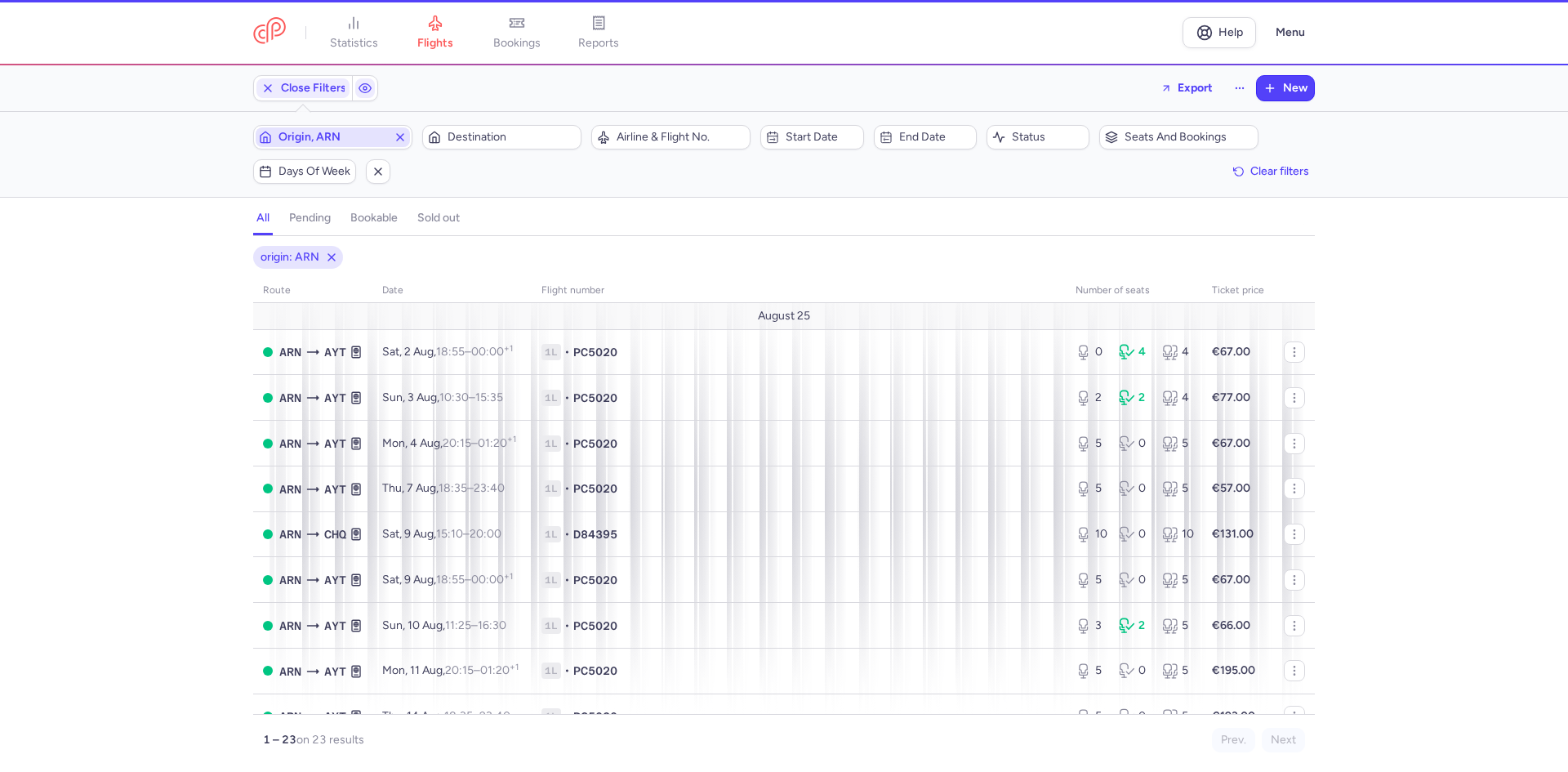 type 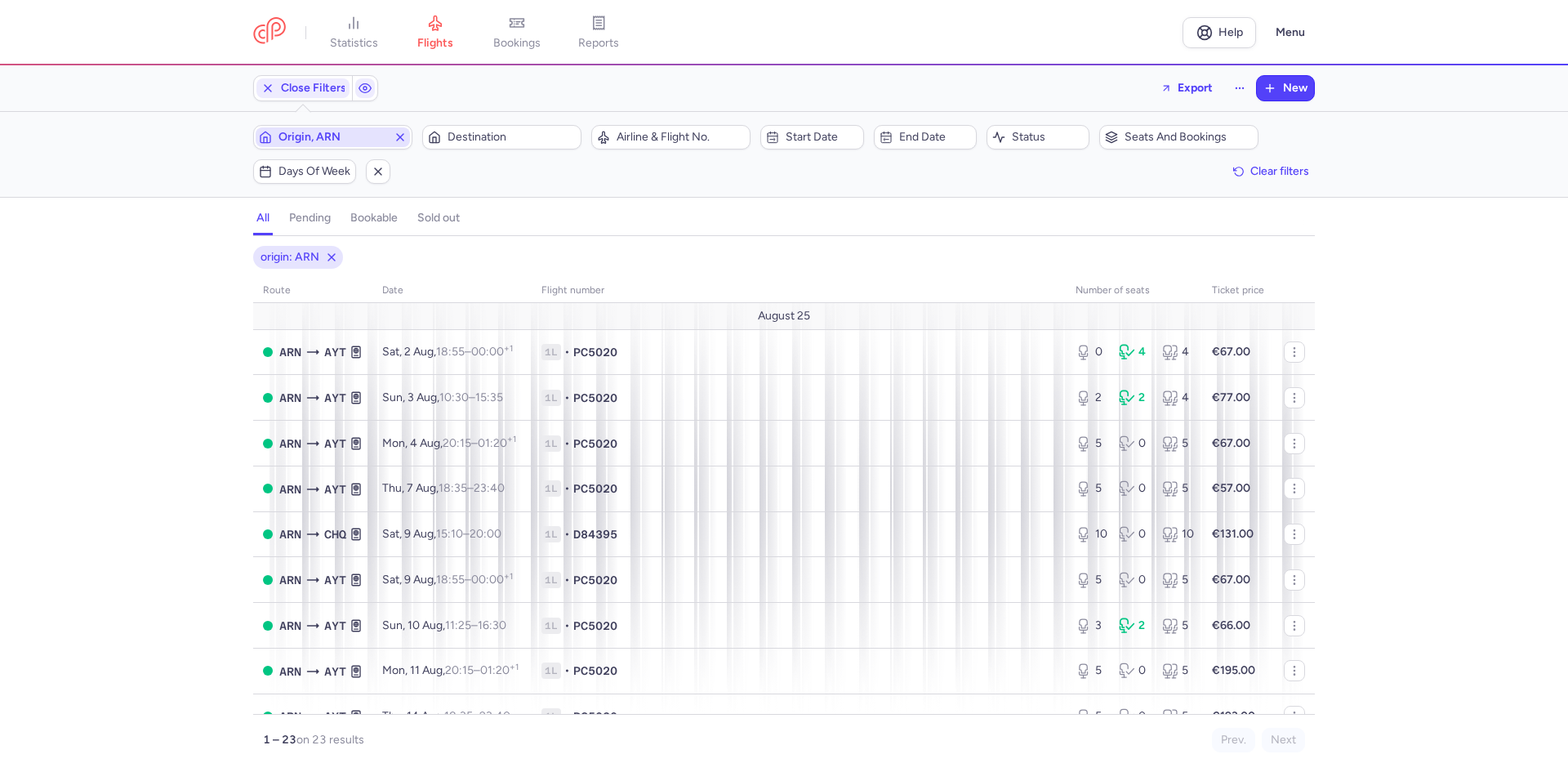 click on "Destination" 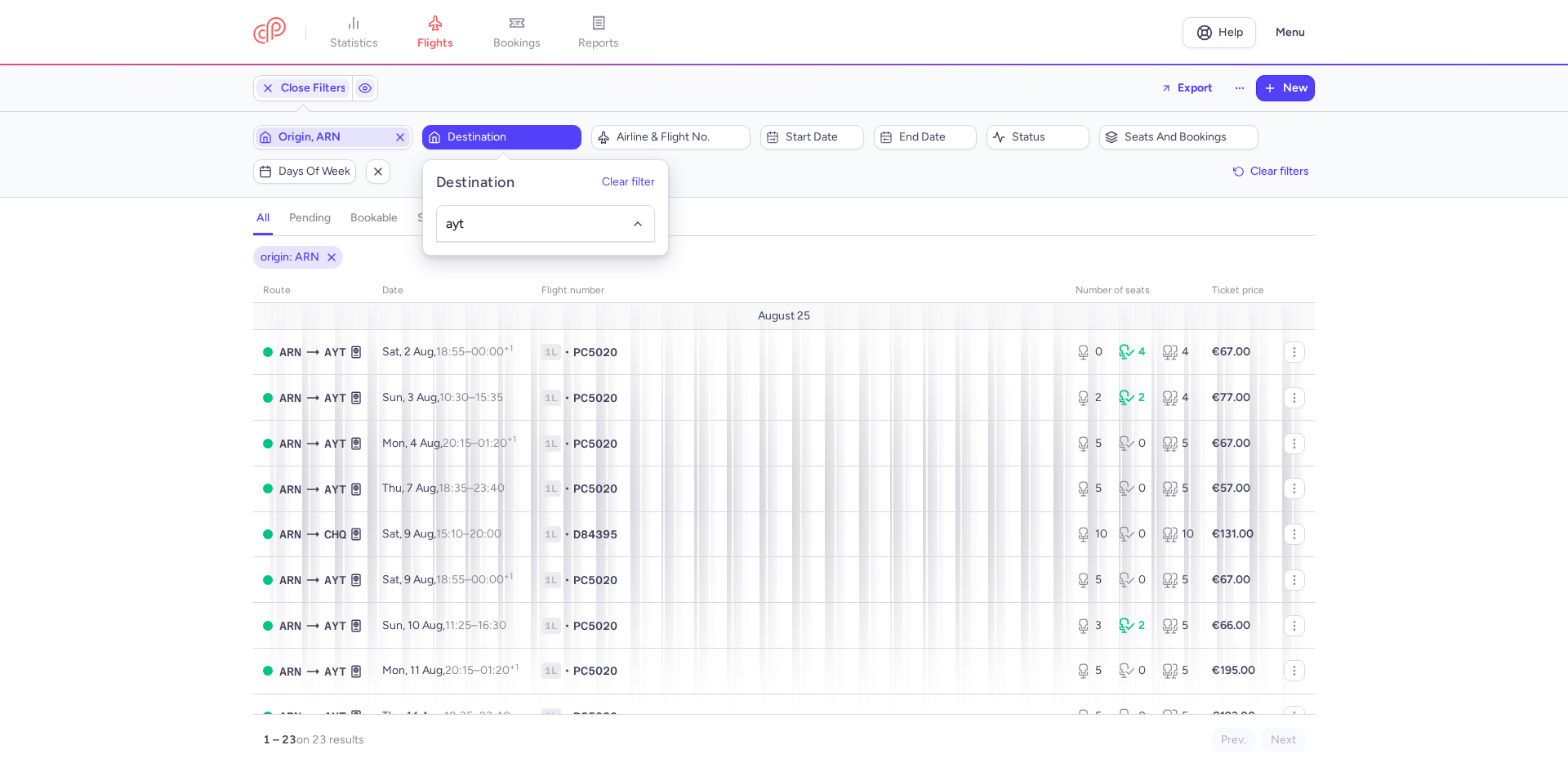 type on "ayt" 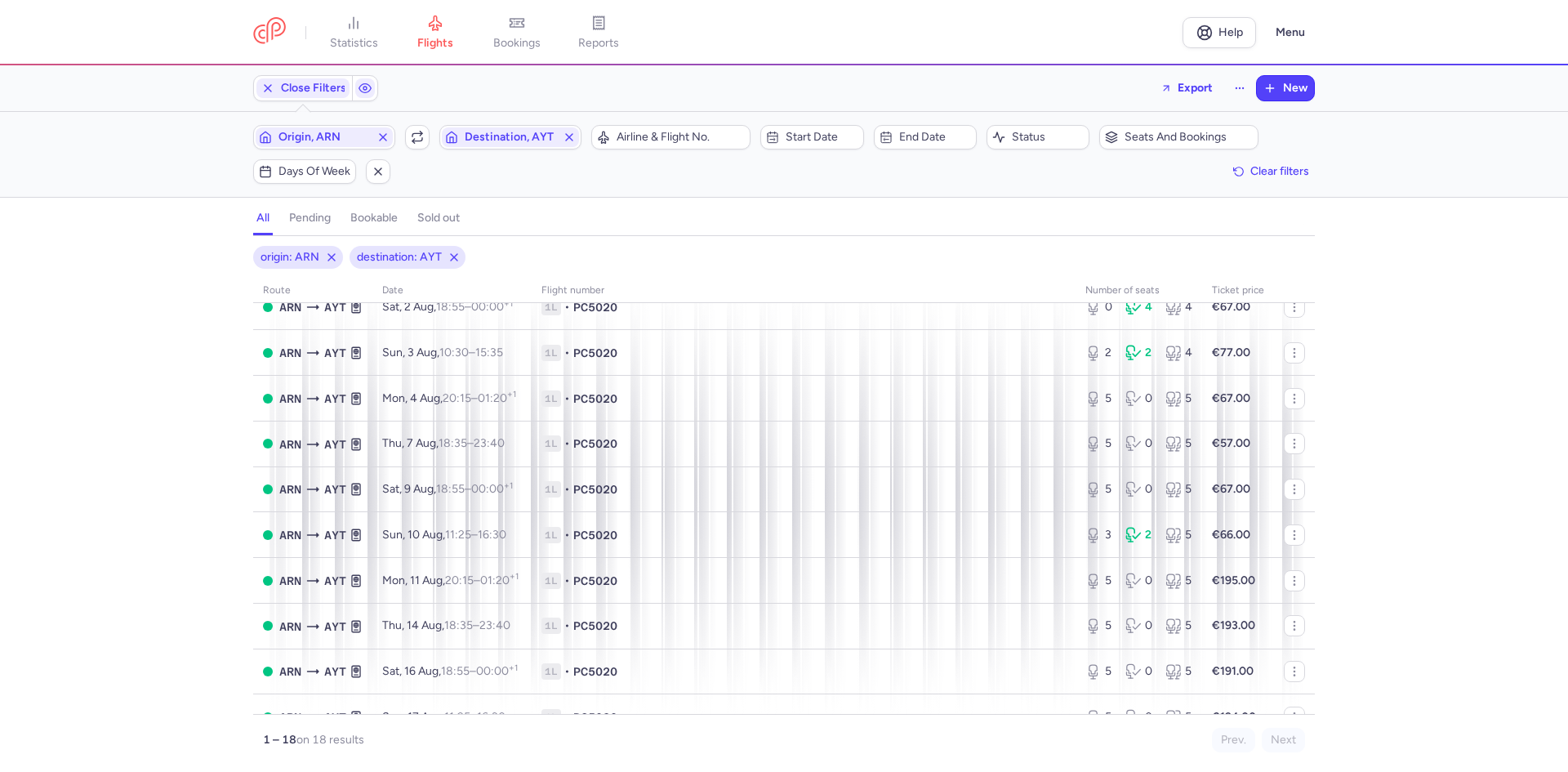 scroll, scrollTop: 0, scrollLeft: 0, axis: both 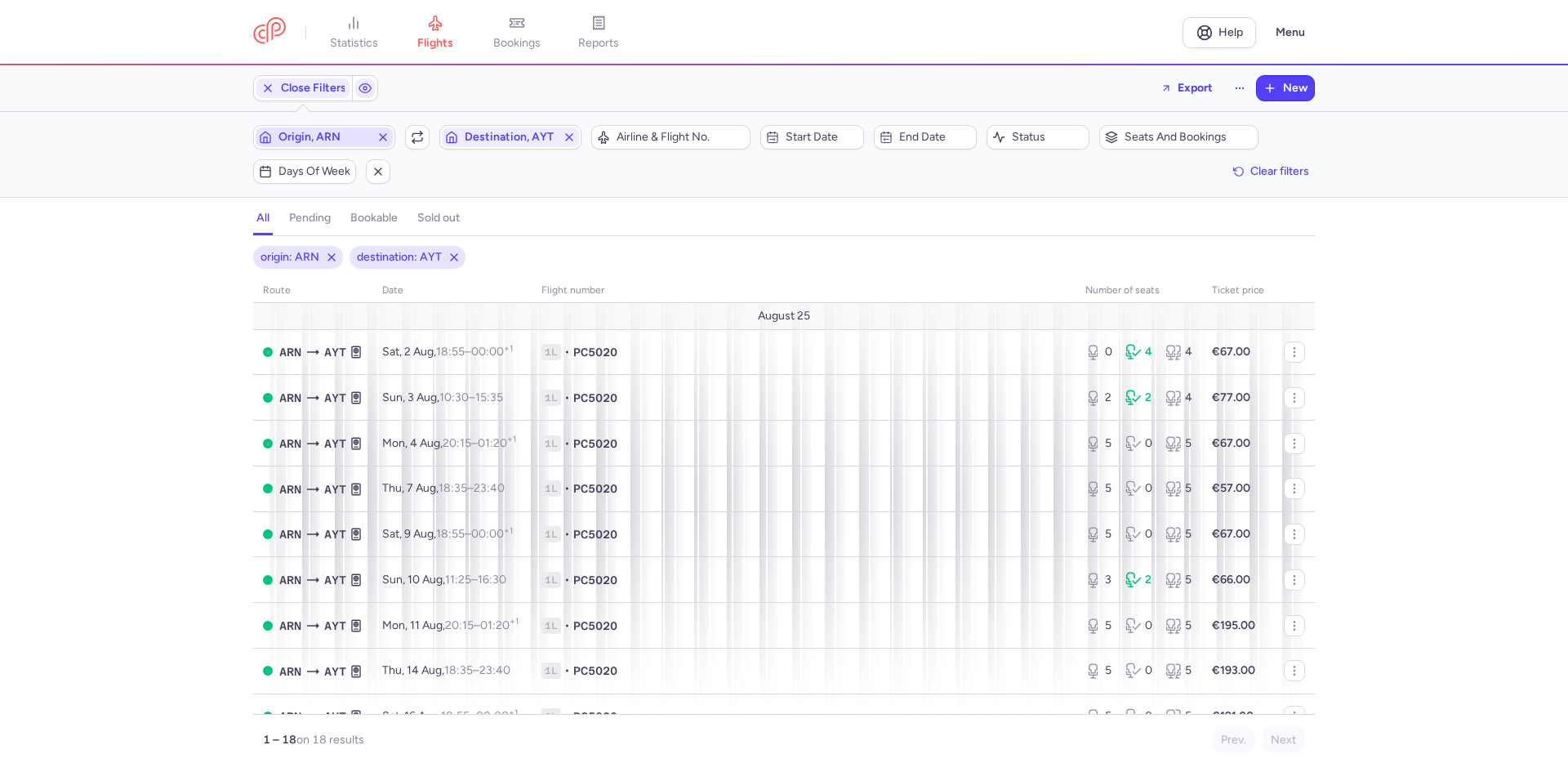 click on "Origin, ARN" at bounding box center [324, 137] 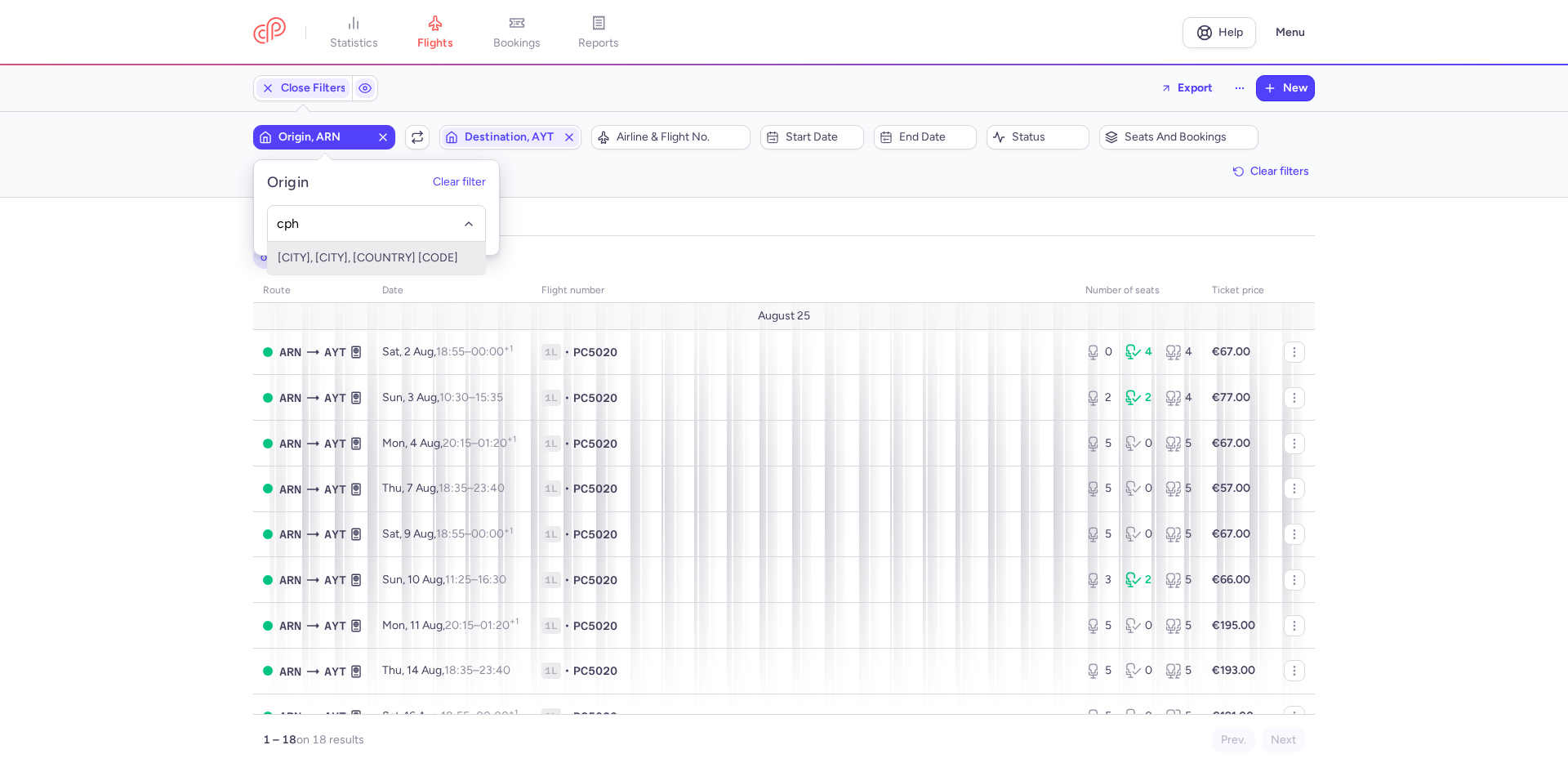 type on "cph" 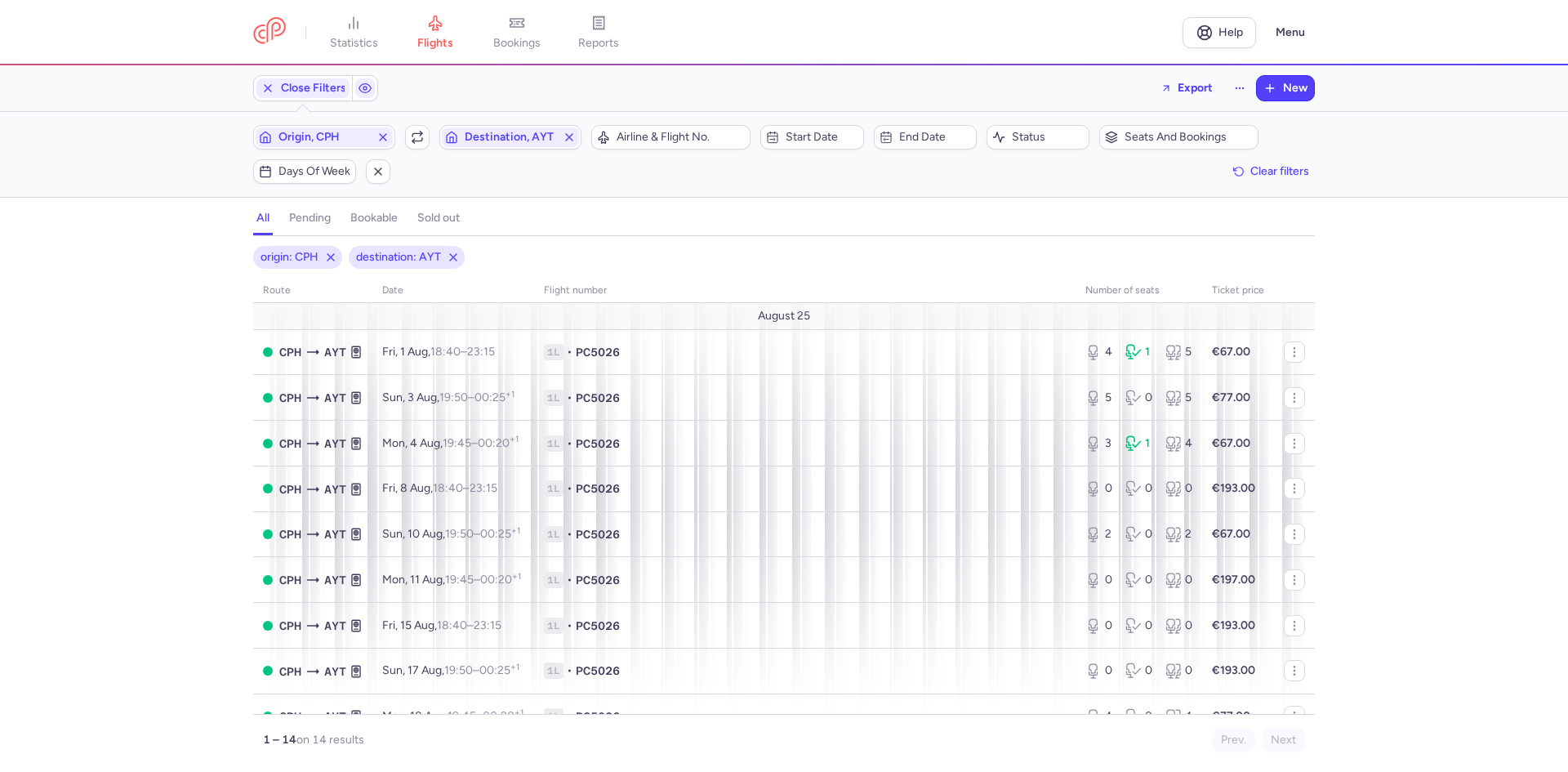 click on "Origin, CPH Include return Destination, AYT" at bounding box center [417, 137] 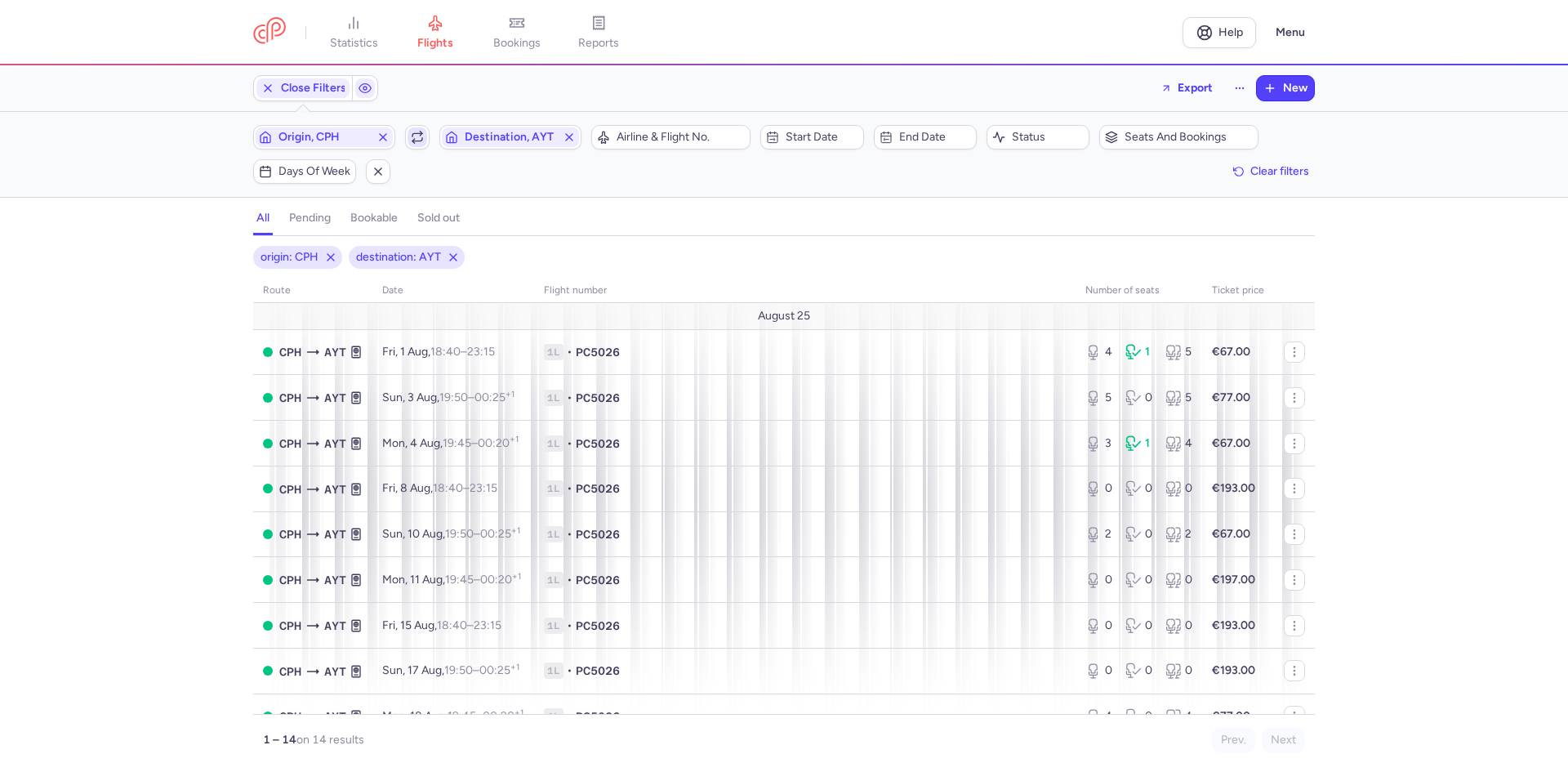 click 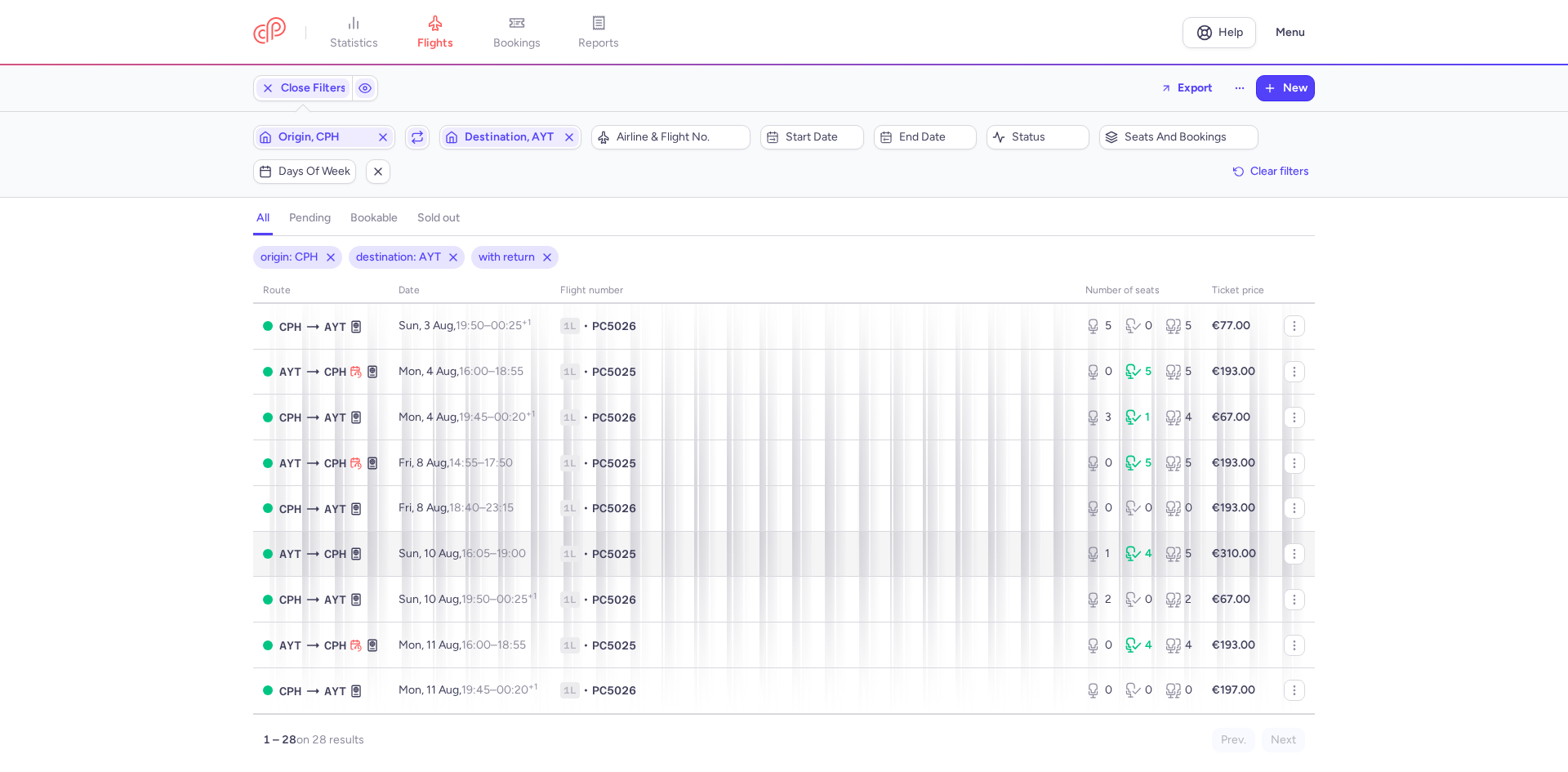 scroll, scrollTop: 163, scrollLeft: 0, axis: vertical 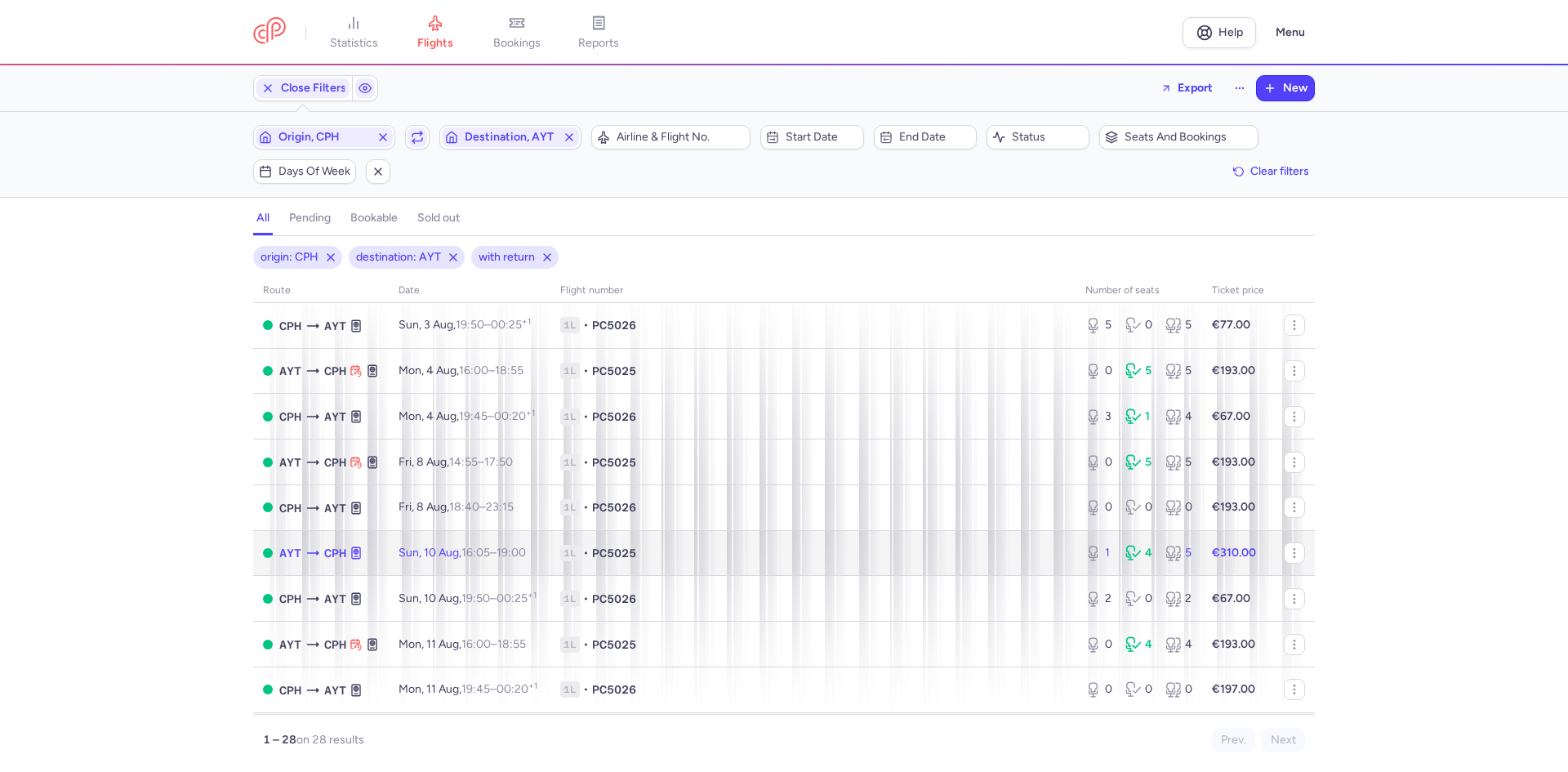 click on "1L • PC5025" 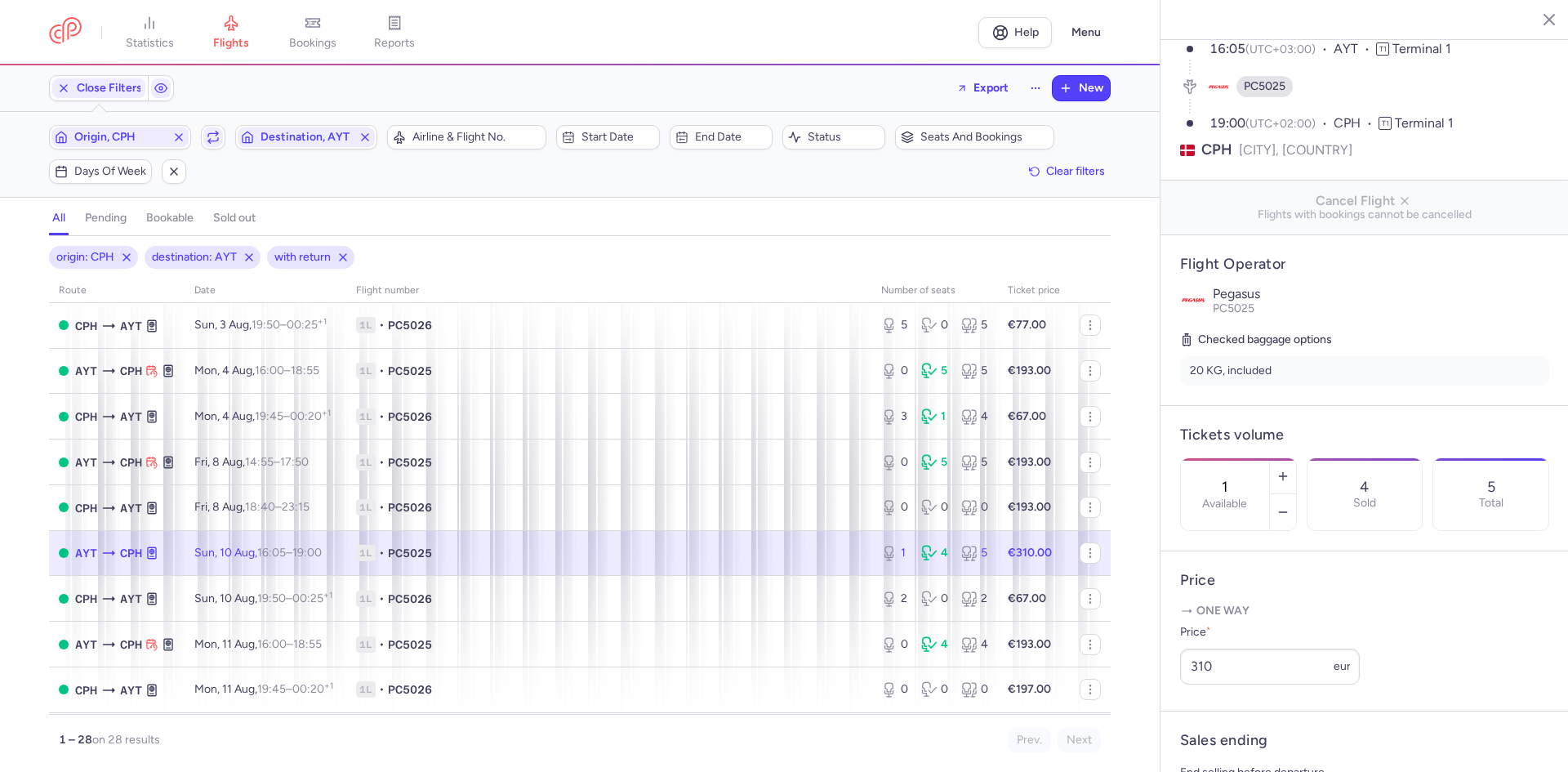 scroll, scrollTop: 327, scrollLeft: 0, axis: vertical 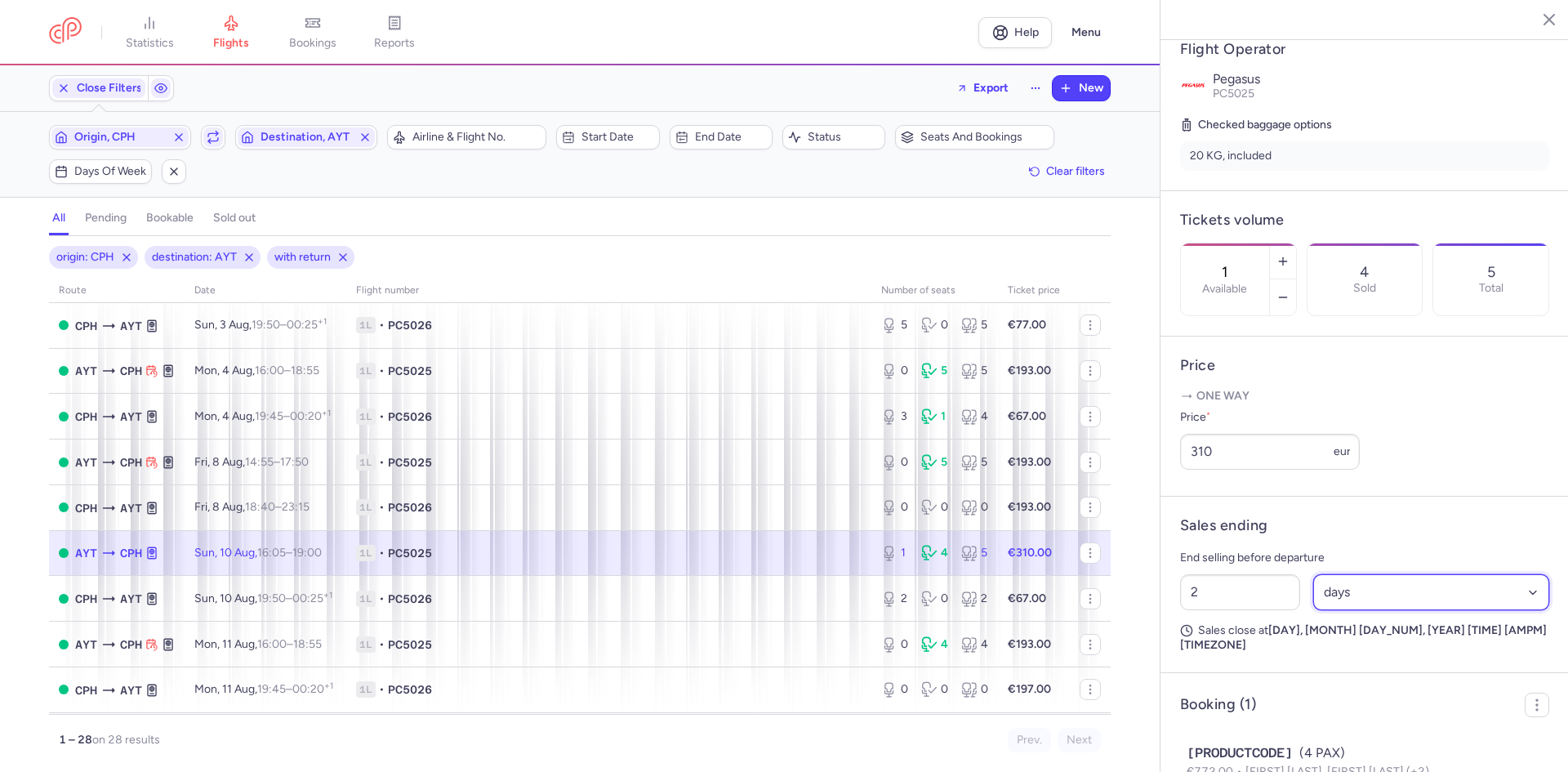 click on "Select an option hours days" at bounding box center (1432, 592) 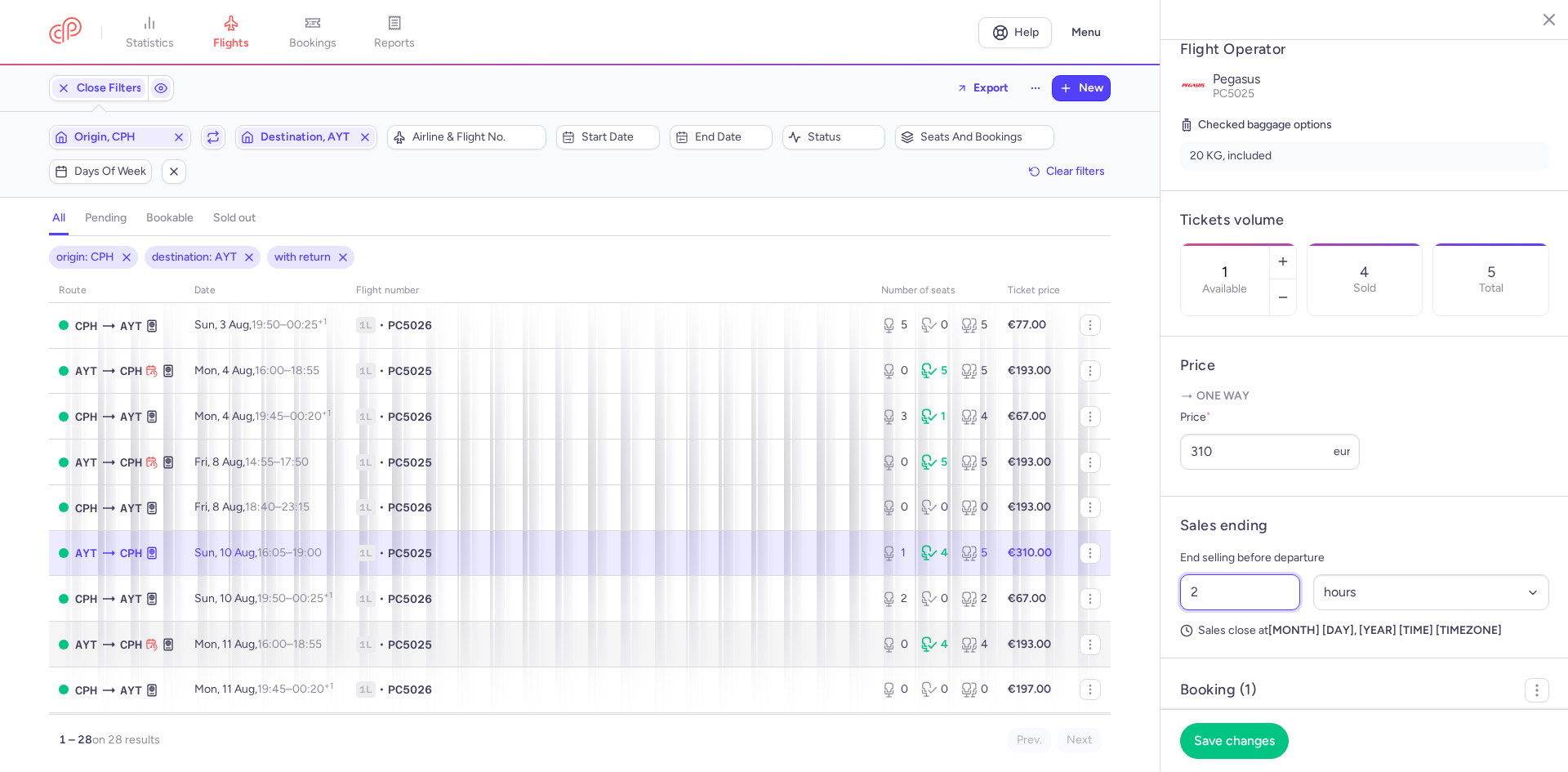 drag, startPoint x: 1252, startPoint y: 626, endPoint x: 1020, endPoint y: 625, distance: 232.00216 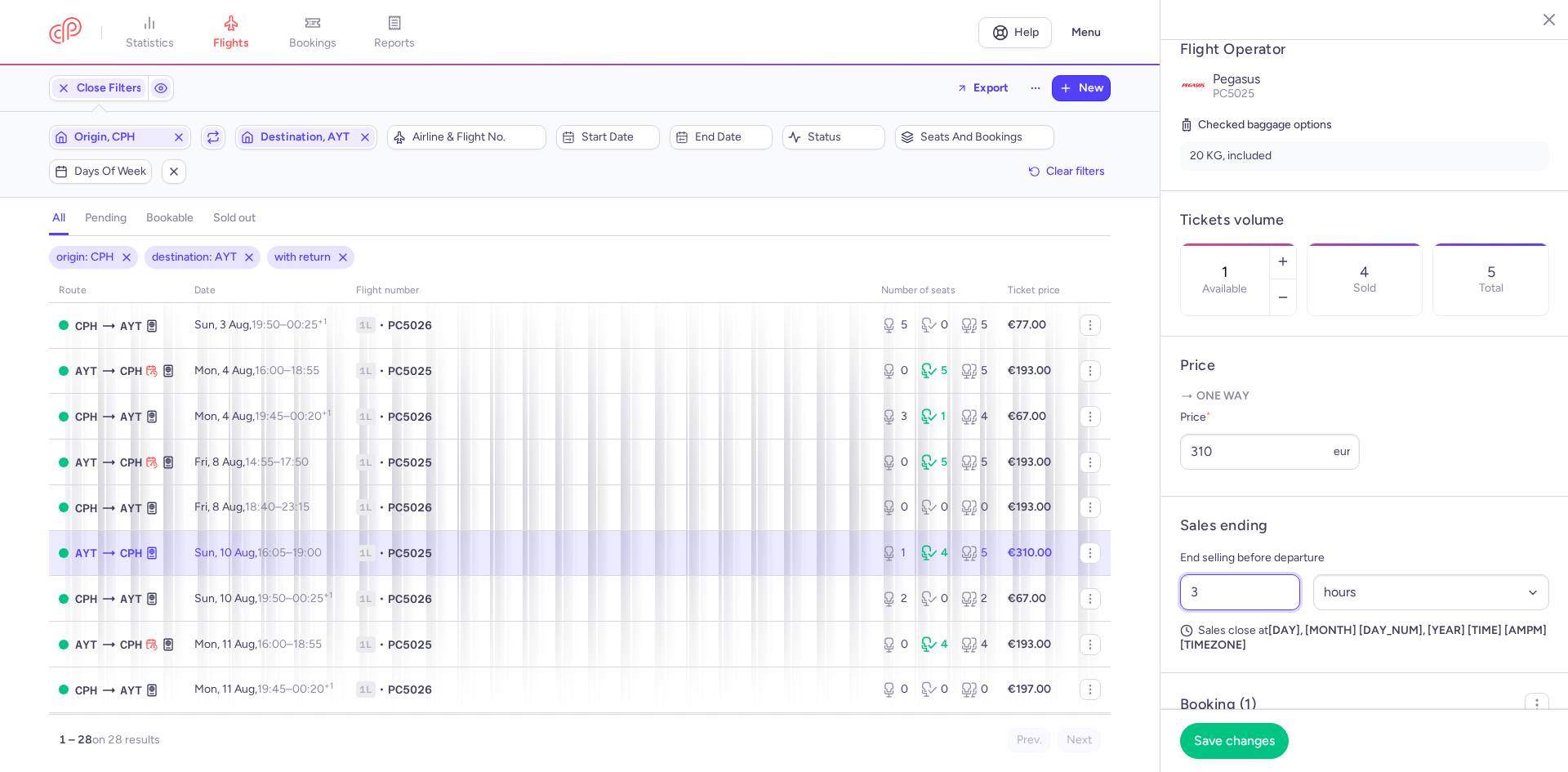 type on "3" 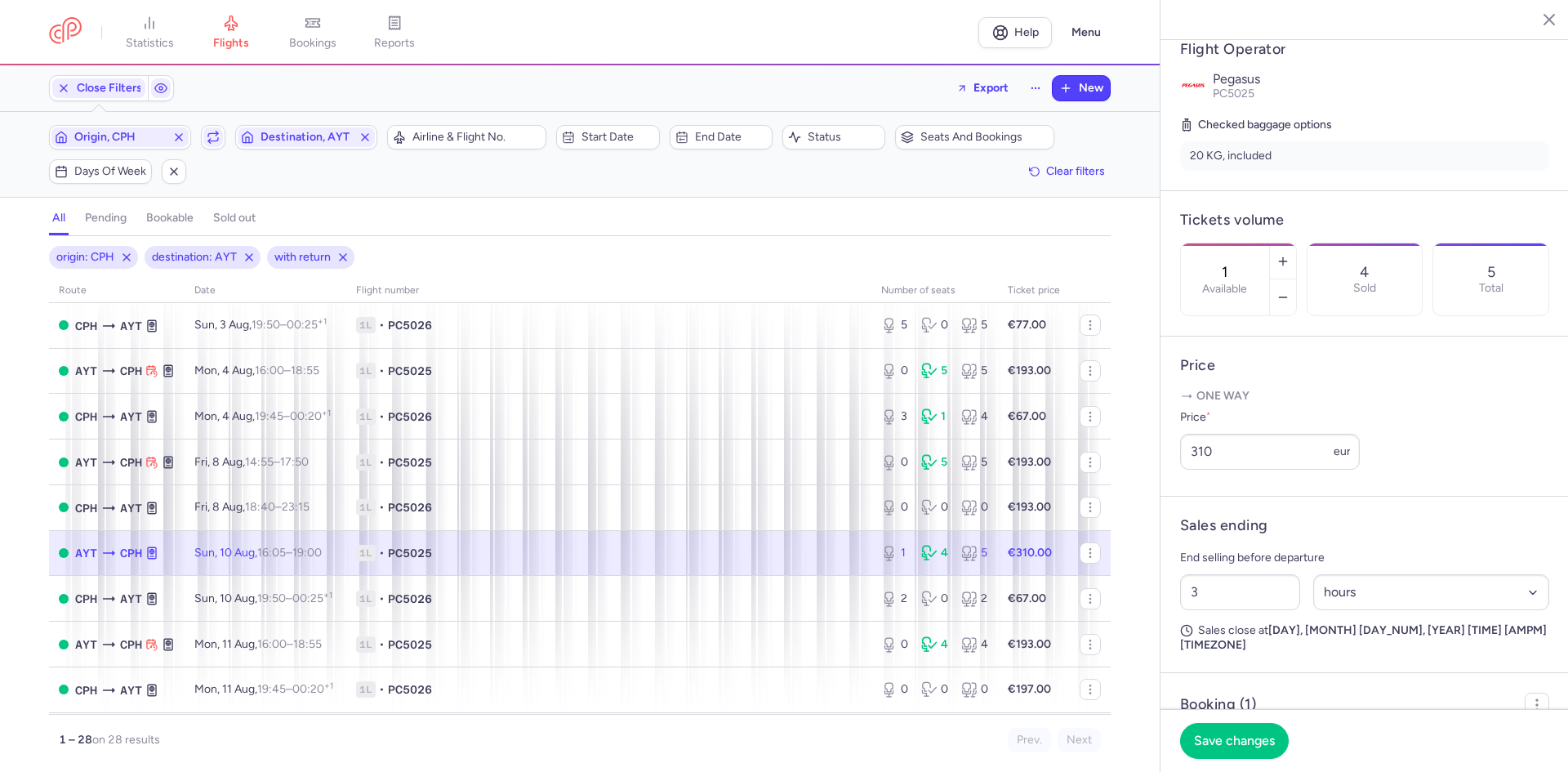 click on "Save changes" 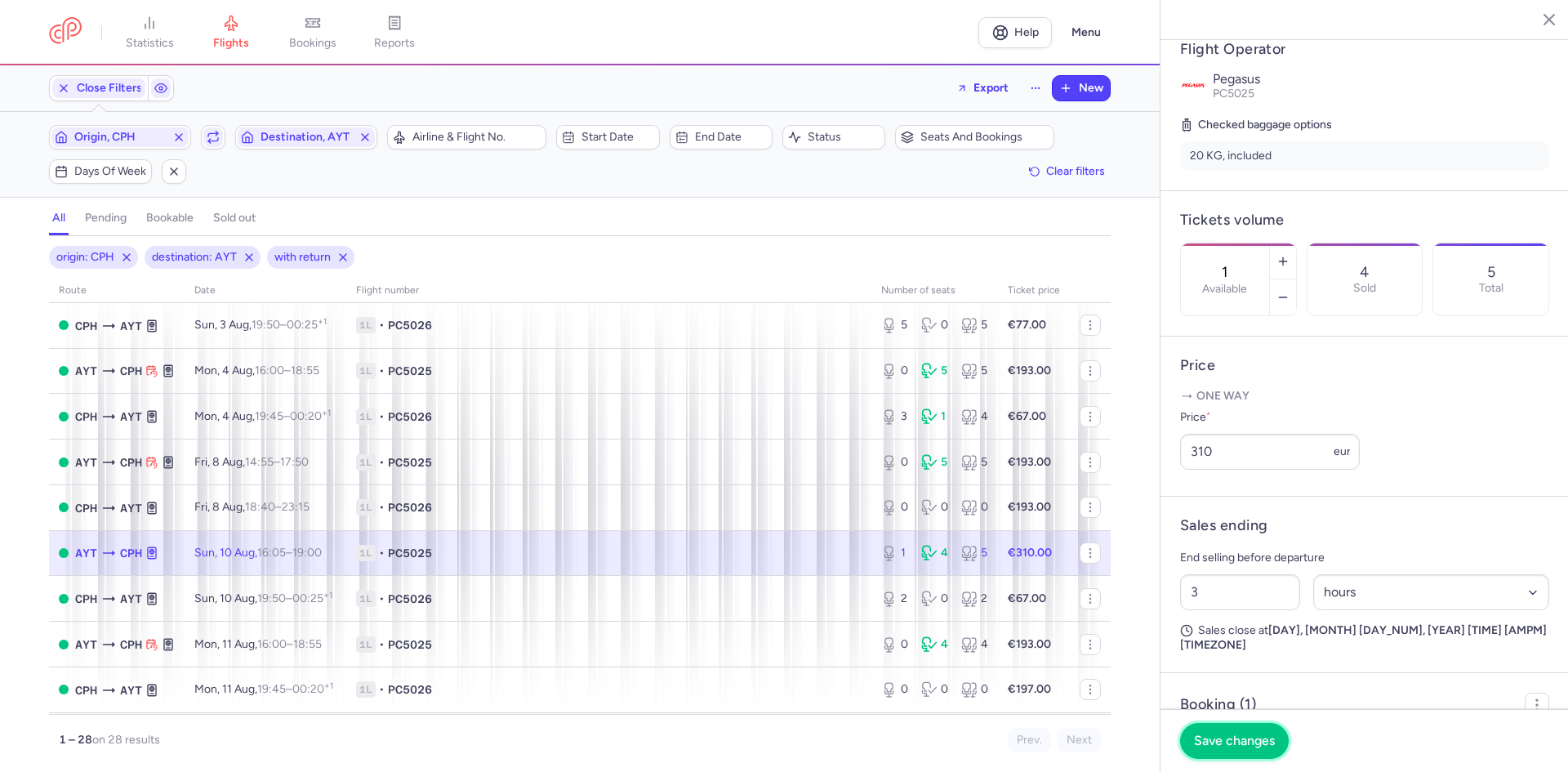 click on "Save changes" at bounding box center (1234, 741) 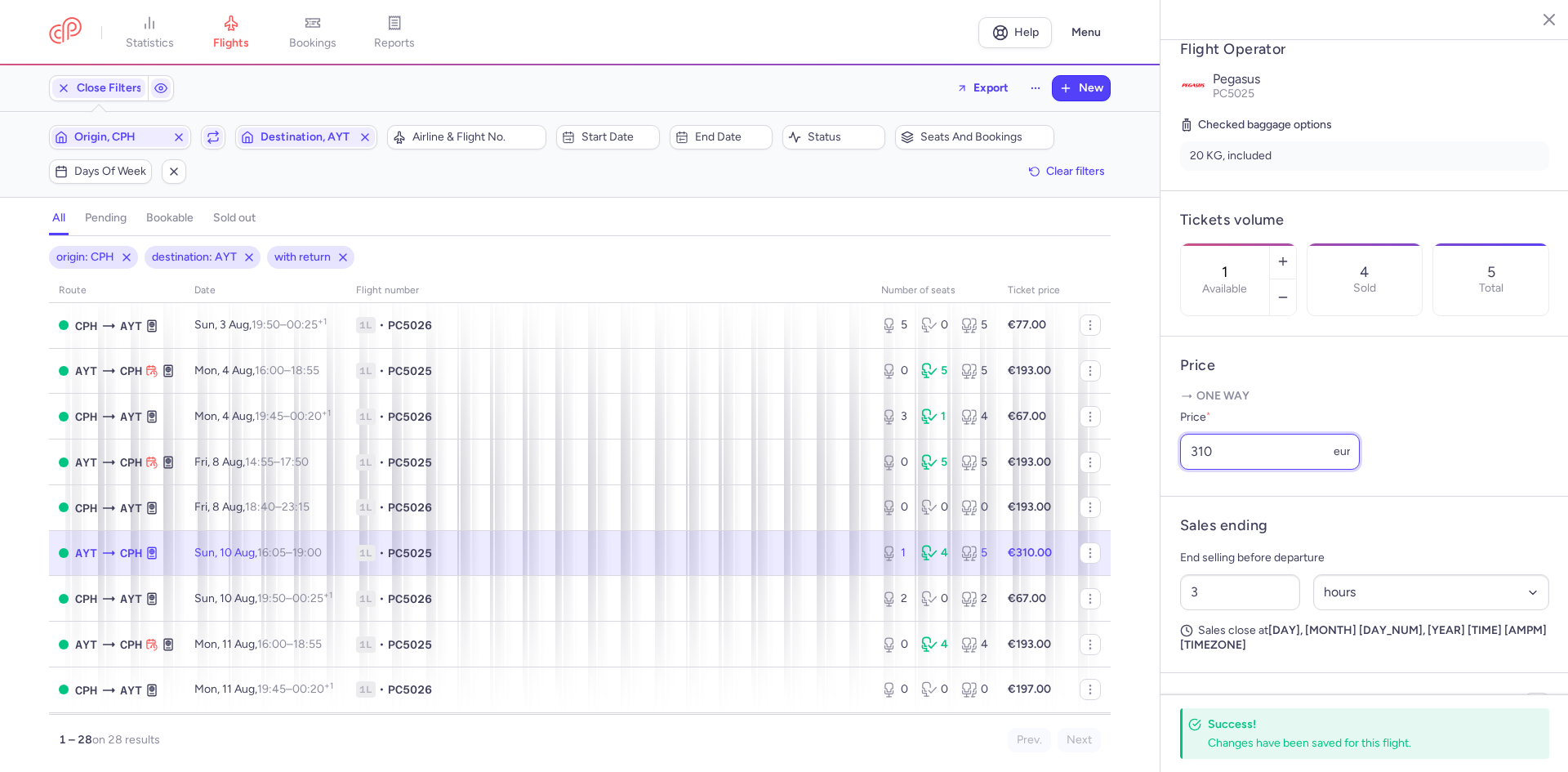 click on "310" at bounding box center (1270, 452) 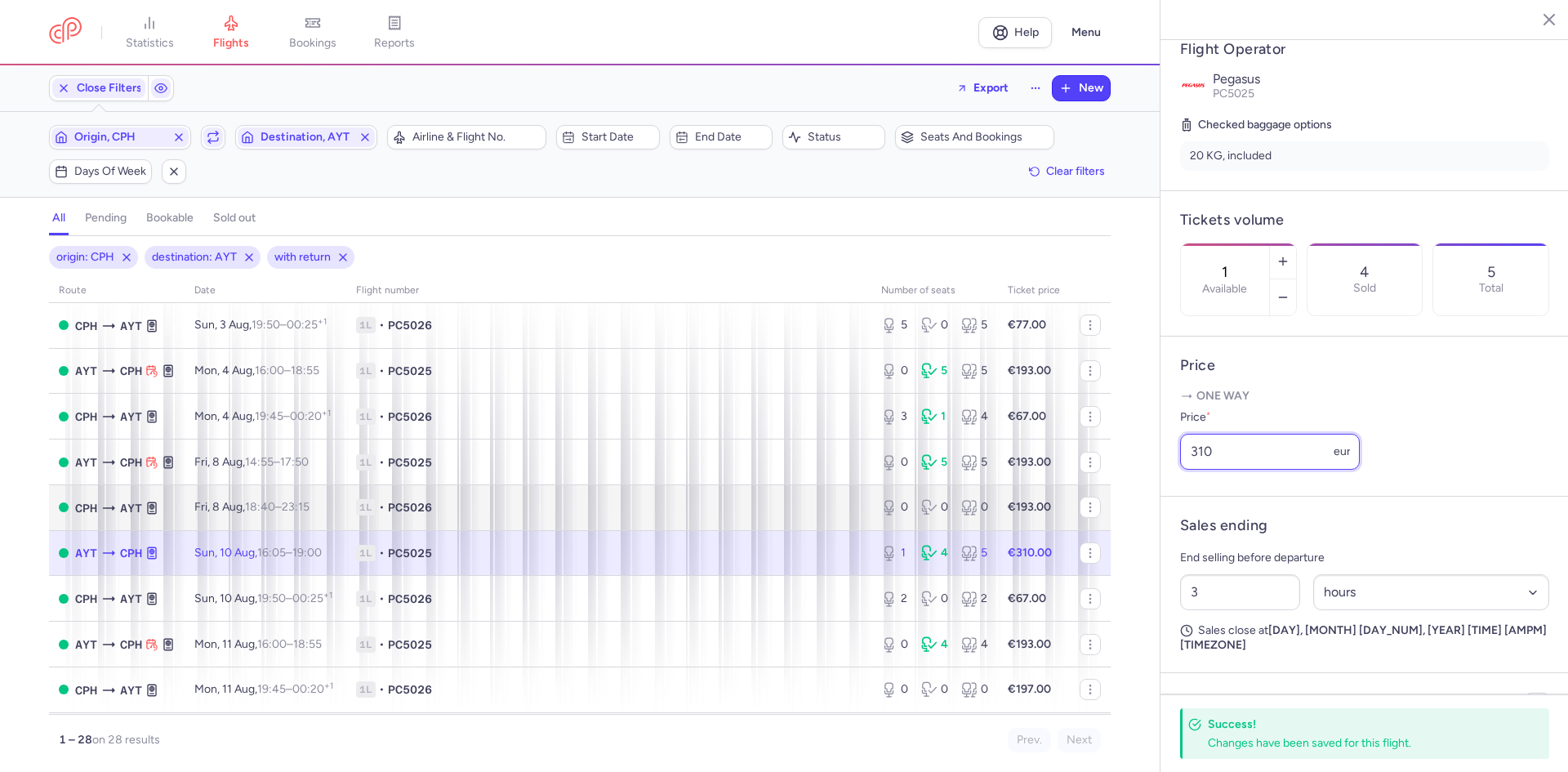 drag, startPoint x: 1244, startPoint y: 501, endPoint x: 1042, endPoint y: 502, distance: 202.00248 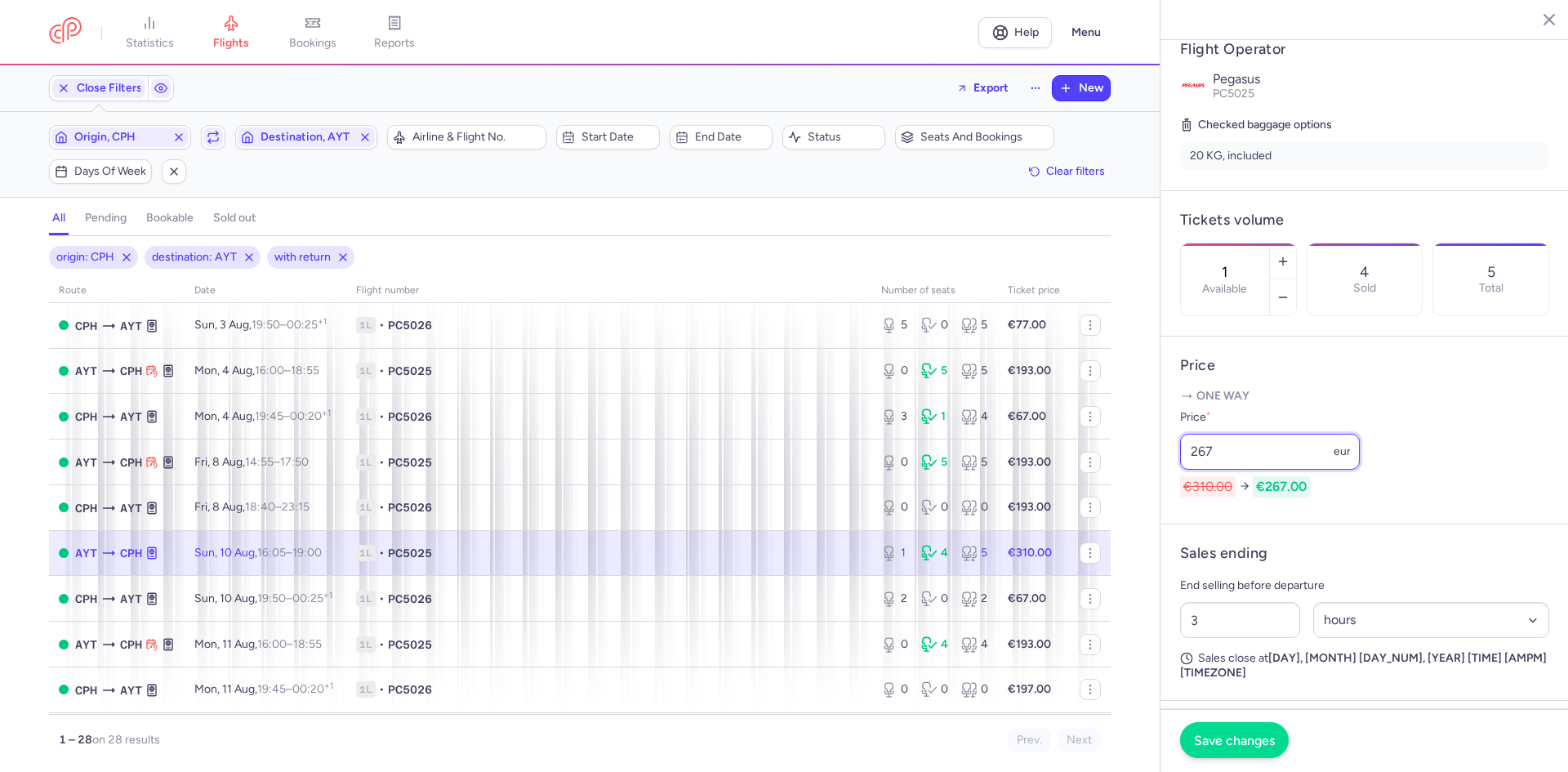 type on "267" 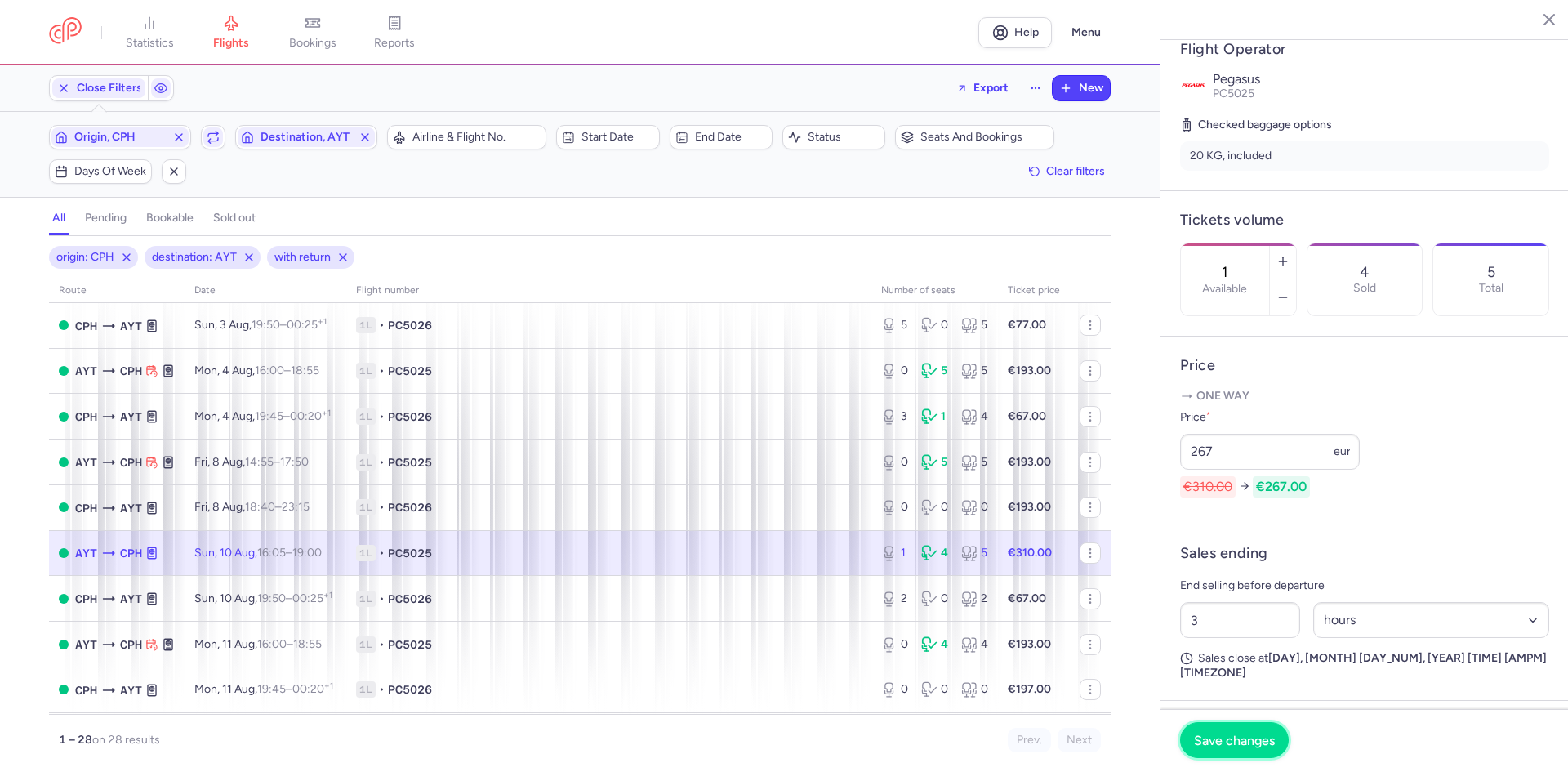 click on "Save changes" at bounding box center (1234, 740) 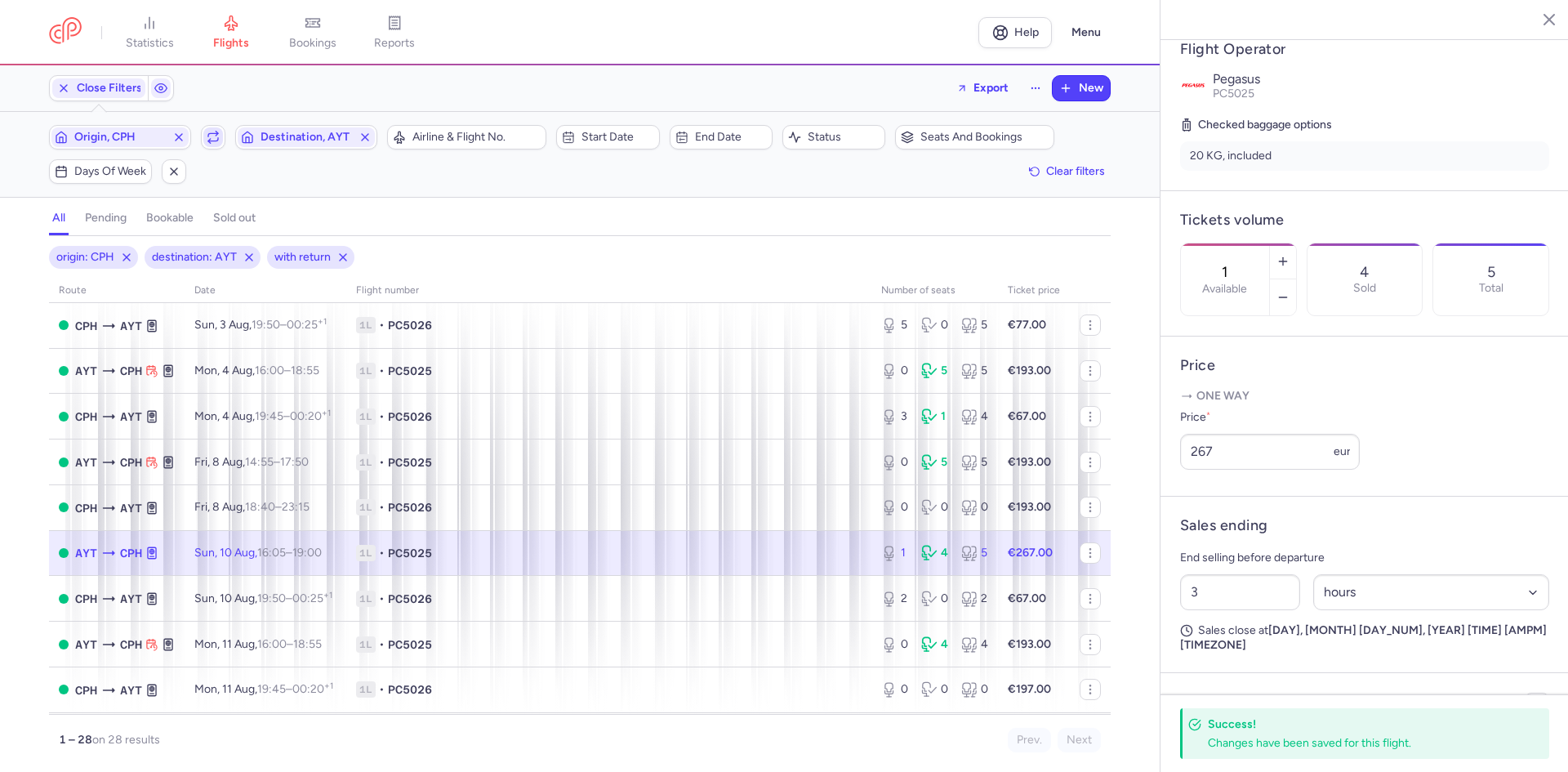 click at bounding box center (213, 137) 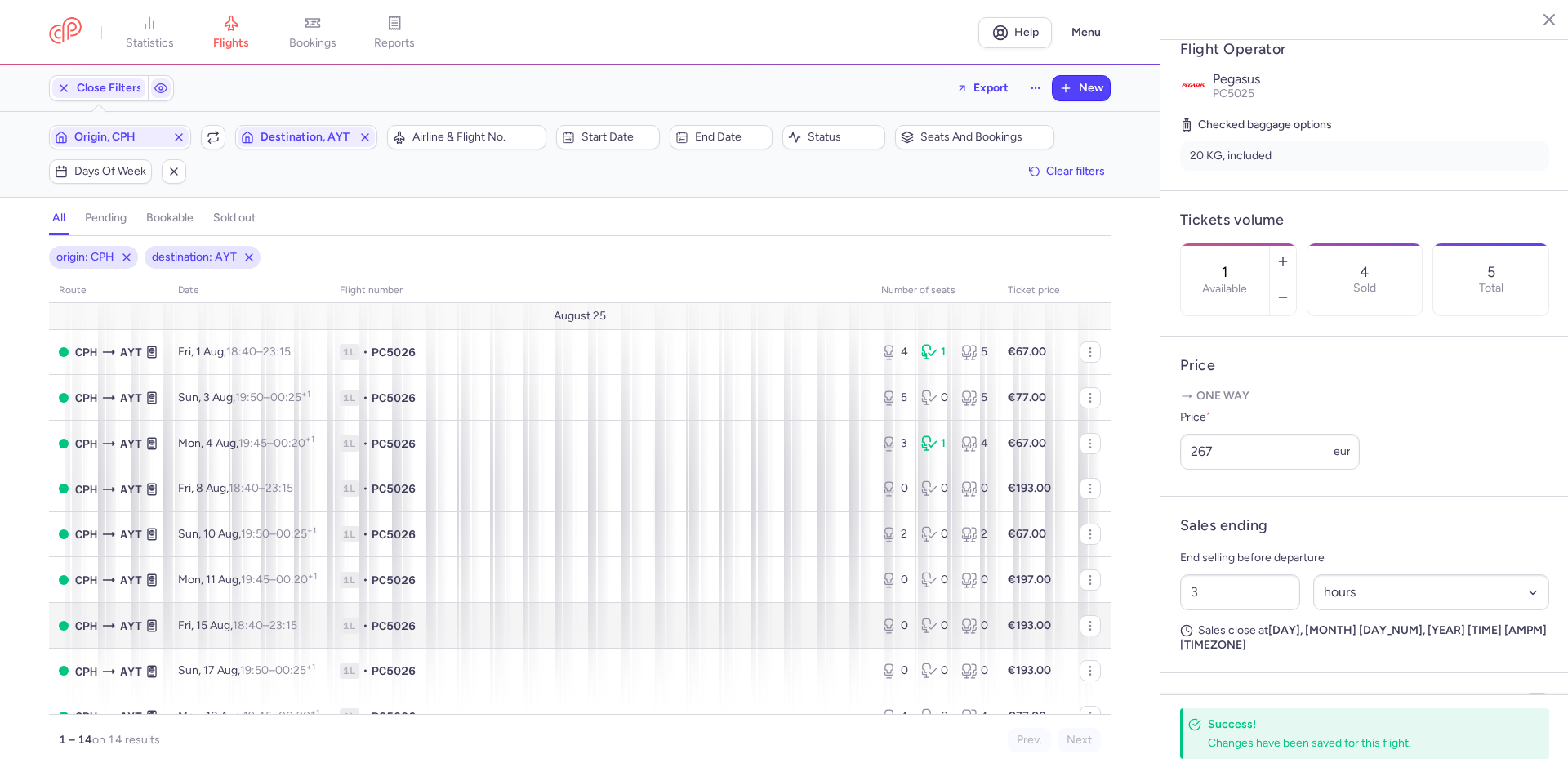 scroll, scrollTop: 82, scrollLeft: 0, axis: vertical 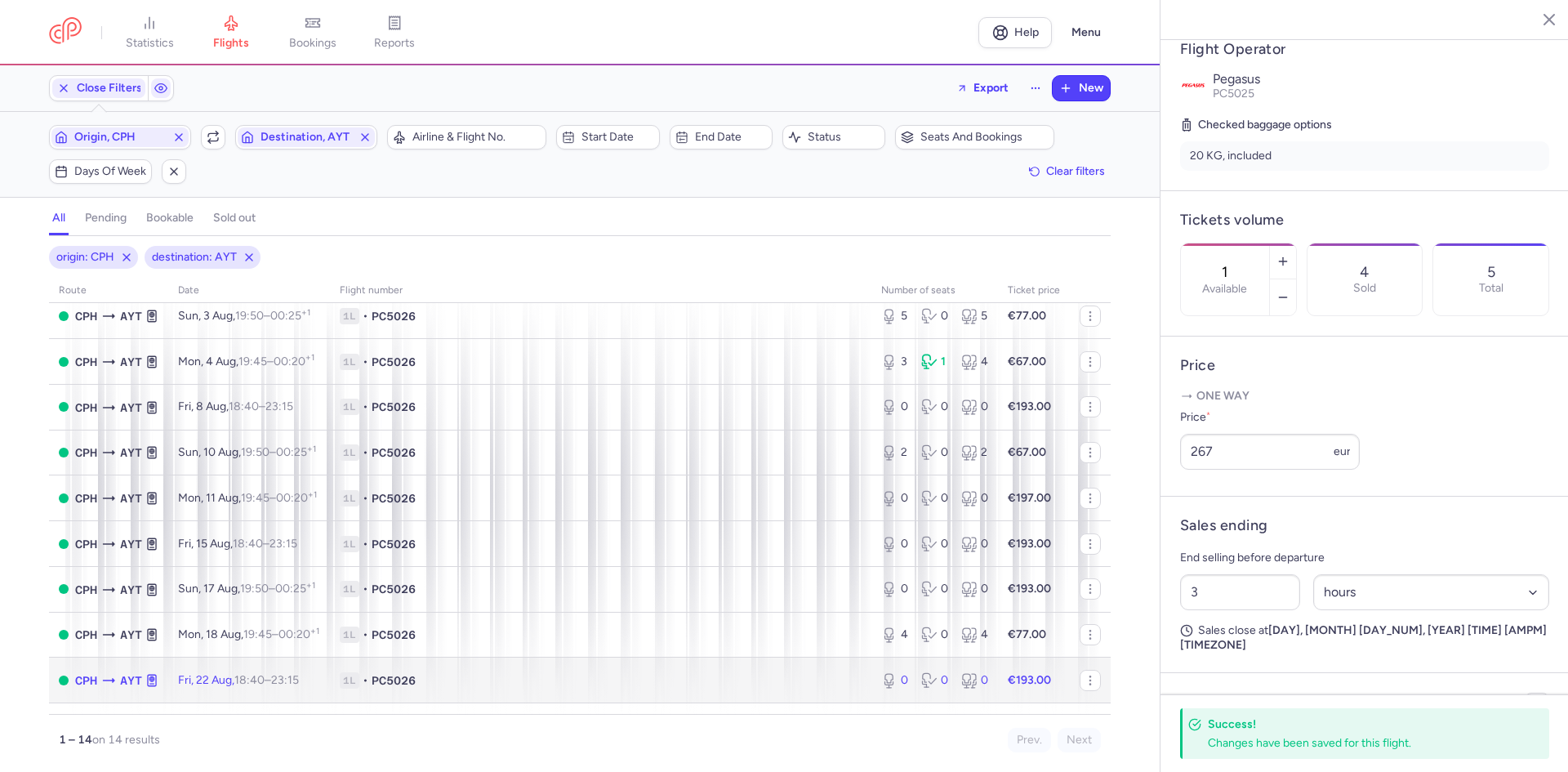 click on "1L • PC5026" 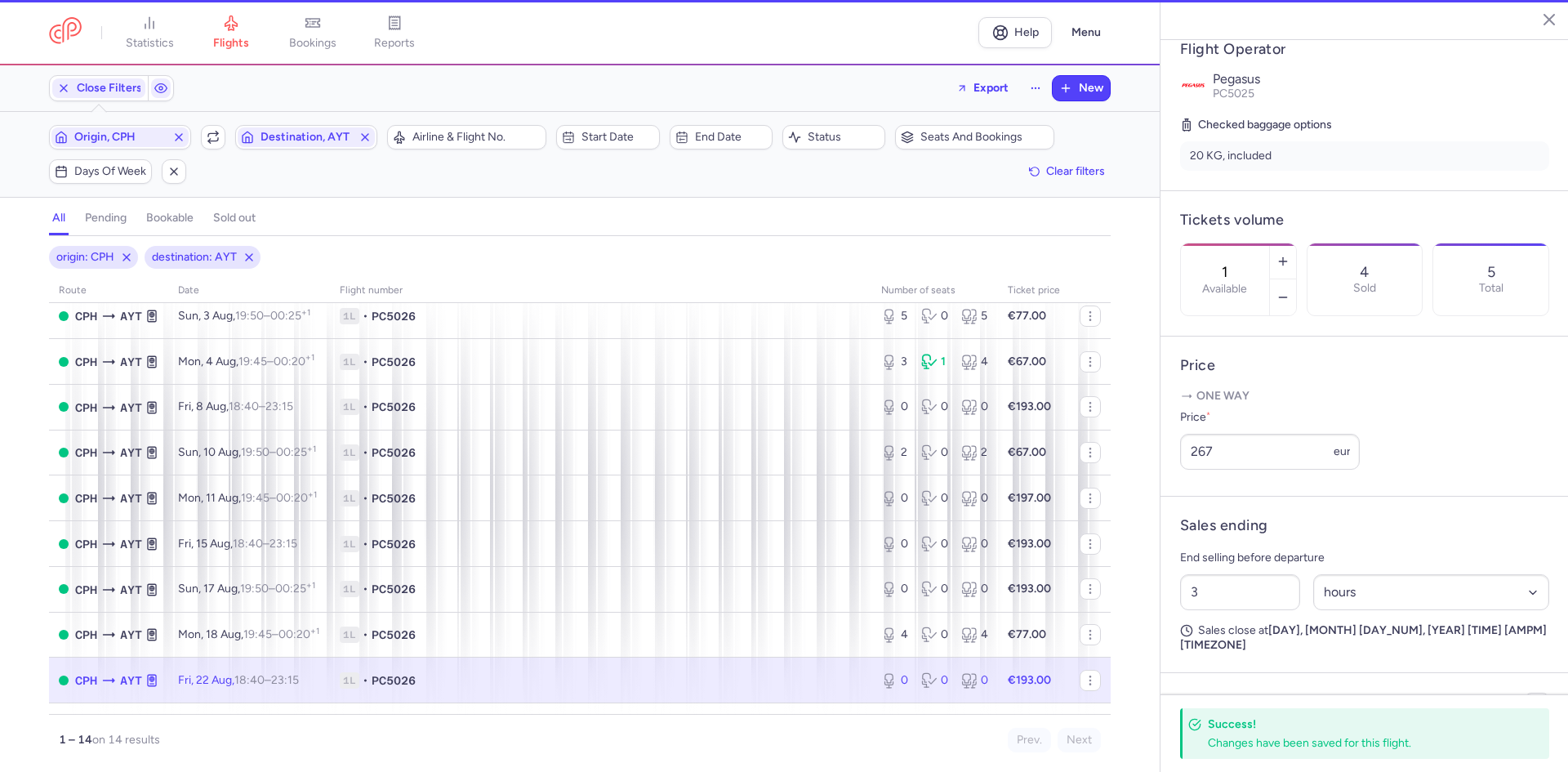 type on "0" 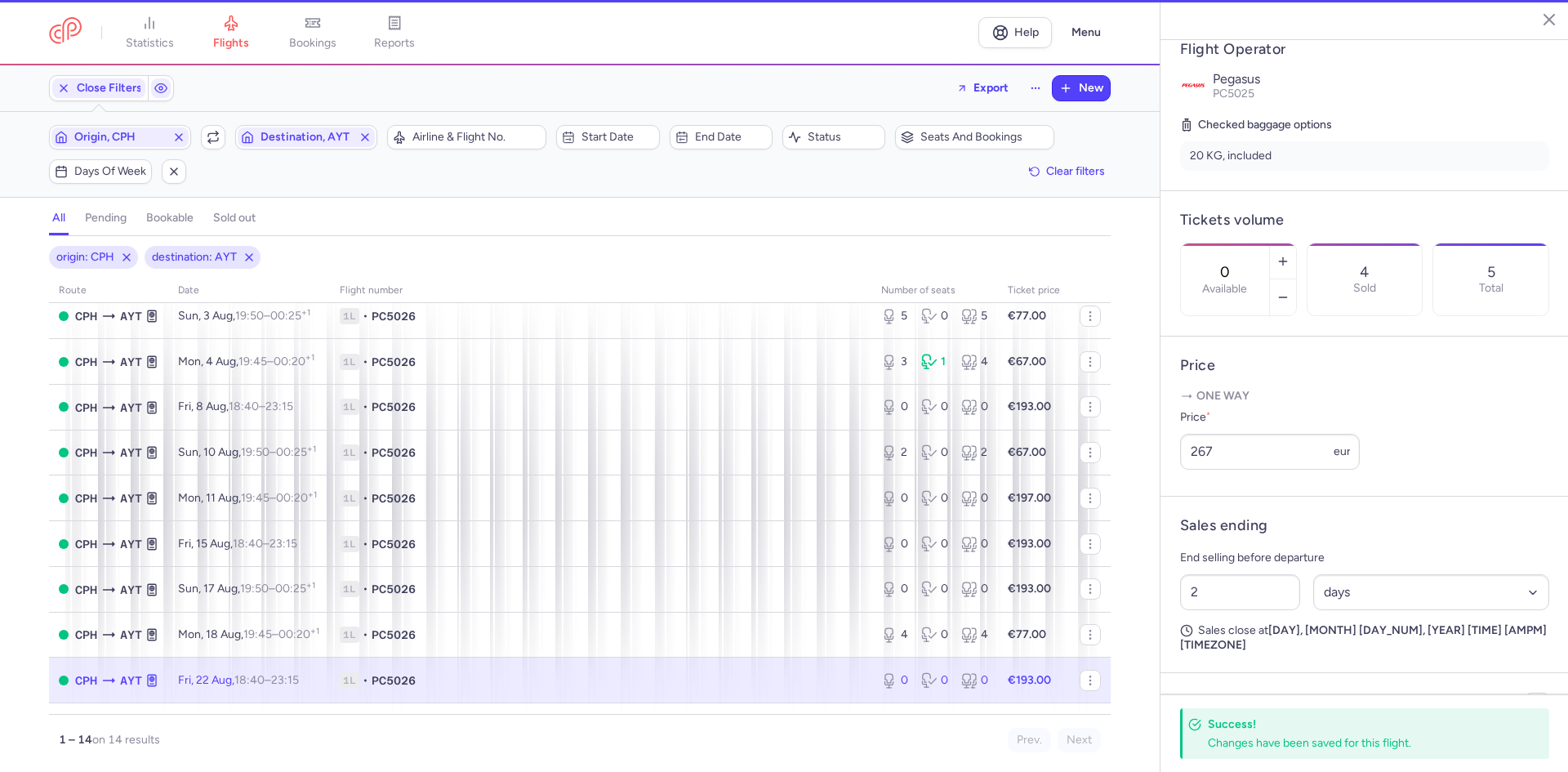 scroll, scrollTop: 314, scrollLeft: 0, axis: vertical 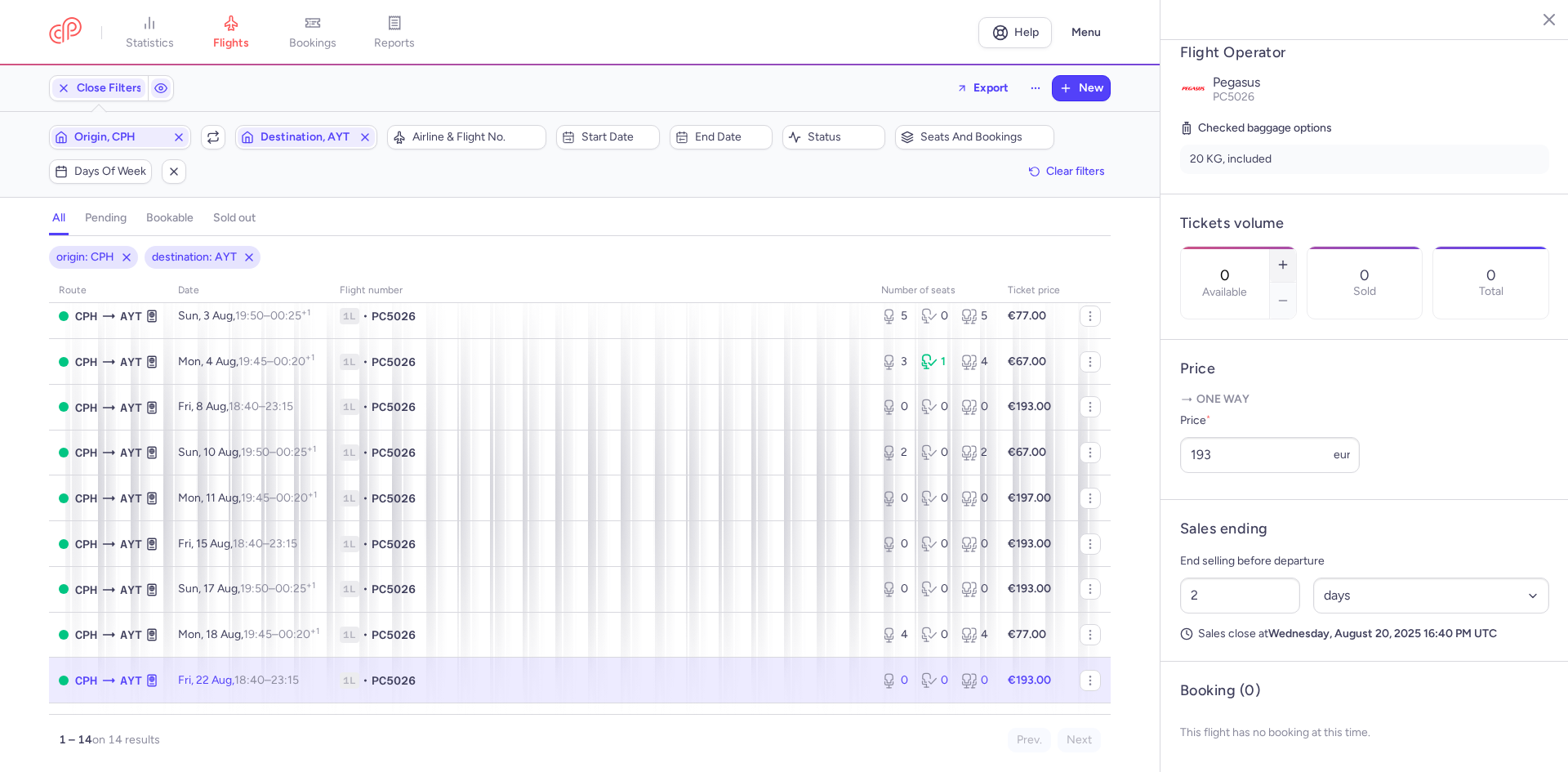 click at bounding box center [1283, 265] 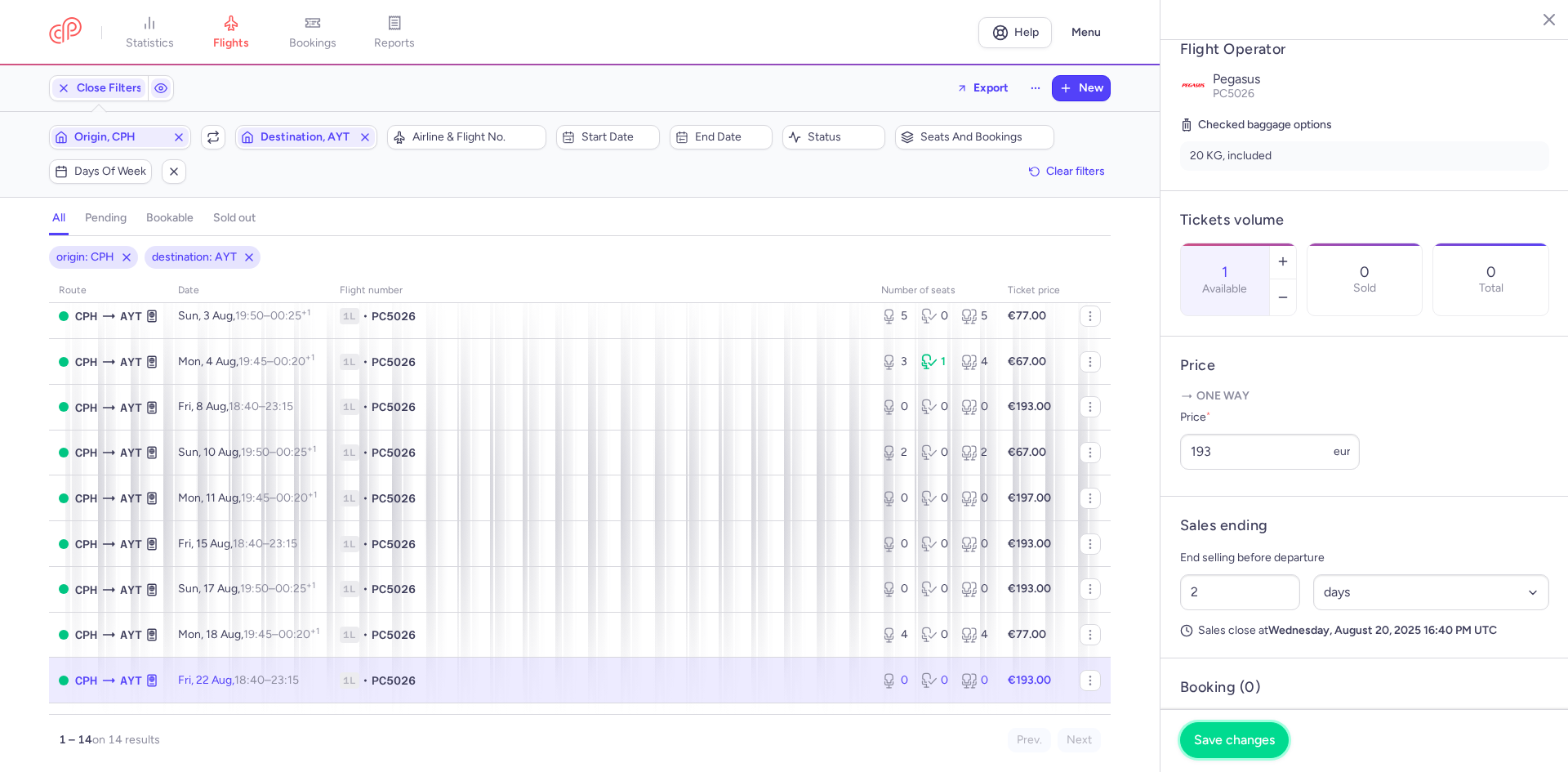 click on "Save changes" at bounding box center (1234, 740) 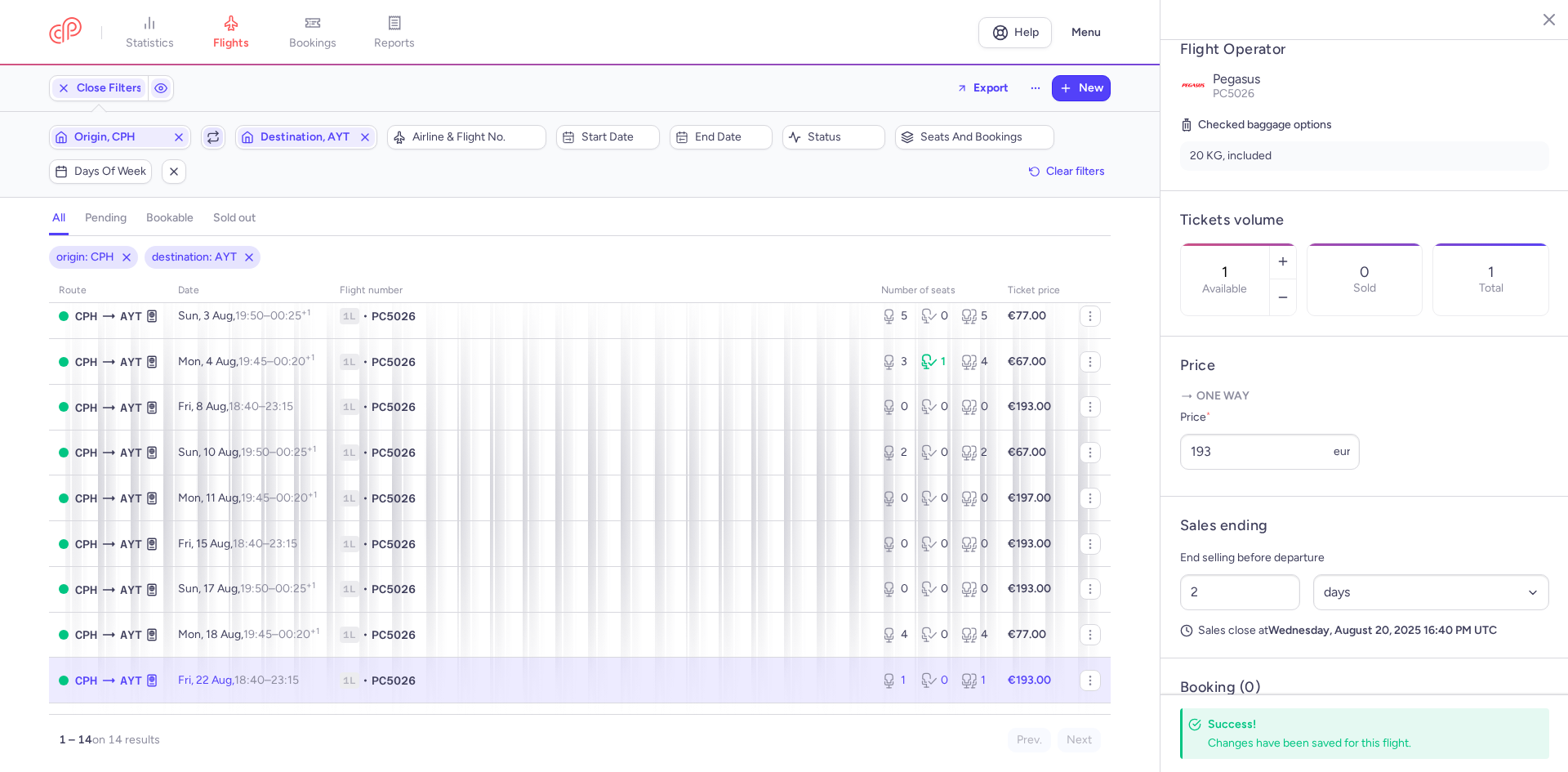 click 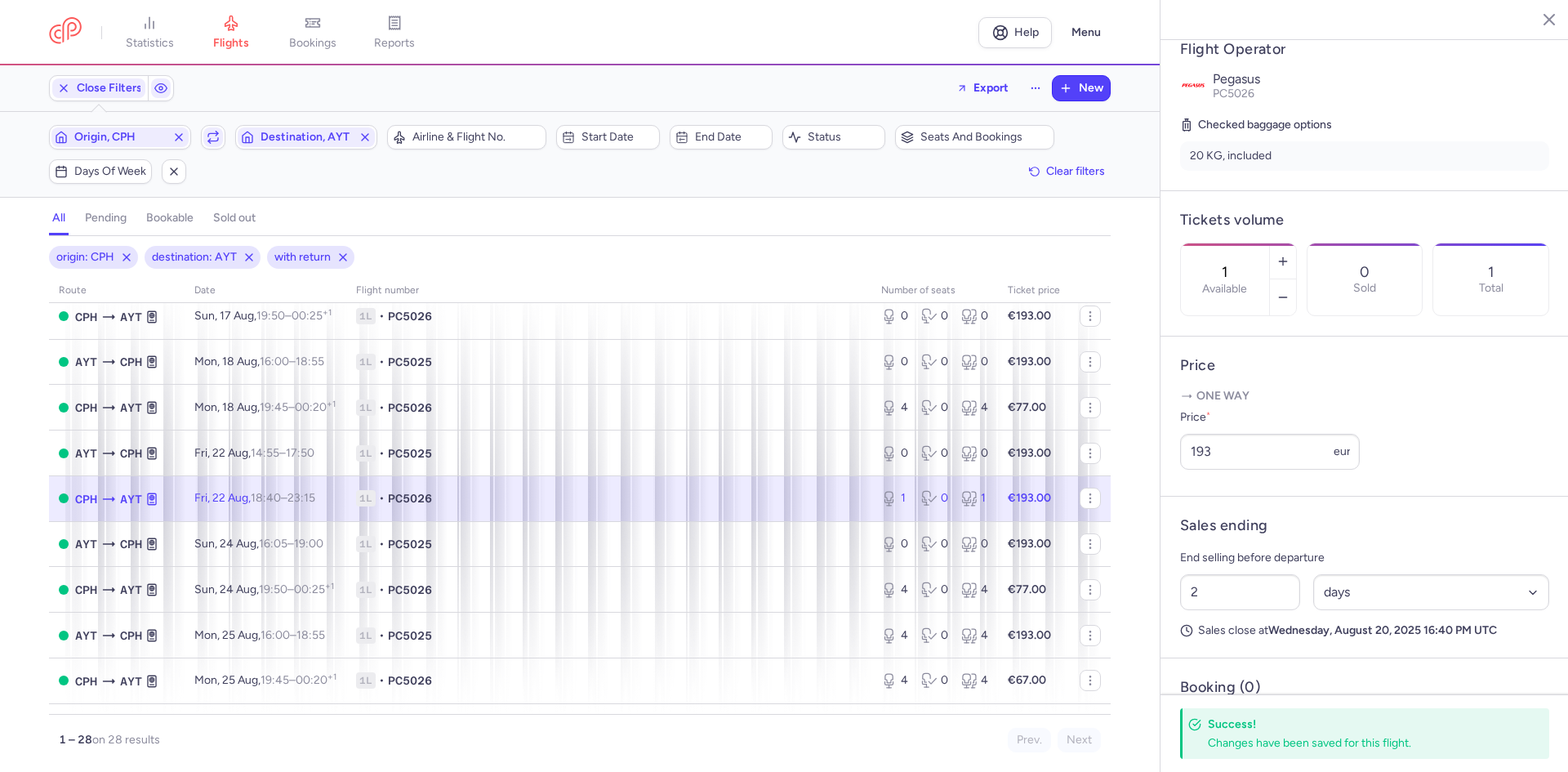 scroll, scrollTop: 890, scrollLeft: 0, axis: vertical 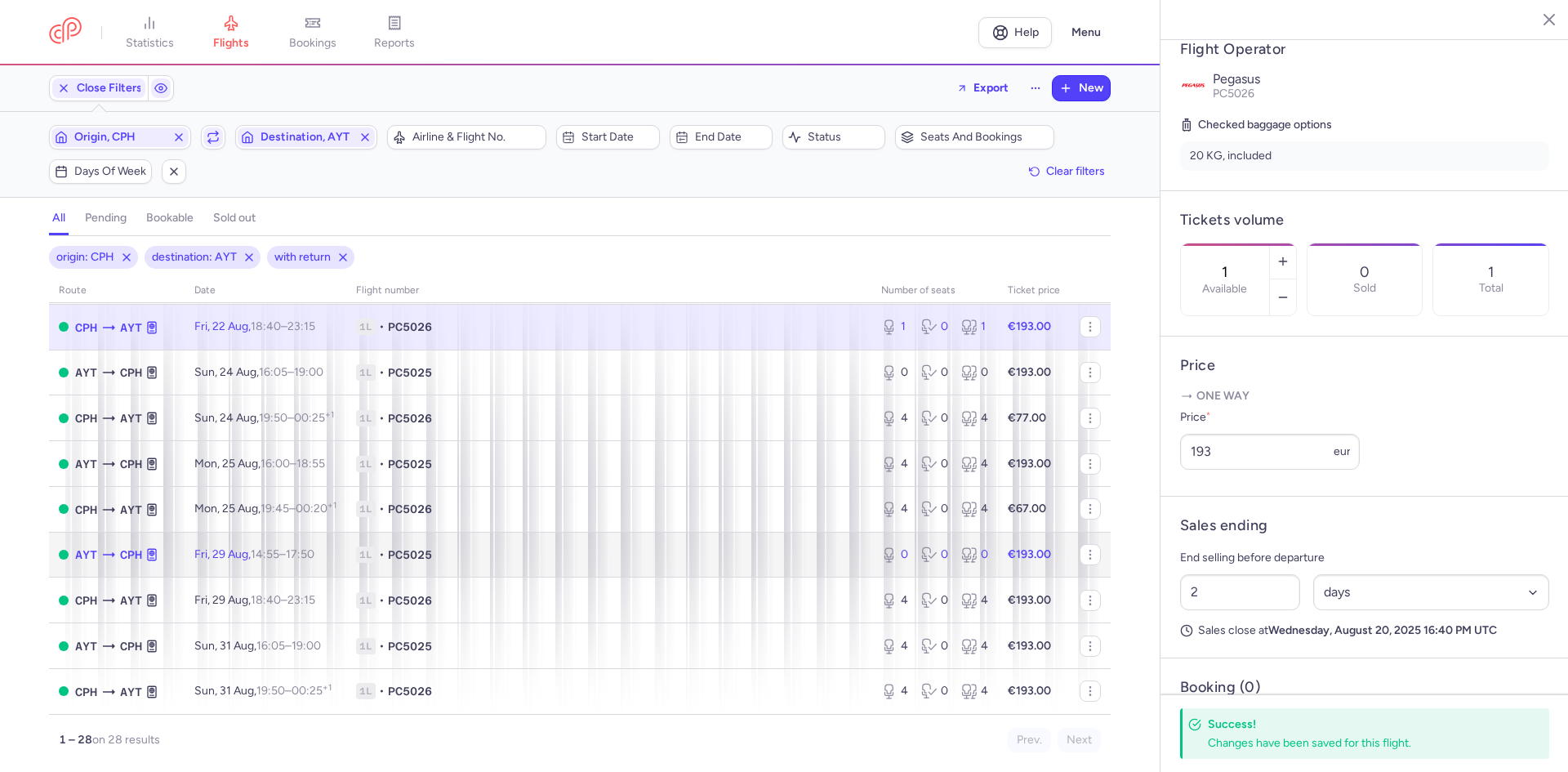 click on "PC5025" 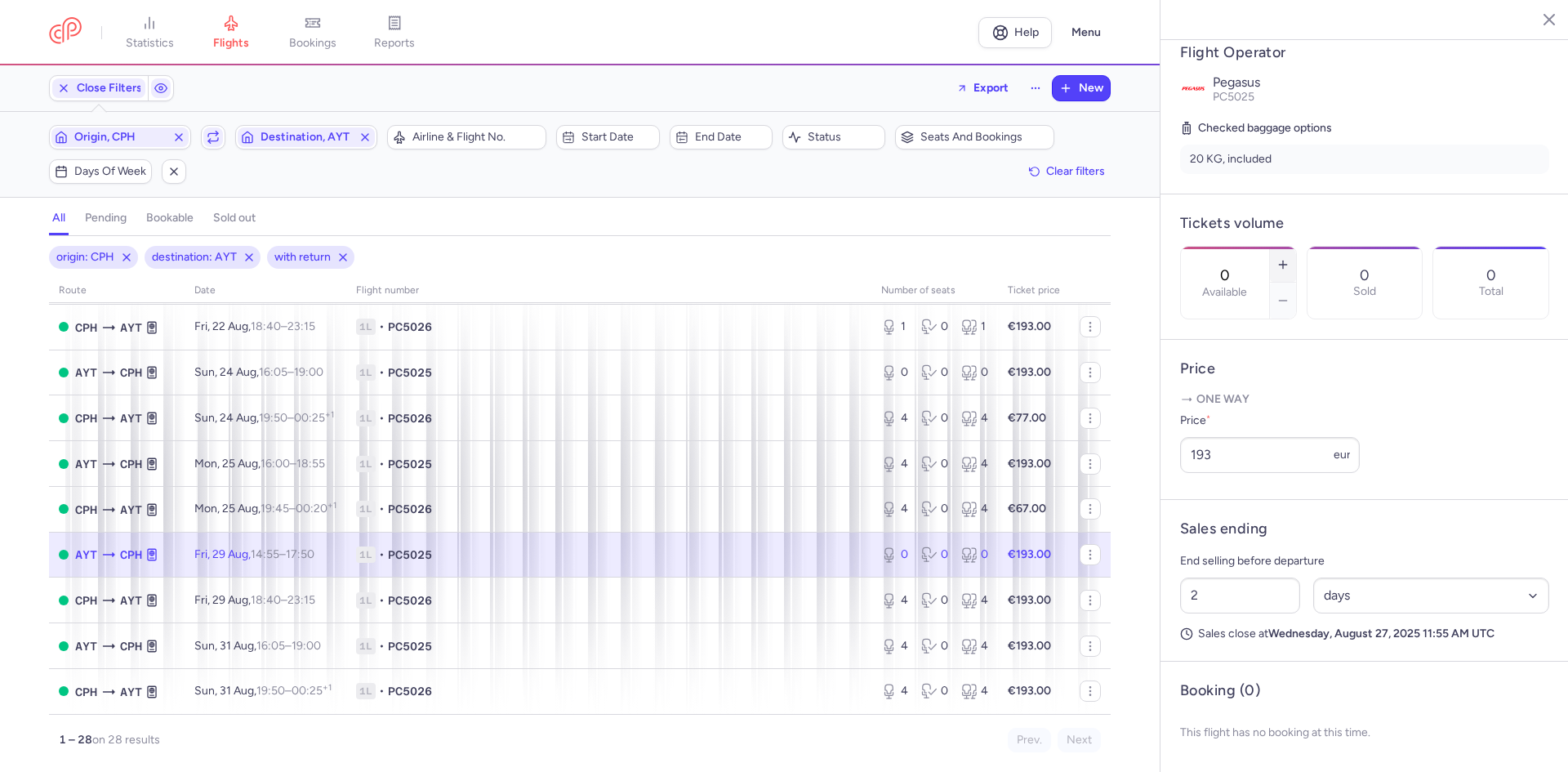 click 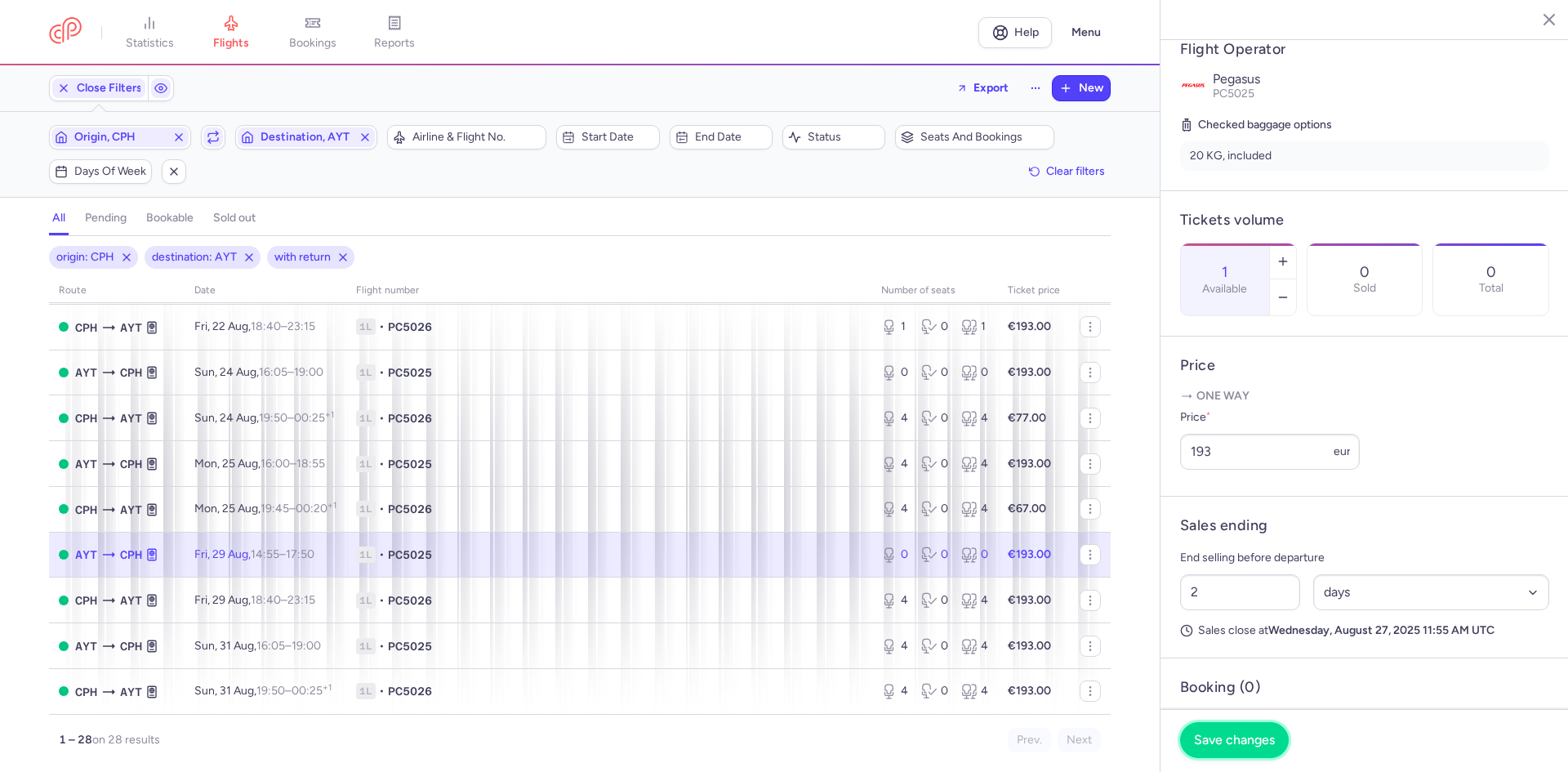 click on "Save changes" at bounding box center (1234, 740) 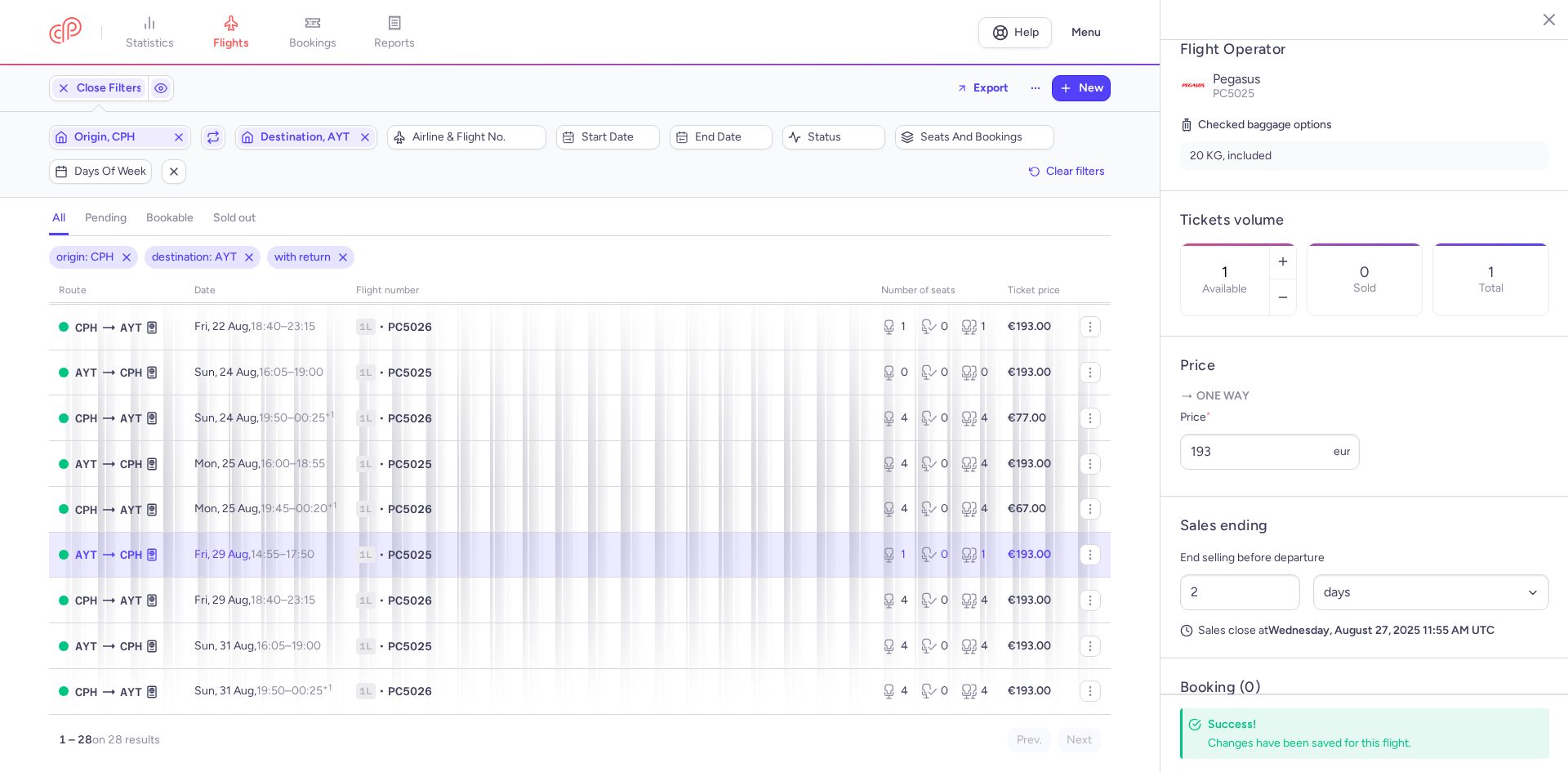 click on "Origin, CPH Include return Destination, AYT" at bounding box center (213, 137) 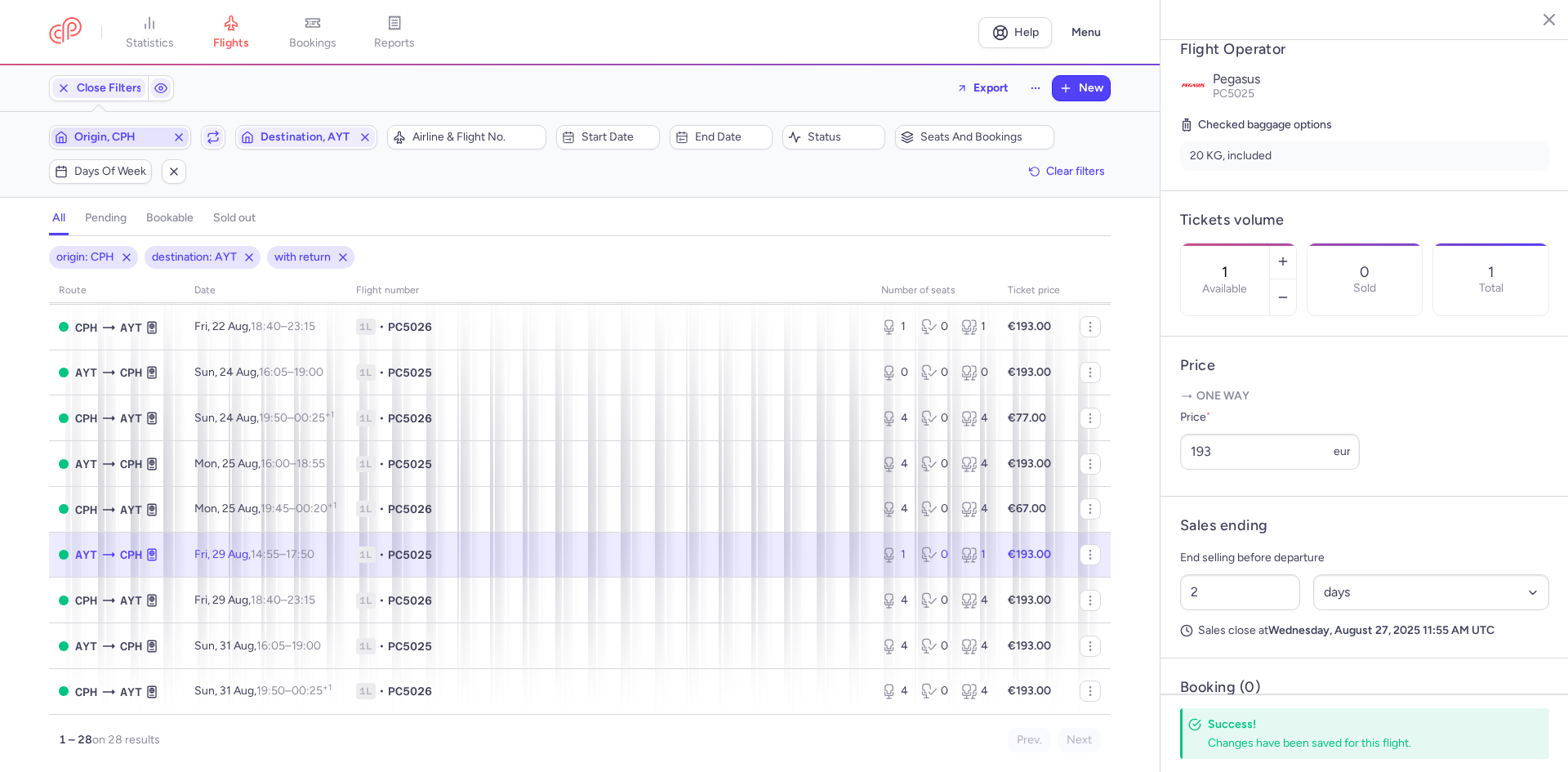 click on "Origin, CPH" at bounding box center (120, 137) 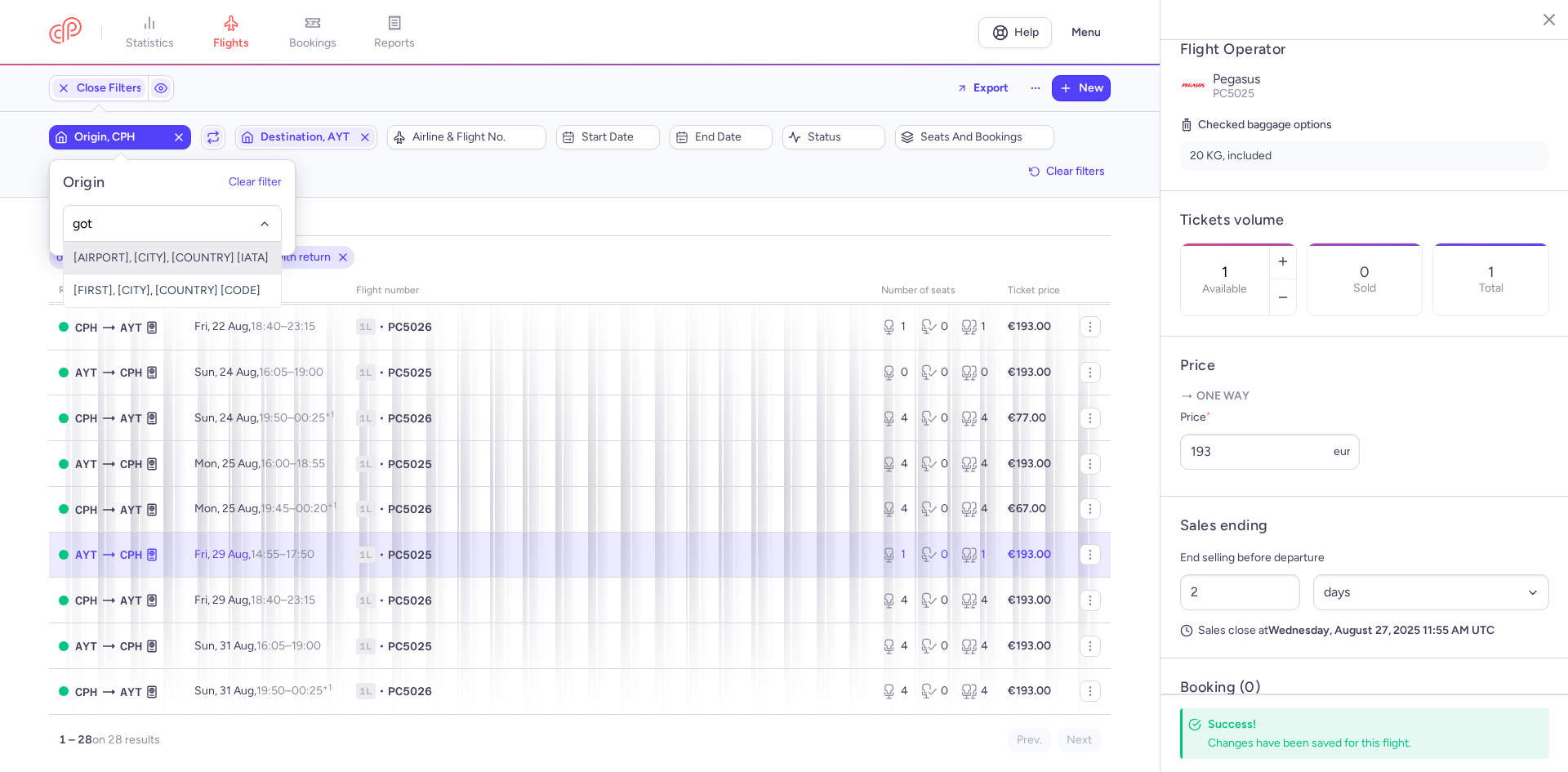 type on "got" 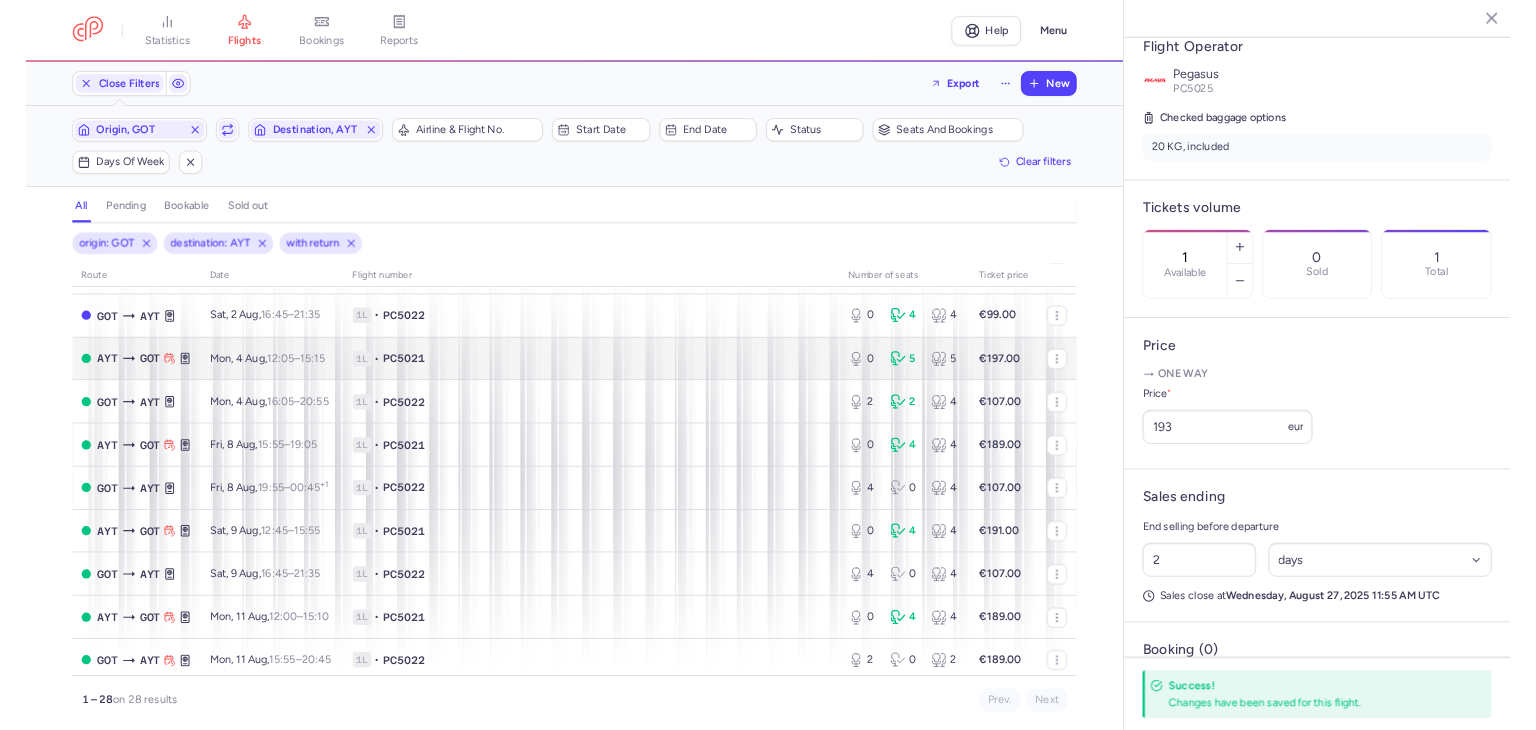 scroll, scrollTop: 0, scrollLeft: 0, axis: both 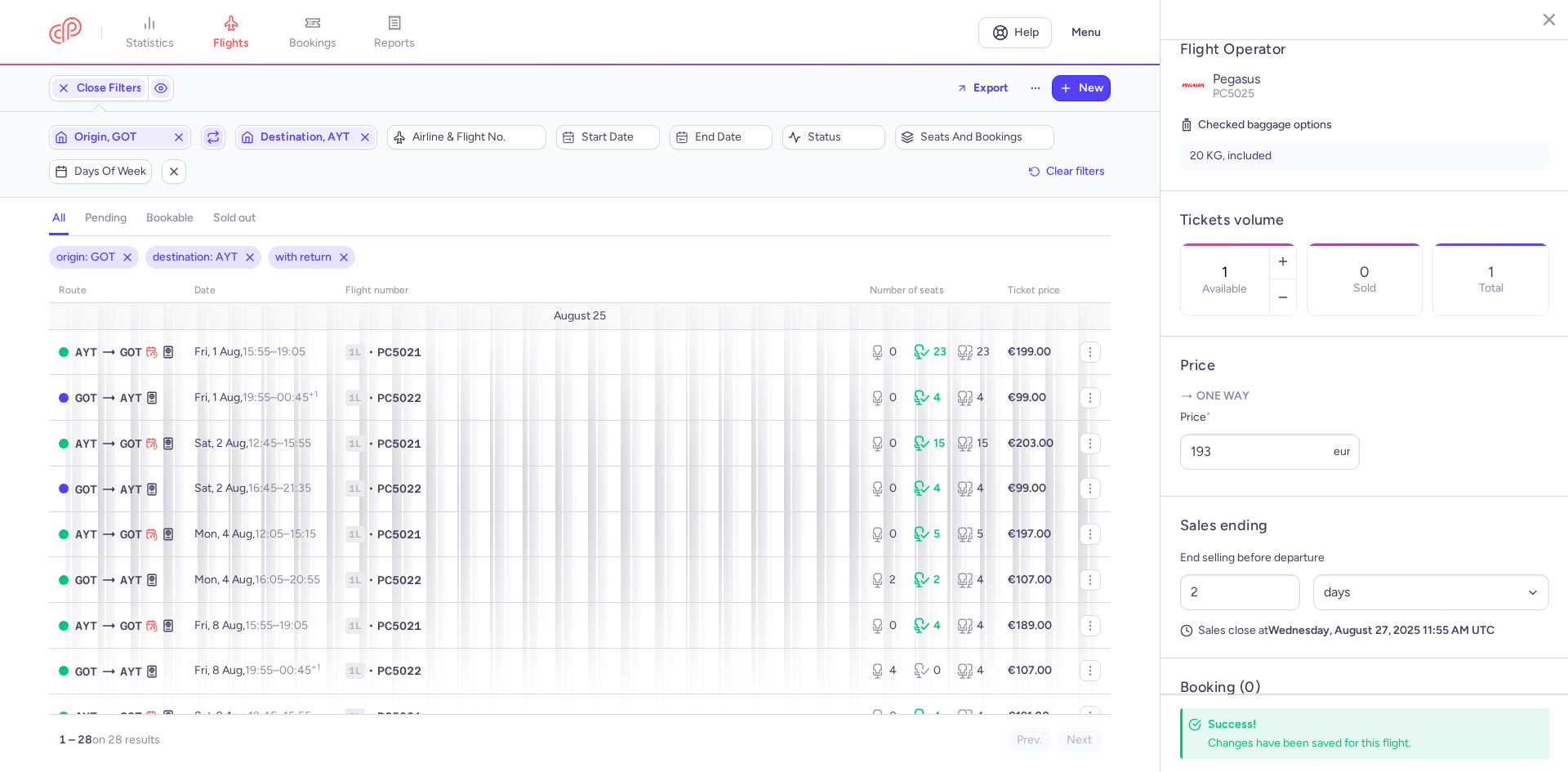 click 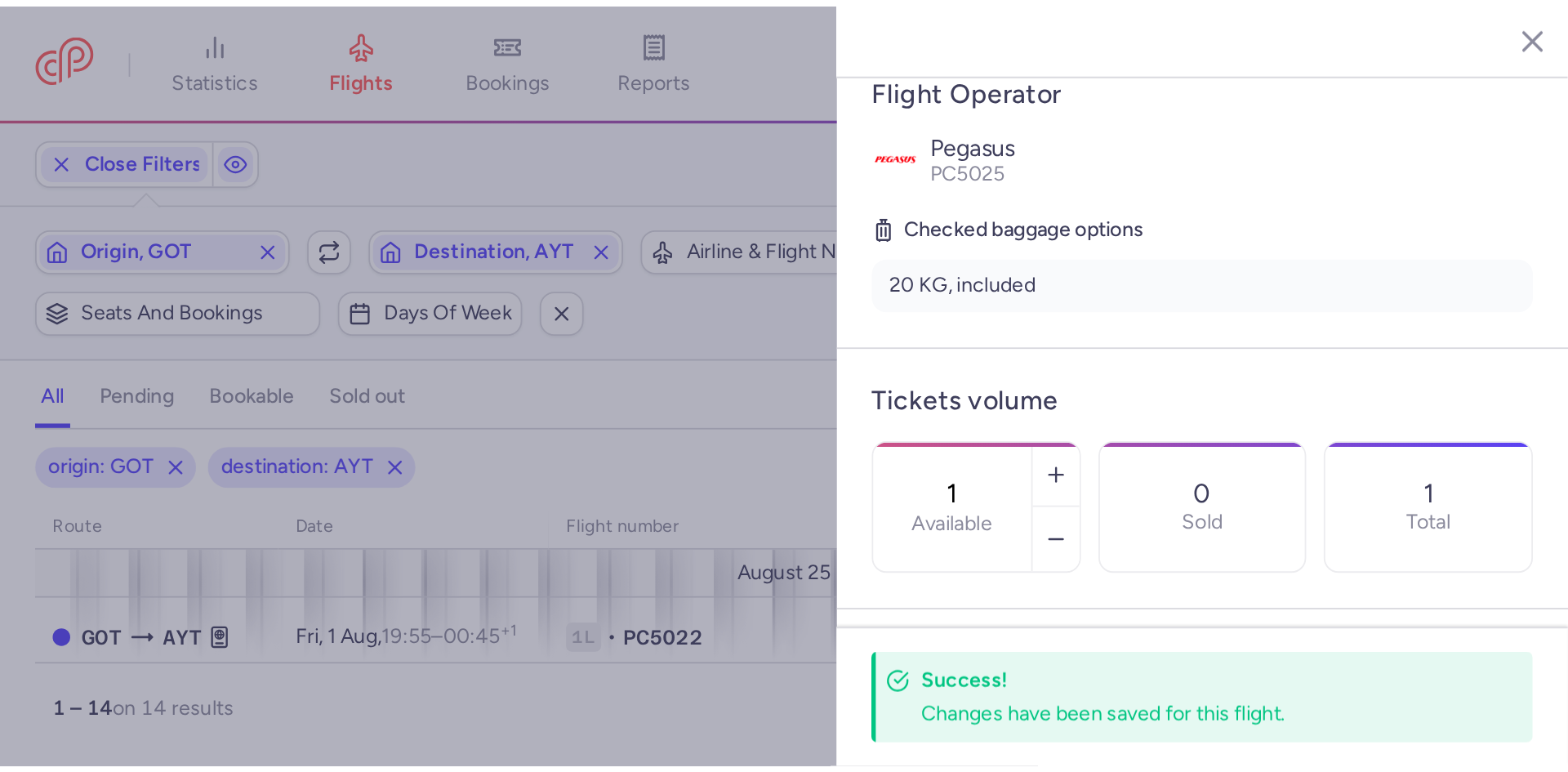 scroll, scrollTop: 314, scrollLeft: 0, axis: vertical 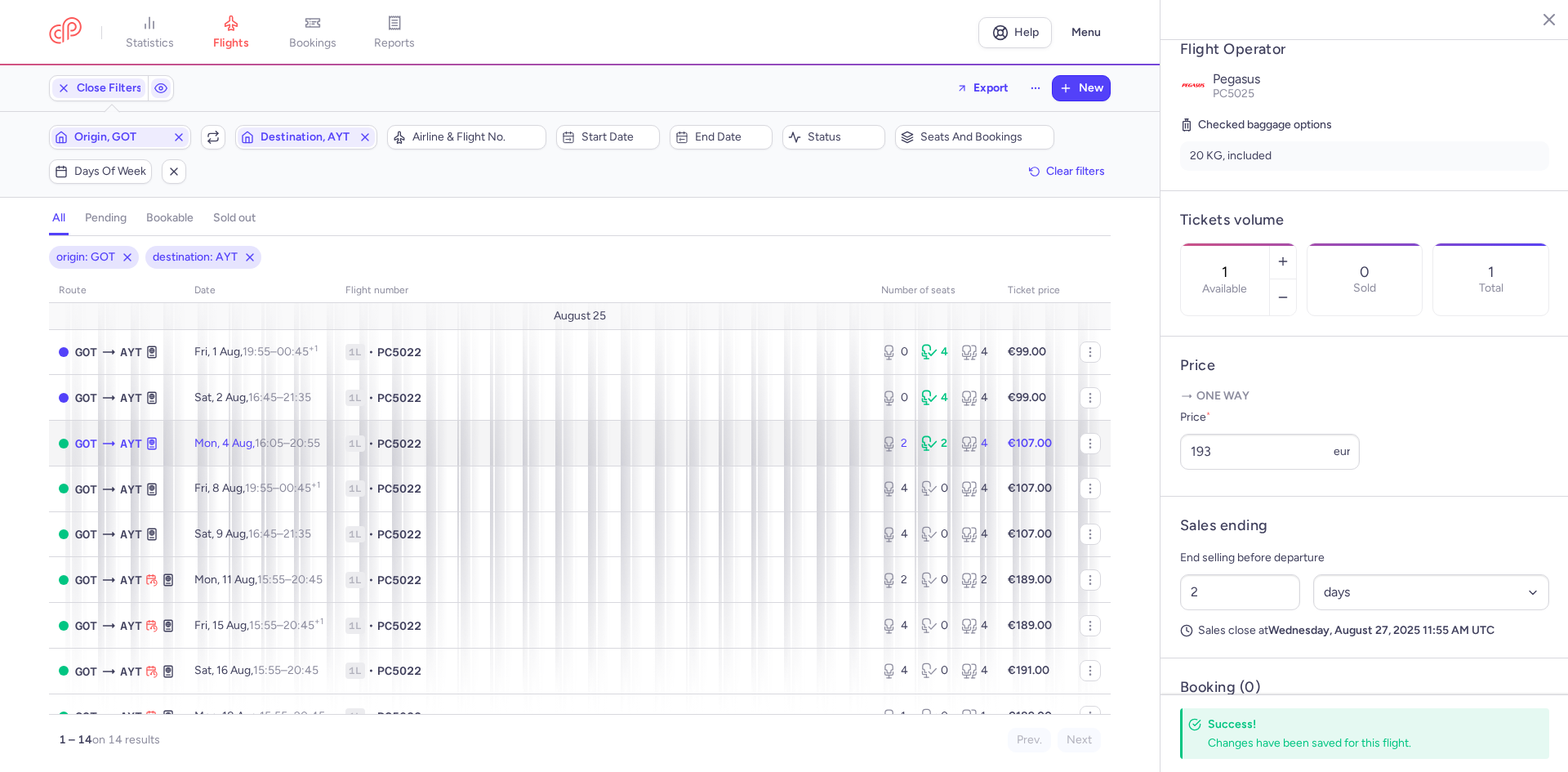 click on "€107.00" 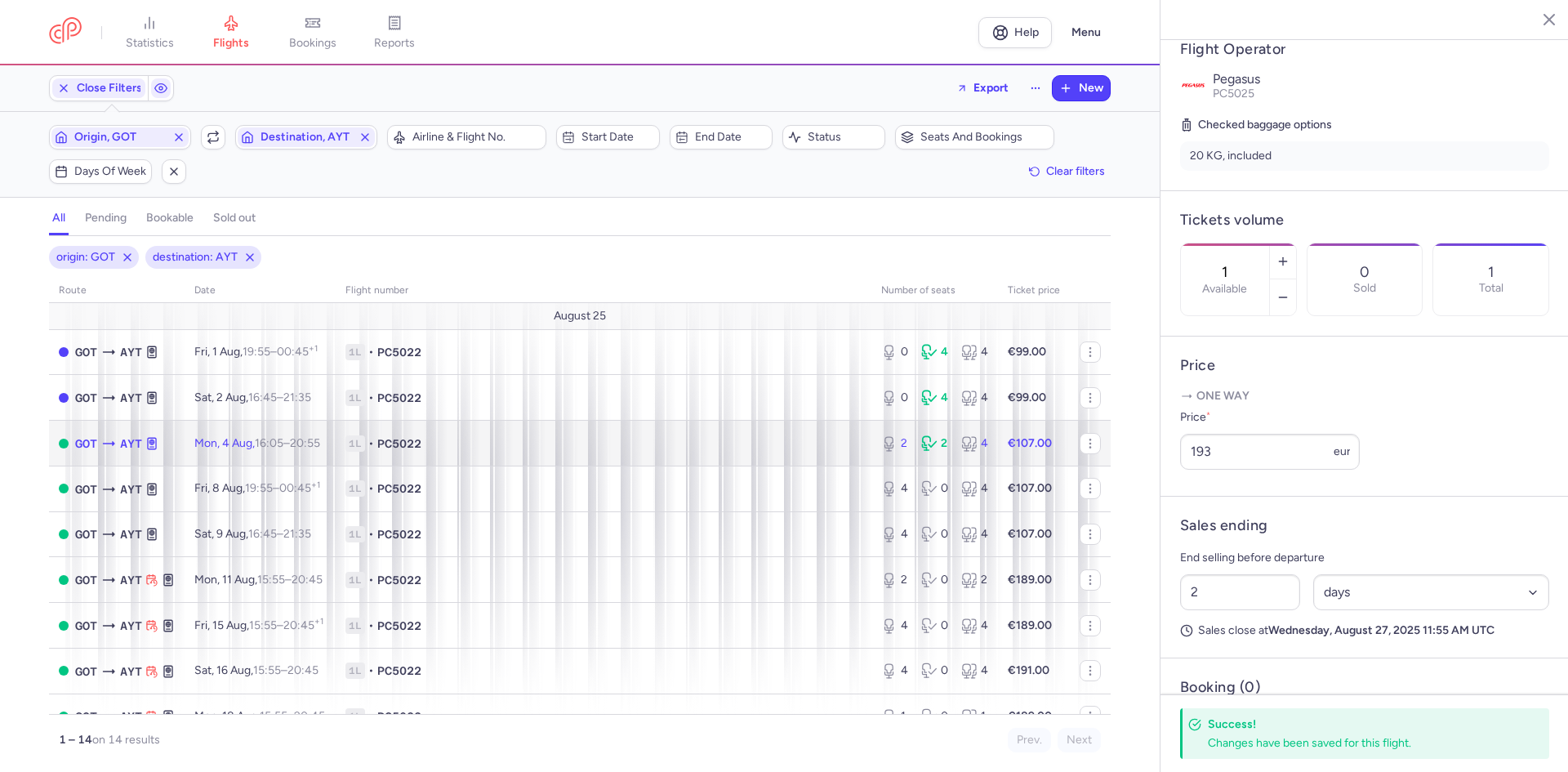 click on "€107.00" 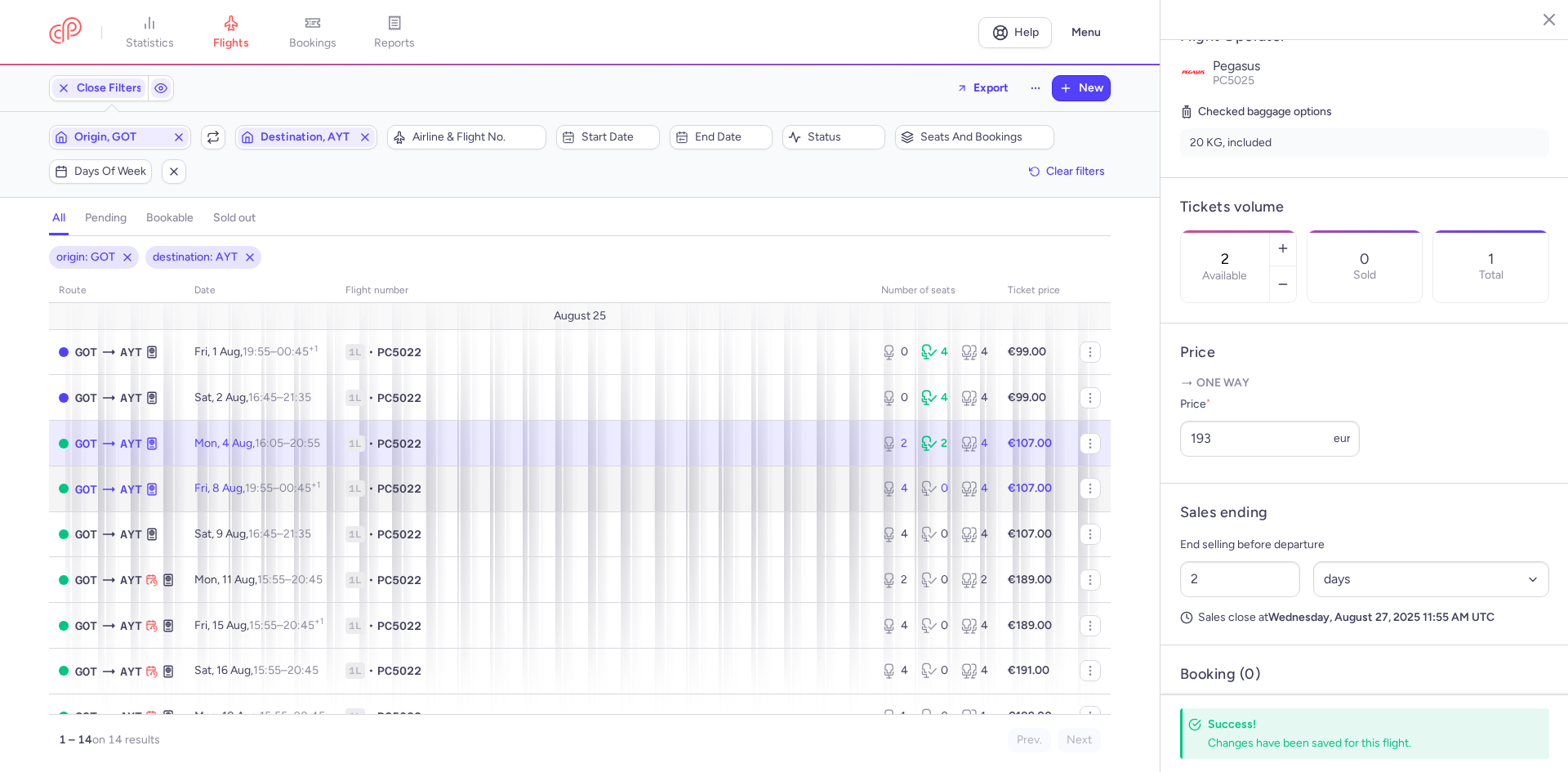 click on "1L • PC5022" 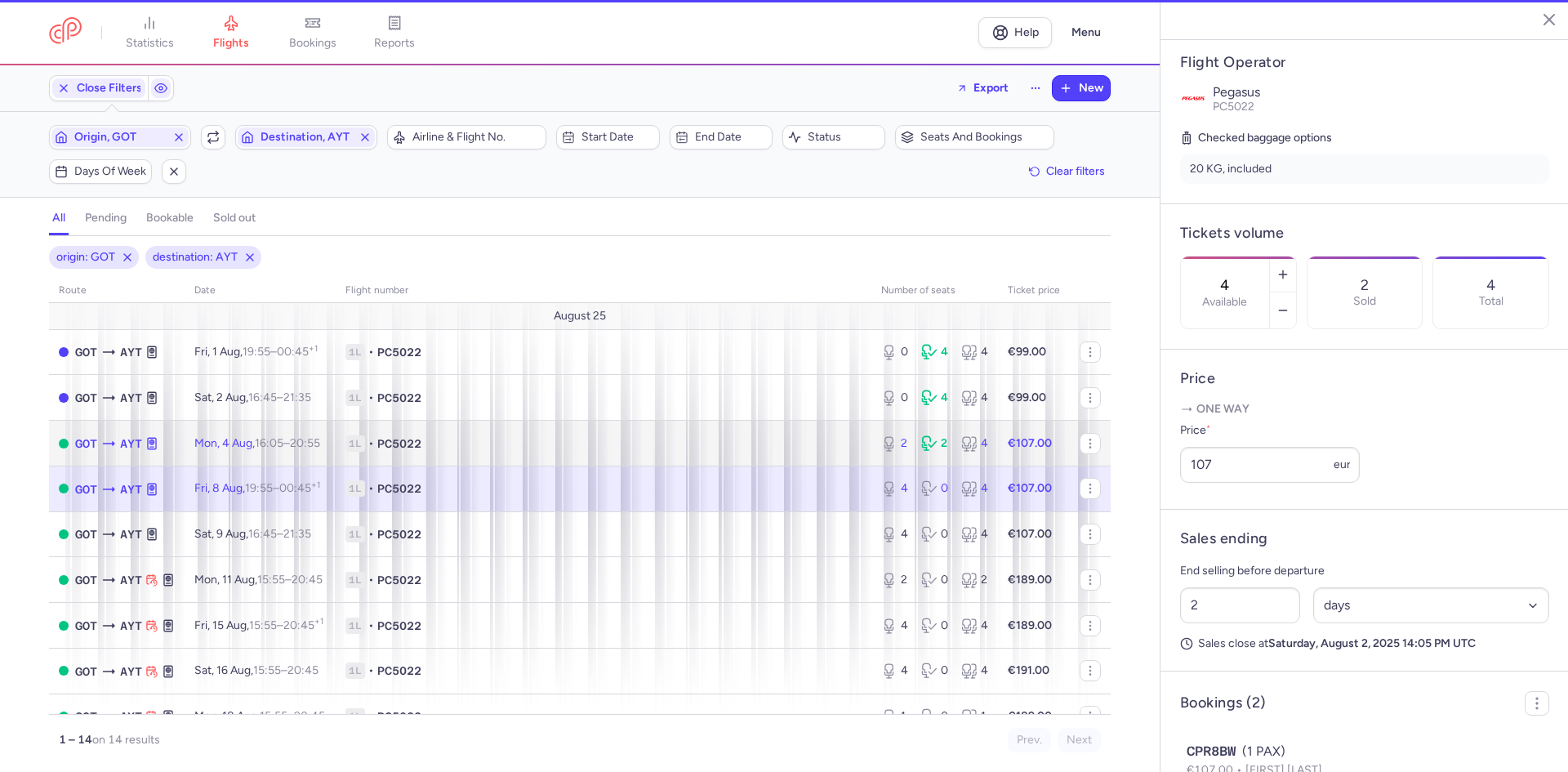 click on "1L • PC5022" 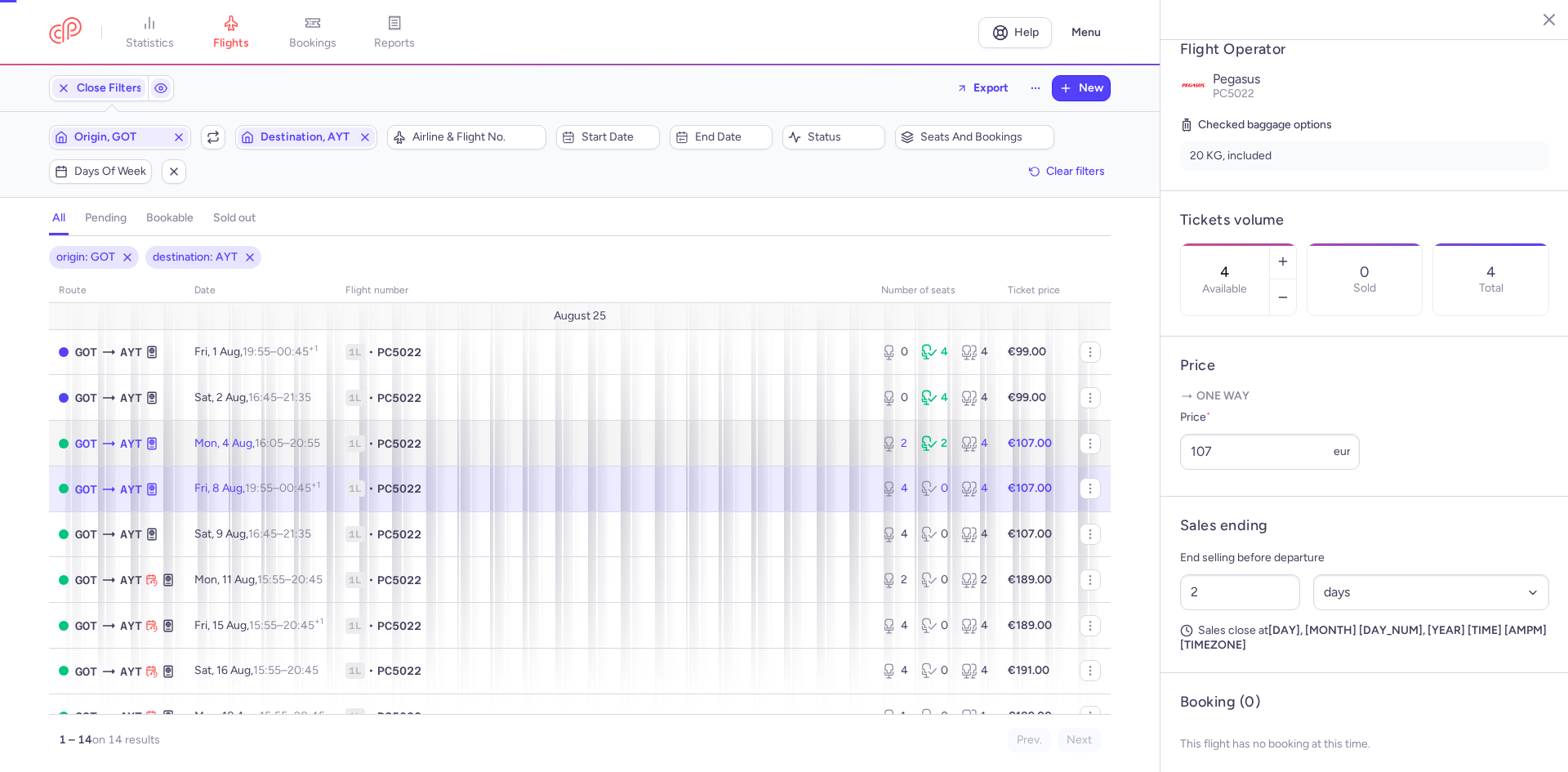 type on "2" 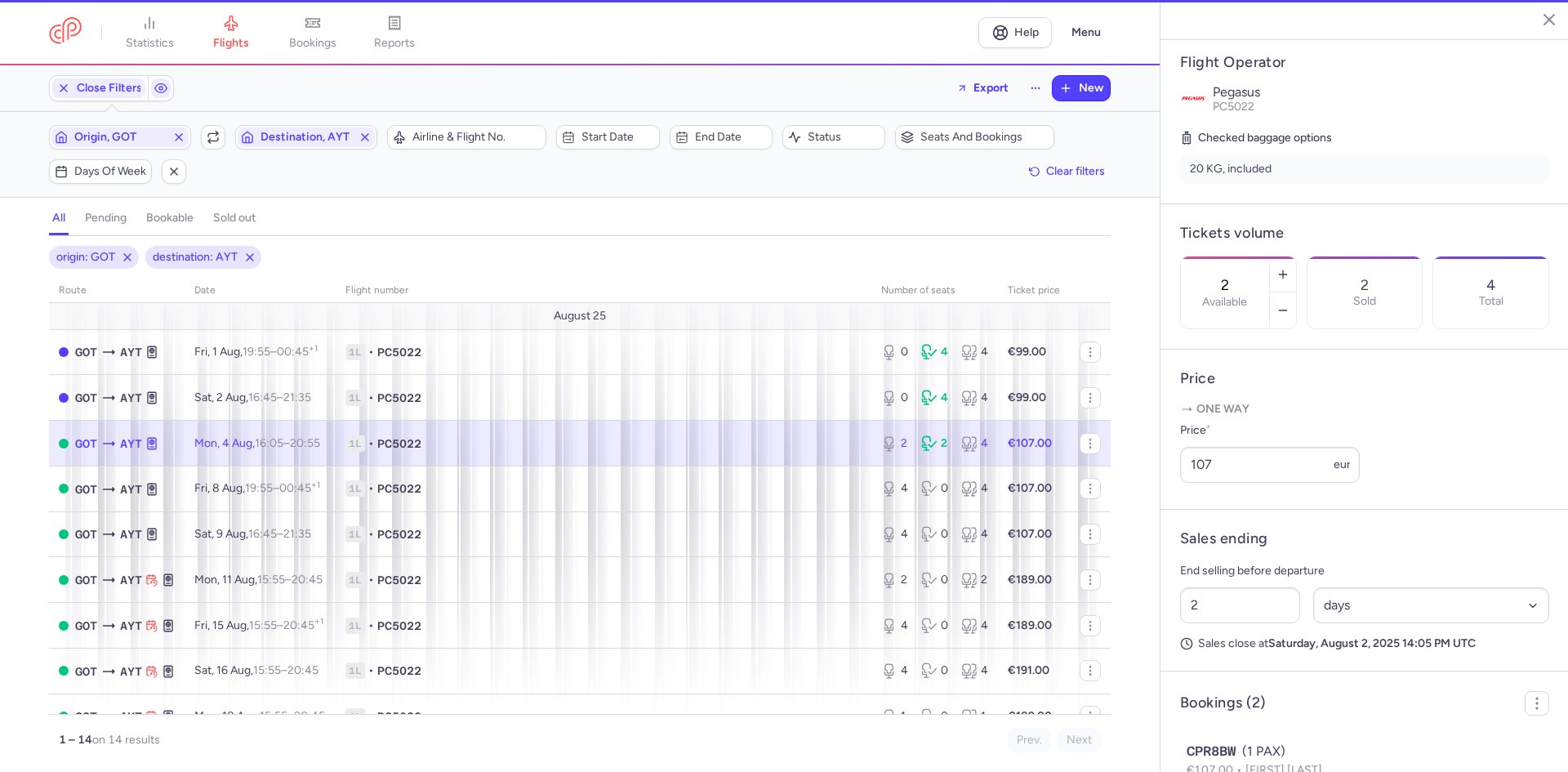 scroll, scrollTop: 327, scrollLeft: 0, axis: vertical 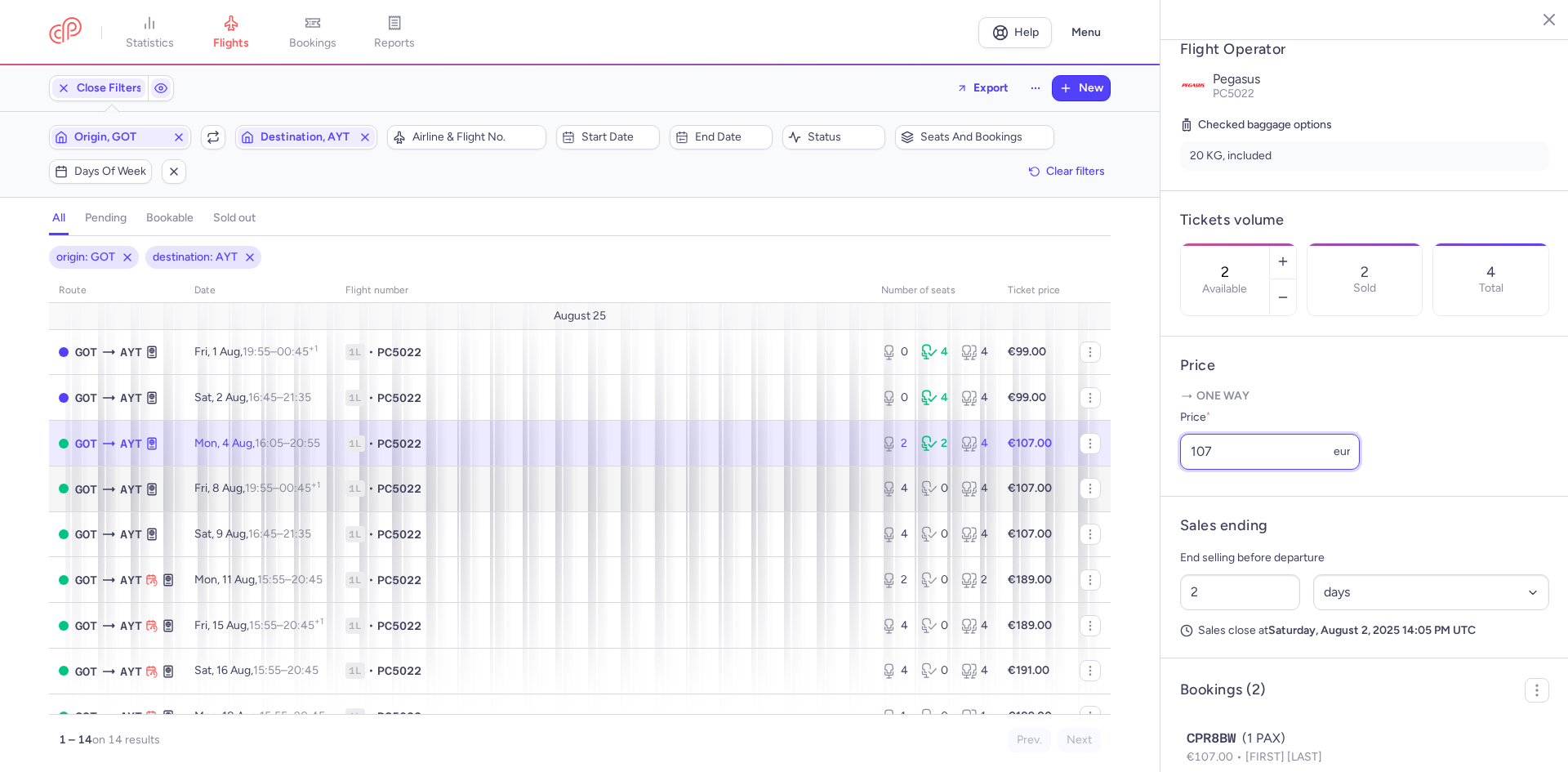 drag, startPoint x: 1275, startPoint y: 497, endPoint x: 1035, endPoint y: 489, distance: 240.1333 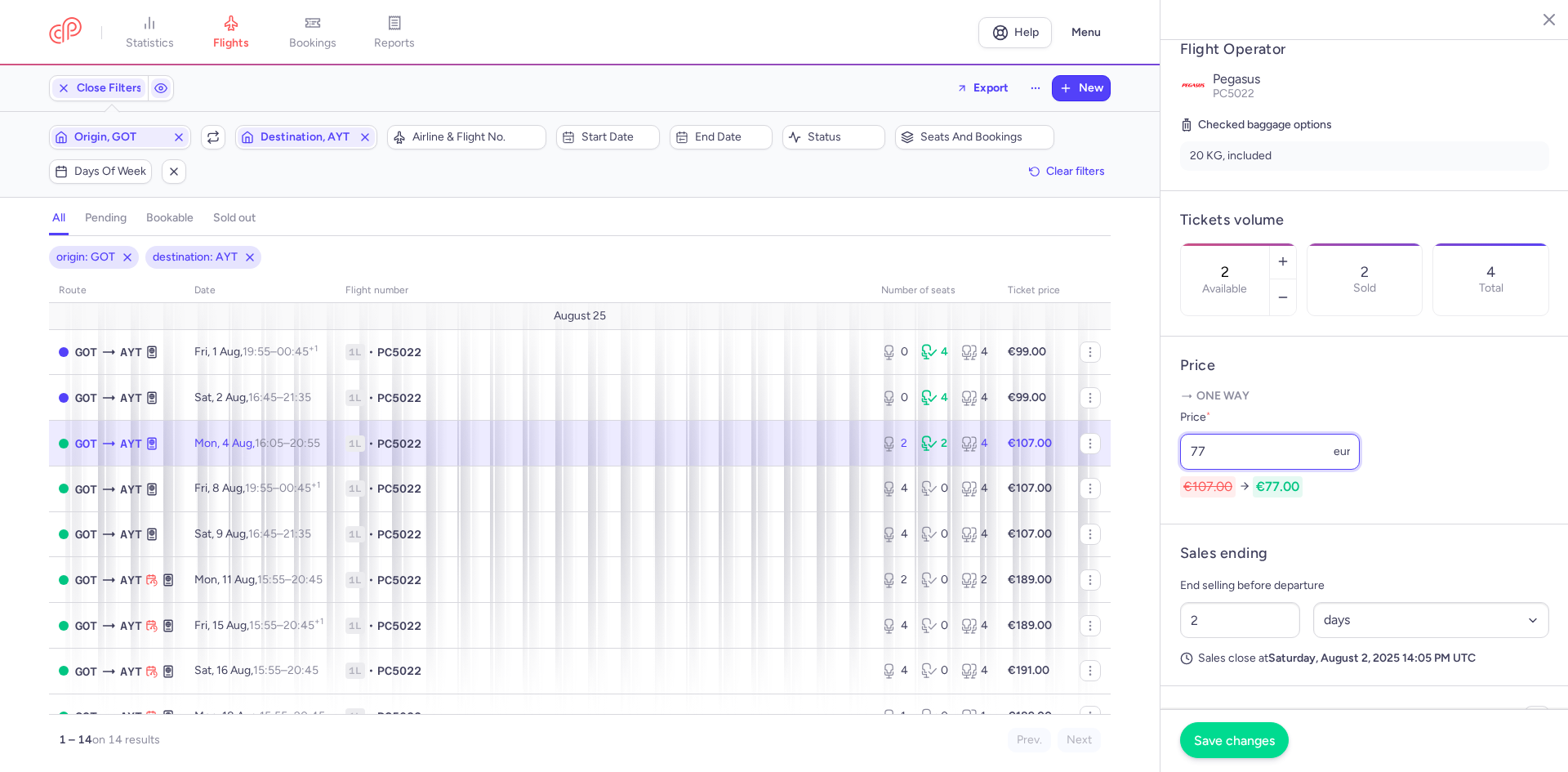 type on "77" 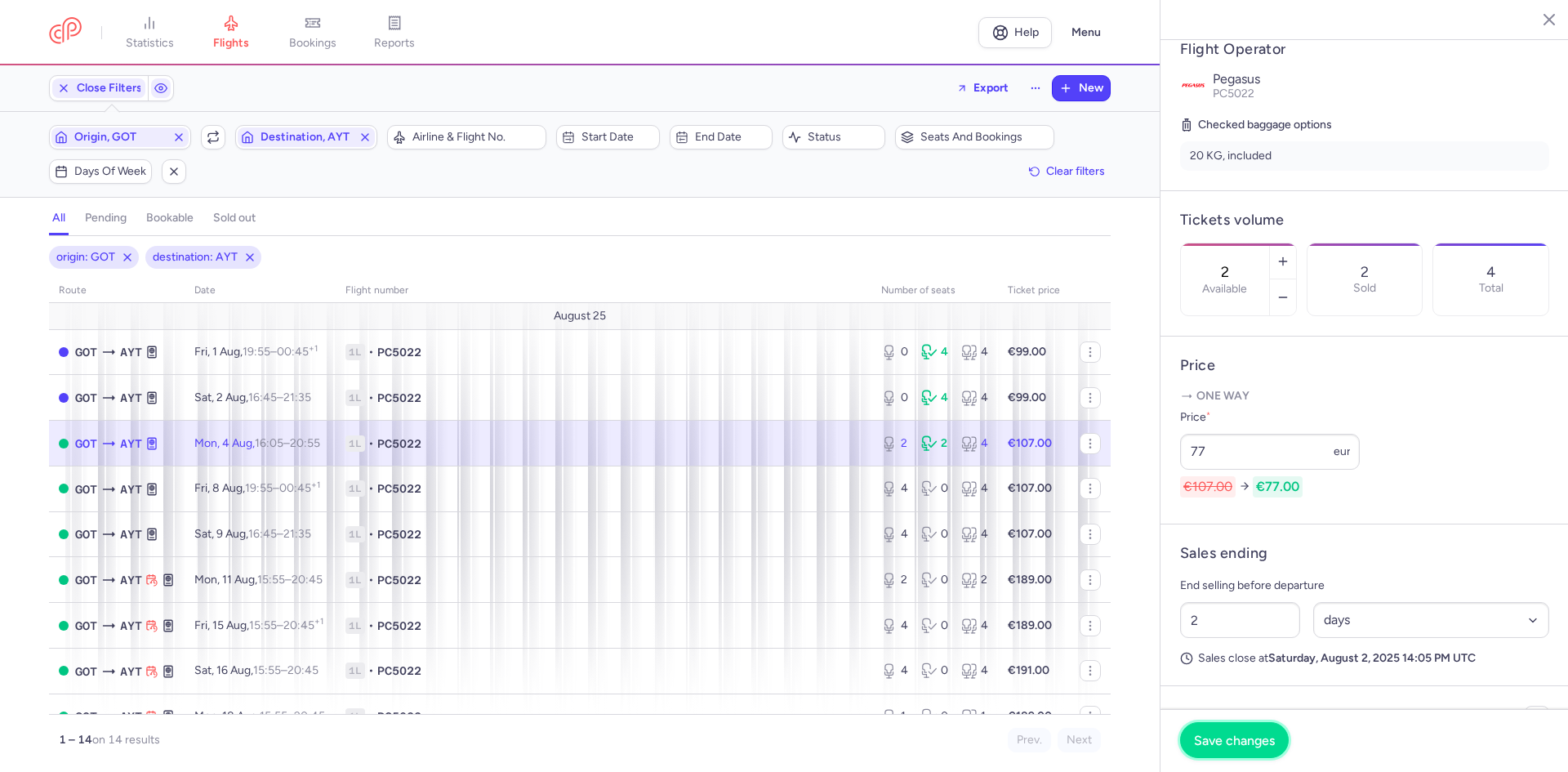 click on "Save changes" at bounding box center (1234, 740) 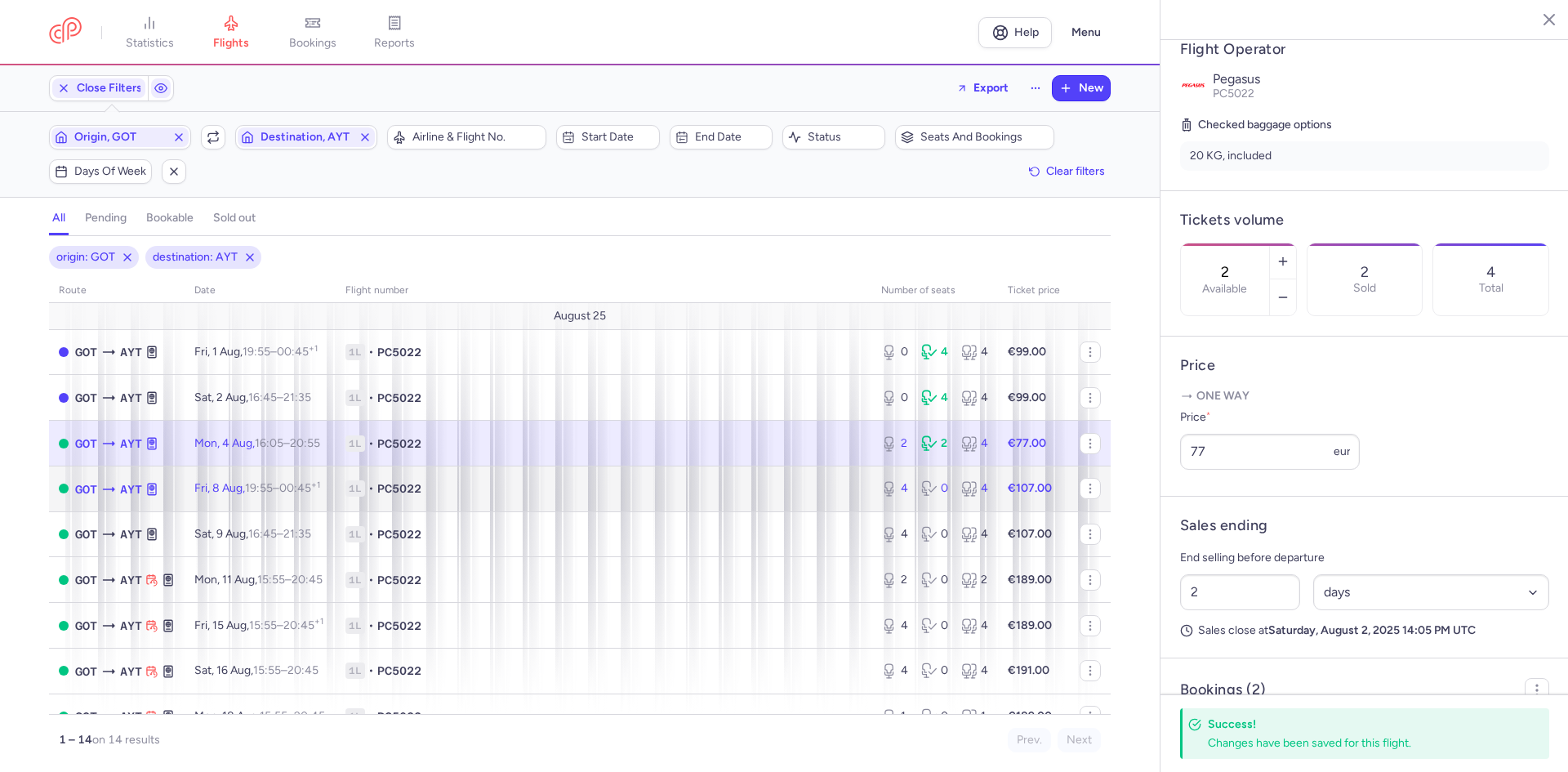 click on "1L • PC5022" 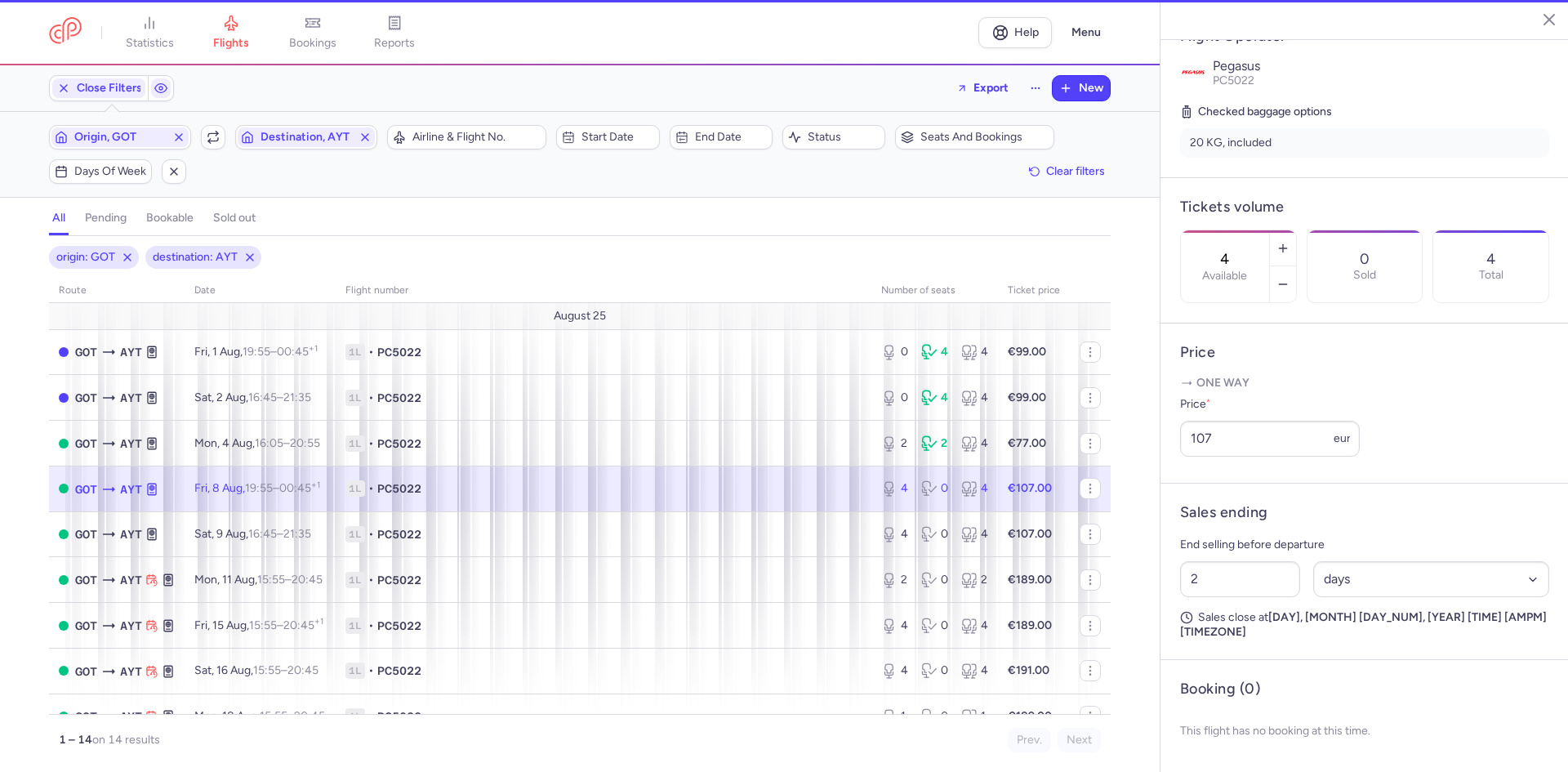 scroll, scrollTop: 314, scrollLeft: 0, axis: vertical 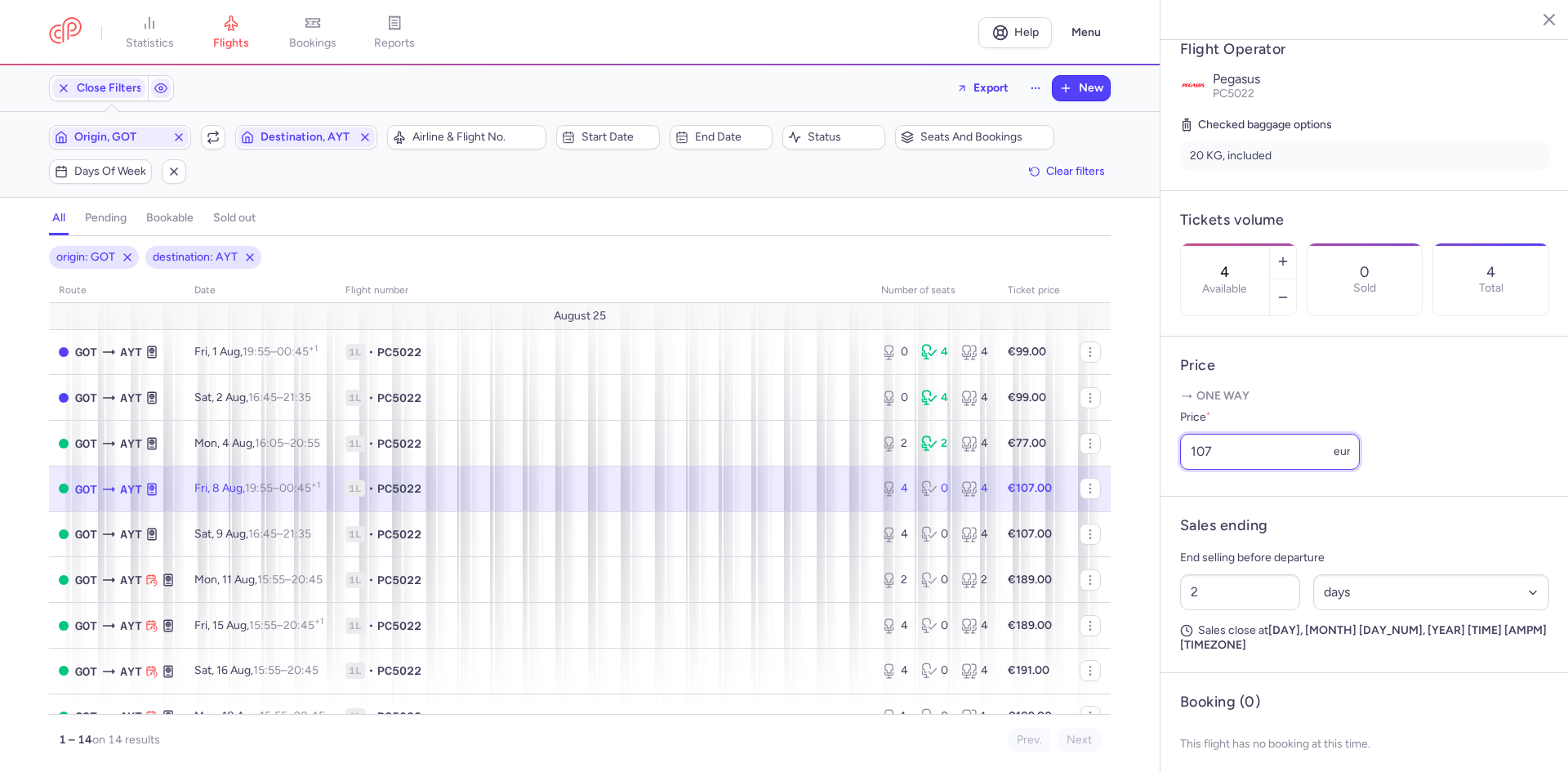 drag, startPoint x: 1229, startPoint y: 500, endPoint x: 1173, endPoint y: 509, distance: 56.7186 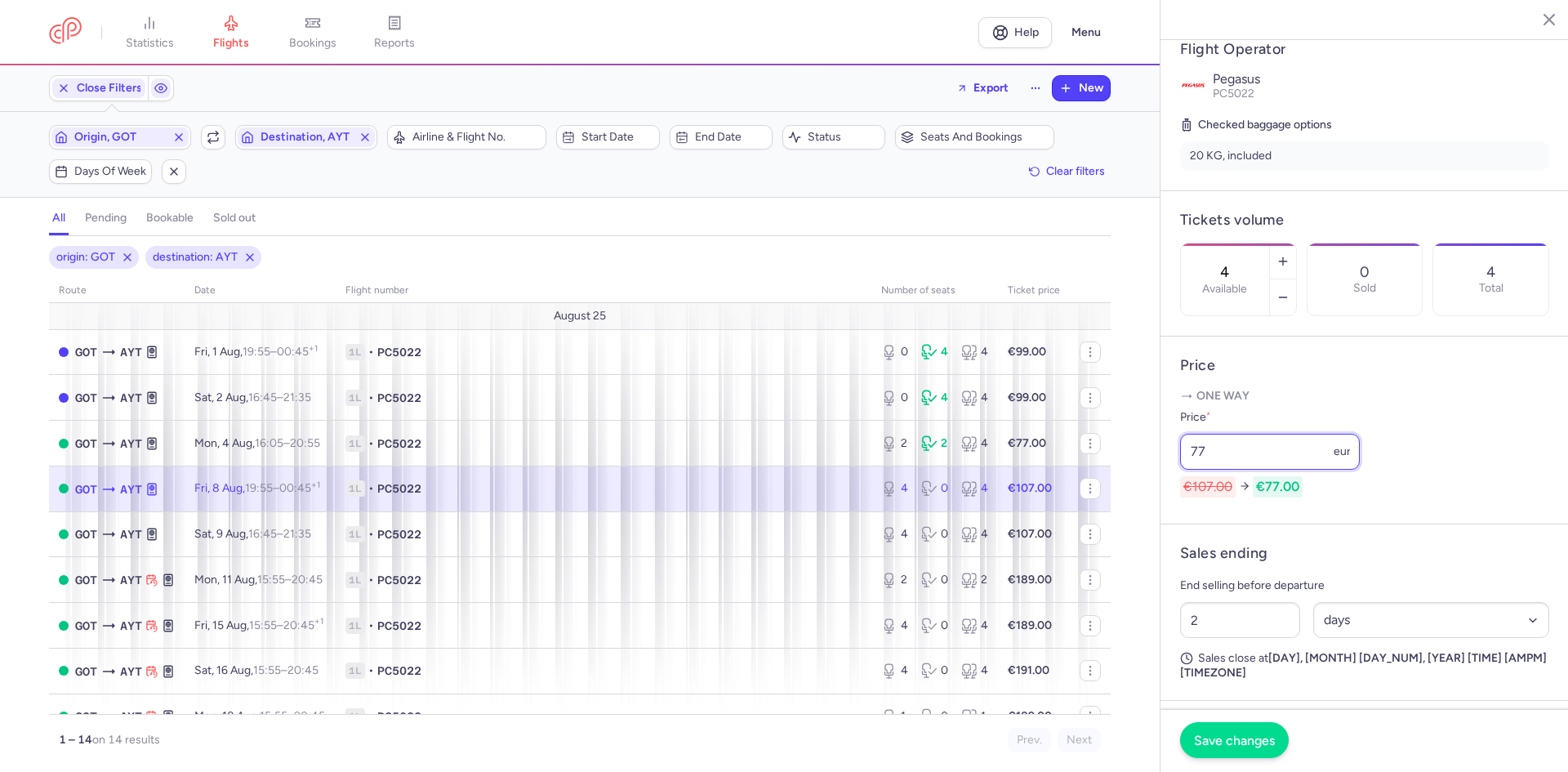 type on "77" 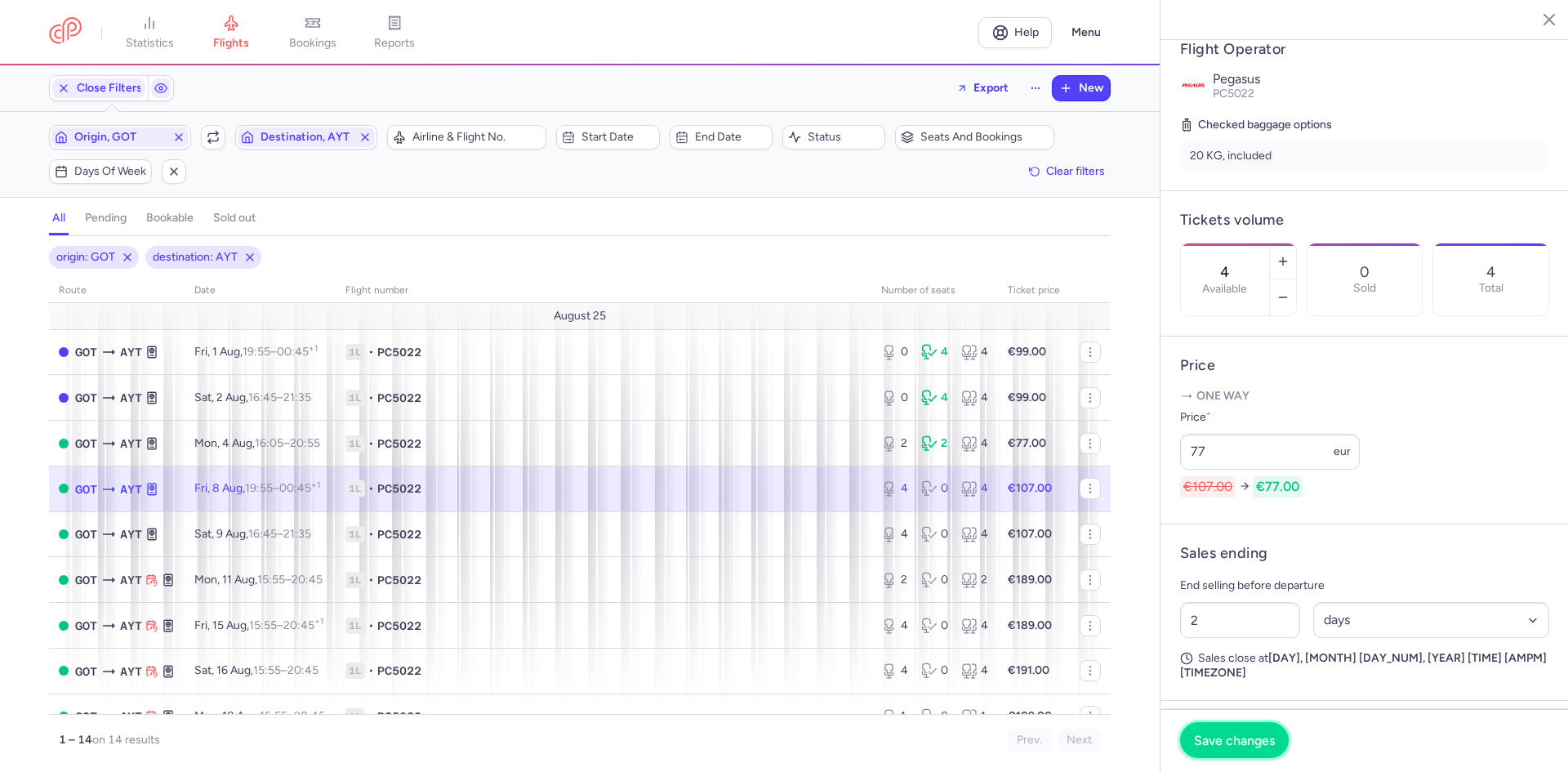 click on "Save changes" at bounding box center (1234, 740) 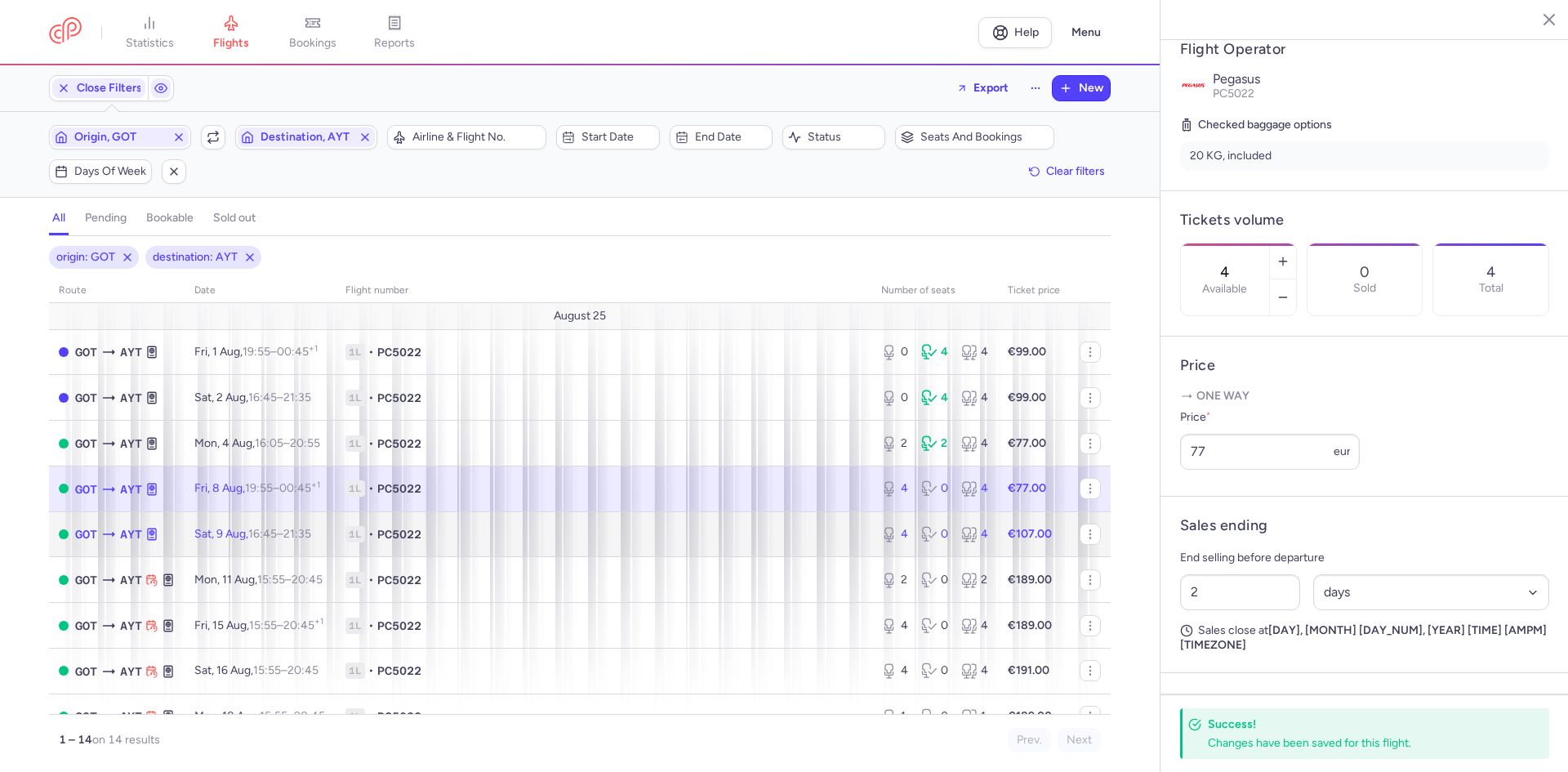 click on "1L • PC5022" 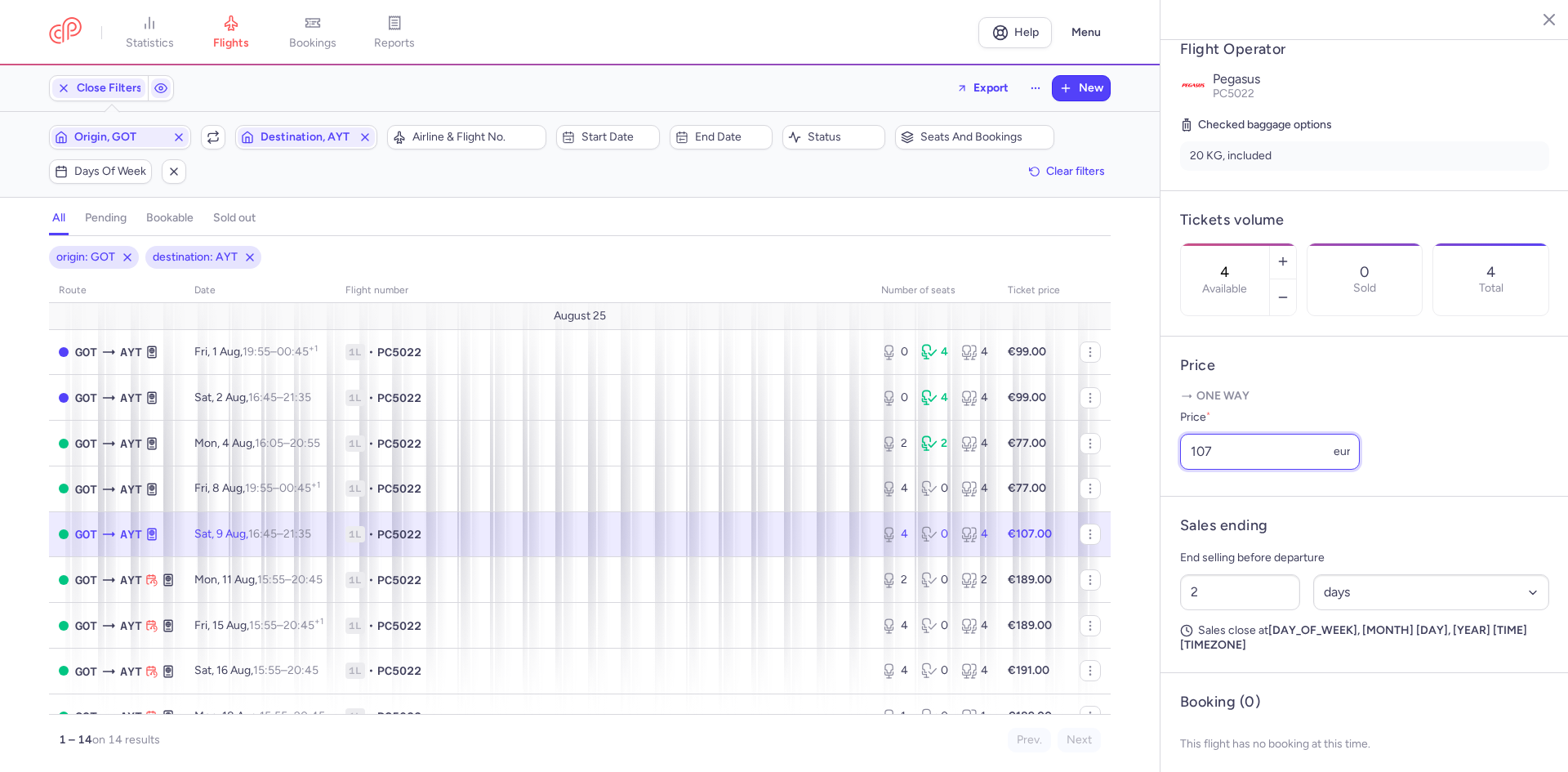 drag, startPoint x: 1223, startPoint y: 505, endPoint x: 1154, endPoint y: 489, distance: 70.83078 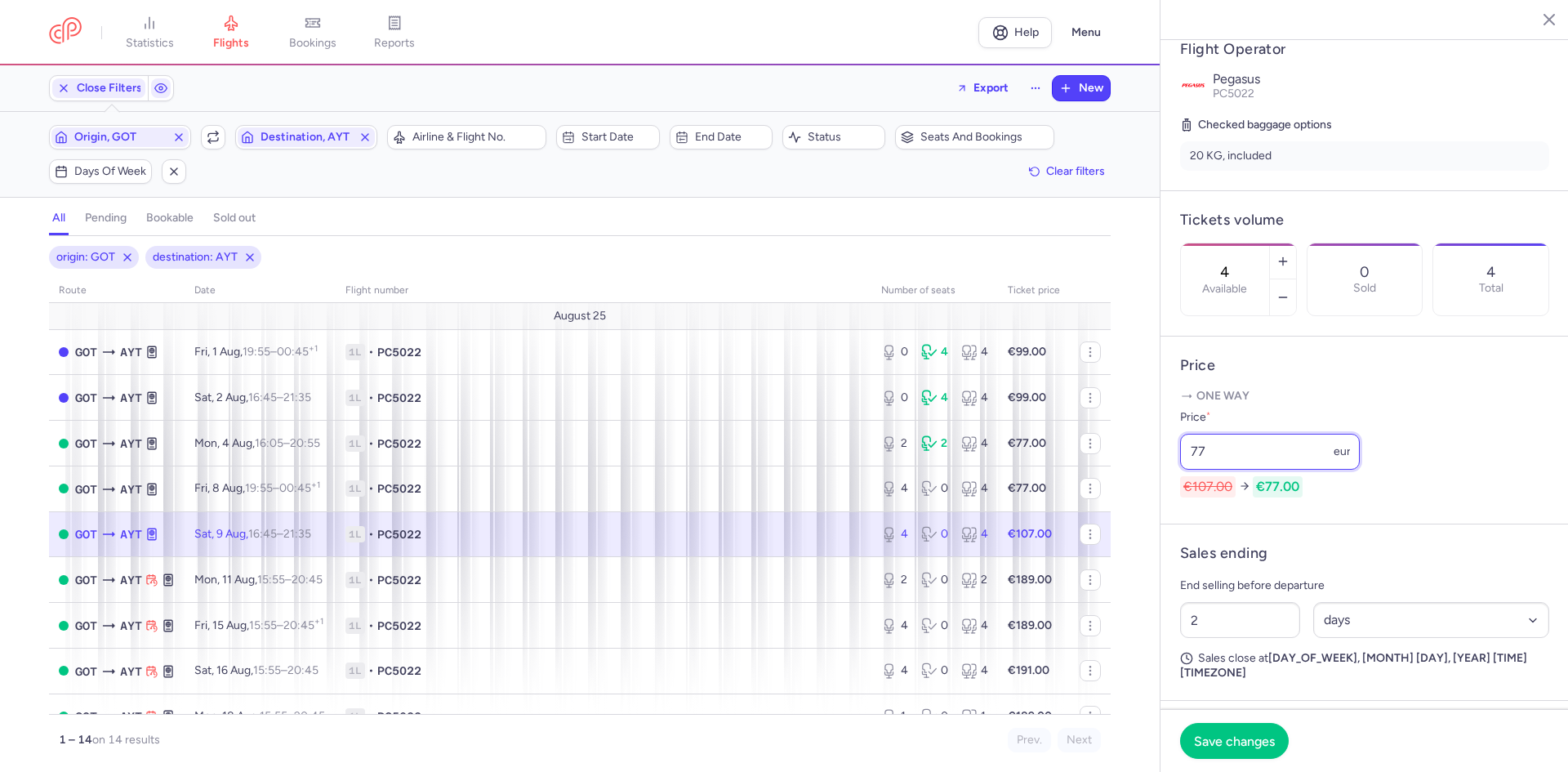 type on "77" 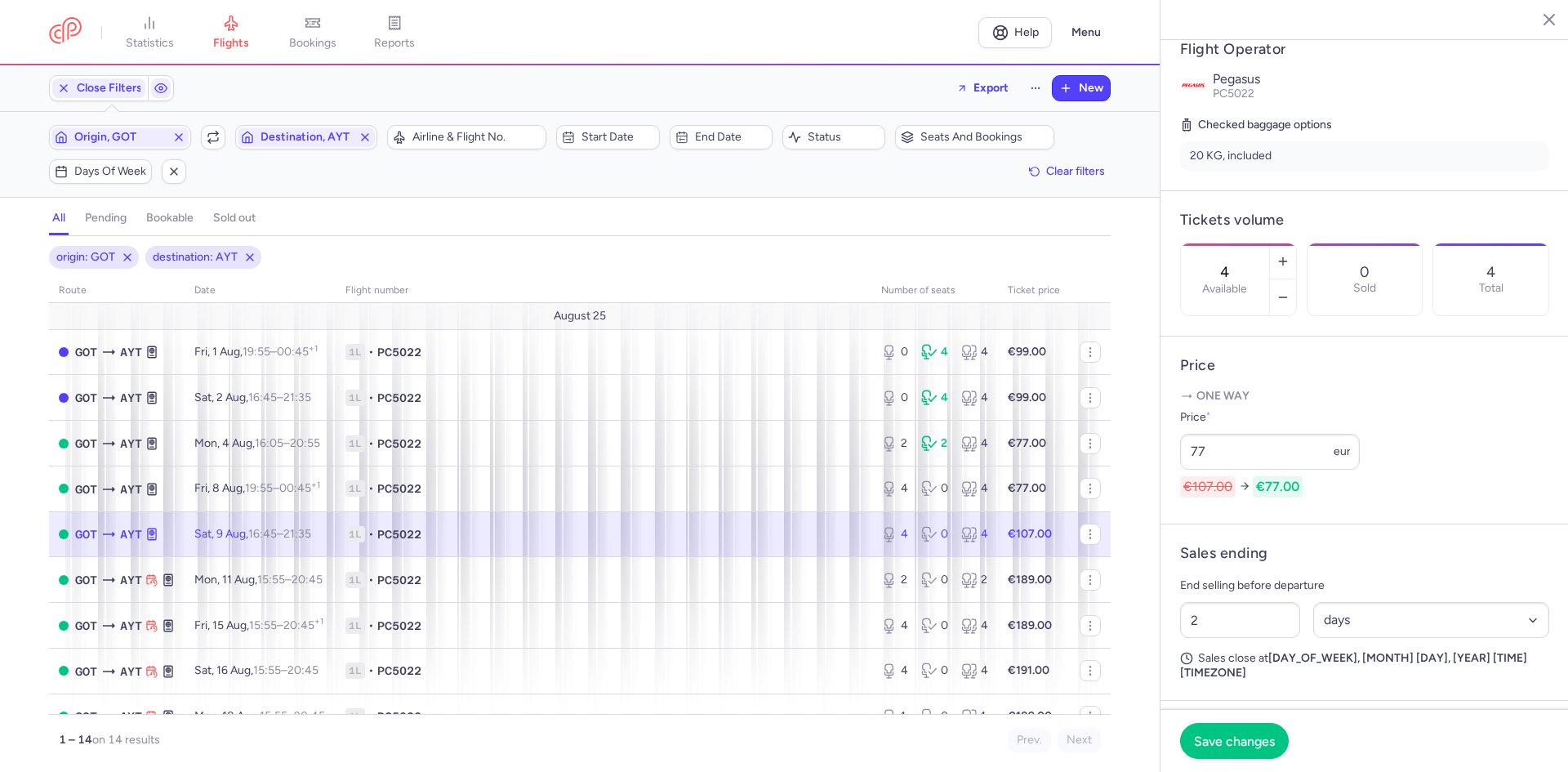 click on "Save changes" 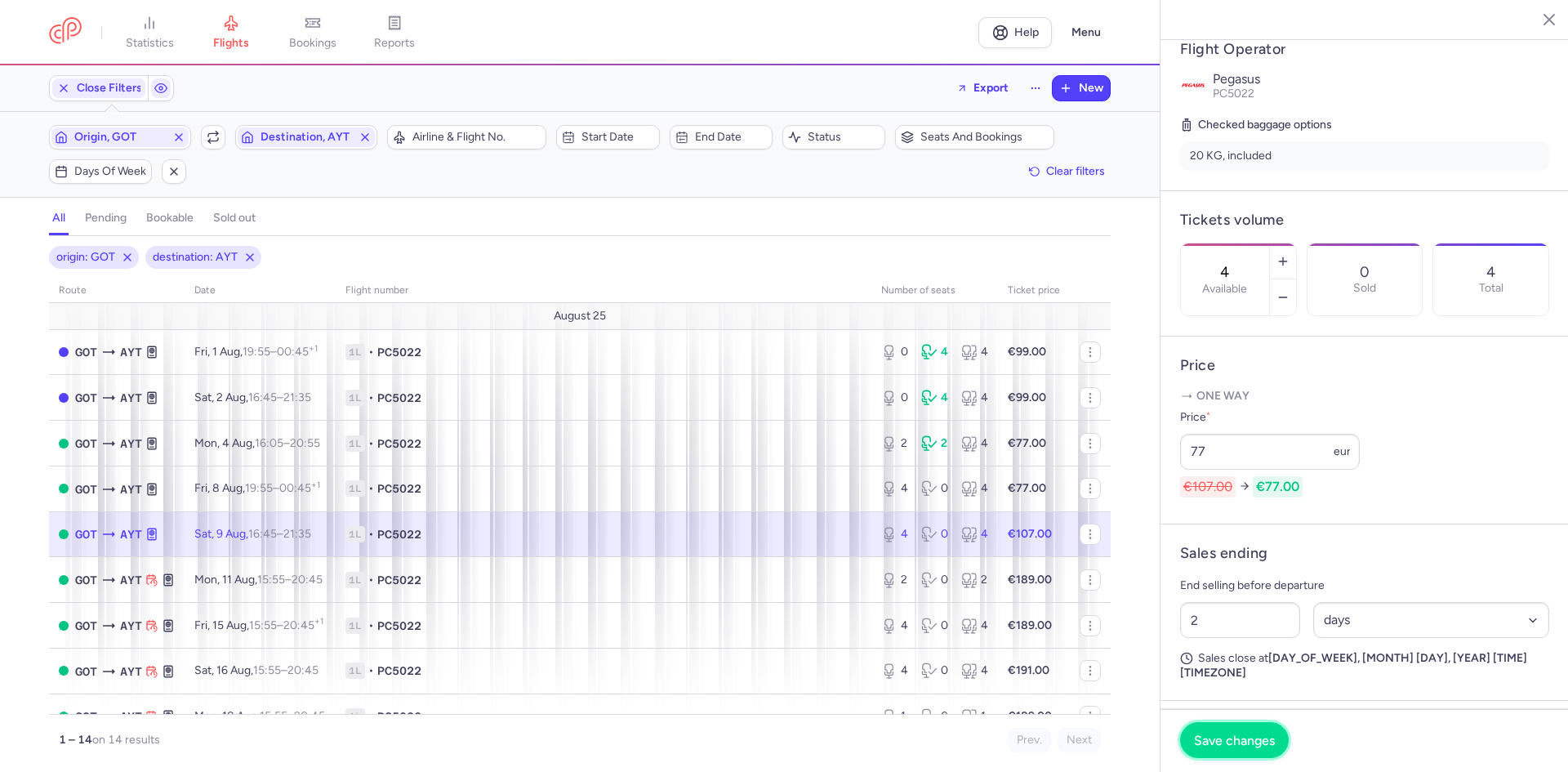 click on "Save changes" at bounding box center [1234, 740] 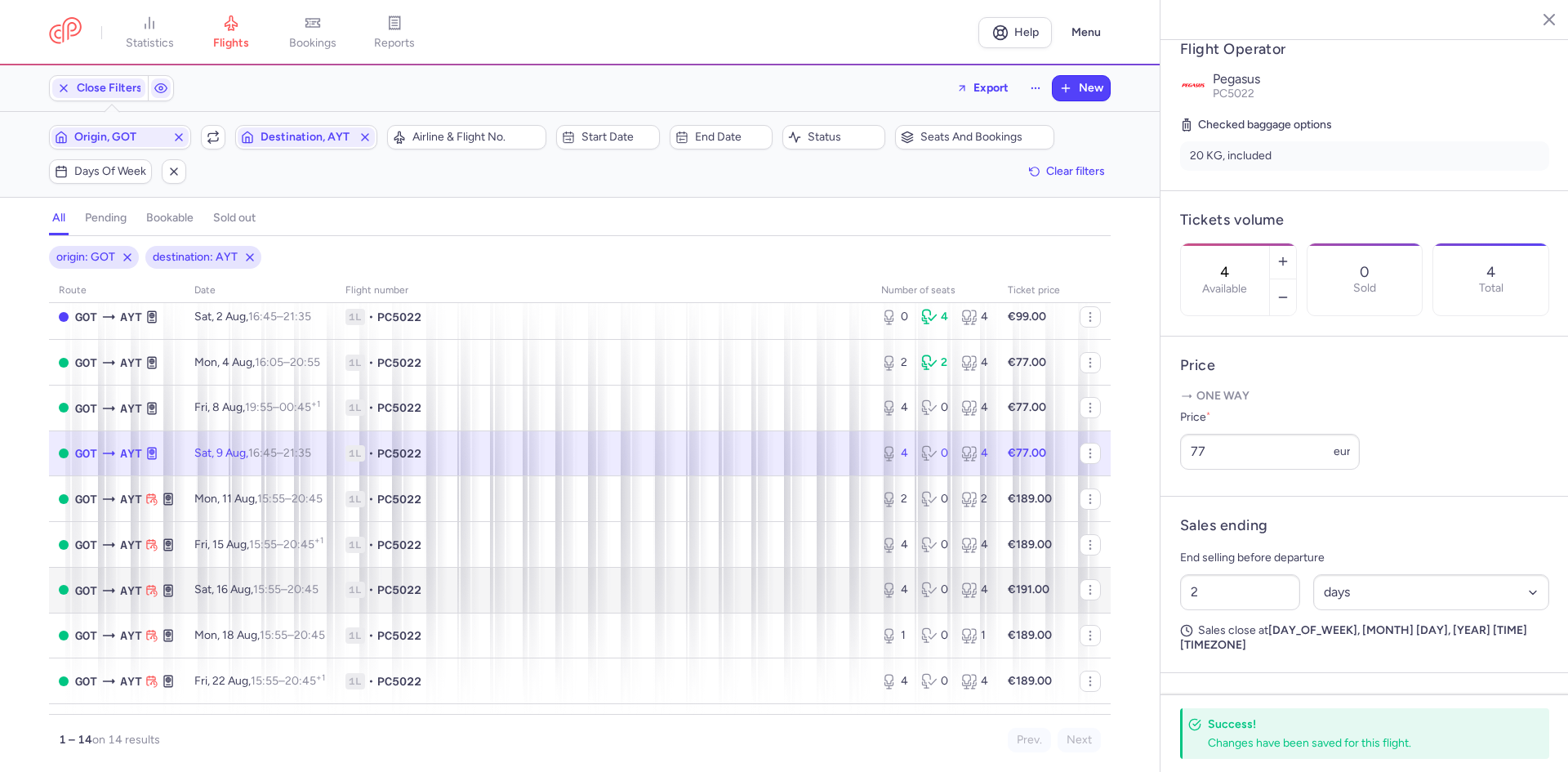scroll, scrollTop: 245, scrollLeft: 0, axis: vertical 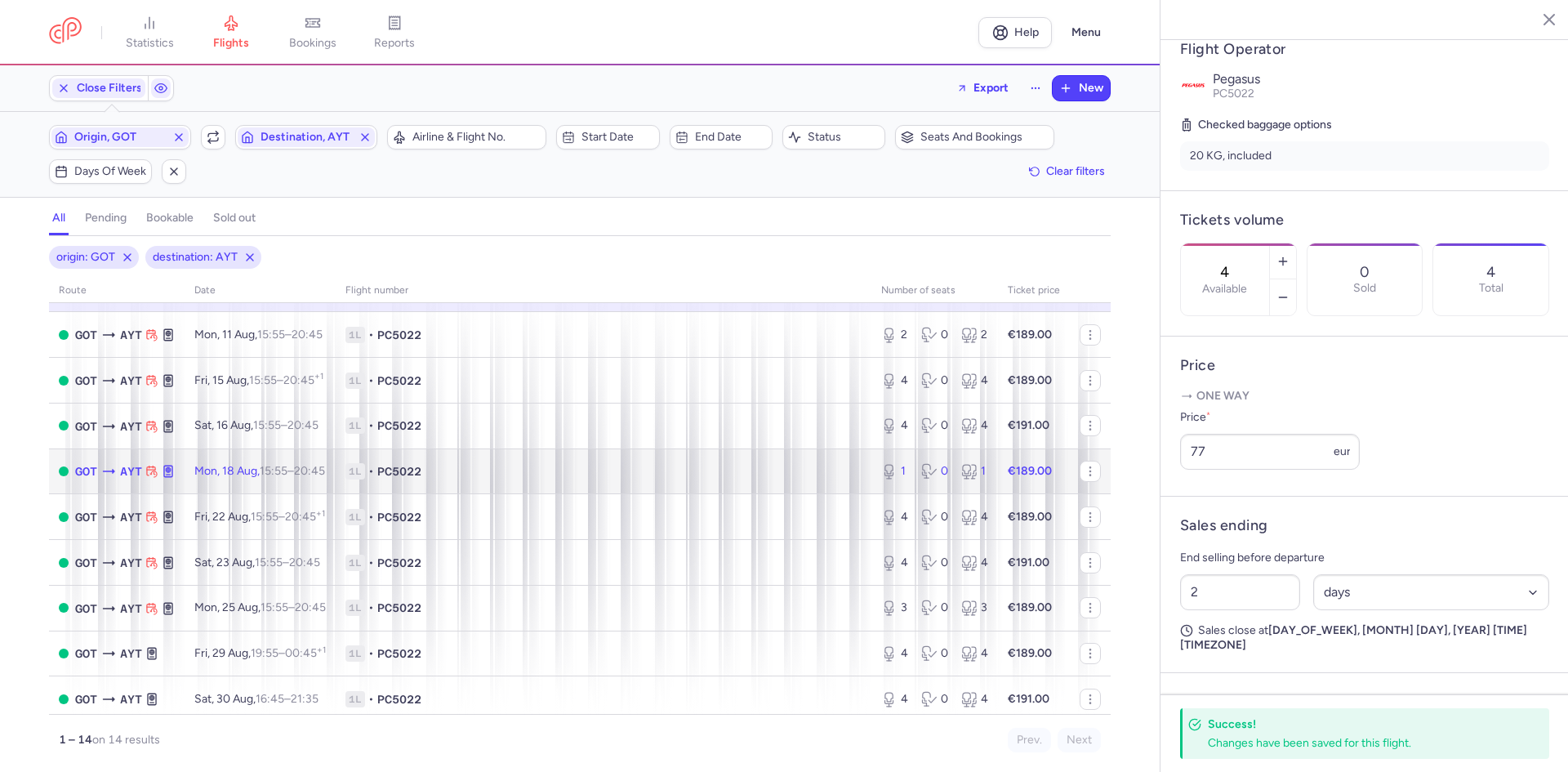 drag, startPoint x: 431, startPoint y: 489, endPoint x: 433, endPoint y: 480, distance: 9.219544 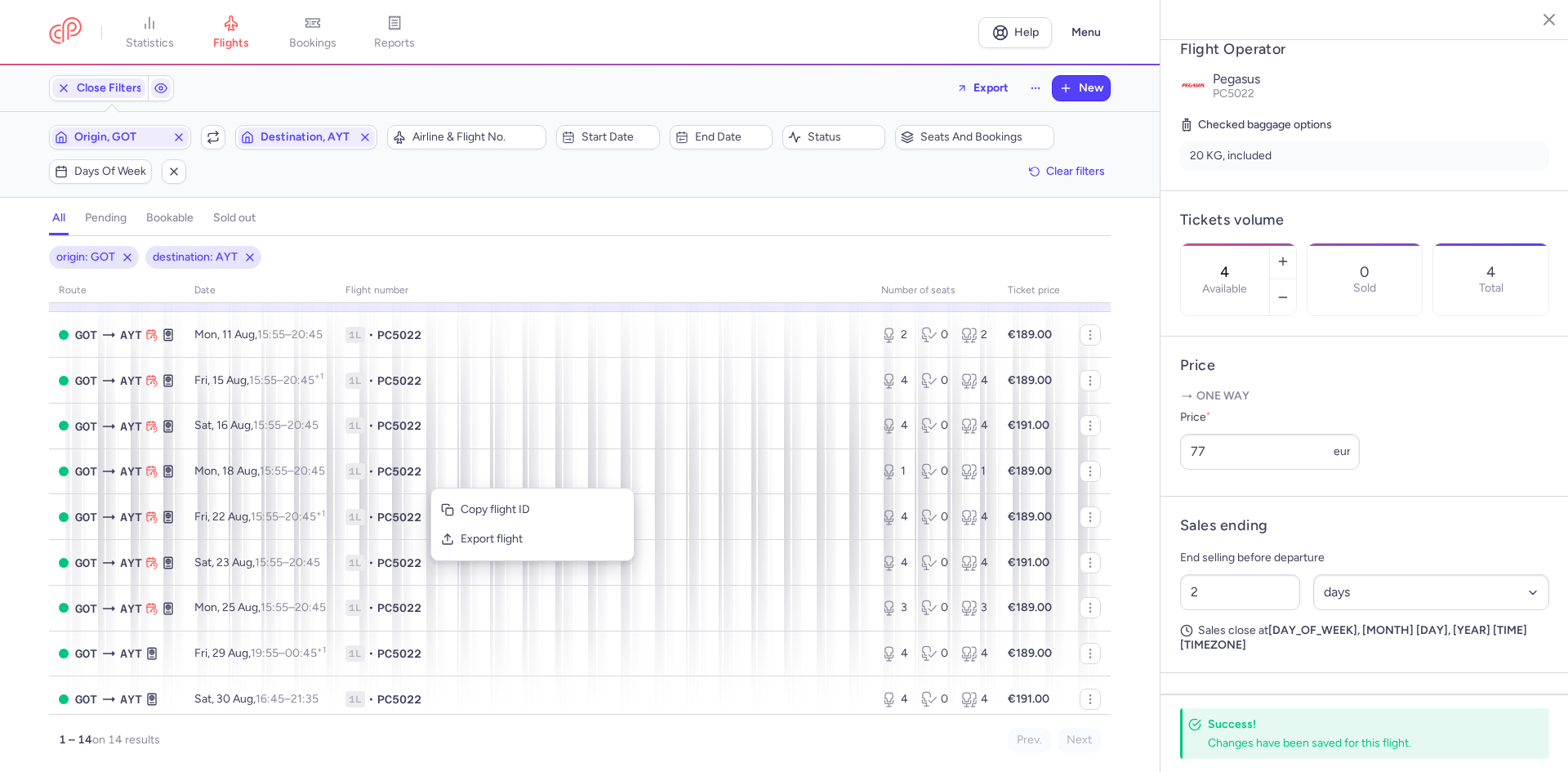 click on "origin: GOT destination: AYT route date Flight number number of seats Ticket price August 25  GOT  AYT Fri, 1 Aug,  19:55  –  00:45  +1 1L • PC5022 0 4 4 €99.00  GOT  AYT Sat, 2 Aug,  16:45  –  21:35  +0 1L • PC5022 0 4 4 €99.00  GOT  AYT Mon, 4 Aug,  16:05  –  20:55  +0 1L • PC5022 2 2 4 €77.00  GOT  AYT Fri, 8 Aug,  19:55  –  00:45  +1 1L • PC5022 4 0 4 €77.00  GOT  AYT Sat, 9 Aug,  16:45  –  21:35  +0 1L • PC5022 4 0 4 €77.00  GOT  AYT Mon, 11 Aug,  15:55  –  20:45  +0 1L • PC5022 2 0 2 €189.00  GOT  AYT Fri, 15 Aug,  15:55  –  20:45  +1 1L • PC5022 4 0 4 €189.00  GOT  AYT Sat, 16 Aug,  15:55  –  20:45  +0 1L • PC5022 4 0 4 €191.00  GOT  AYT Mon, 18 Aug,  15:55  –  20:45  +0 1L • PC5022 1 0 1 €189.00  GOT  AYT Fri, 22 Aug,  15:55  –  20:45  +1 1L • PC5022 4 0 4 €189.00  GOT  AYT Sat, 23 Aug,  15:55  –  20:45  +0 1L • PC5022 4 0 4 €191.00  GOT  AYT Mon, 25 Aug,  15:55  –  20:45  +0 1L • PC5022 3 0 3 €189.00  GOT  AYT Fri, 29 Aug,  19:55" 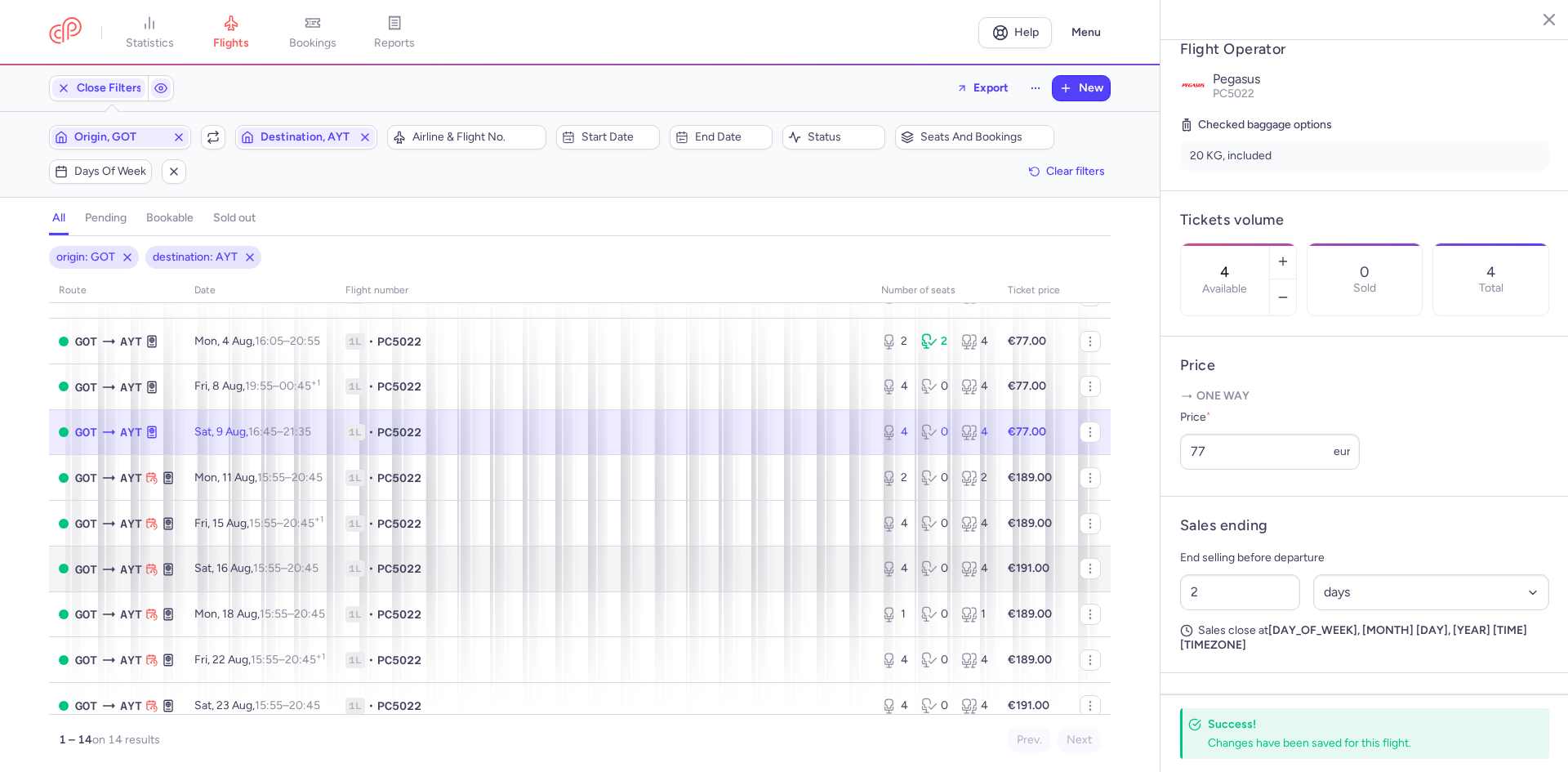 scroll, scrollTop: 252, scrollLeft: 0, axis: vertical 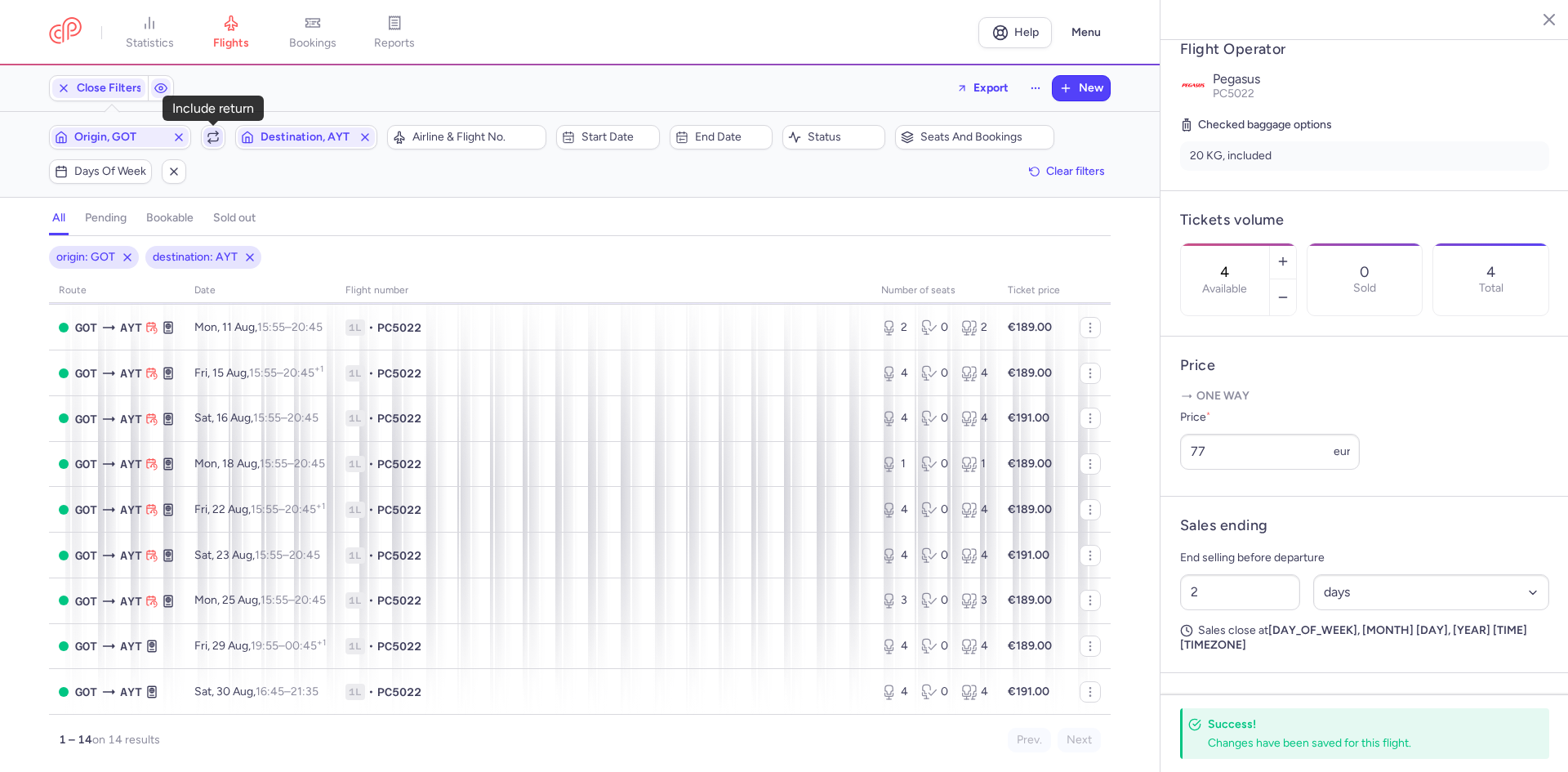 click 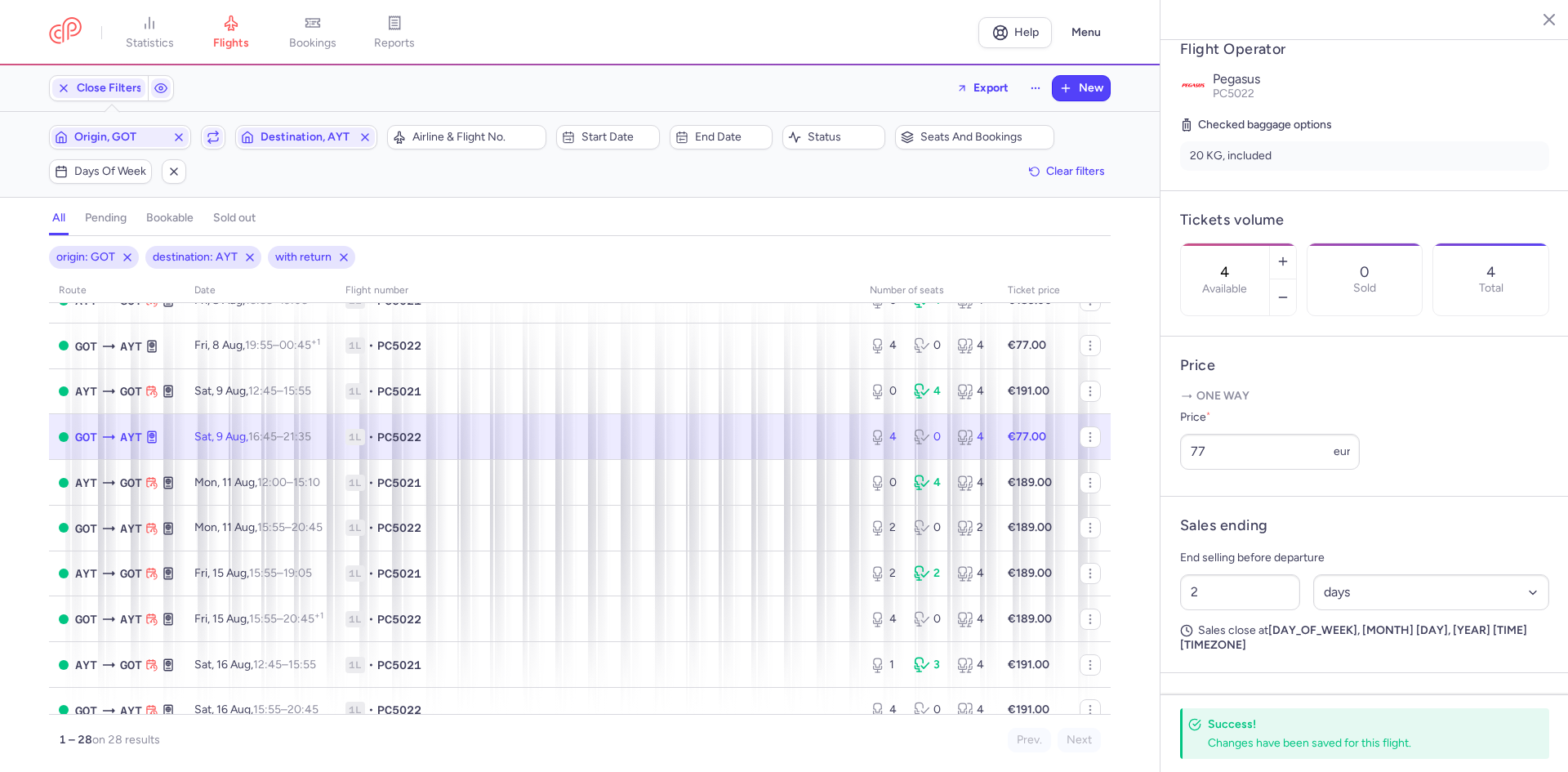scroll, scrollTop: 0, scrollLeft: 0, axis: both 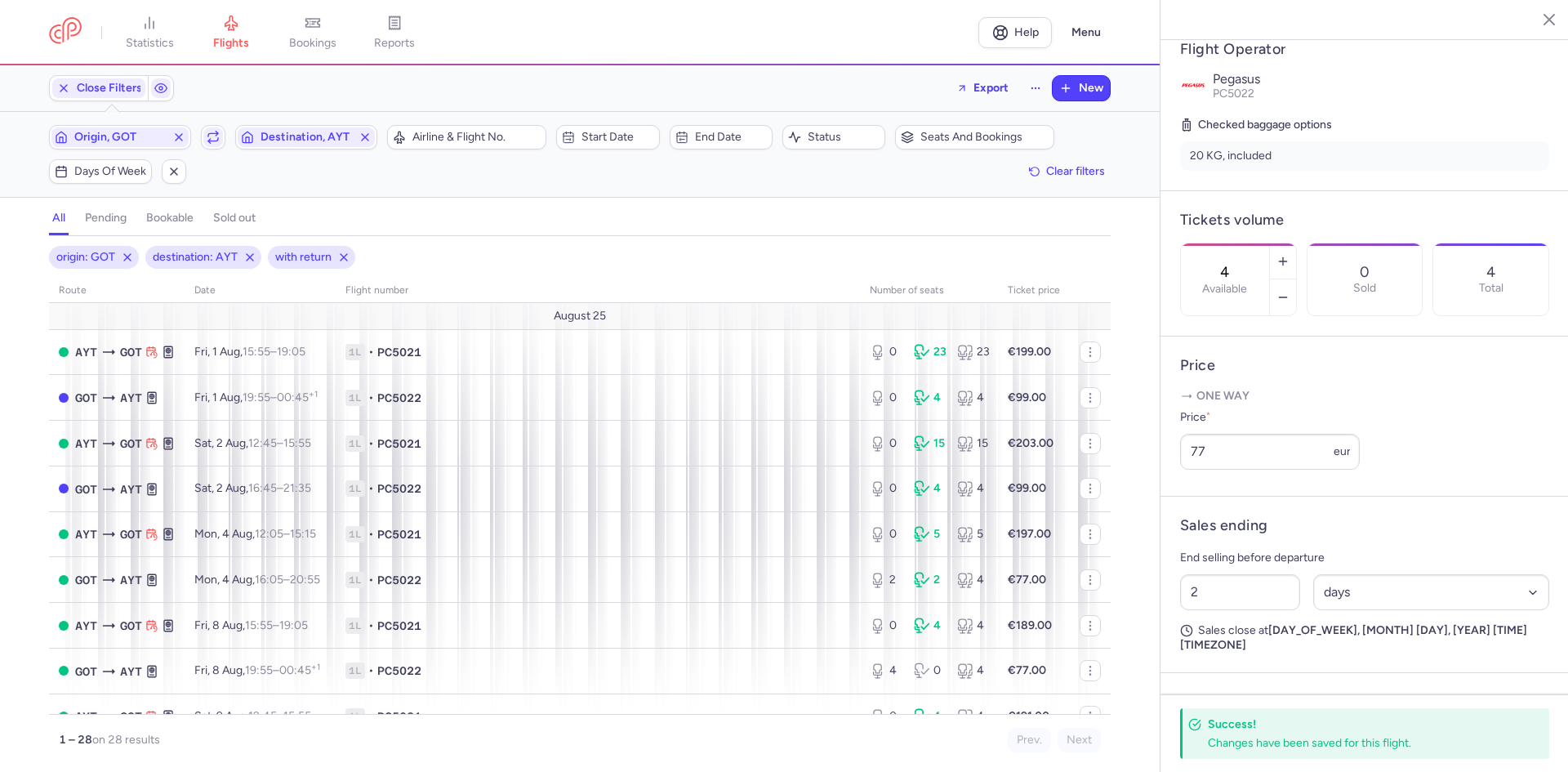 click on "Origin, GOT  Include return  Destination, AYT" at bounding box center (213, 137) 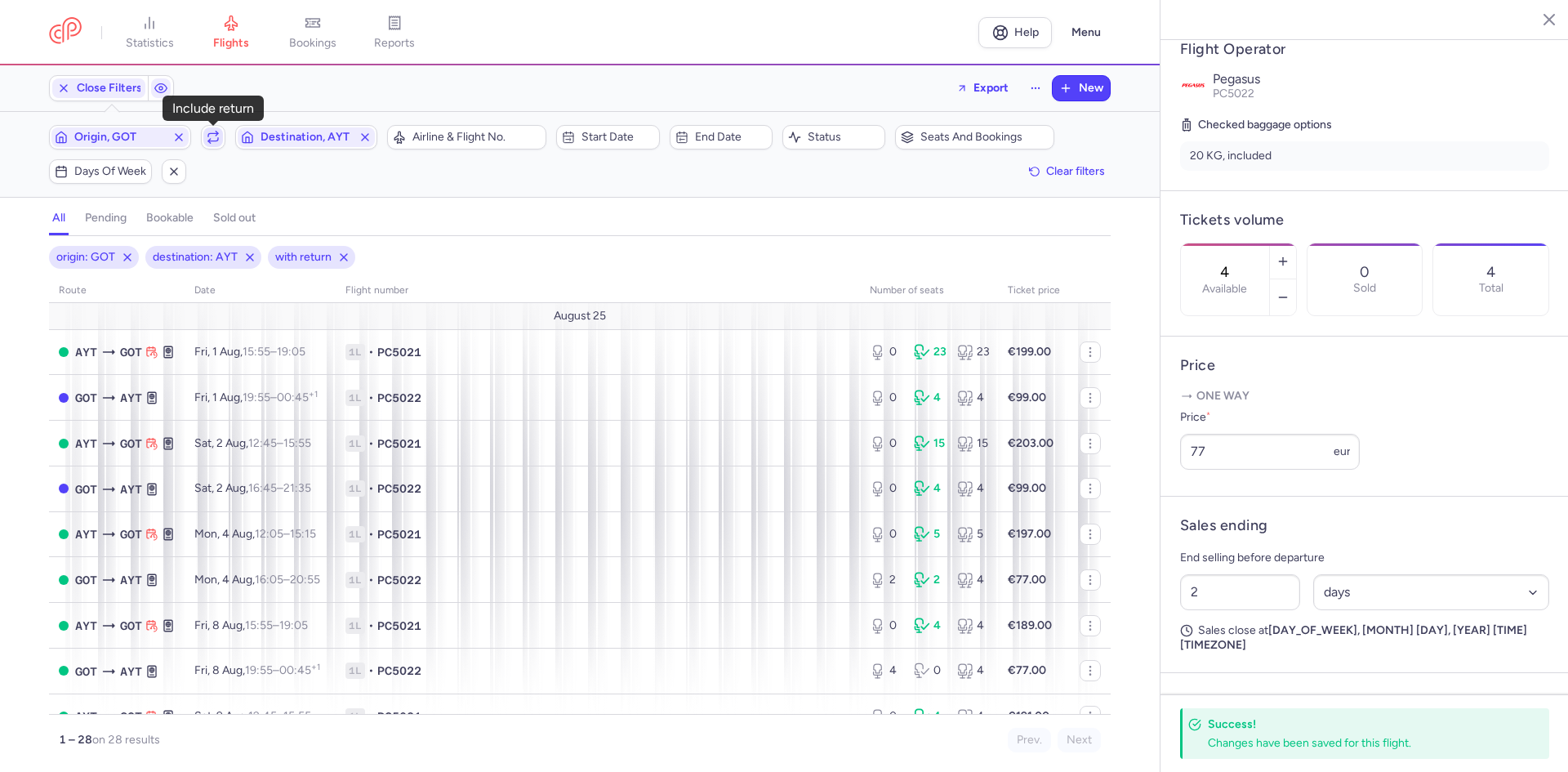 click at bounding box center [213, 137] 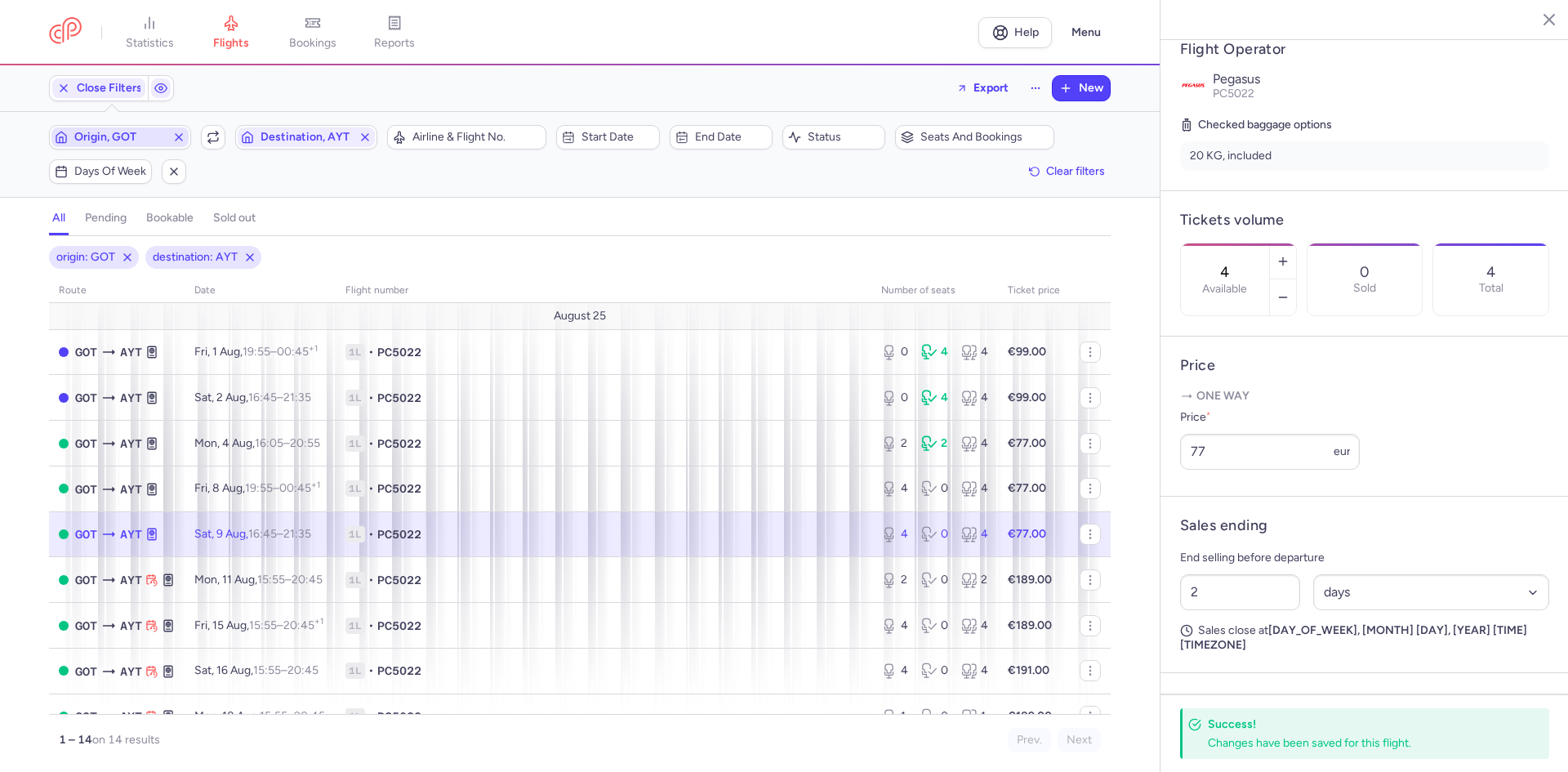 click on "Origin, GOT" at bounding box center (120, 137) 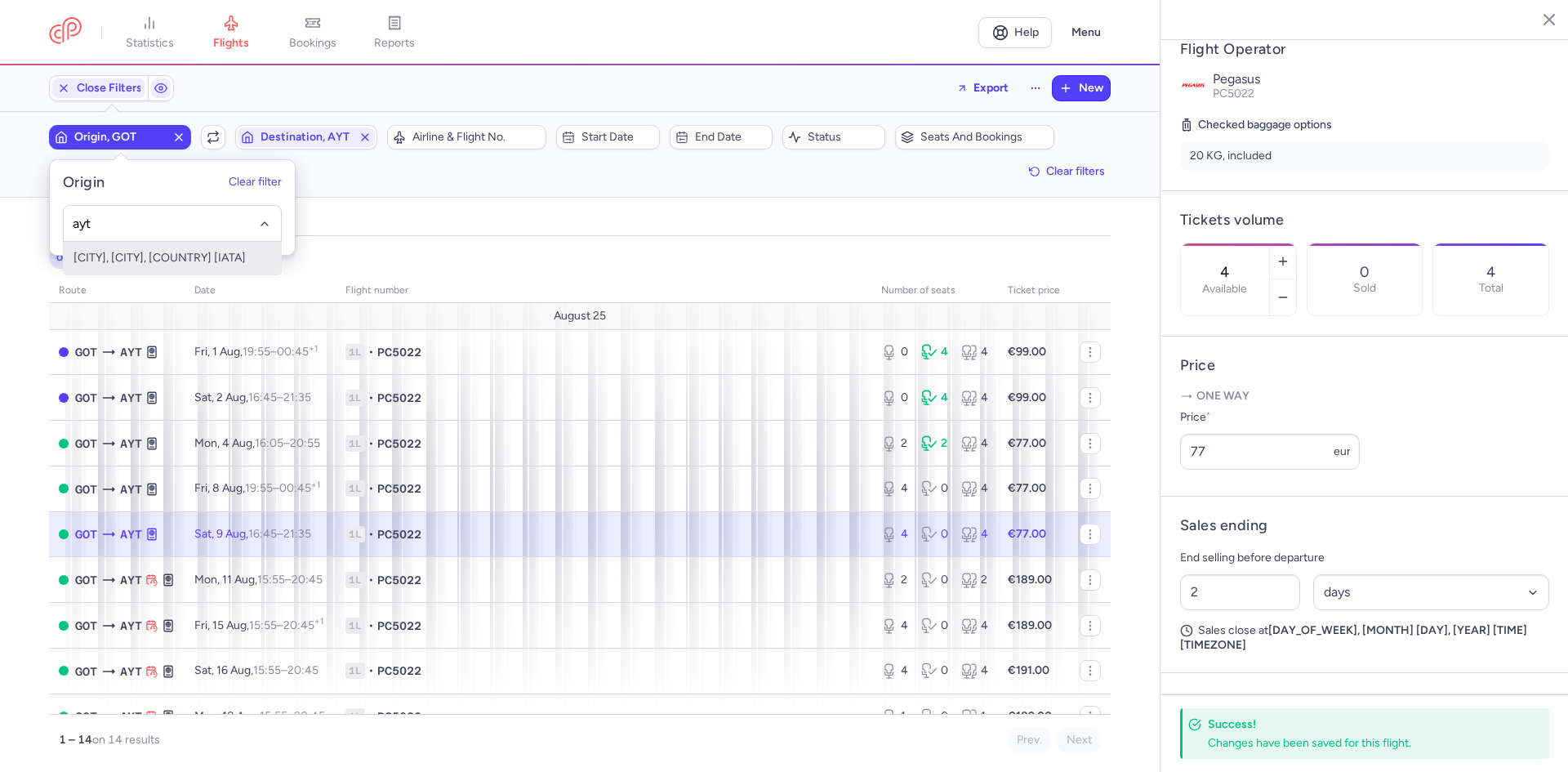 type on "ayt" 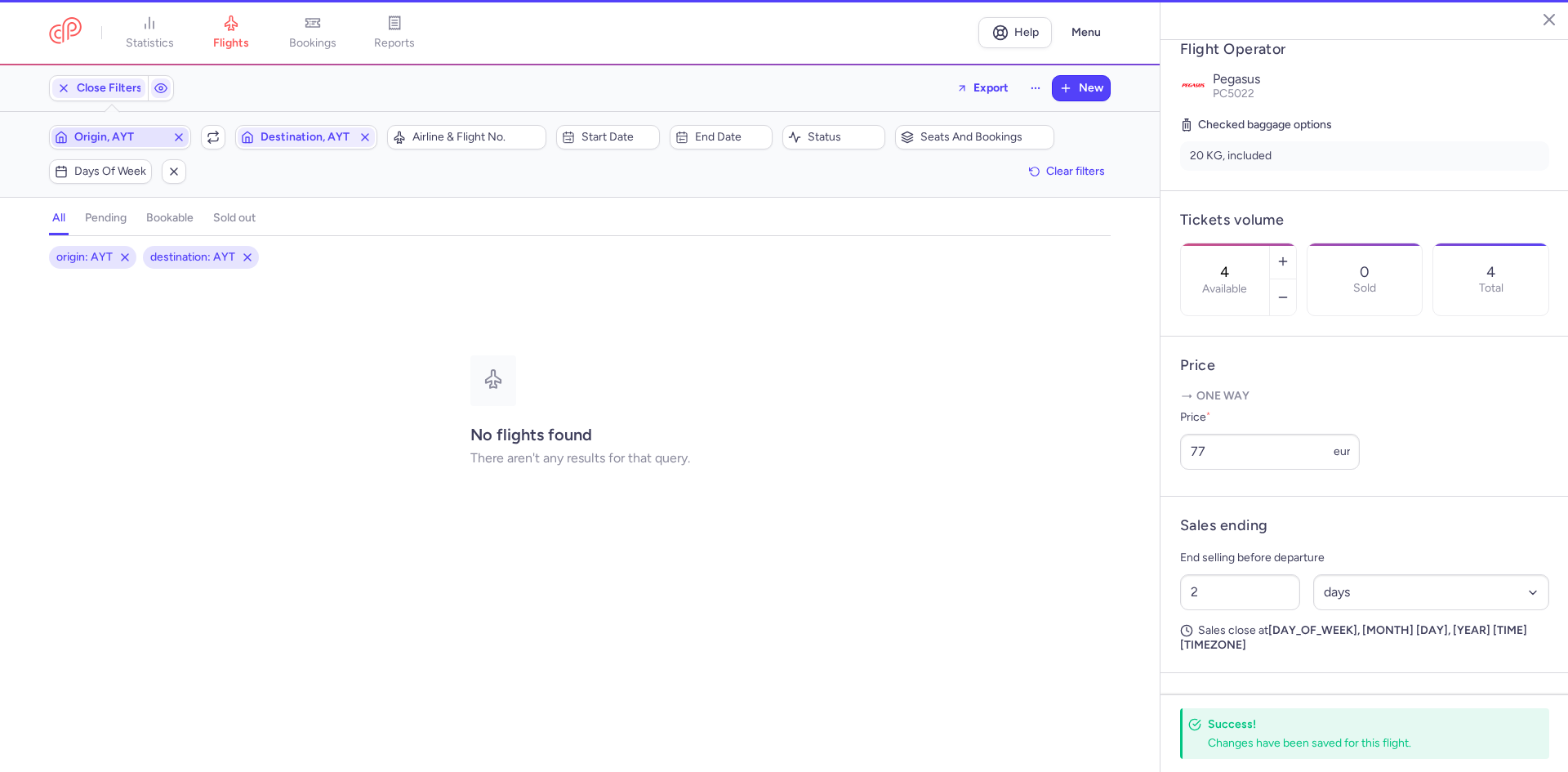 type 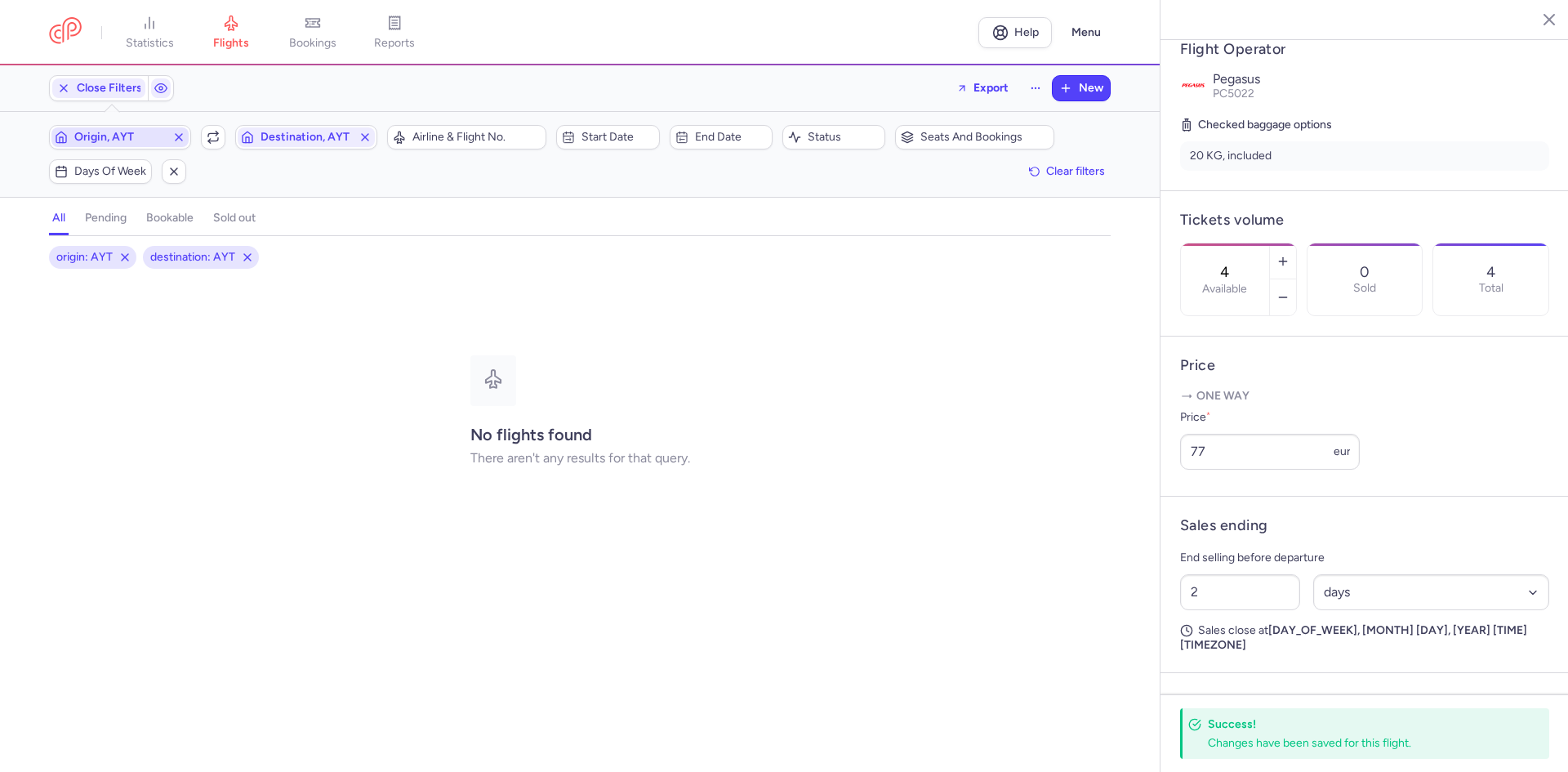 click on "Destination, AYT" 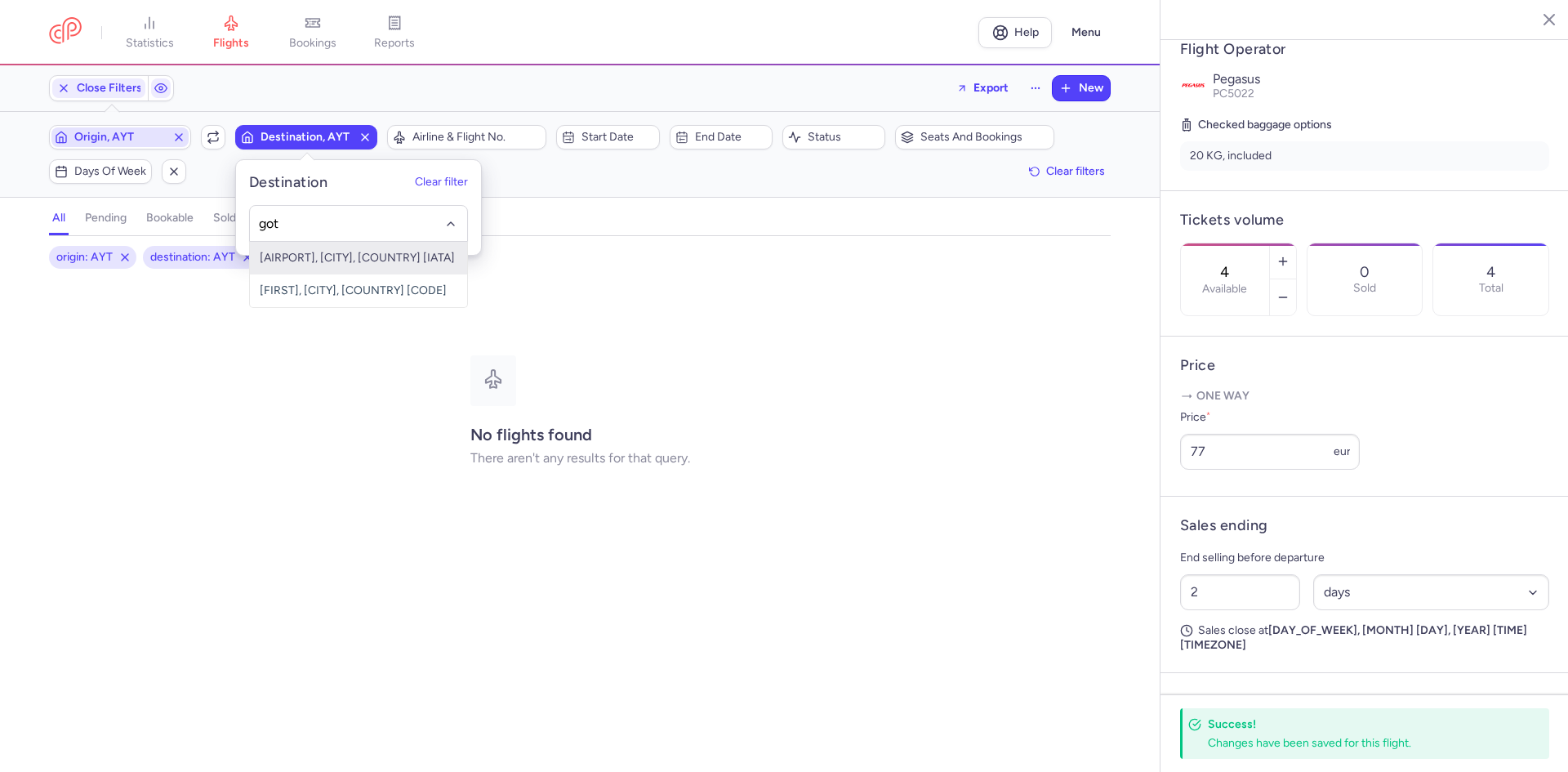 type on "got" 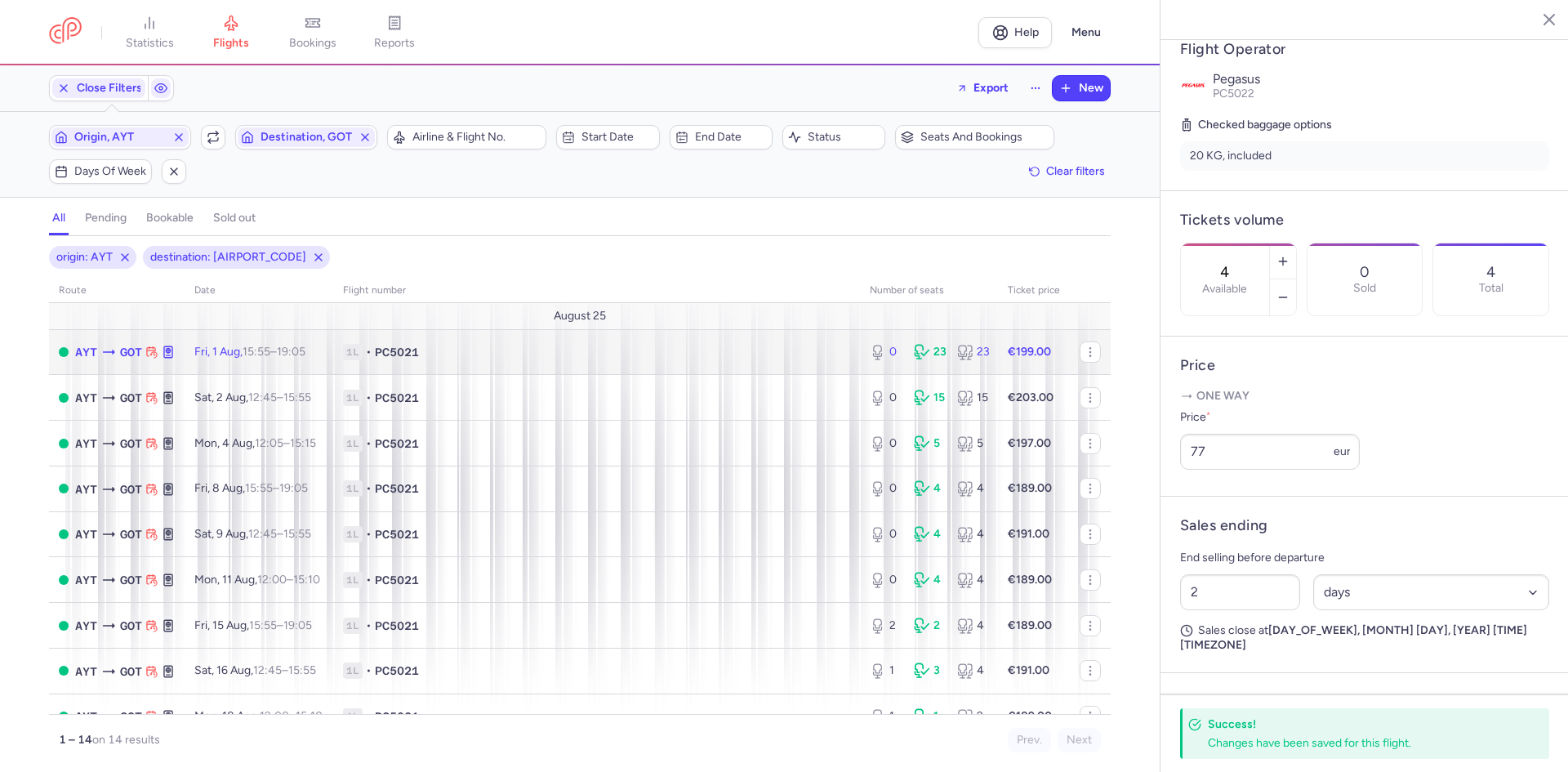 click on "[FLIGHT_INFO] • [FLIGHT_CODE]" 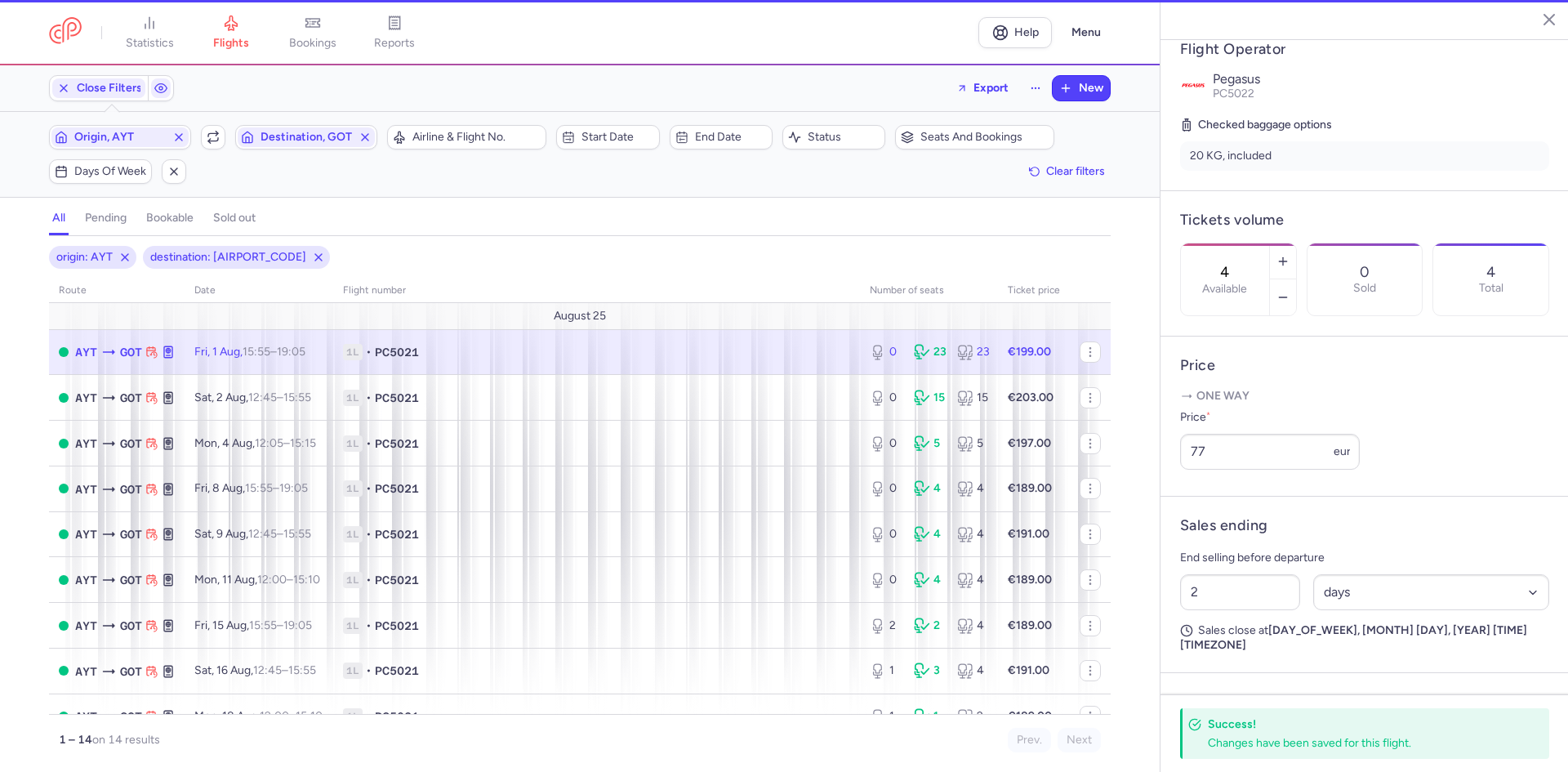 type on "0" 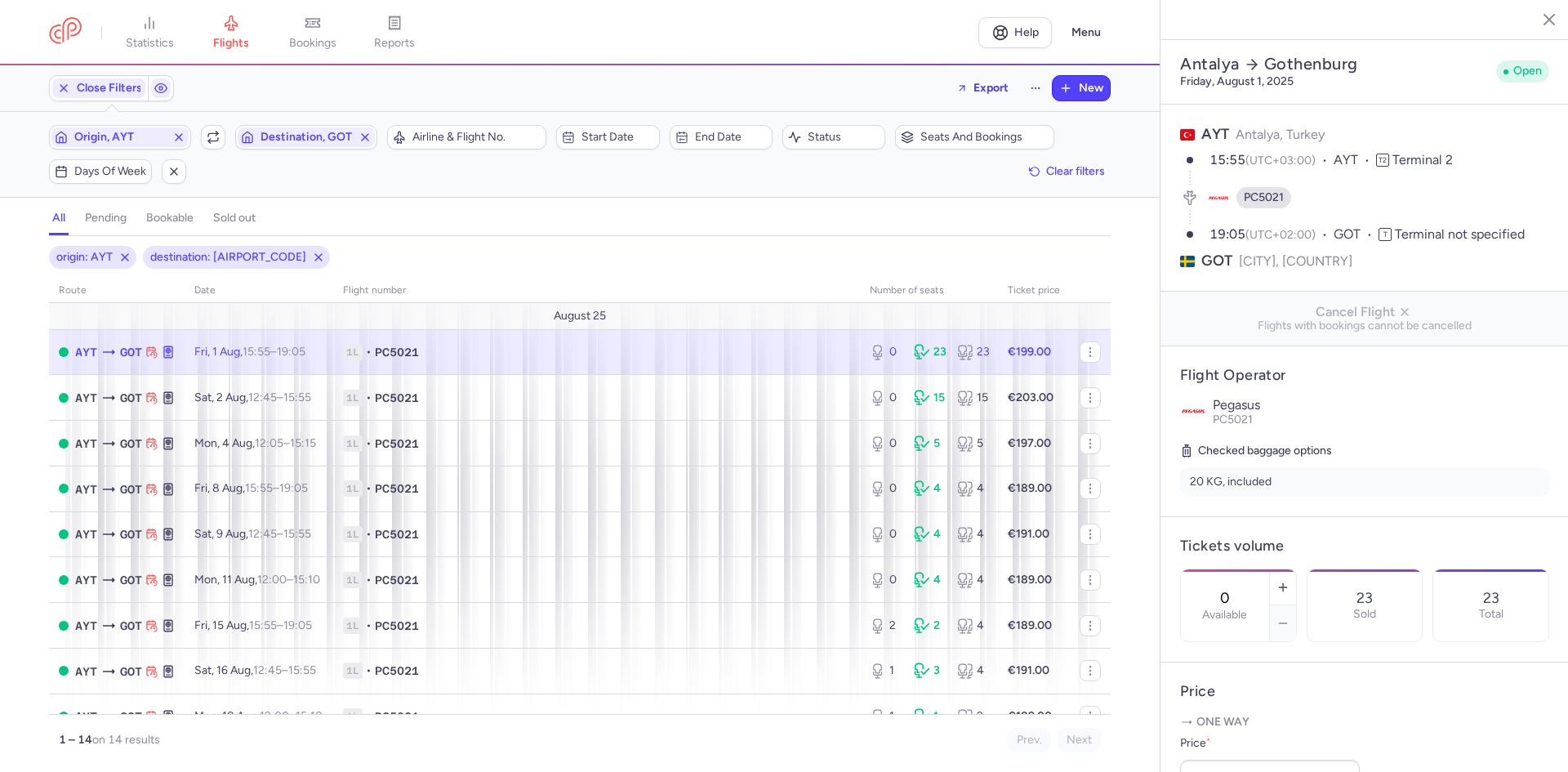 scroll, scrollTop: 0, scrollLeft: 0, axis: both 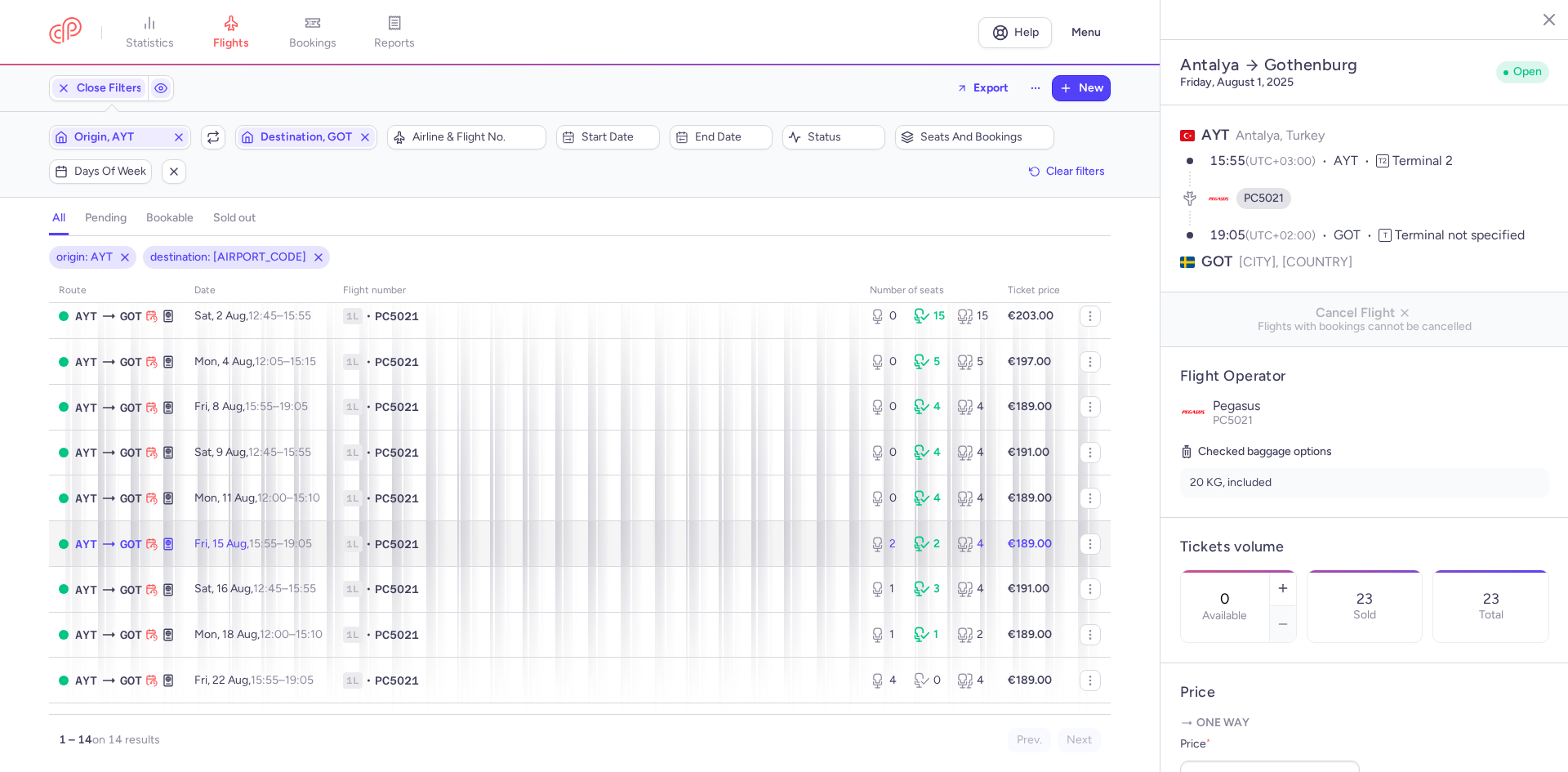 click on "[FLIGHT_INFO] • [FLIGHT_CODE]" 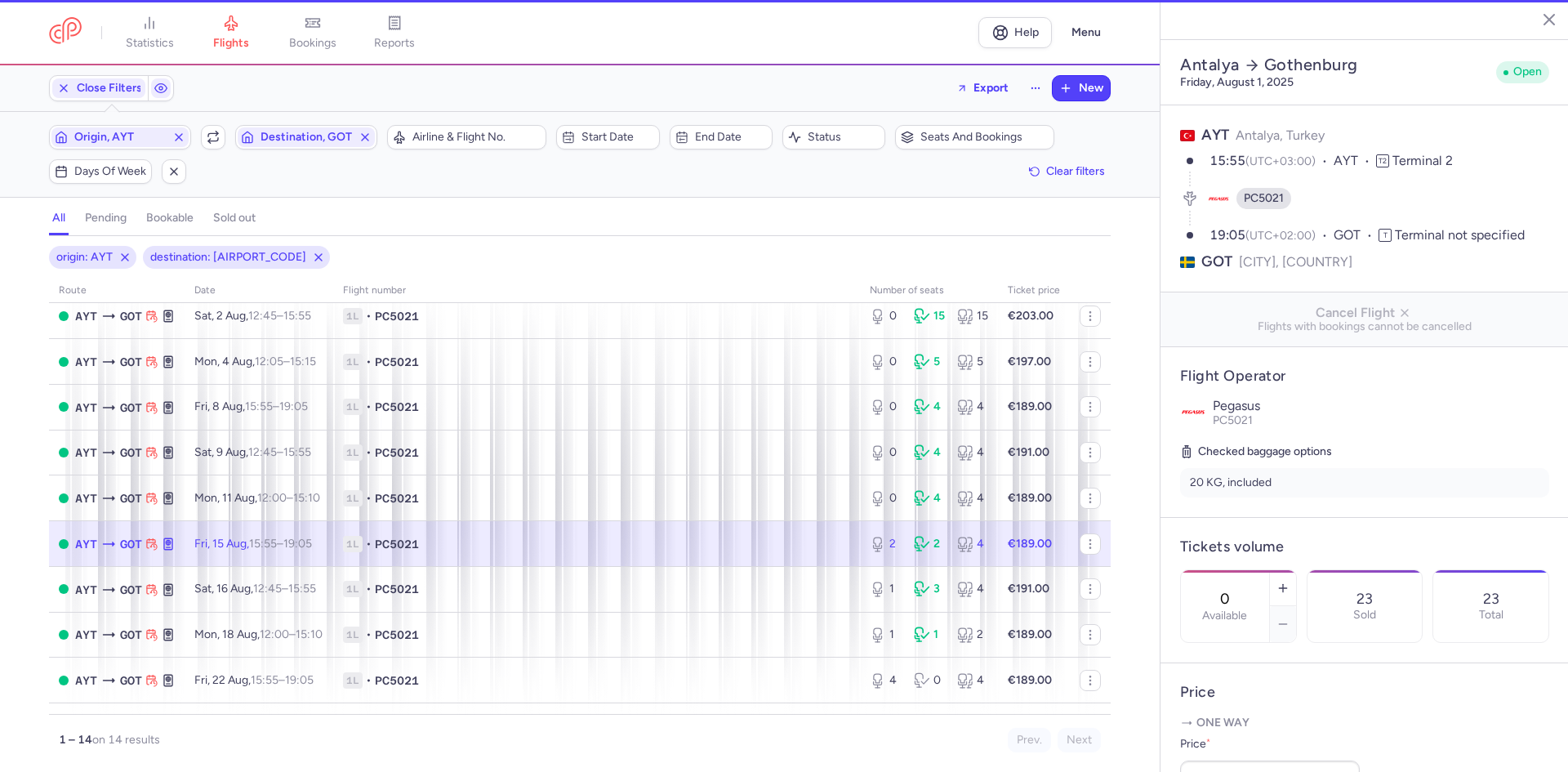 type on "2" 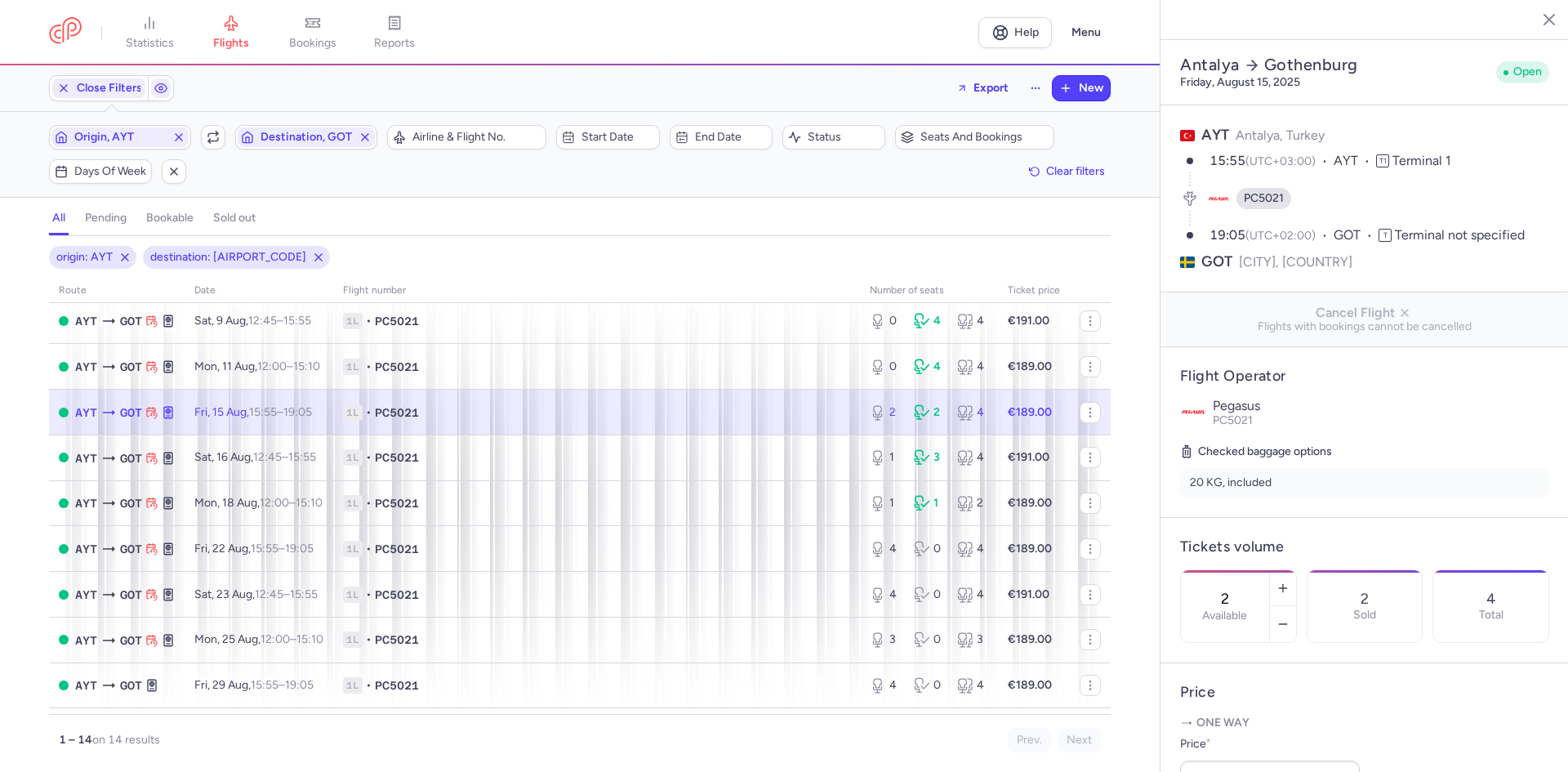scroll, scrollTop: 252, scrollLeft: 0, axis: vertical 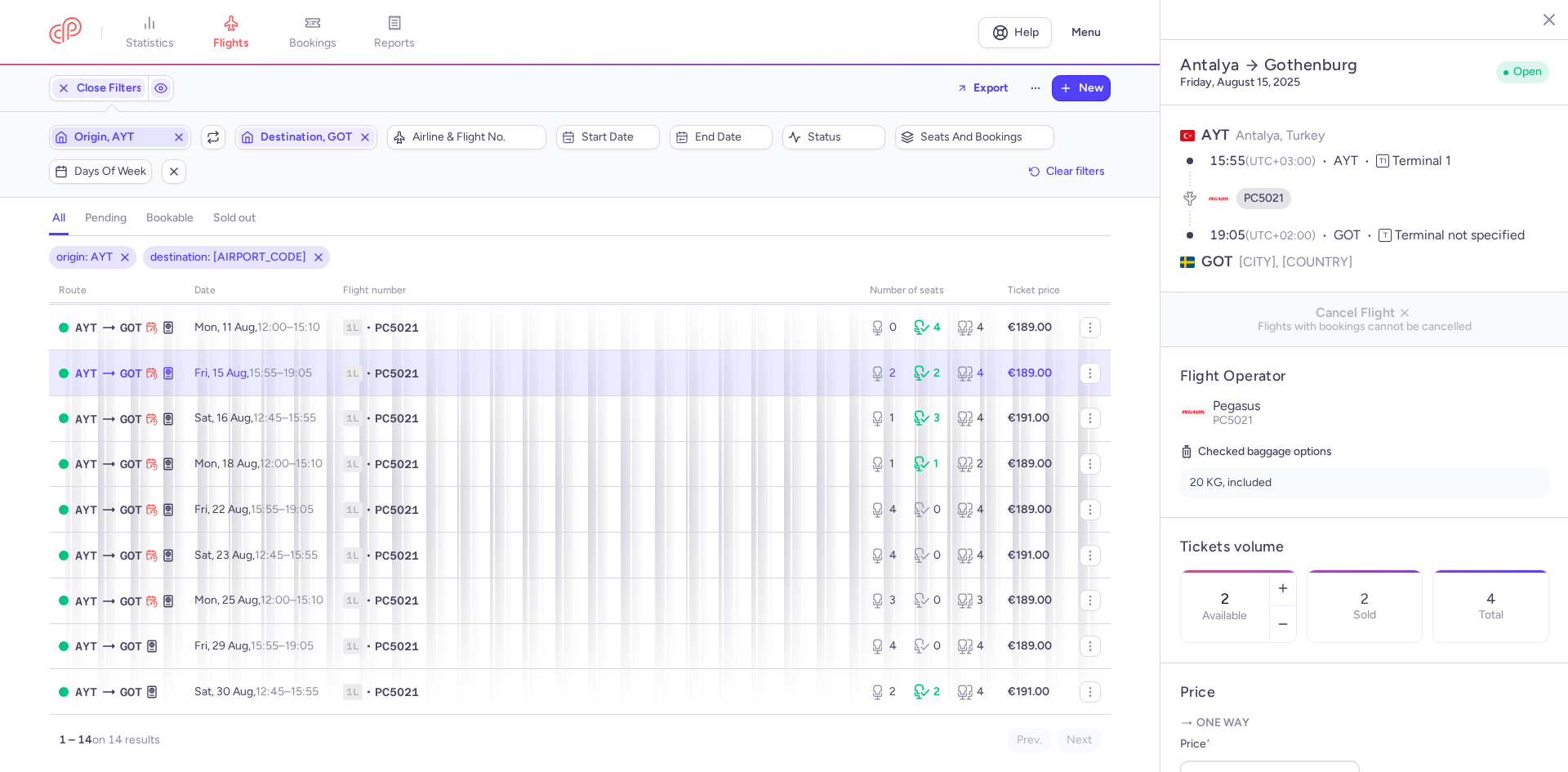 drag, startPoint x: 156, startPoint y: 132, endPoint x: 179, endPoint y: 143, distance: 25.495098 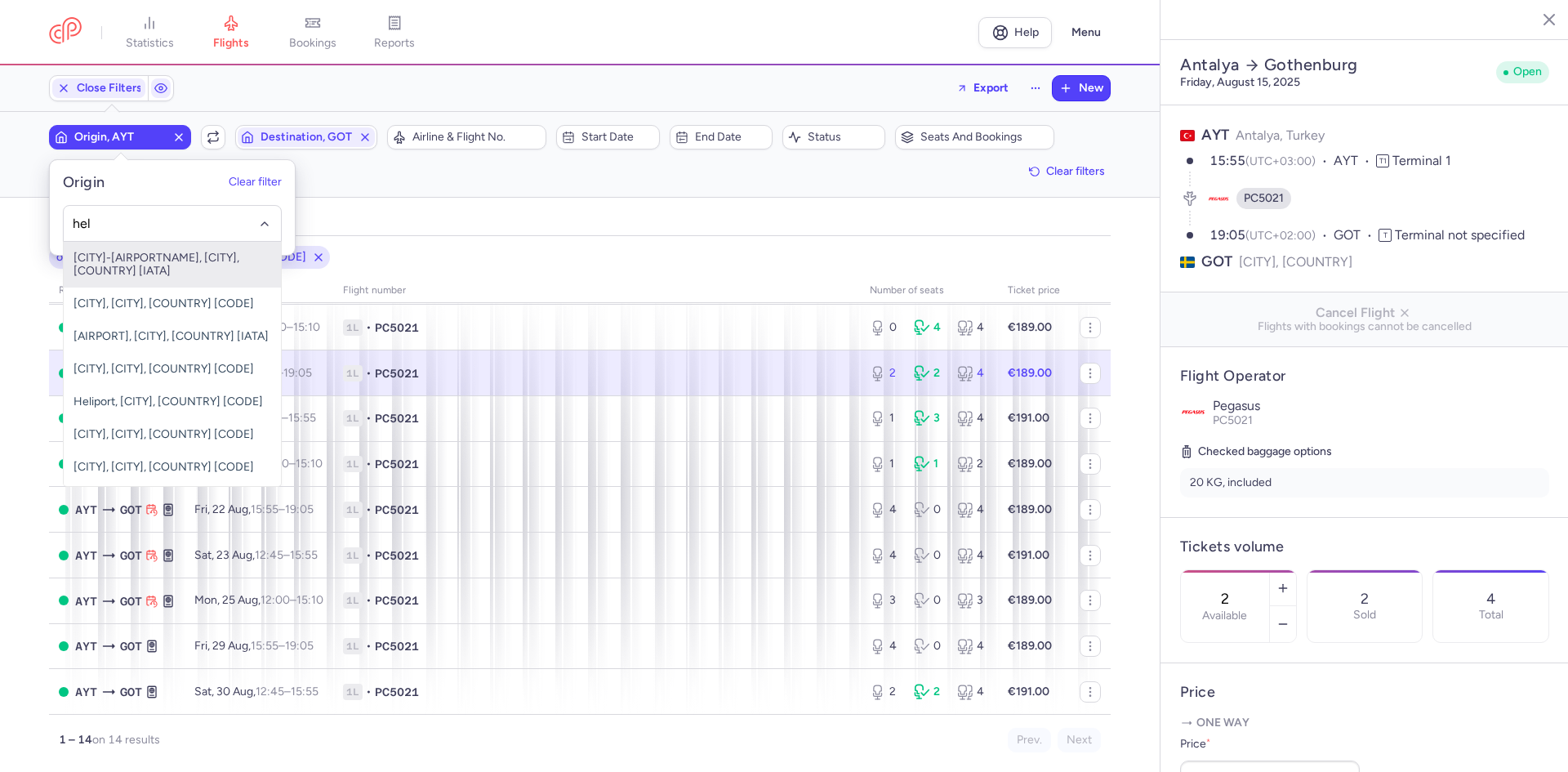 type on "hel" 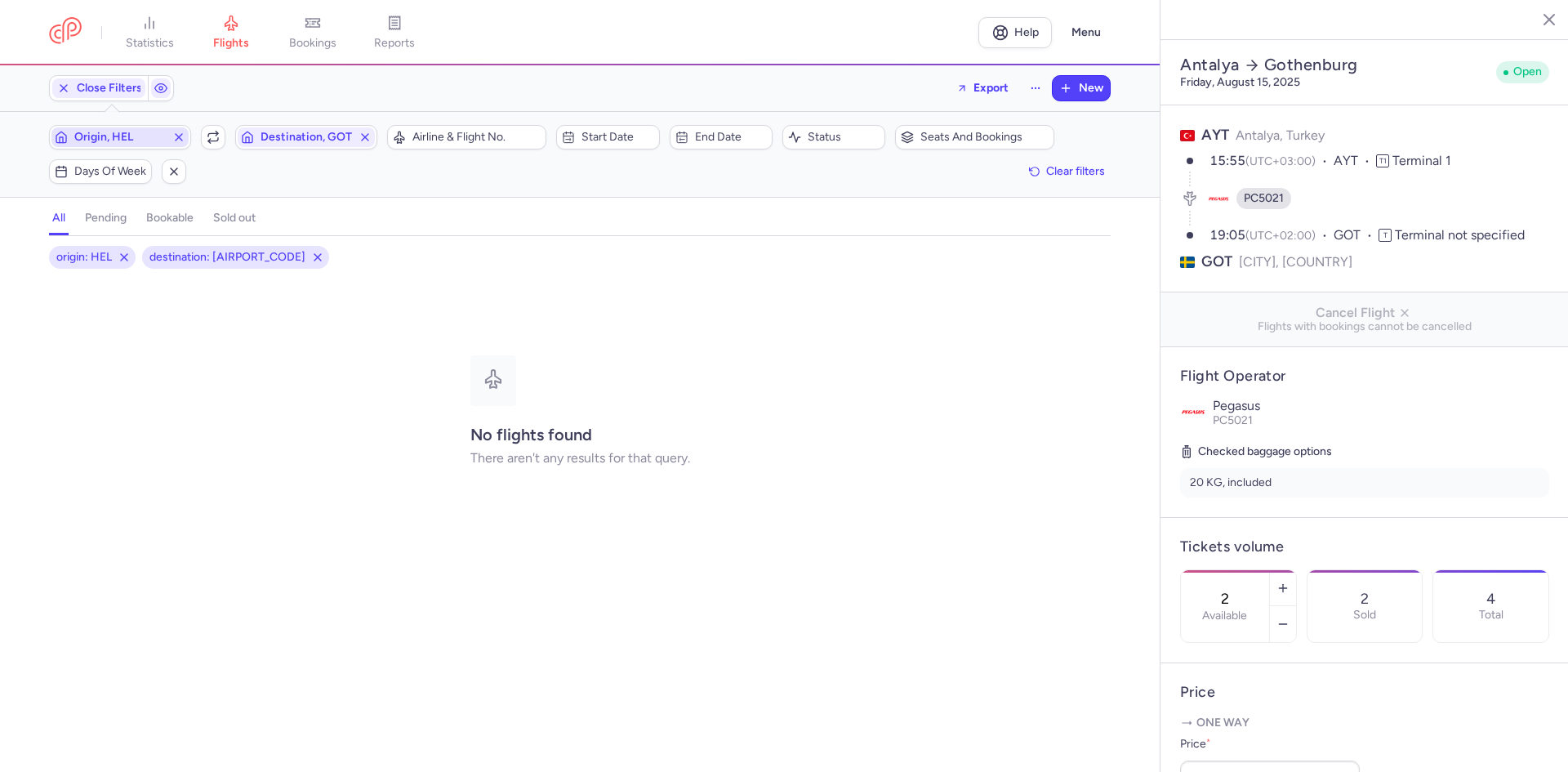 click on "Destination, GOT" 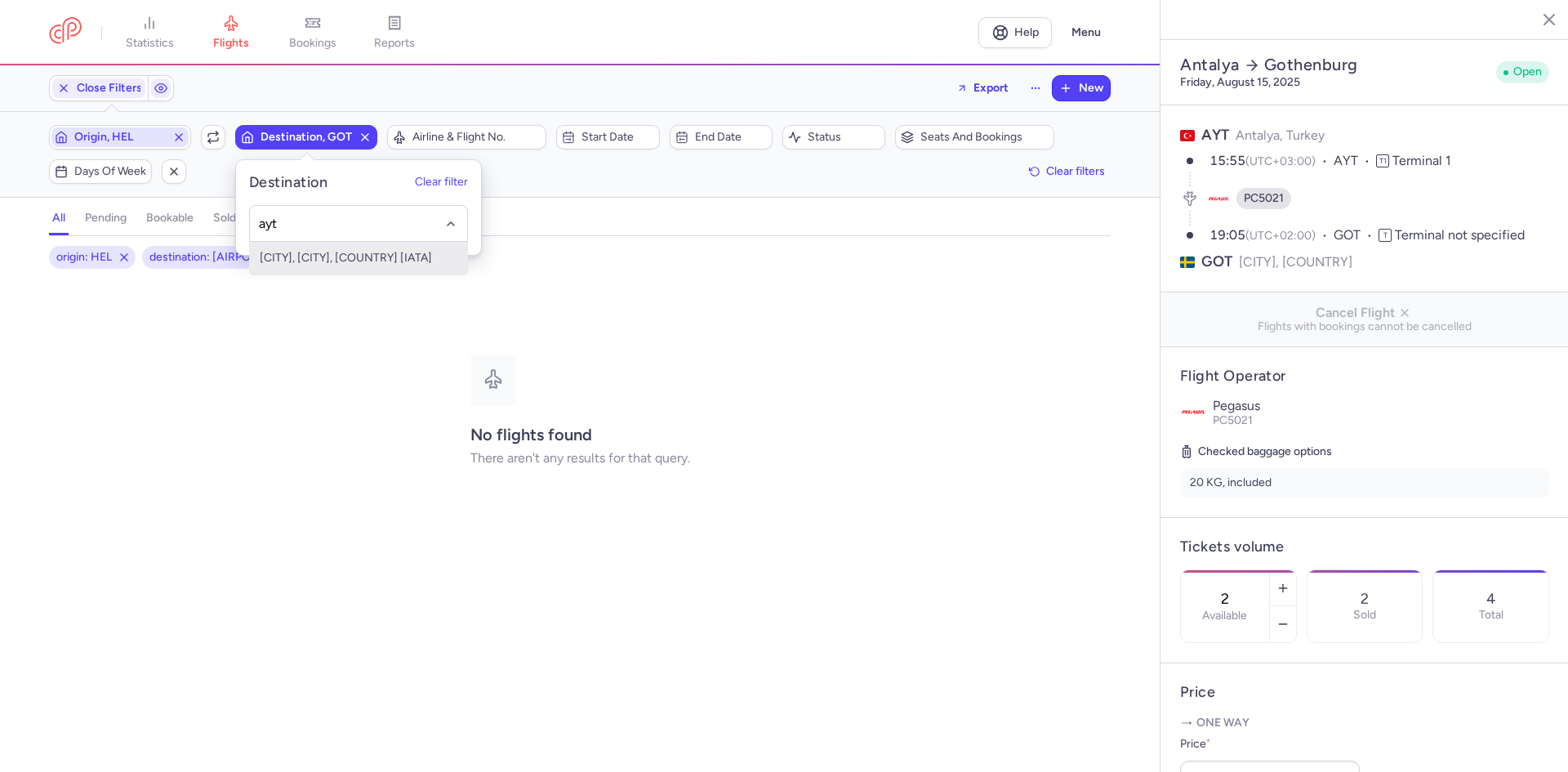 type on "ayt" 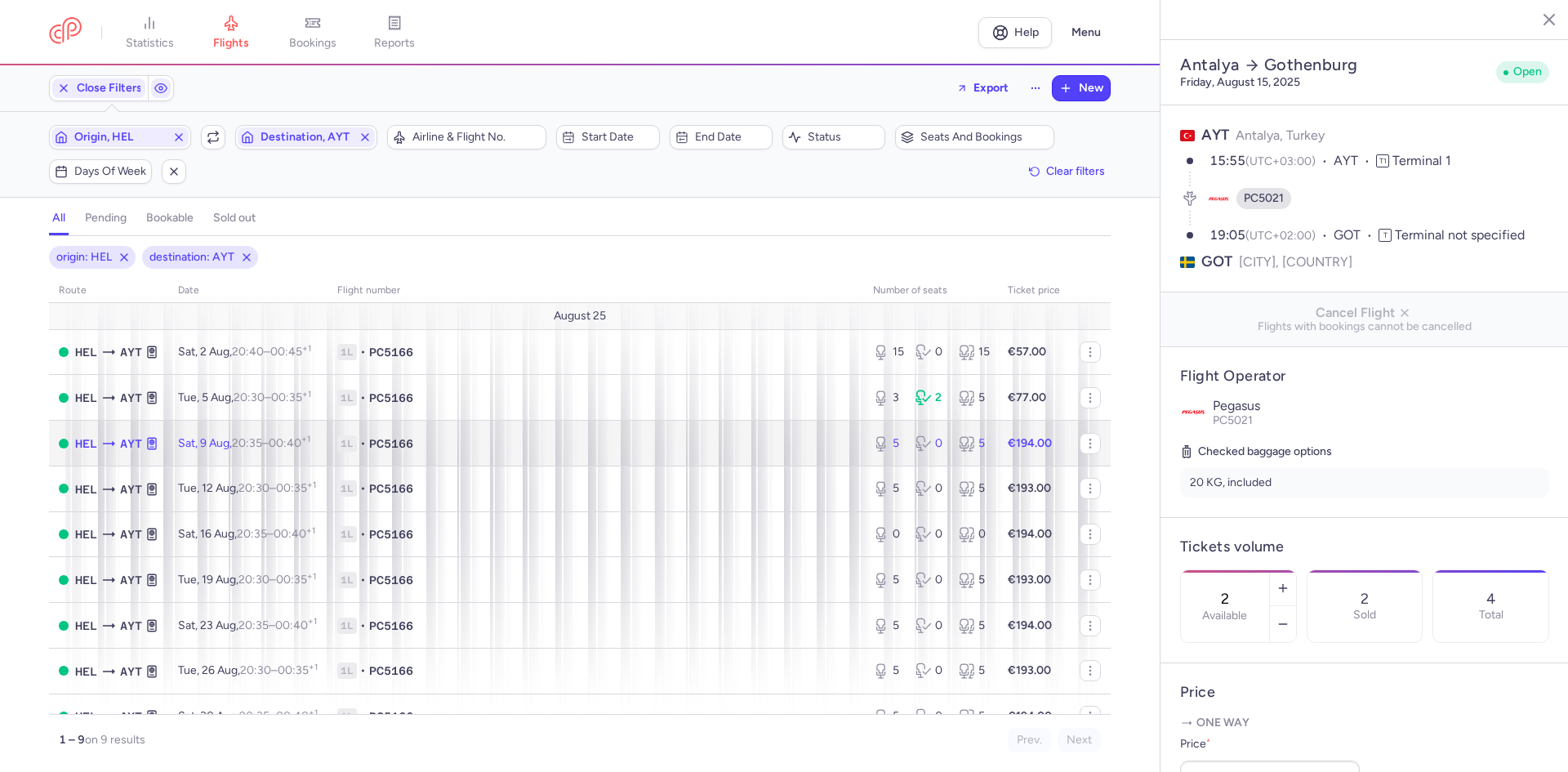 click on "1L • PC5166" 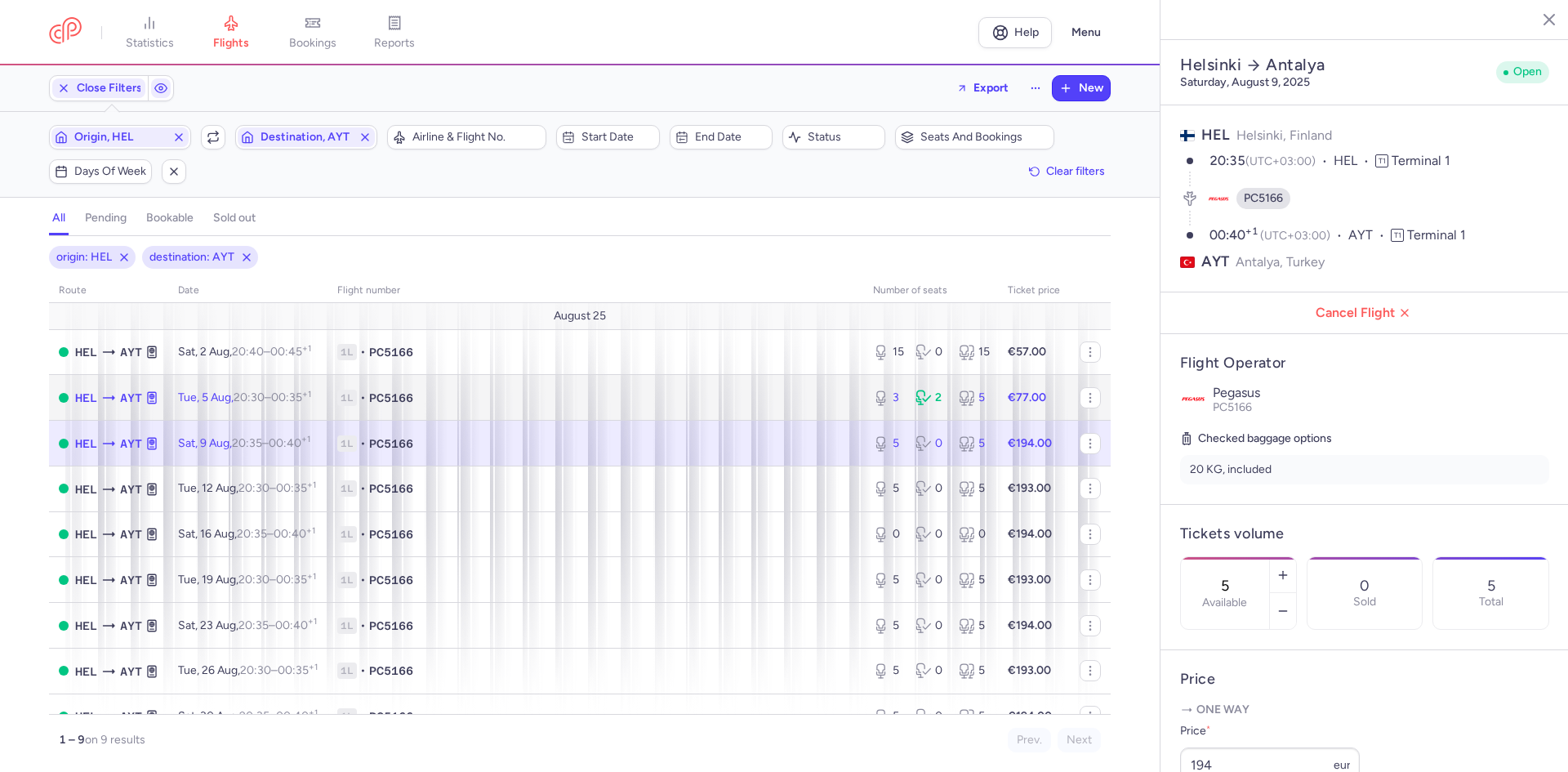 click on "3 2 5" 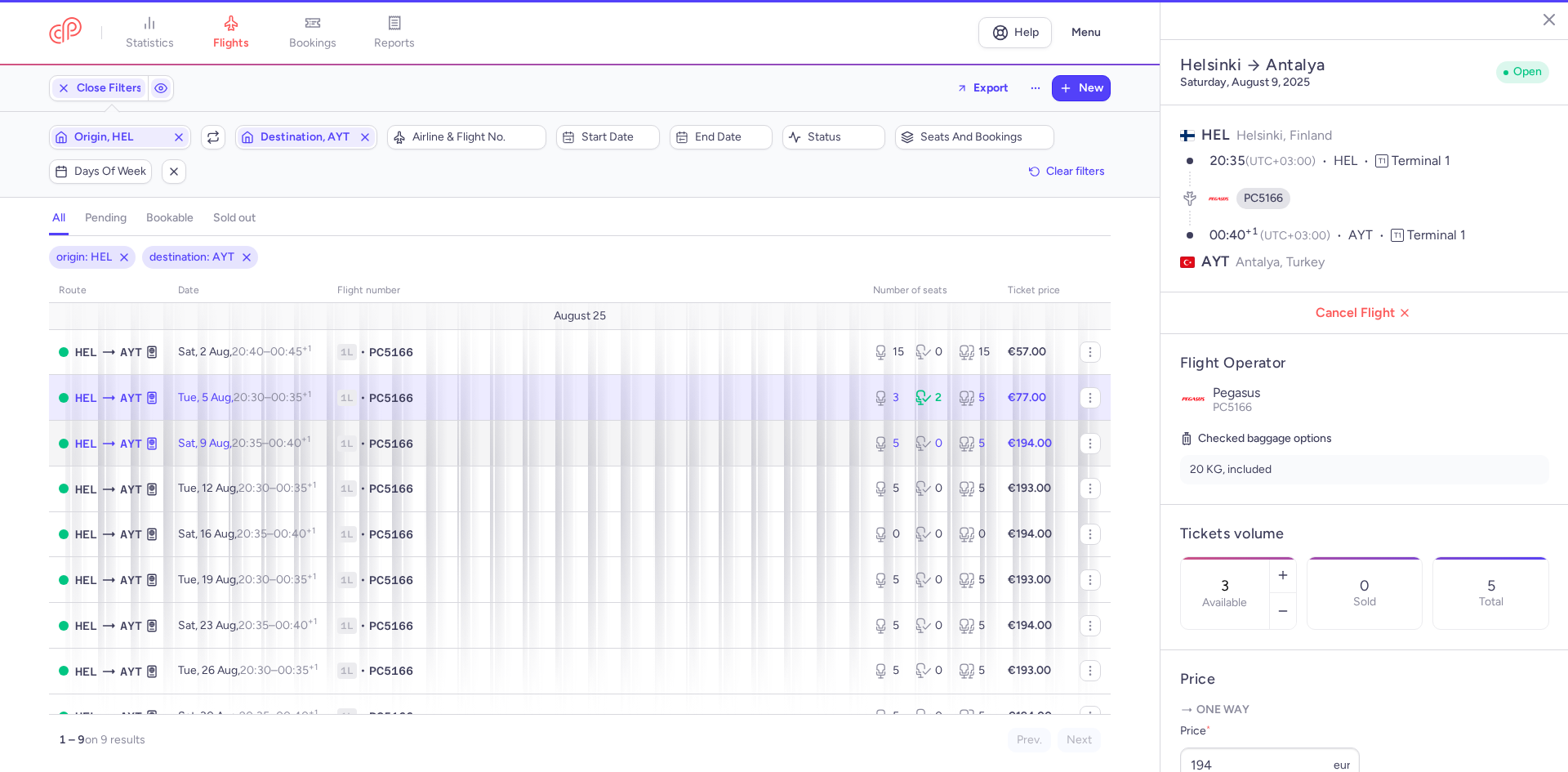 click on "1L • PC5166" 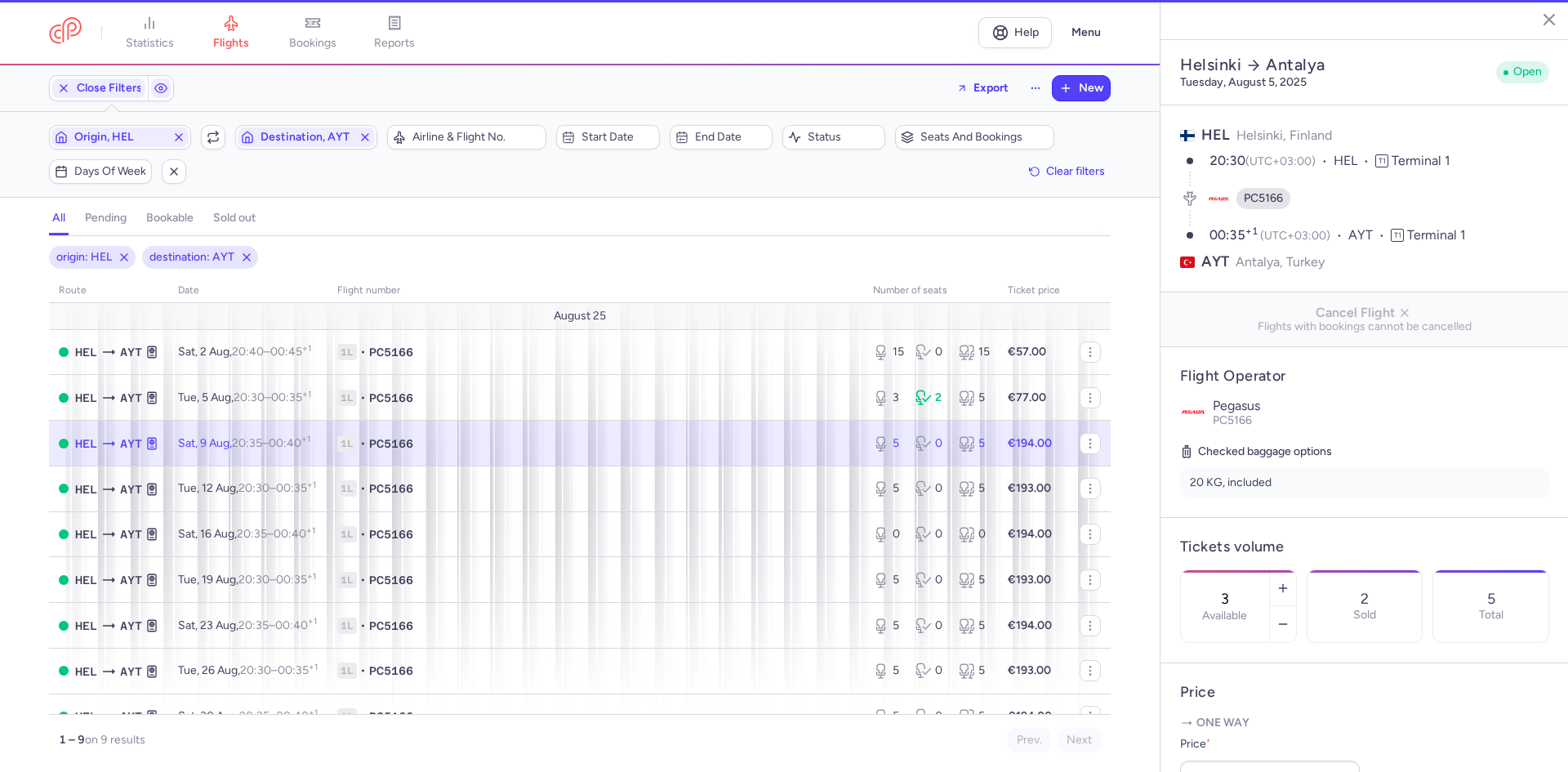 type on "5" 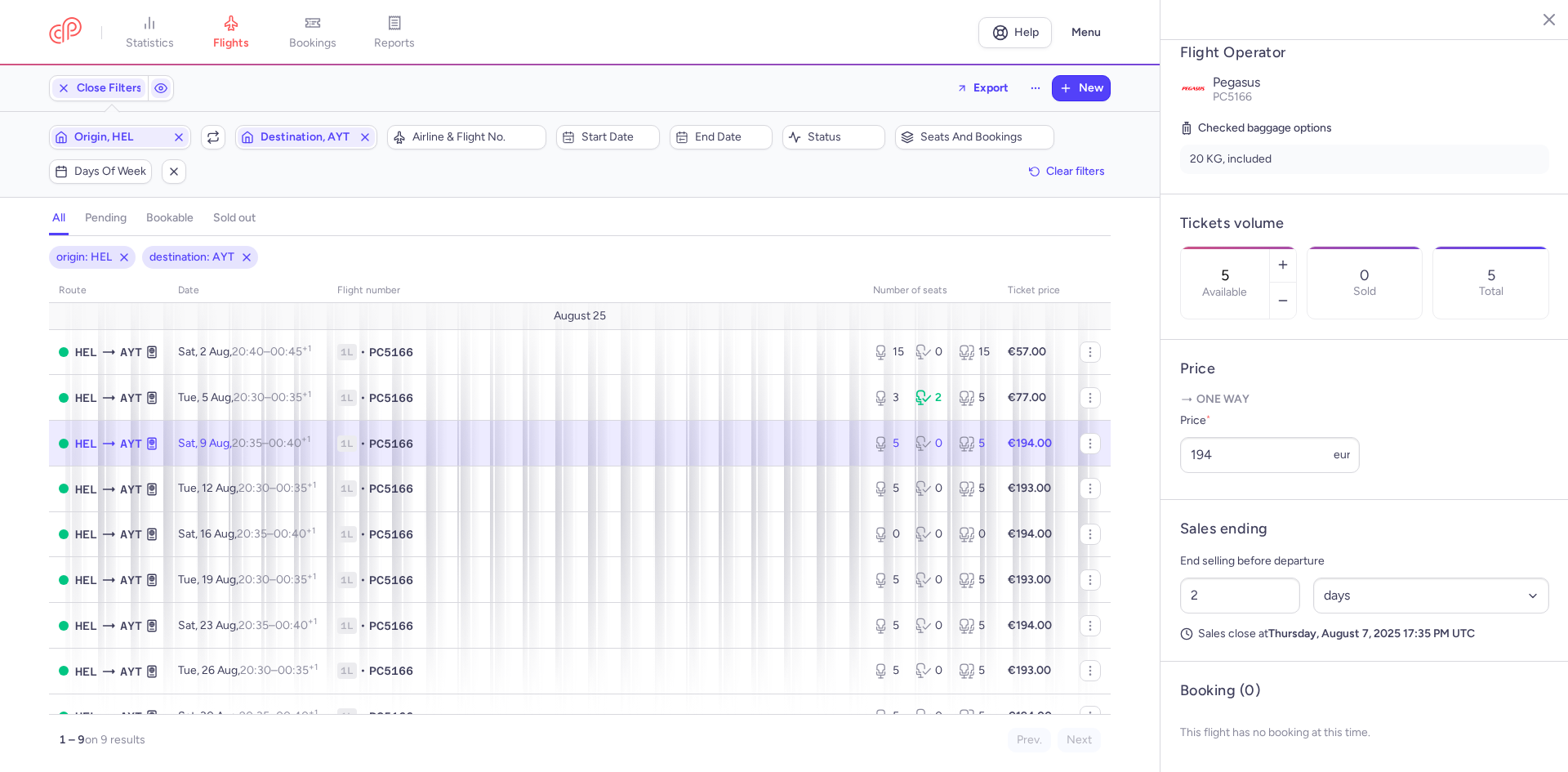 scroll, scrollTop: 327, scrollLeft: 0, axis: vertical 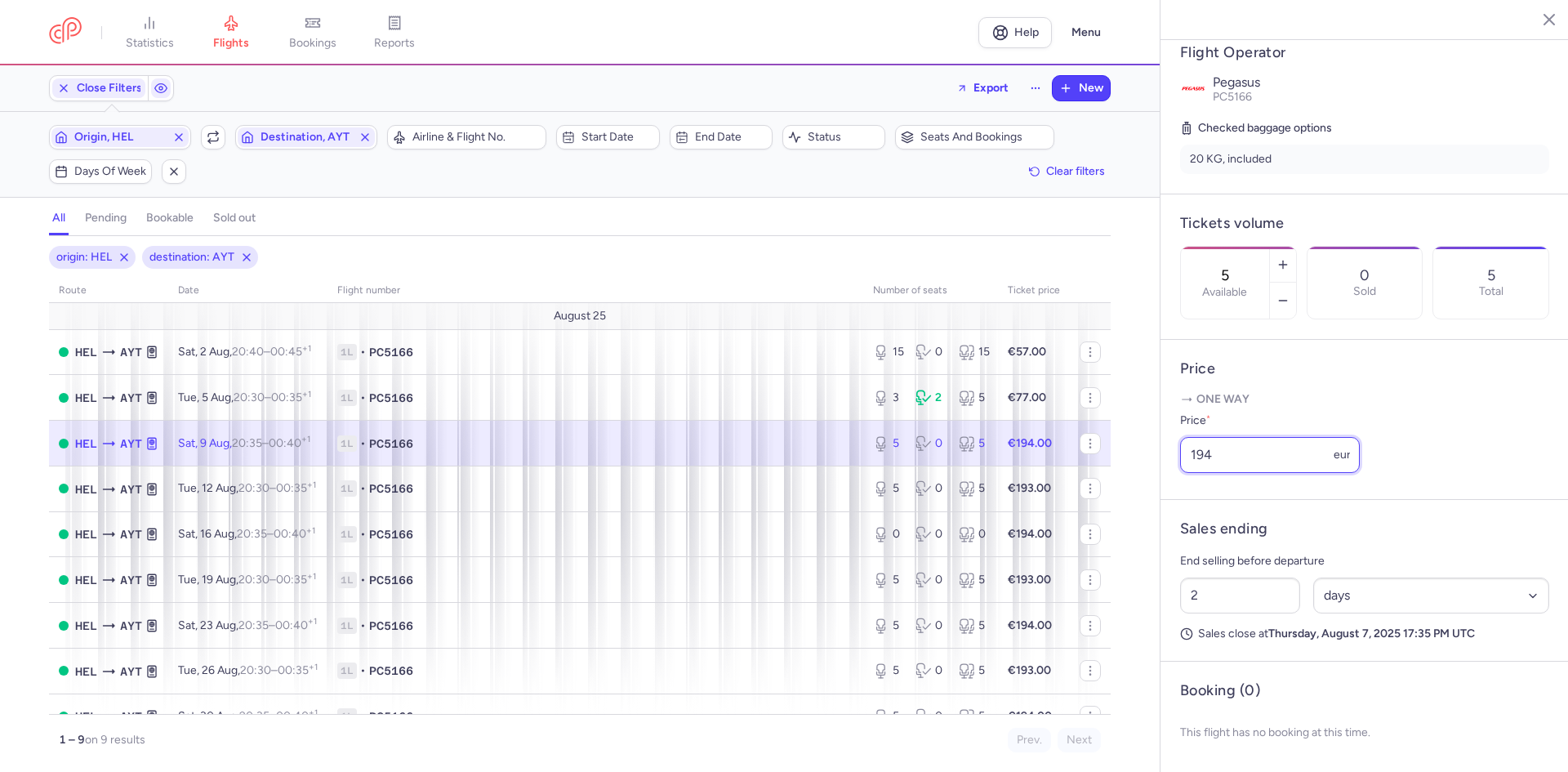 drag, startPoint x: 1229, startPoint y: 482, endPoint x: 1090, endPoint y: 479, distance: 139.03237 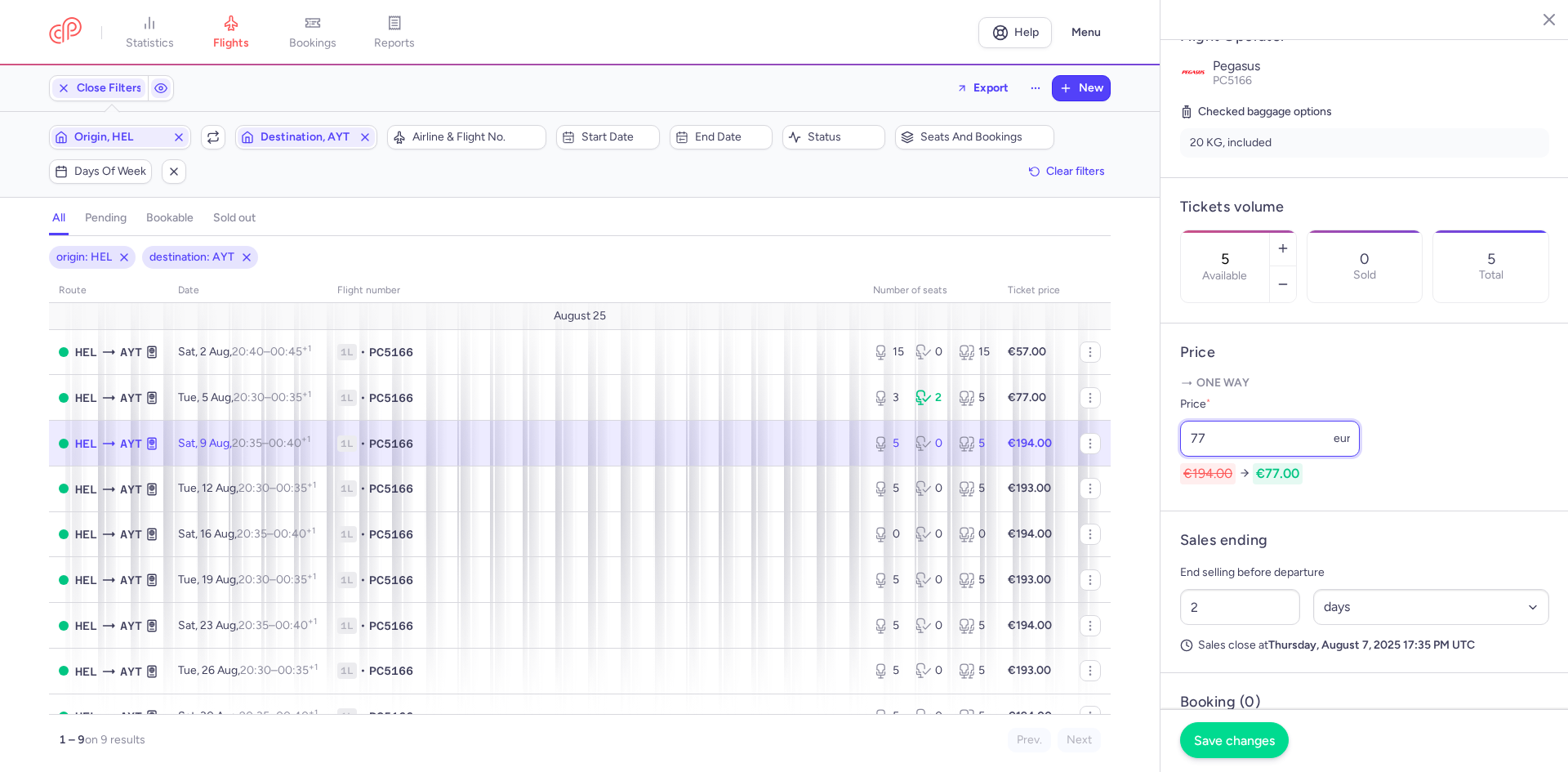 type on "77" 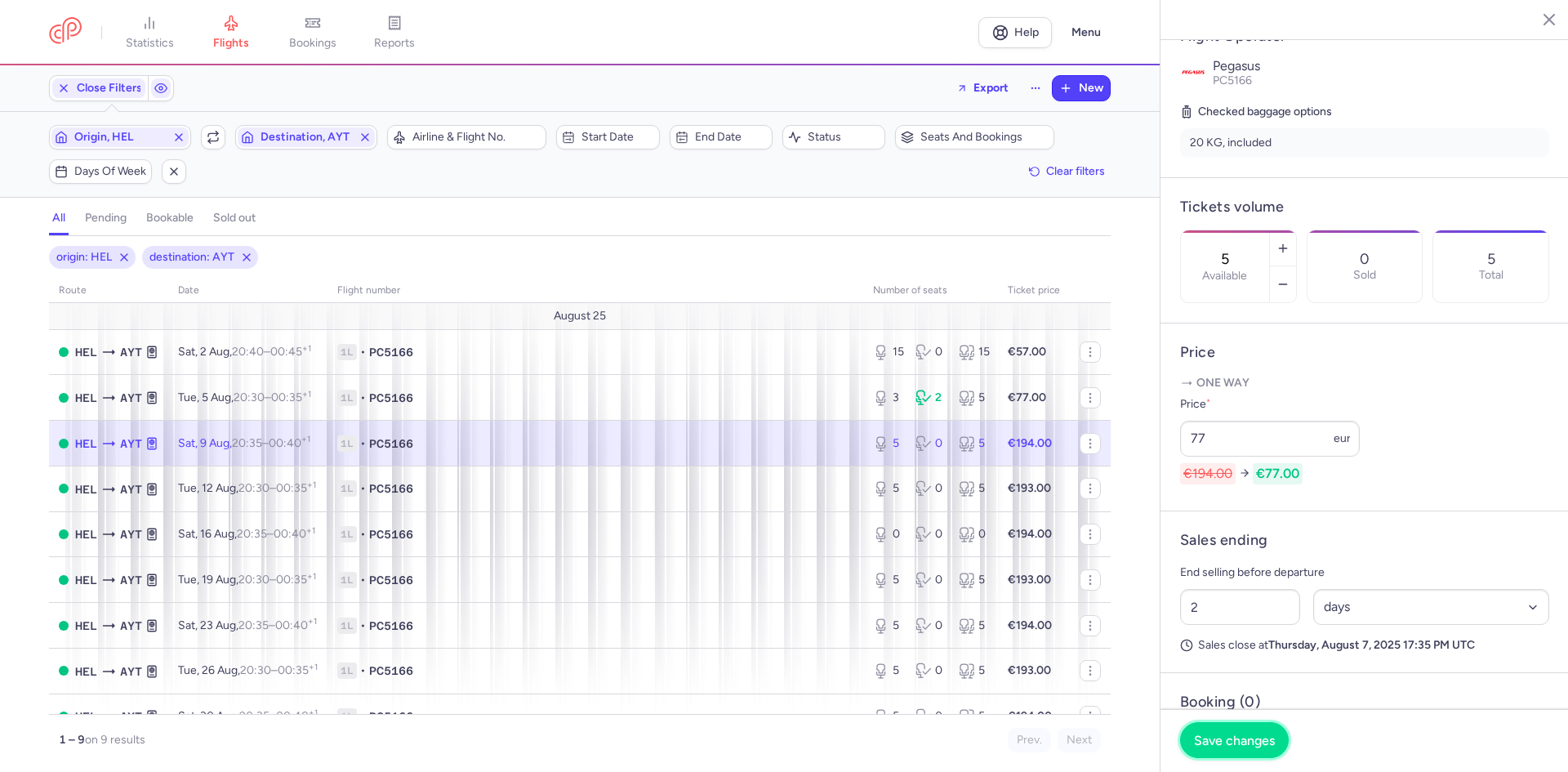 click on "Save changes" at bounding box center [1234, 740] 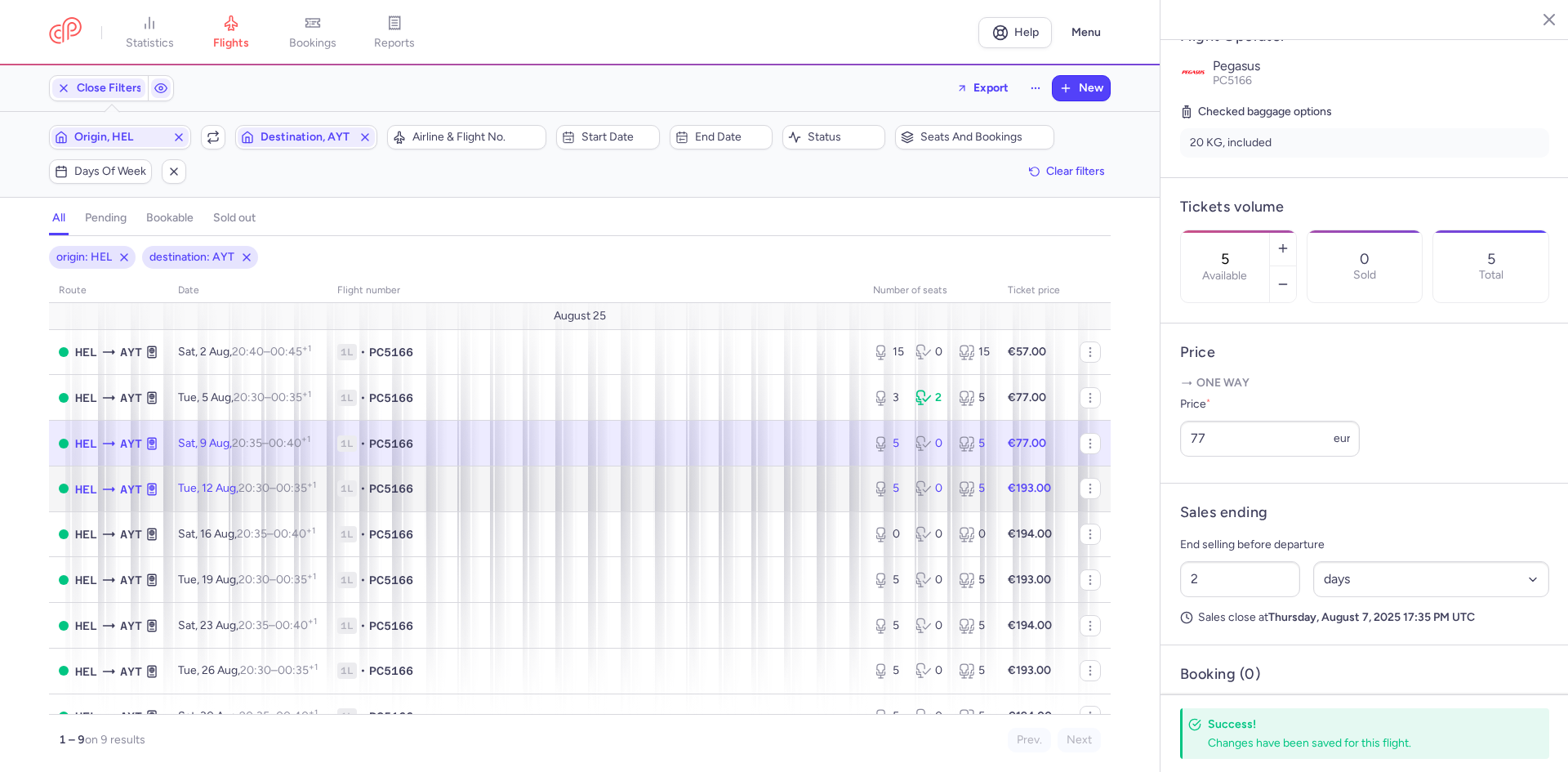 click on "5 0 5" 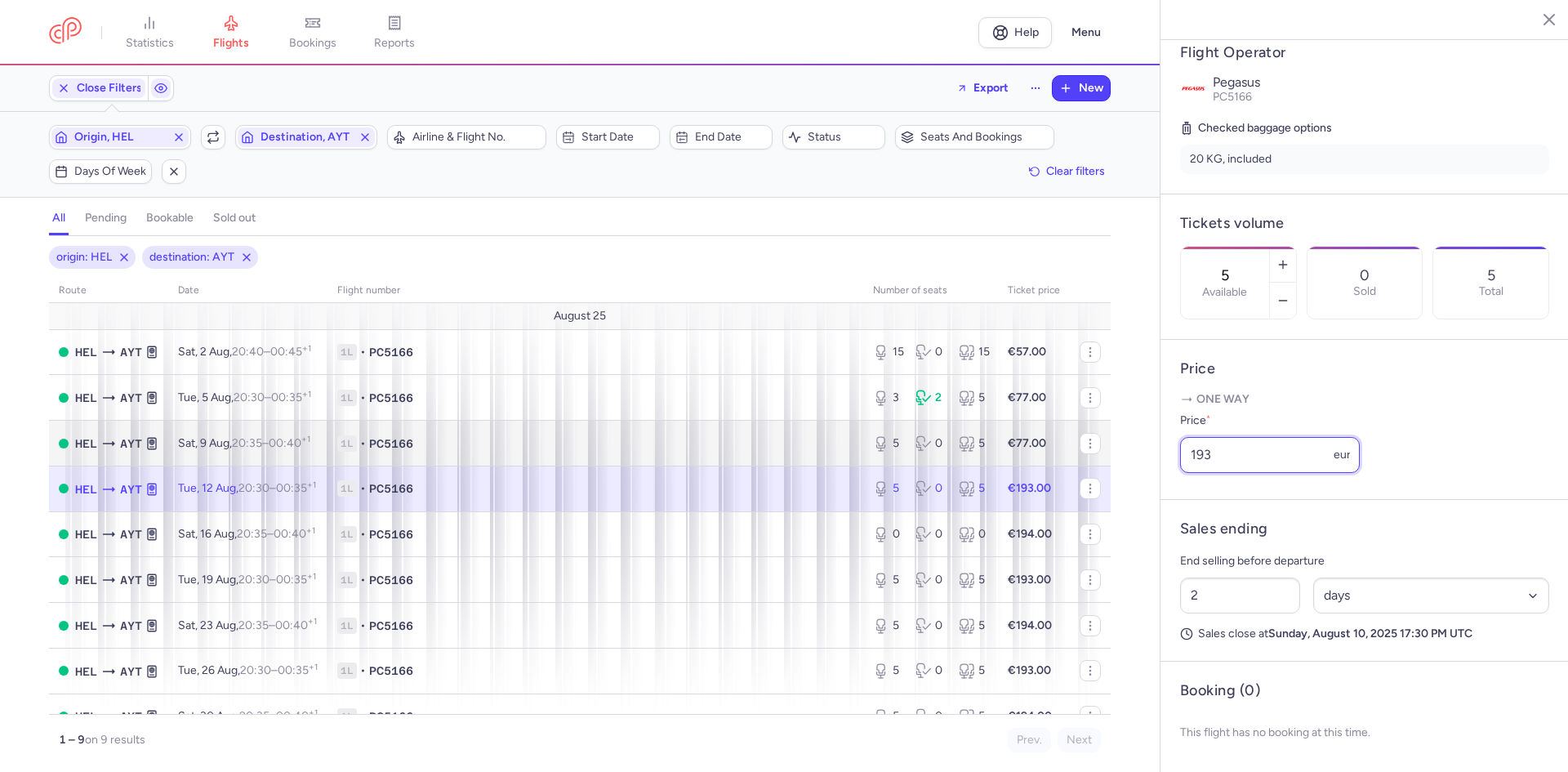 drag, startPoint x: 1205, startPoint y: 475, endPoint x: 1039, endPoint y: 453, distance: 167.45149 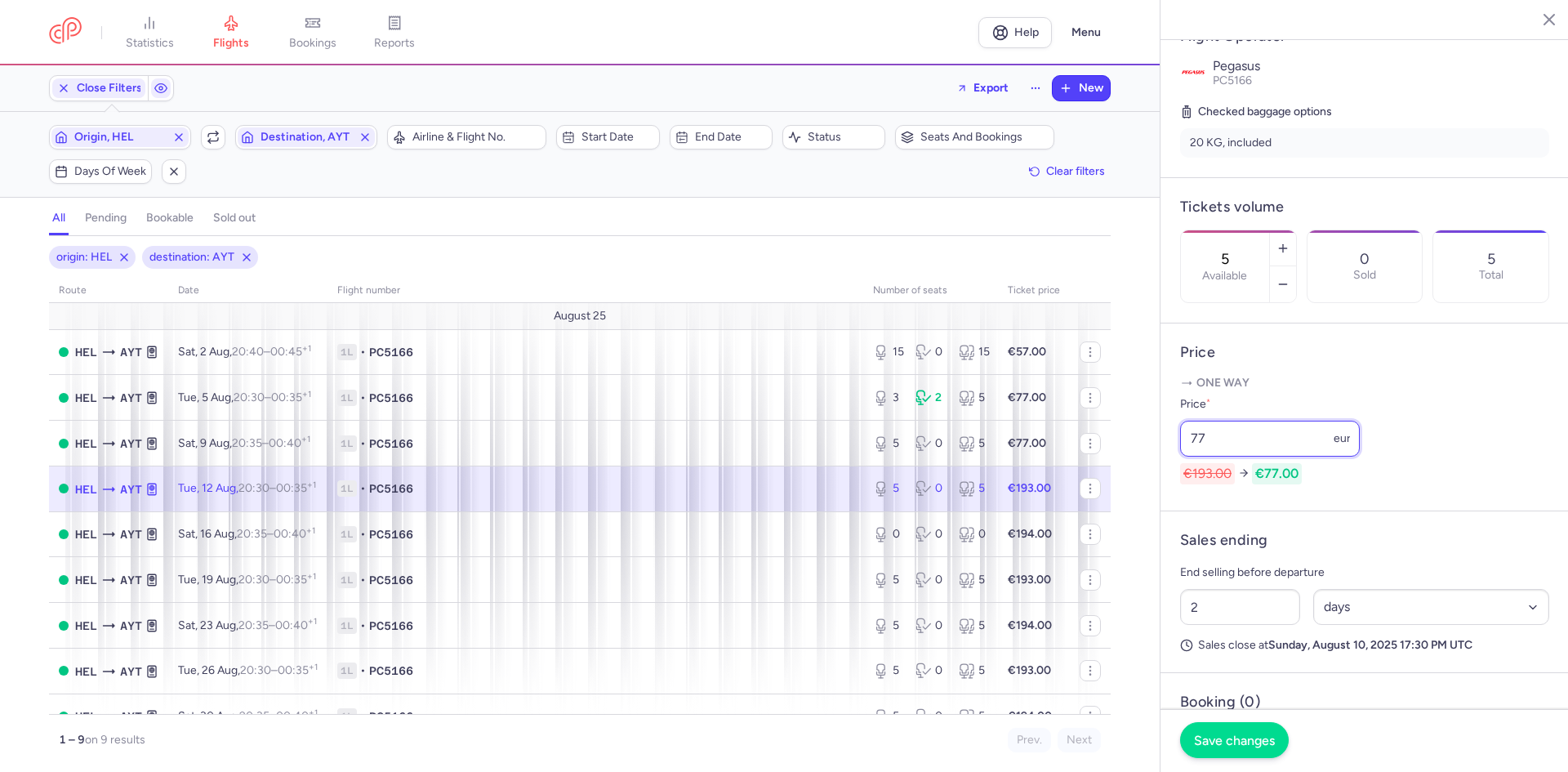 type on "77" 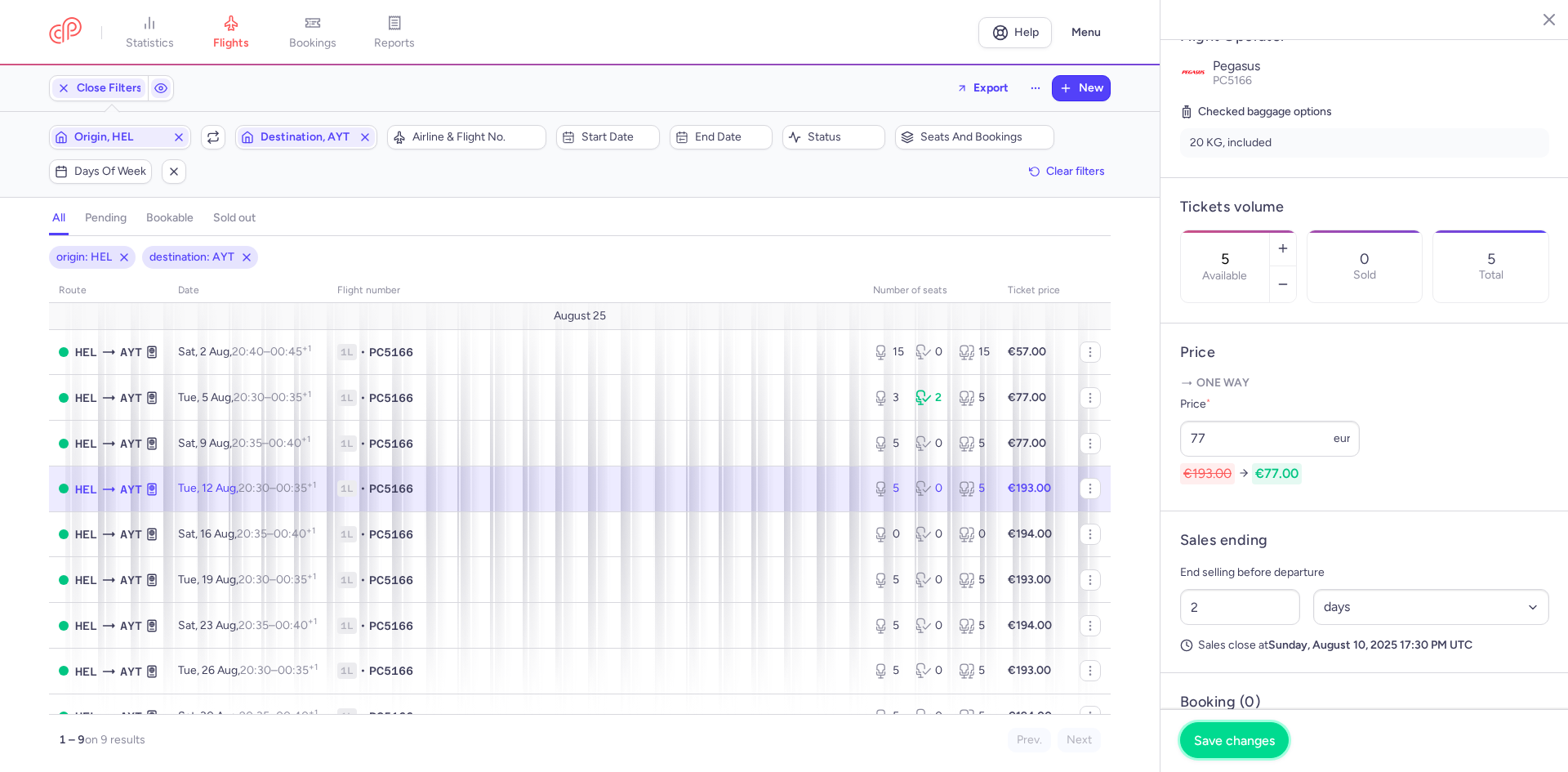 click on "Save changes" at bounding box center (1234, 740) 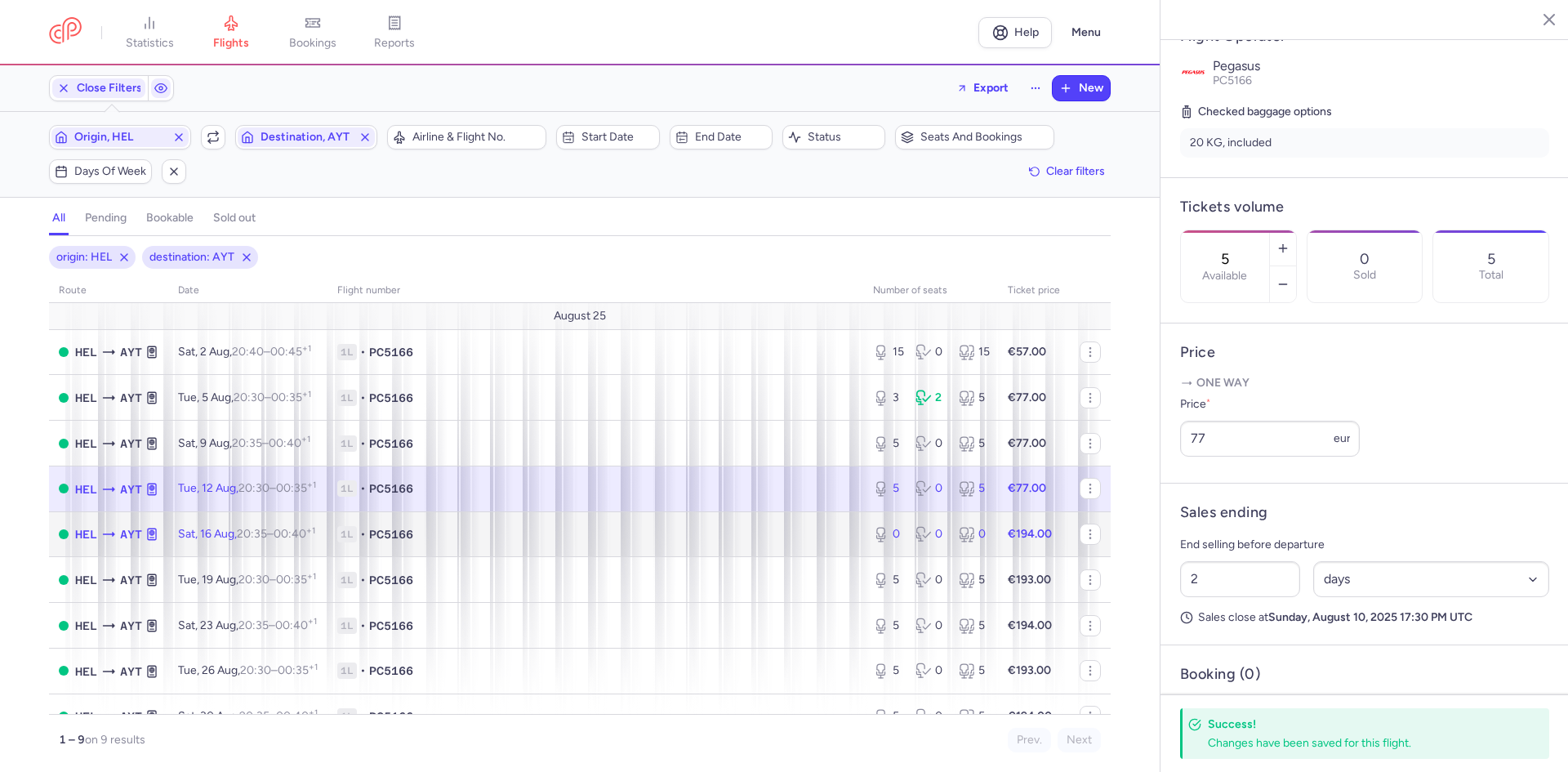 click on "€194.00" 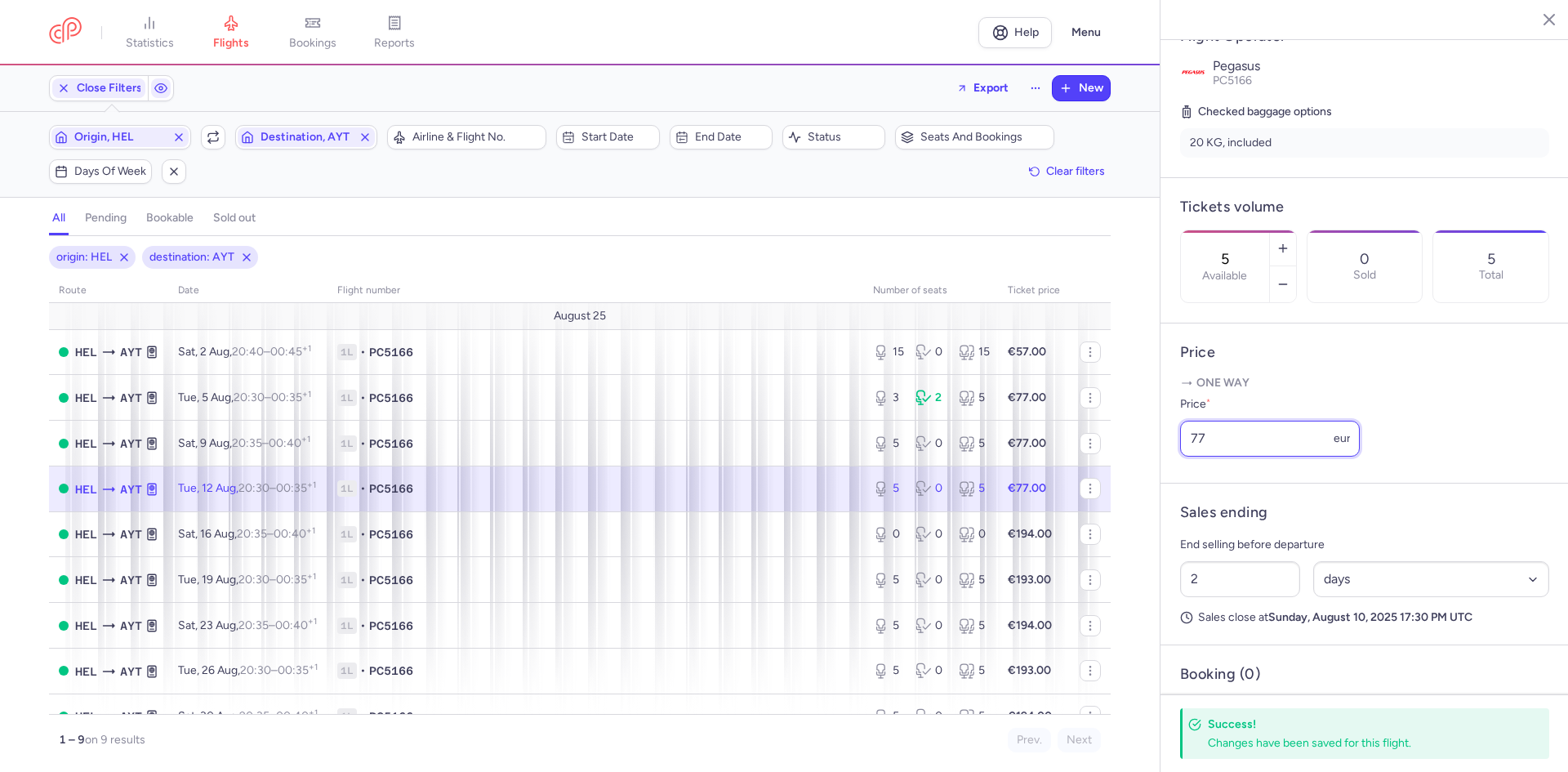 drag, startPoint x: 1231, startPoint y: 482, endPoint x: 1138, endPoint y: 484, distance: 93.0215 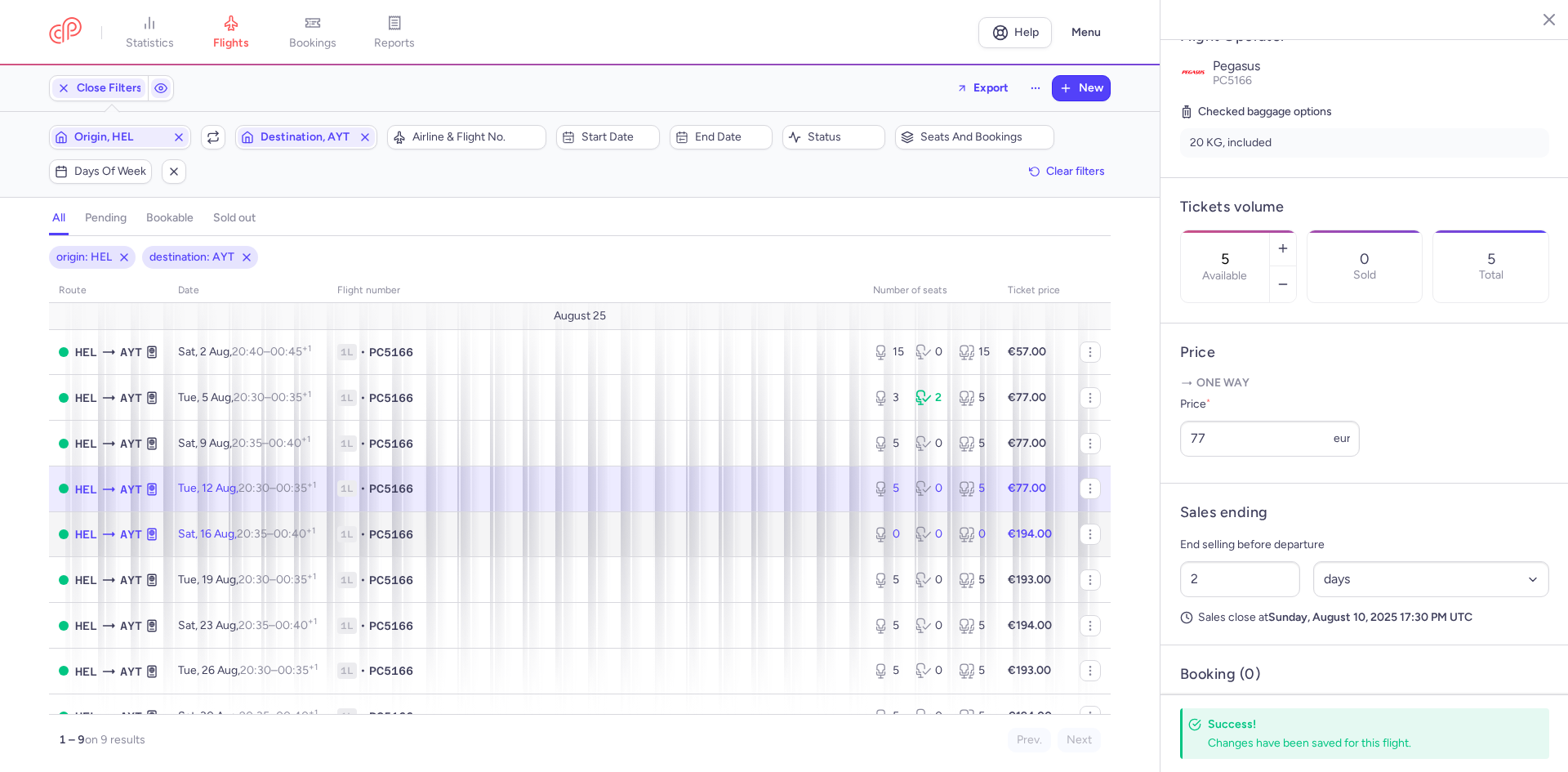 click on "€194.00" 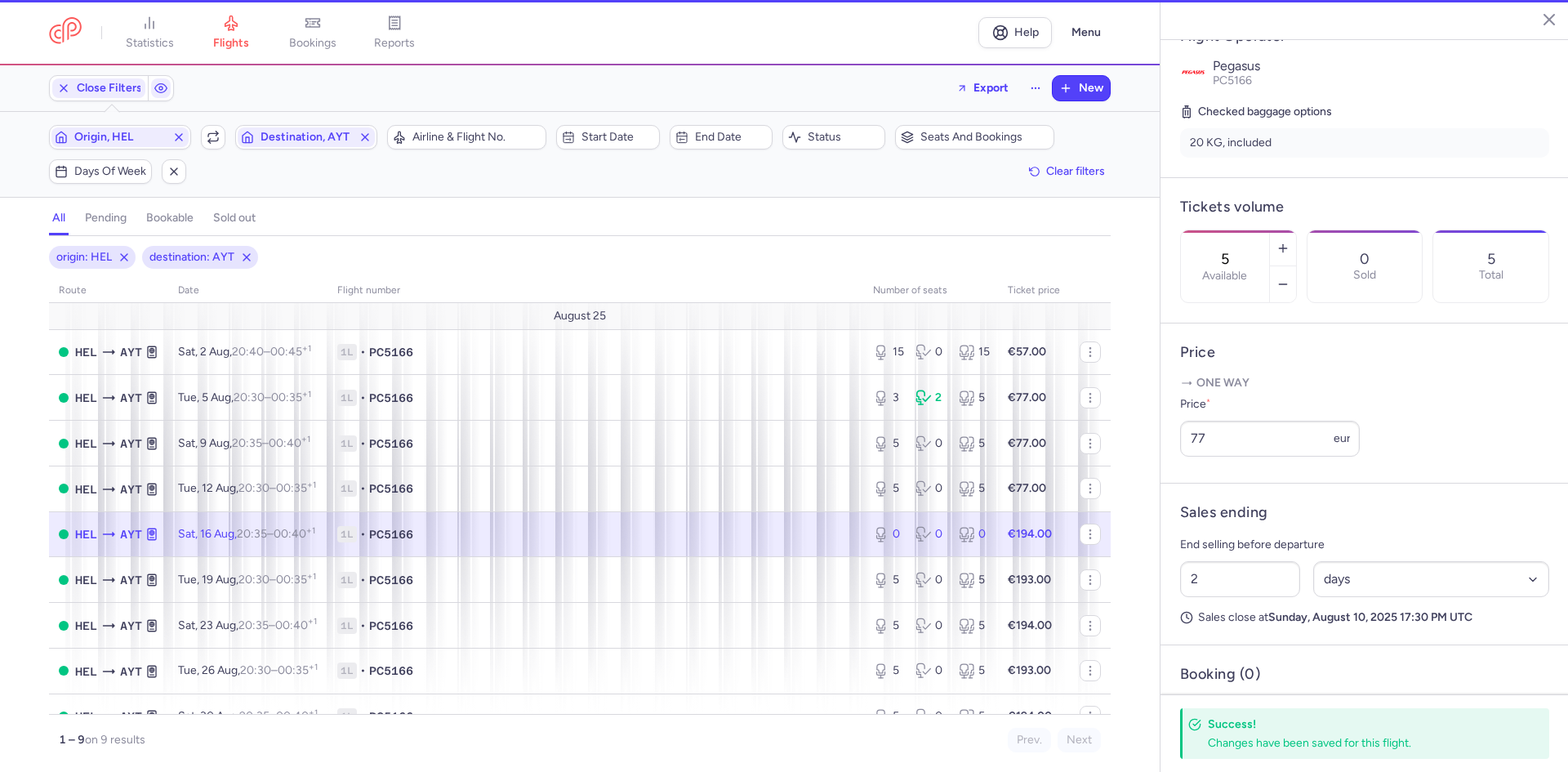 type on "0" 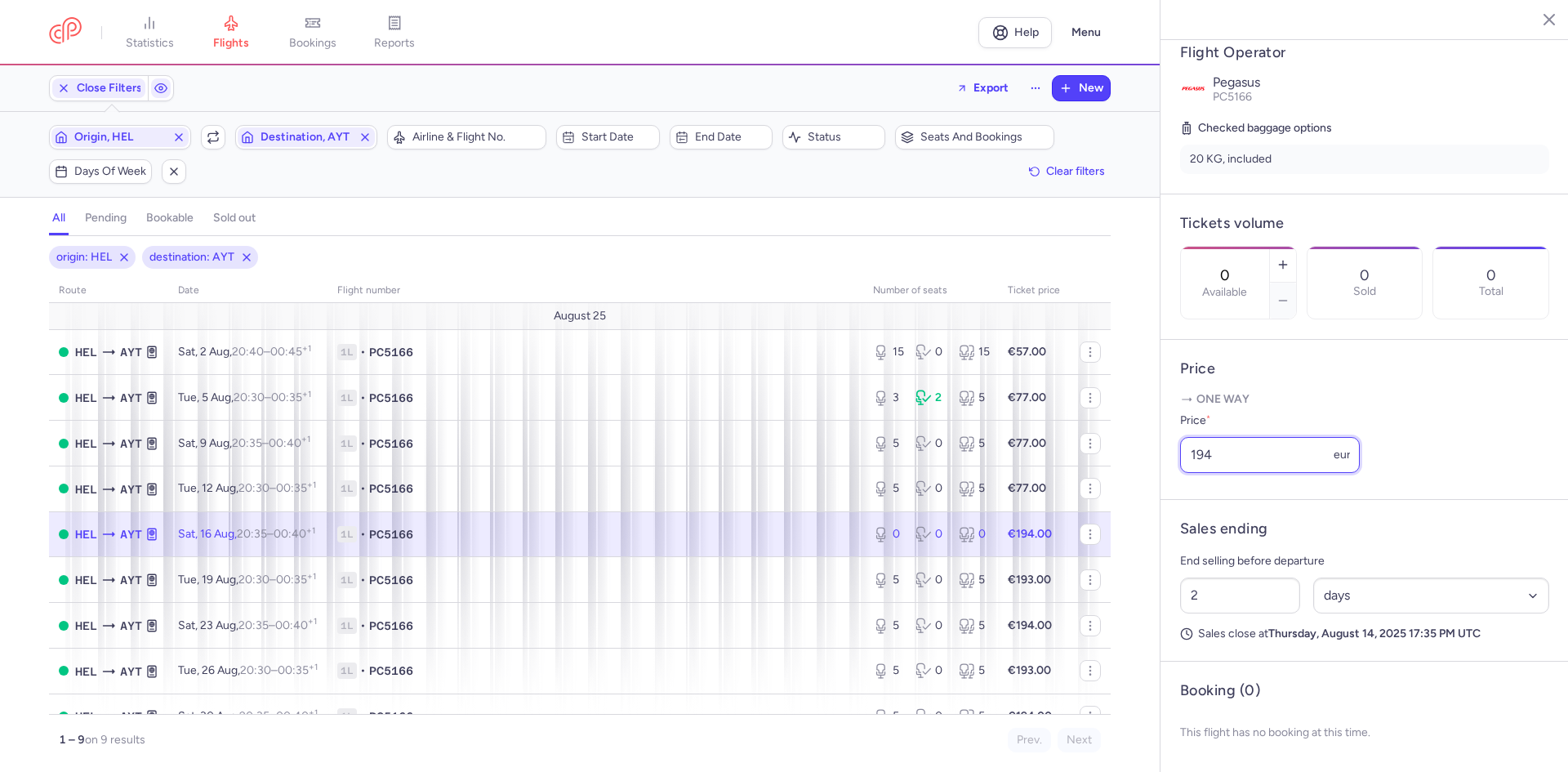 drag, startPoint x: 1238, startPoint y: 483, endPoint x: 1126, endPoint y: 484, distance: 112.0045 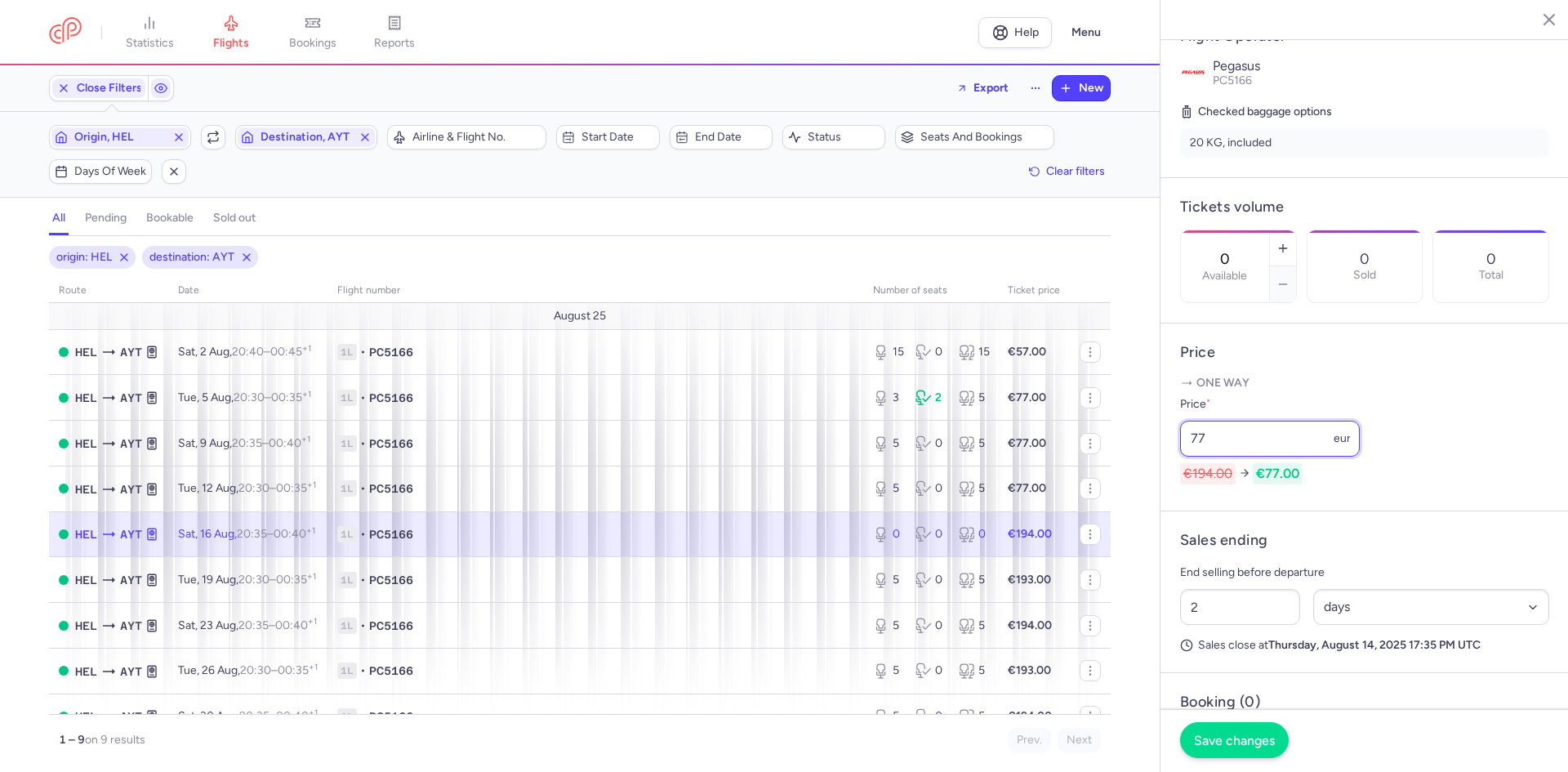 type on "77" 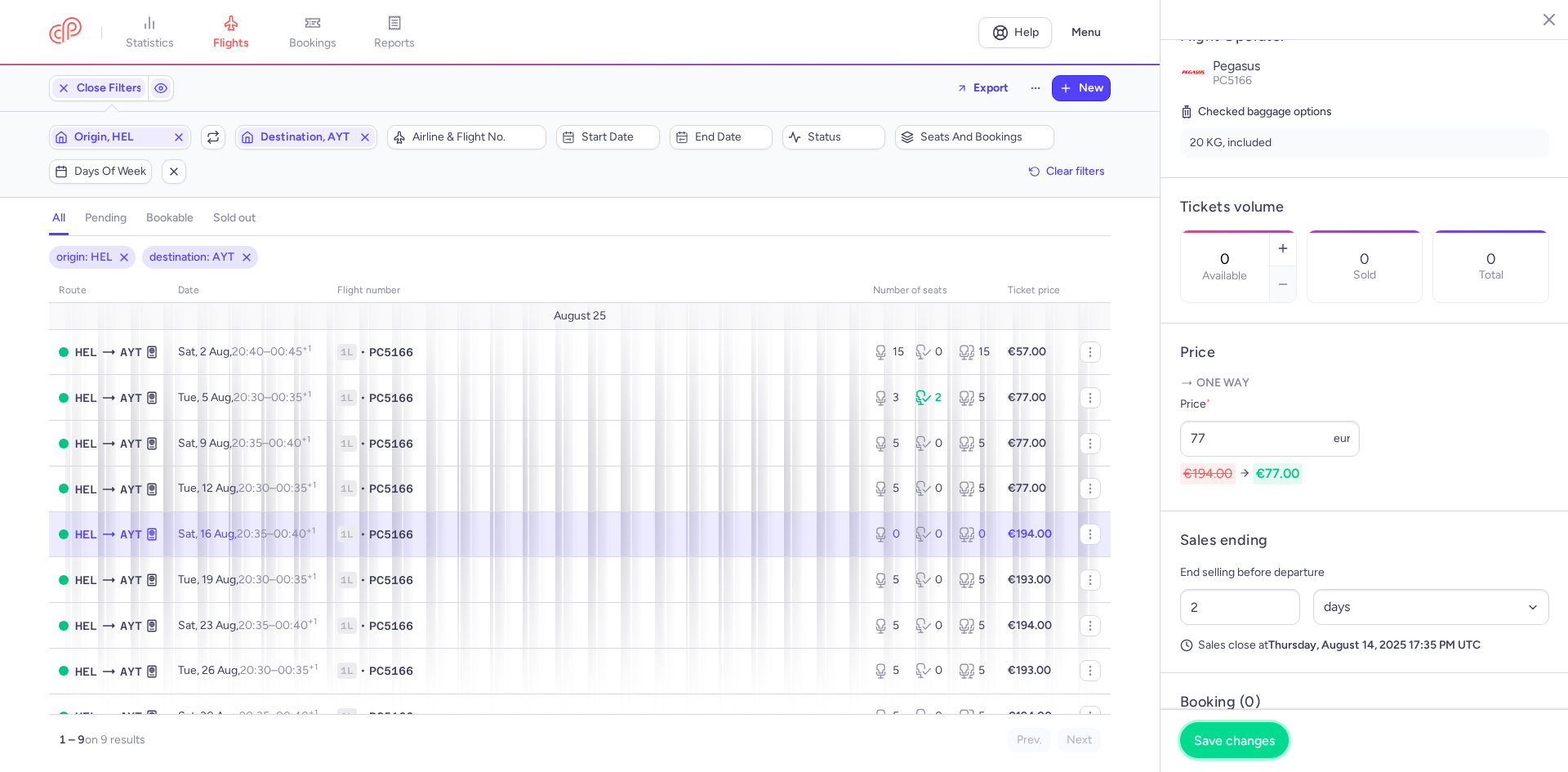 click on "Save changes" at bounding box center [1234, 740] 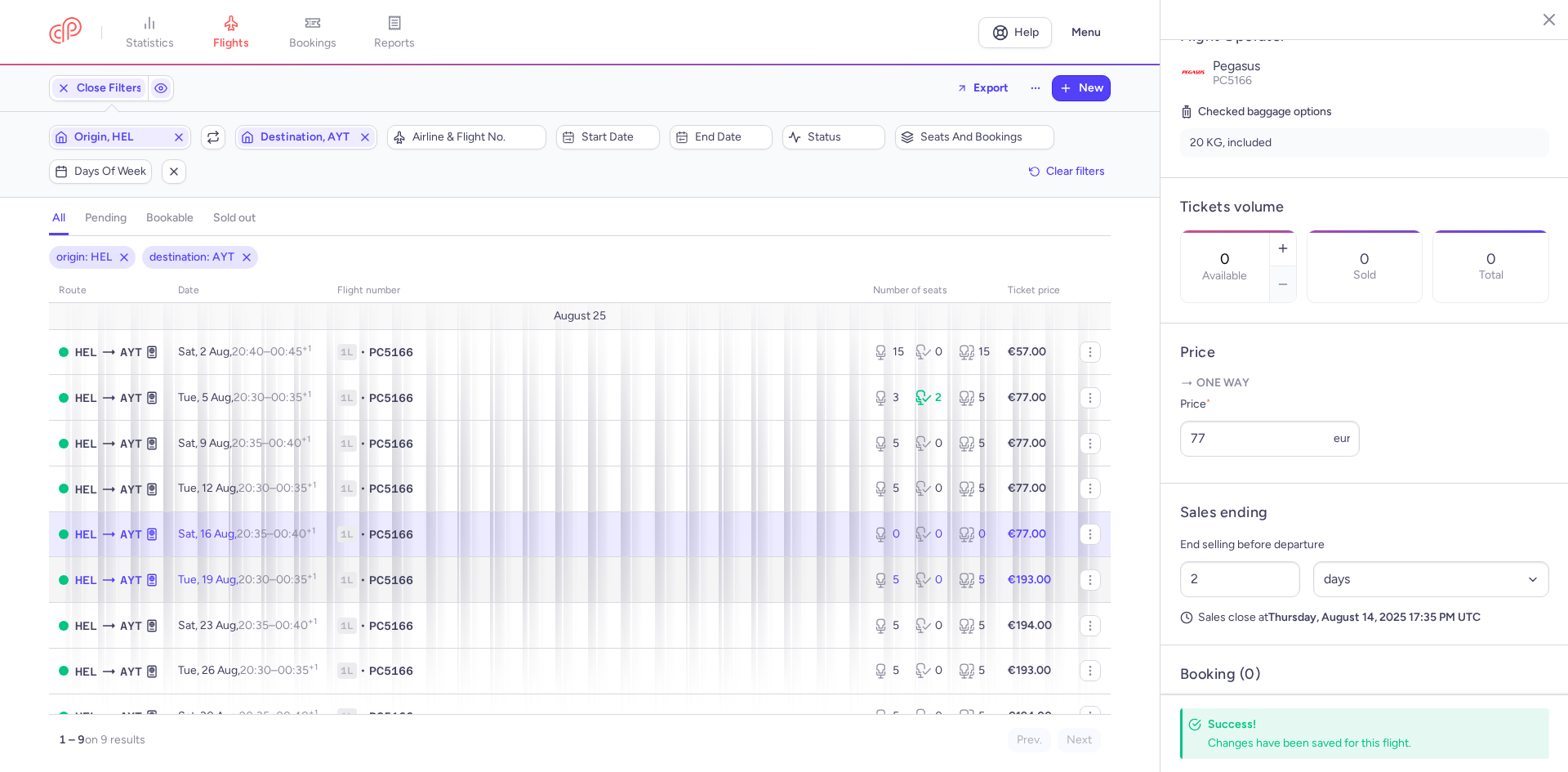 click on "€193.00" 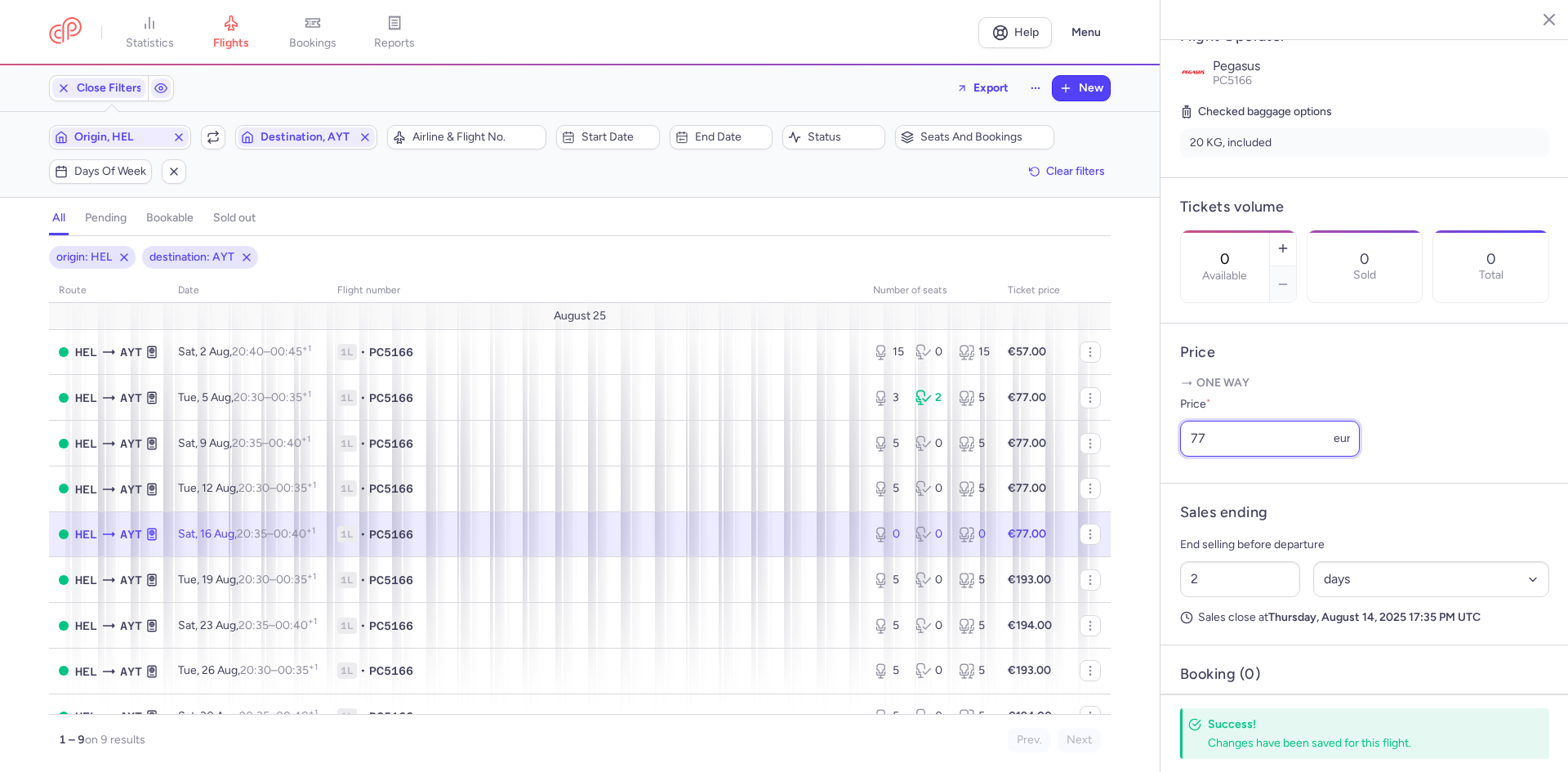 drag, startPoint x: 1252, startPoint y: 485, endPoint x: 1156, endPoint y: 487, distance: 96.020831 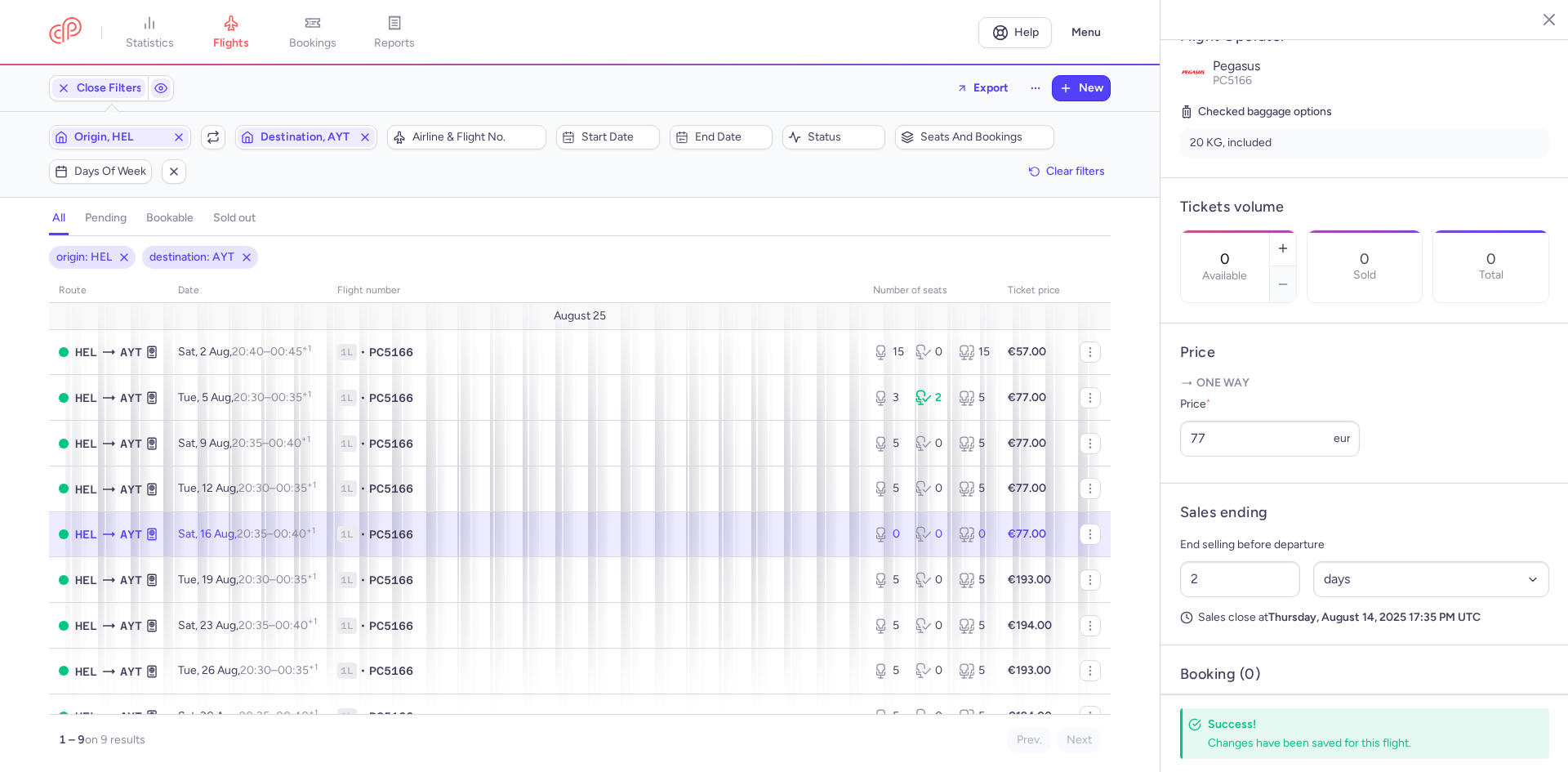 click on "1L • PC5166" 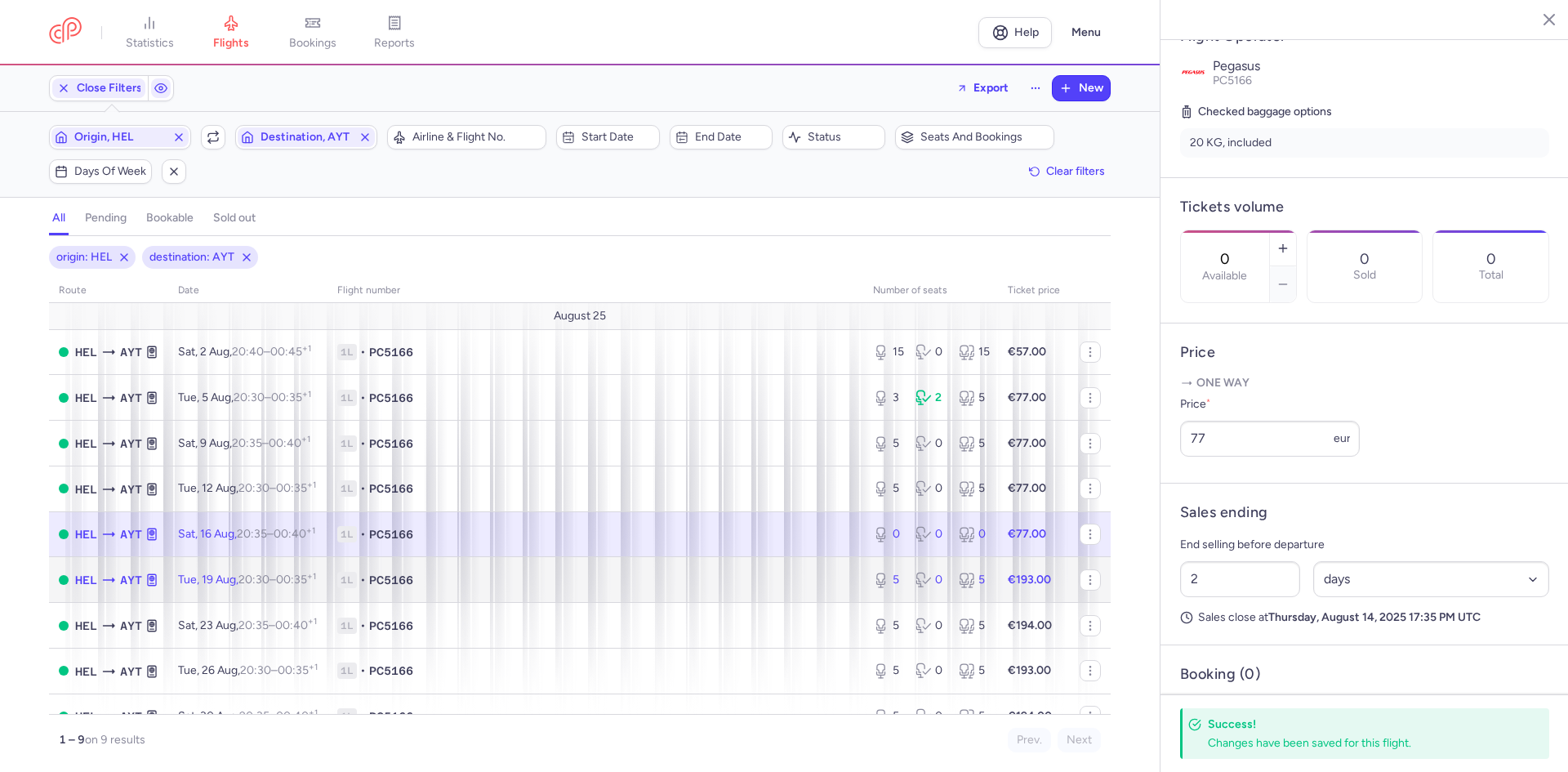 click on "1L • PC5166" 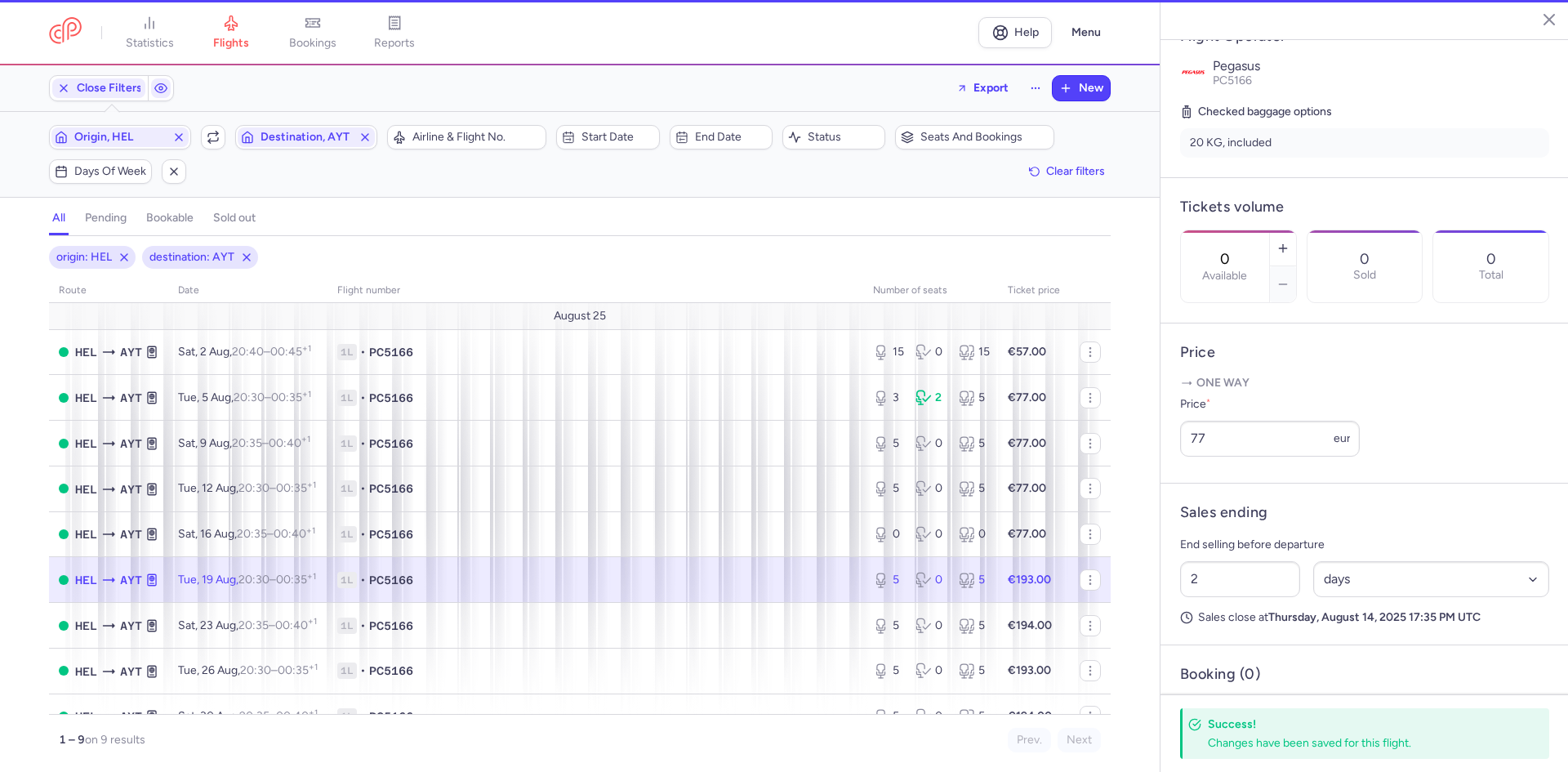type on "5" 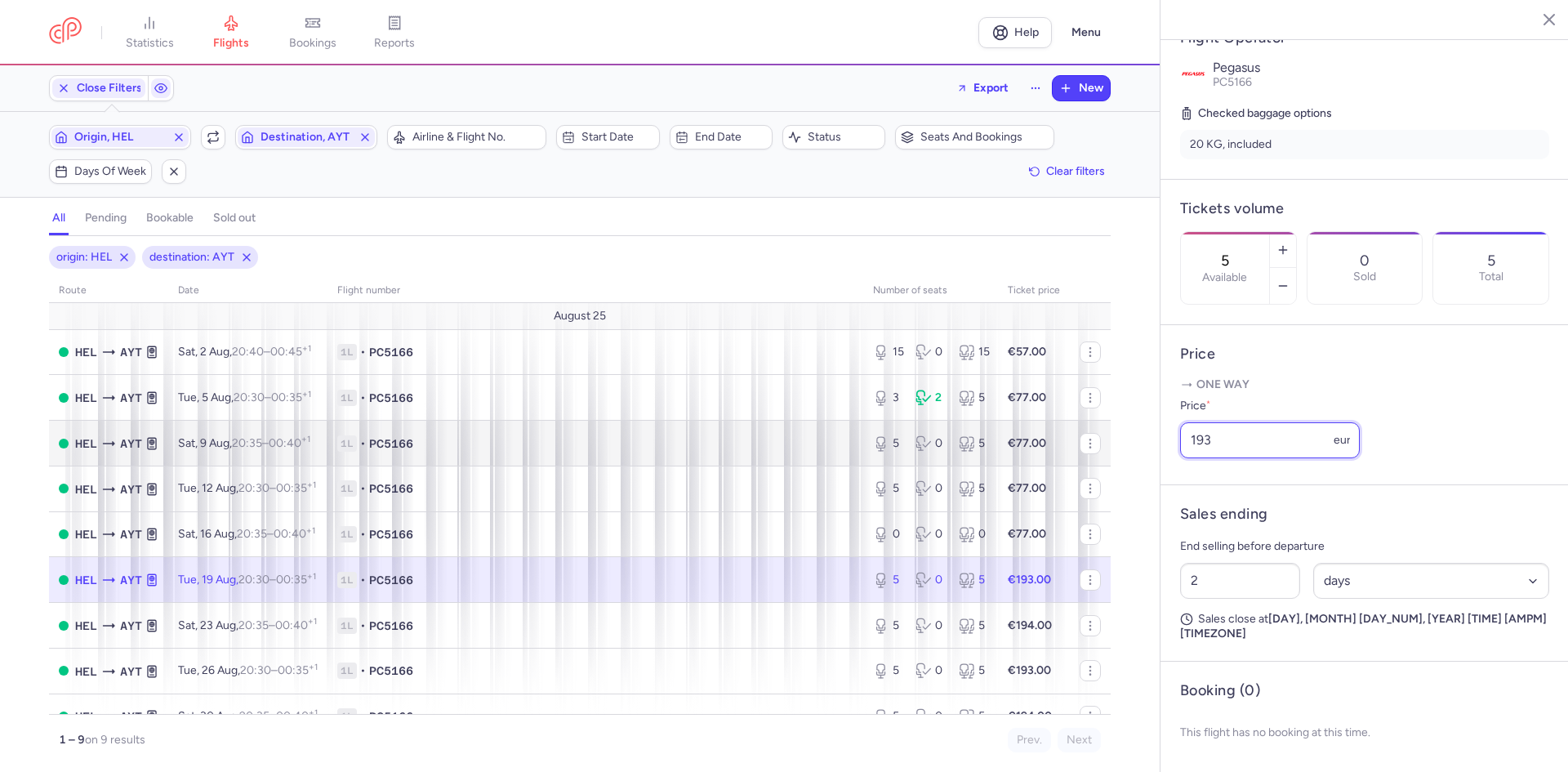 drag, startPoint x: 1222, startPoint y: 477, endPoint x: 1040, endPoint y: 441, distance: 185.52628 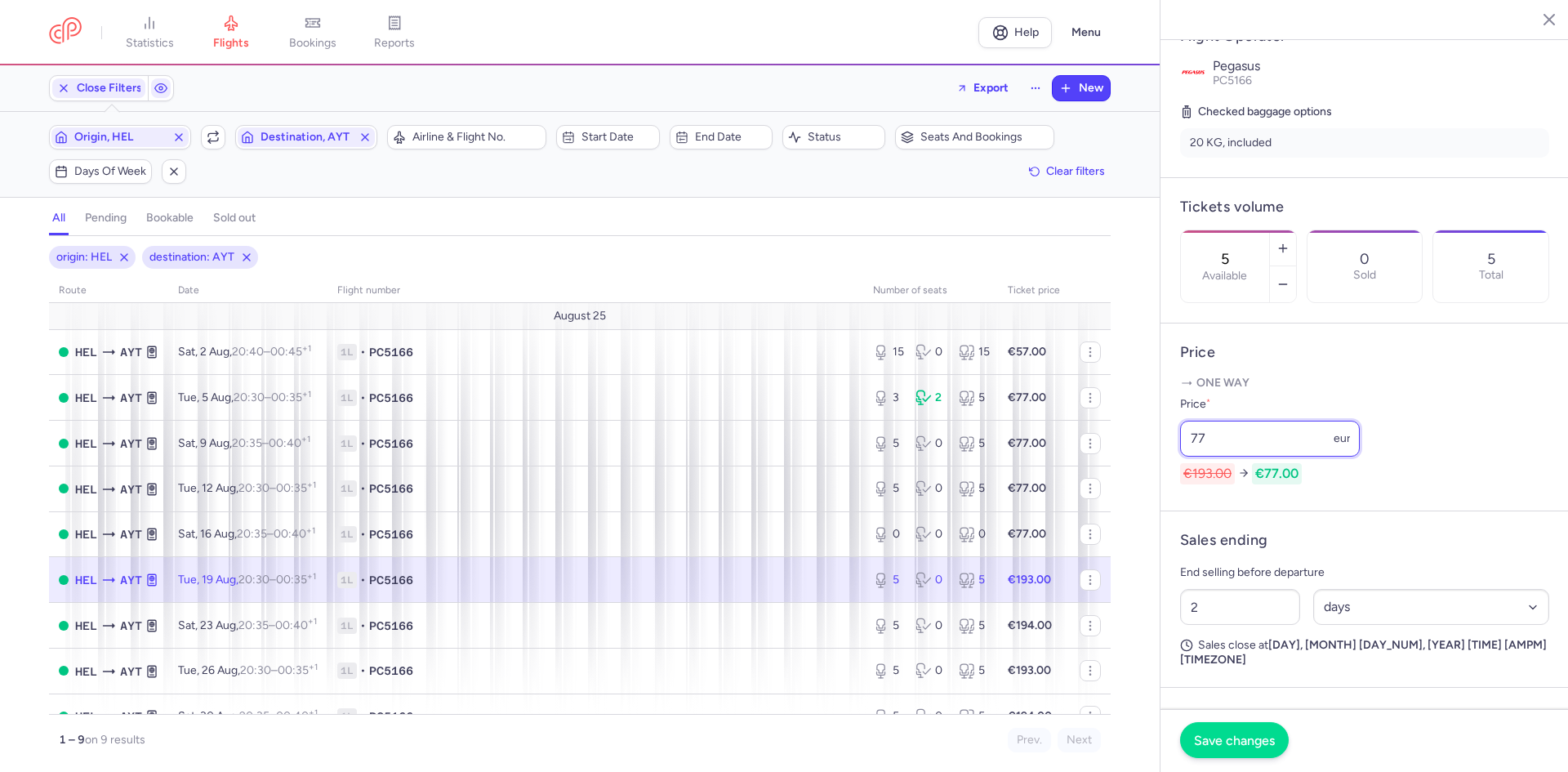 type on "77" 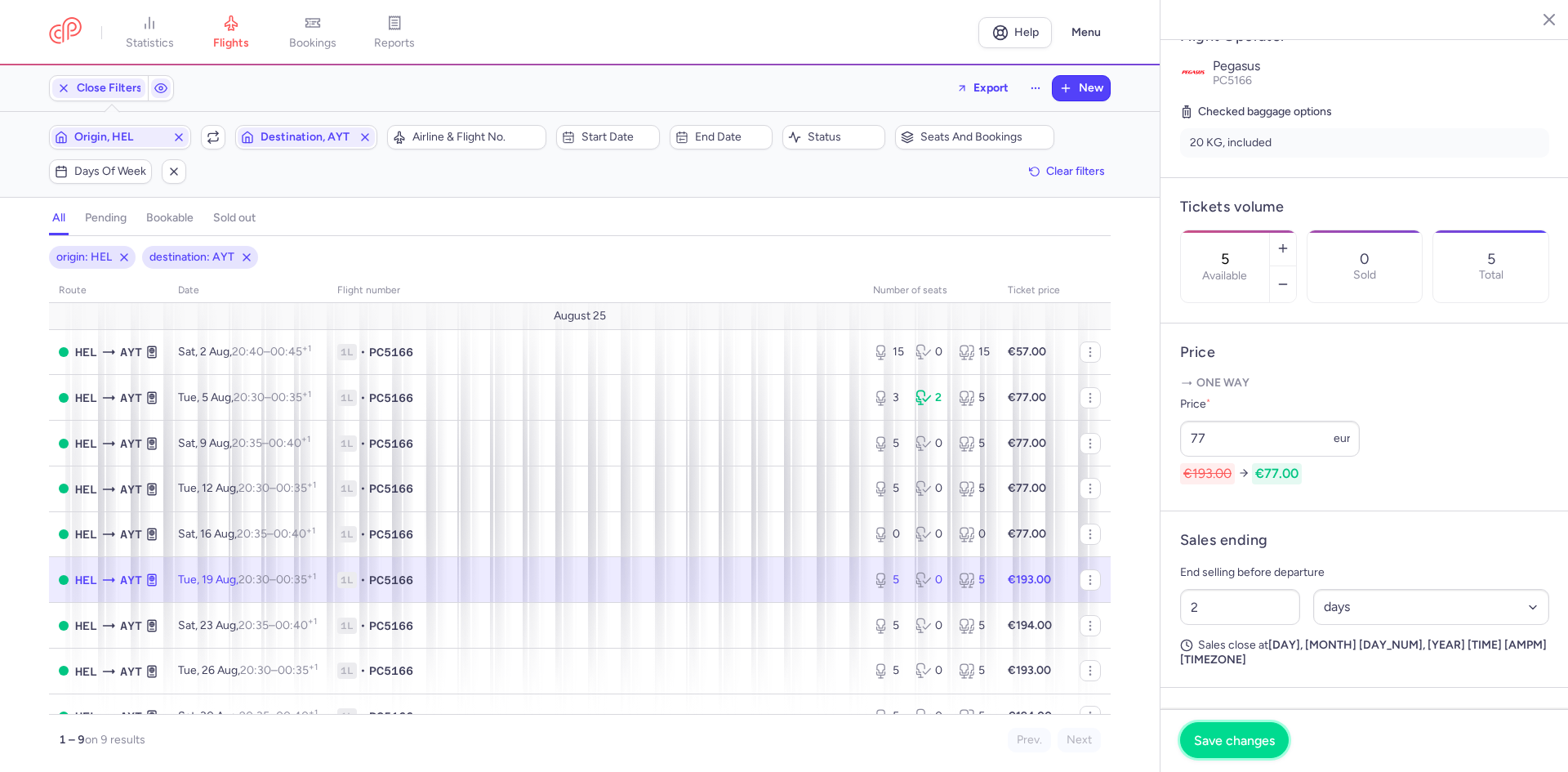 click on "Save changes" at bounding box center (1234, 740) 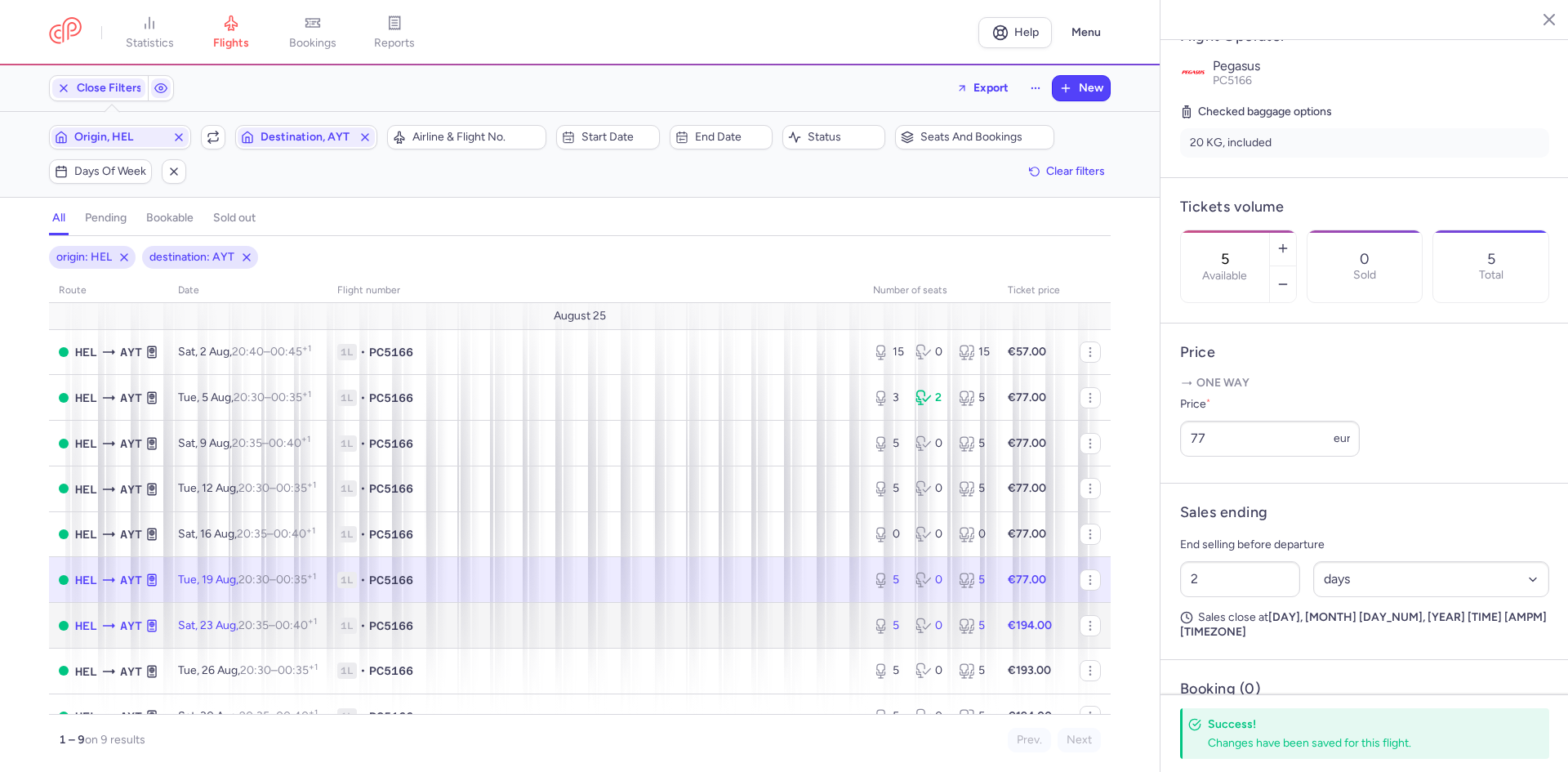 click on "1L • PC5166" 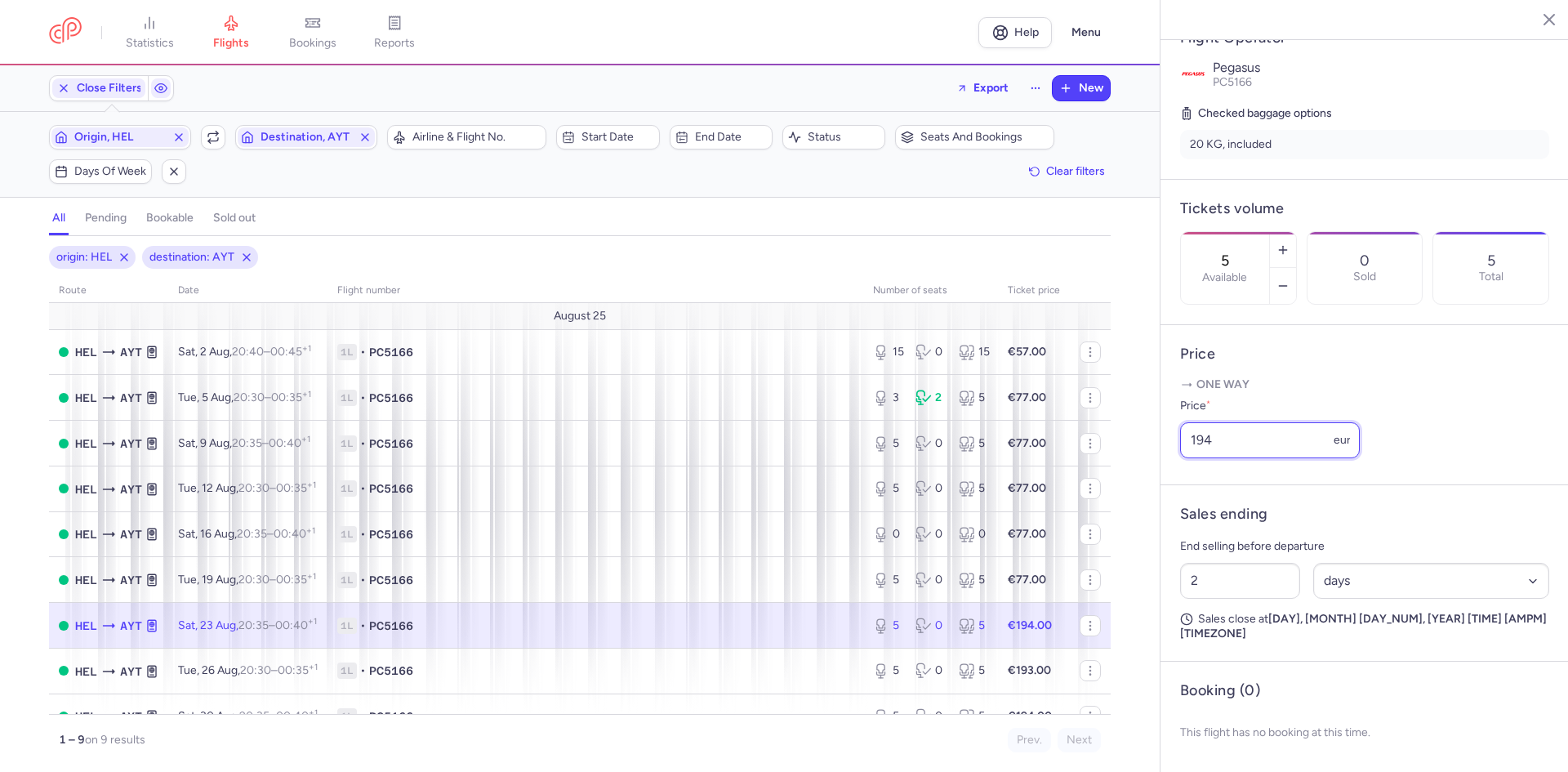 drag, startPoint x: 1224, startPoint y: 489, endPoint x: 1139, endPoint y: 480, distance: 85.47514 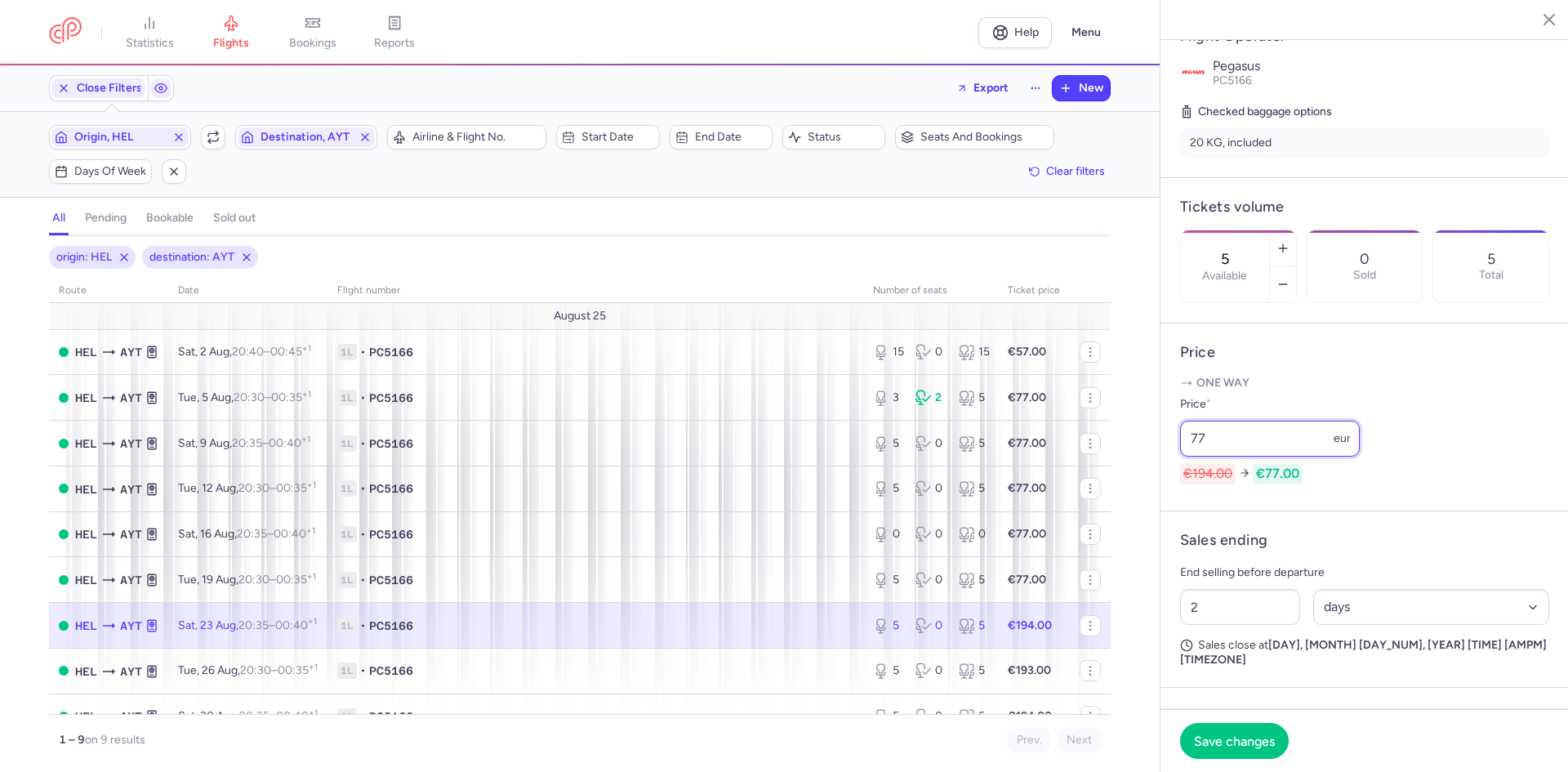 type on "77" 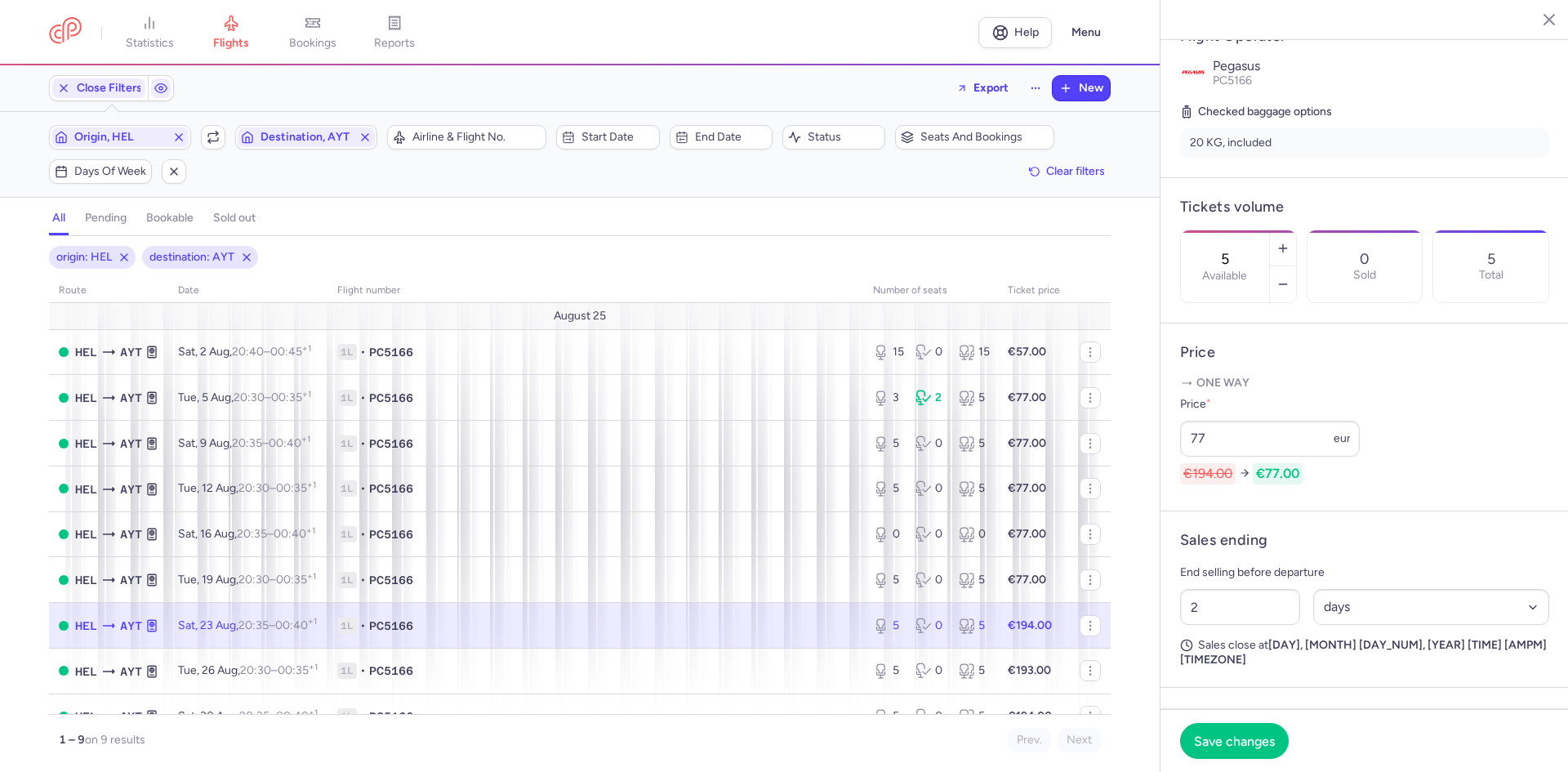 click on "Save changes" 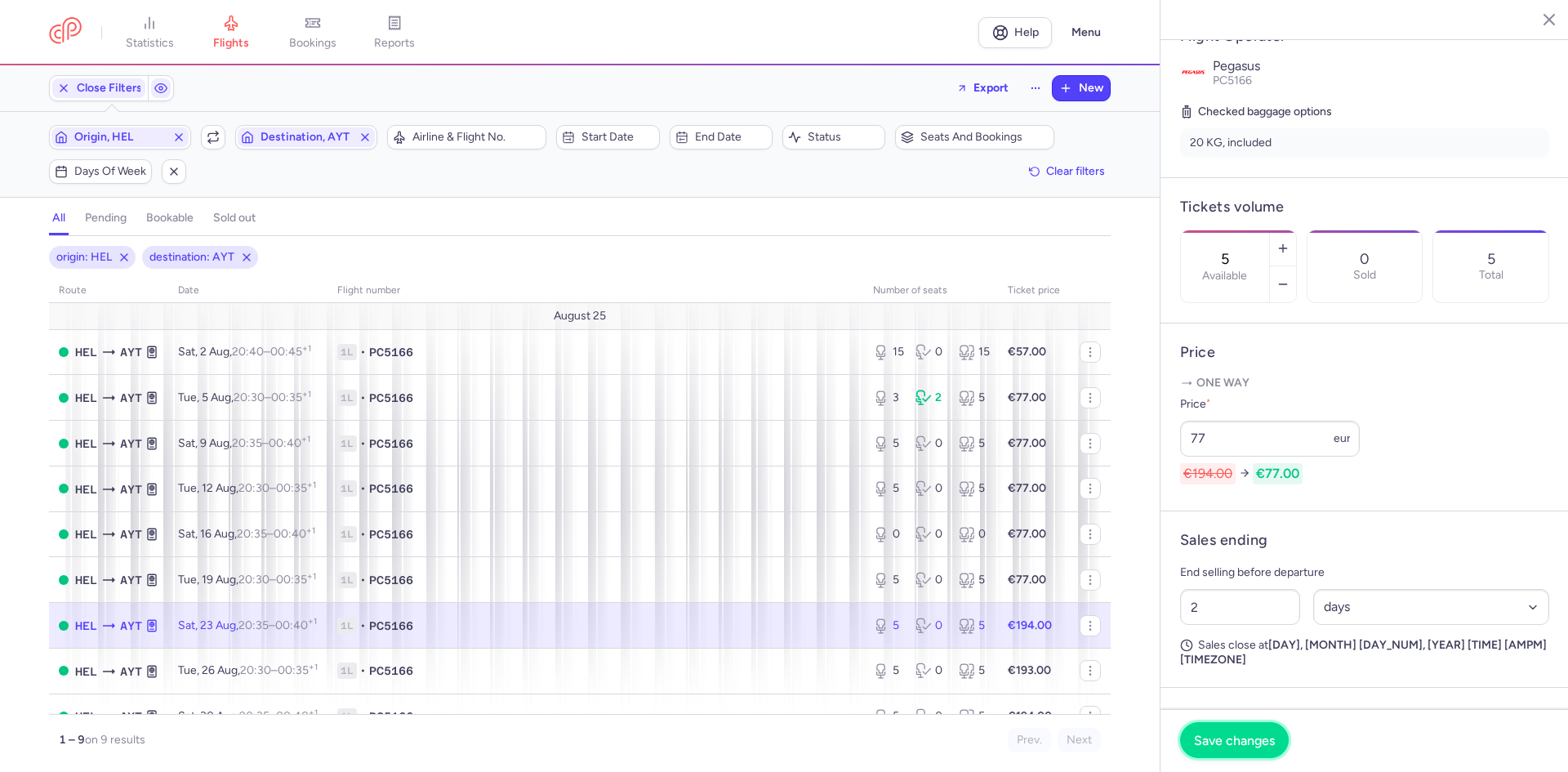 click on "Save changes" at bounding box center (1234, 740) 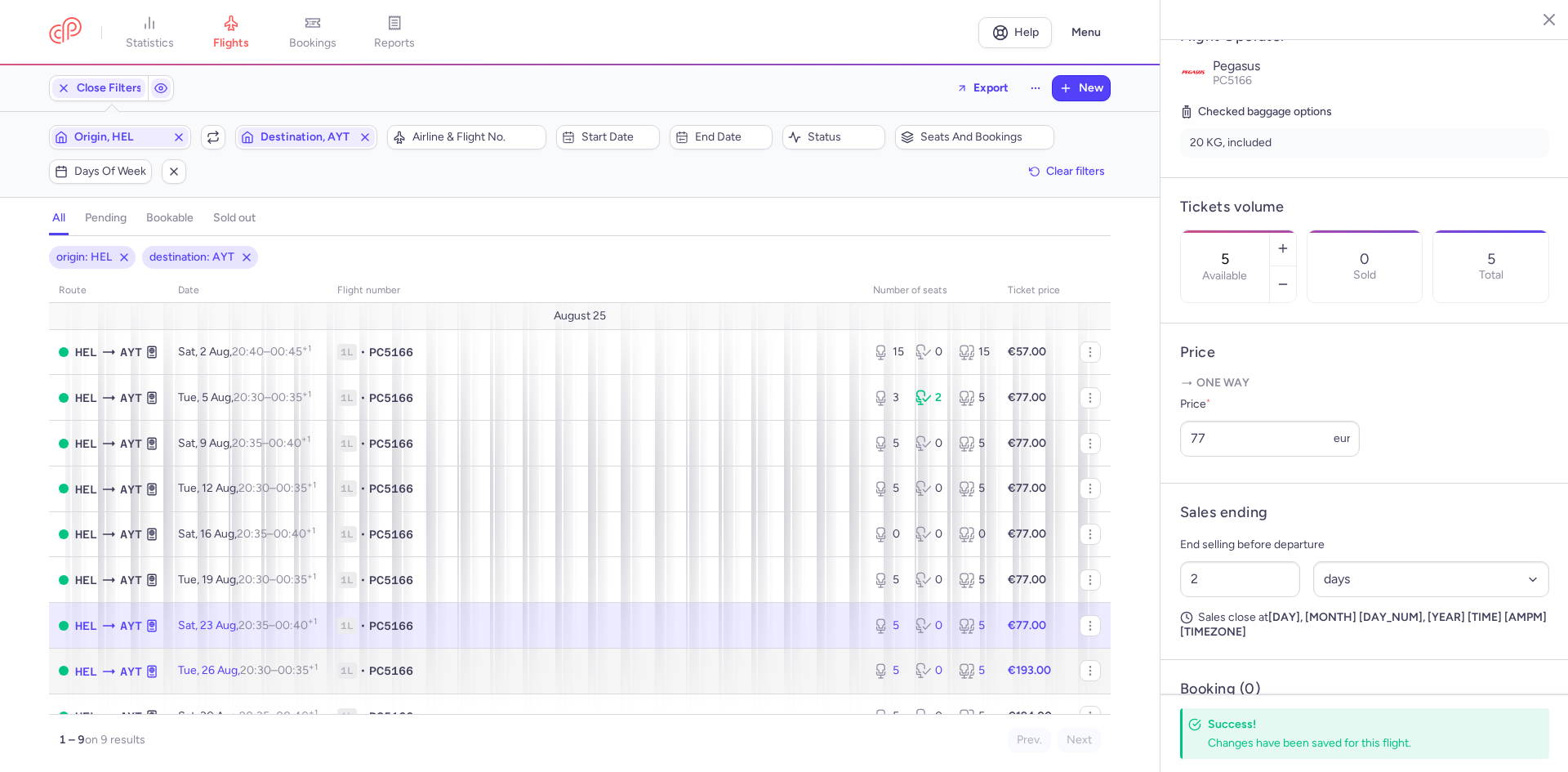 click on "€193.00" 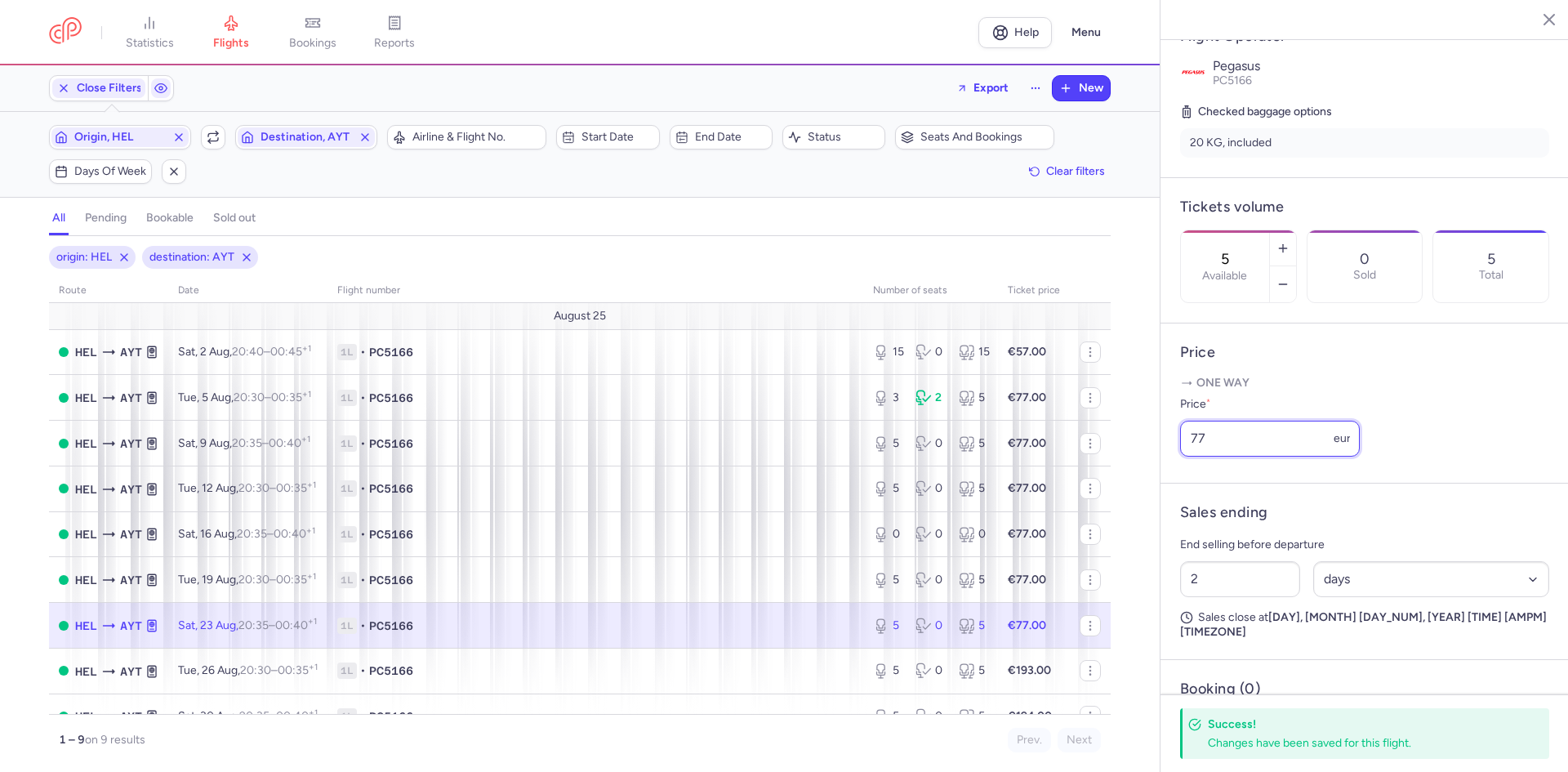 drag, startPoint x: 1235, startPoint y: 480, endPoint x: 1110, endPoint y: 512, distance: 129.031 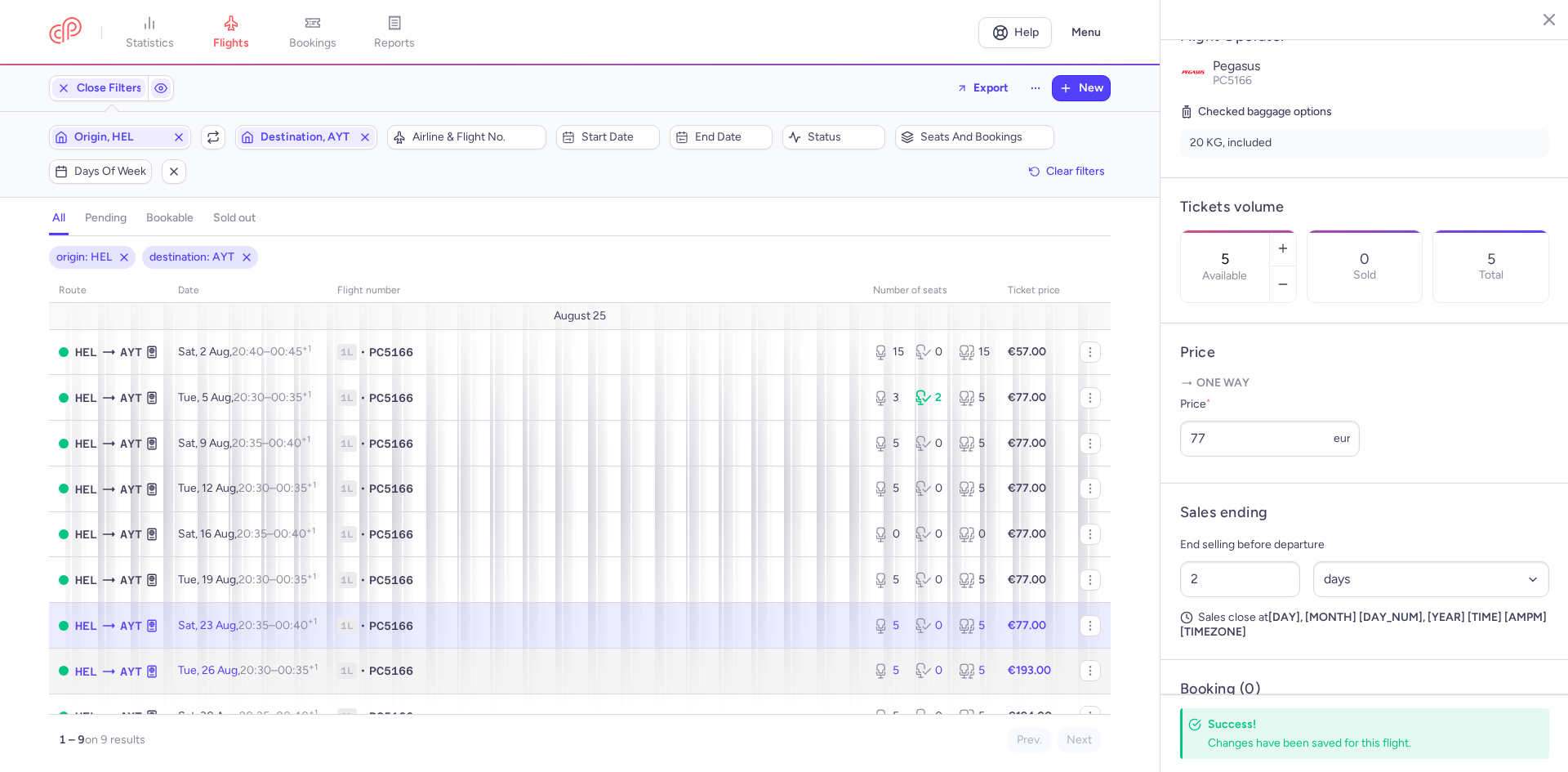 click on "€193.00" 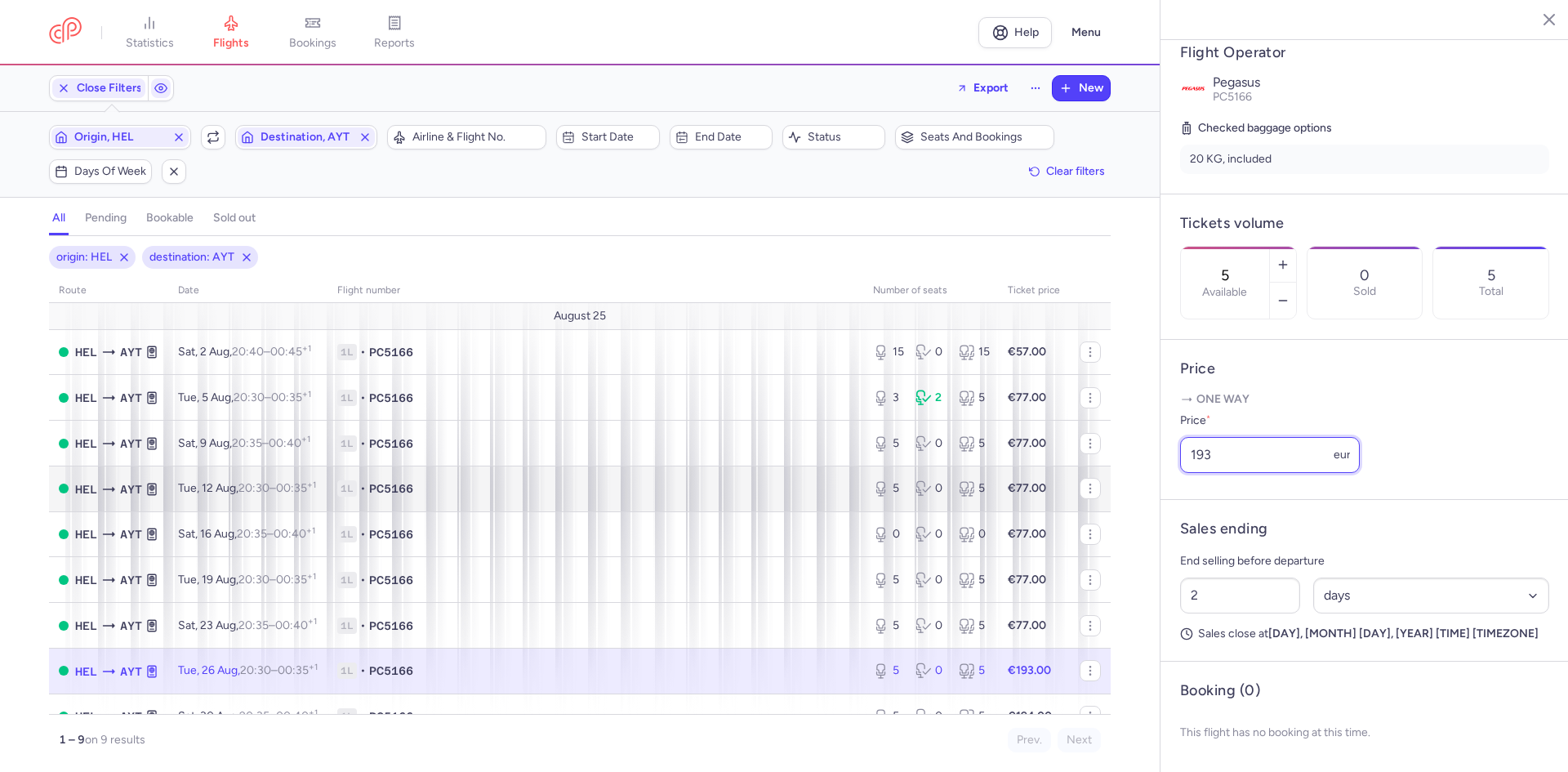 drag, startPoint x: 1220, startPoint y: 486, endPoint x: 963, endPoint y: 478, distance: 257.1245 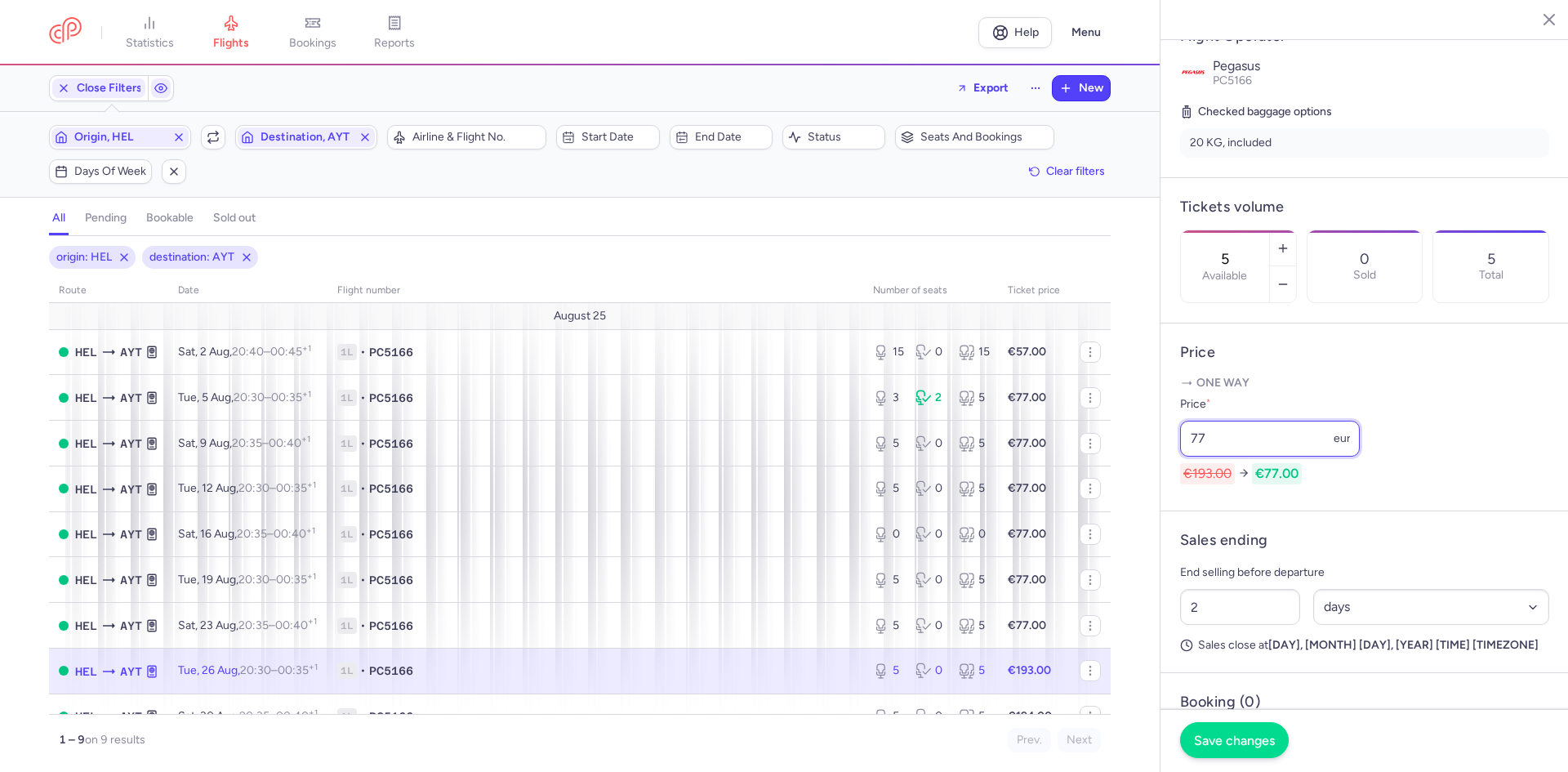 type on "77" 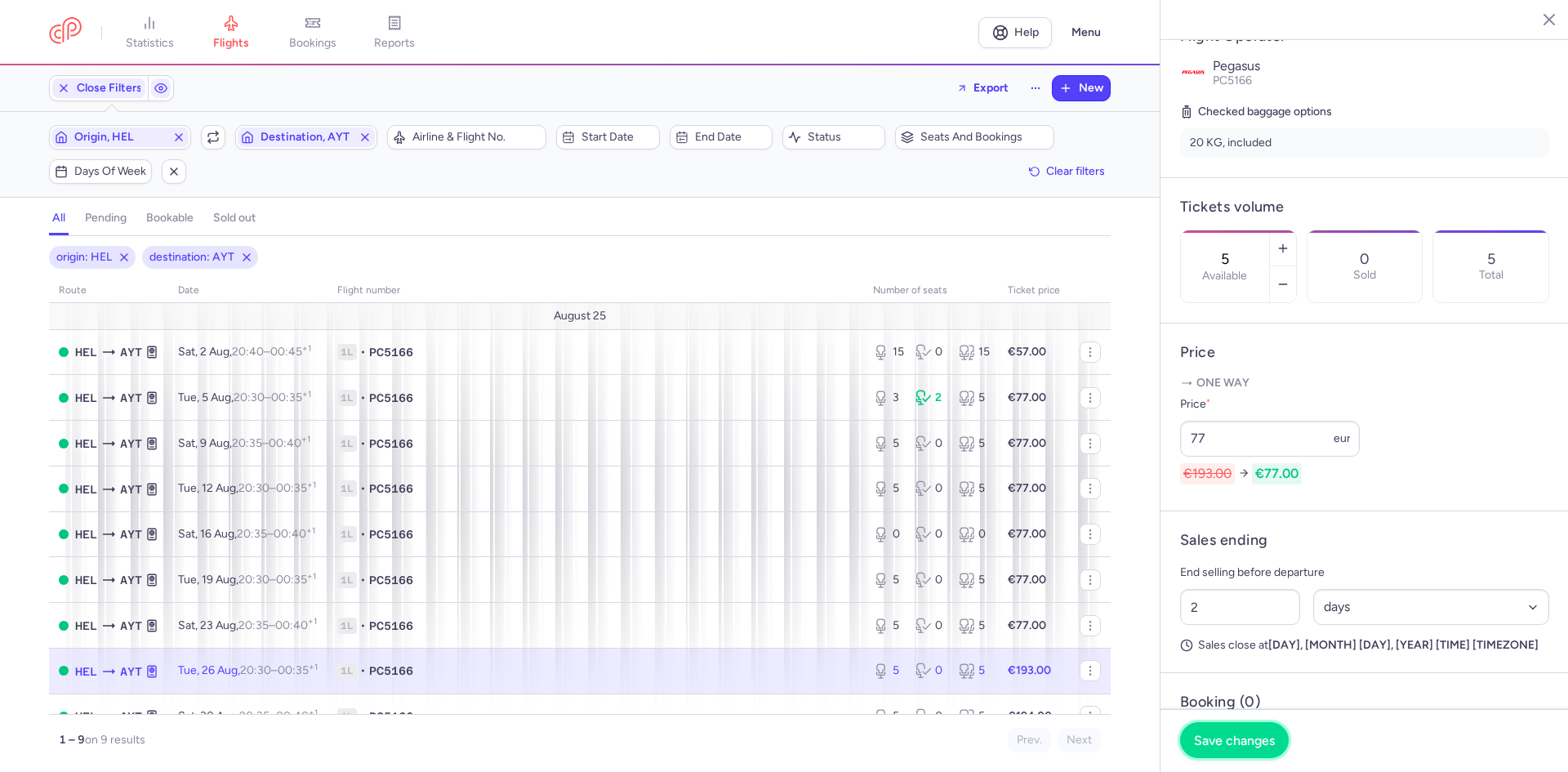 click on "Save changes" at bounding box center (1234, 740) 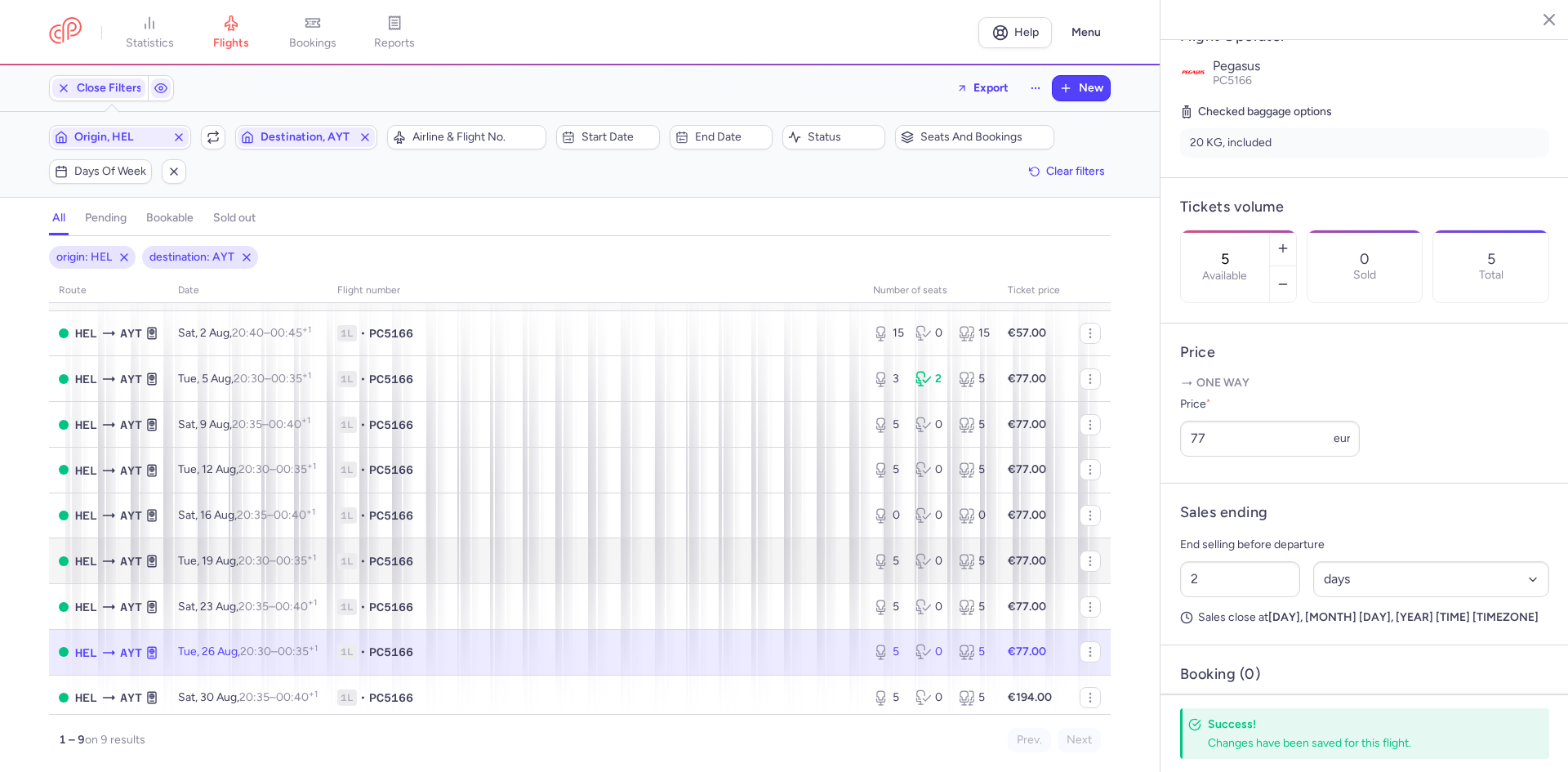 scroll, scrollTop: 25, scrollLeft: 0, axis: vertical 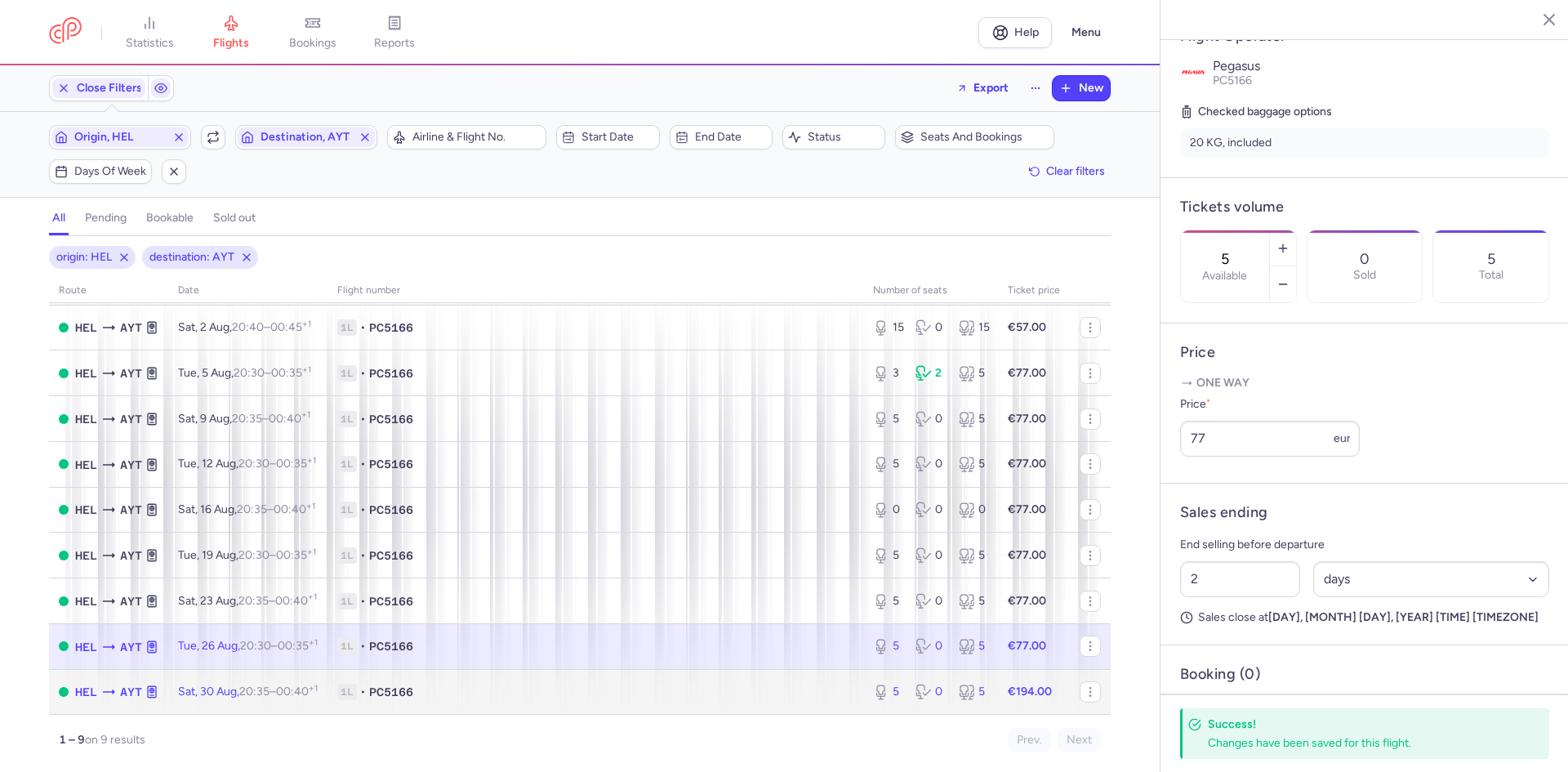 click on "1L • PC5166" 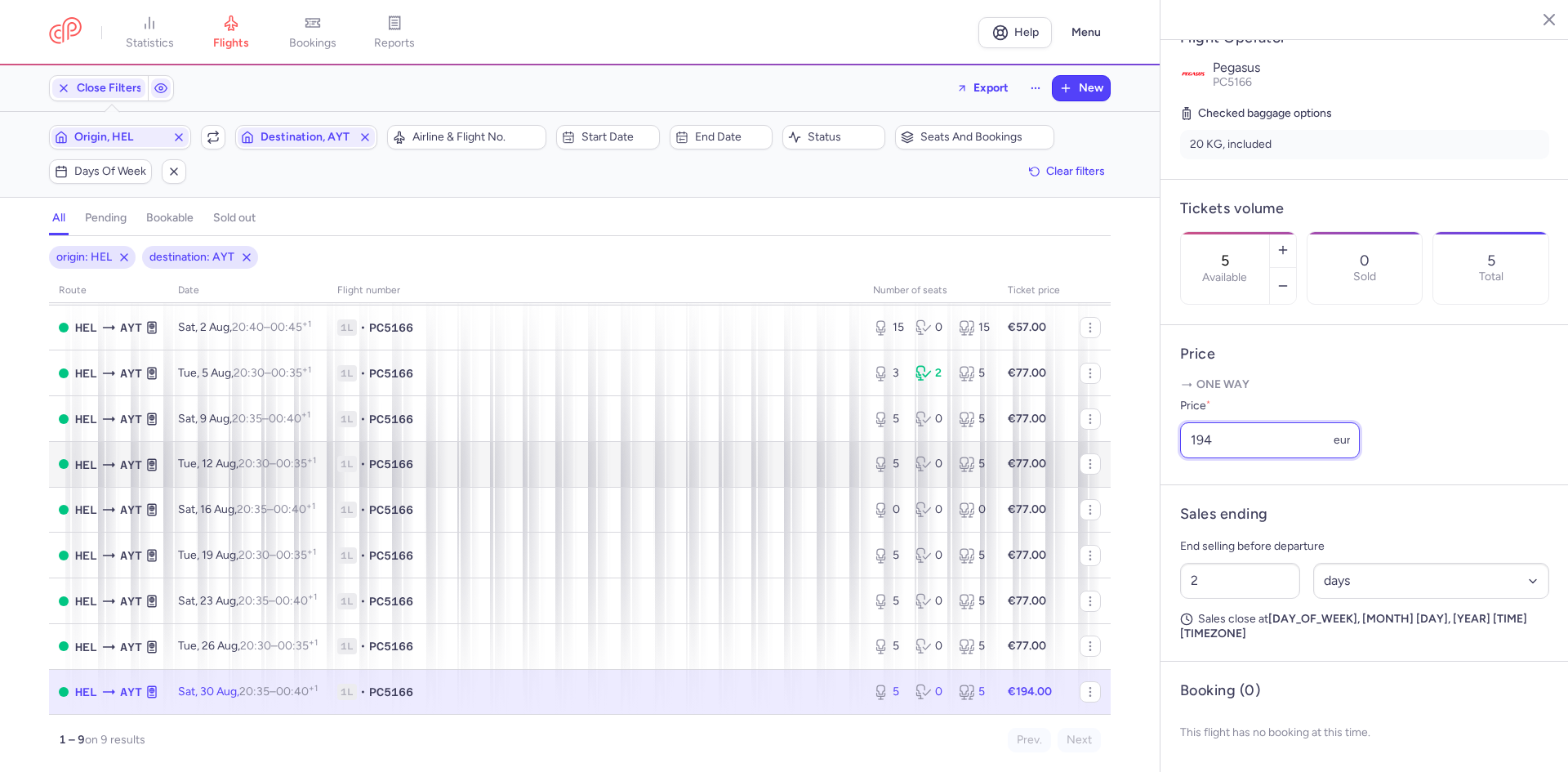 drag, startPoint x: 1216, startPoint y: 481, endPoint x: 1092, endPoint y: 466, distance: 124.90396 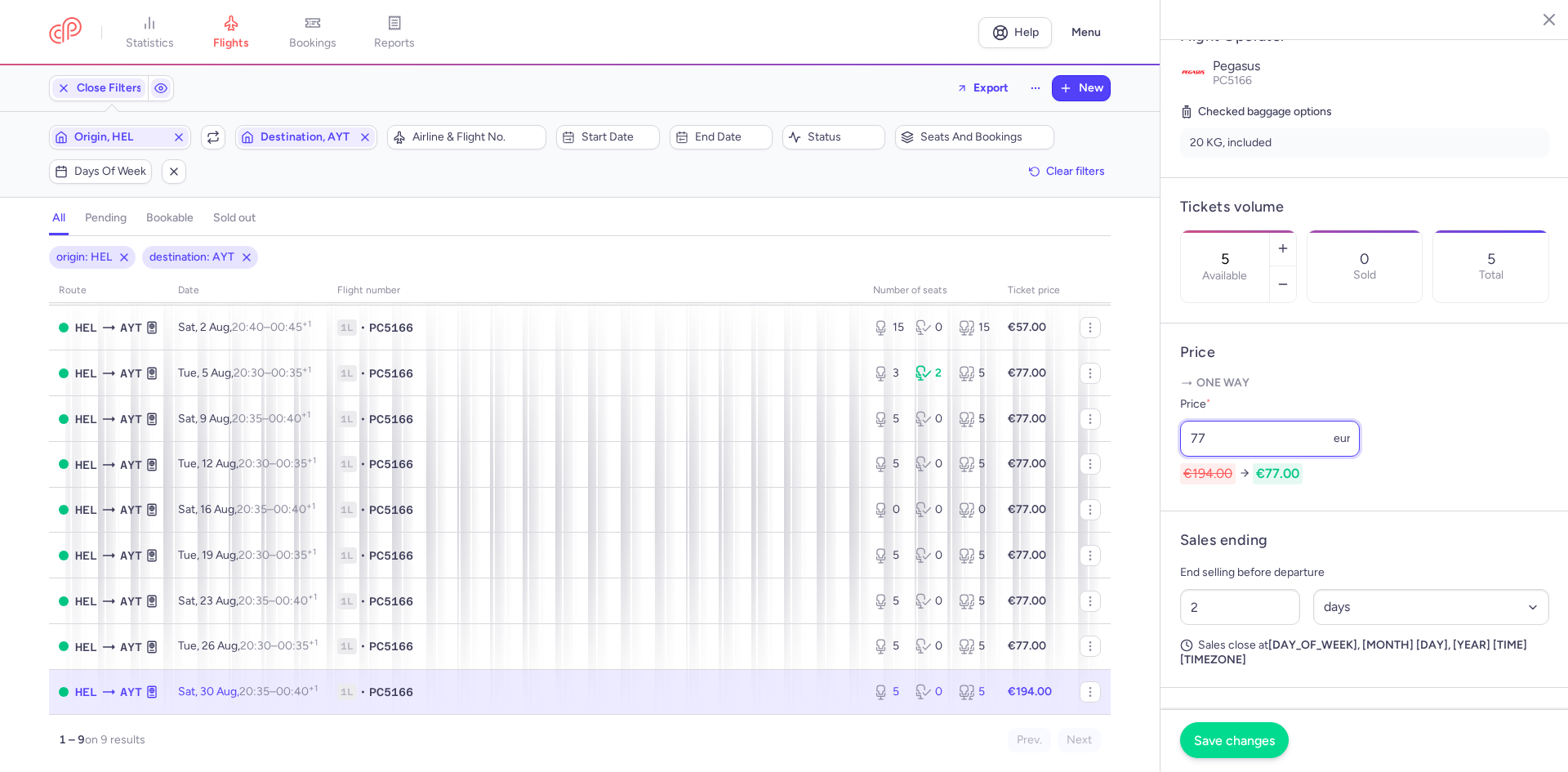 type on "77" 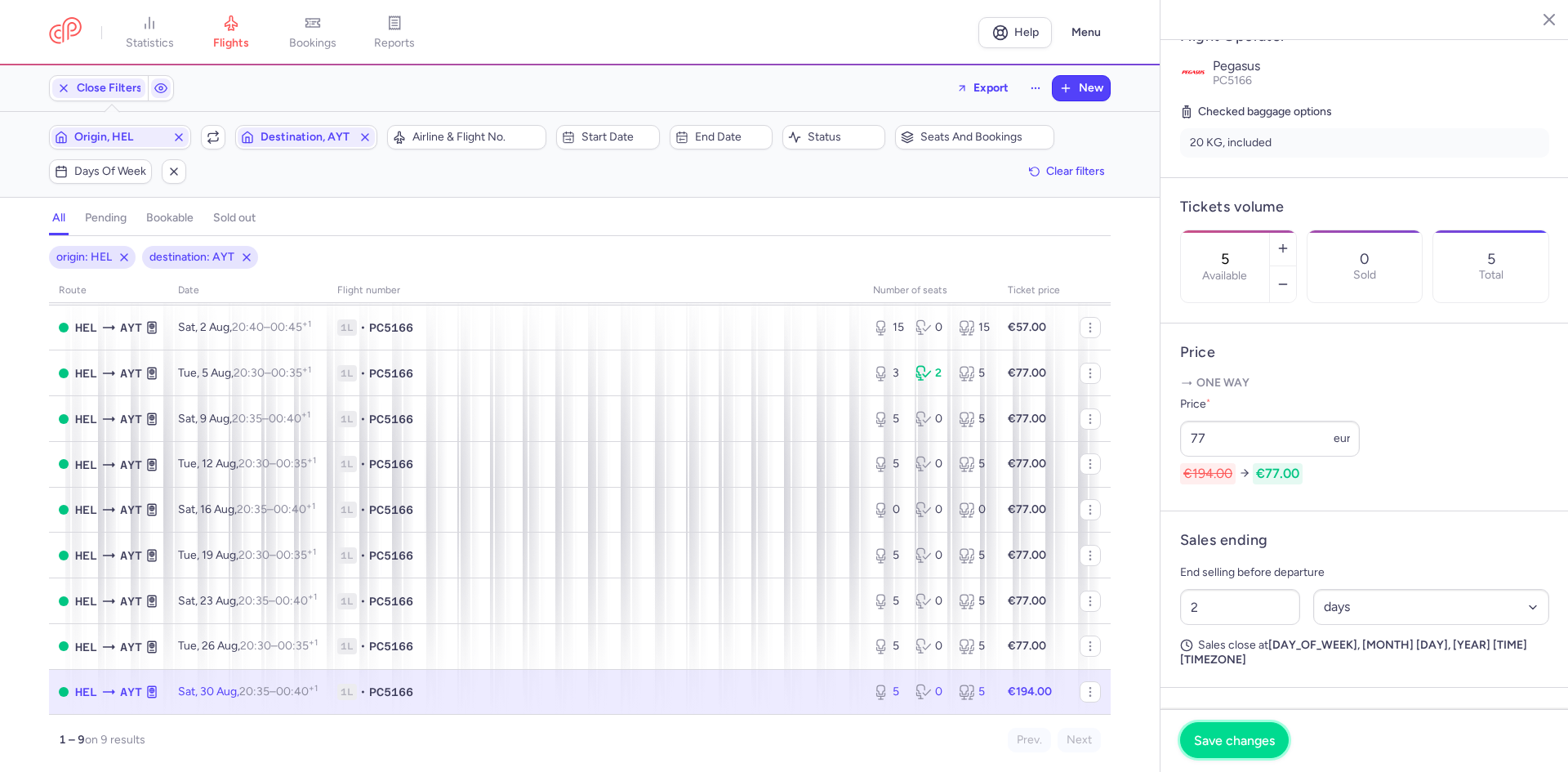 click on "Save changes" at bounding box center [1234, 740] 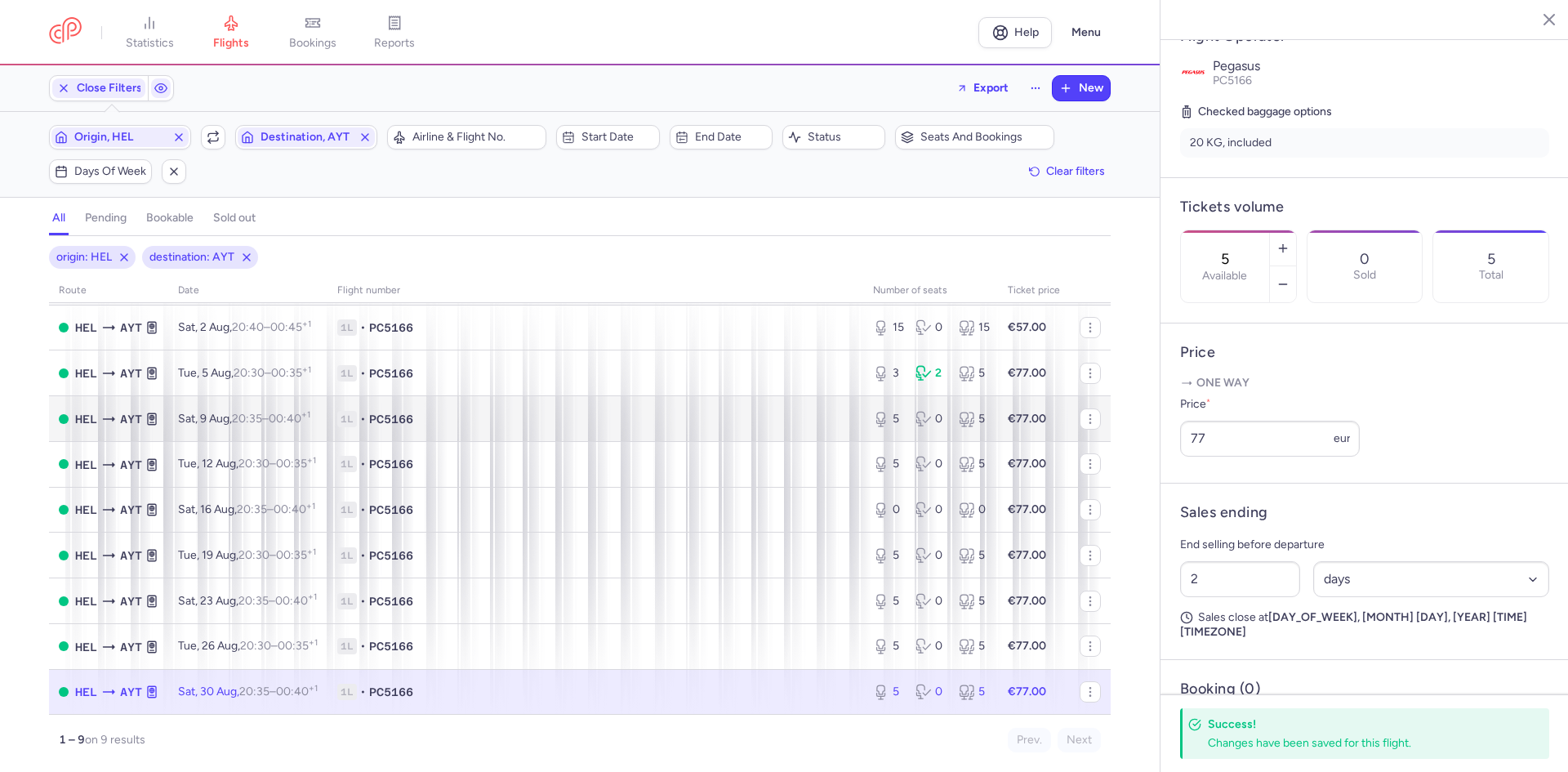 scroll, scrollTop: 0, scrollLeft: 0, axis: both 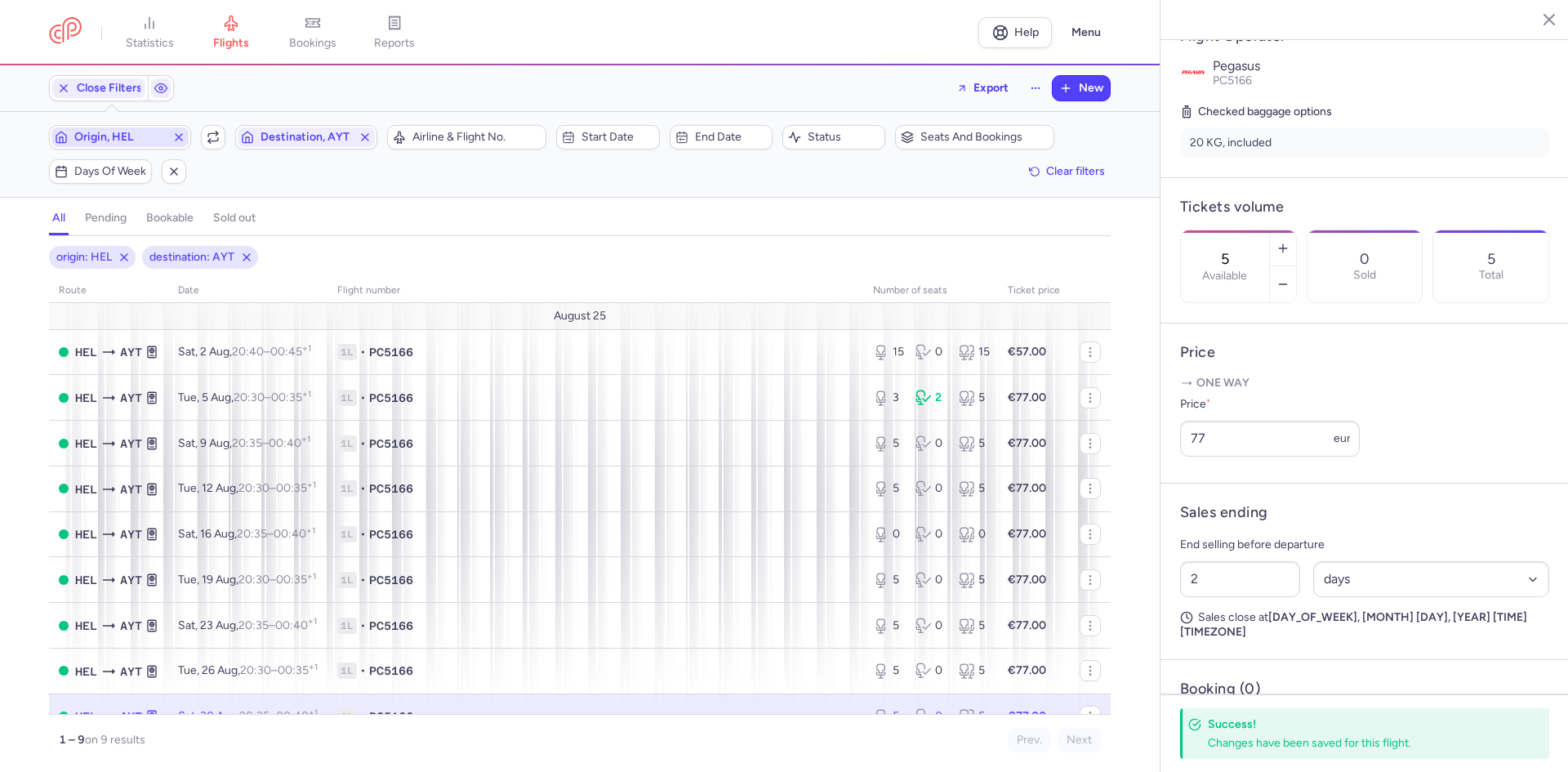 click on "Origin, HEL" at bounding box center [120, 137] 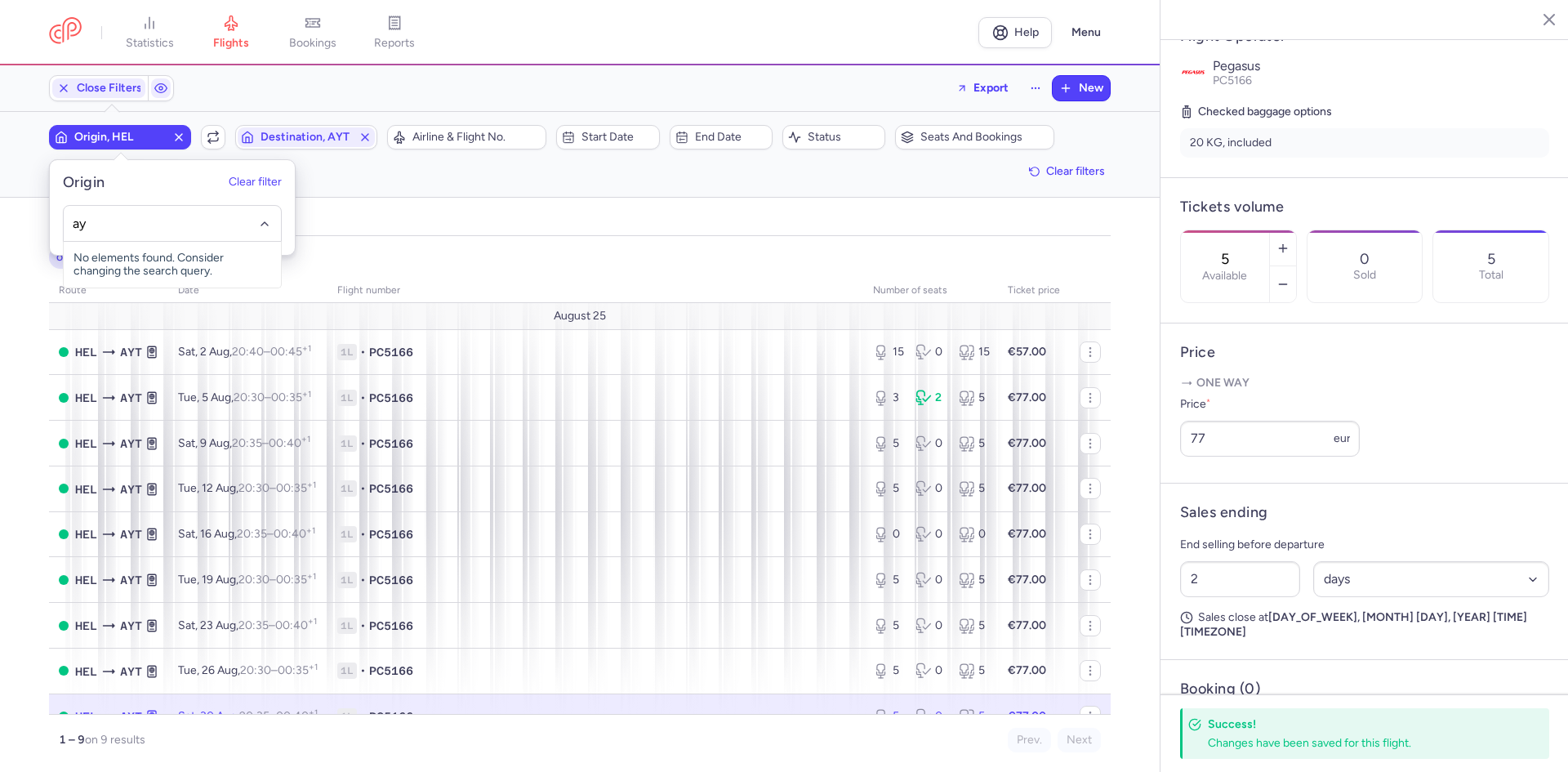 type on "ayt" 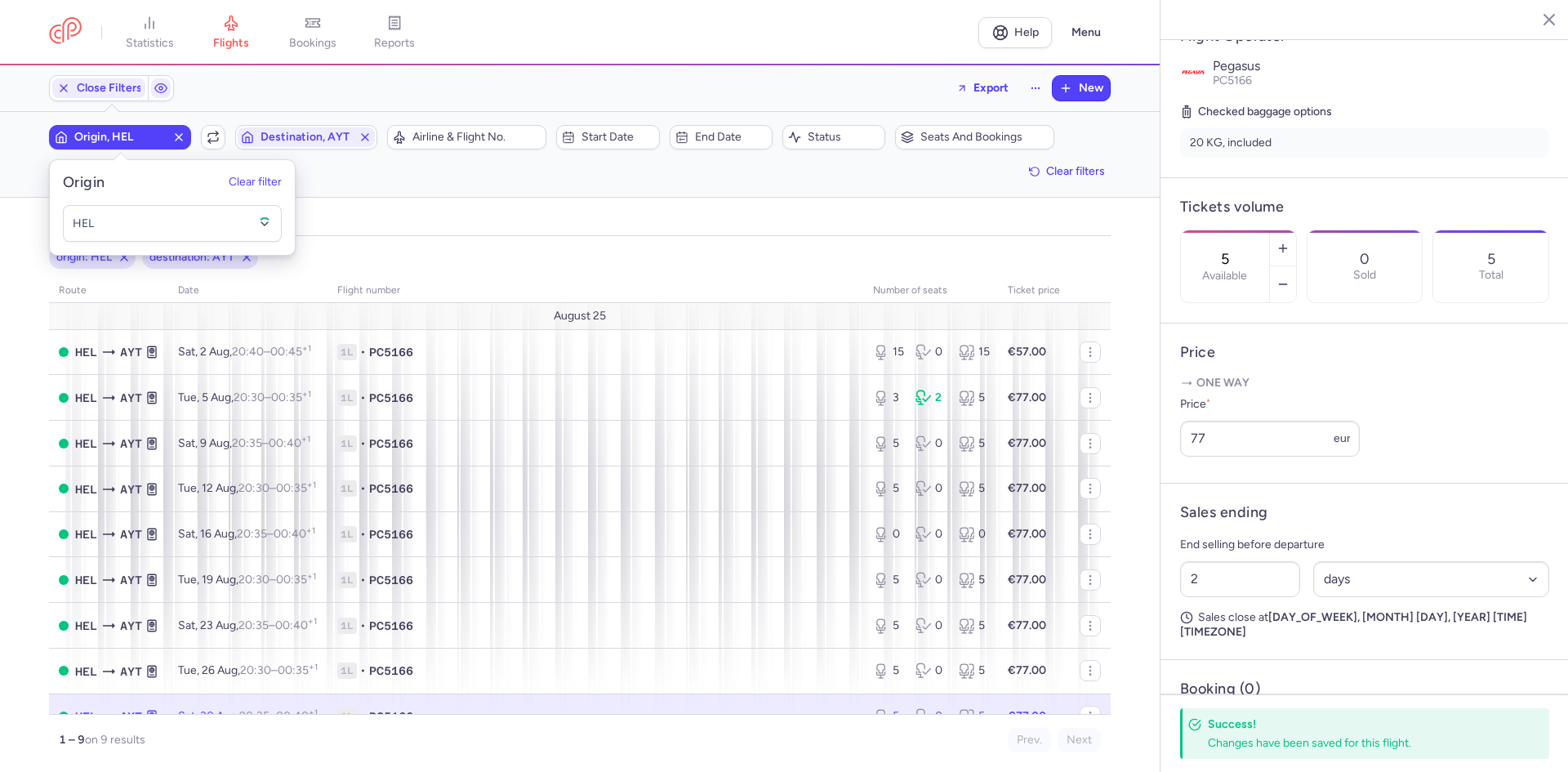 click on "origin: [AIRPORT_CODE] destination: [AIRPORT_CODE]" at bounding box center [580, 257] 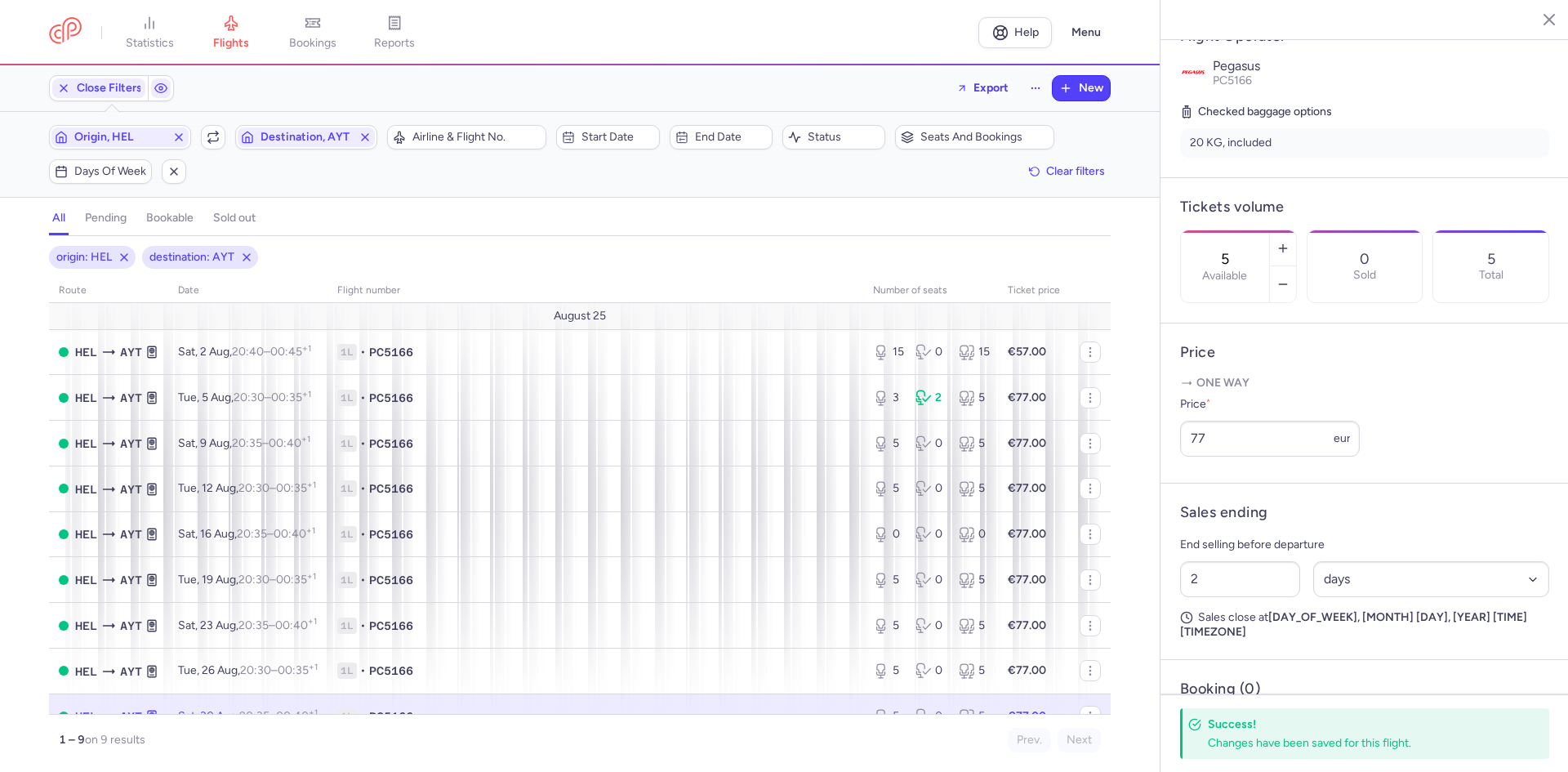 click on "Origin, HEL  Include return  Destination, AYT" at bounding box center [213, 137] 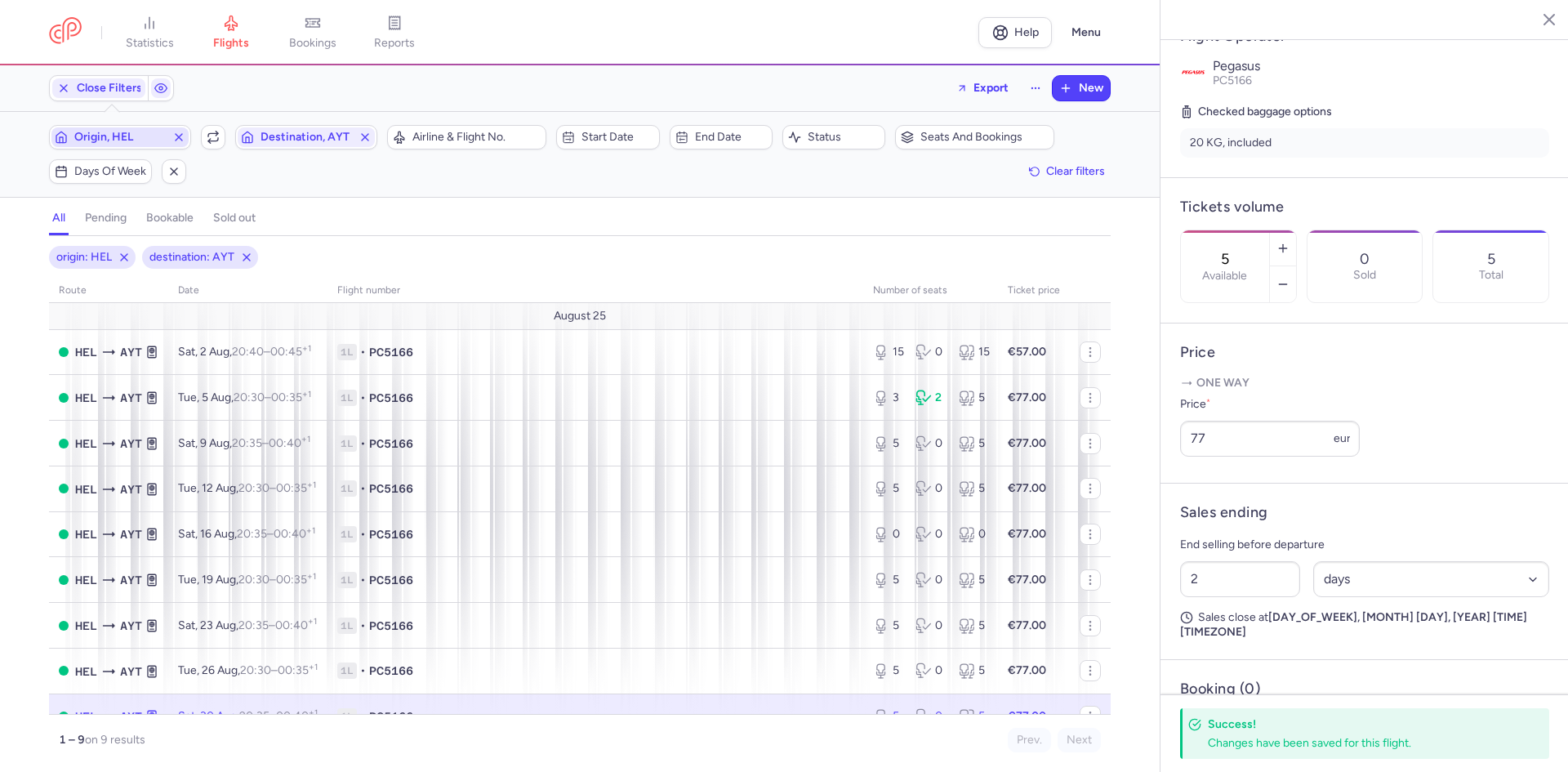 click on "Origin, HEL" 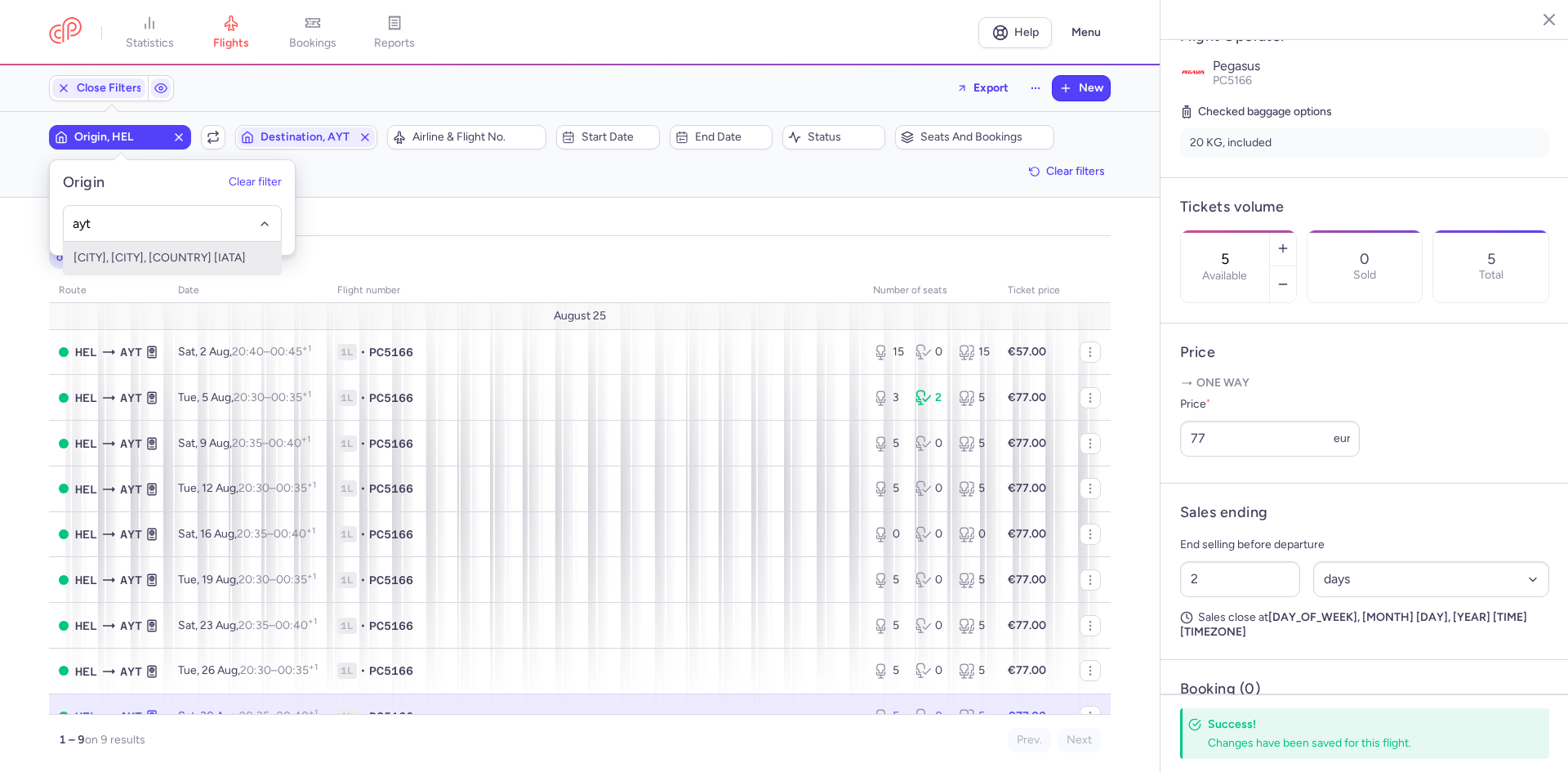 click on "[CITY], [CITY], [COUNTRY] [IATA]" at bounding box center (172, 258) 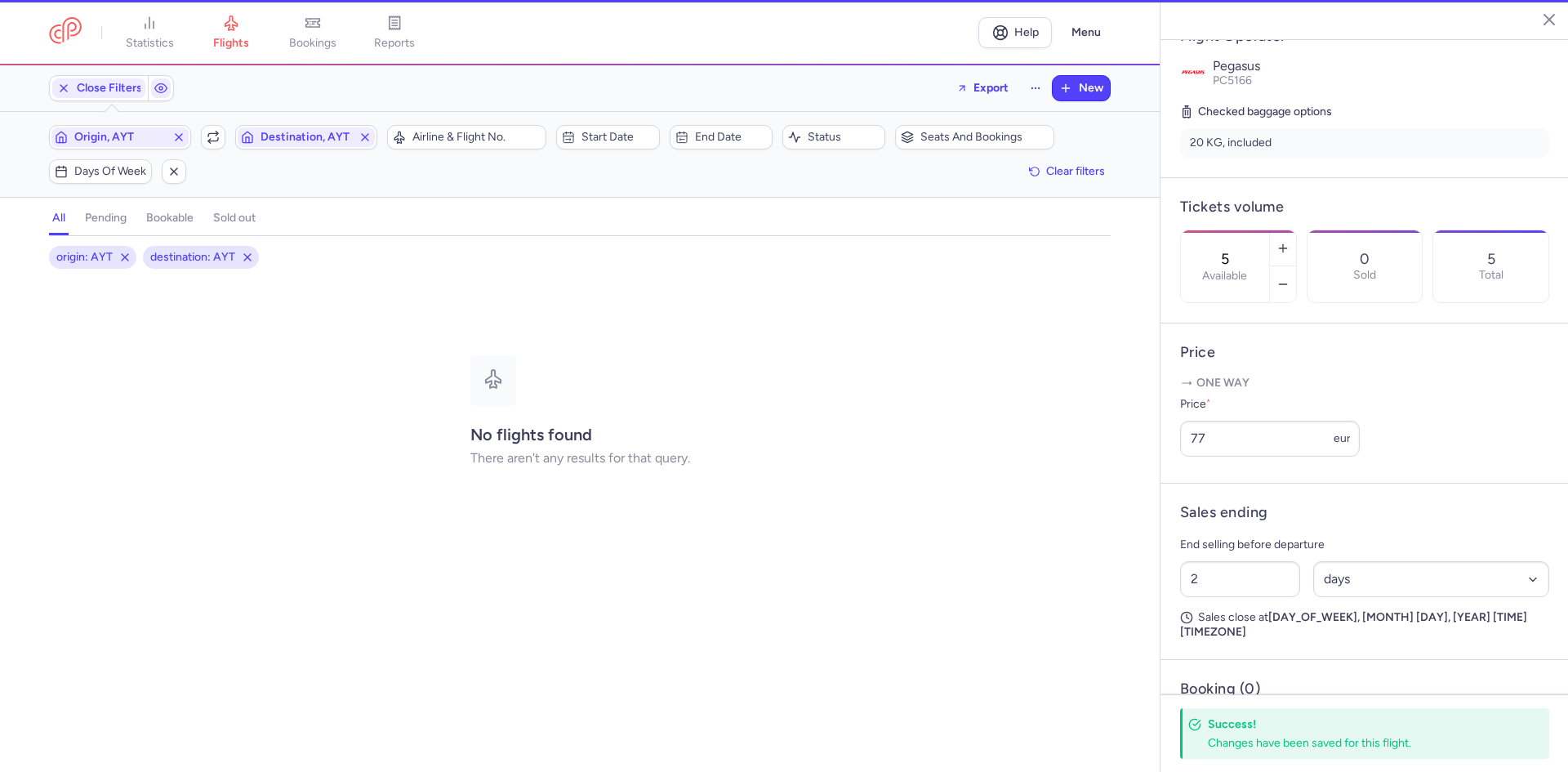 click on "Origin, AYT  Include return  Destination, AYT" at bounding box center (213, 137) 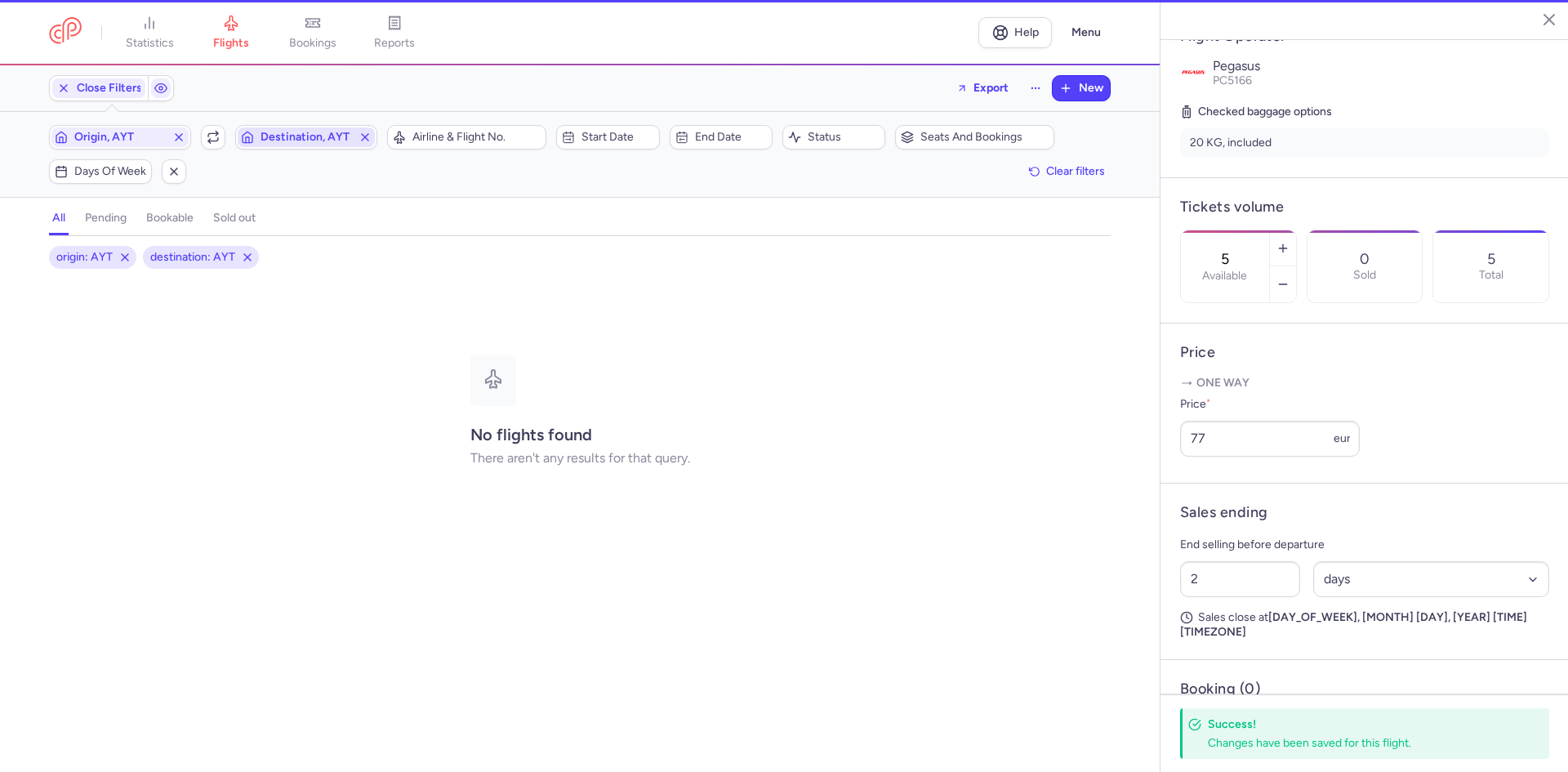 click on "Destination, AYT" at bounding box center [306, 137] 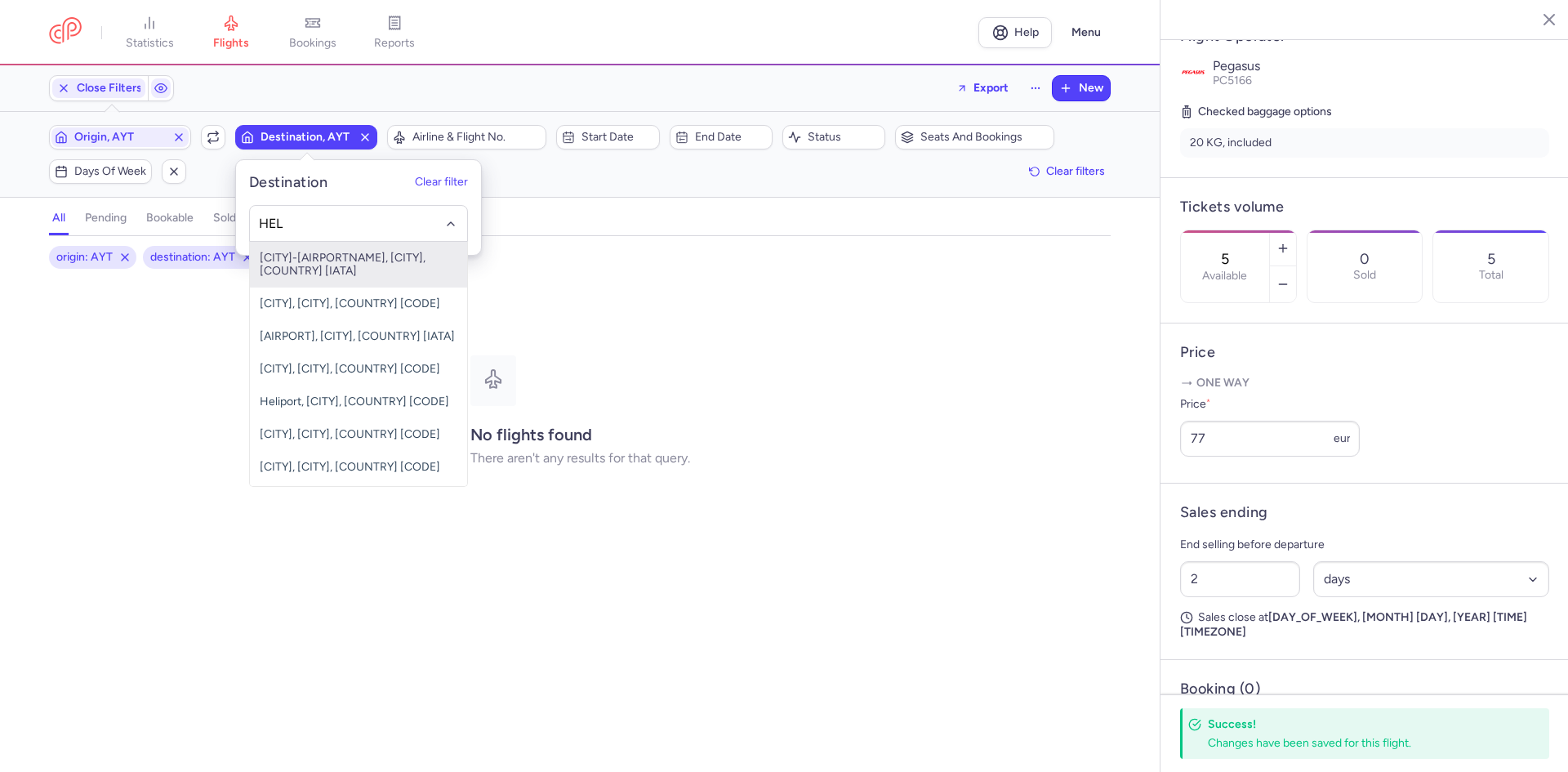 type on "HEL" 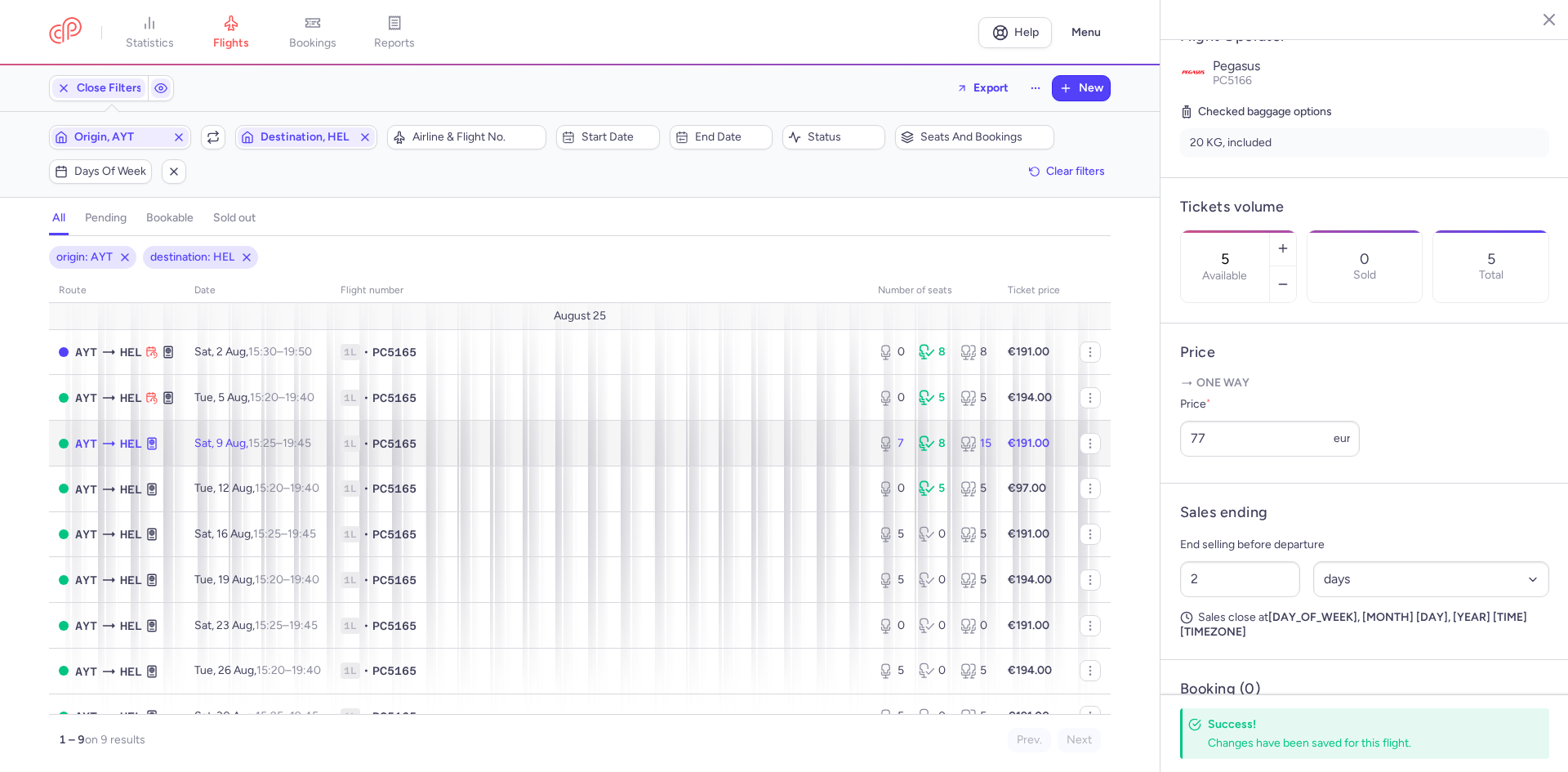 click on "1L • PC5165" 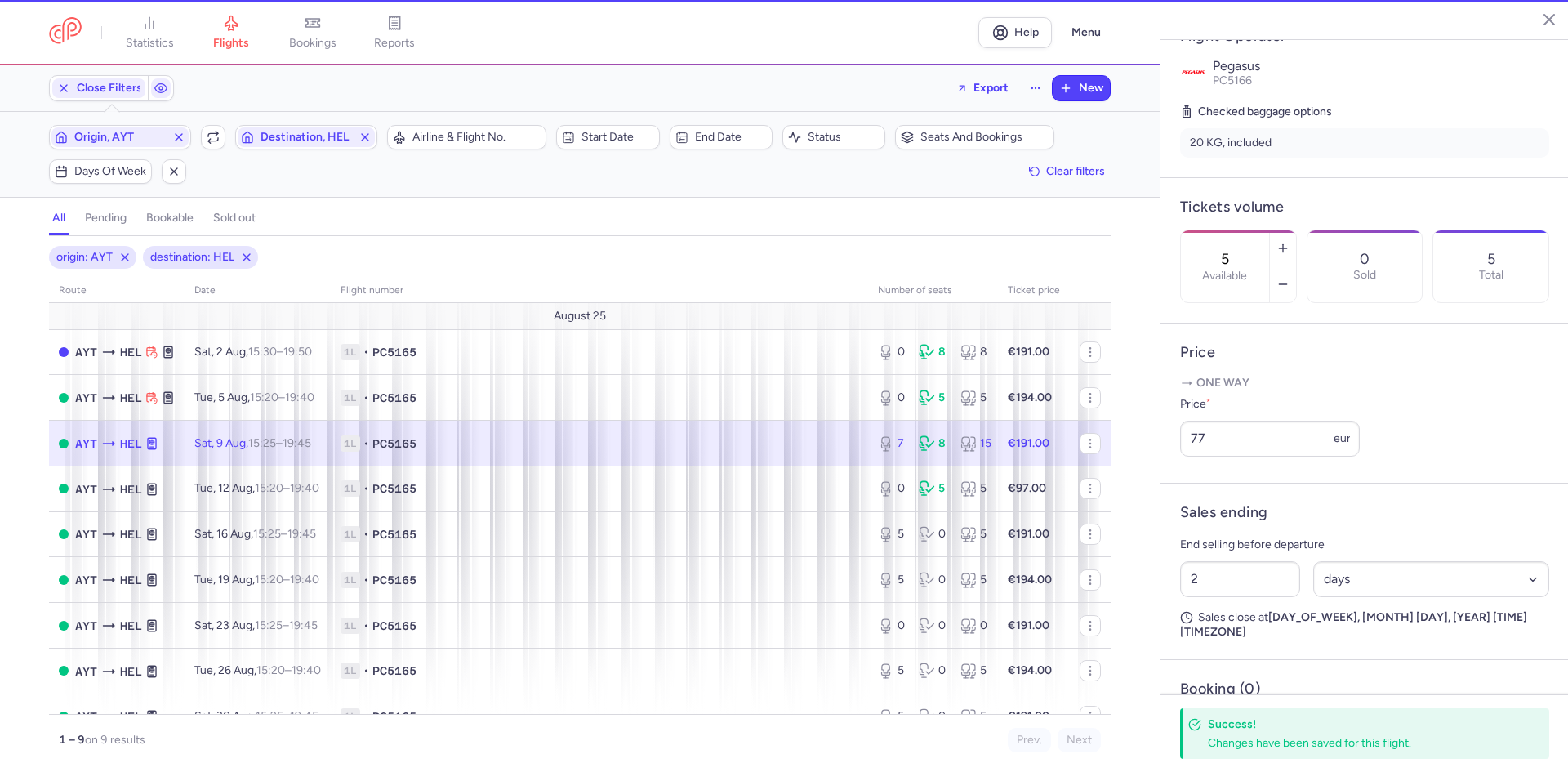 type on "7" 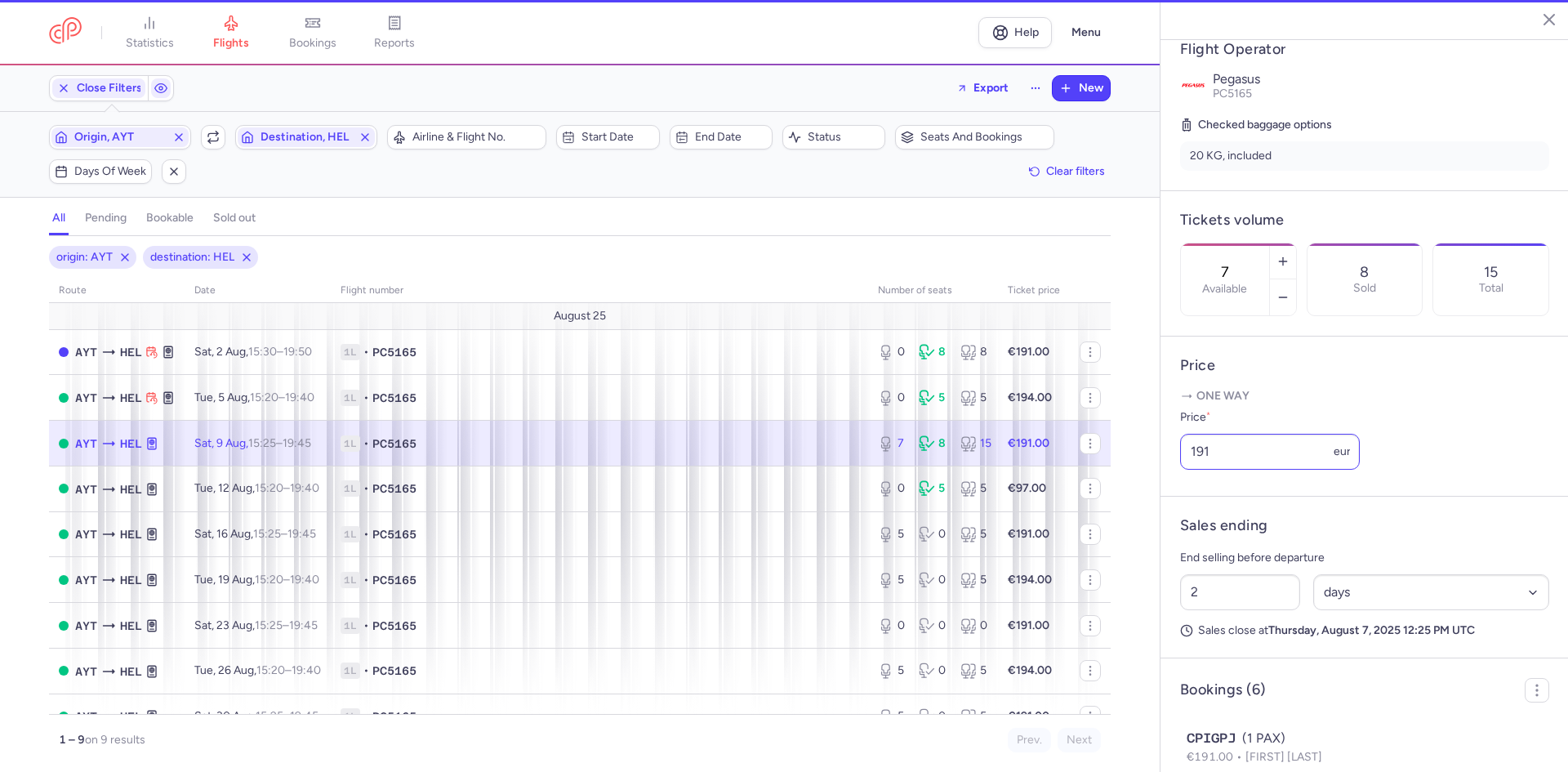 scroll, scrollTop: 340, scrollLeft: 0, axis: vertical 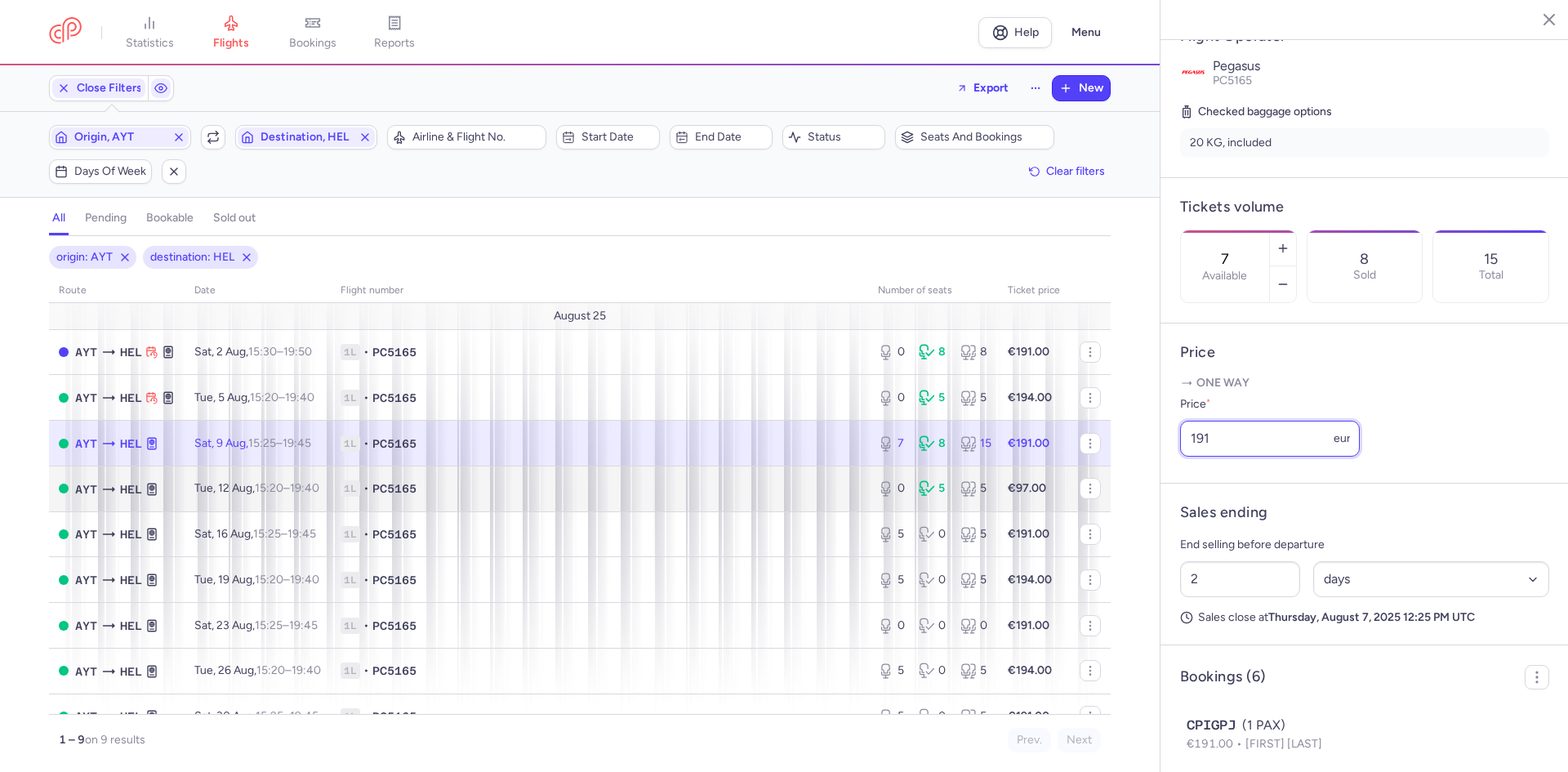 drag, startPoint x: 1212, startPoint y: 484, endPoint x: 1034, endPoint y: 475, distance: 178.22738 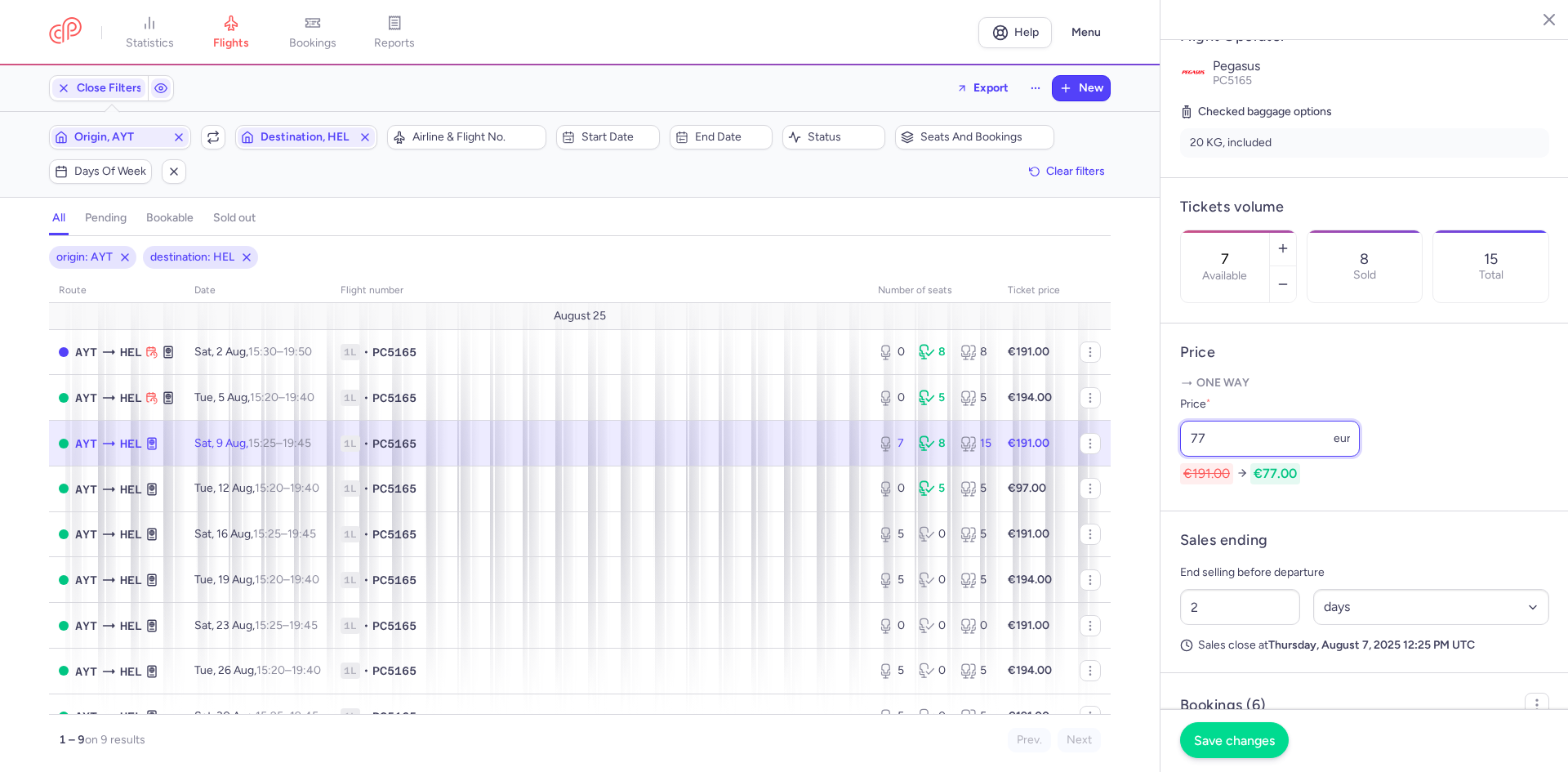 type on "77" 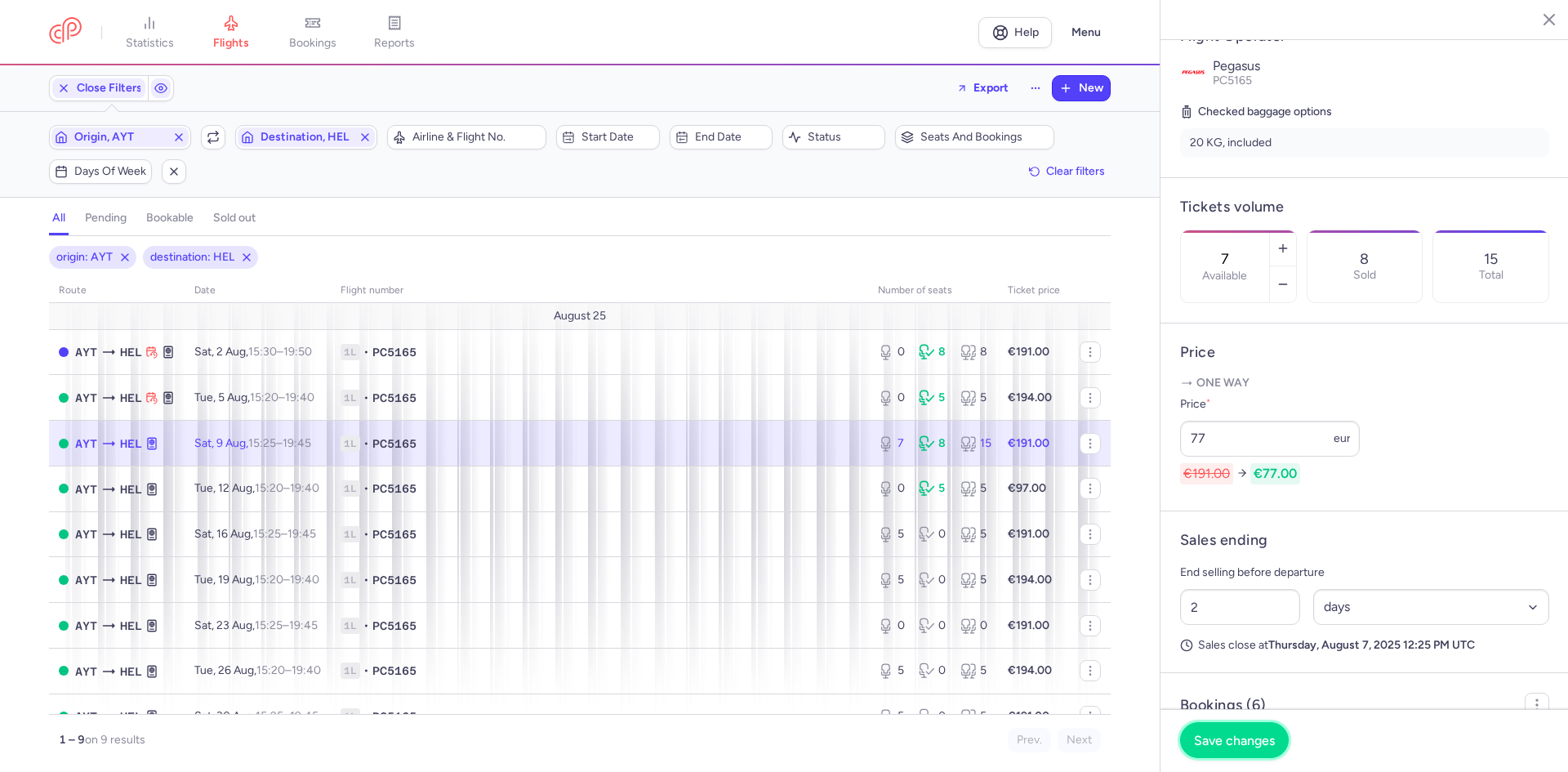 click on "Save changes" at bounding box center [1234, 740] 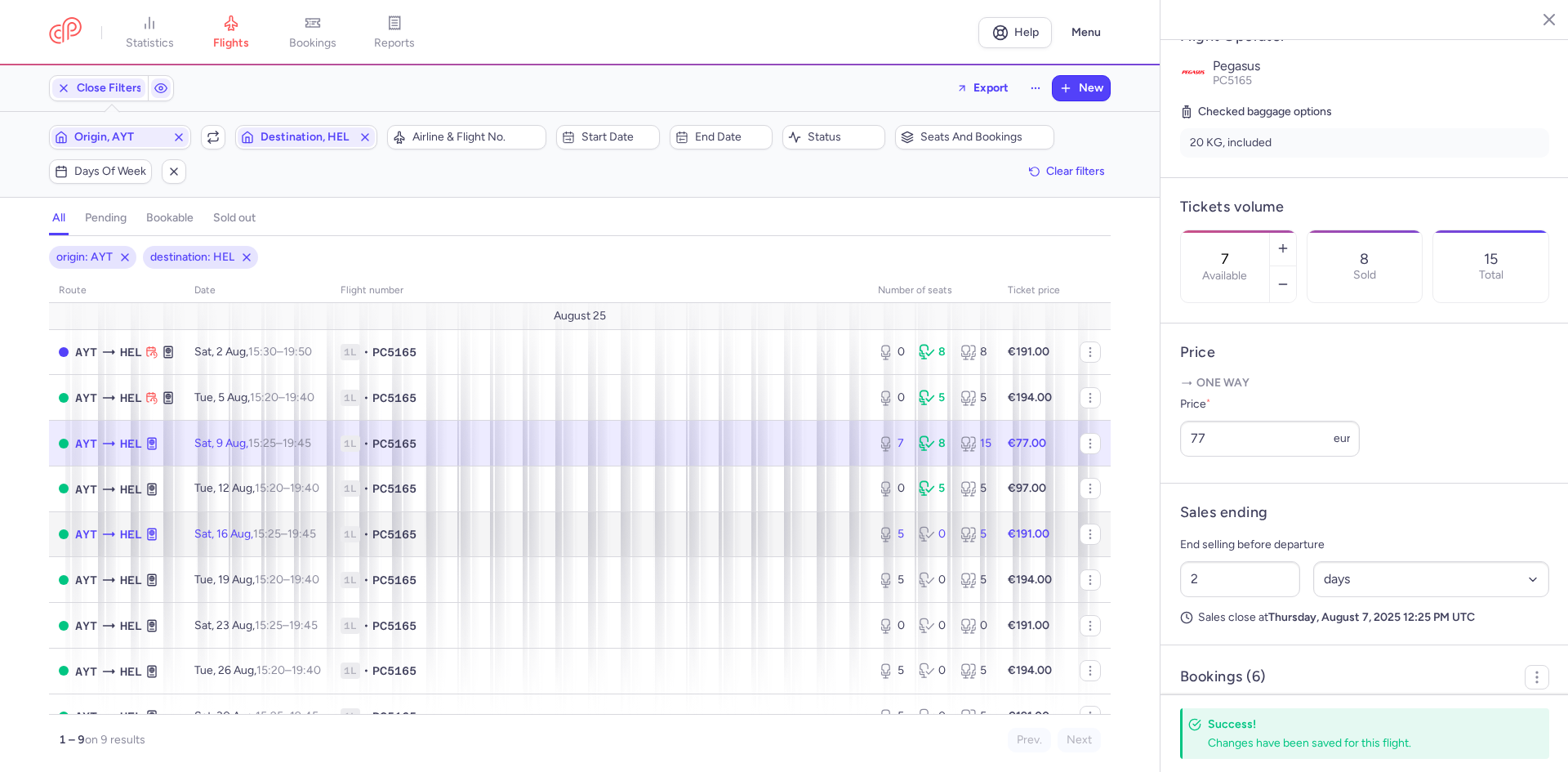 click on "1L • PC5165" 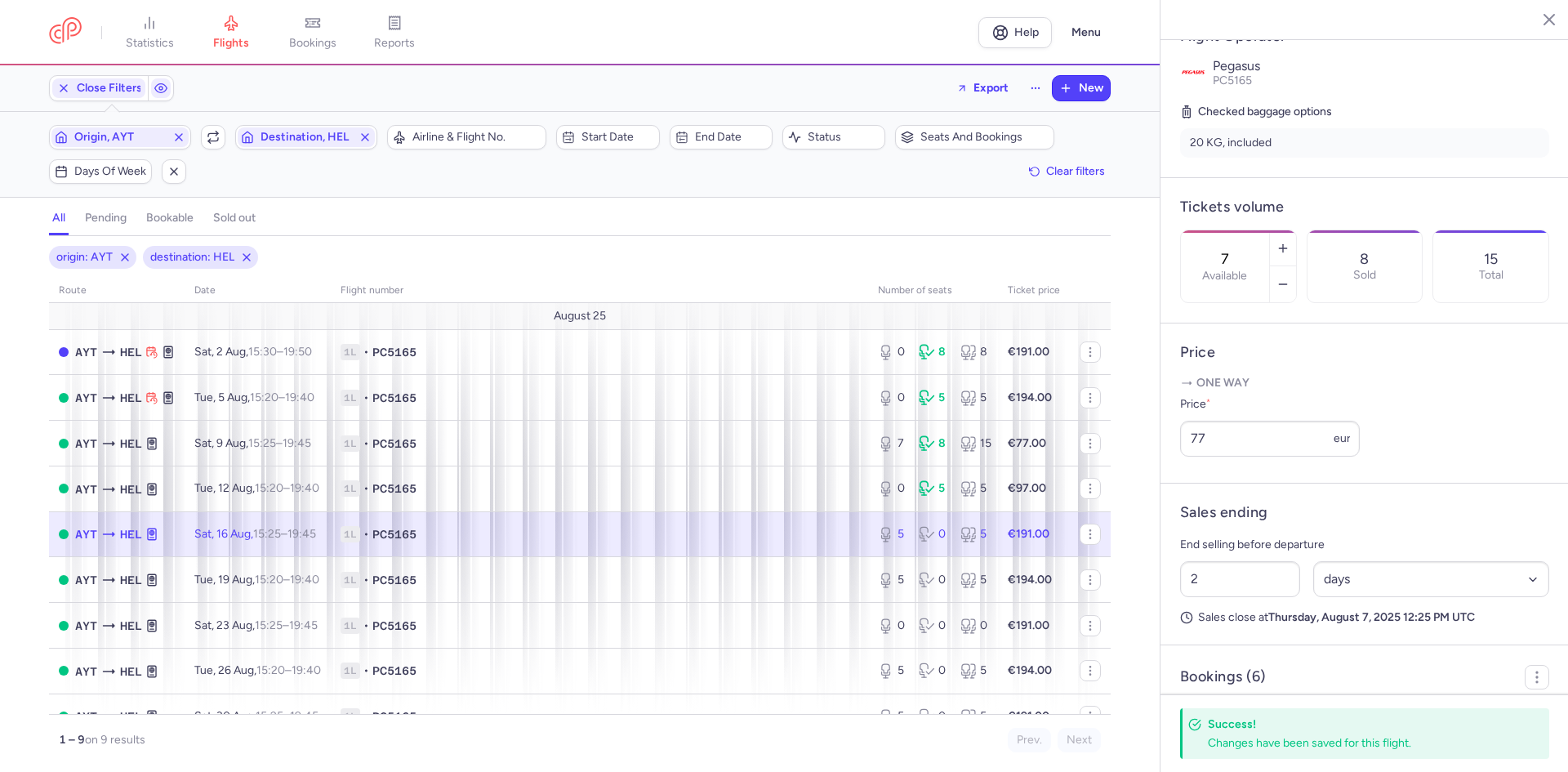 type on "5" 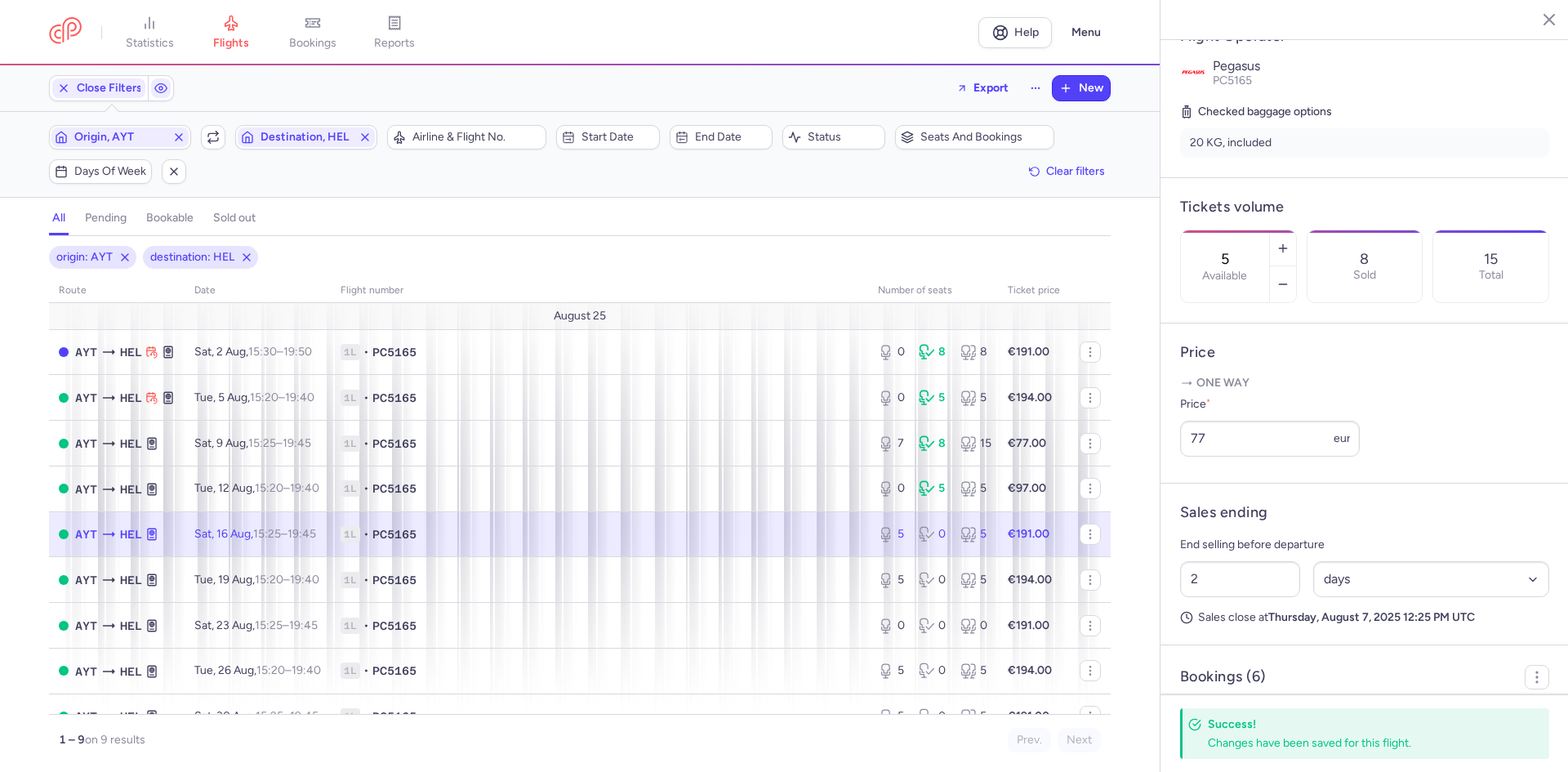 scroll, scrollTop: 327, scrollLeft: 0, axis: vertical 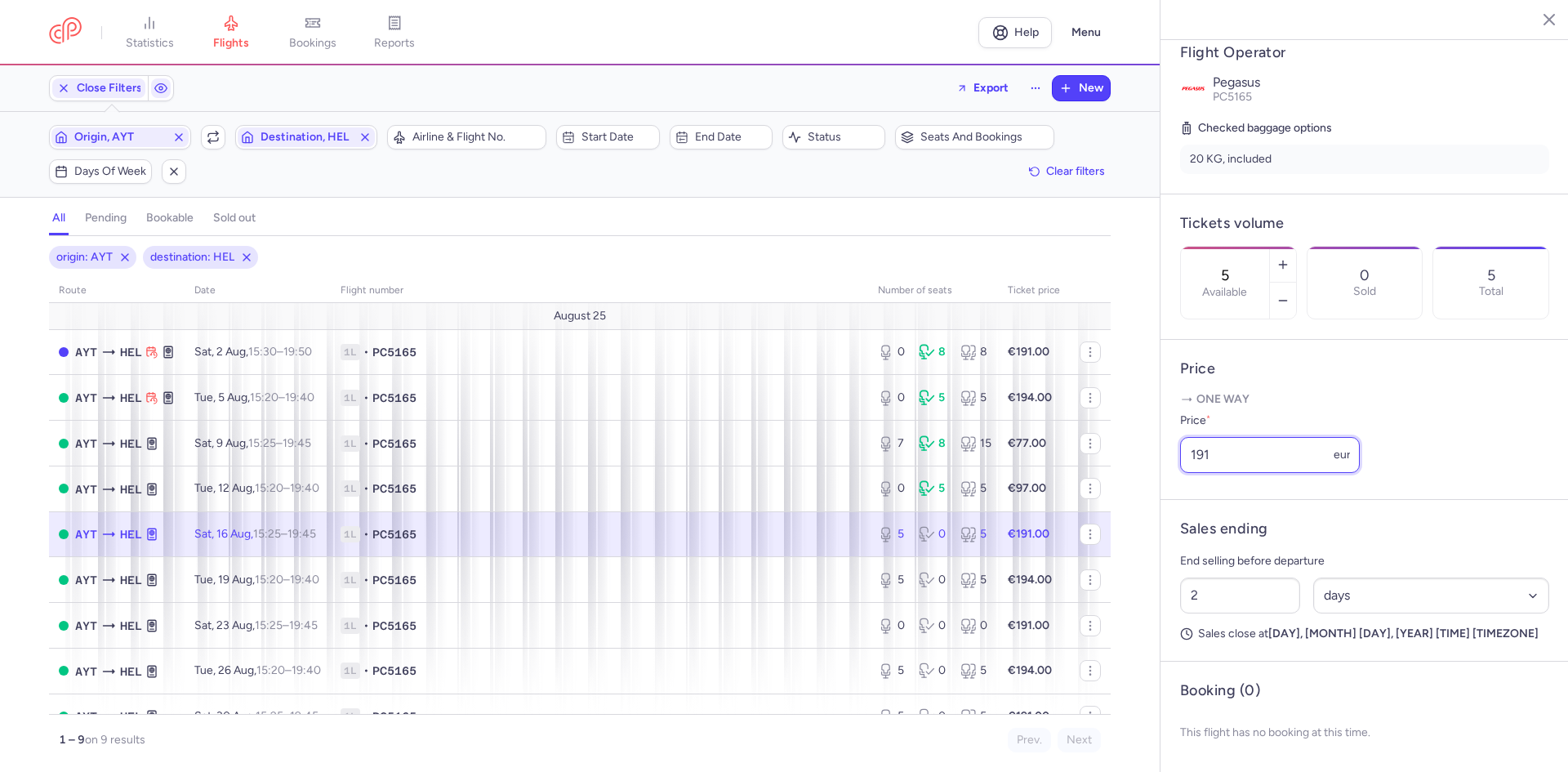 drag, startPoint x: 1211, startPoint y: 475, endPoint x: 1116, endPoint y: 462, distance: 95.88535 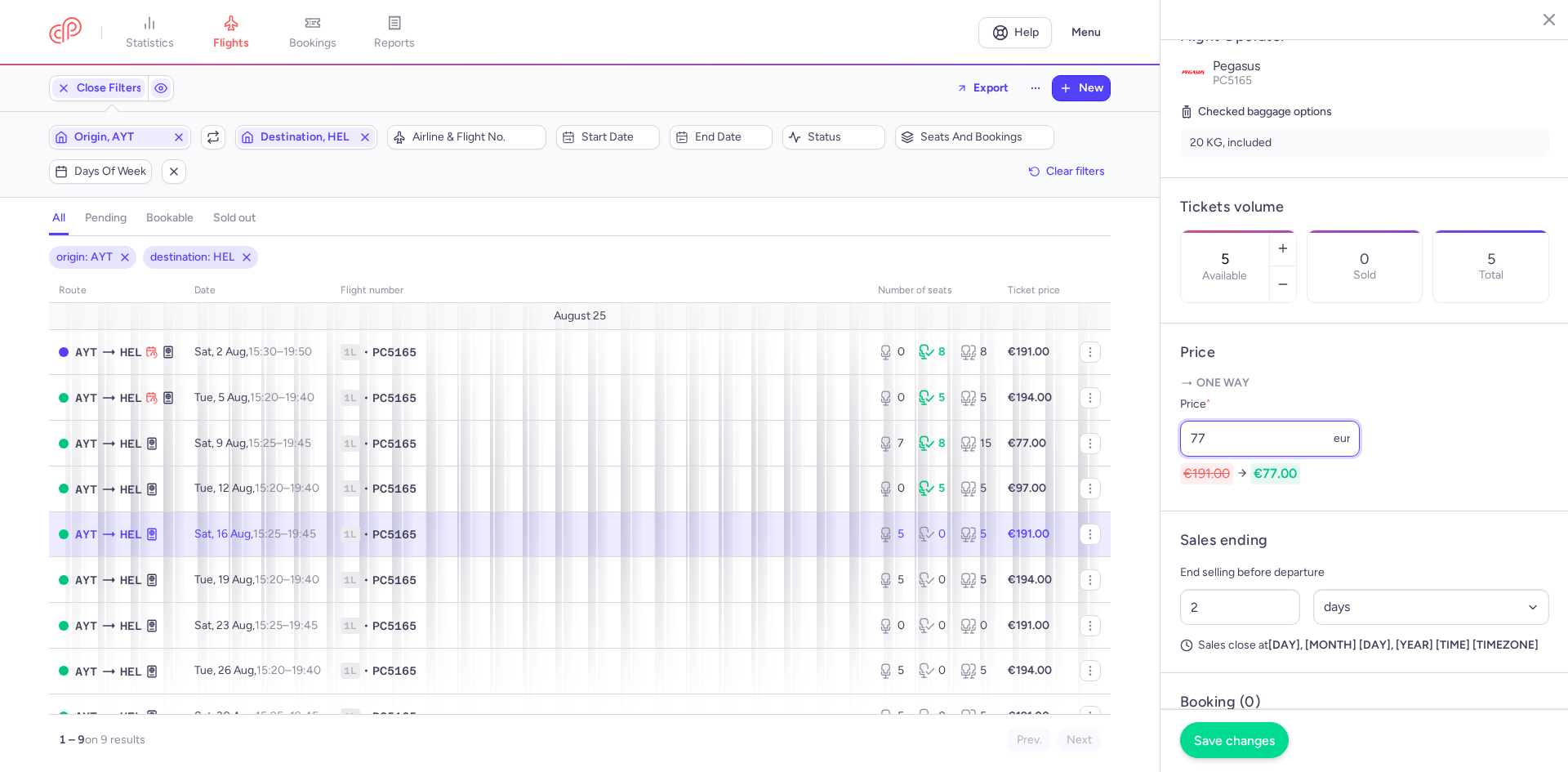 type on "77" 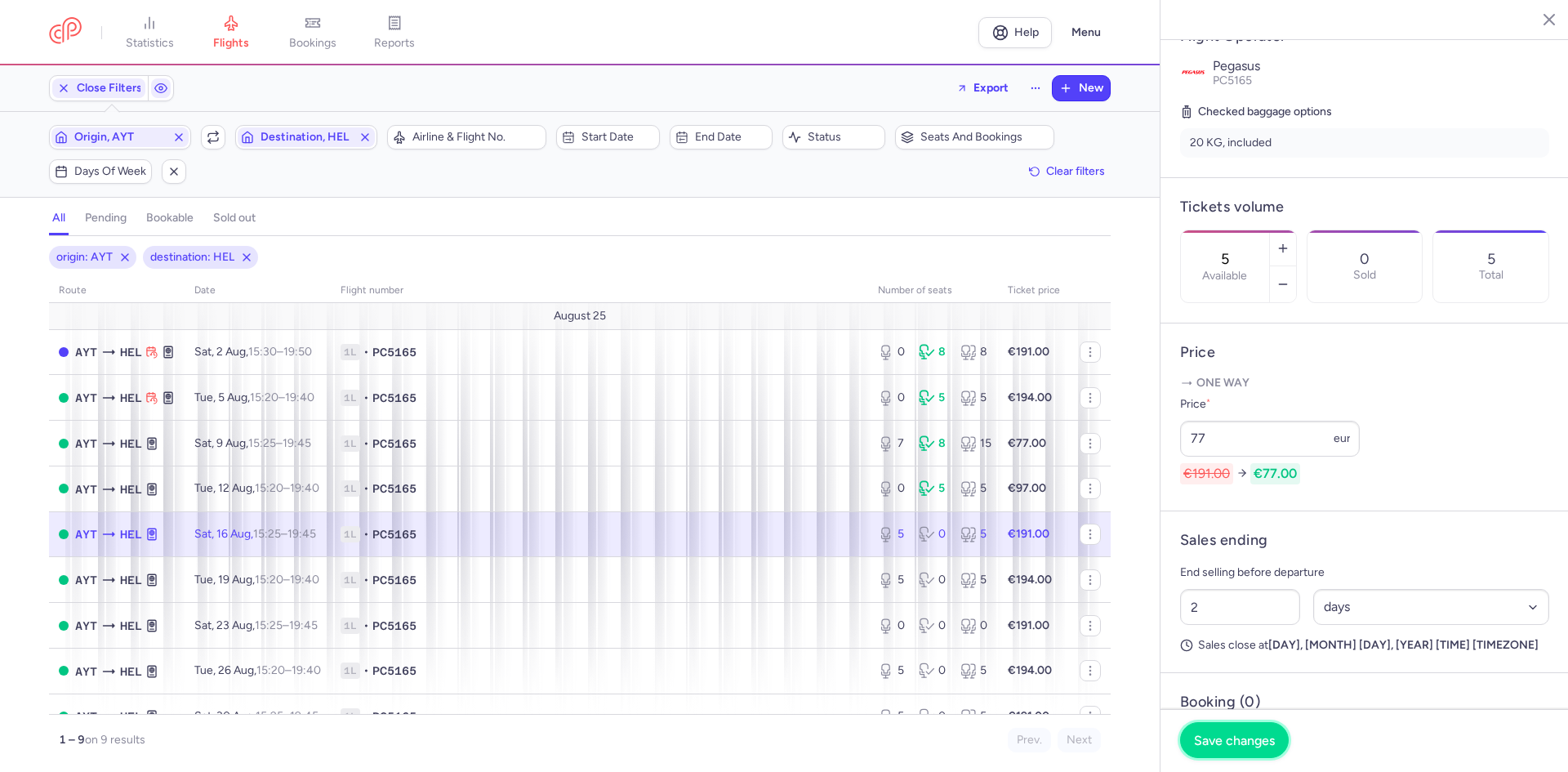 click on "Save changes" at bounding box center [1234, 740] 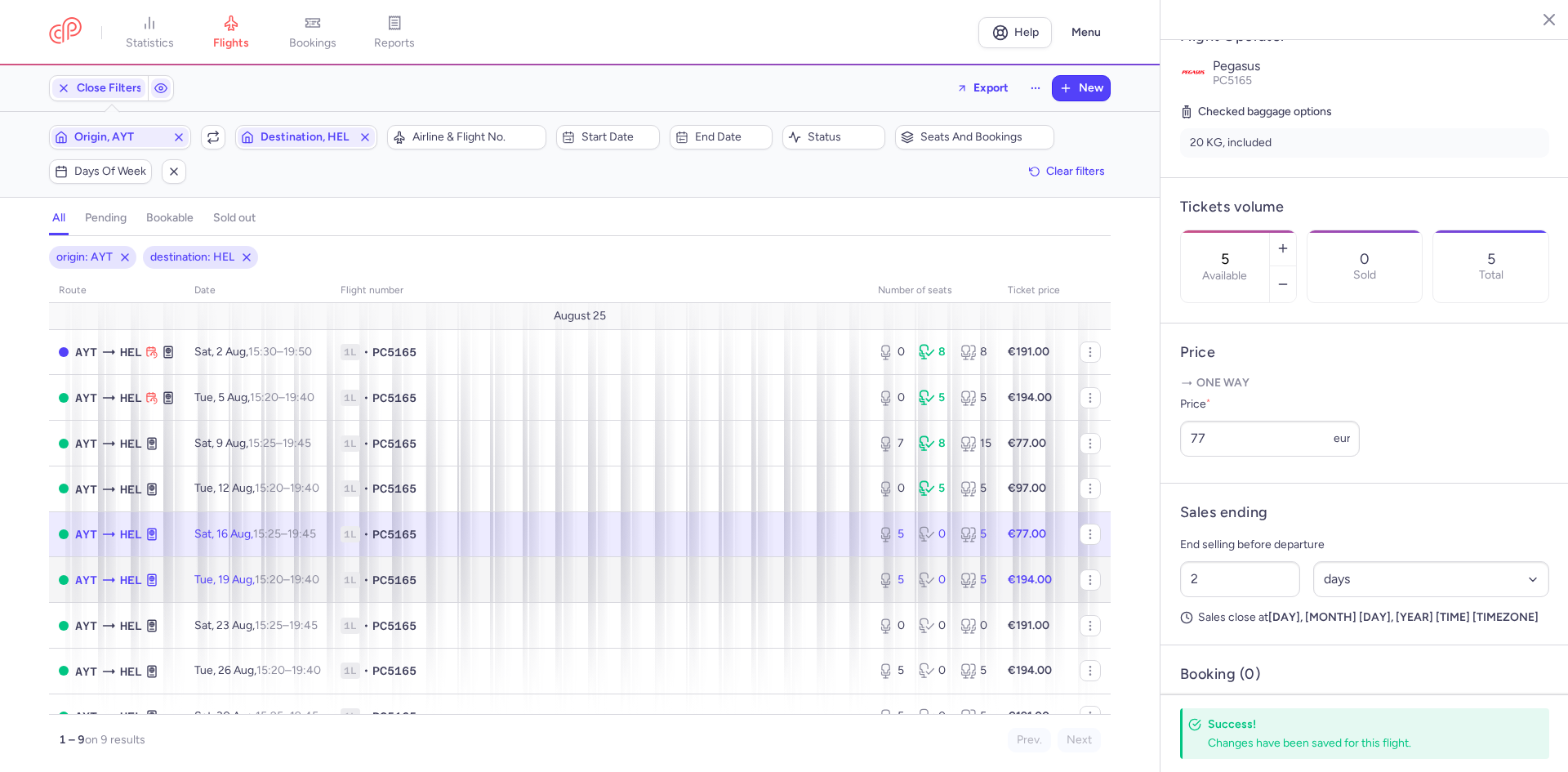 click on "5 0 5" 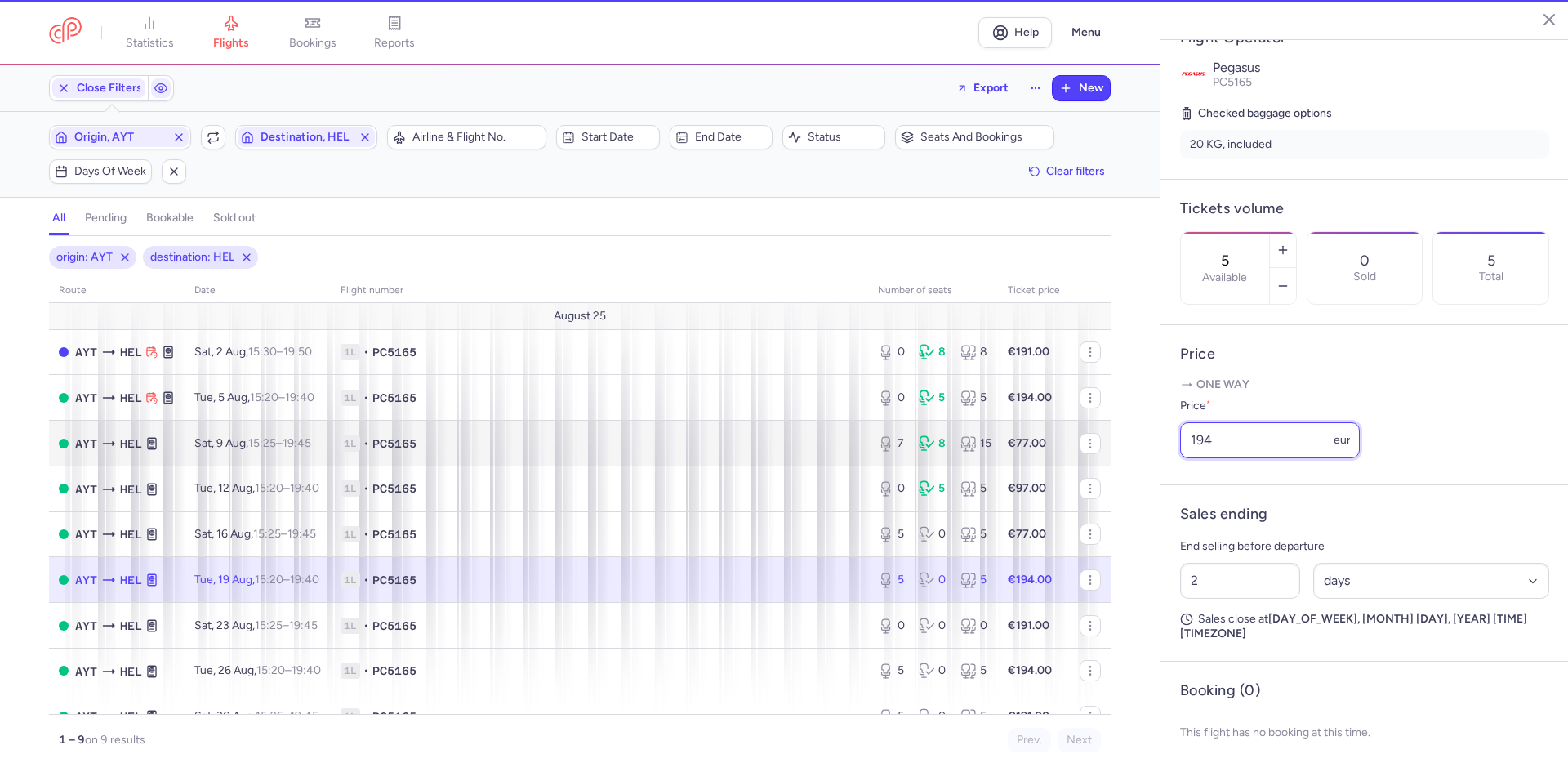 drag, startPoint x: 1232, startPoint y: 475, endPoint x: 1021, endPoint y: 457, distance: 211.76638 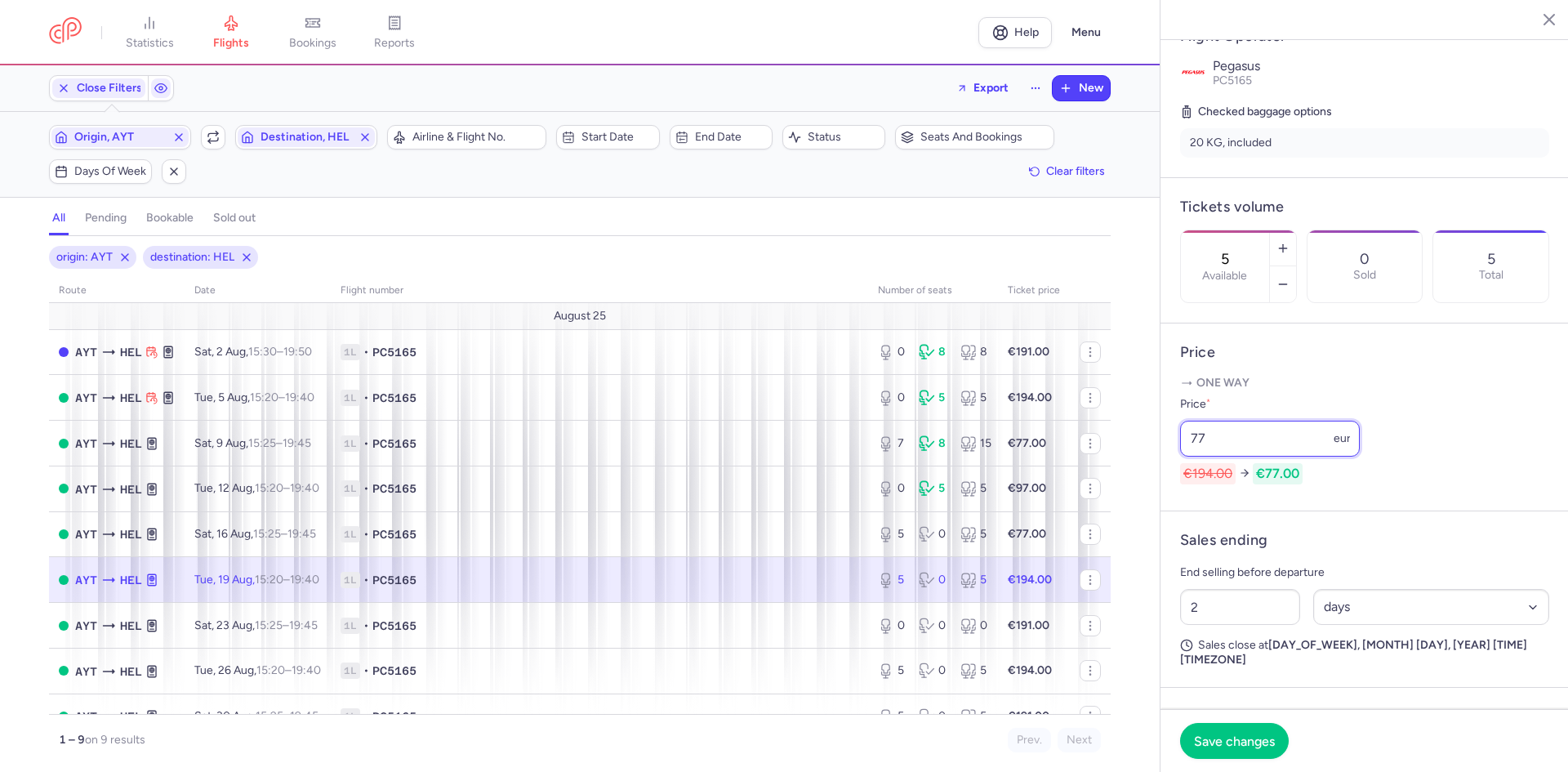 type on "77" 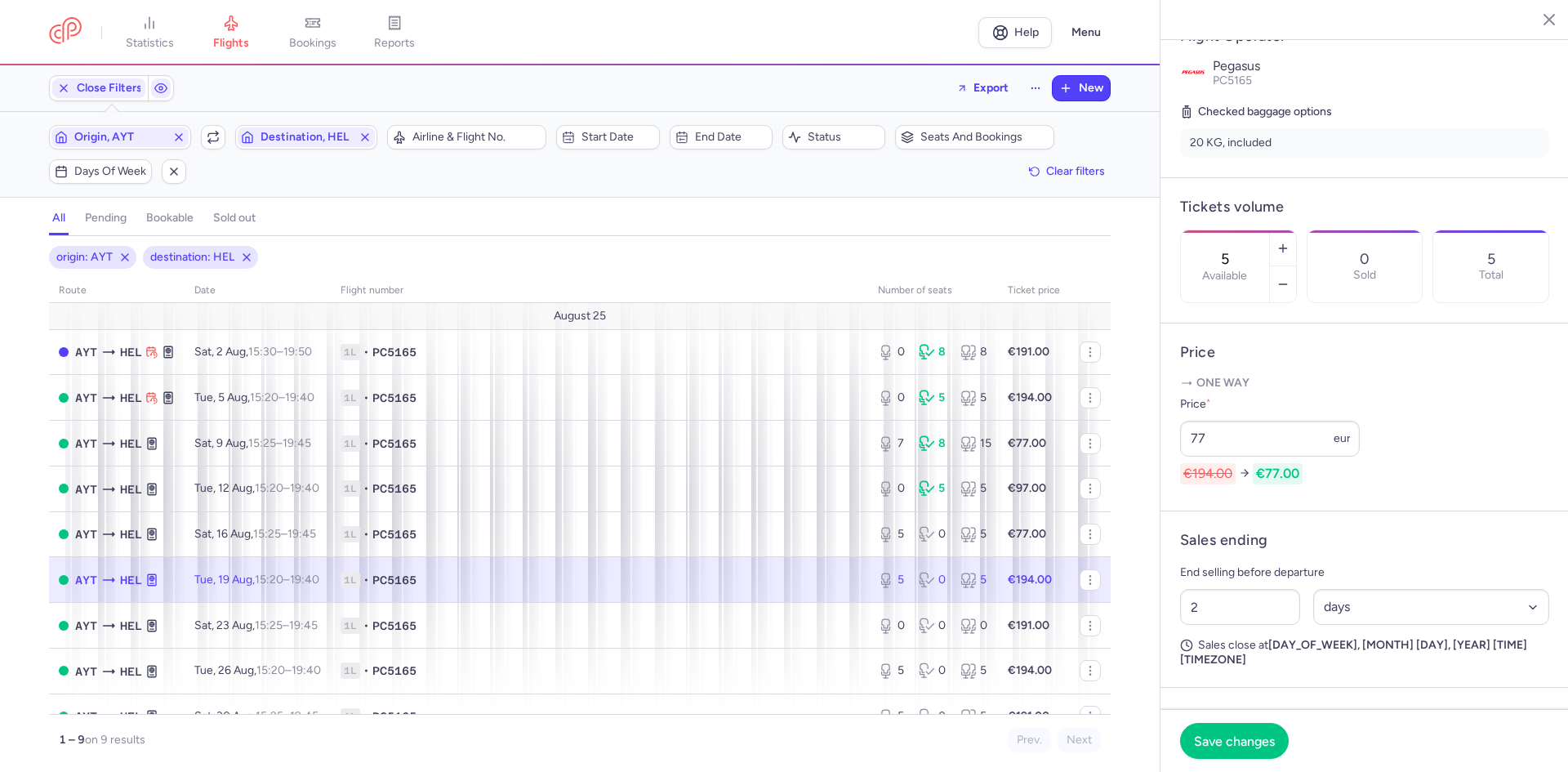 click on "Save changes" 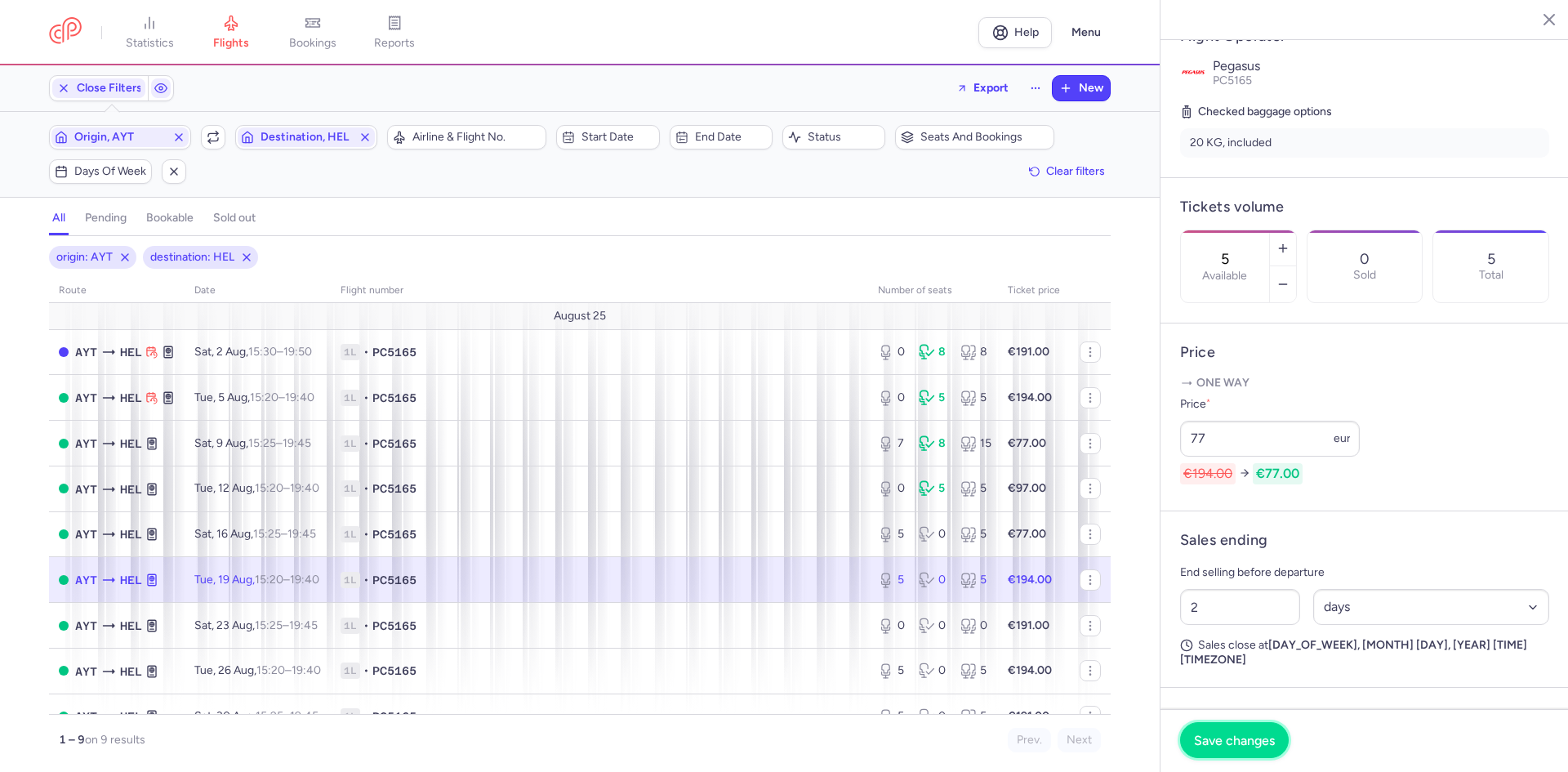 click on "Save changes" at bounding box center (1234, 740) 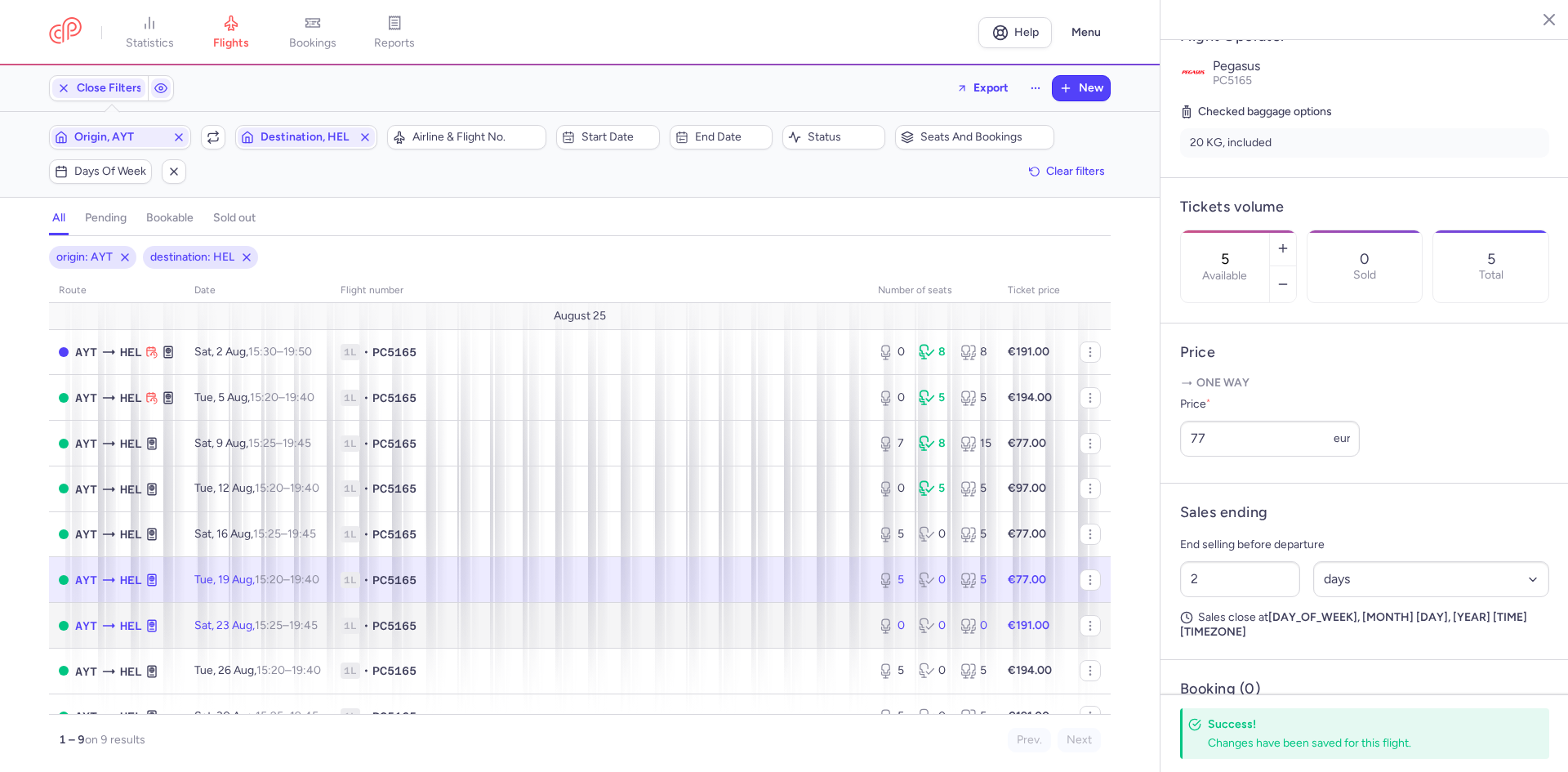 drag, startPoint x: 791, startPoint y: 618, endPoint x: 834, endPoint y: 617, distance: 43.011626 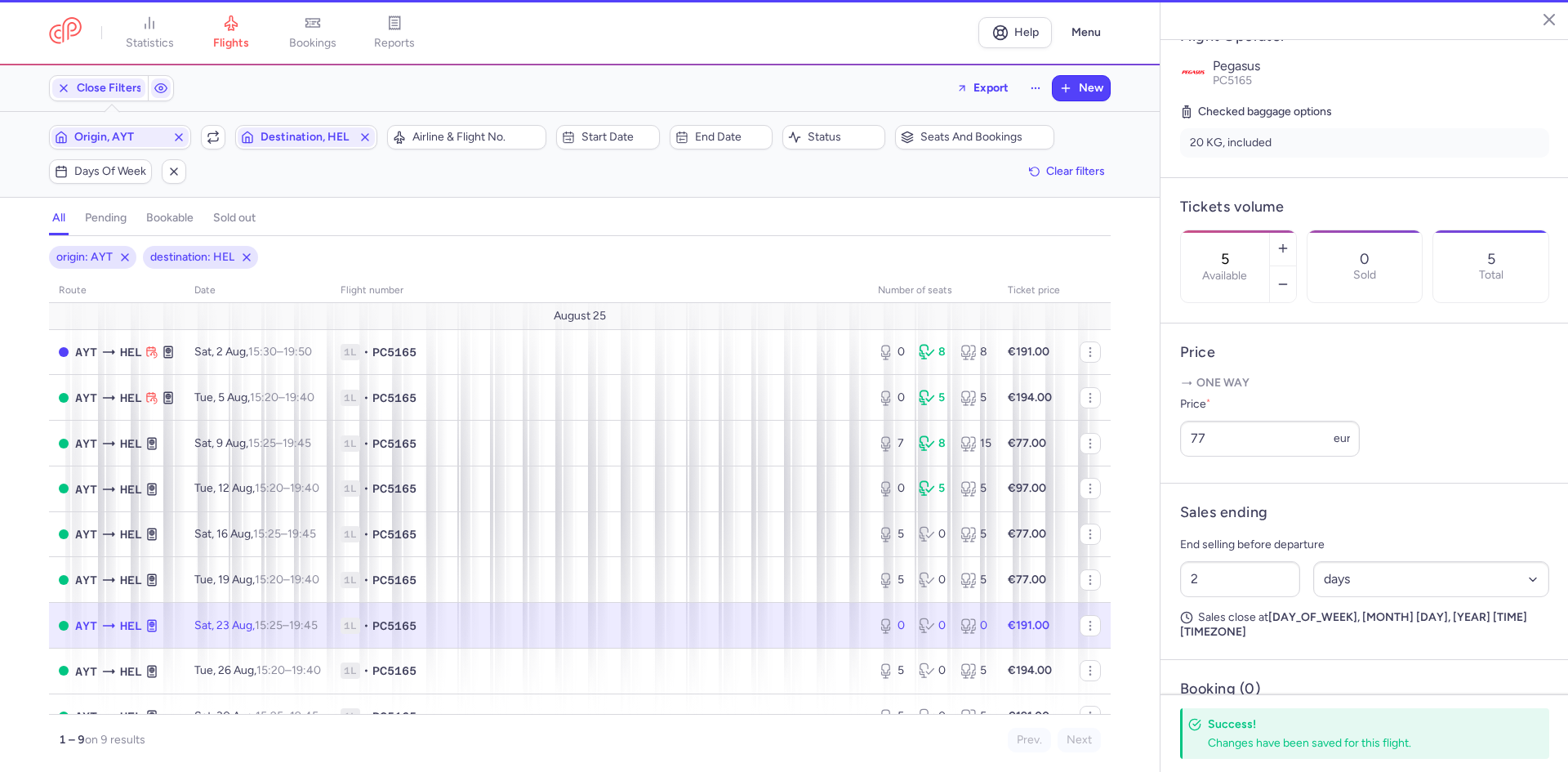 type on "0" 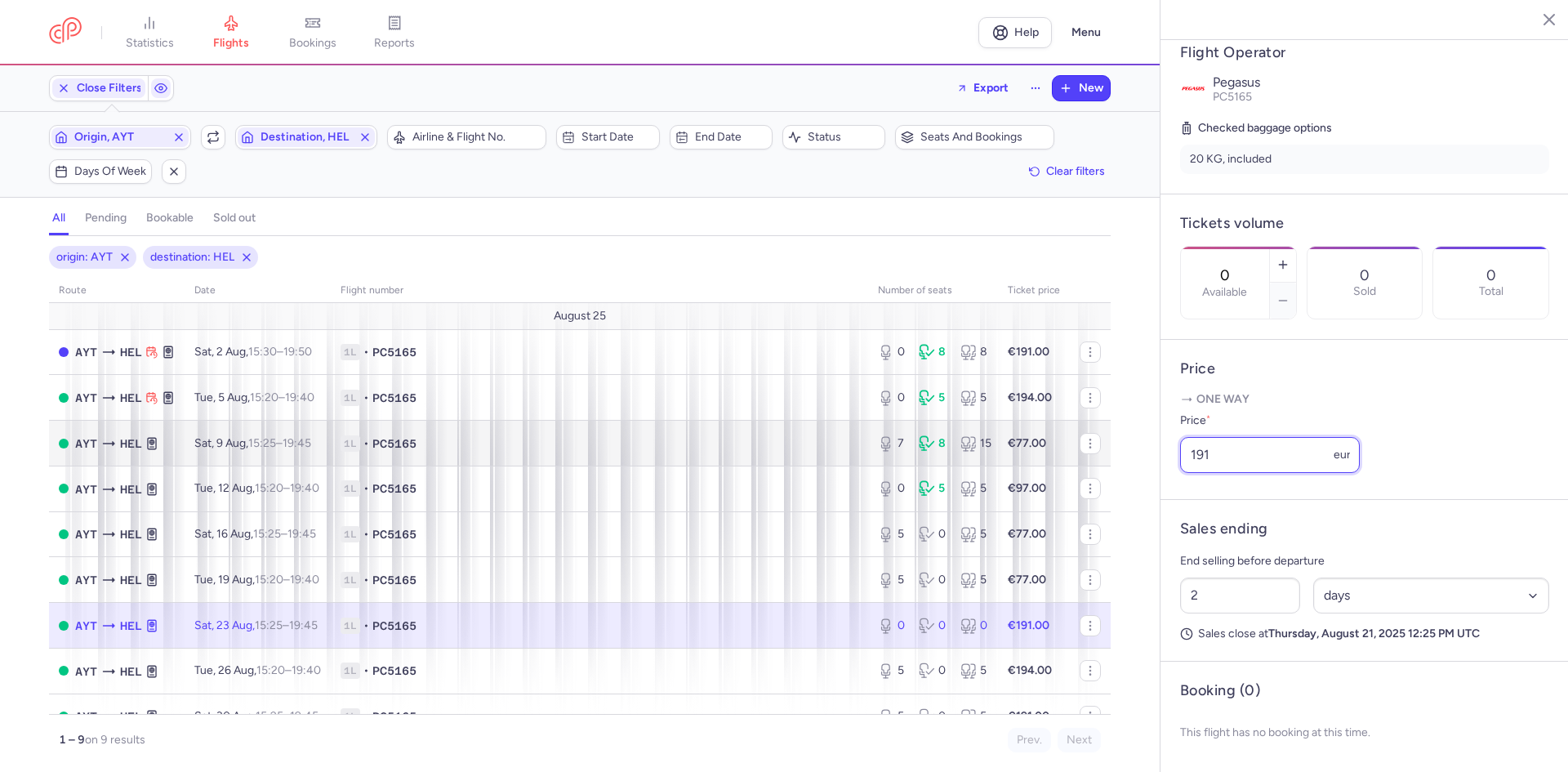 drag, startPoint x: 1258, startPoint y: 484, endPoint x: 990, endPoint y: 431, distance: 273.1904 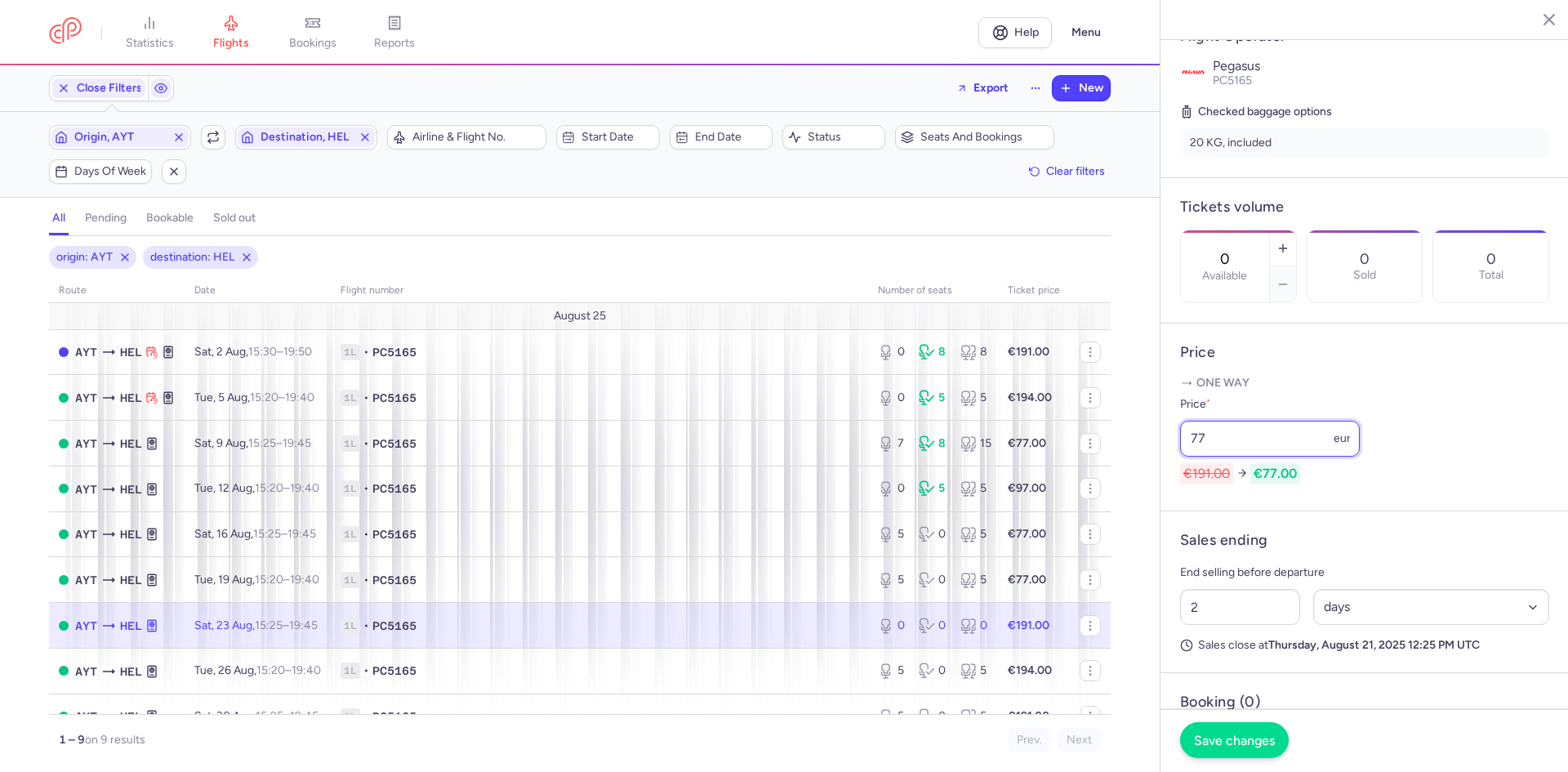 type on "77" 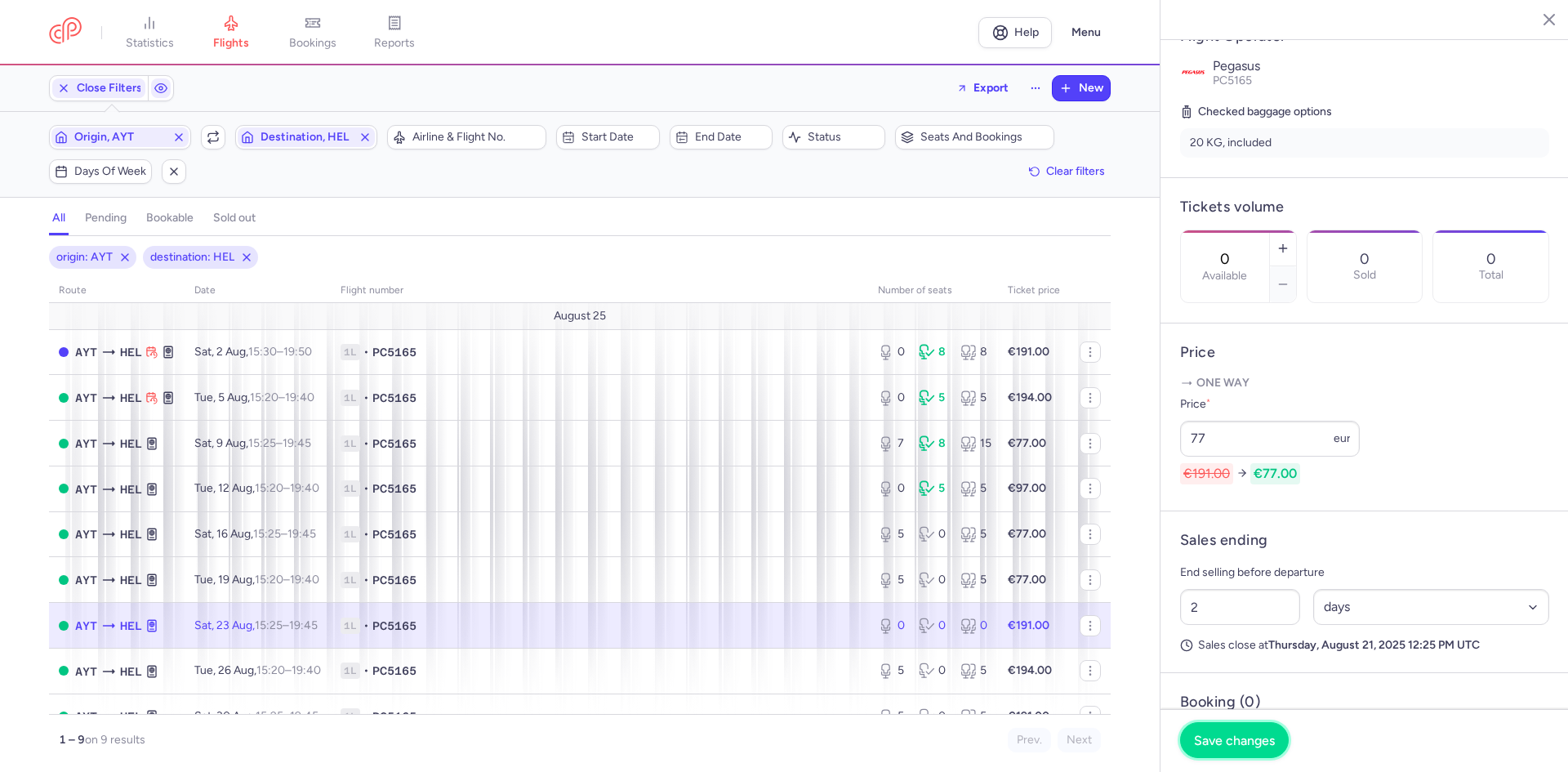 click on "Save changes" at bounding box center [1234, 740] 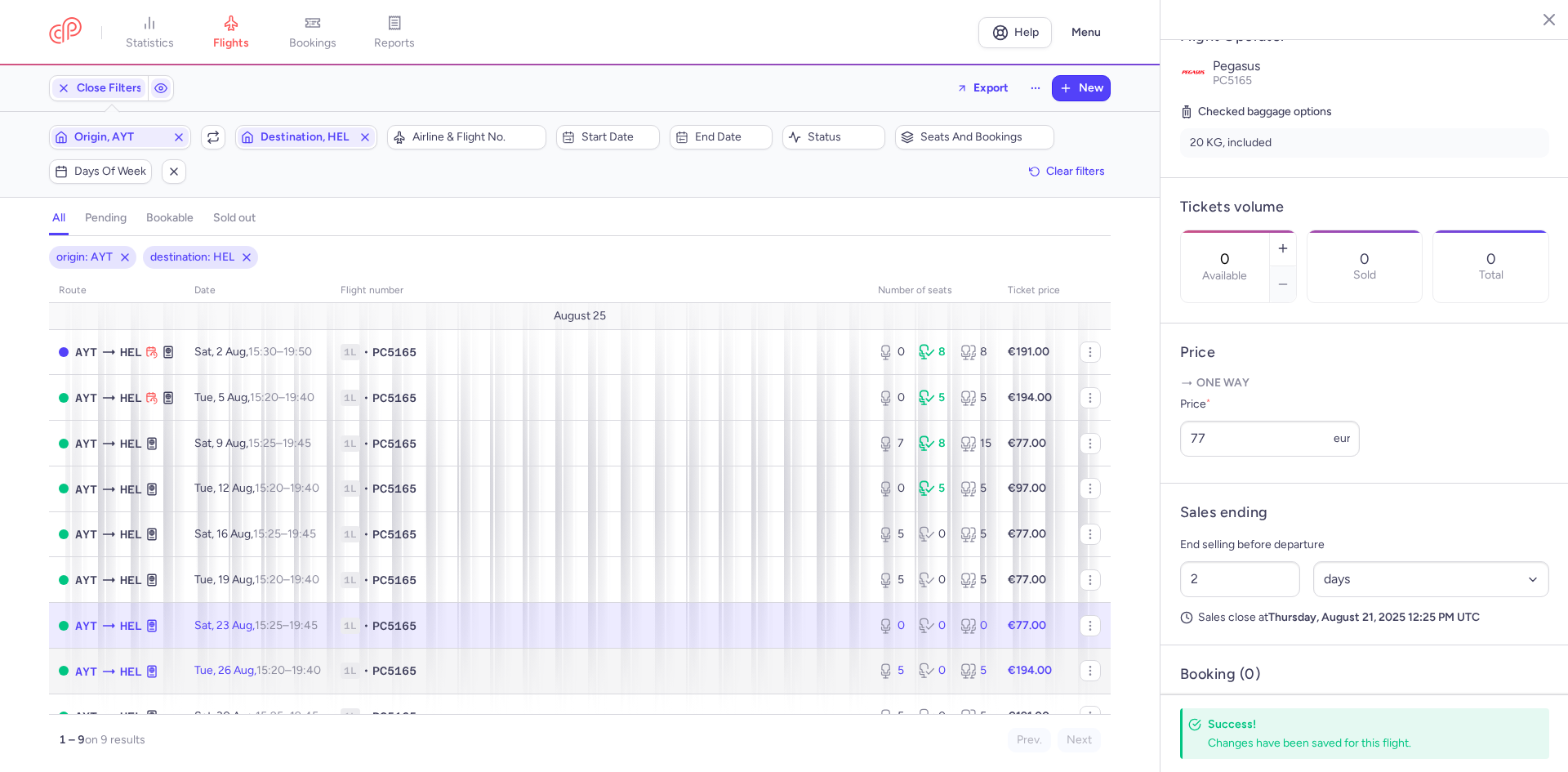 click on "1L • PC5165" 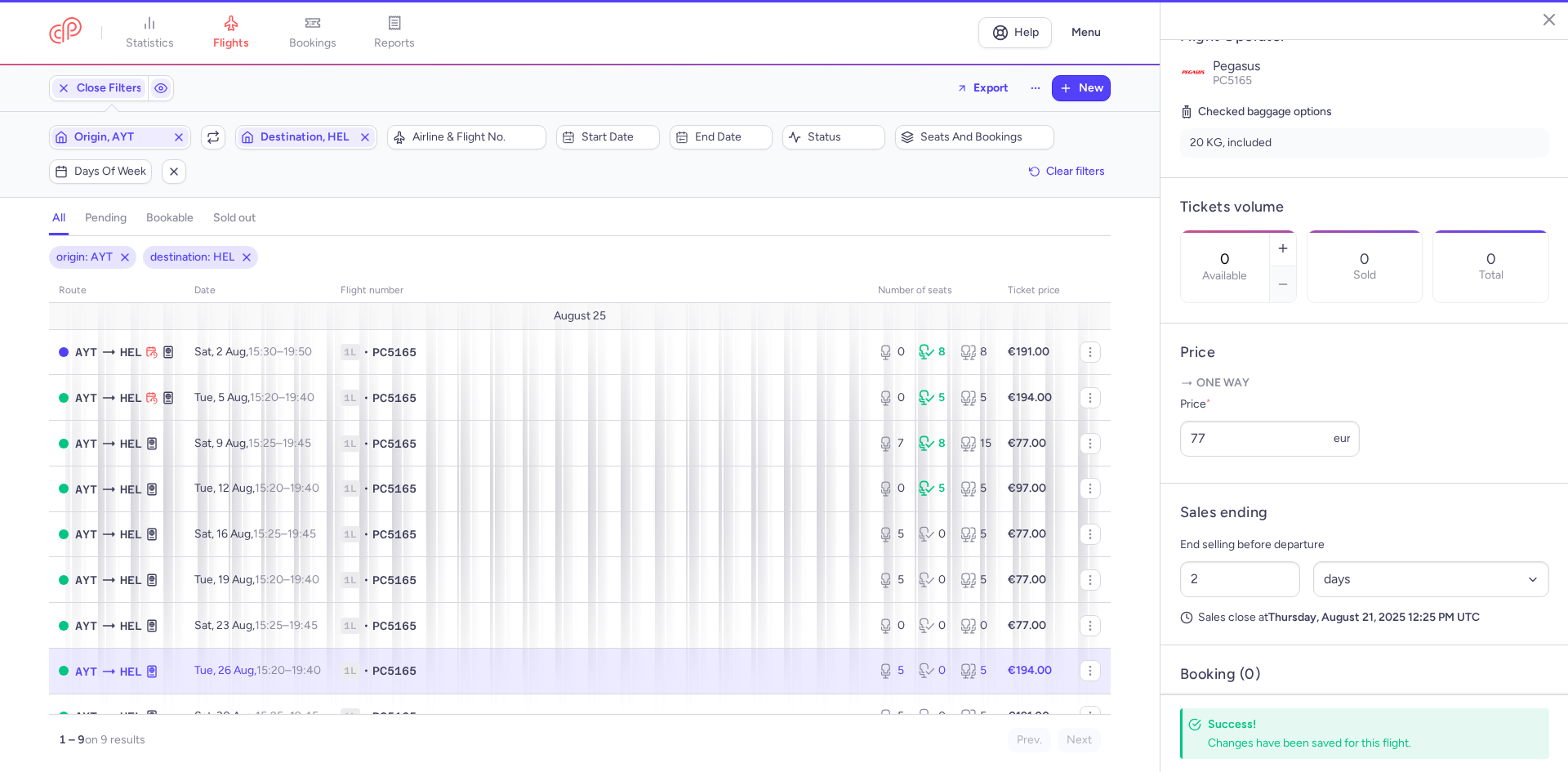 type on "5" 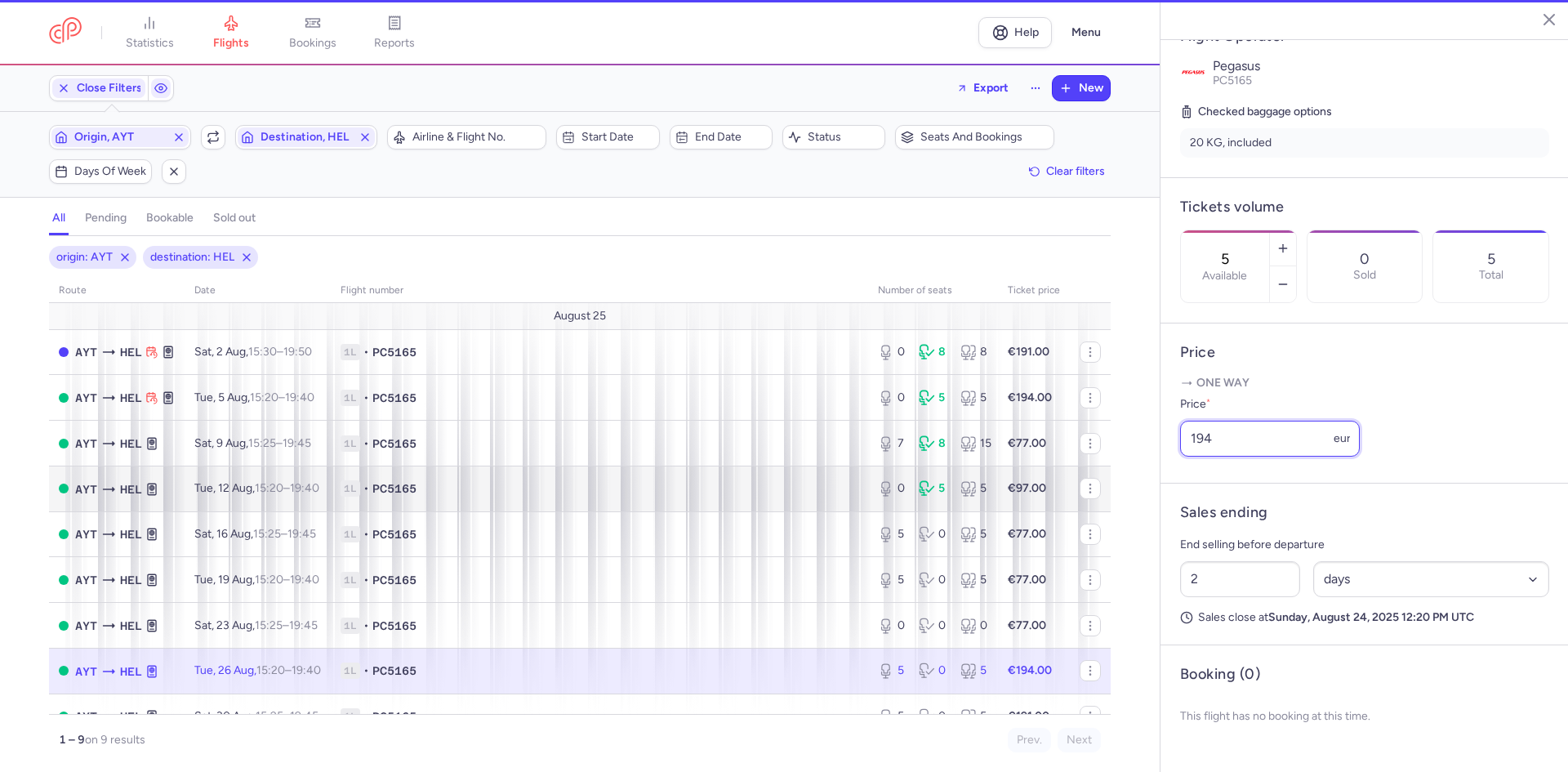 drag, startPoint x: 1207, startPoint y: 482, endPoint x: 816, endPoint y: 468, distance: 391.25056 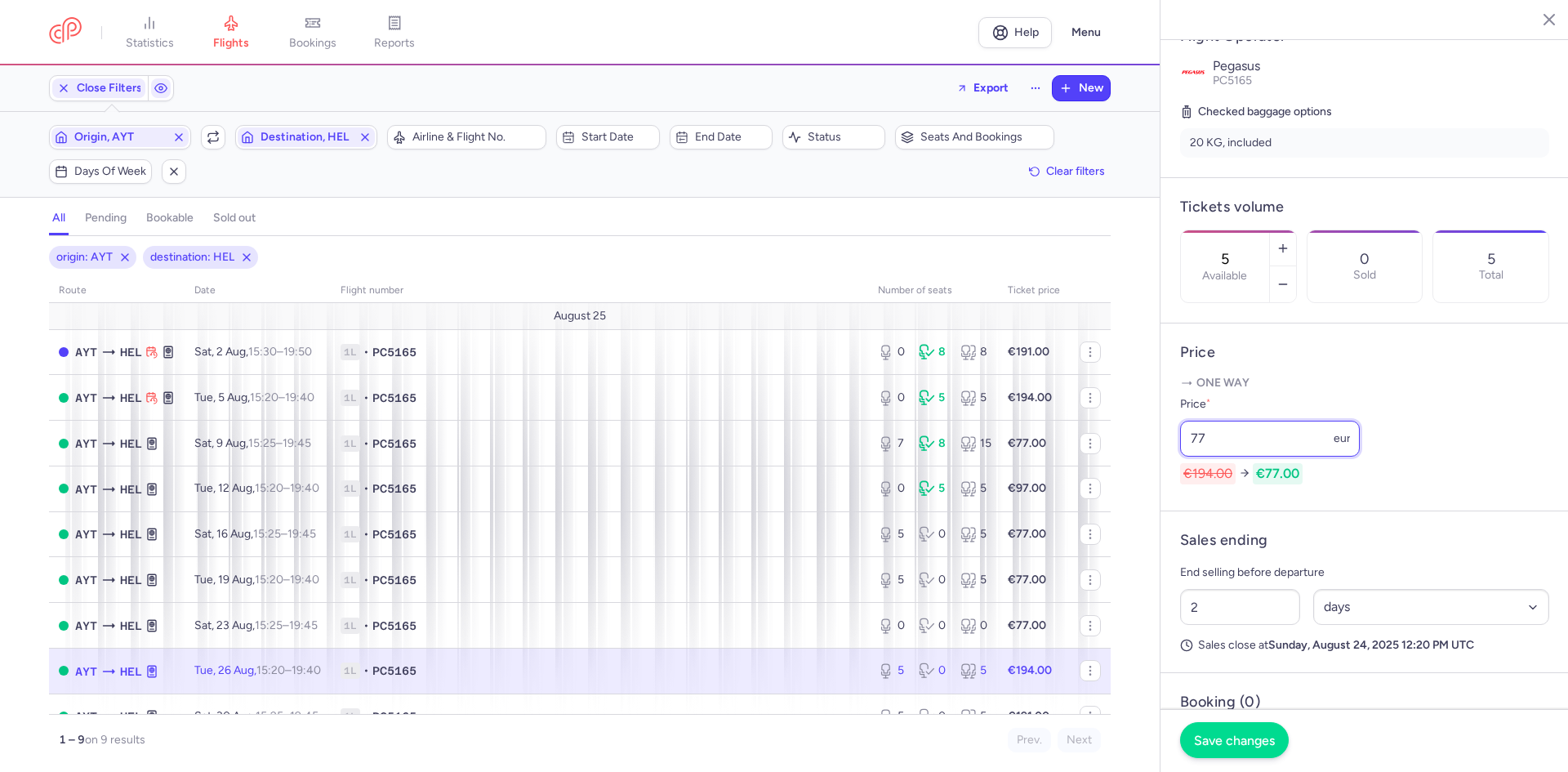 type on "77" 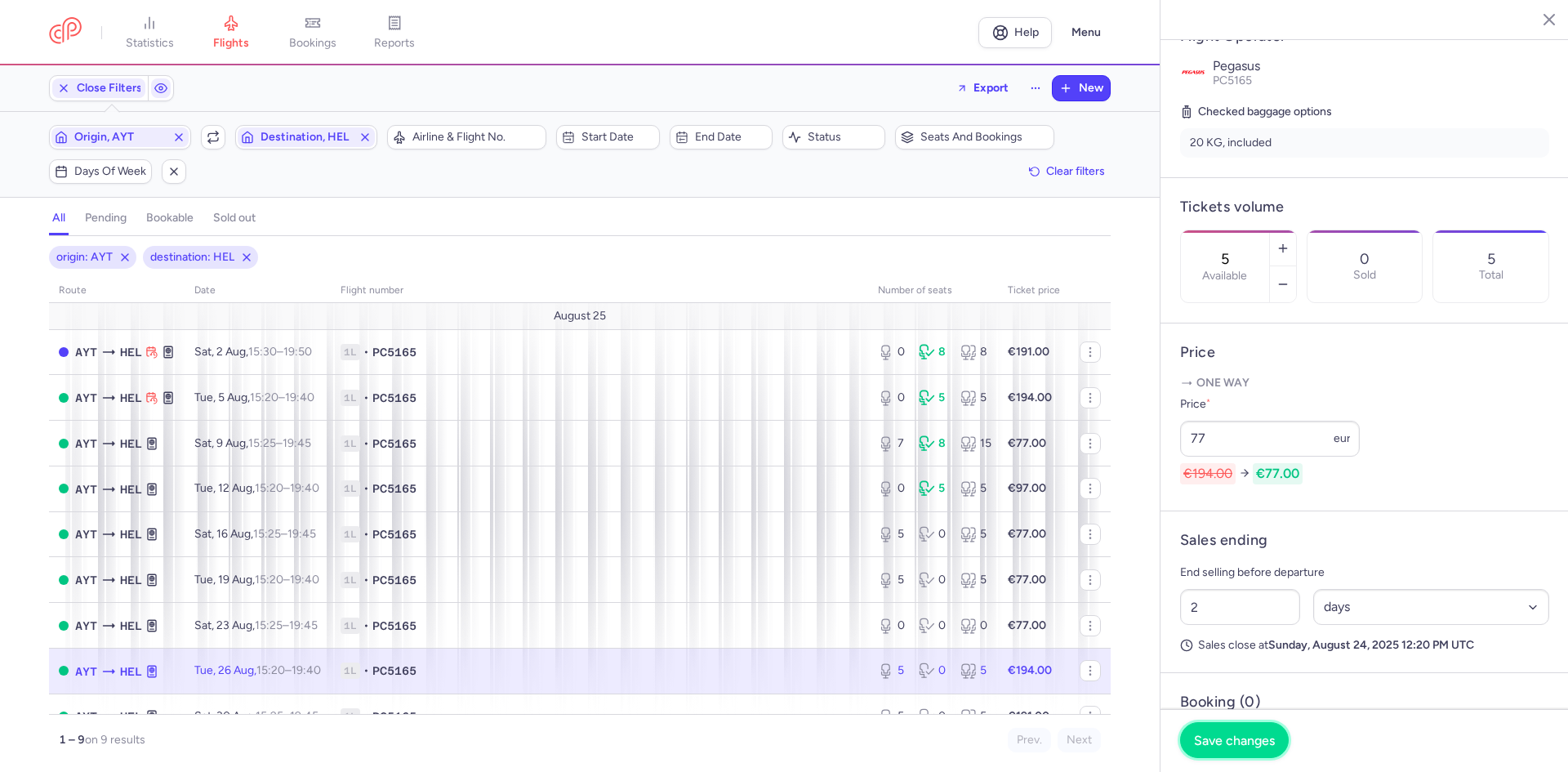 click on "Save changes" at bounding box center (1234, 740) 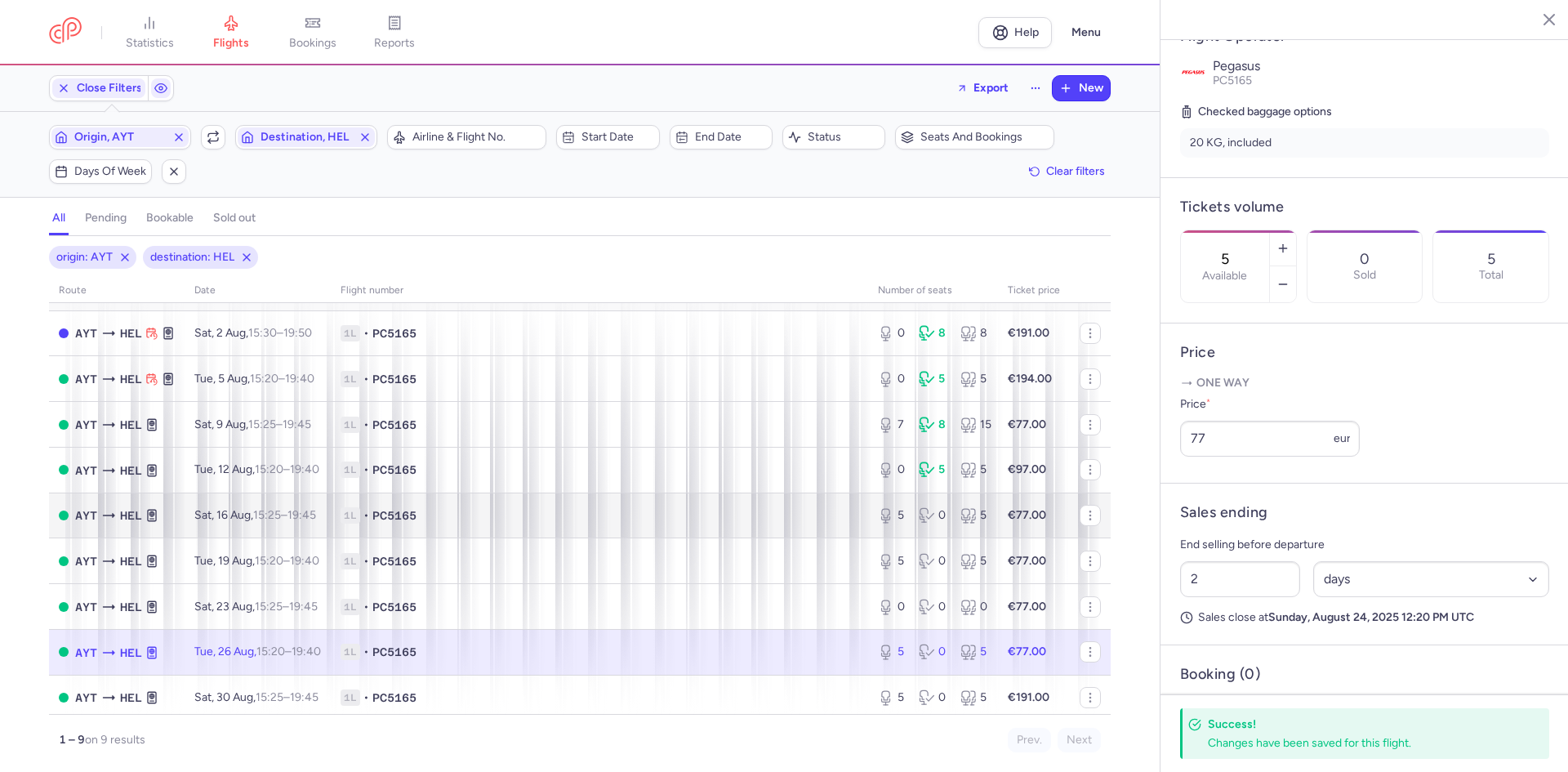 scroll, scrollTop: 25, scrollLeft: 0, axis: vertical 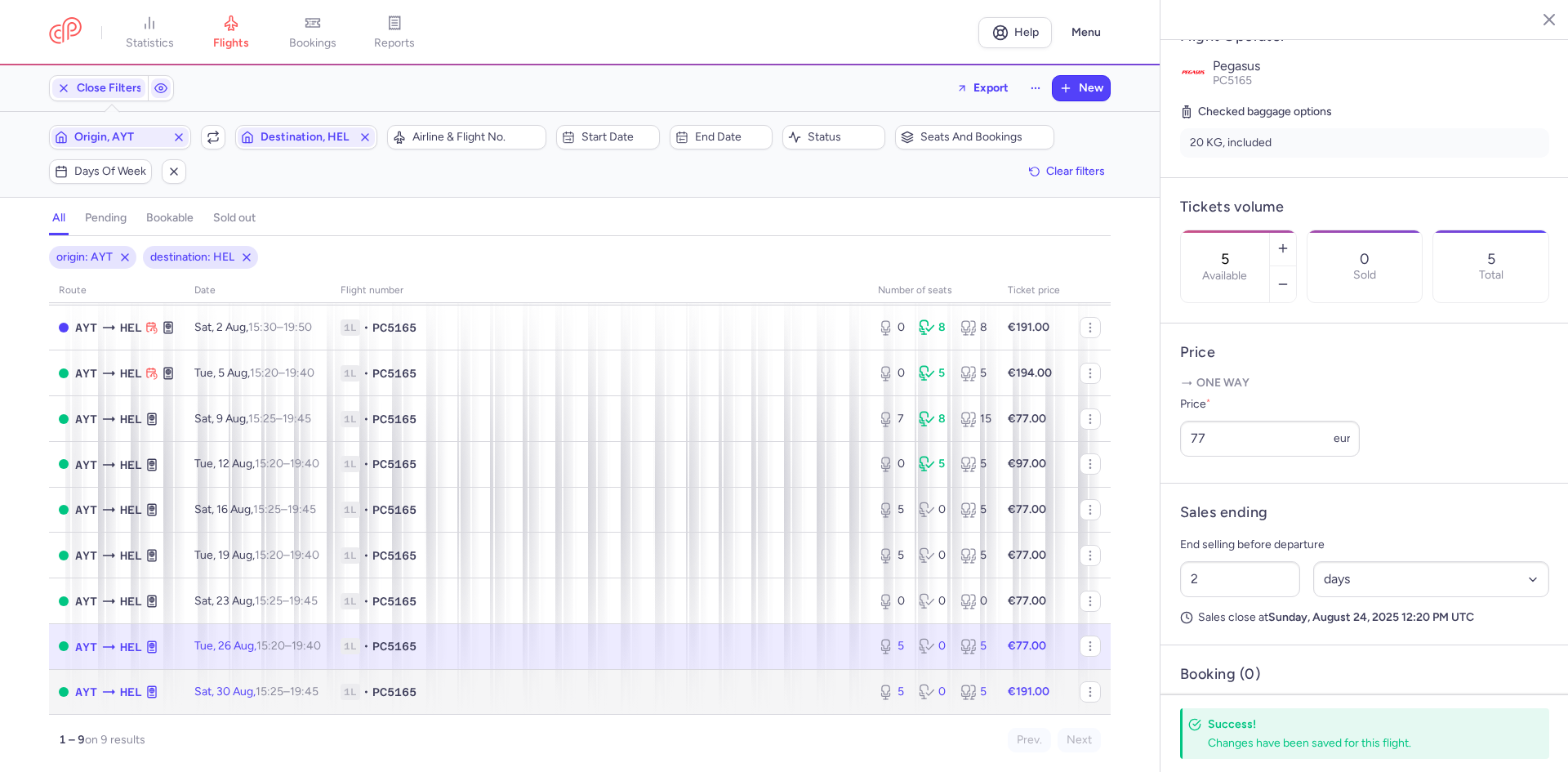 click on "1L • PC5165" 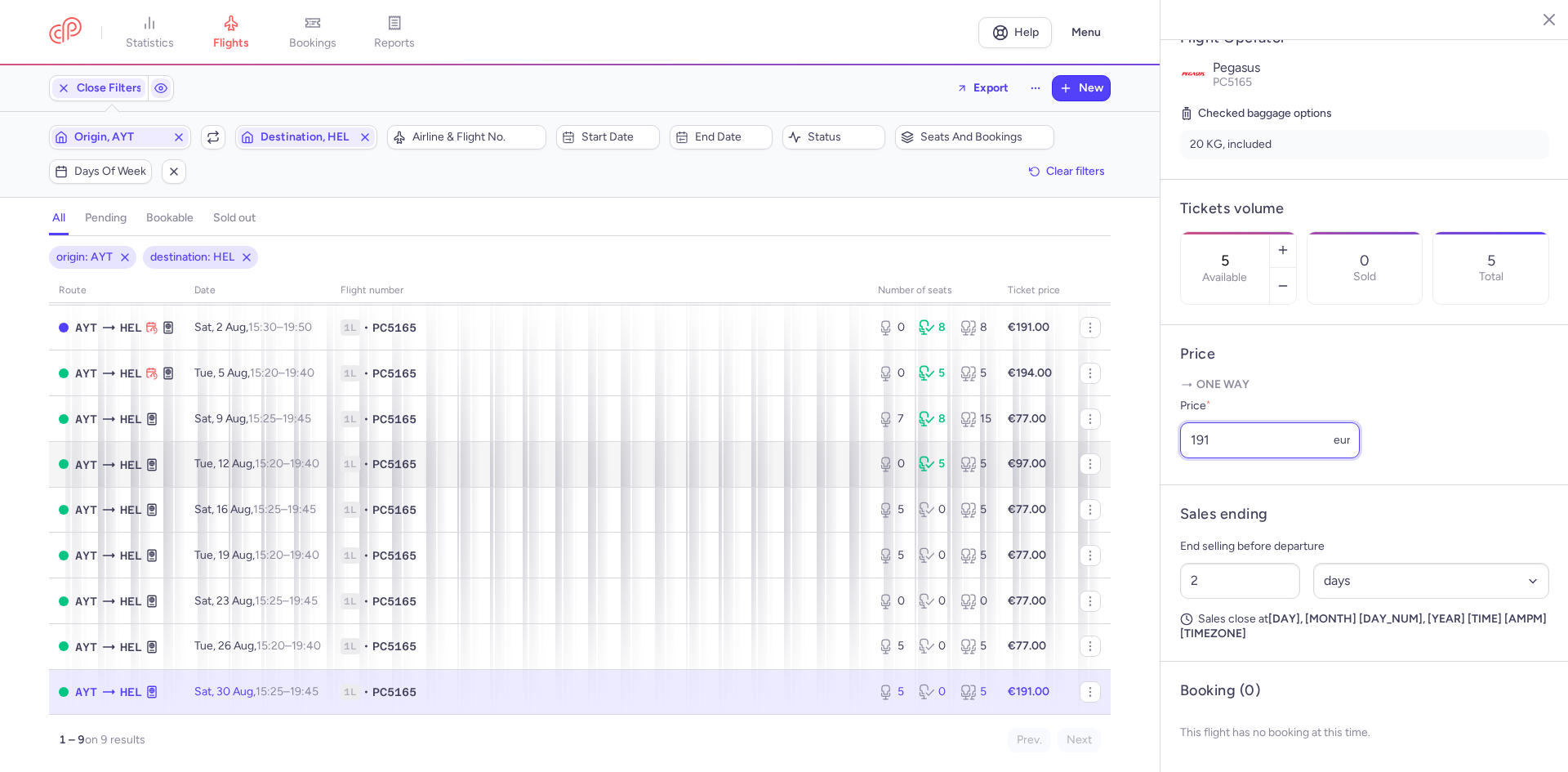 drag, startPoint x: 1241, startPoint y: 485, endPoint x: 1063, endPoint y: 447, distance: 182.01099 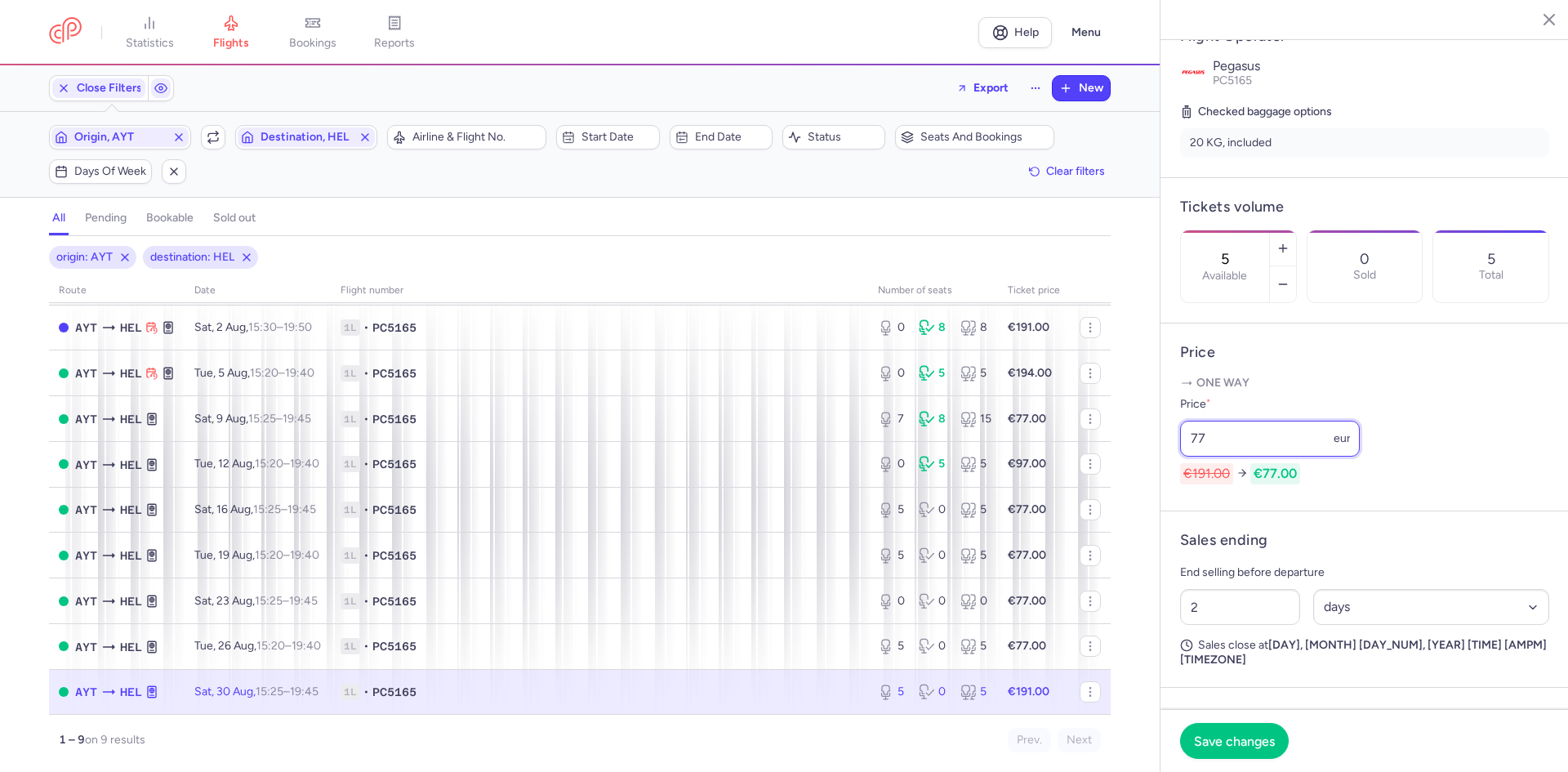 type on "77" 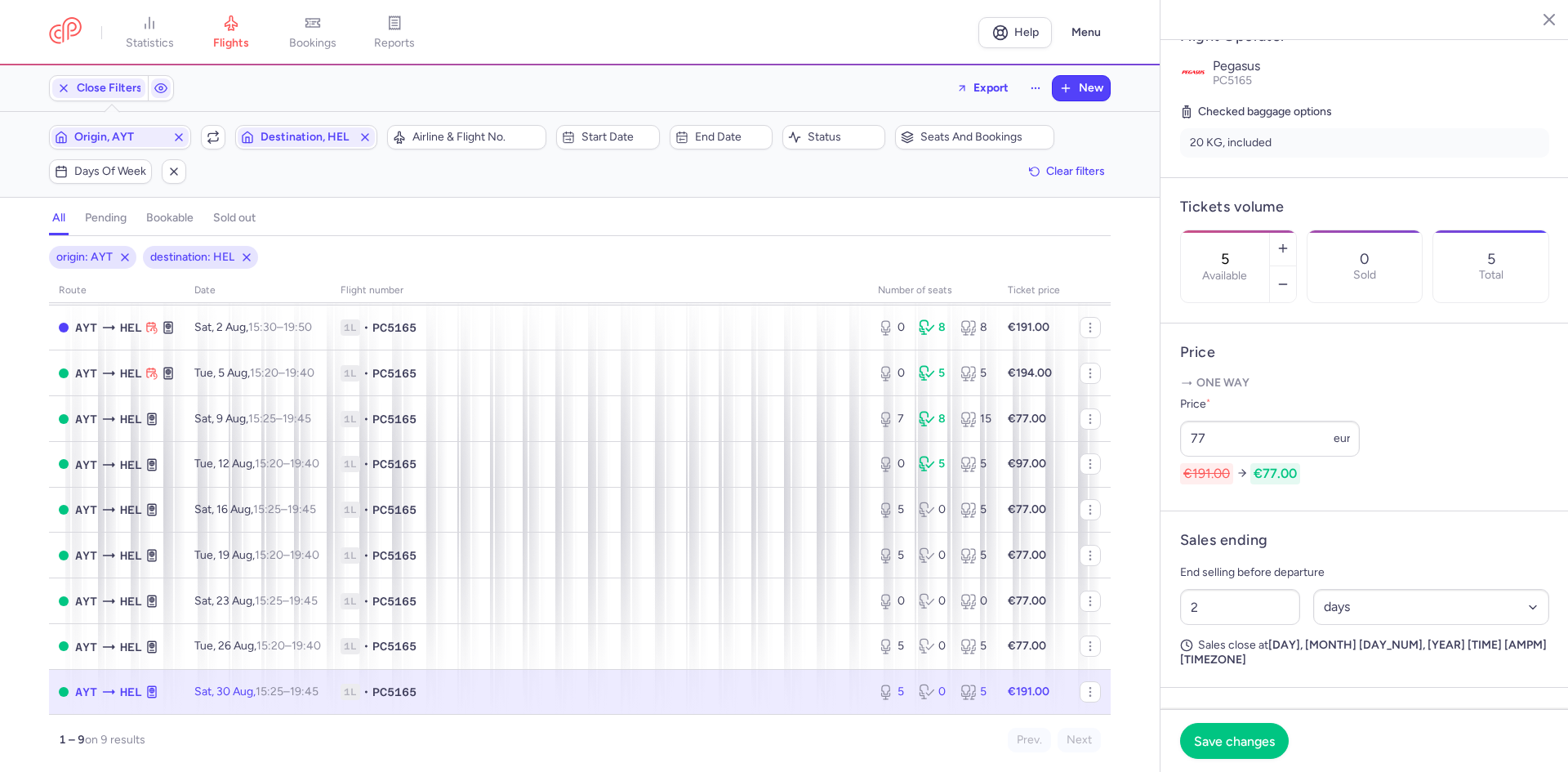 click on "Save changes" 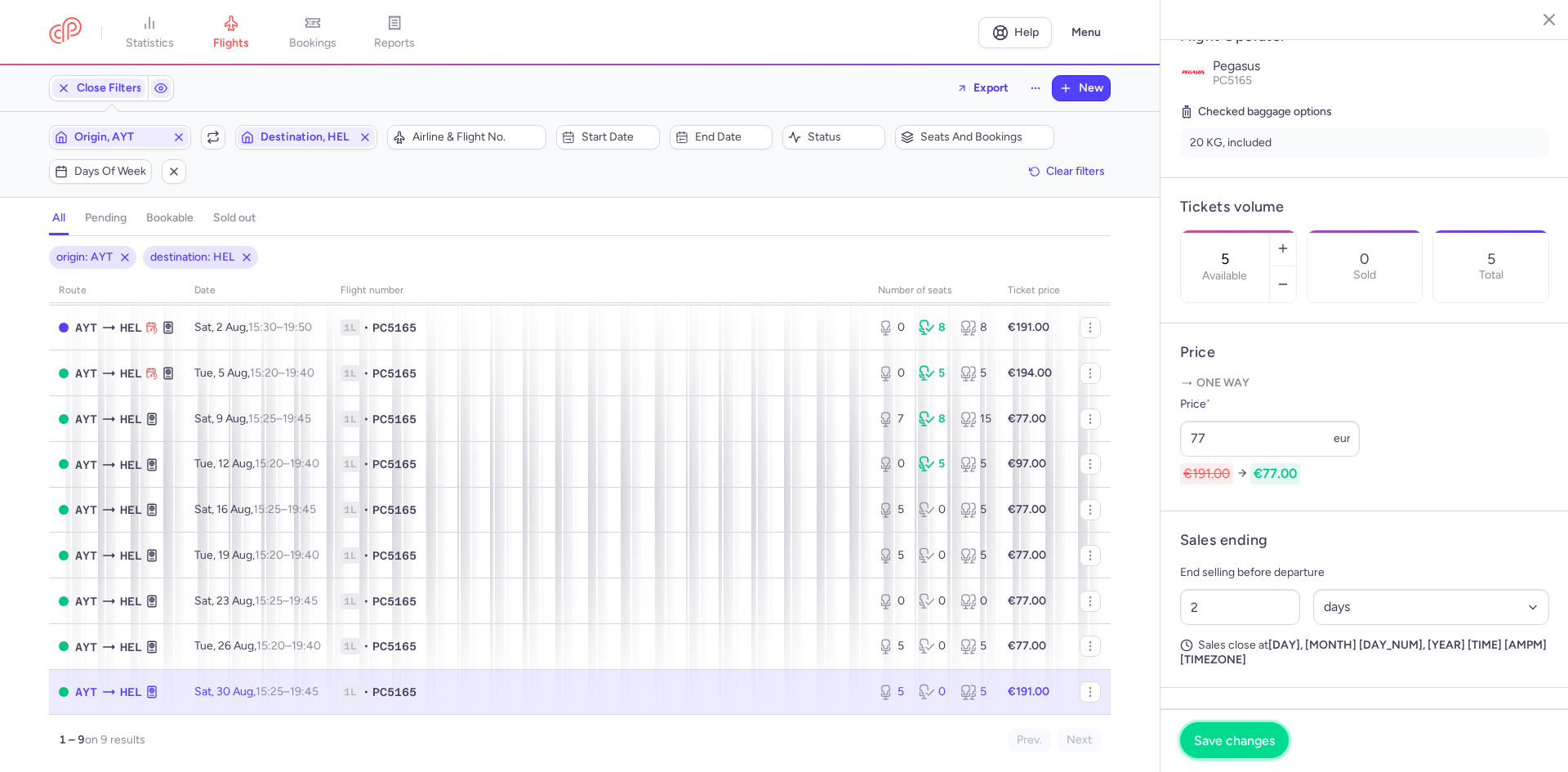 click on "Save changes" at bounding box center (1234, 740) 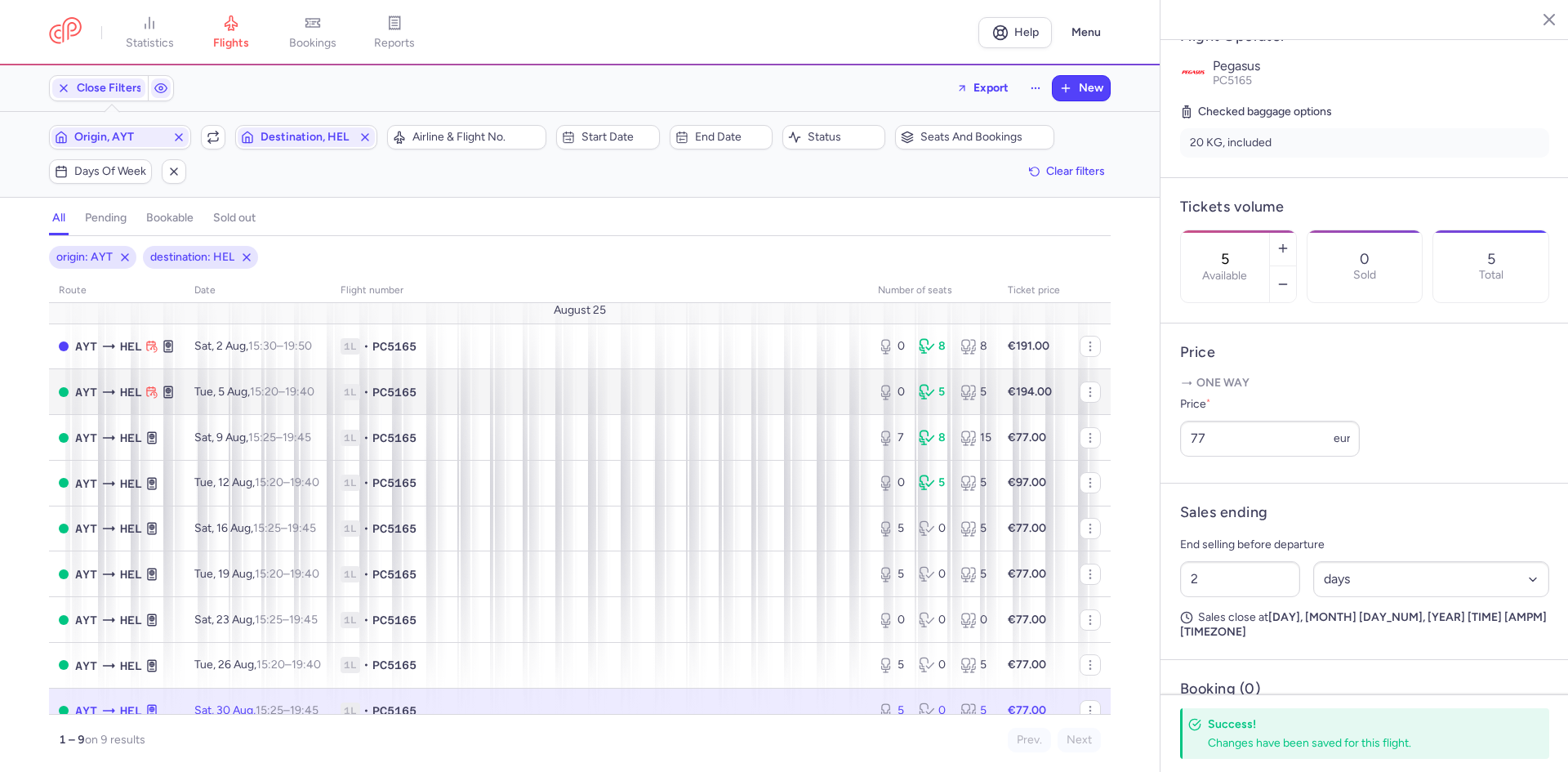 scroll, scrollTop: 0, scrollLeft: 0, axis: both 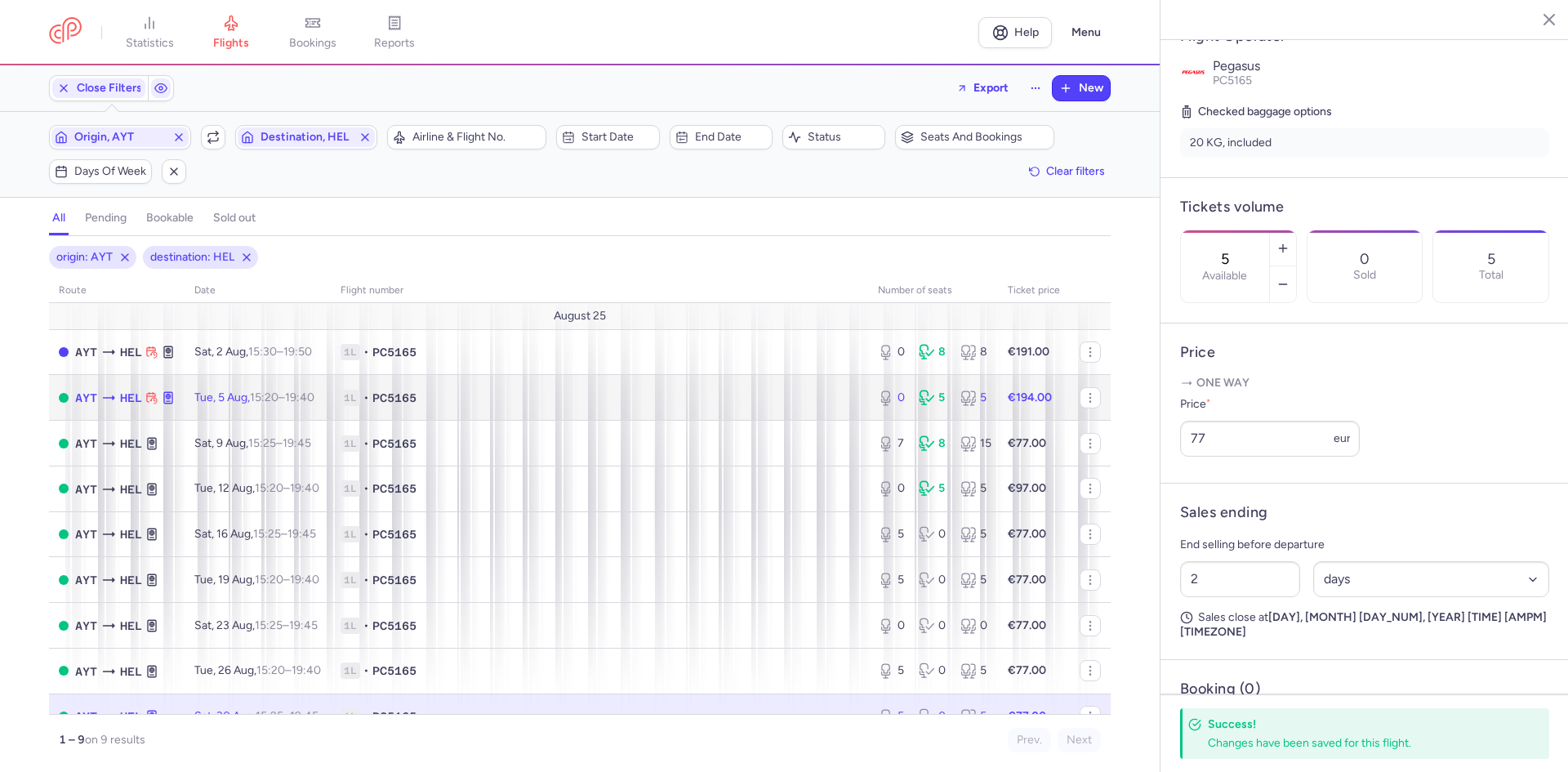 click on "€194.00" 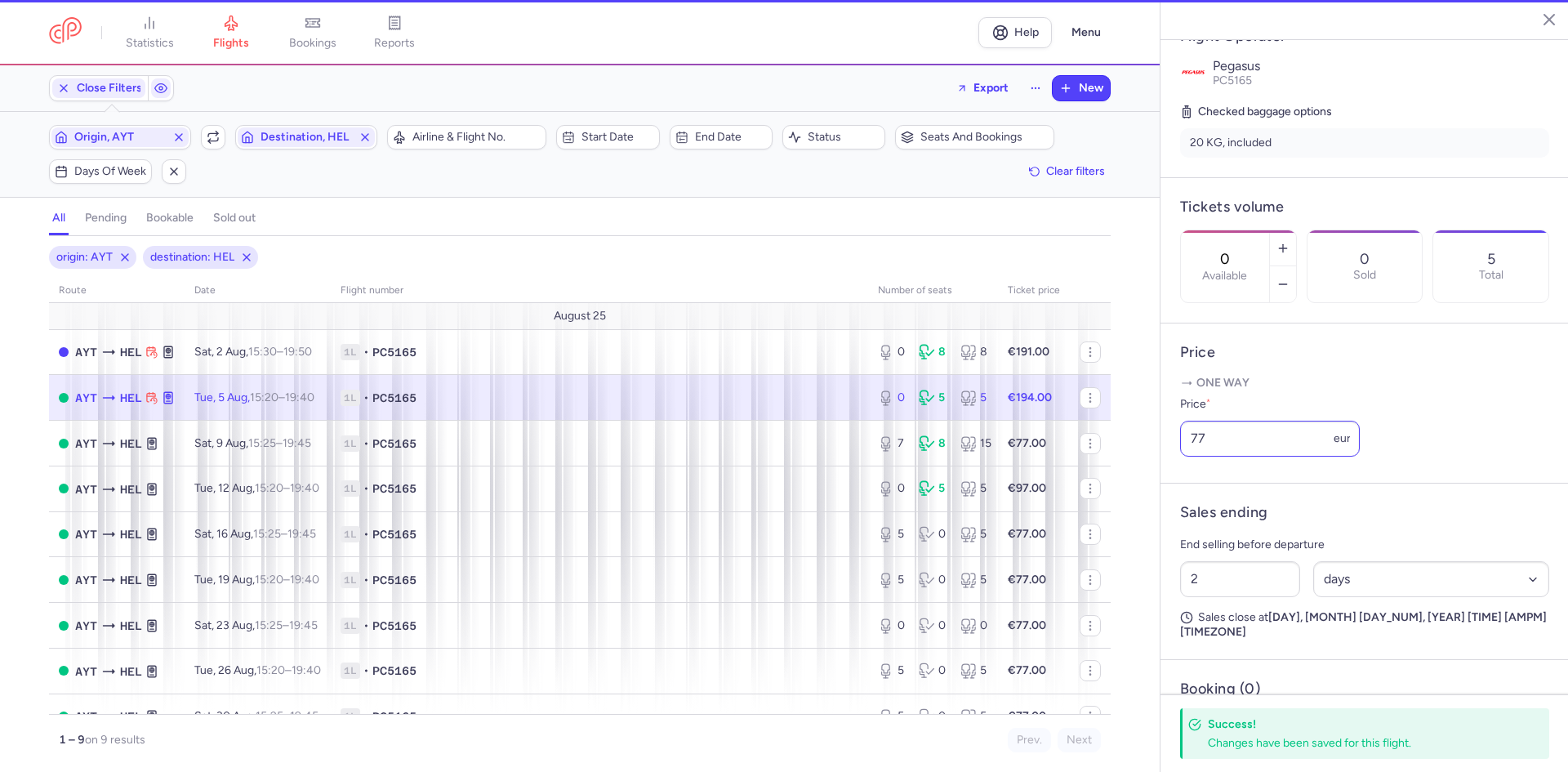 scroll, scrollTop: 340, scrollLeft: 0, axis: vertical 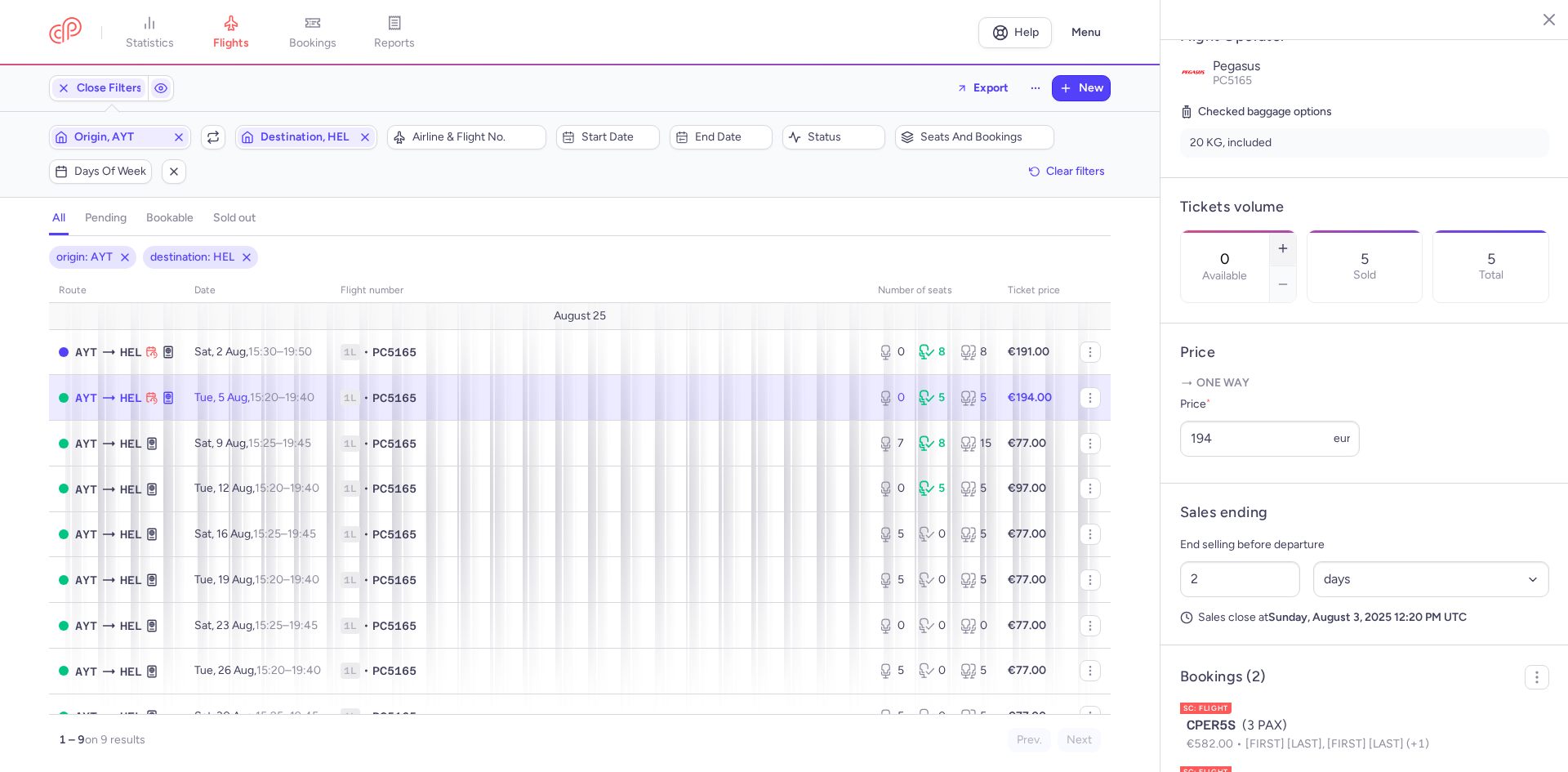 click 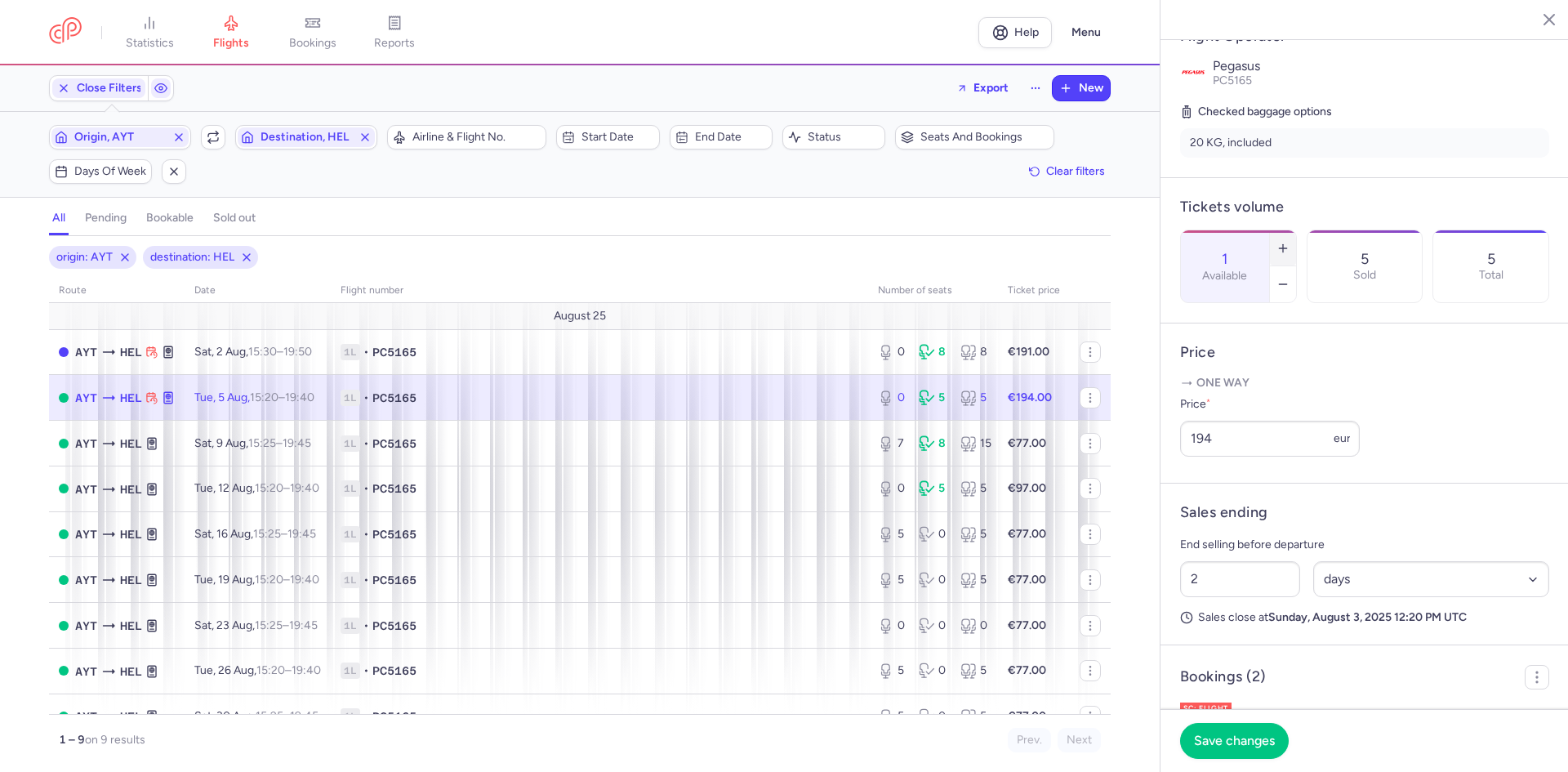 click 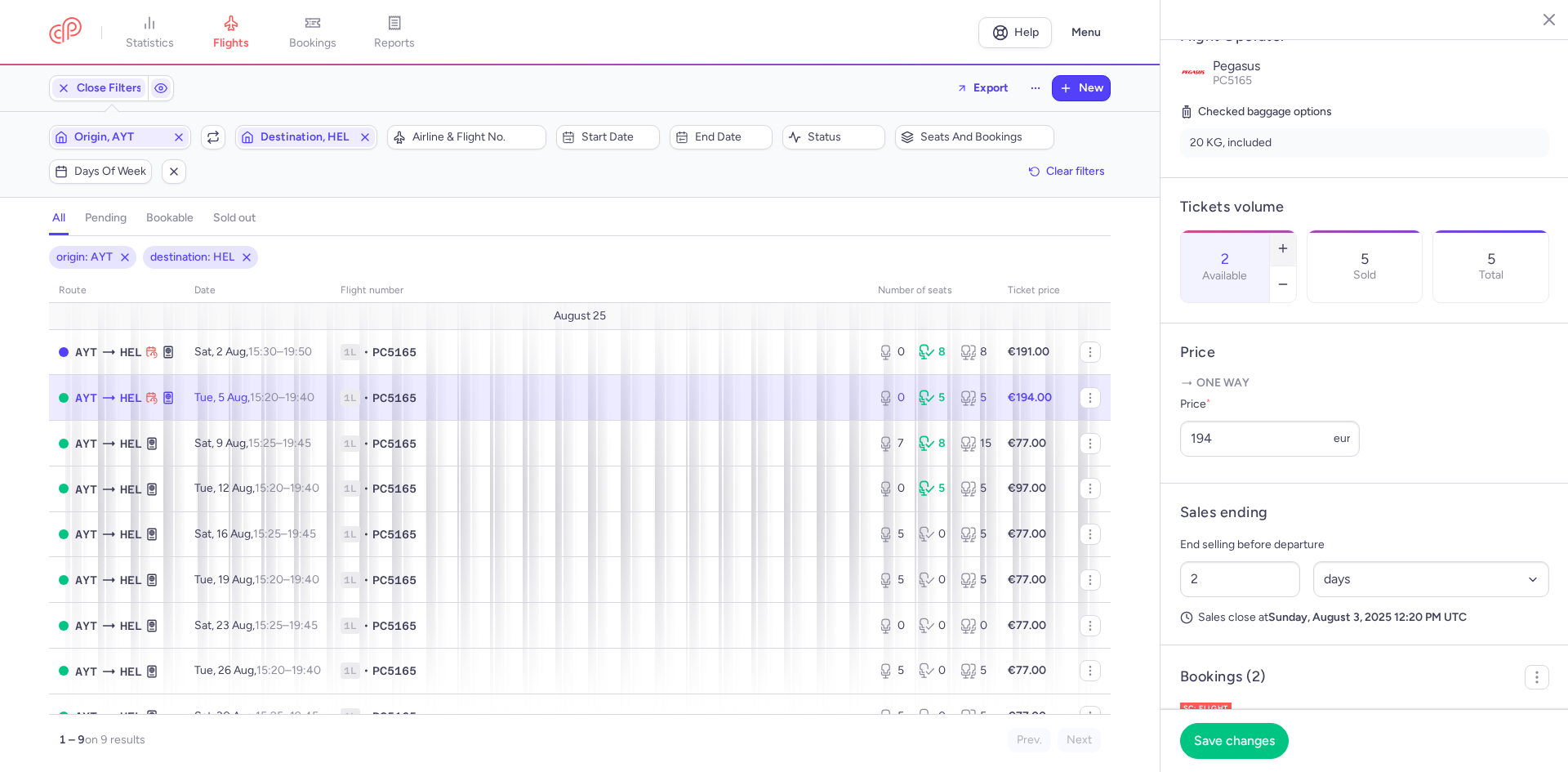 click 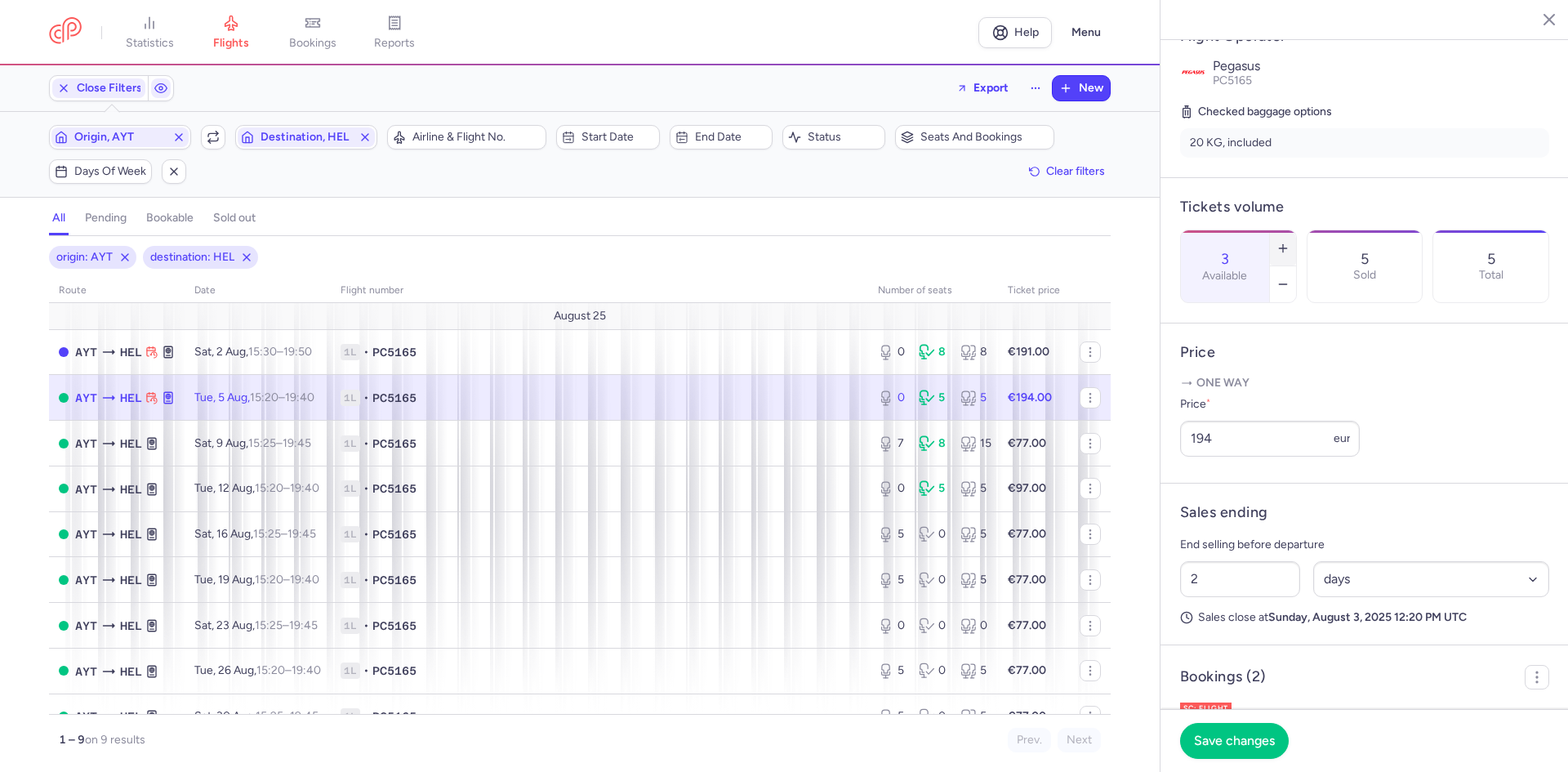 click 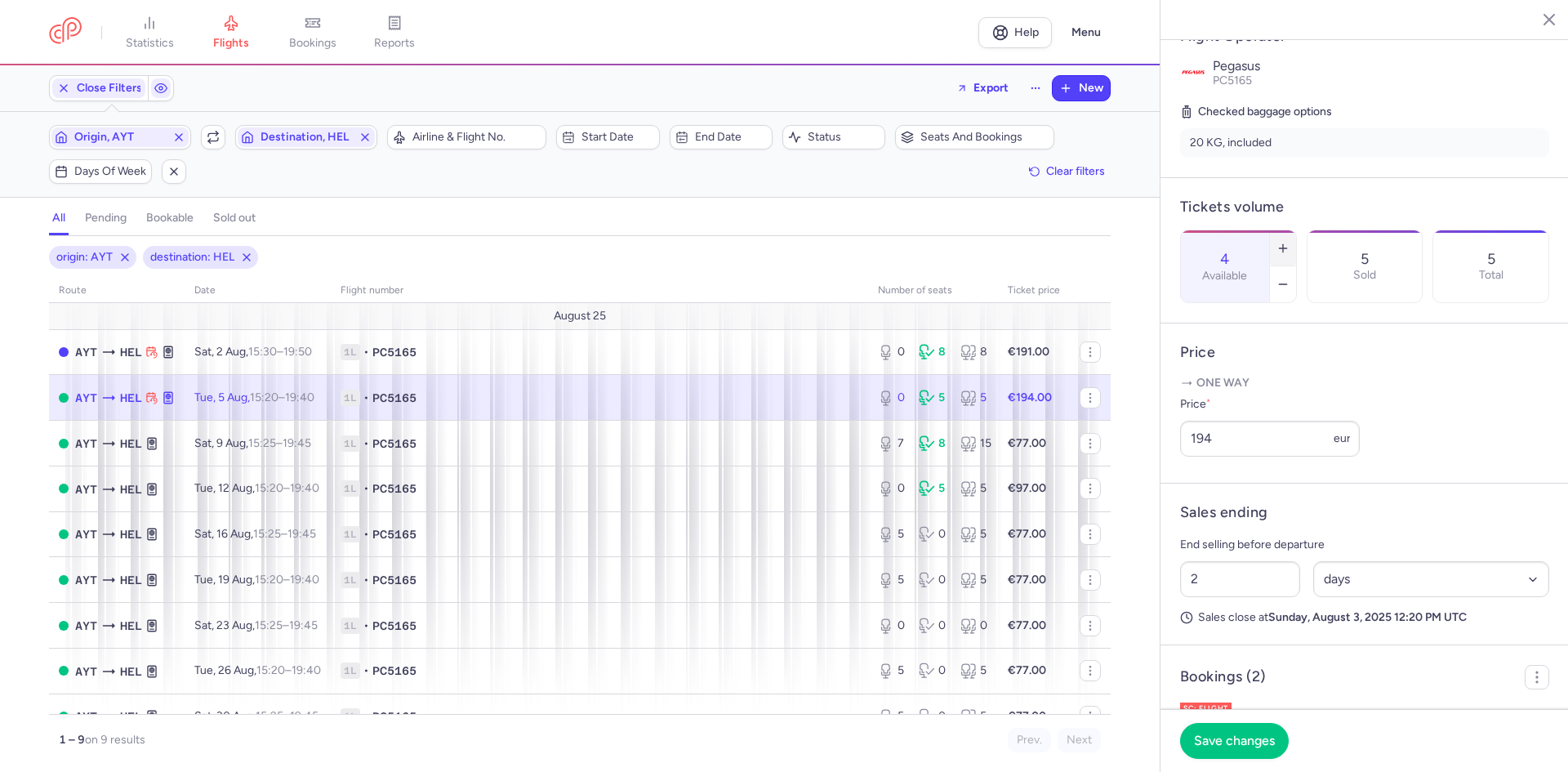 click 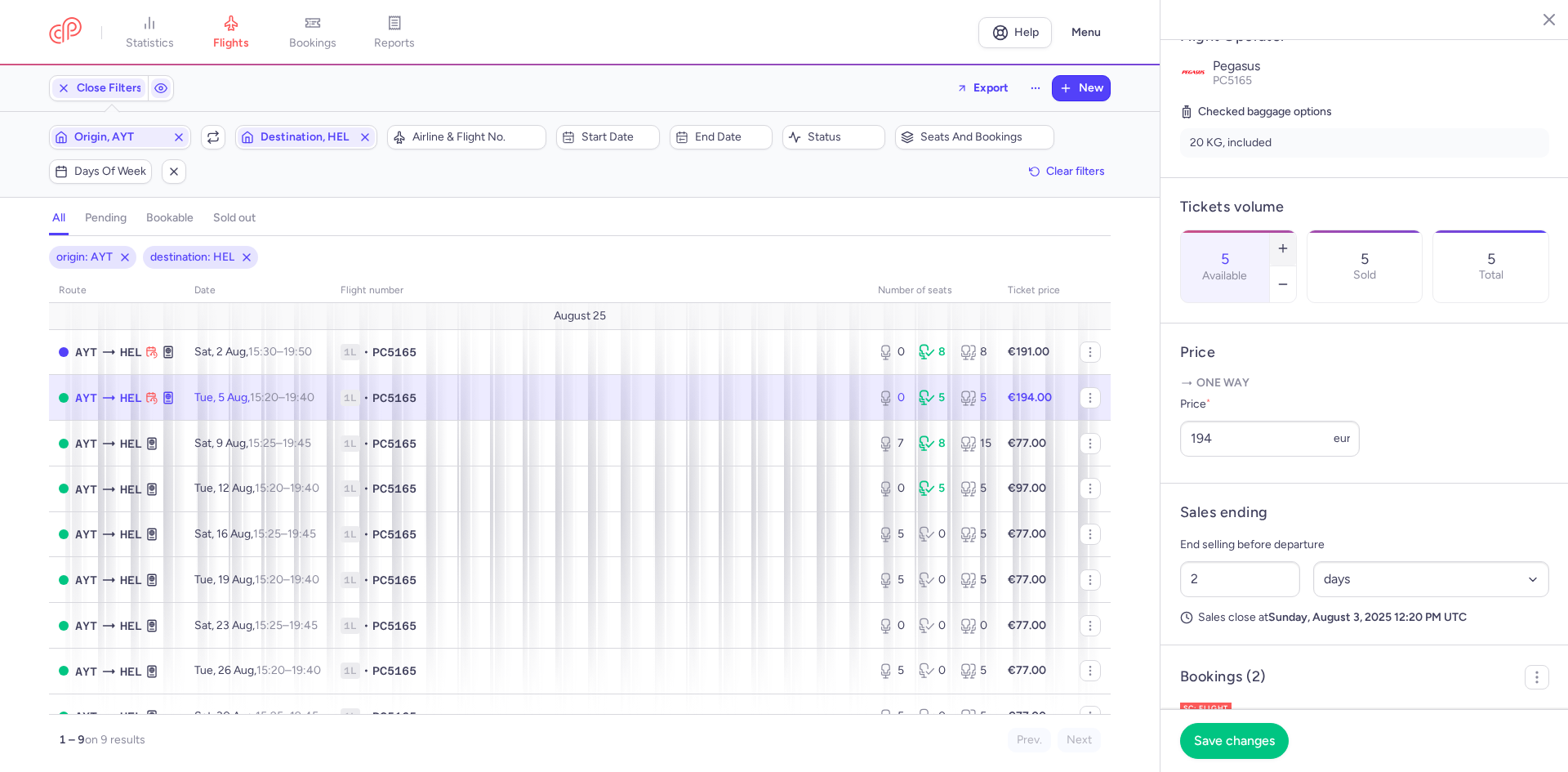 click 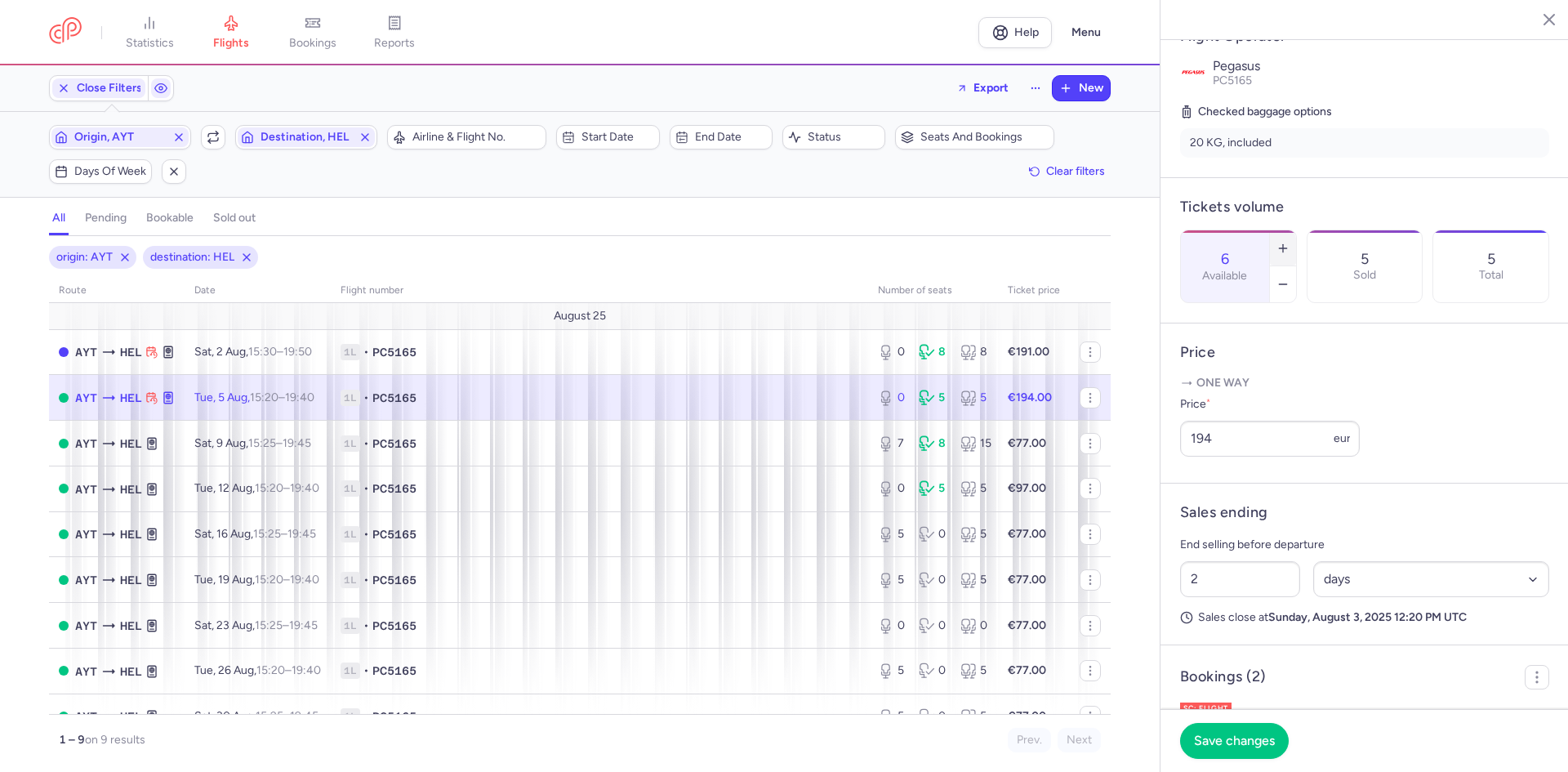 click 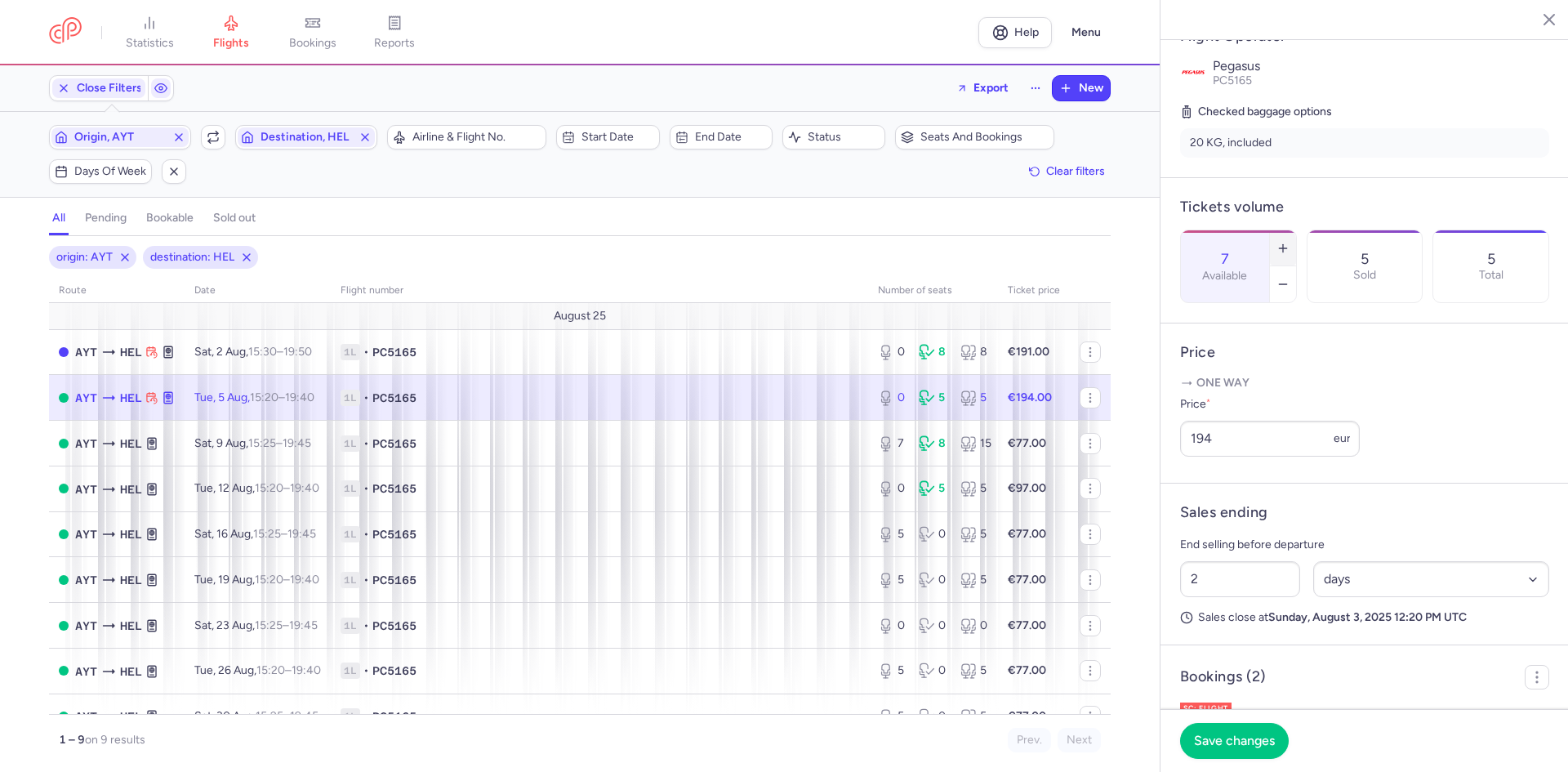 click 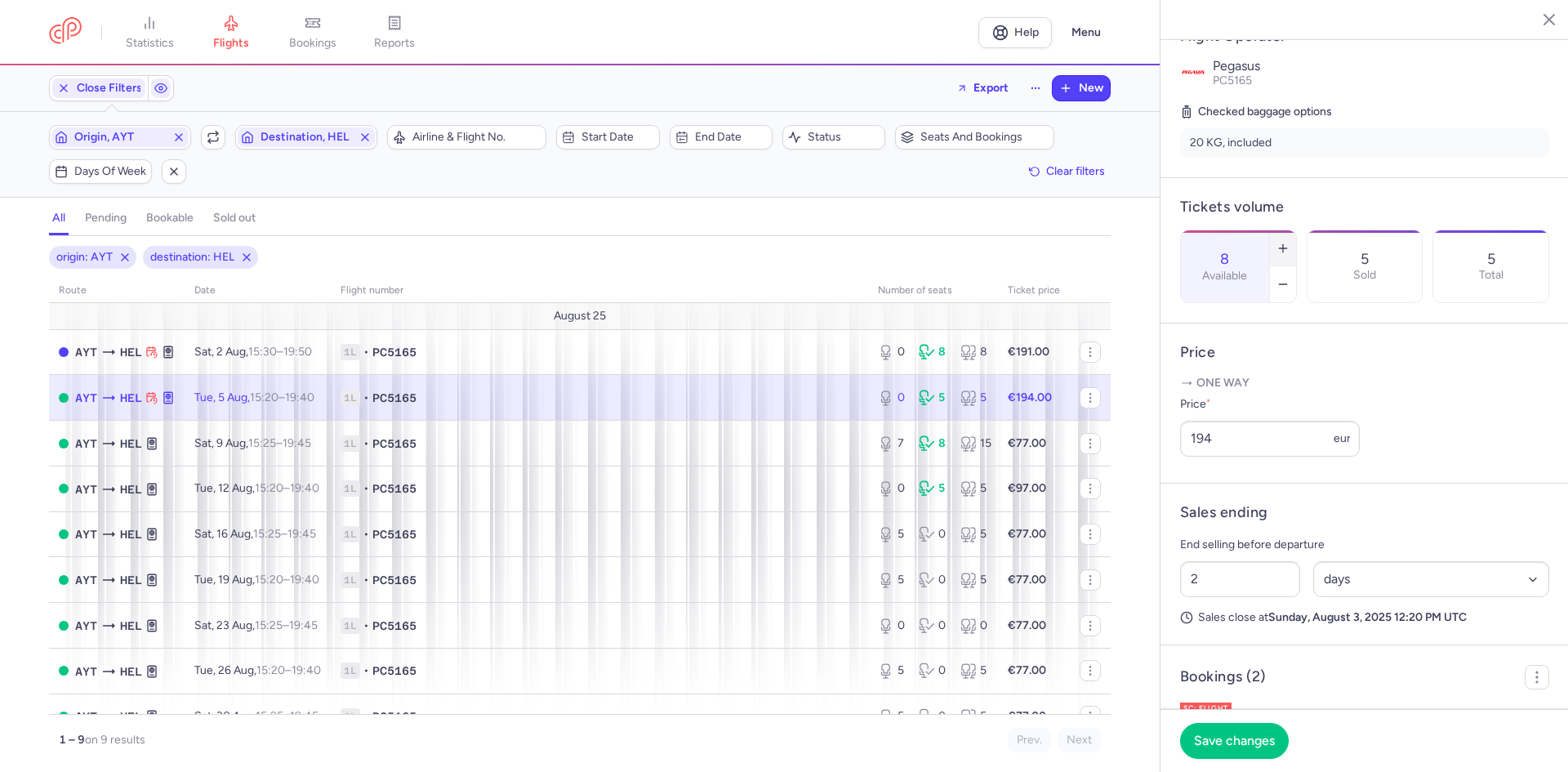 click 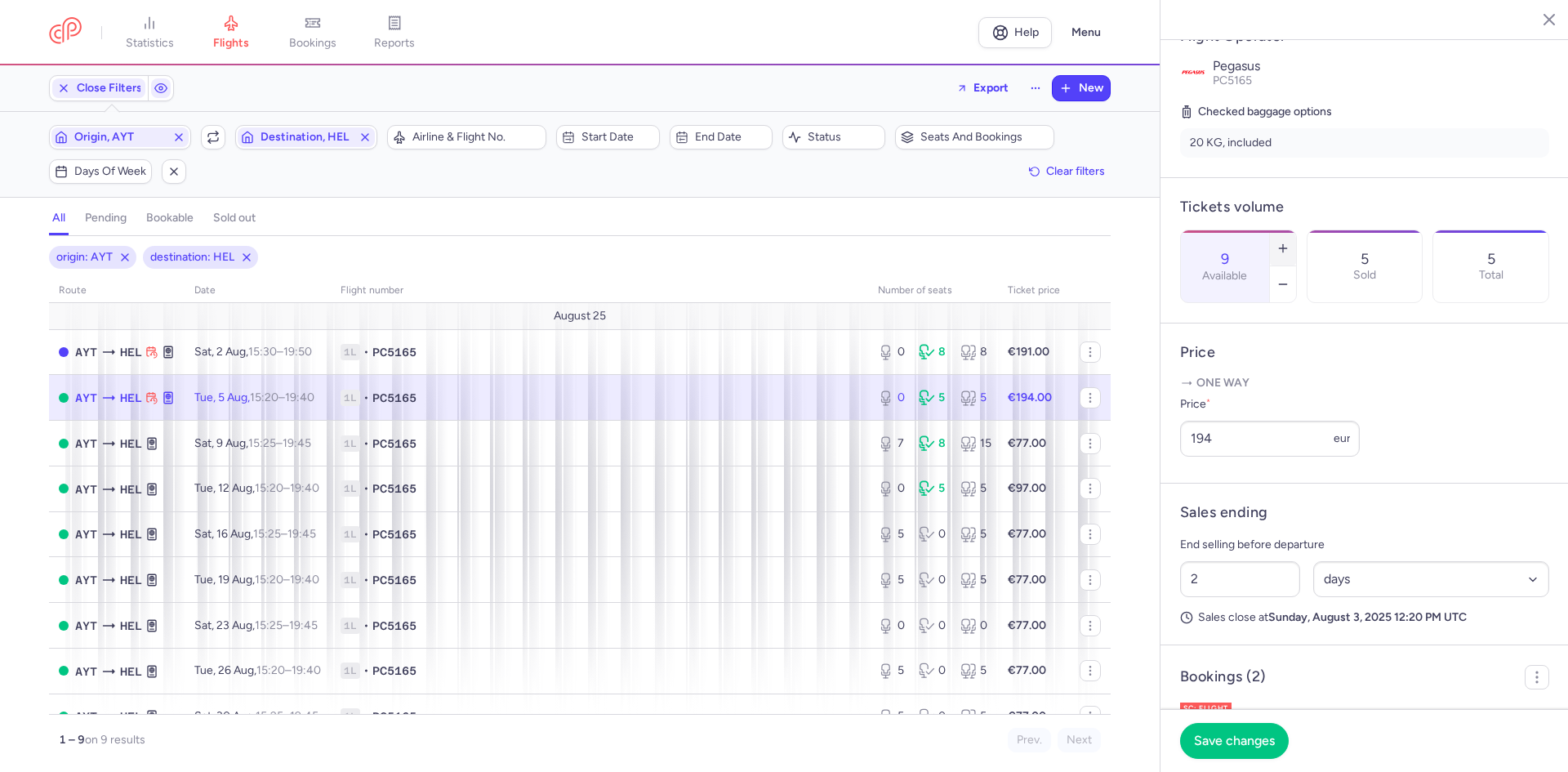 click 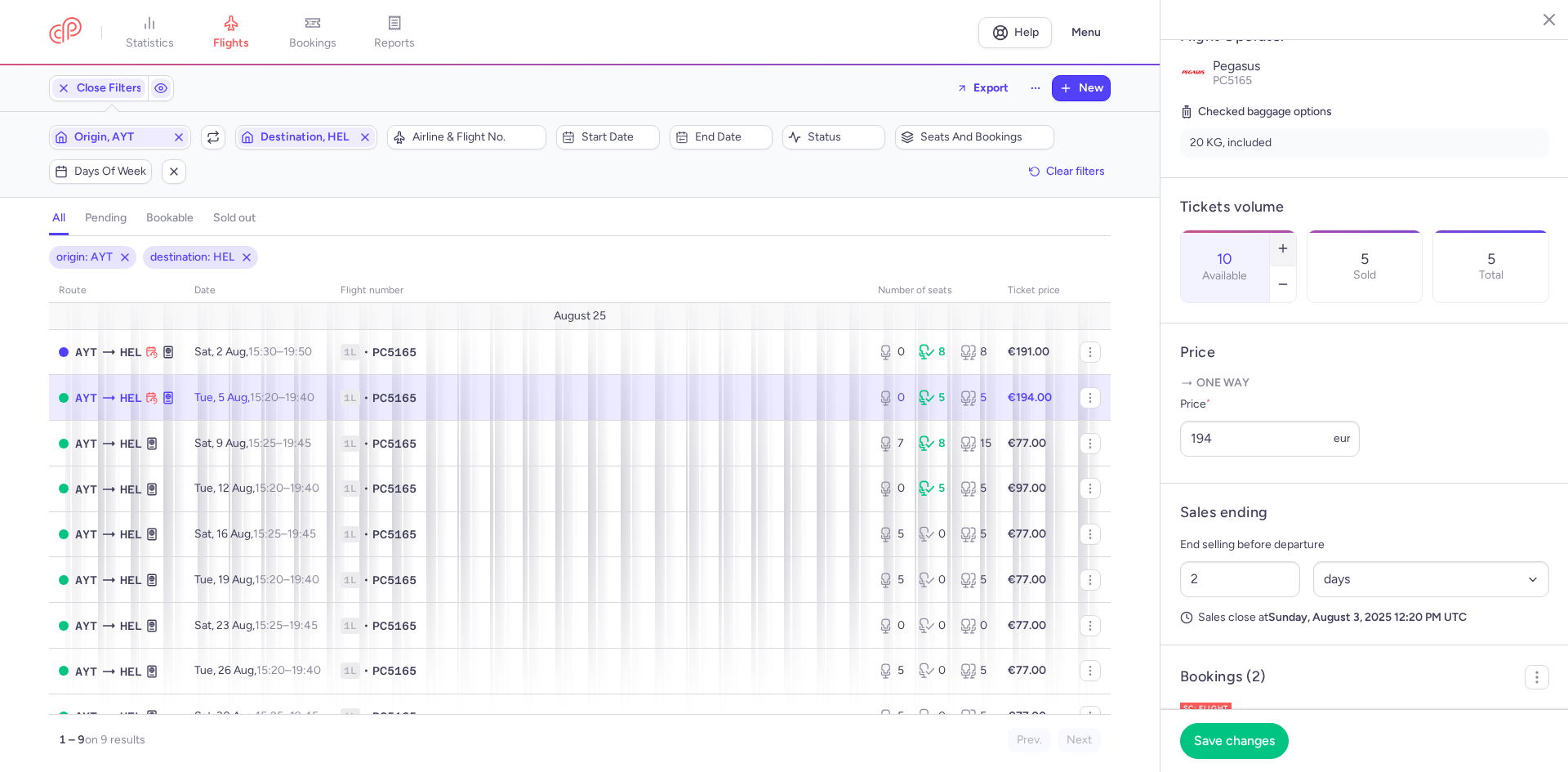 click 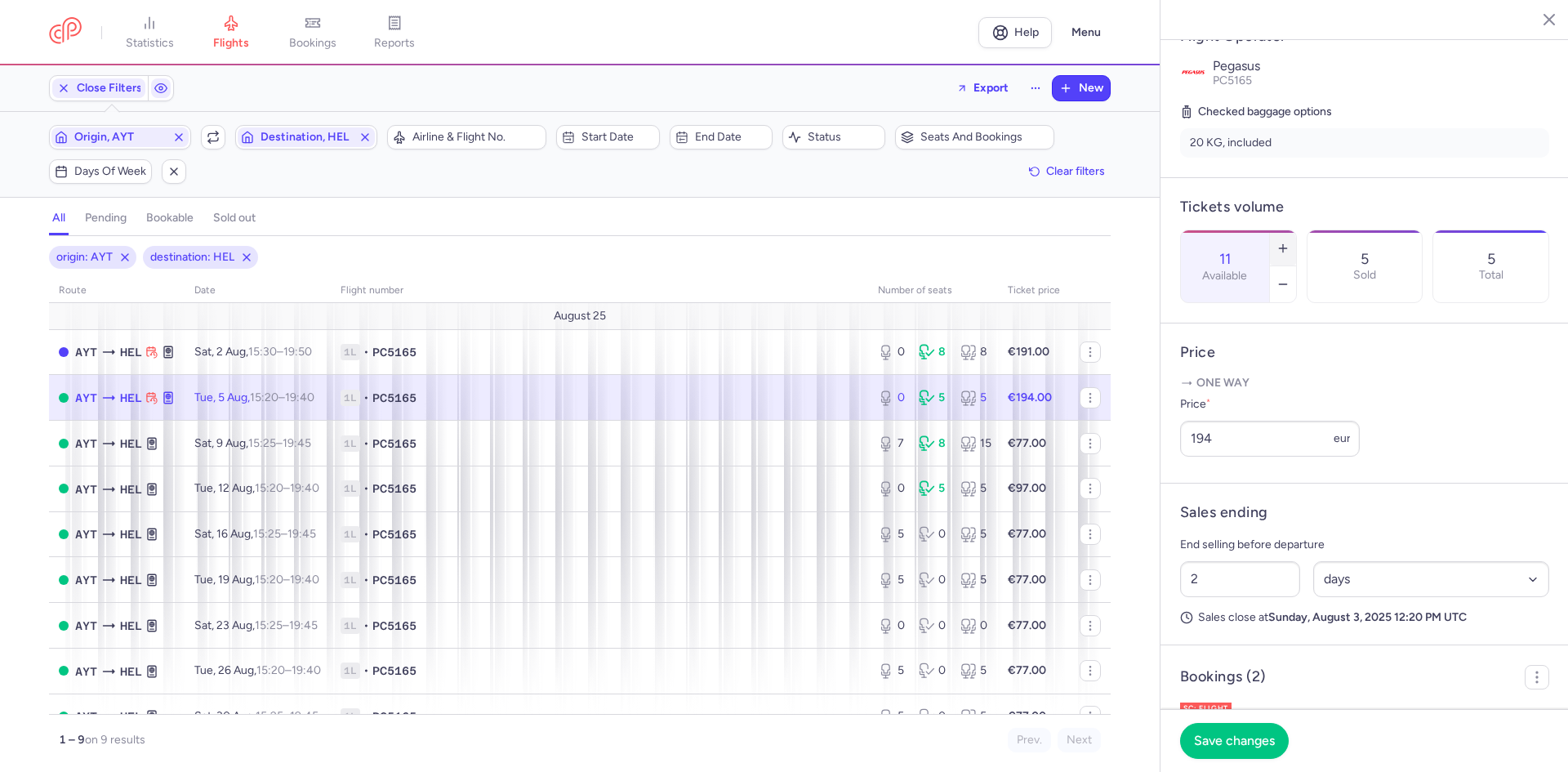 click 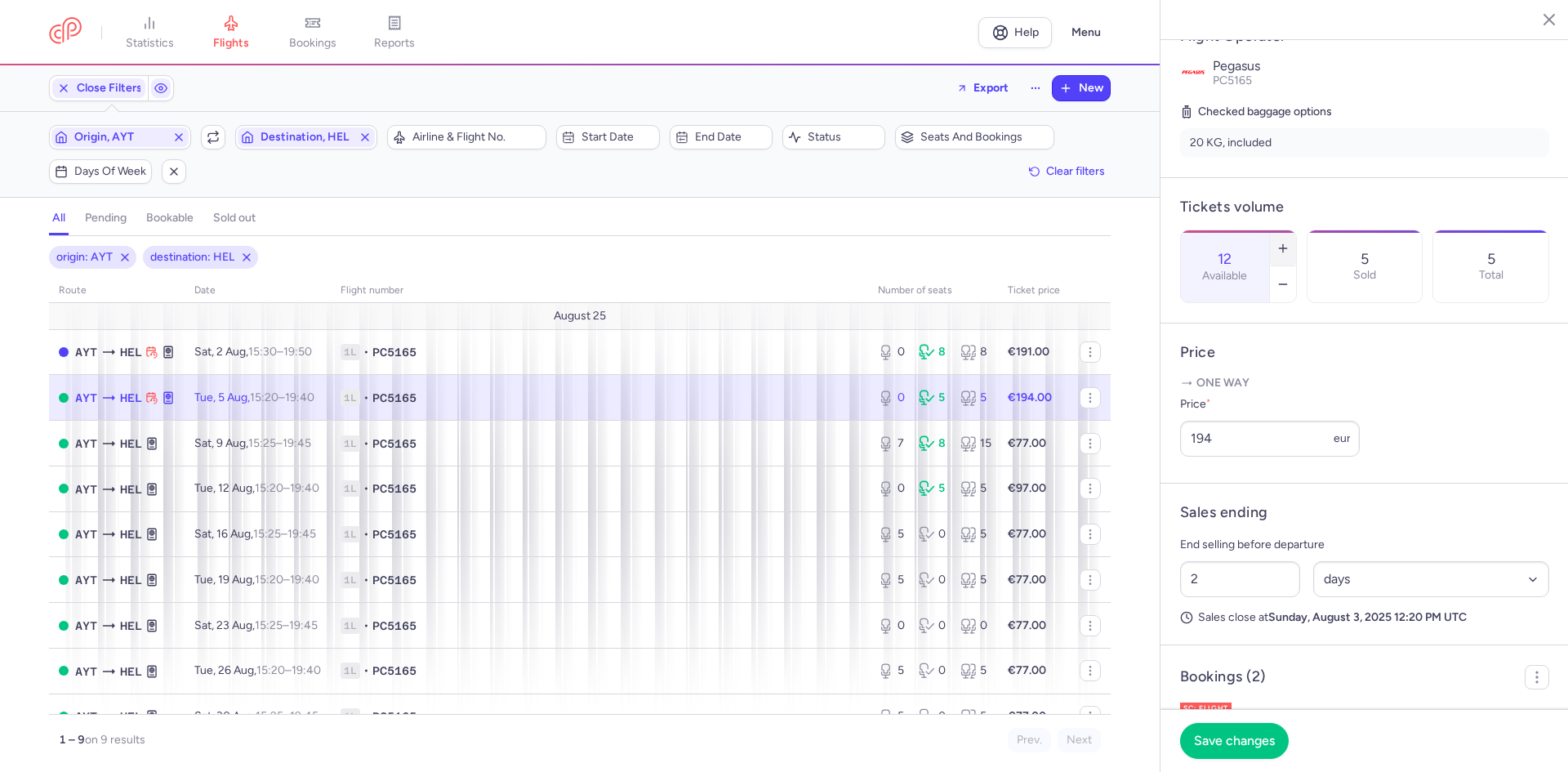 click 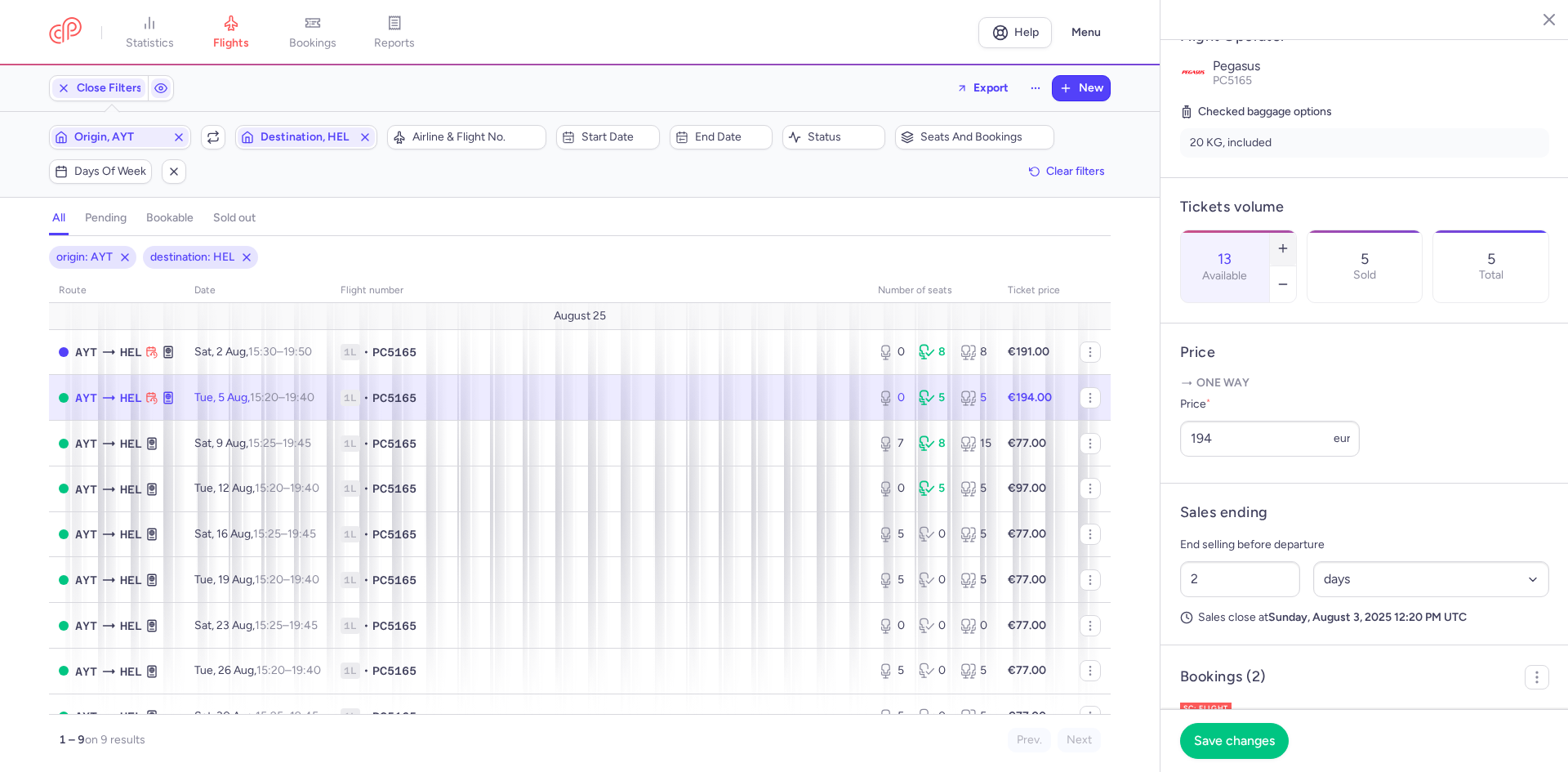 click 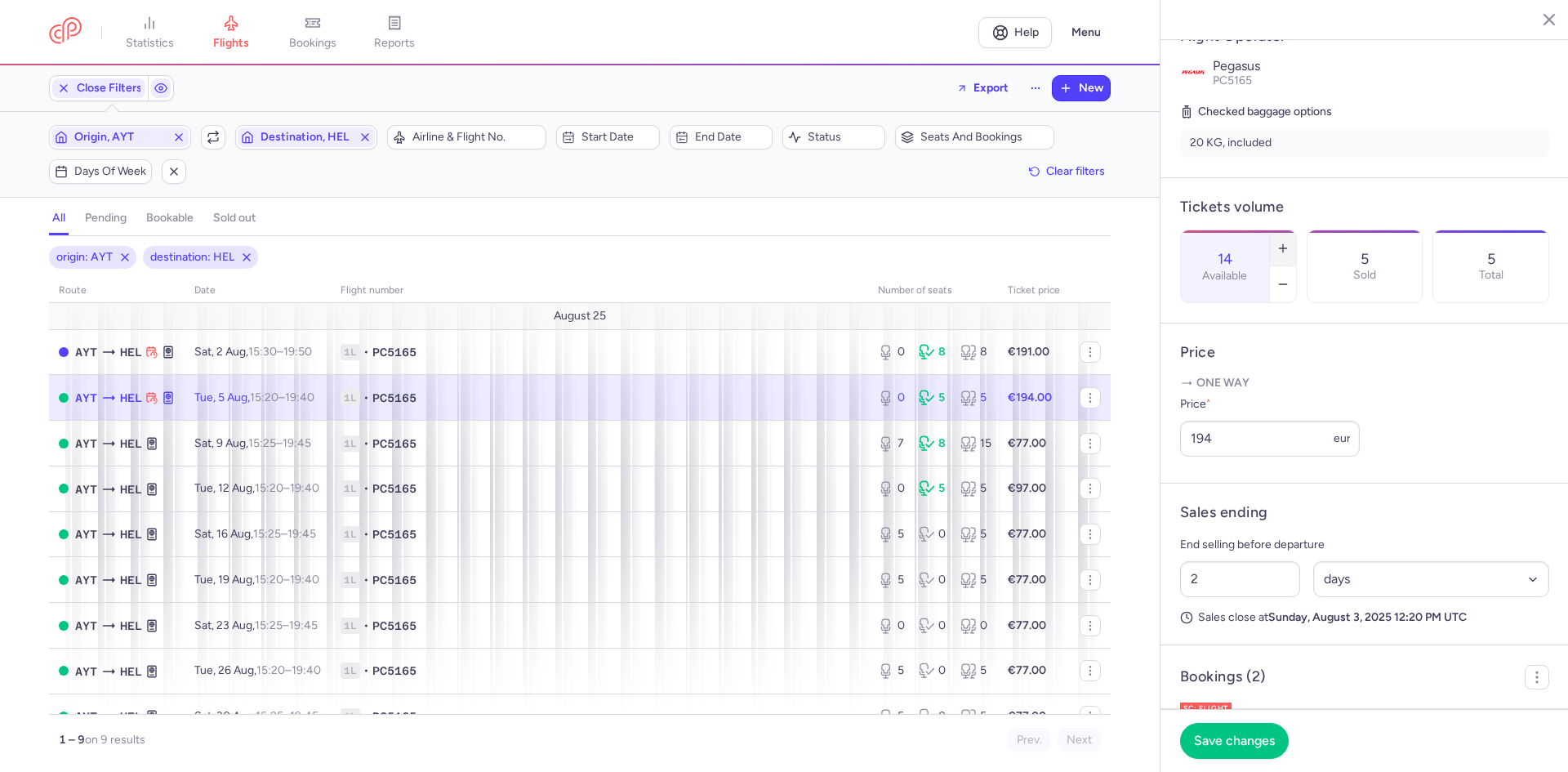 click 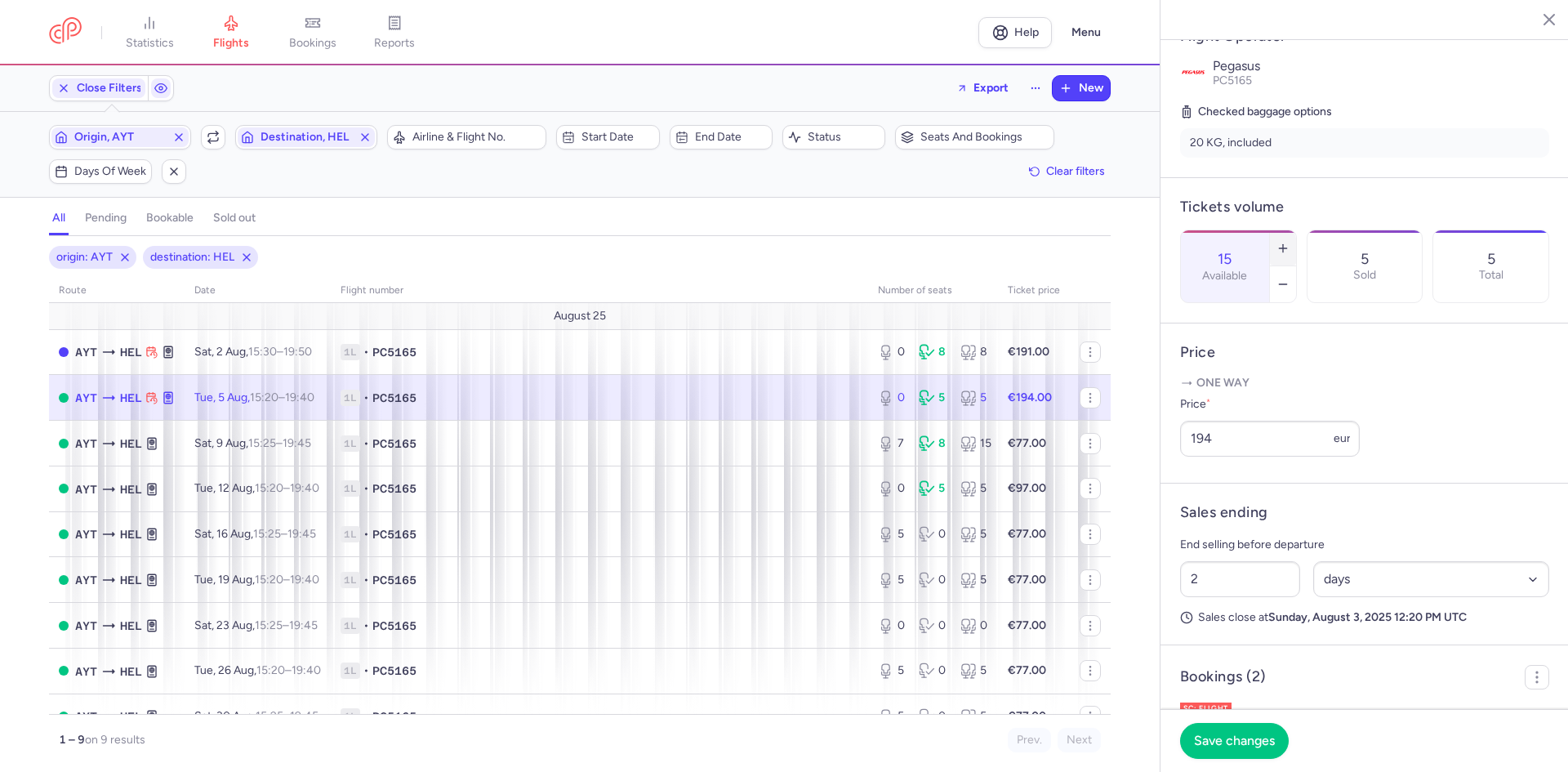 click 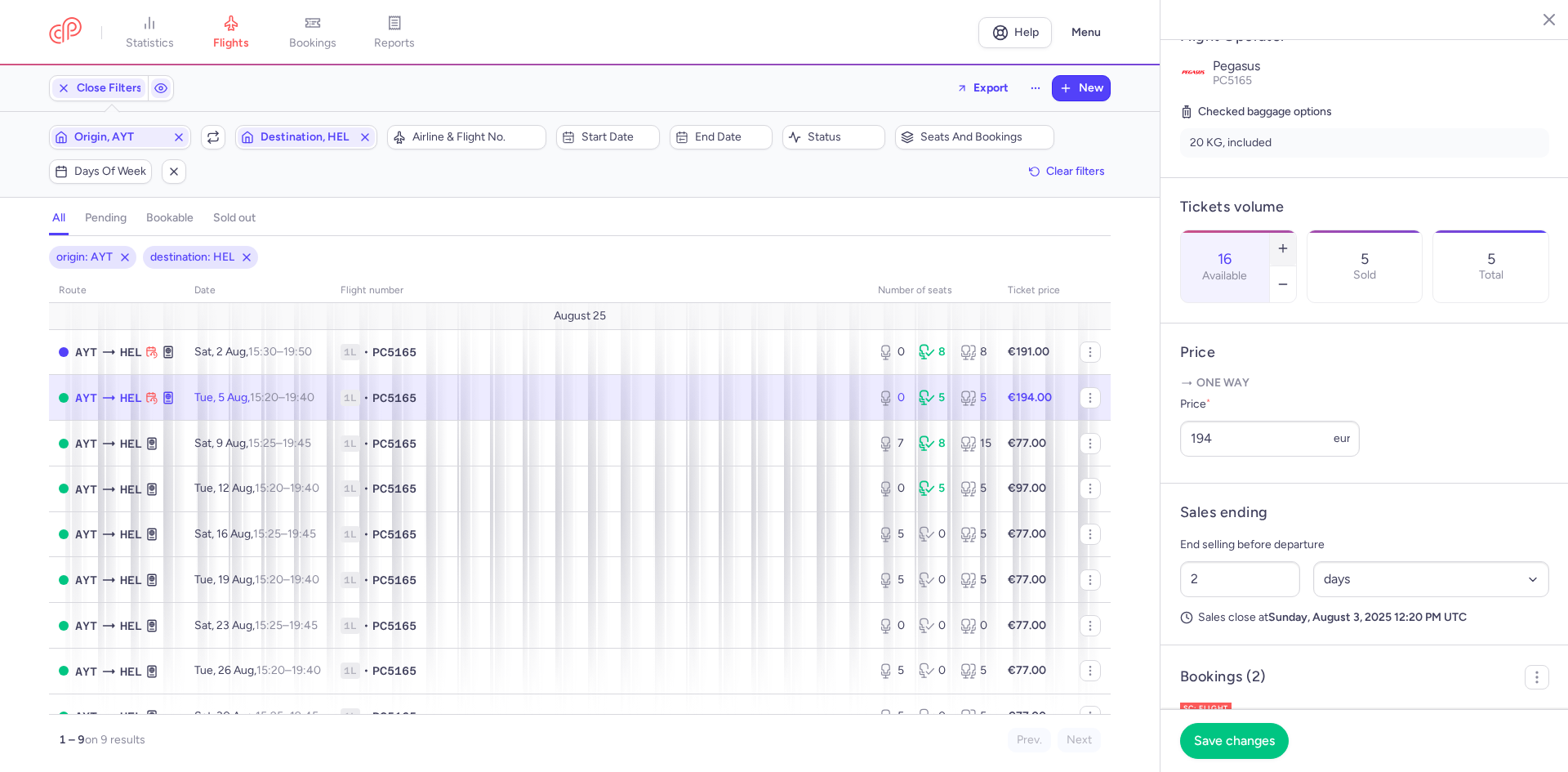 click 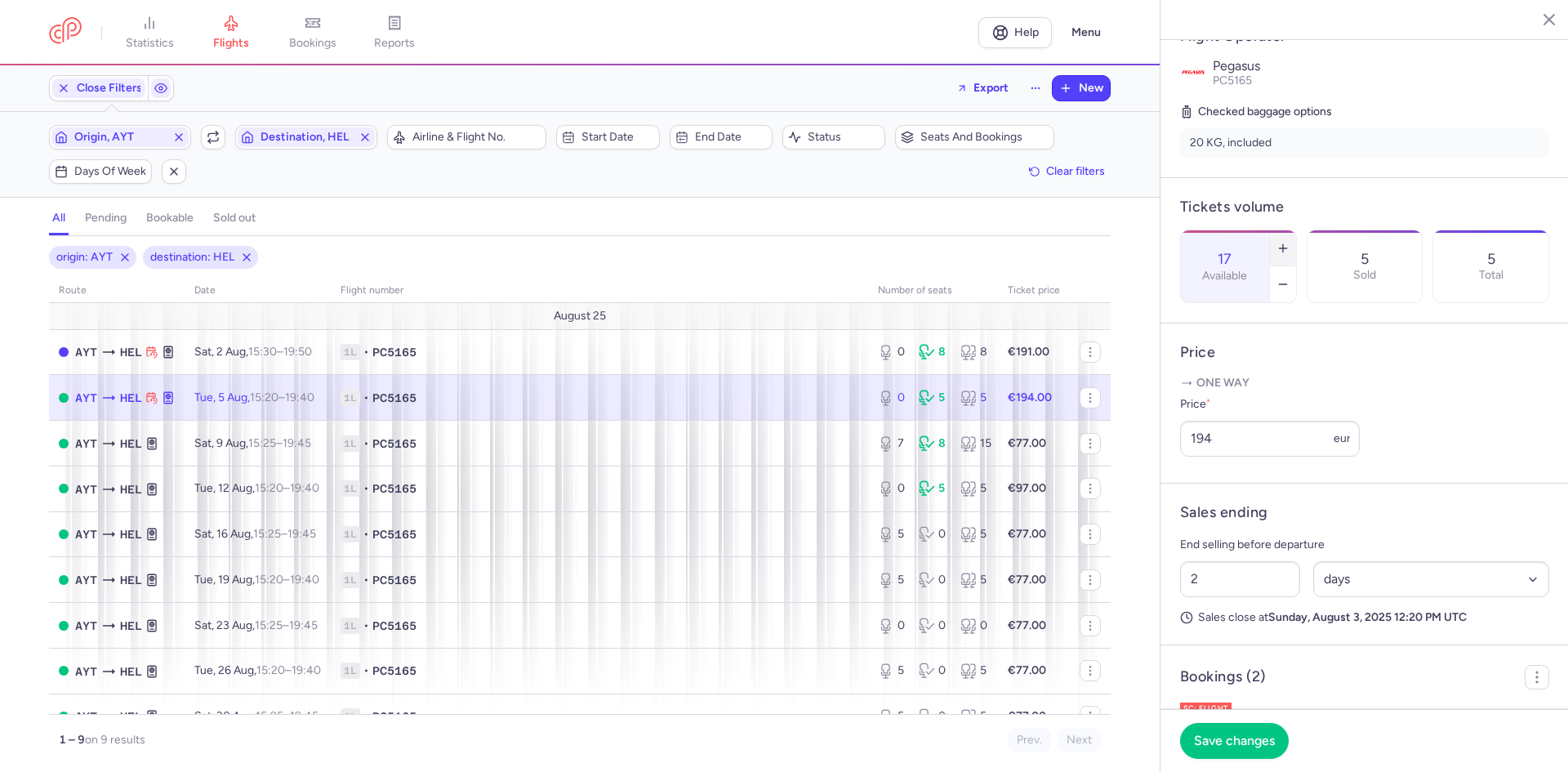click 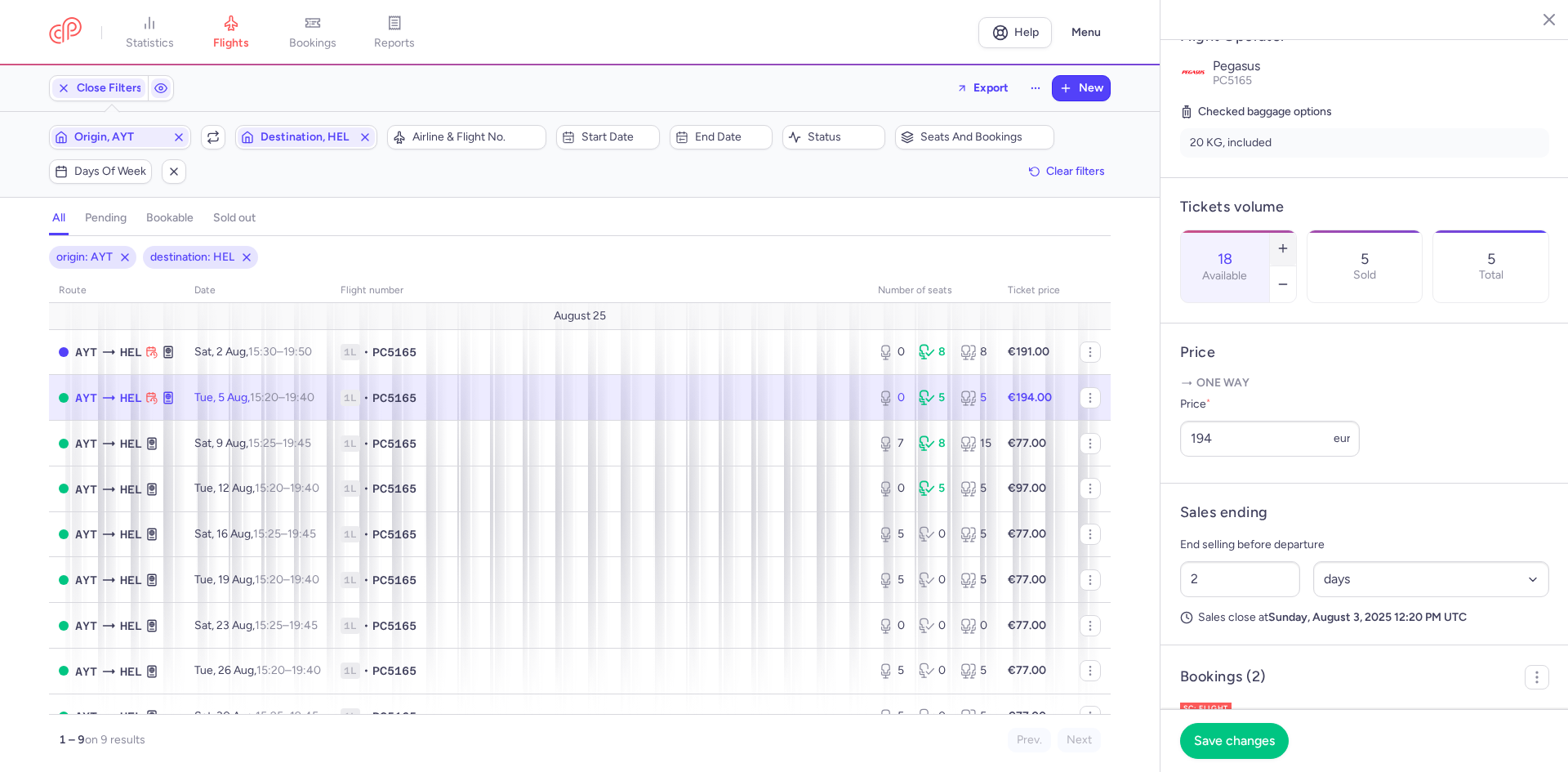 click 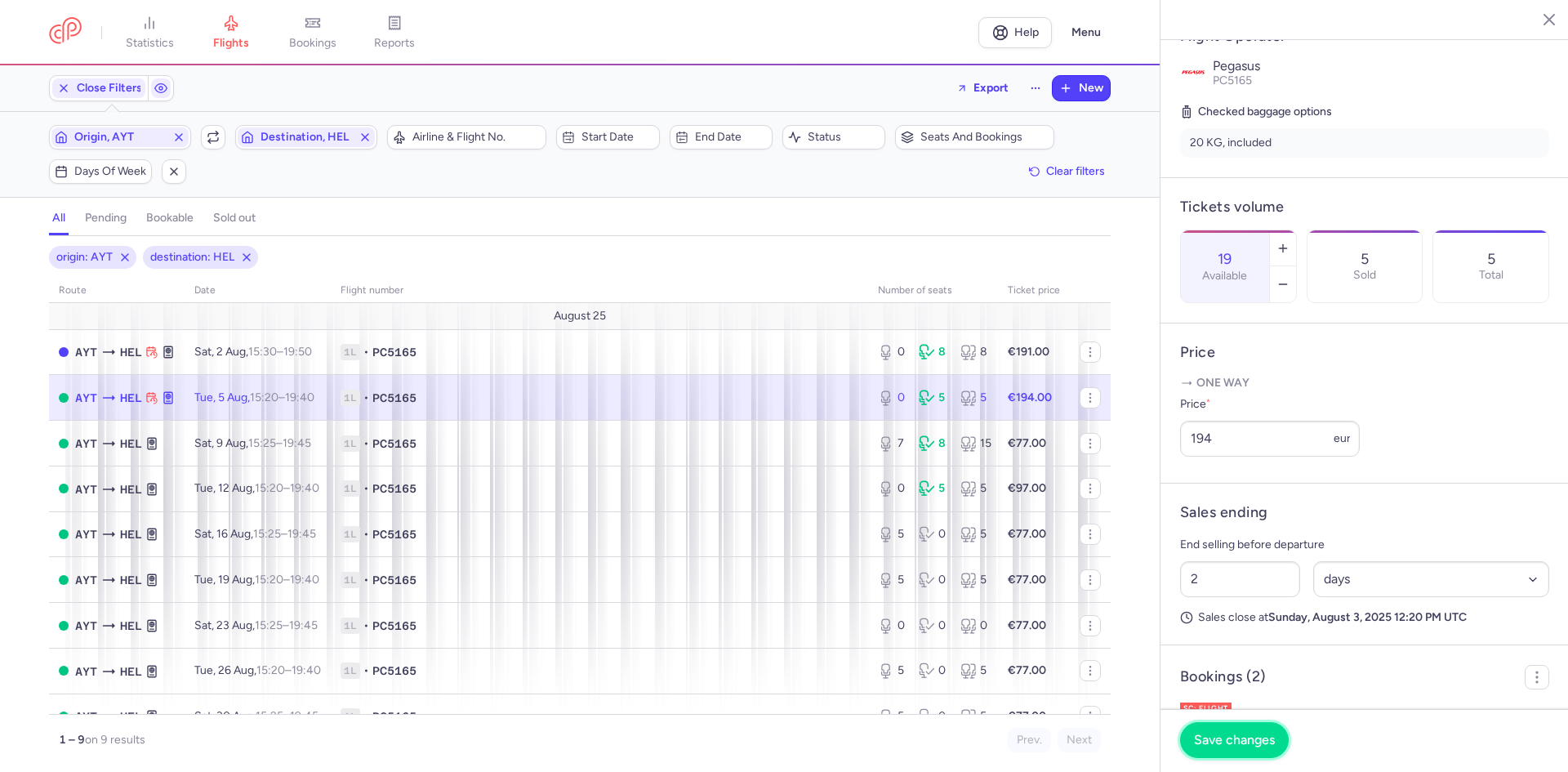 click on "Save changes" at bounding box center (1234, 740) 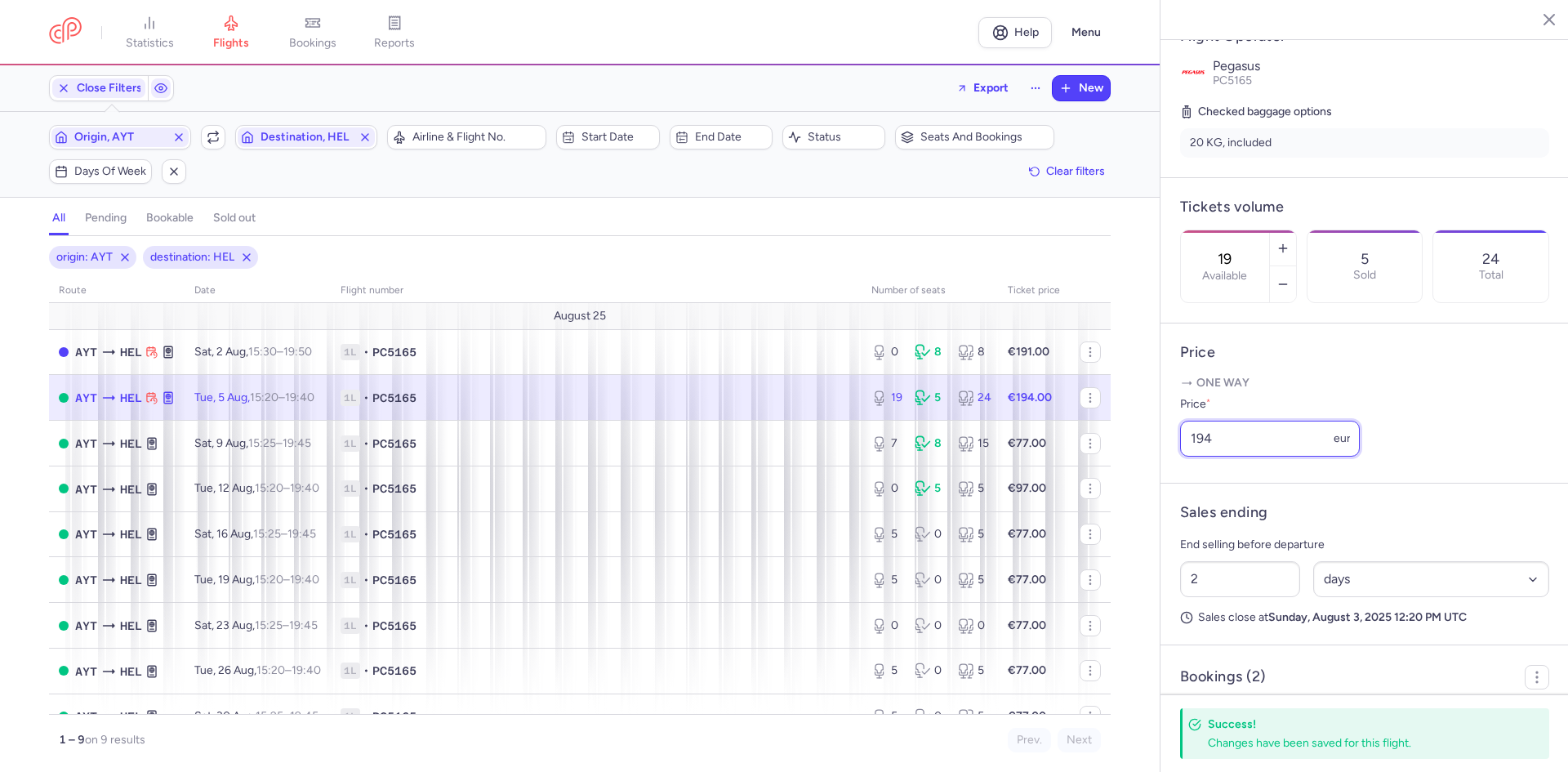 drag, startPoint x: 1241, startPoint y: 479, endPoint x: 1135, endPoint y: 494, distance: 107.05606 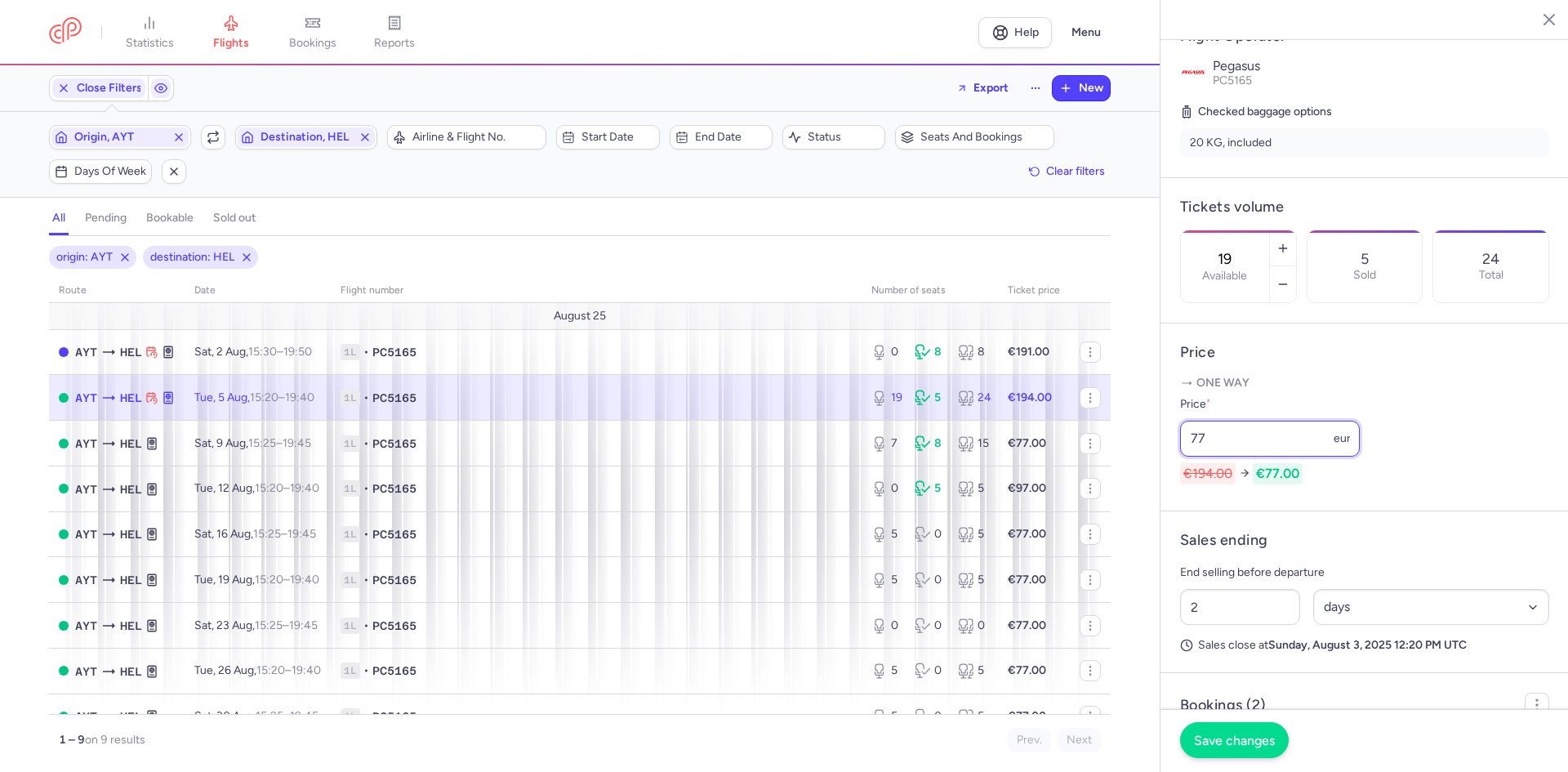 type on "77" 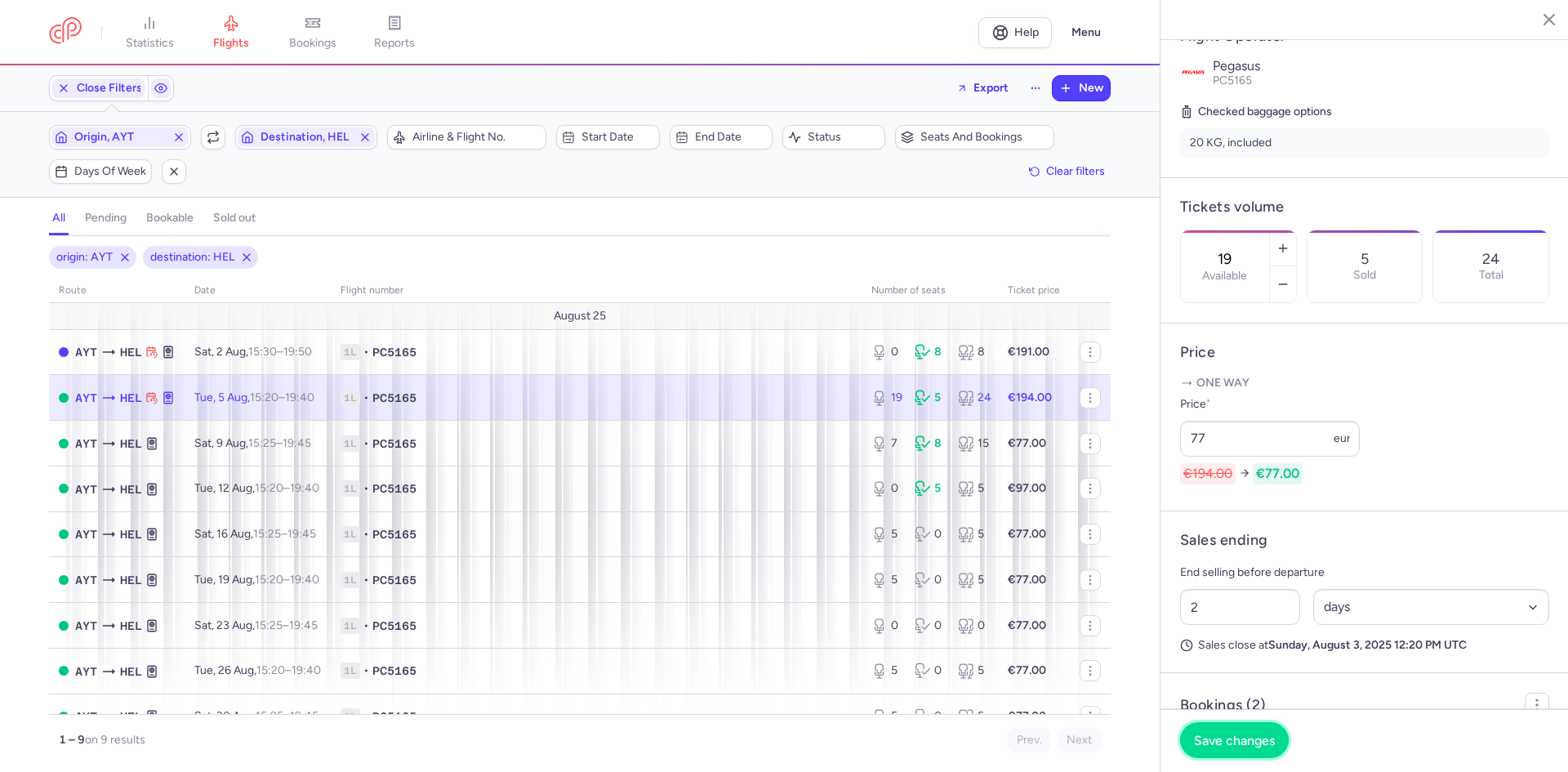click on "Save changes" at bounding box center (1234, 740) 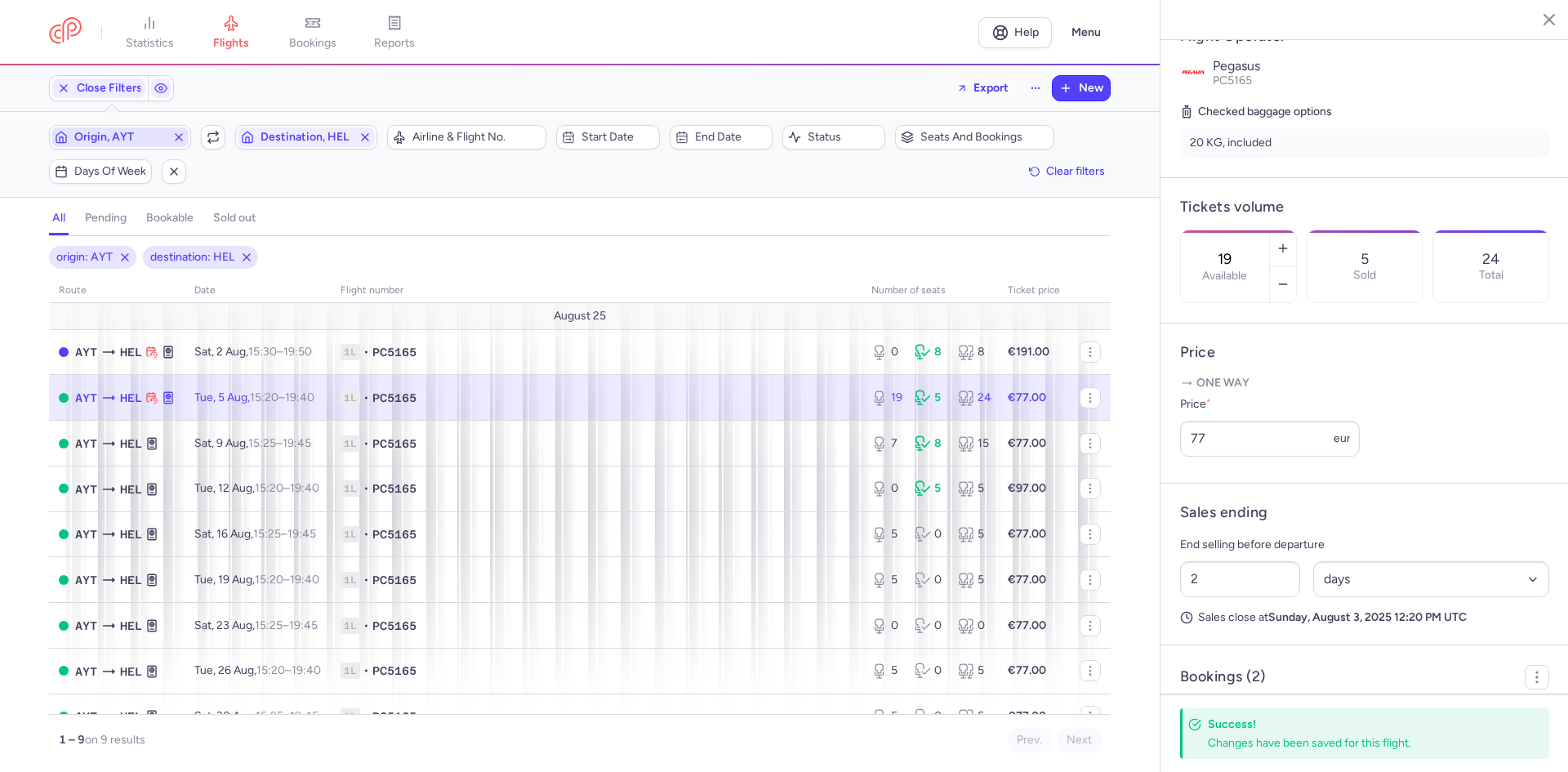 click on "Origin, AYT" at bounding box center (120, 137) 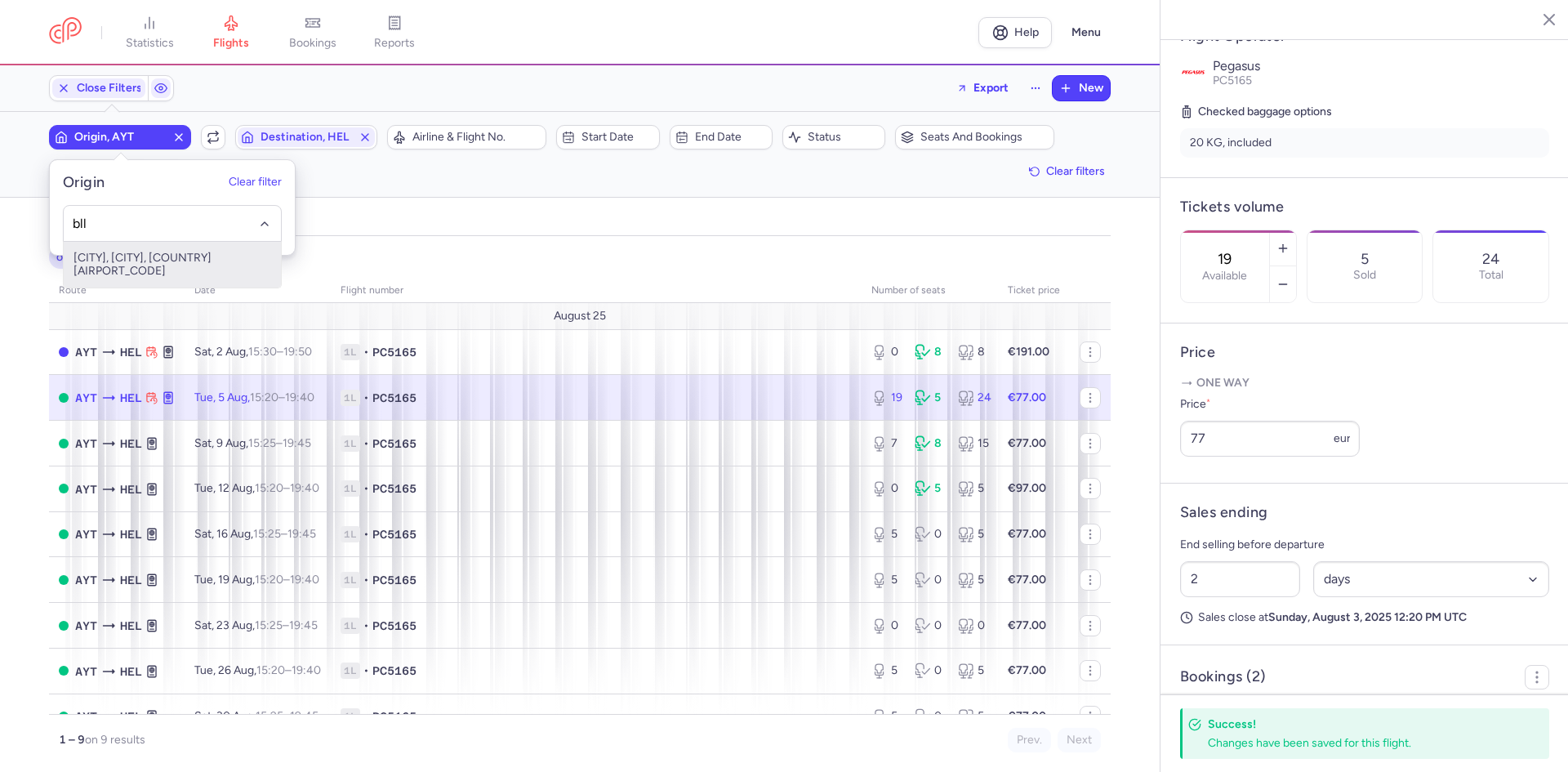type on "bll" 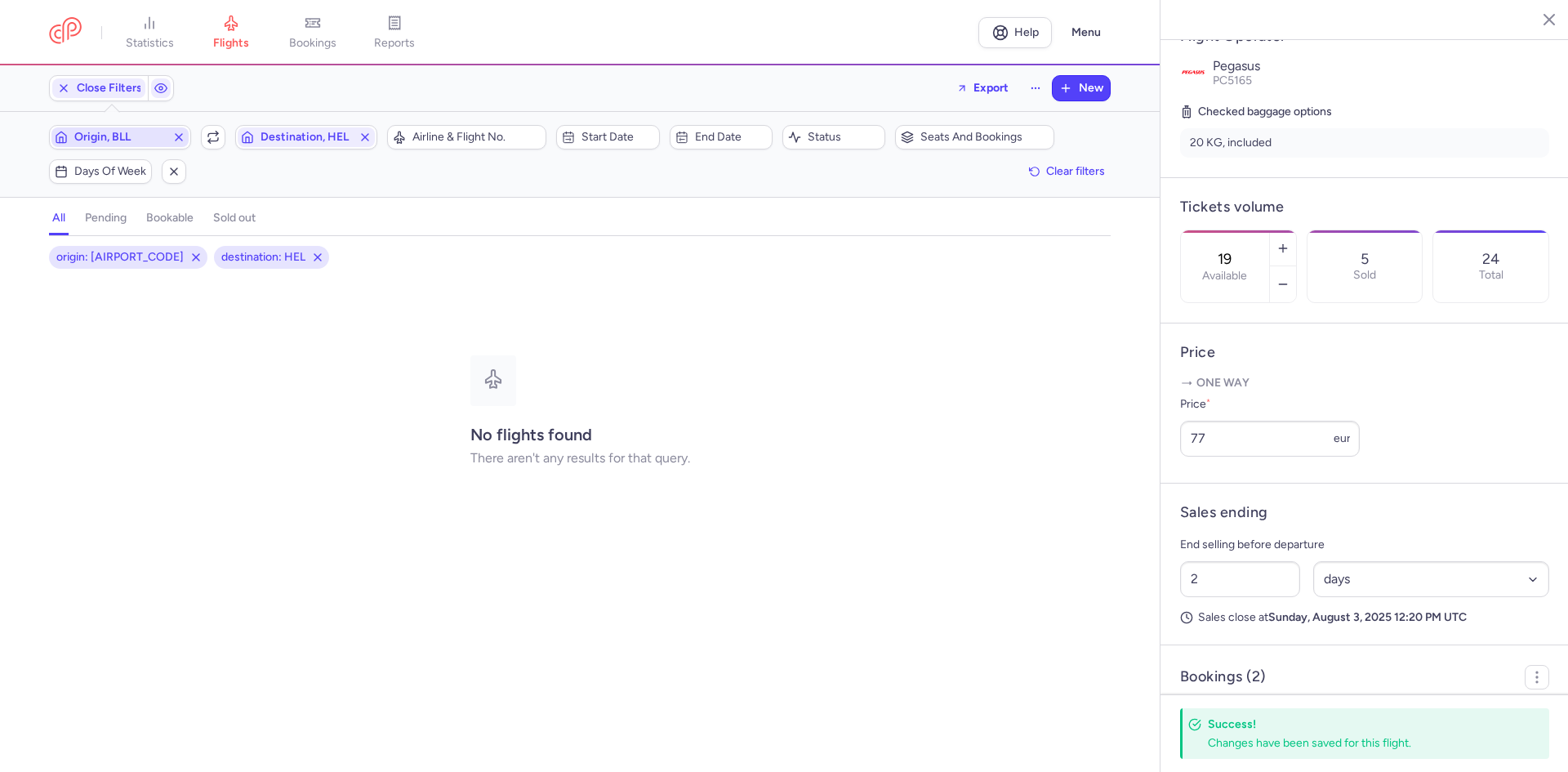 click on "Destination, HEL" 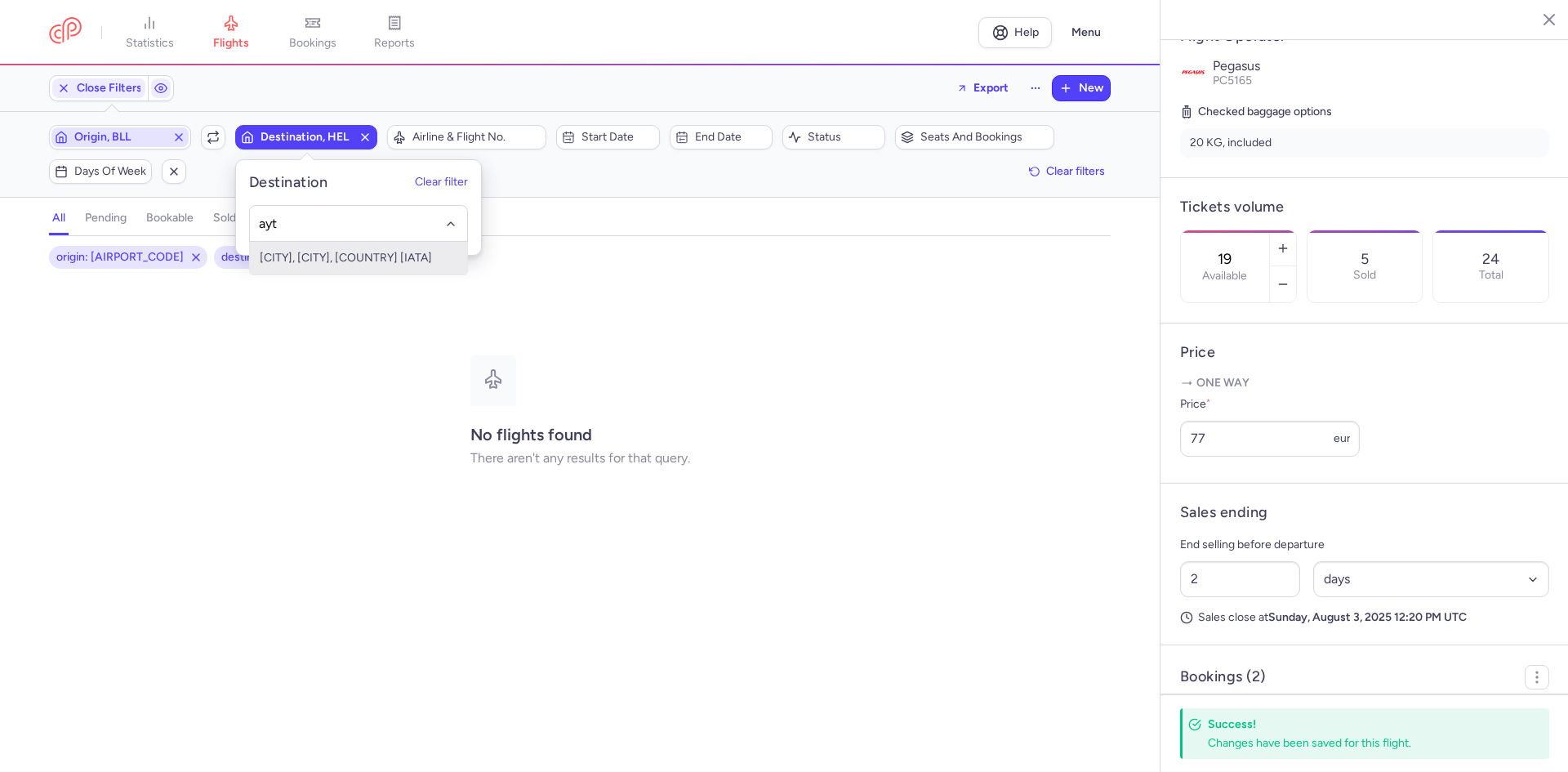 type on "ayt" 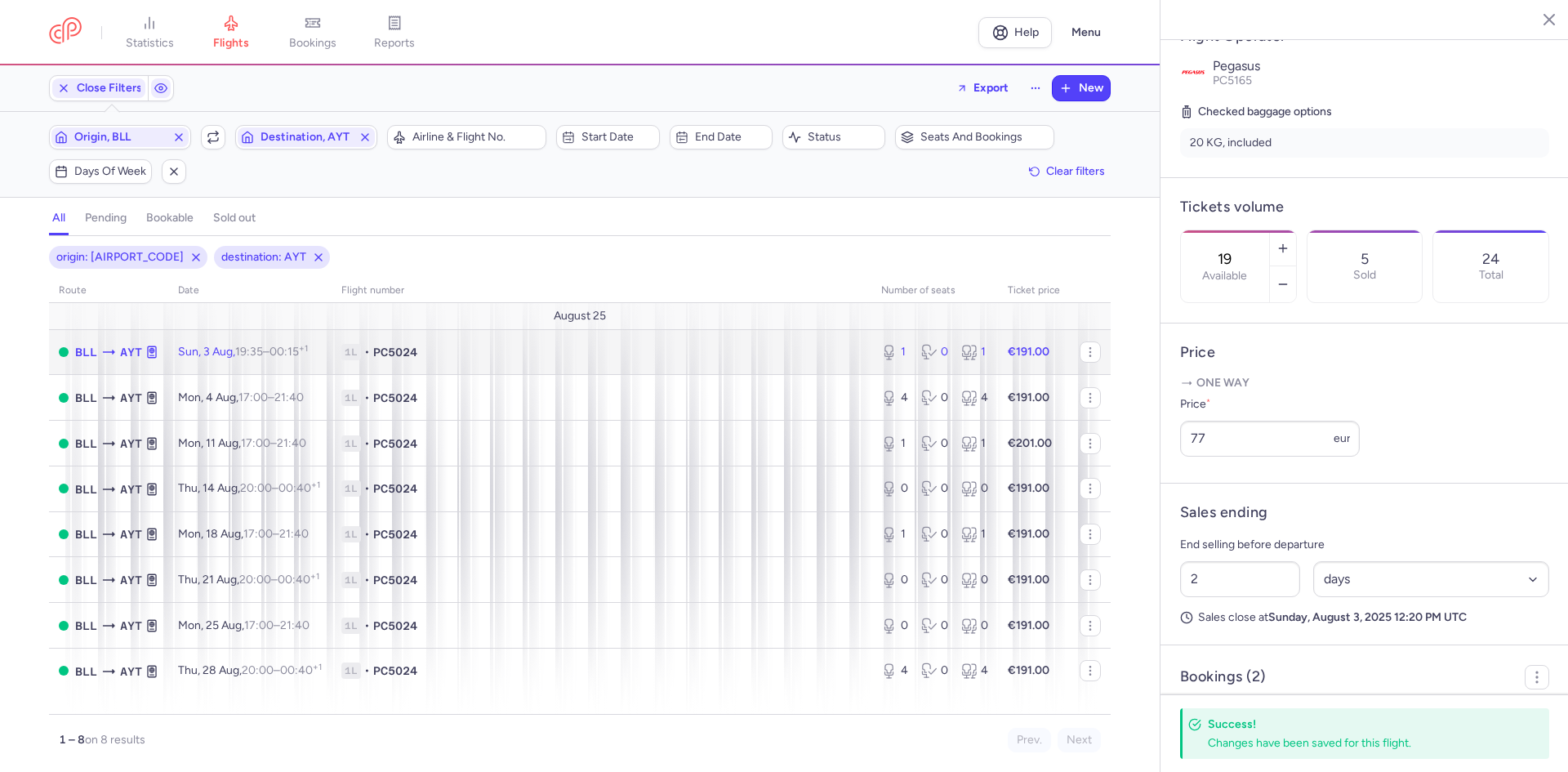 click on "[FLIGHT_INFO] • [FLIGHT_CODE]" 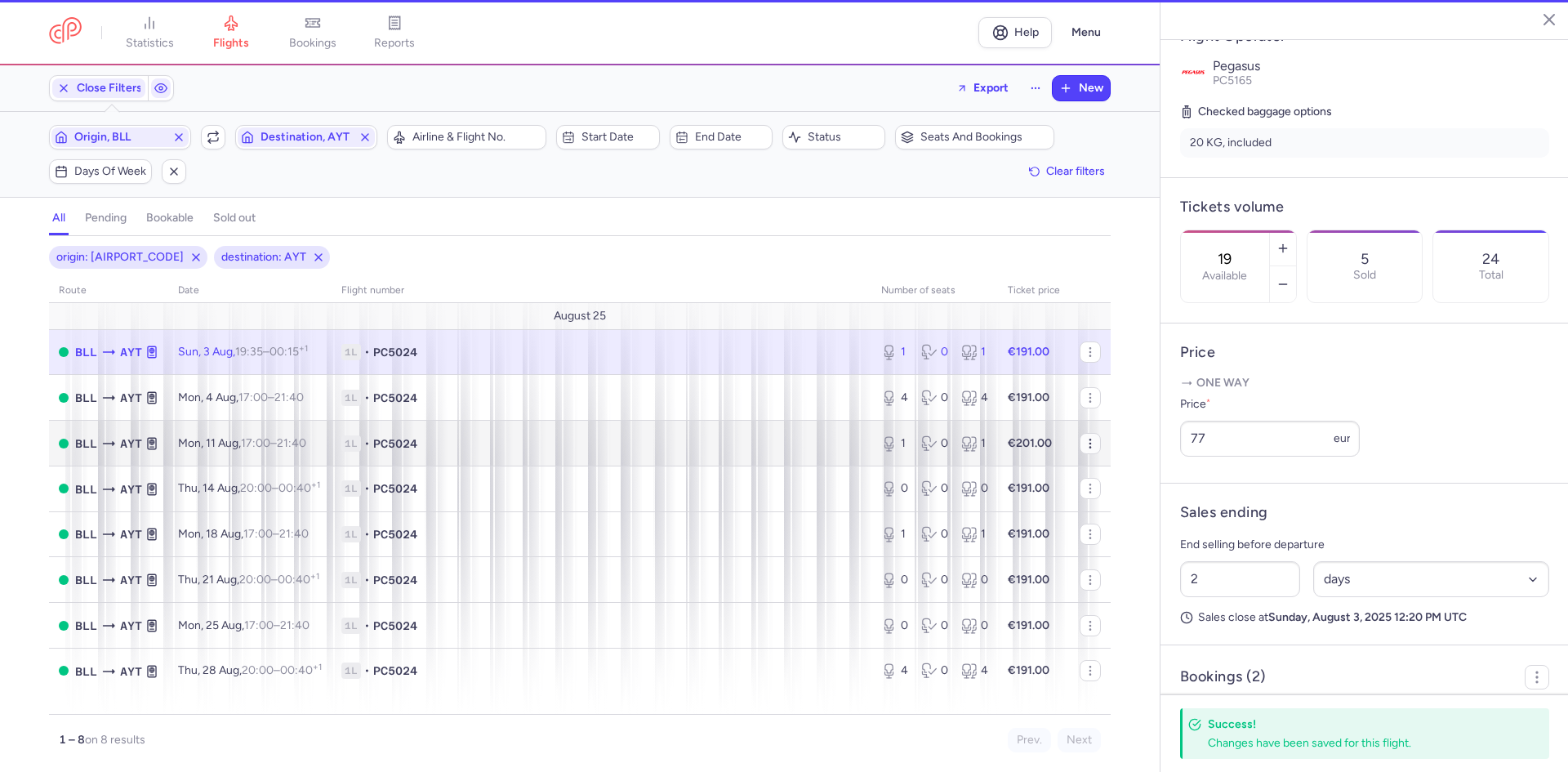type on "1" 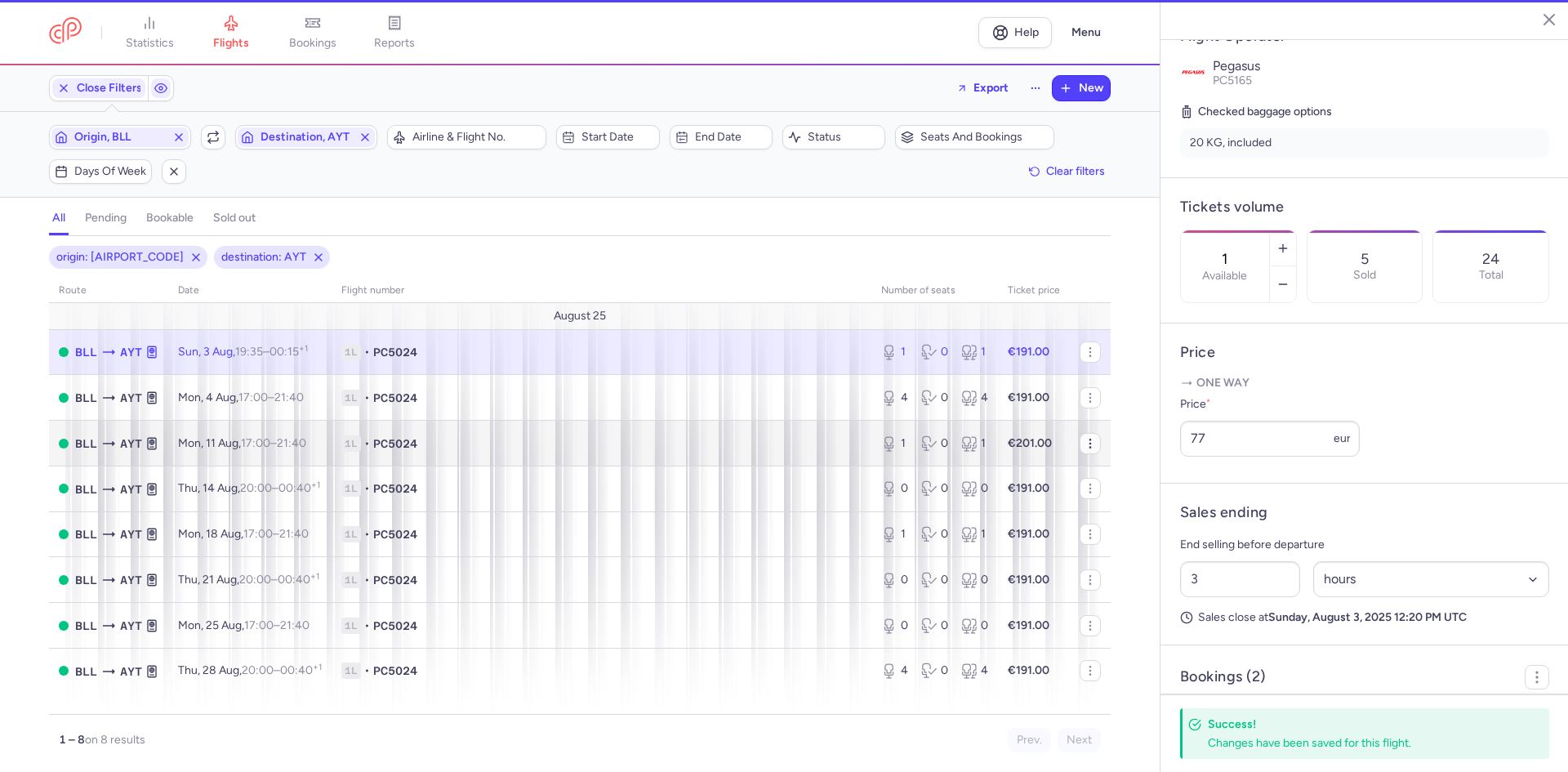 scroll, scrollTop: 327, scrollLeft: 0, axis: vertical 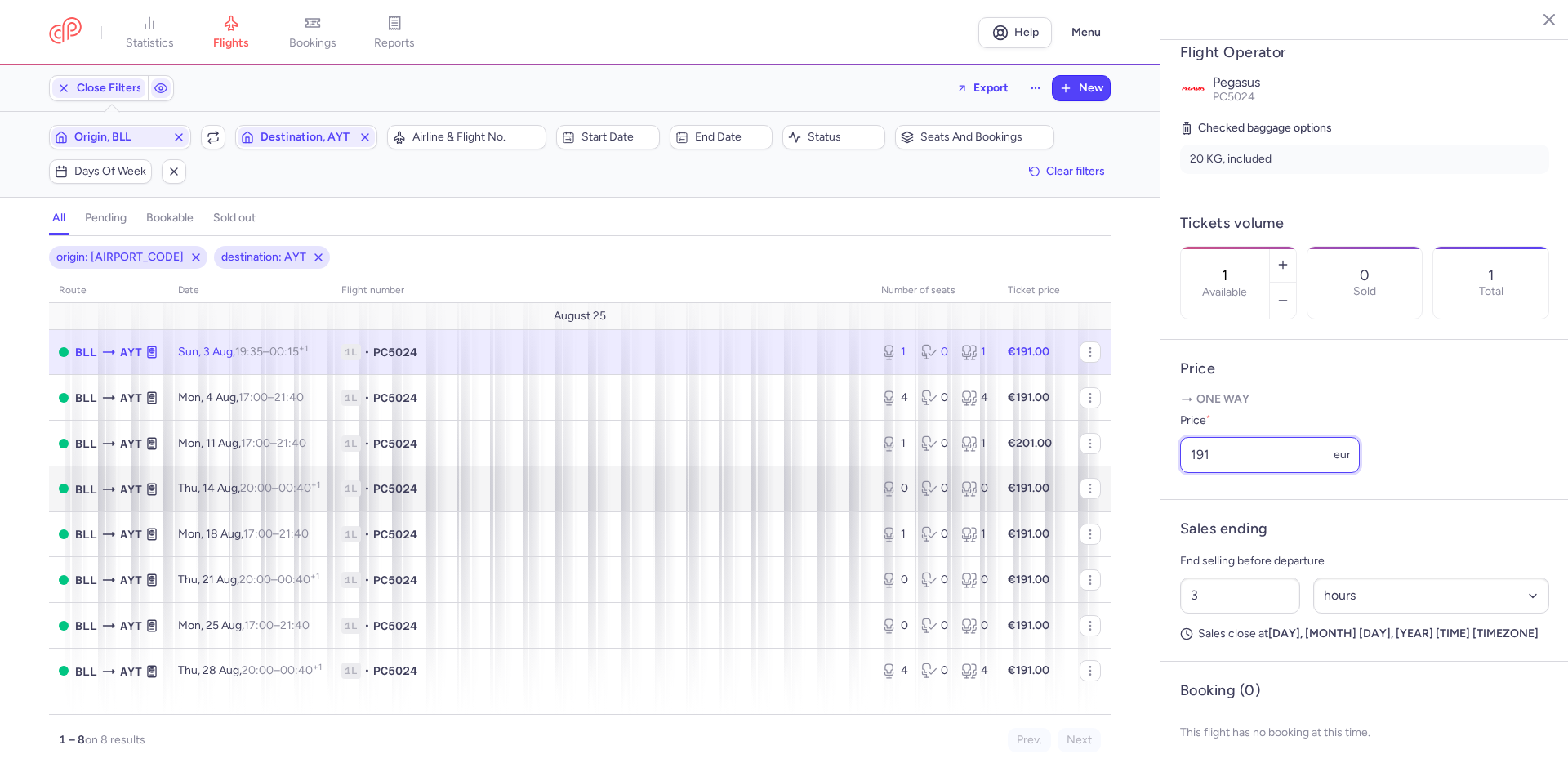 drag, startPoint x: 1193, startPoint y: 489, endPoint x: 959, endPoint y: 489, distance: 234 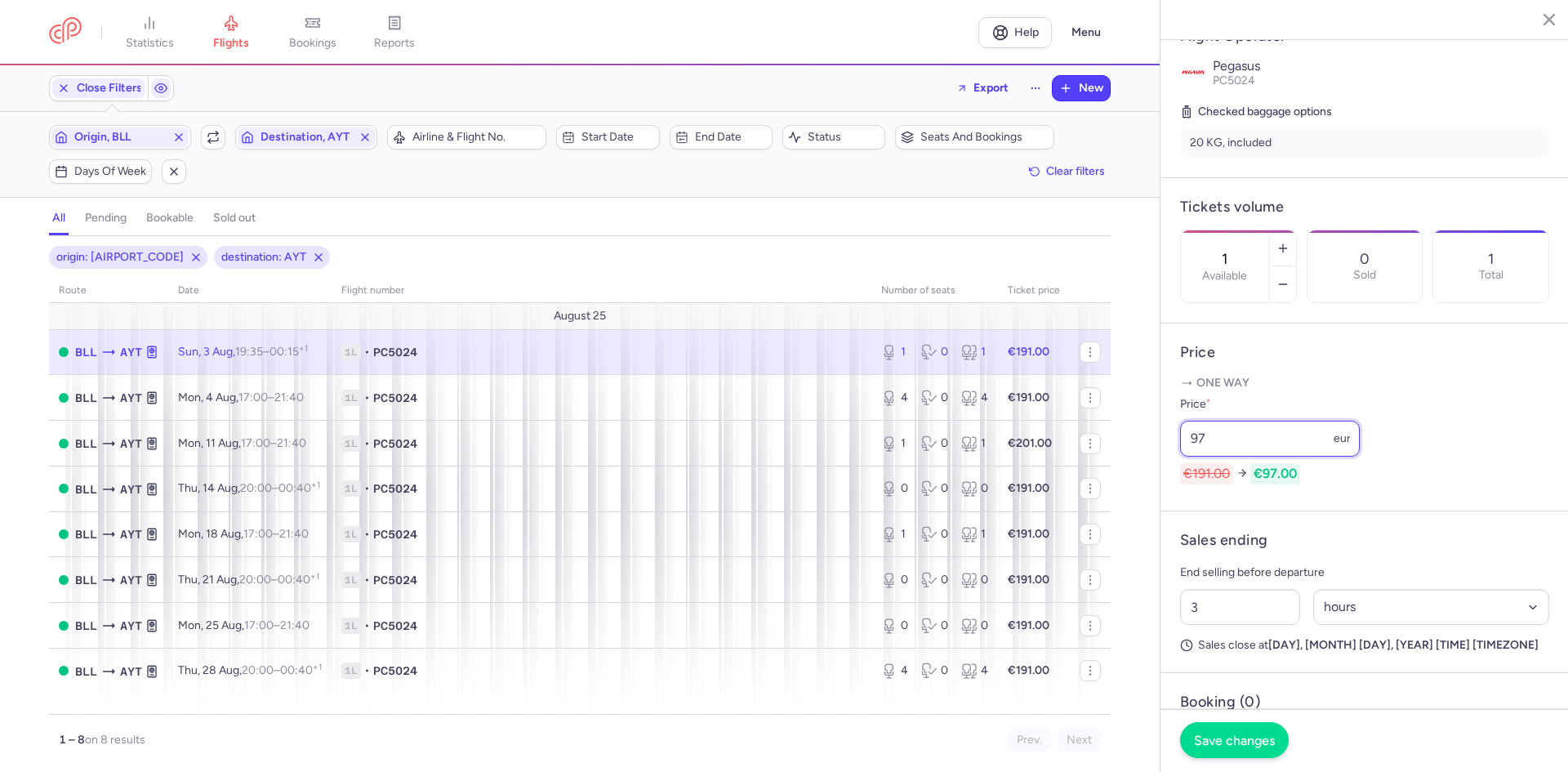 type on "97" 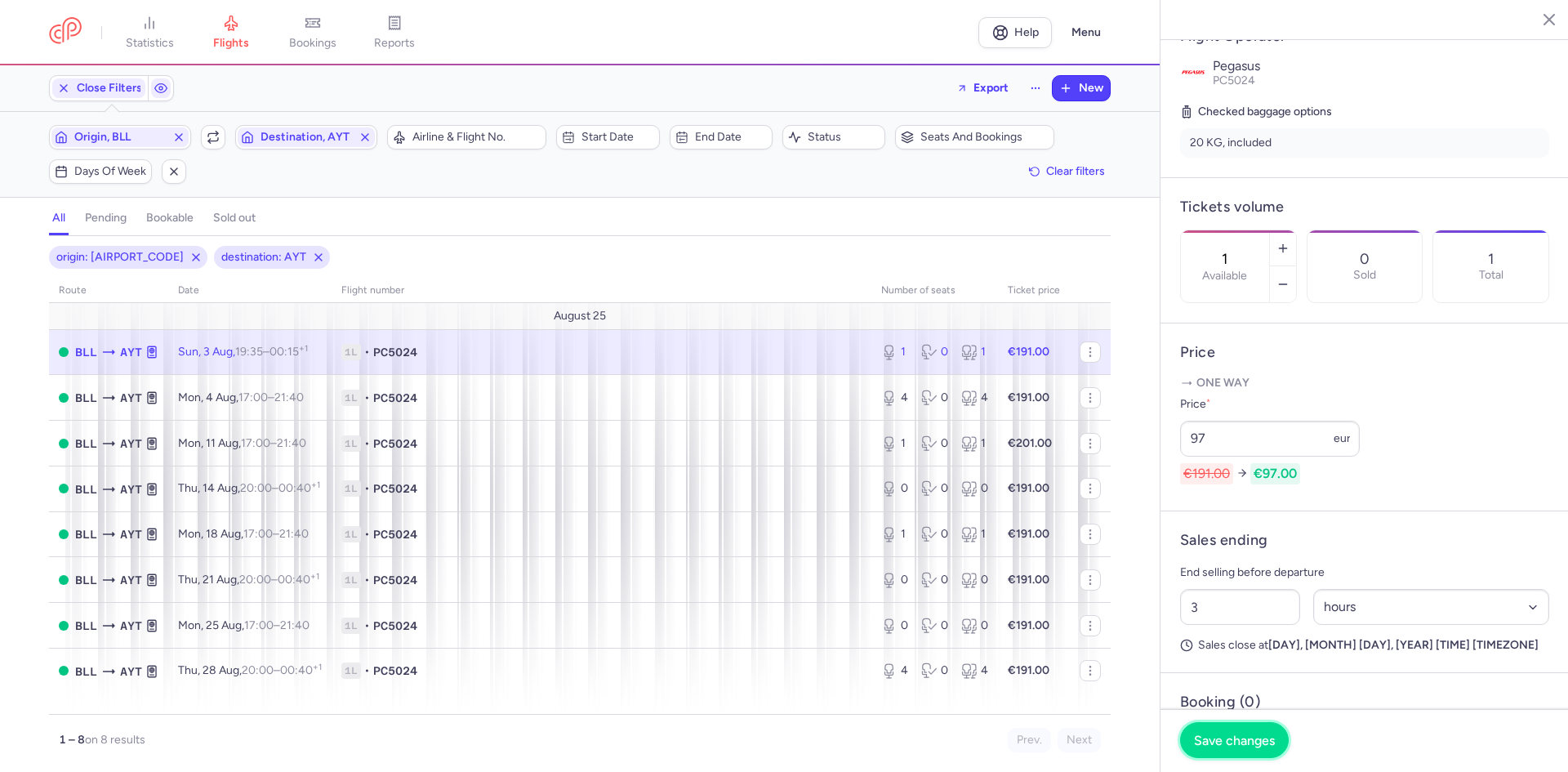 click on "Save changes" at bounding box center [1234, 740] 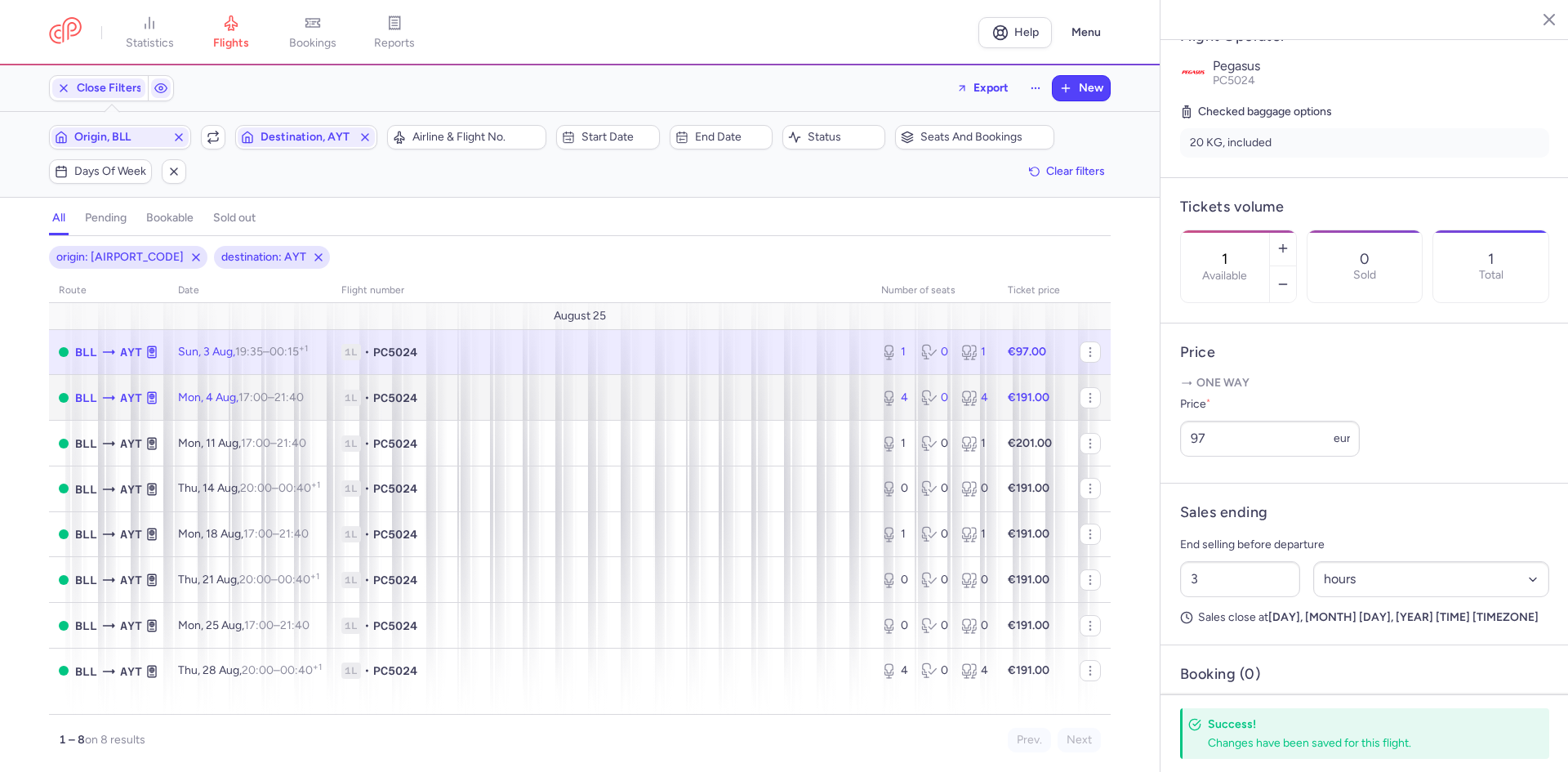 click on "PC5024" 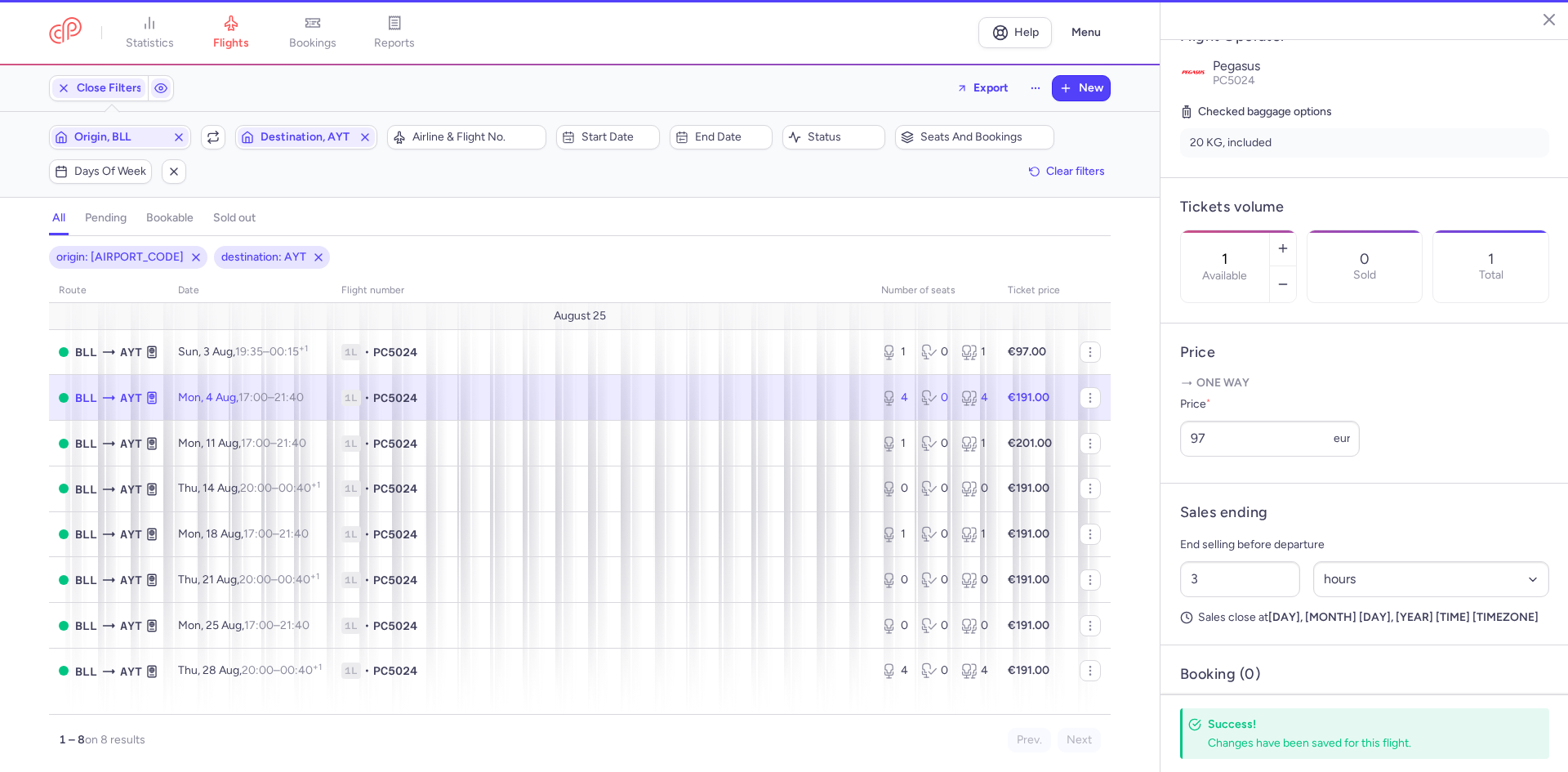 type on "4" 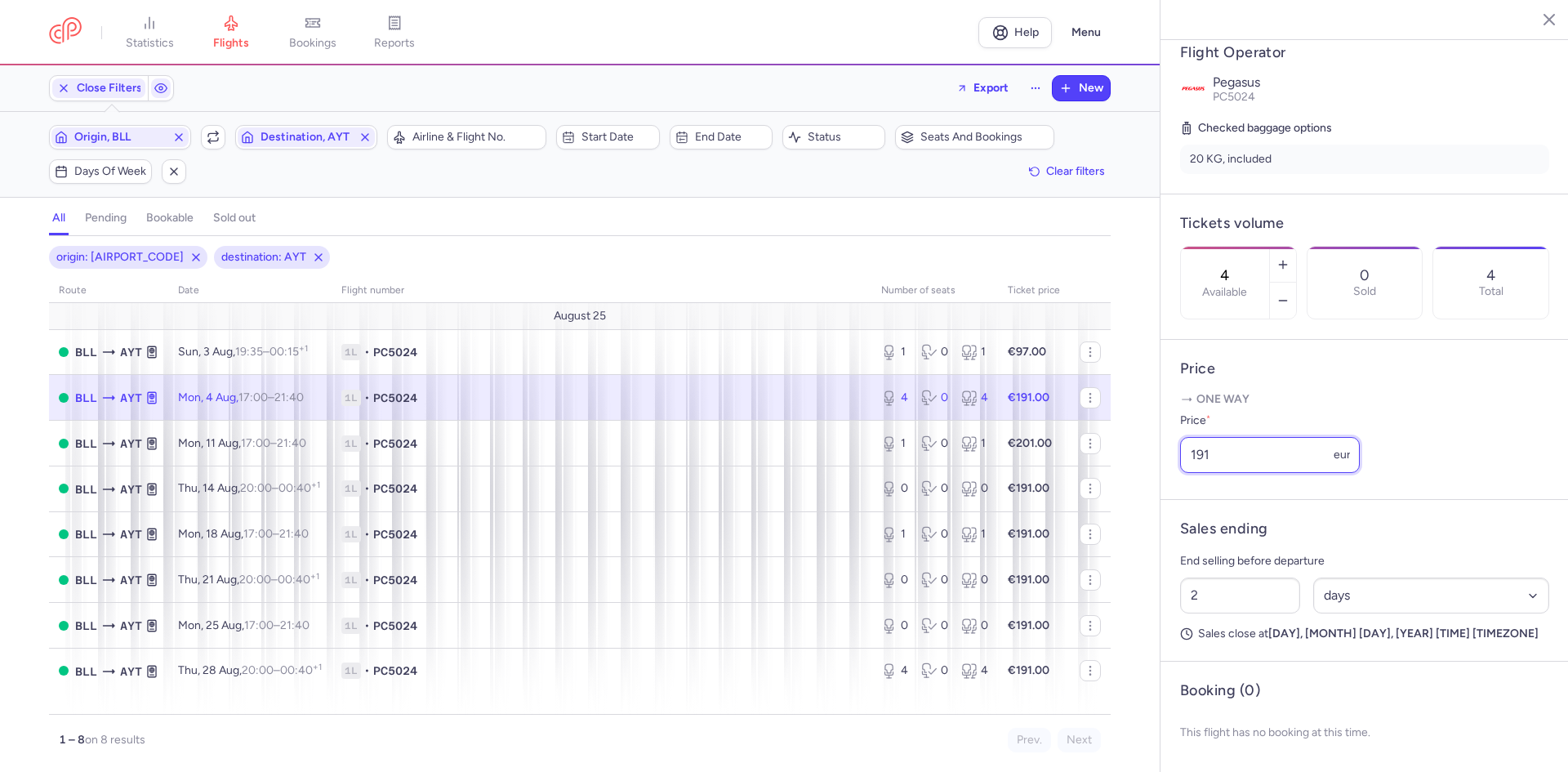 drag, startPoint x: 1228, startPoint y: 468, endPoint x: 1165, endPoint y: 464, distance: 63.126856 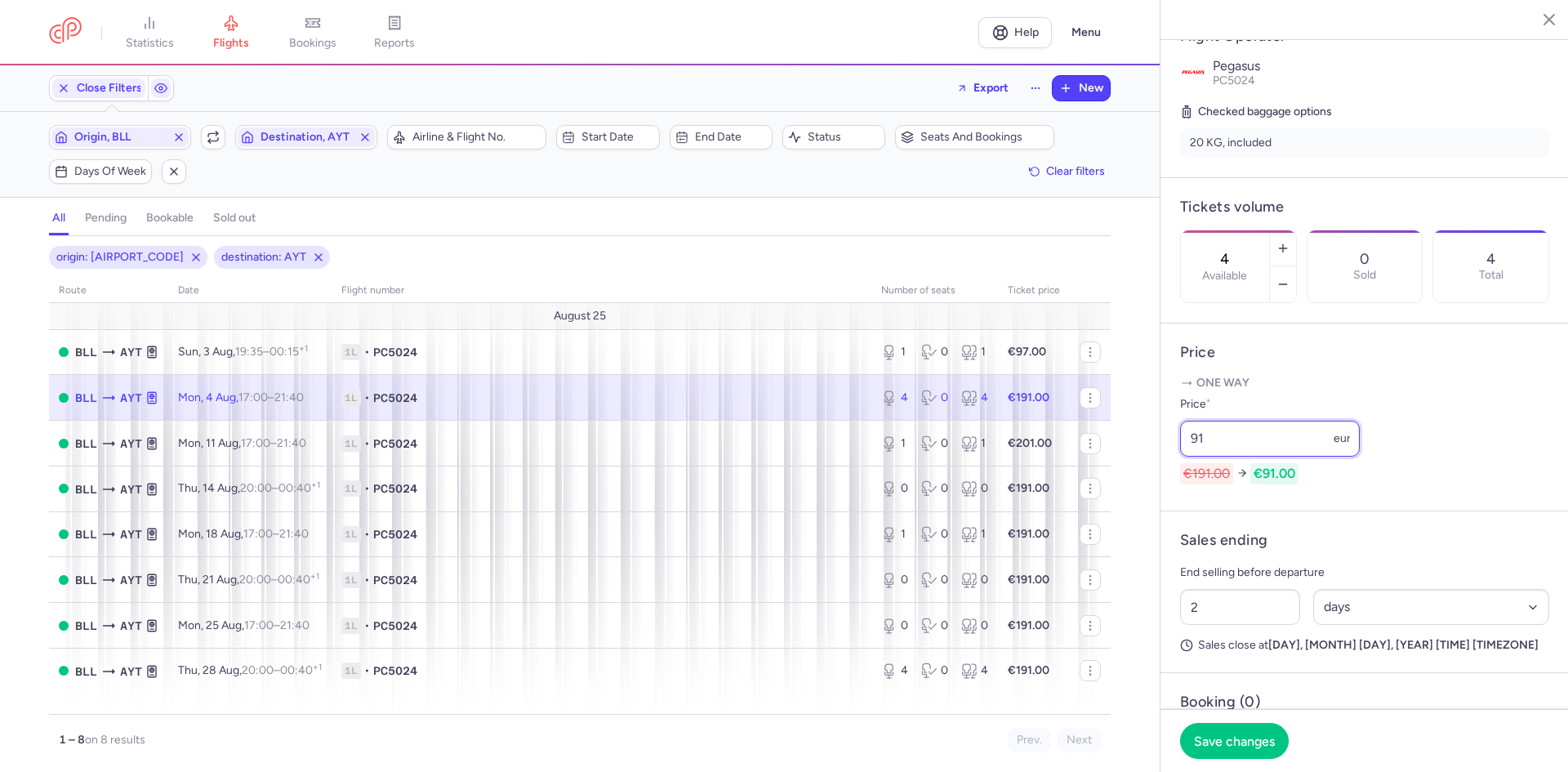 type on "91" 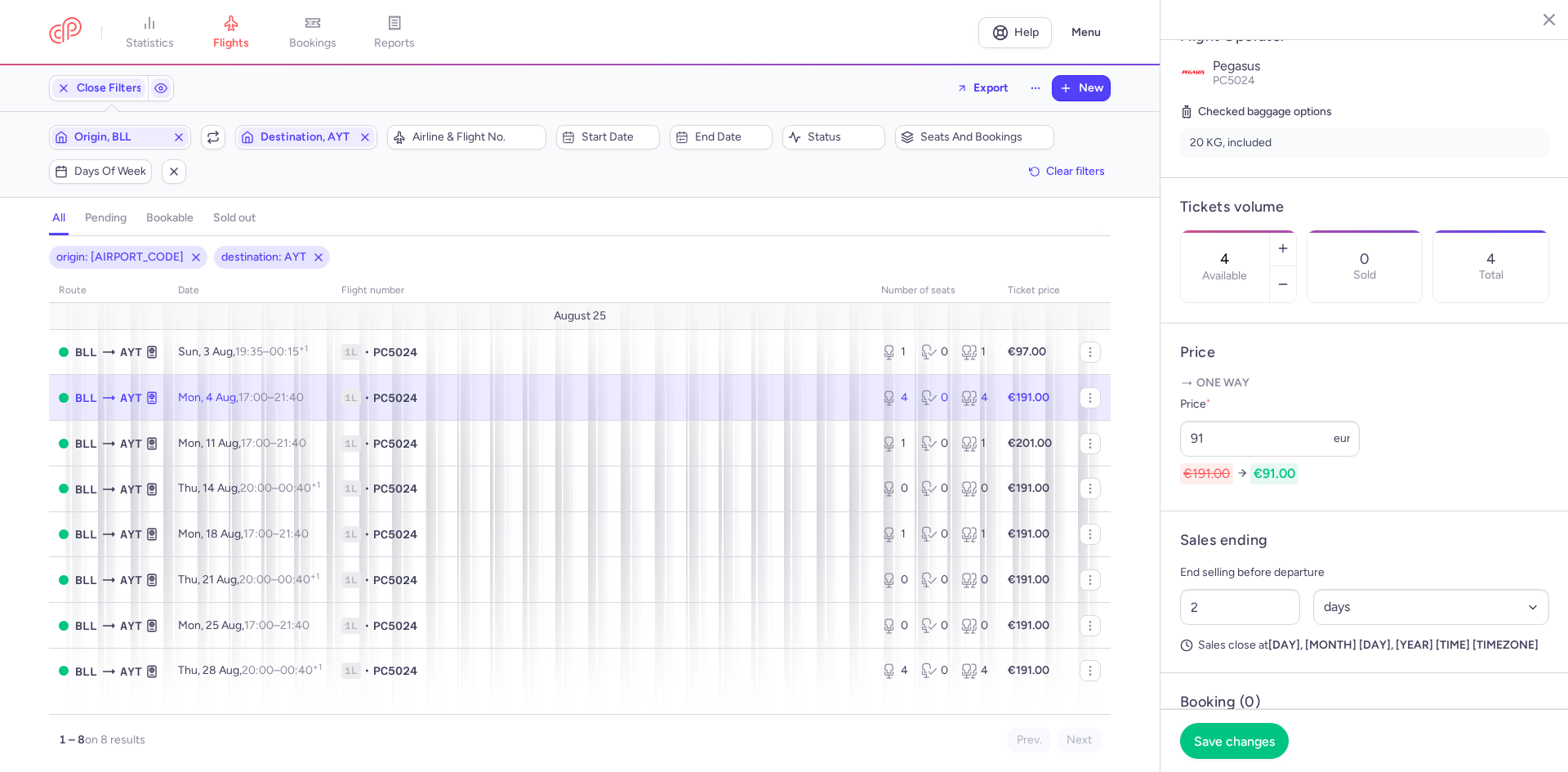 click on "Save changes" 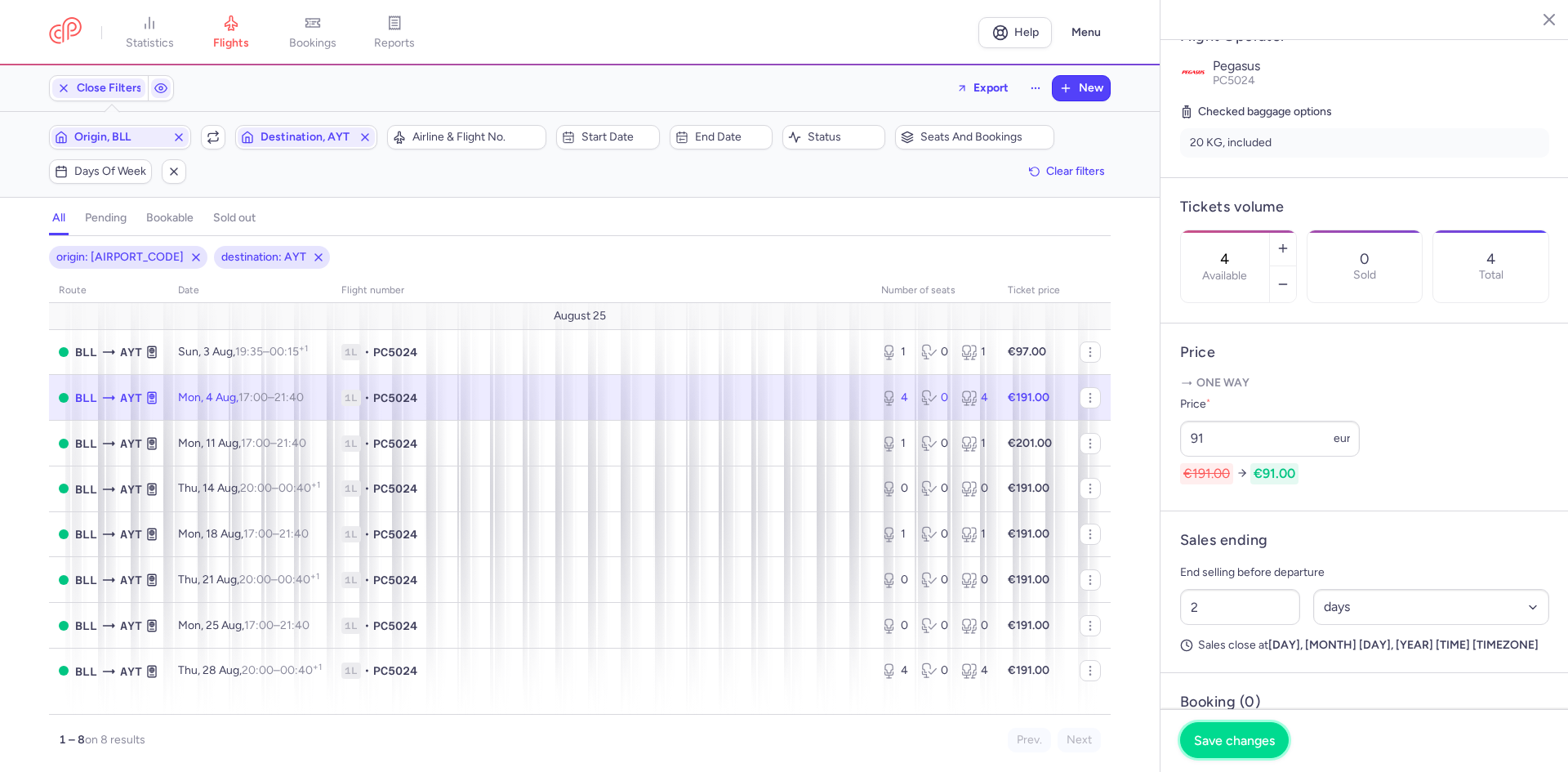 click on "Save changes" at bounding box center [1234, 740] 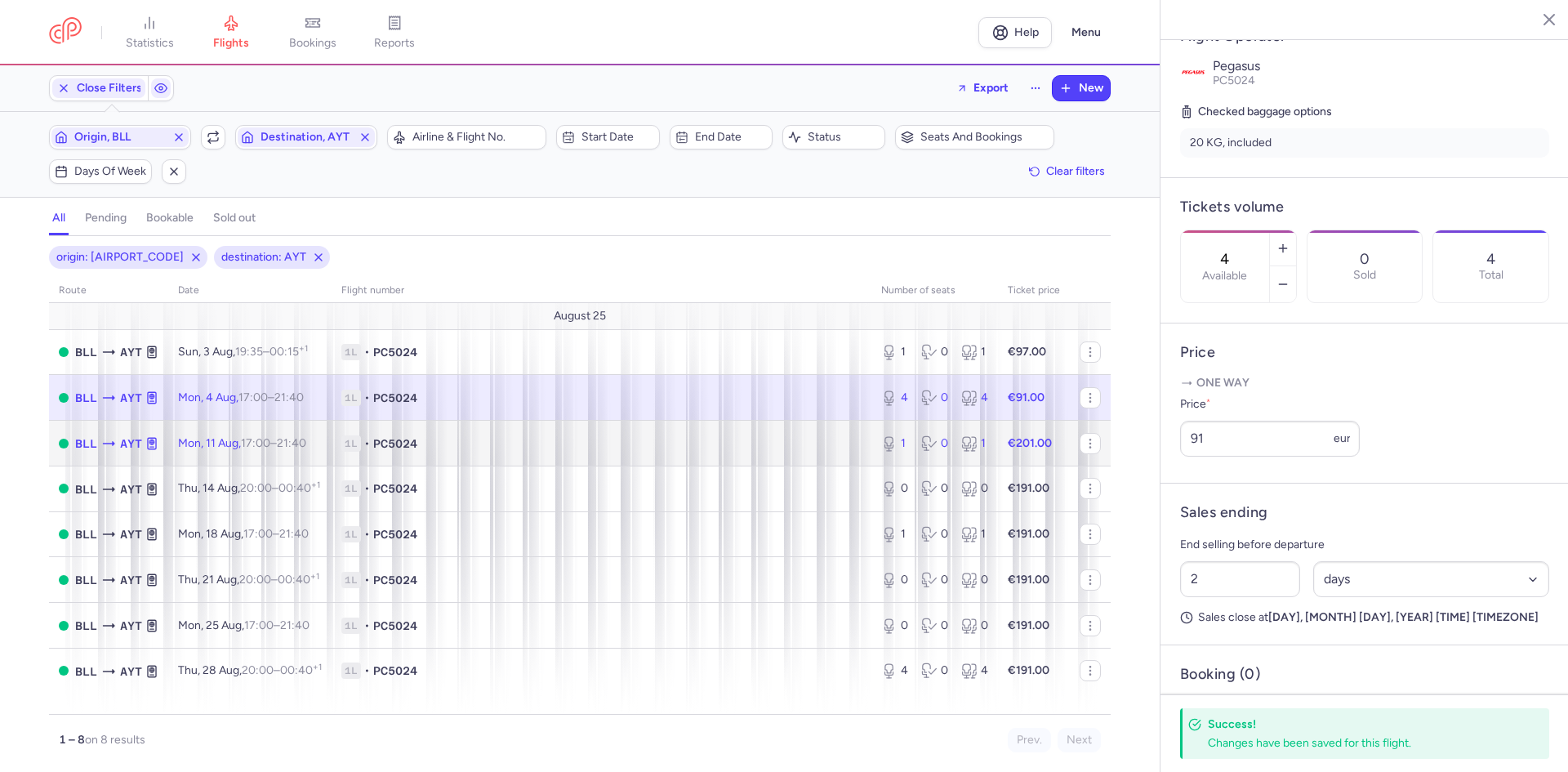 click on "[FLIGHT_INFO] • [FLIGHT_CODE]" 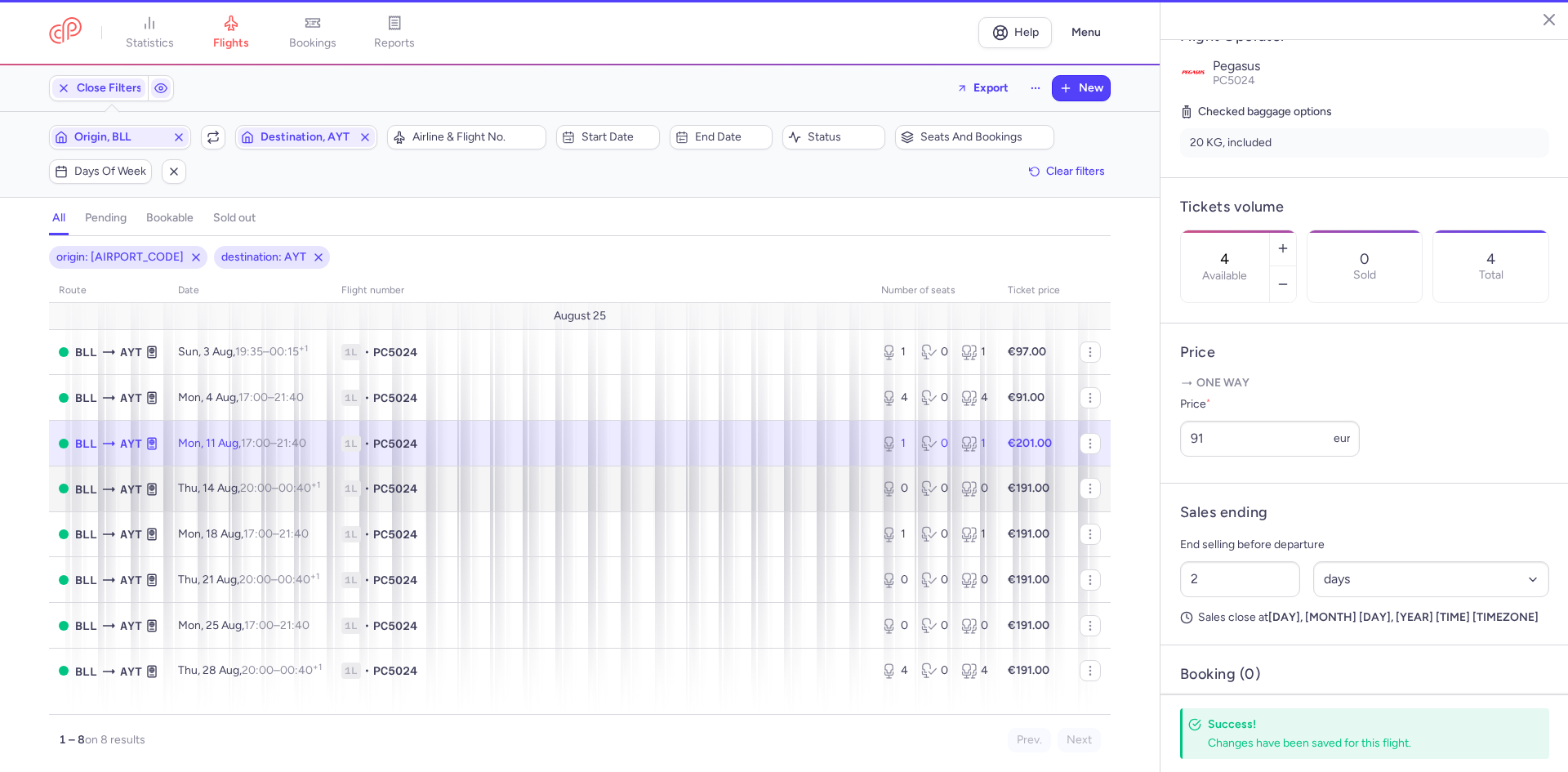 type on "1" 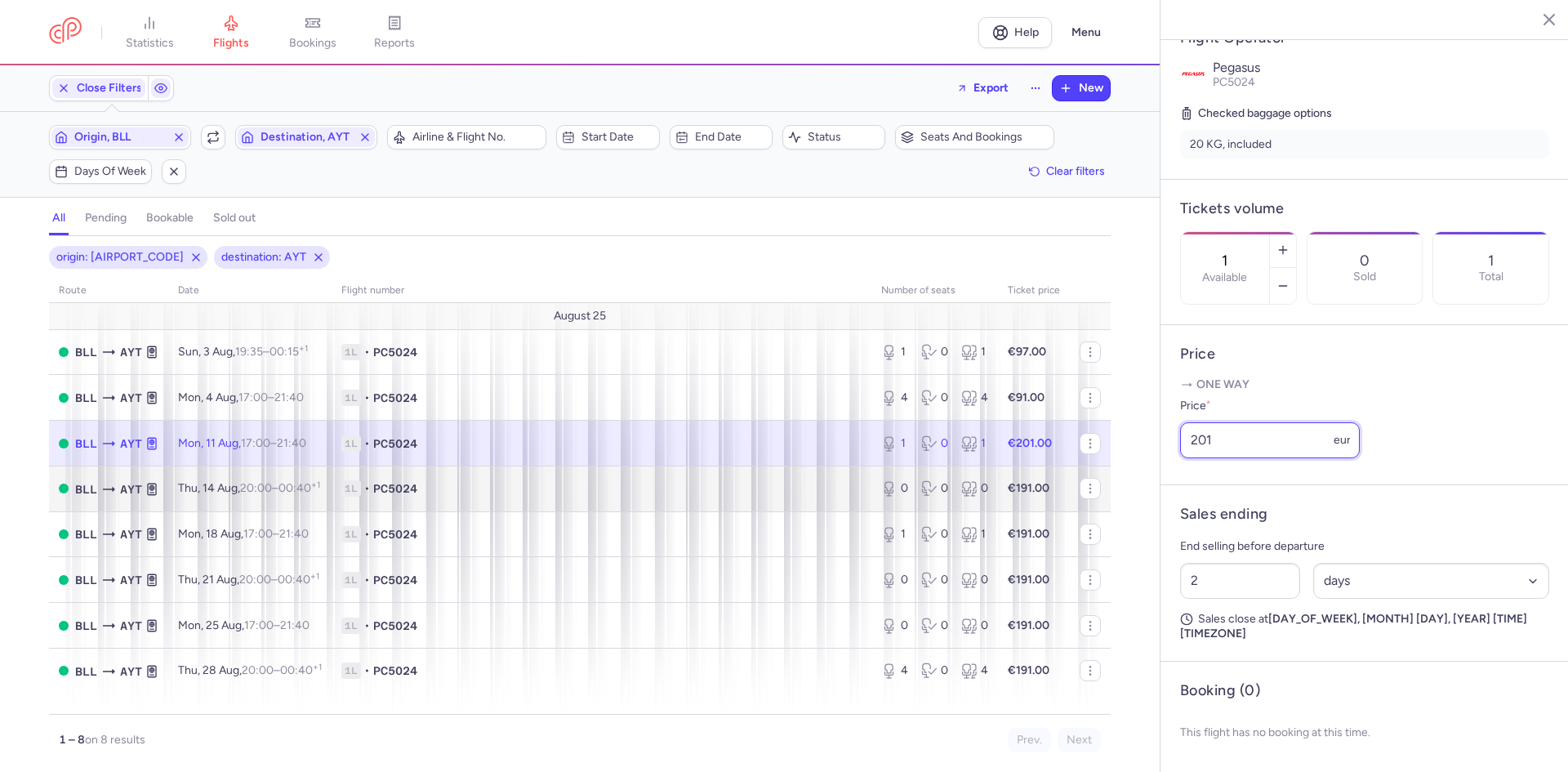 drag, startPoint x: 1241, startPoint y: 478, endPoint x: 904, endPoint y: 475, distance: 337.0134 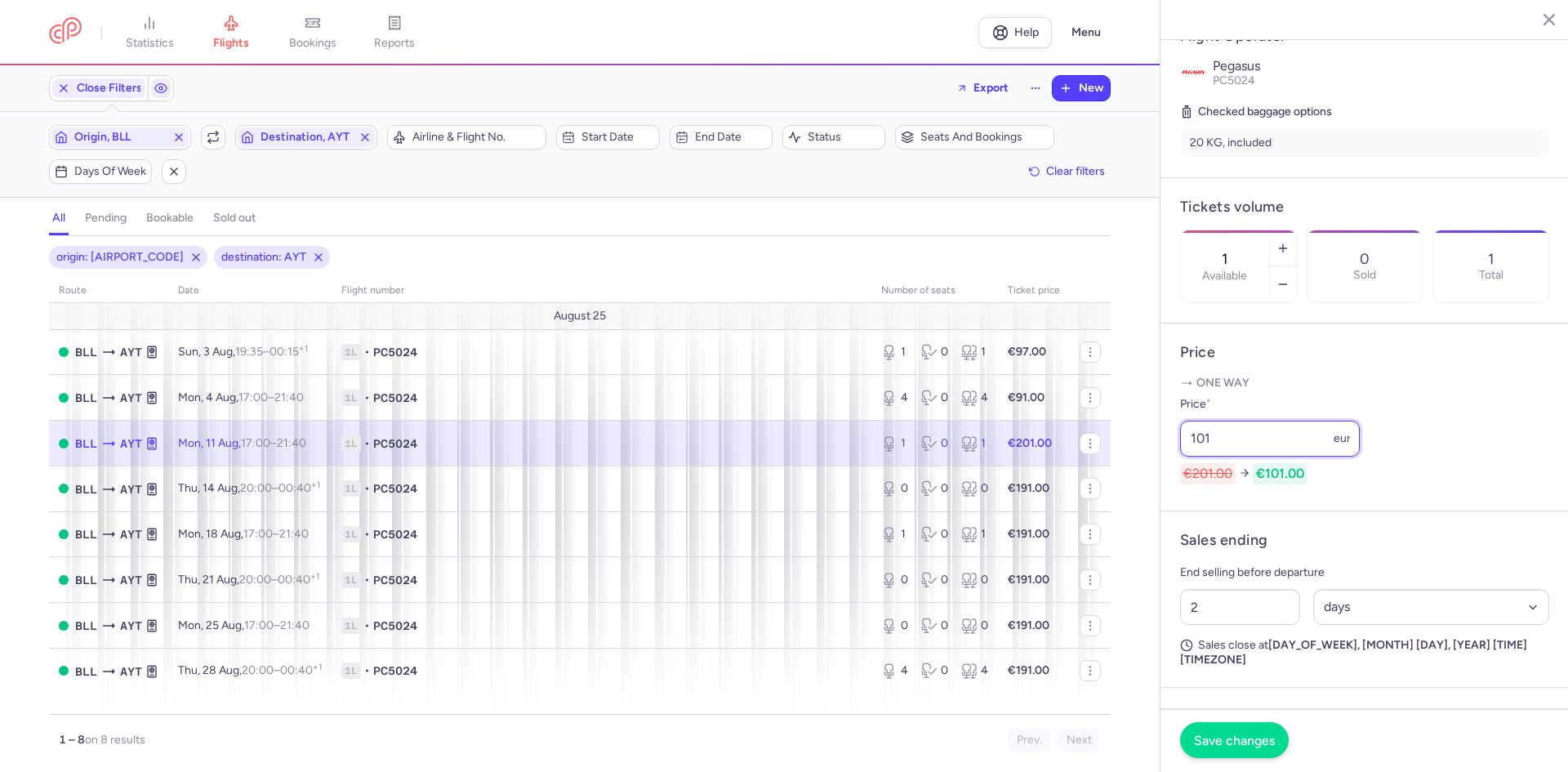 type on "101" 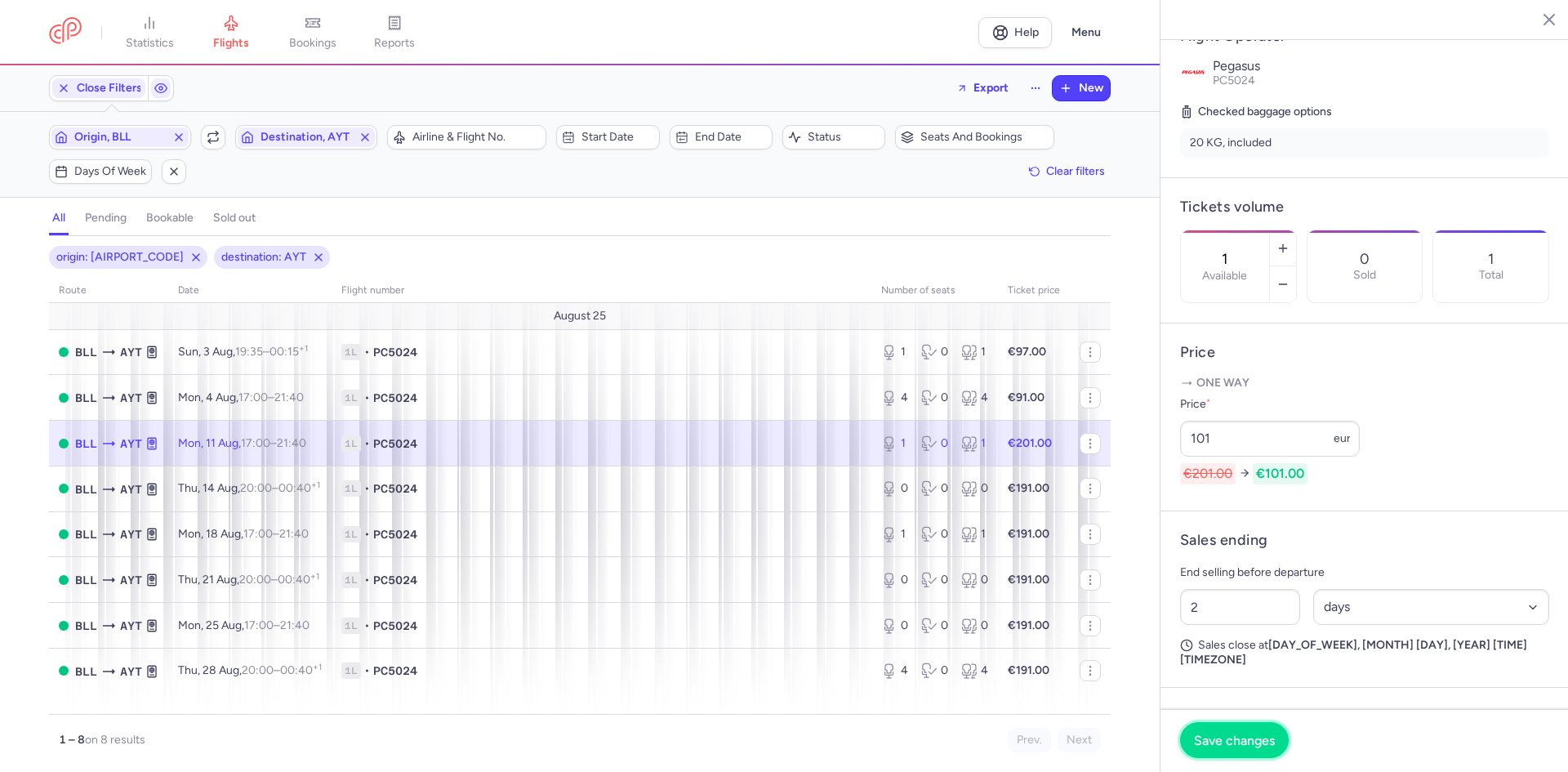 click on "Save changes" at bounding box center (1234, 740) 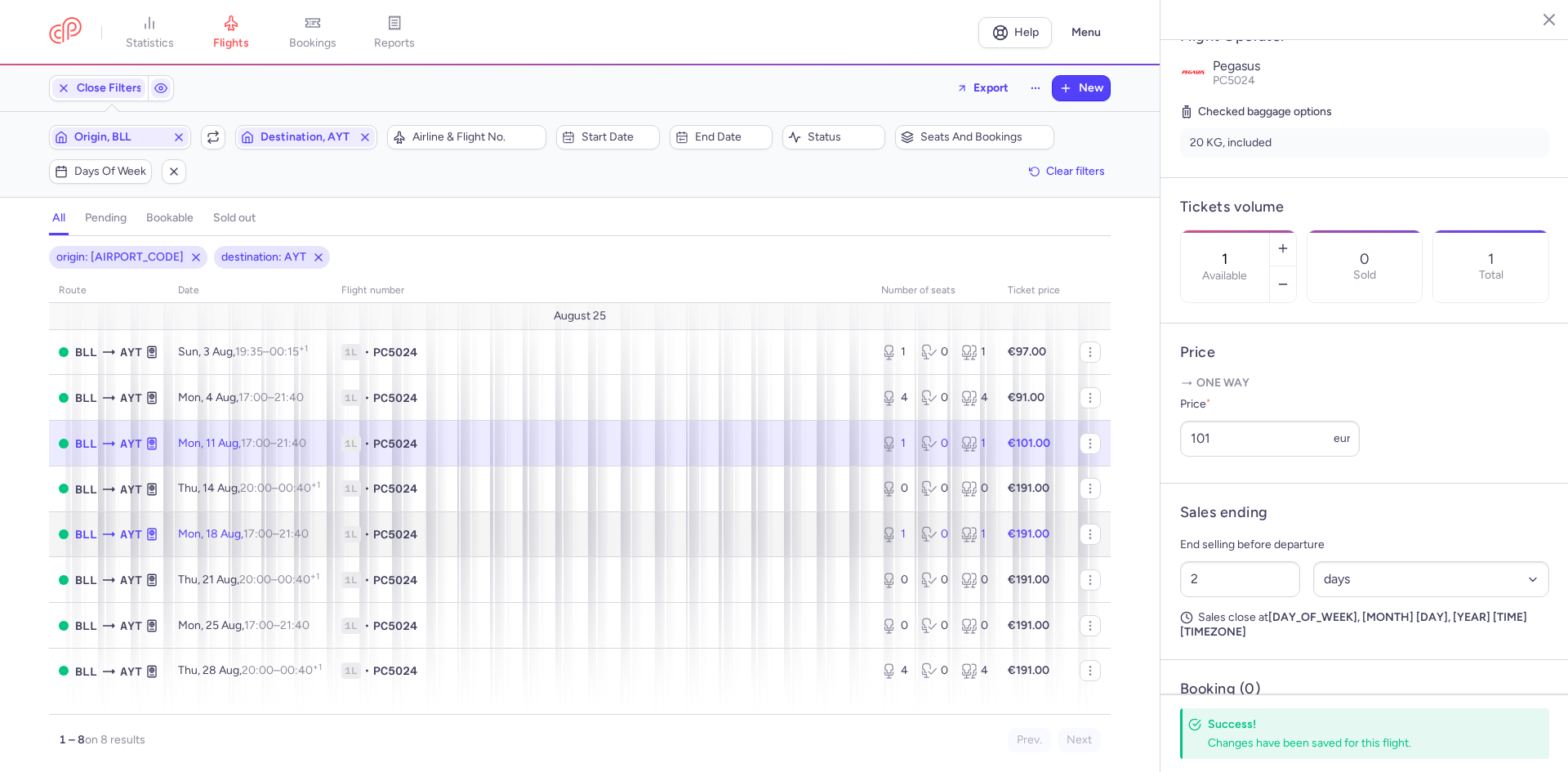 click on "[FLIGHT_INFO] • [FLIGHT_CODE]" 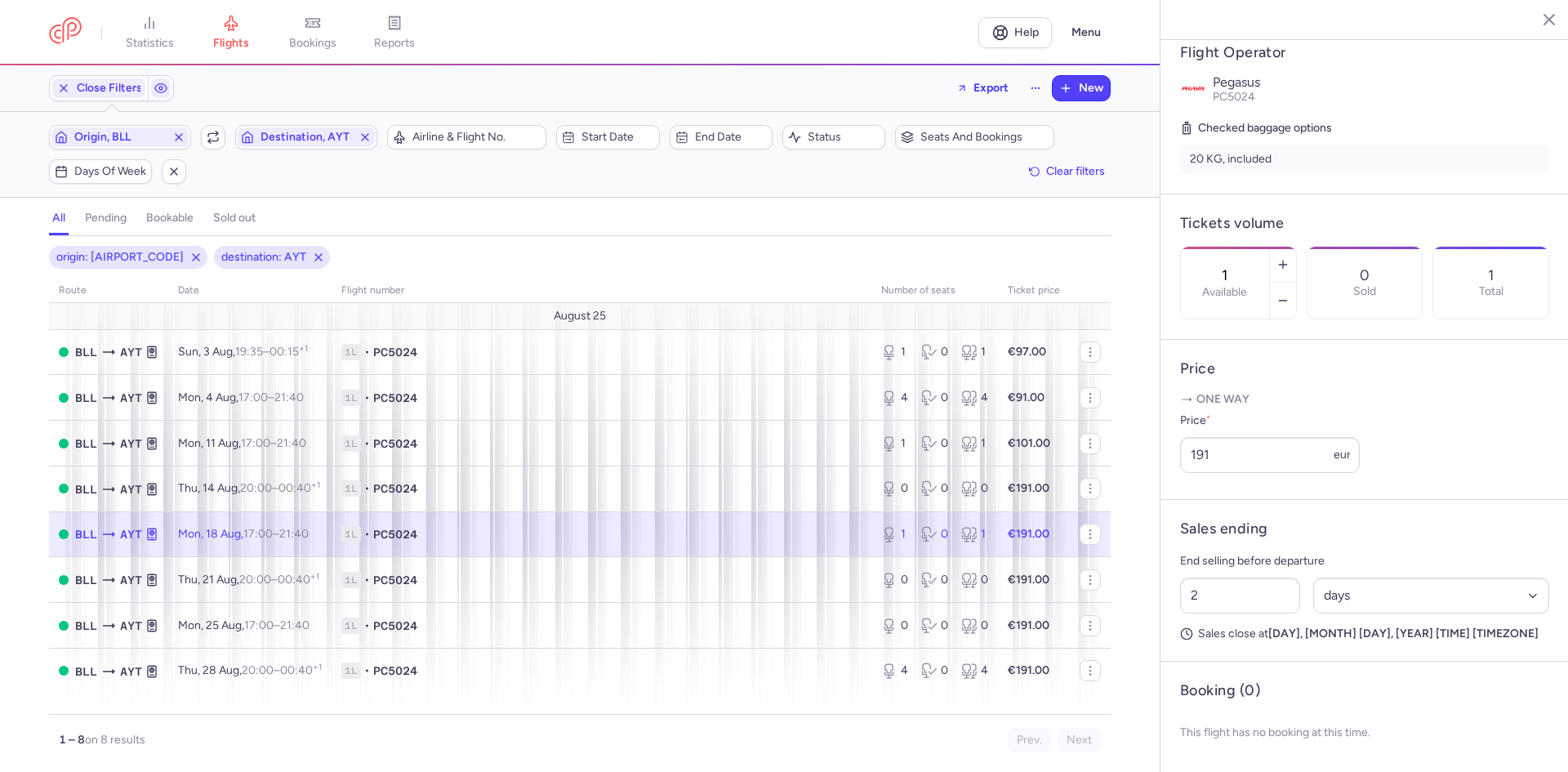 click on "[FLIGHT_INFO] • [FLIGHT_CODE]" 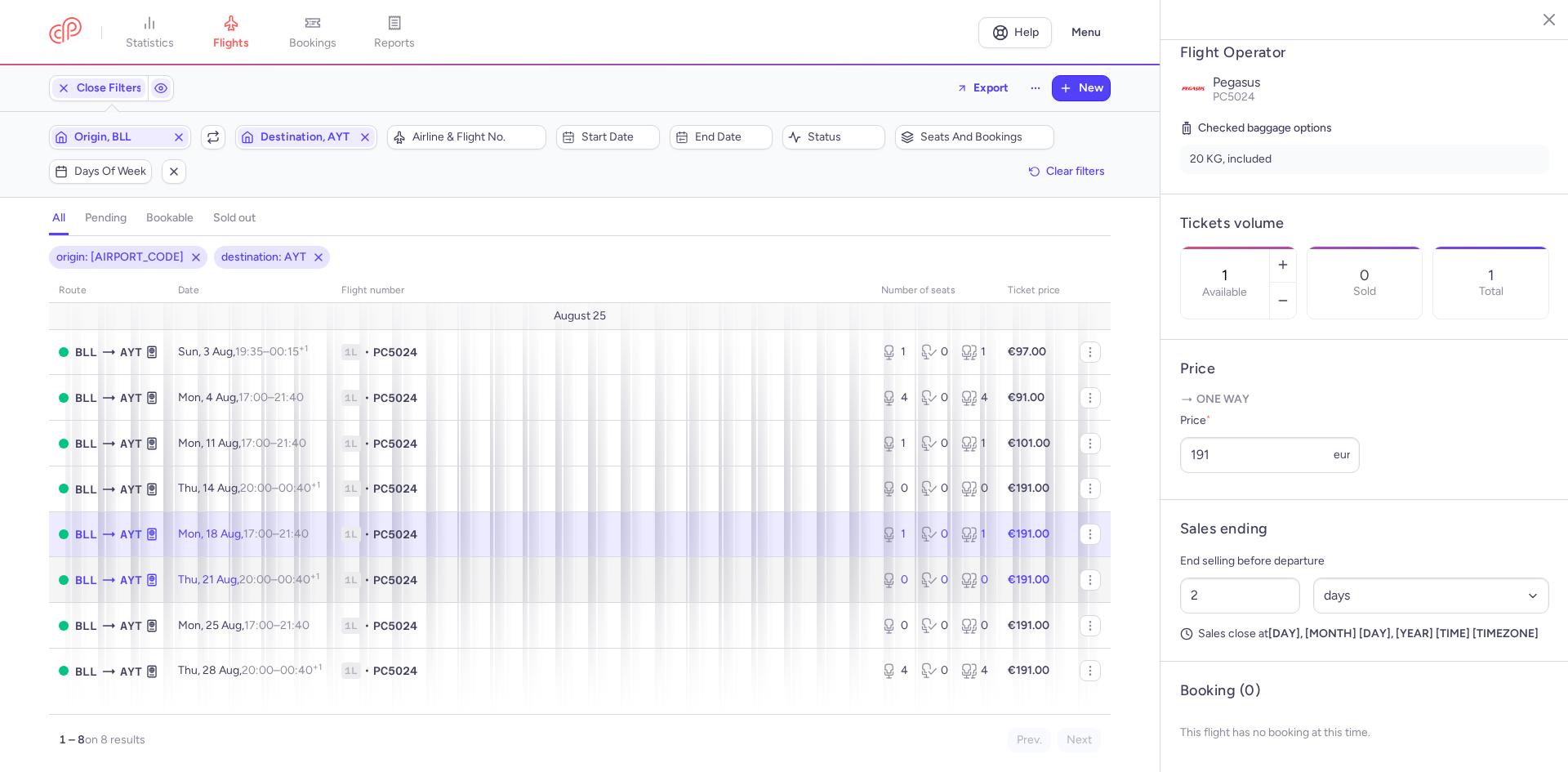 click on "[FLIGHT_INFO] • [FLIGHT_CODE]" 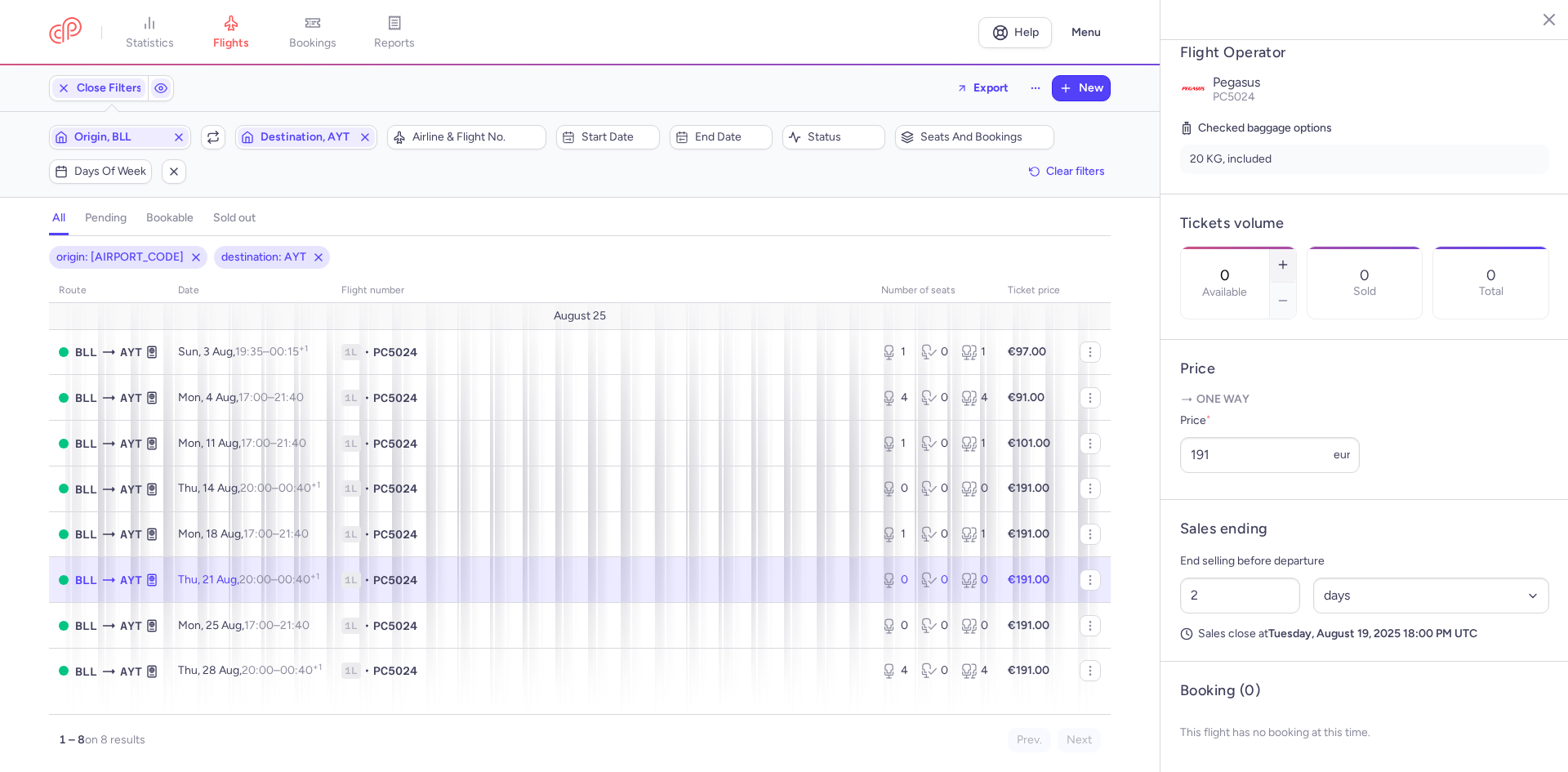 click at bounding box center (1283, 265) 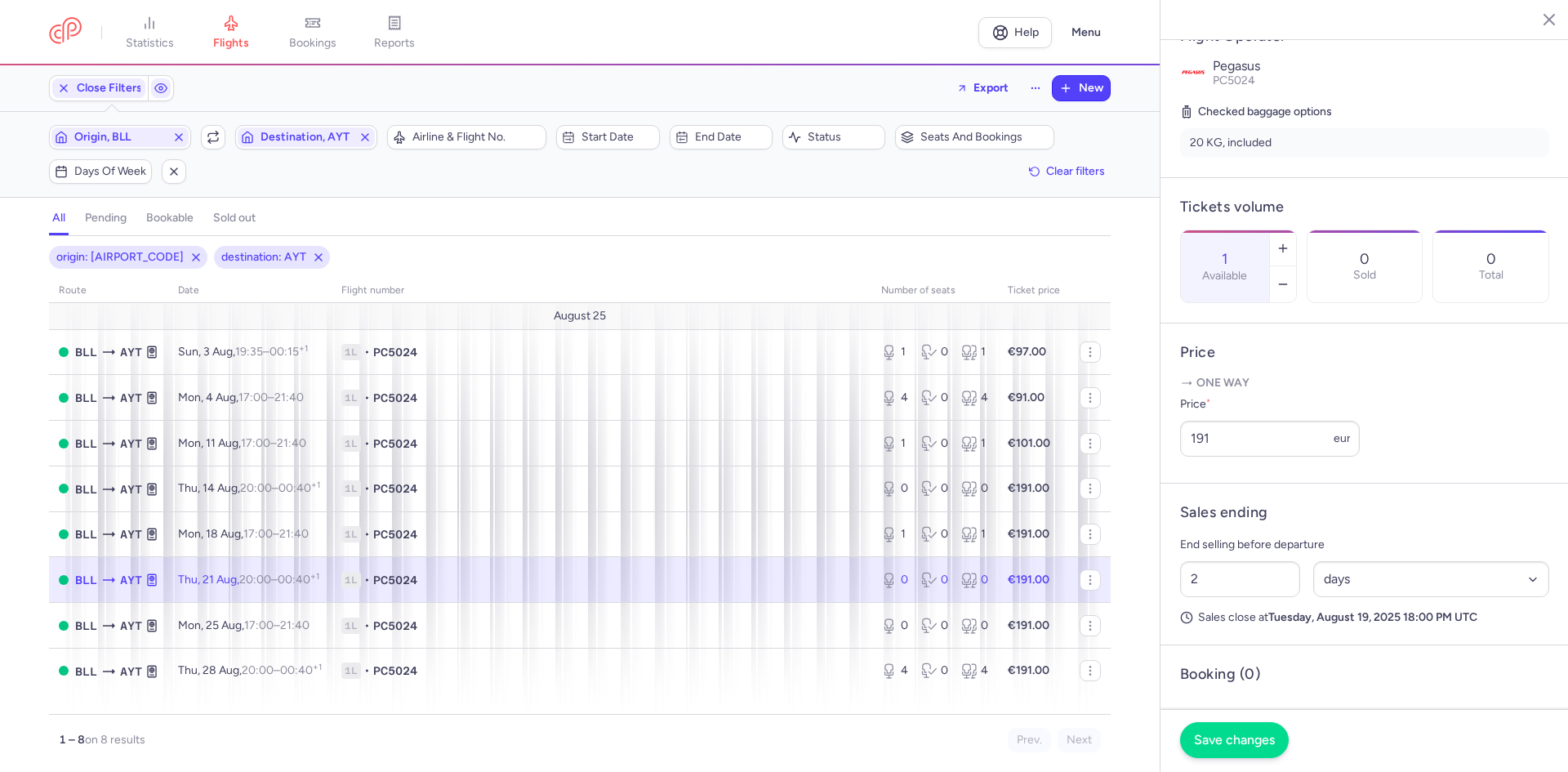 click on "Save changes" 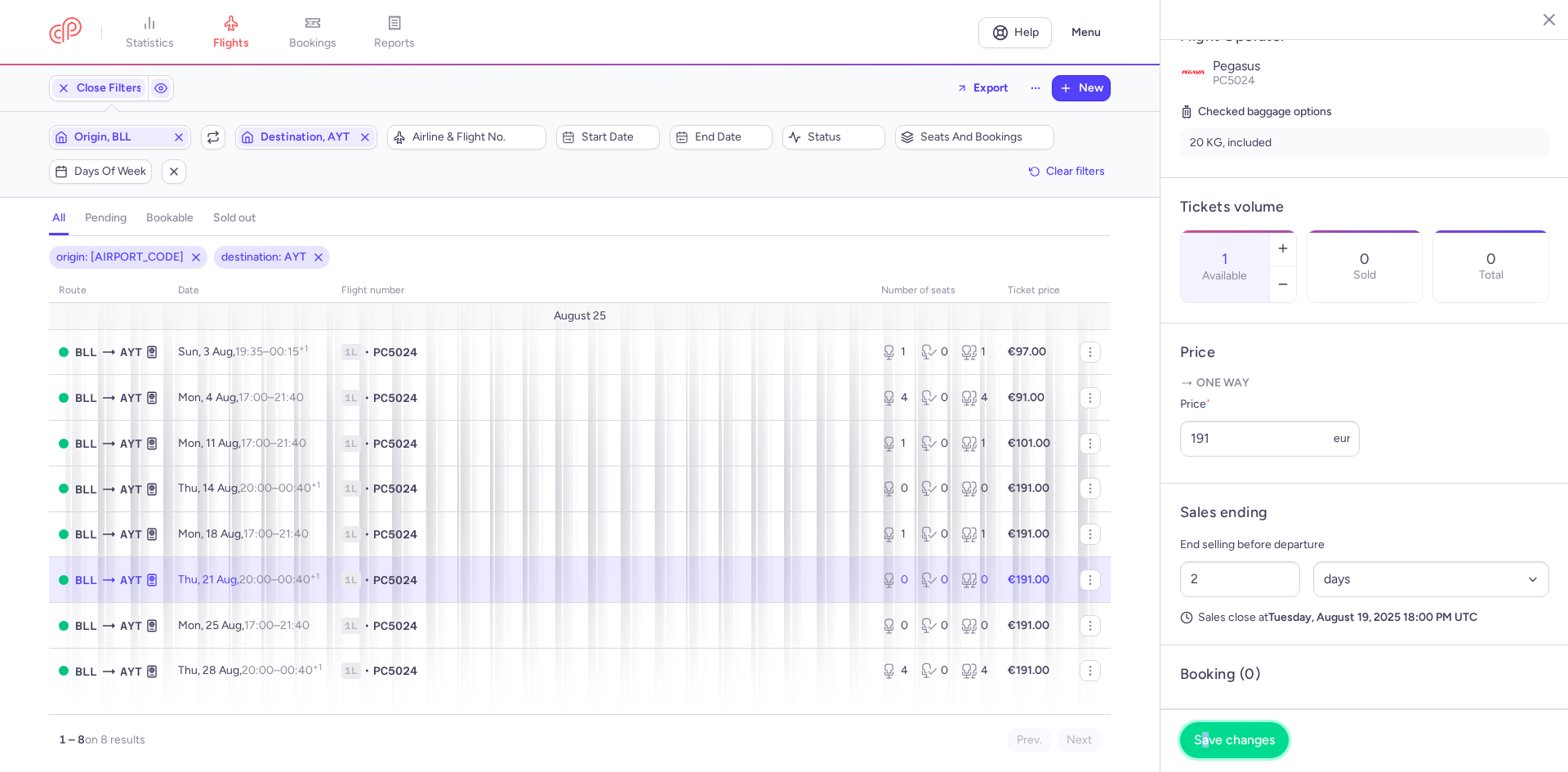 click on "Save changes" at bounding box center [1234, 740] 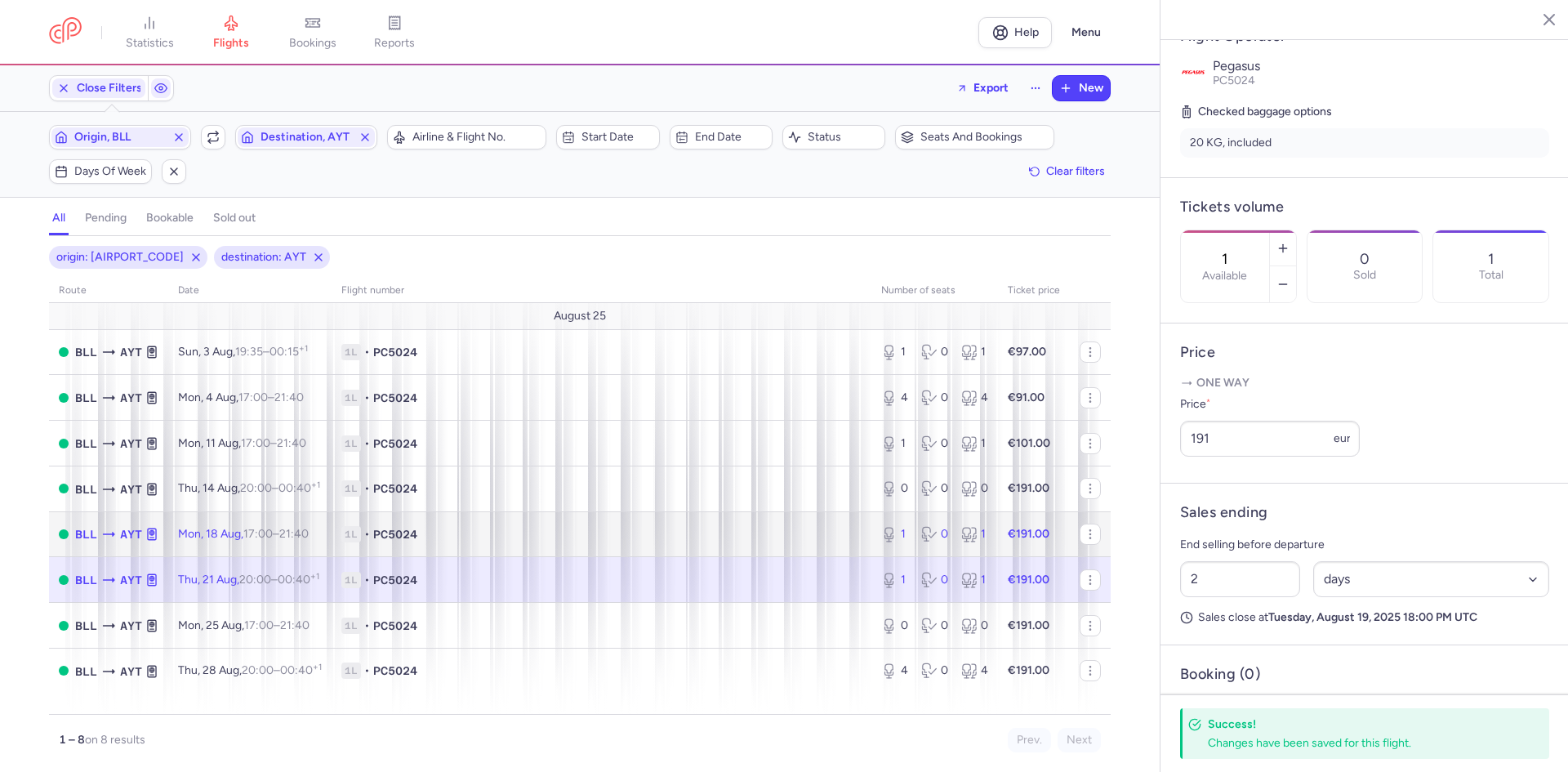click on "[FLIGHT_INFO] • [FLIGHT_CODE]" 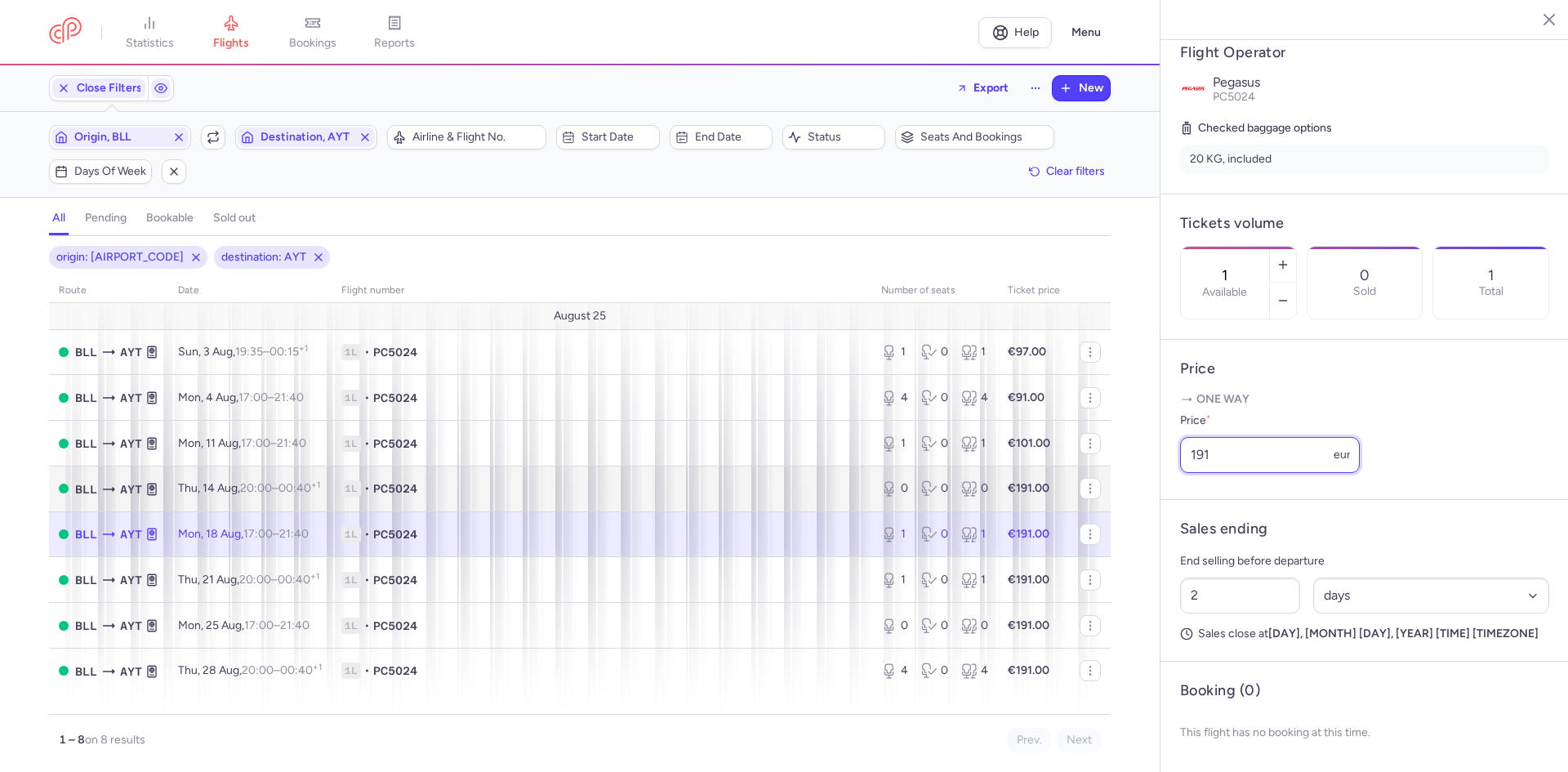 drag, startPoint x: 1215, startPoint y: 486, endPoint x: 1074, endPoint y: 469, distance: 142.02113 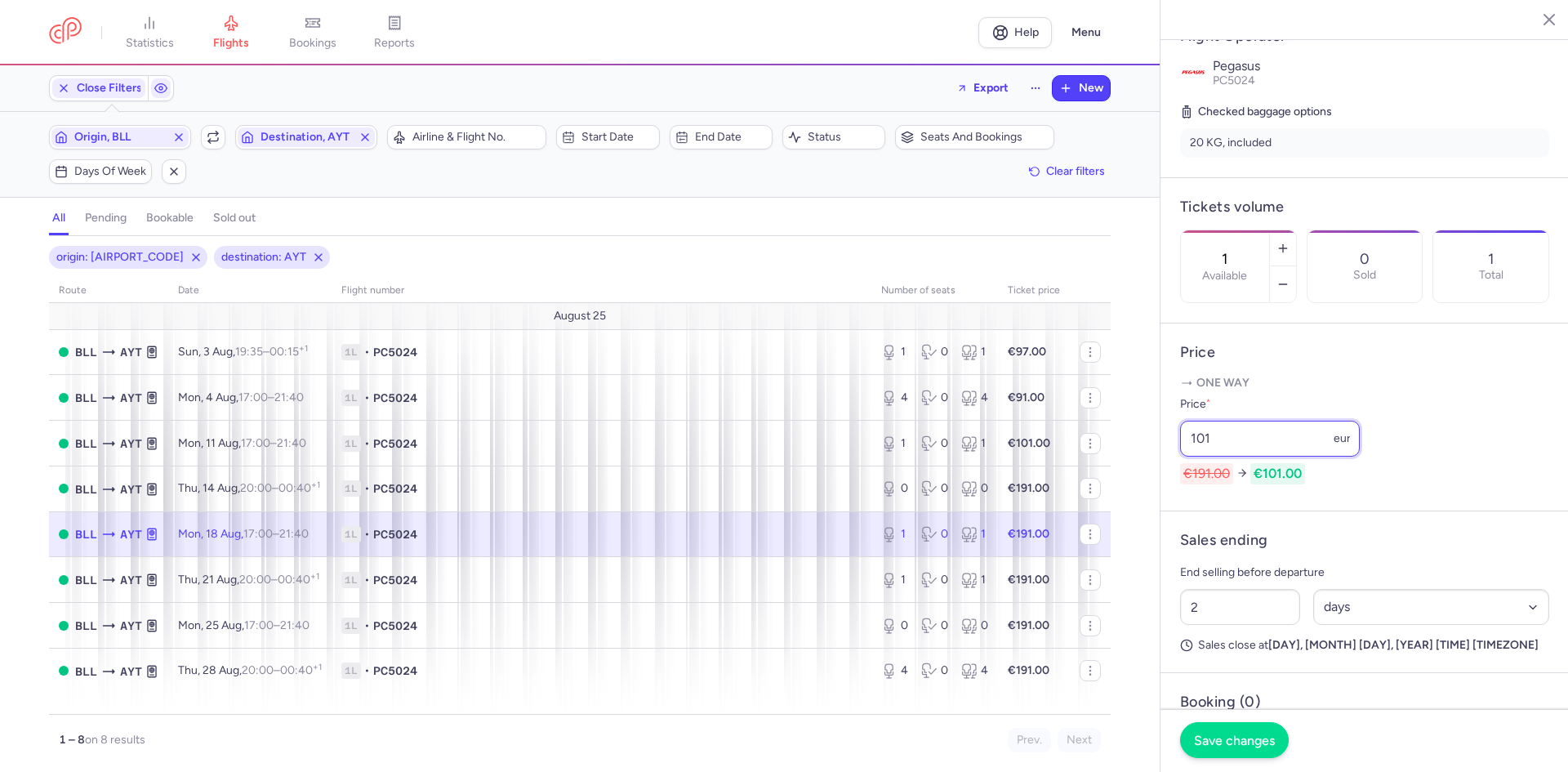 type on "101" 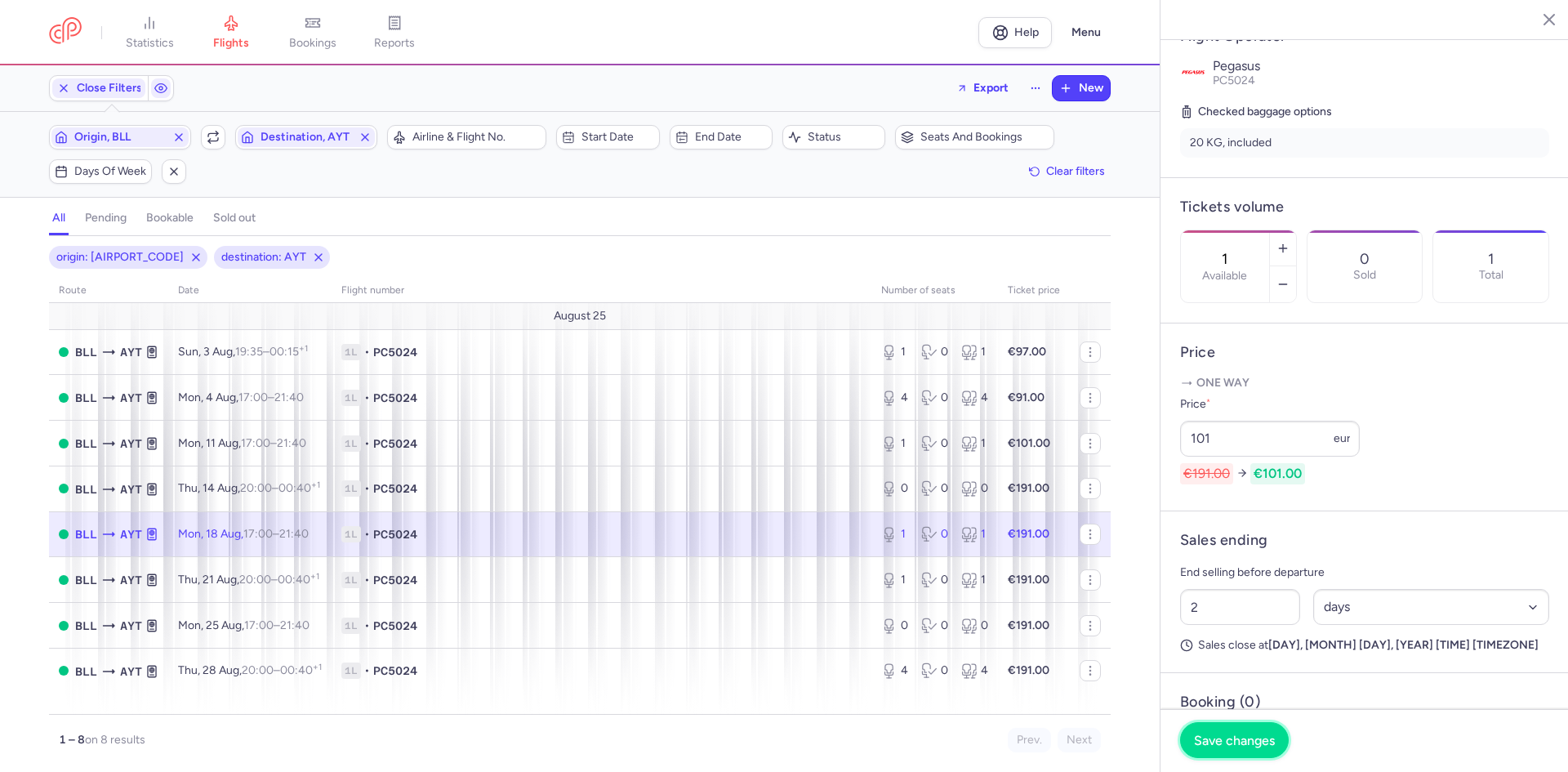 click on "Save changes" at bounding box center [1234, 740] 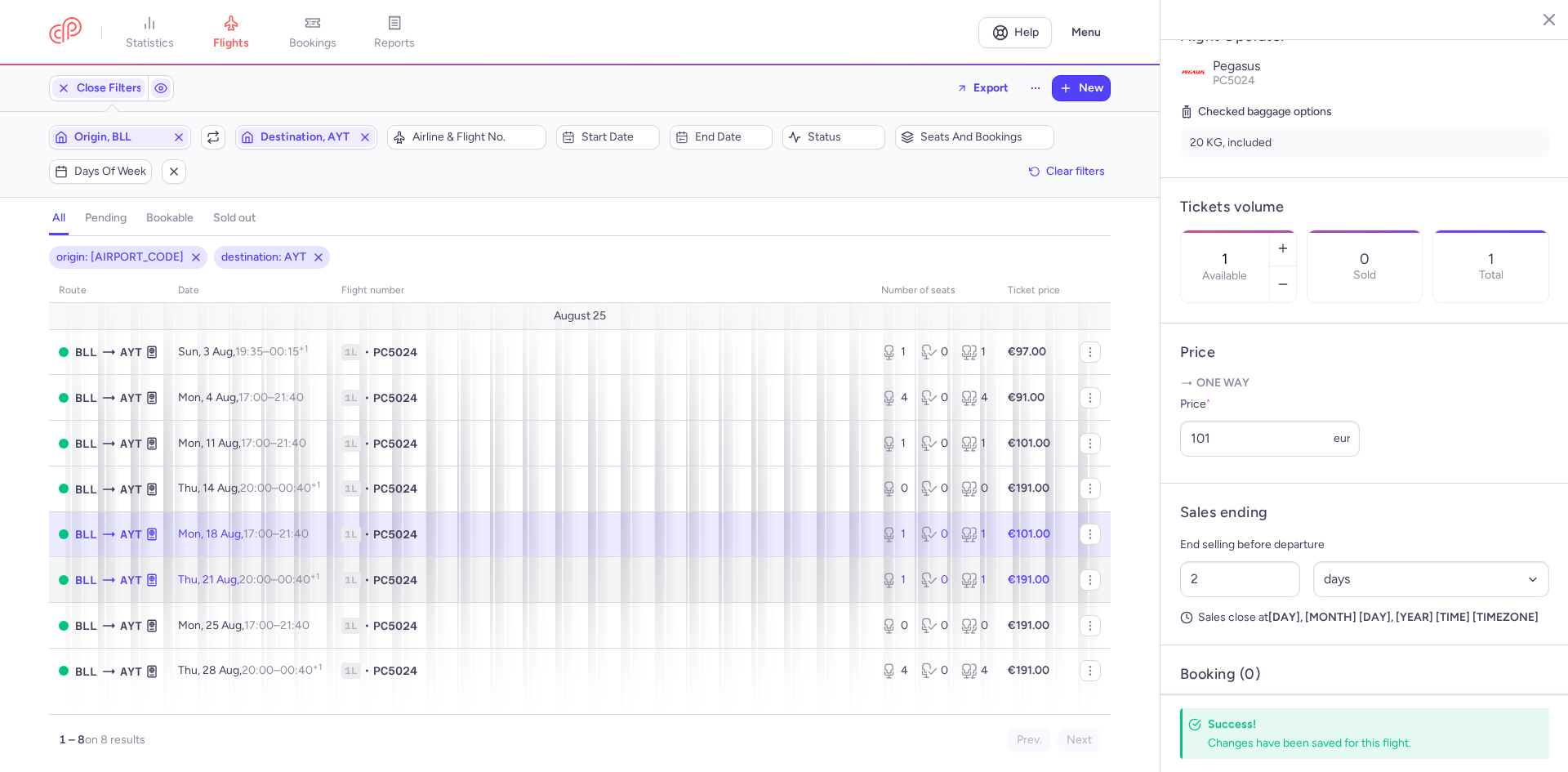 drag, startPoint x: 499, startPoint y: 587, endPoint x: 642, endPoint y: 574, distance: 143.58969 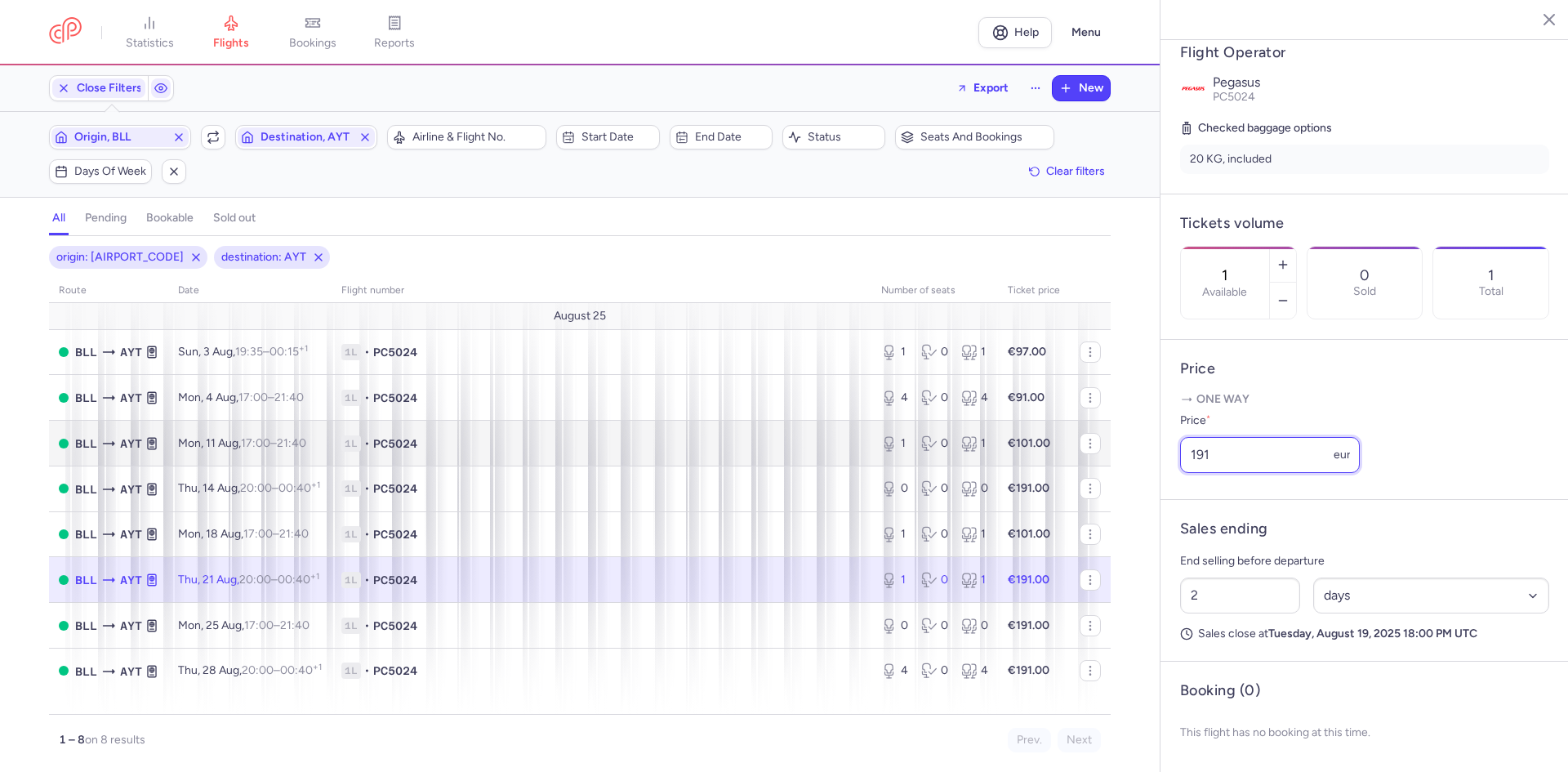 click on "[AIRPORT] [COUNTRY] [IATA] [CITY] [COUNTRY] [IATA] [AIRPORT] [IATA] [AIRPORT] [COUNTRY] [IATA] [AIRPORT] [IATA] [AIRLINE] [FLIGHT_NUMBER] [DURATION] [WEIGHT] [PRICE] [DATE] [TIME] [BOOKING_STATUS]" at bounding box center (1364, 386) 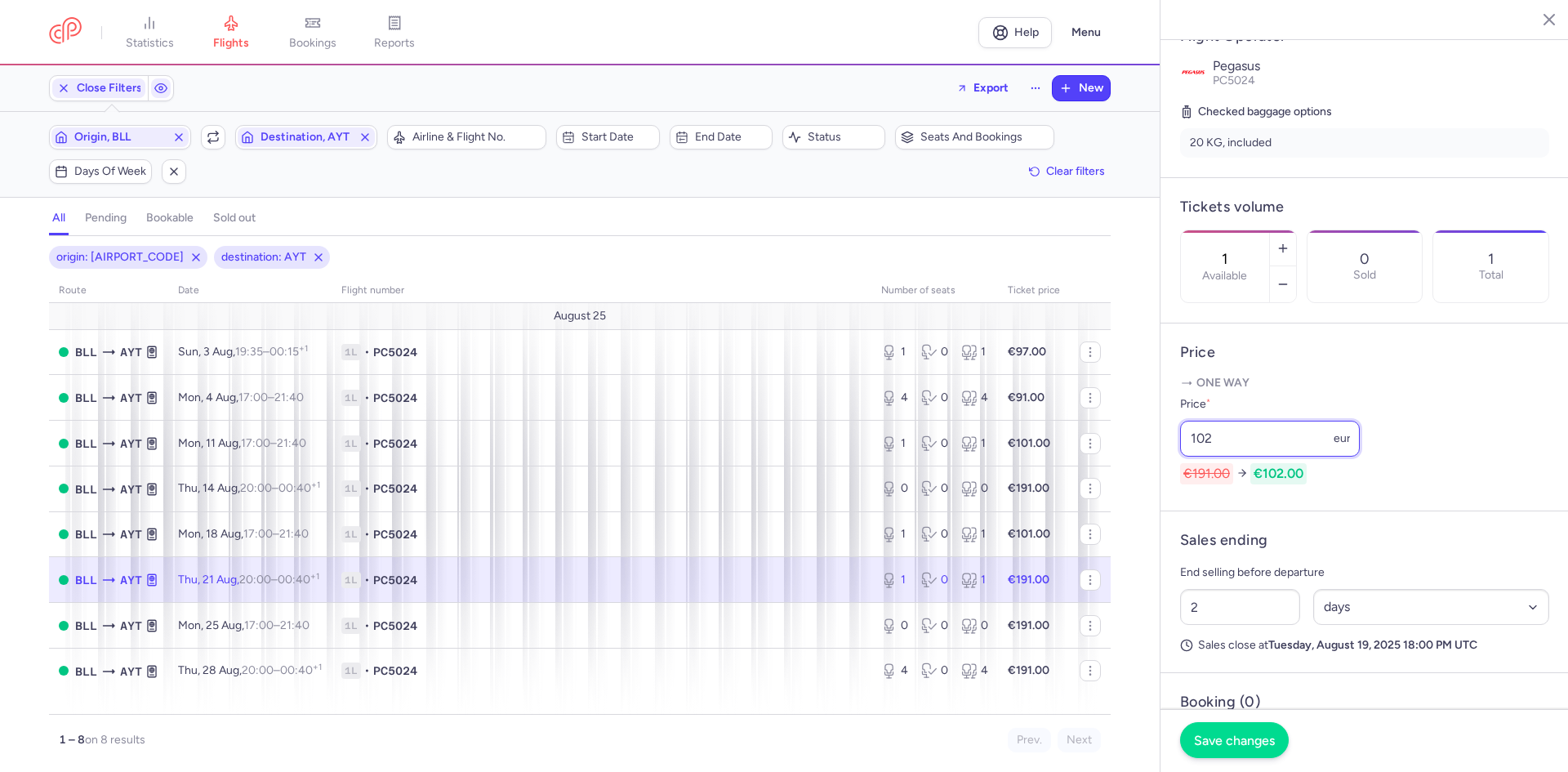 type on "102" 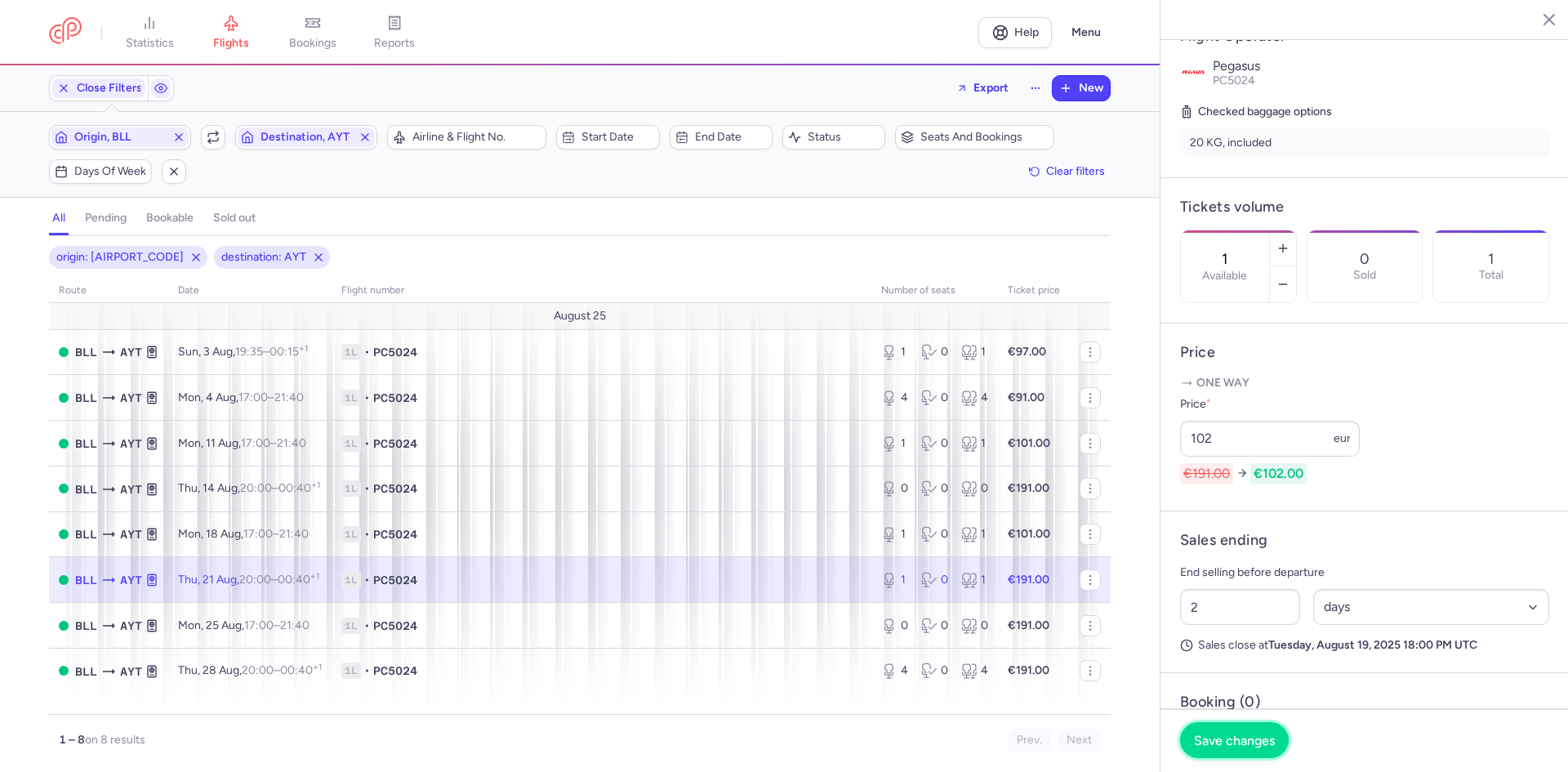 click on "Save changes" at bounding box center [1234, 740] 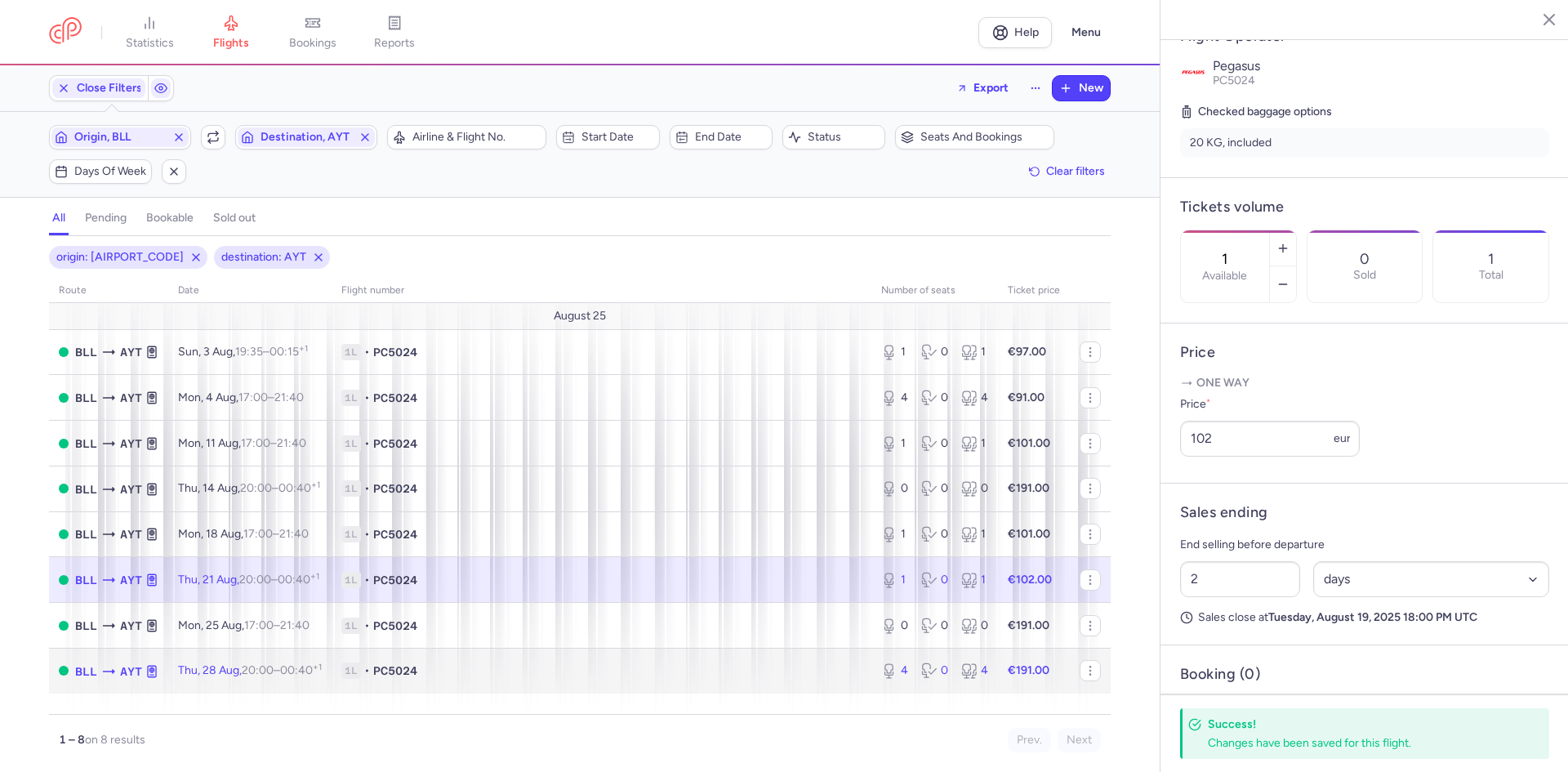 drag, startPoint x: 582, startPoint y: 665, endPoint x: 592, endPoint y: 649, distance: 18.867962 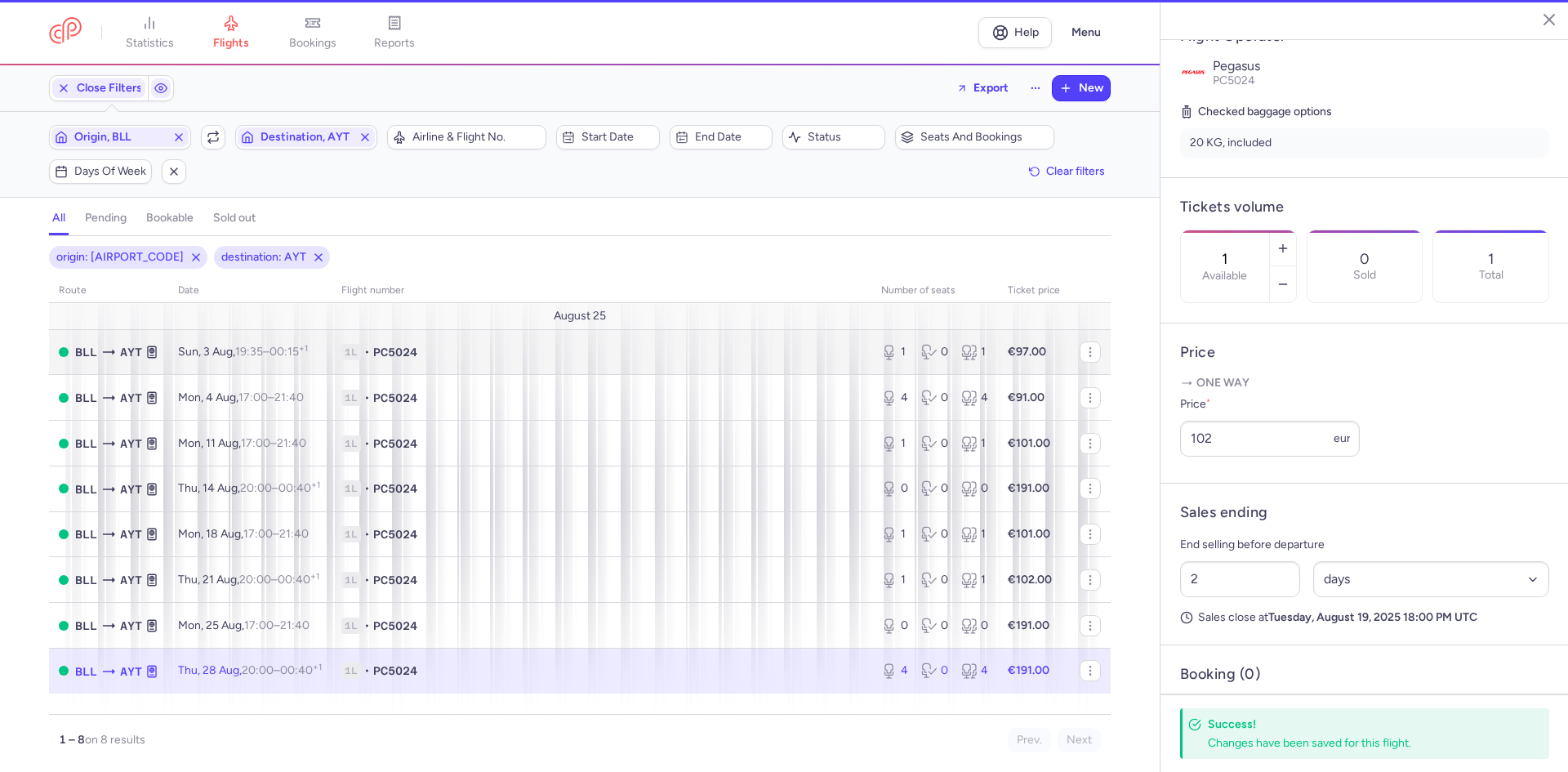 type on "4" 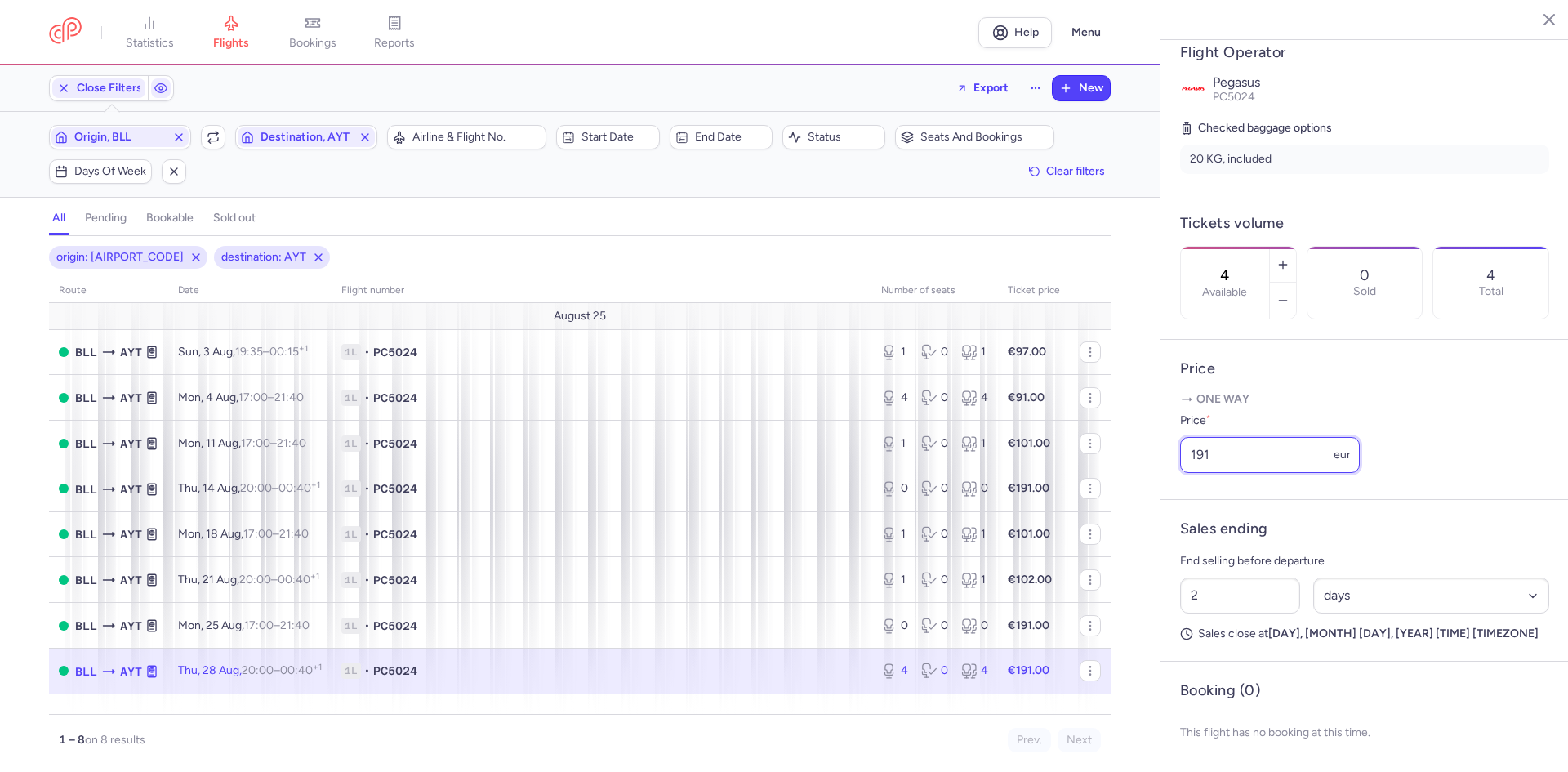 drag, startPoint x: 1179, startPoint y: 471, endPoint x: 1116, endPoint y: 457, distance: 64.53681 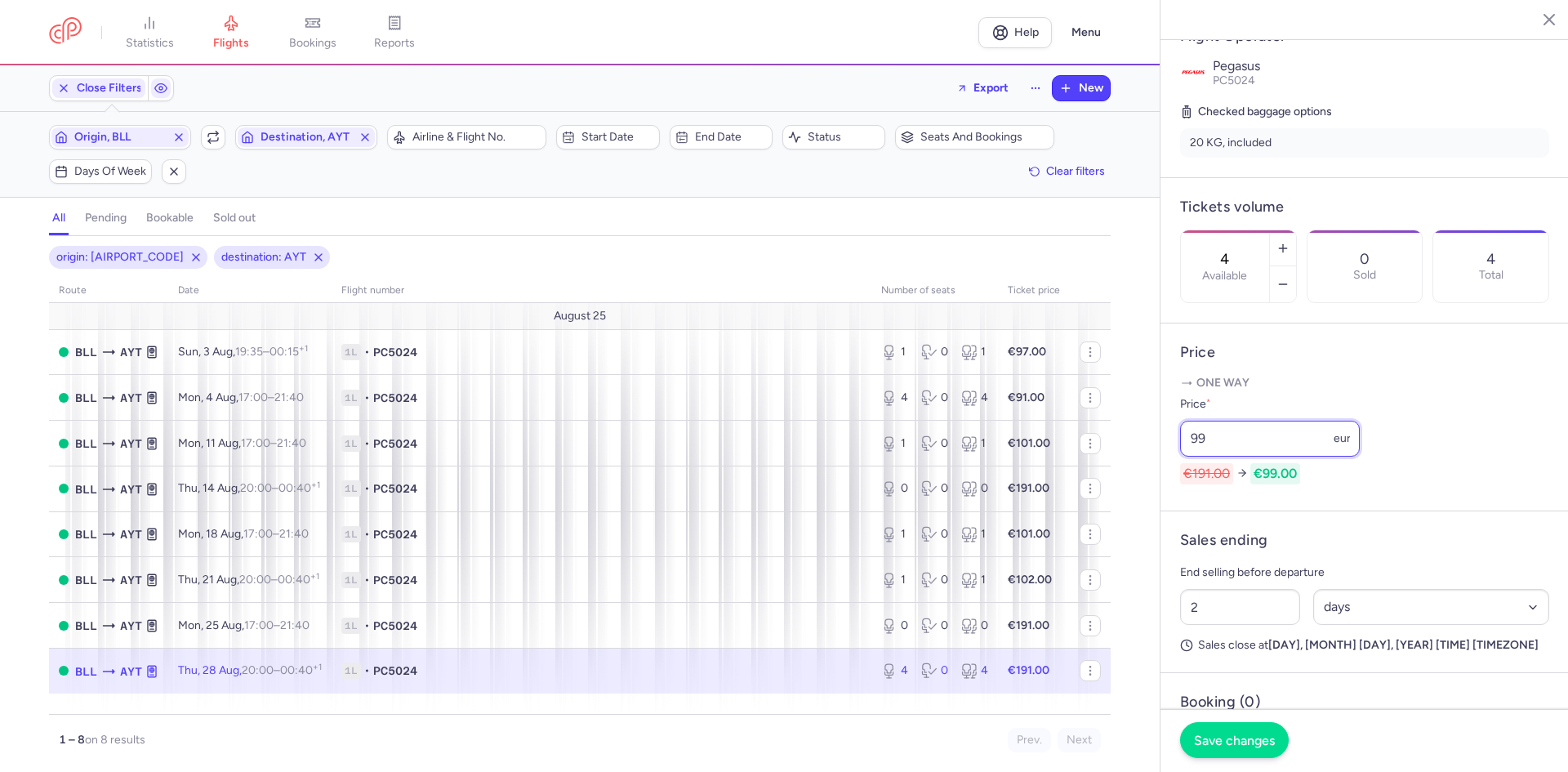 type on "99" 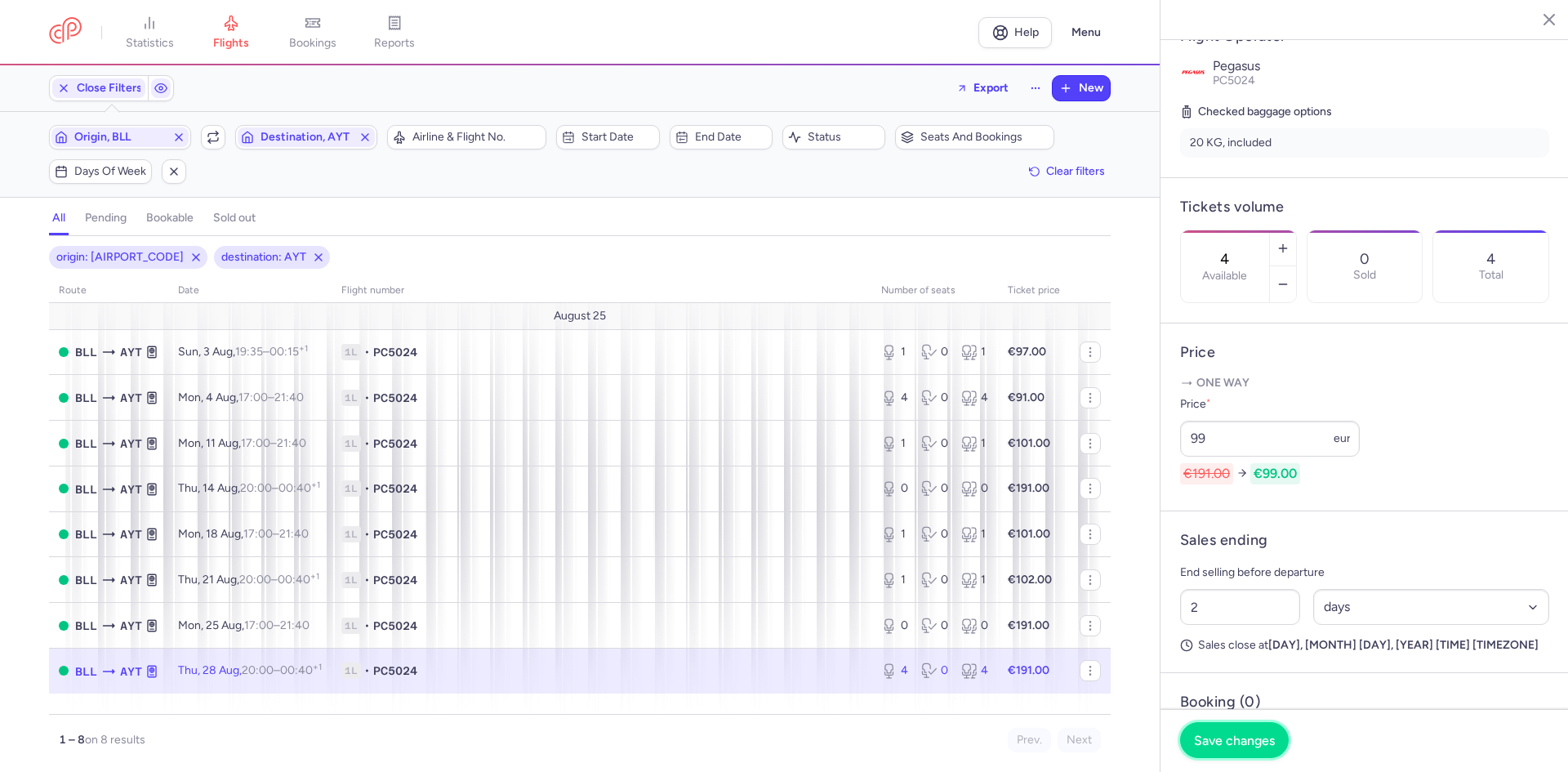click on "Save changes" at bounding box center (1234, 740) 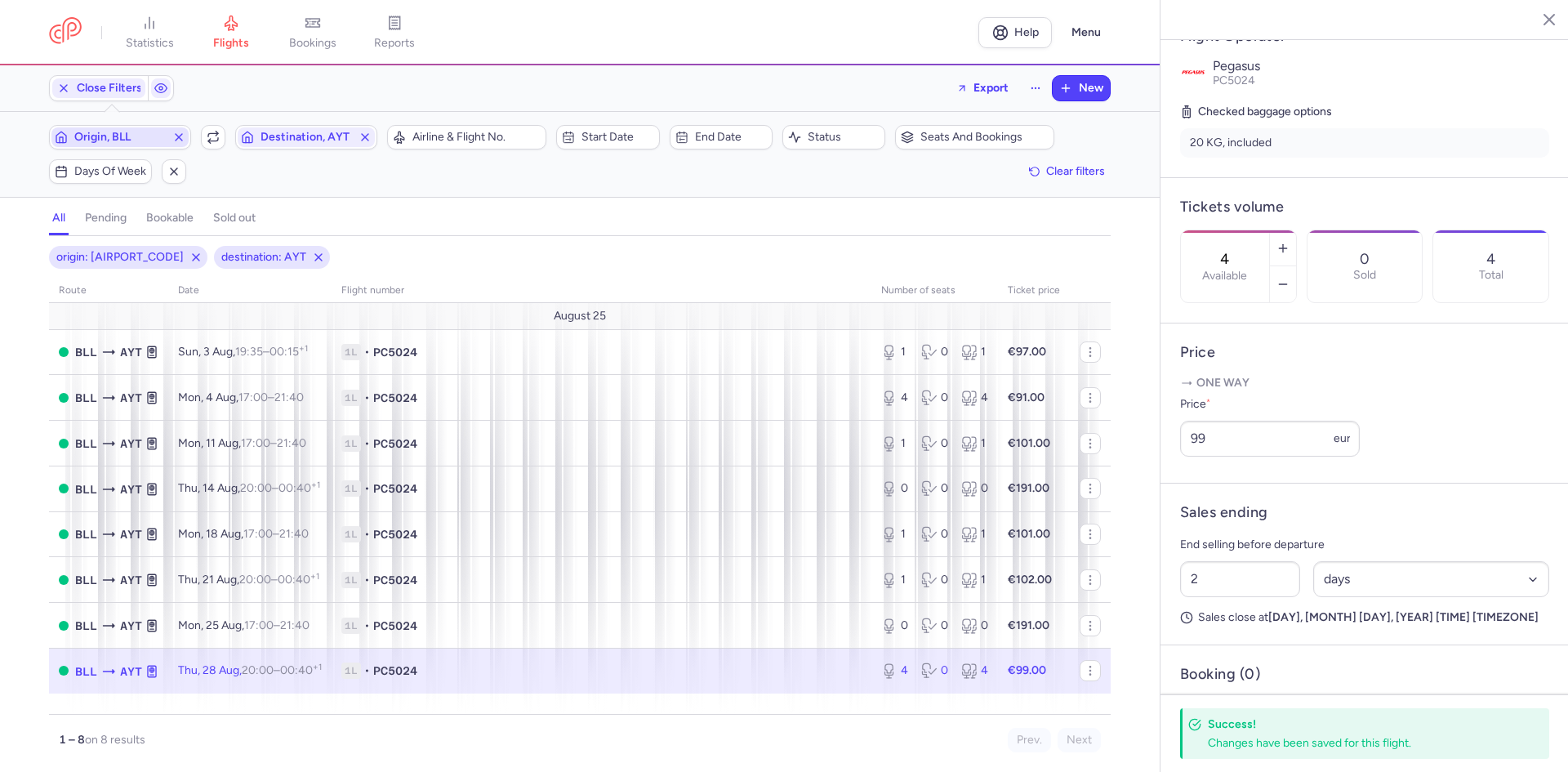 click on "Origin, BLL" at bounding box center (120, 137) 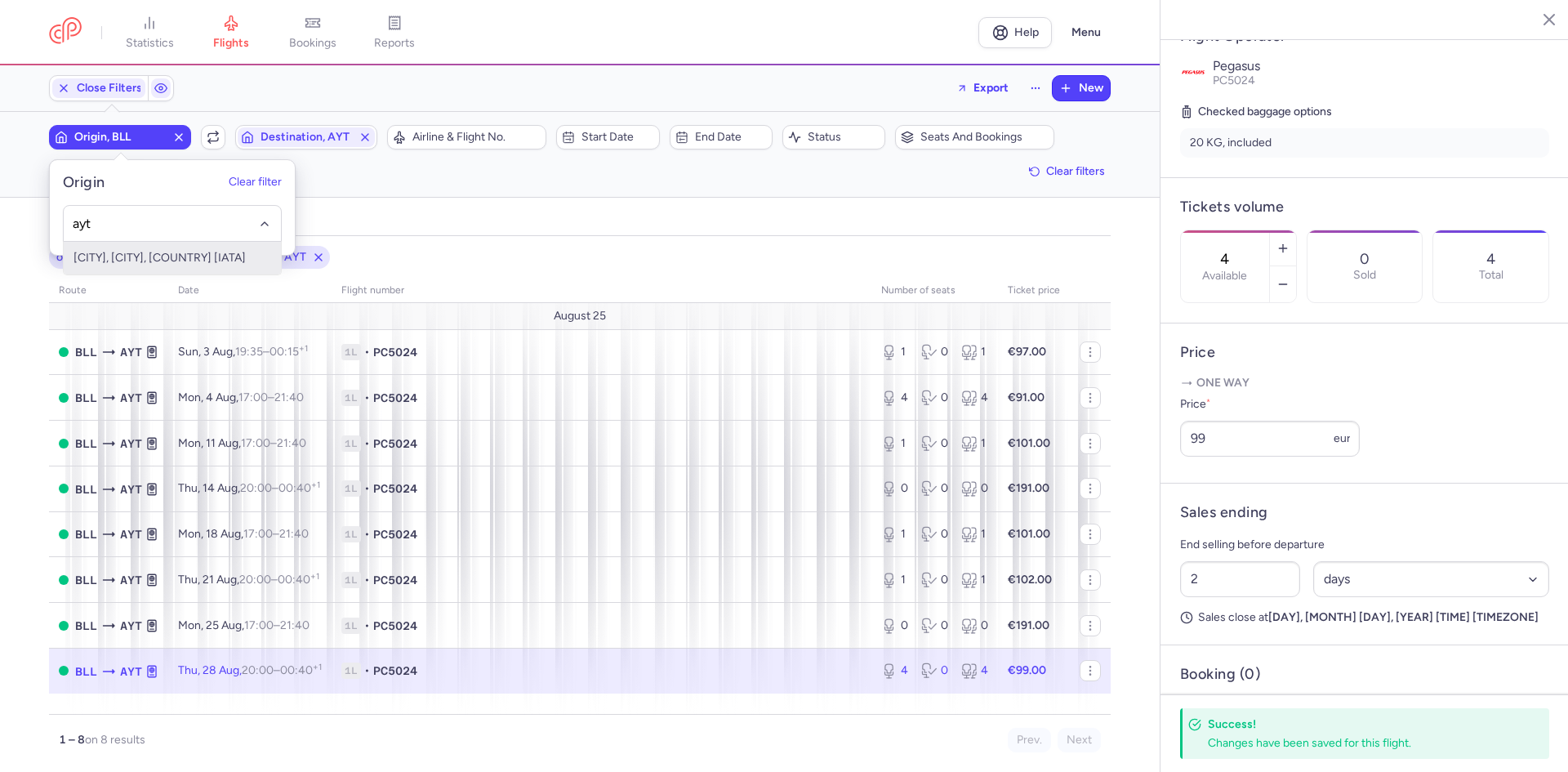 type on "ayt" 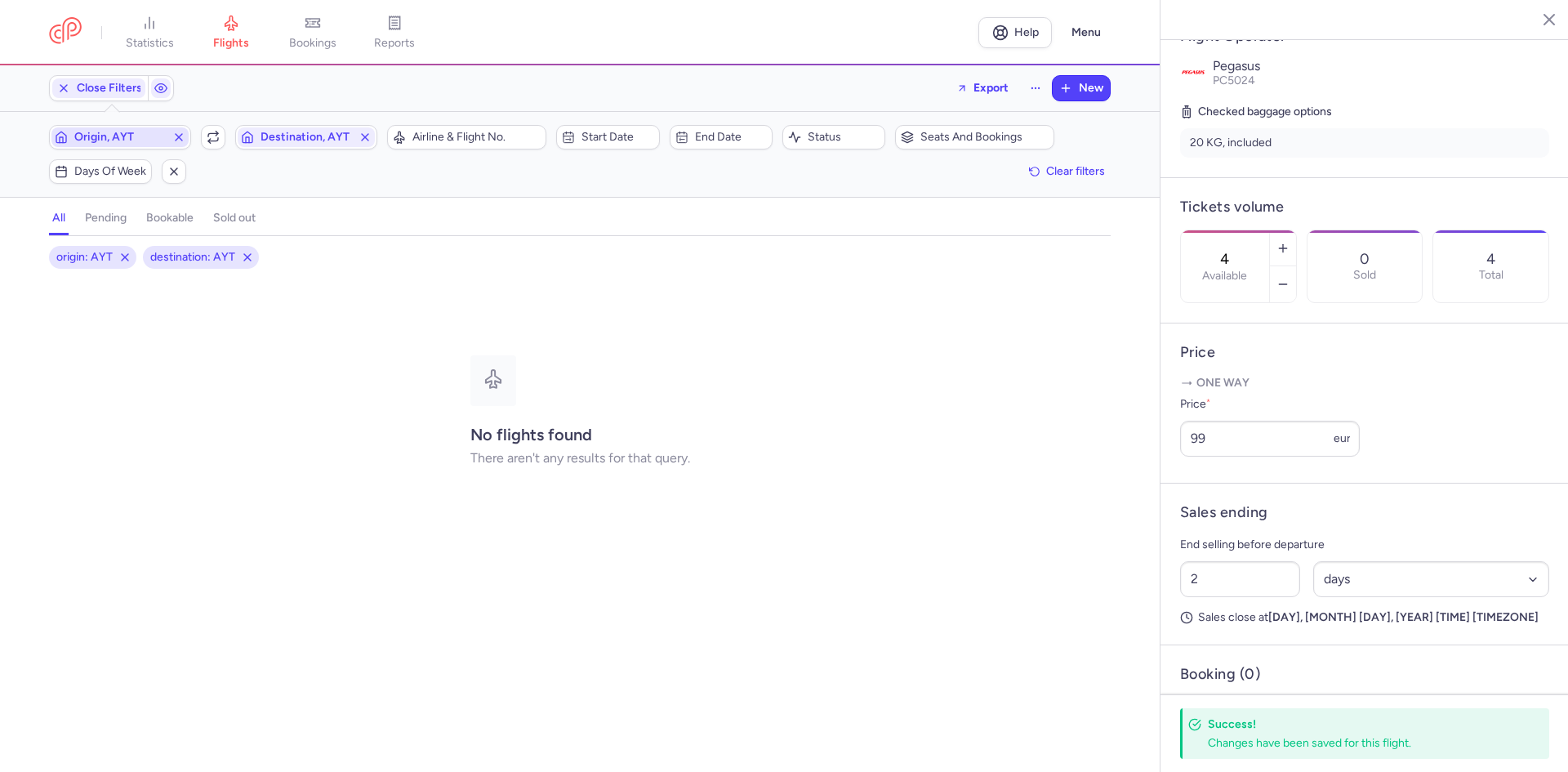 click on "Destination, AYT" 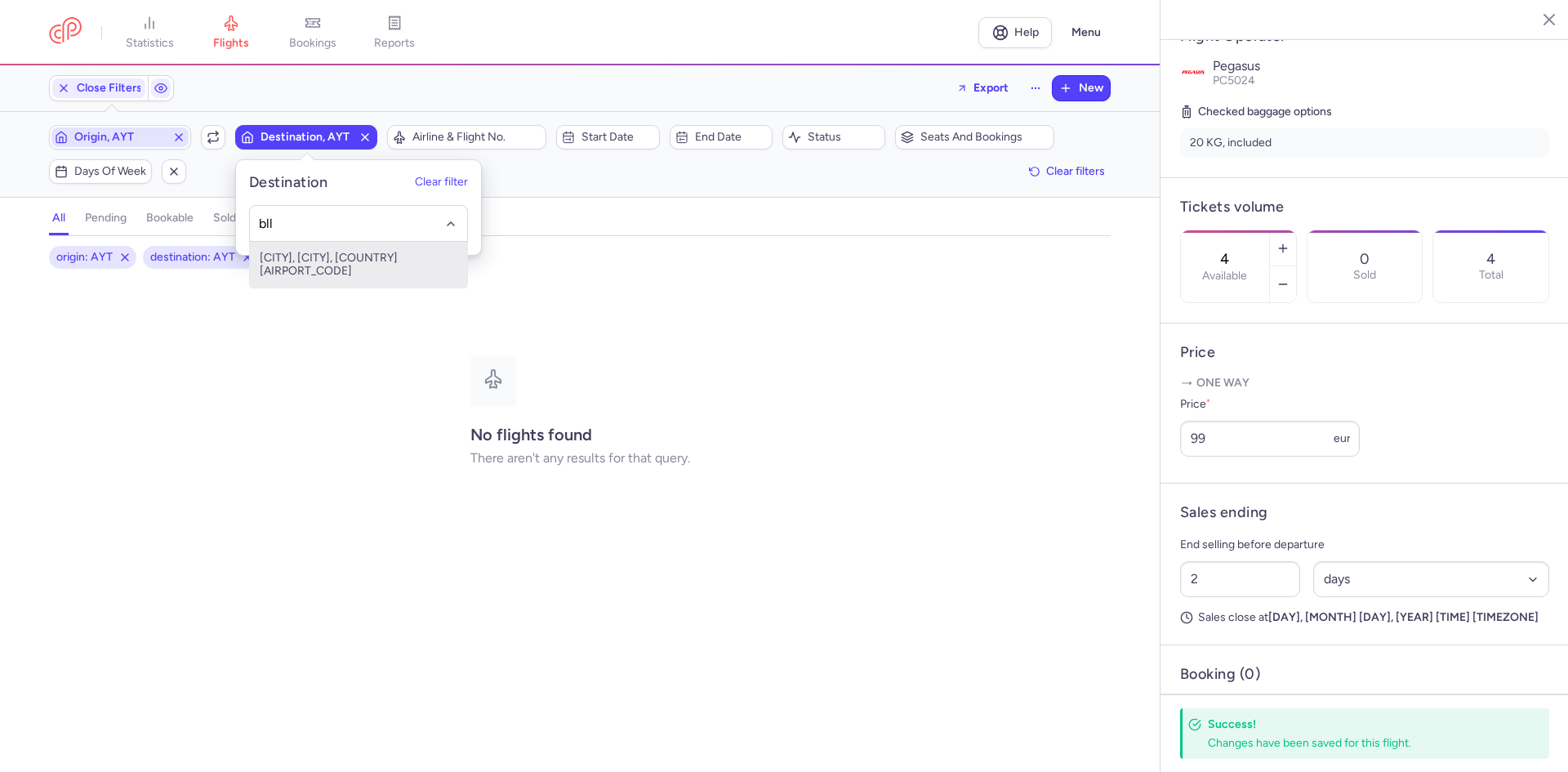 type on "bll" 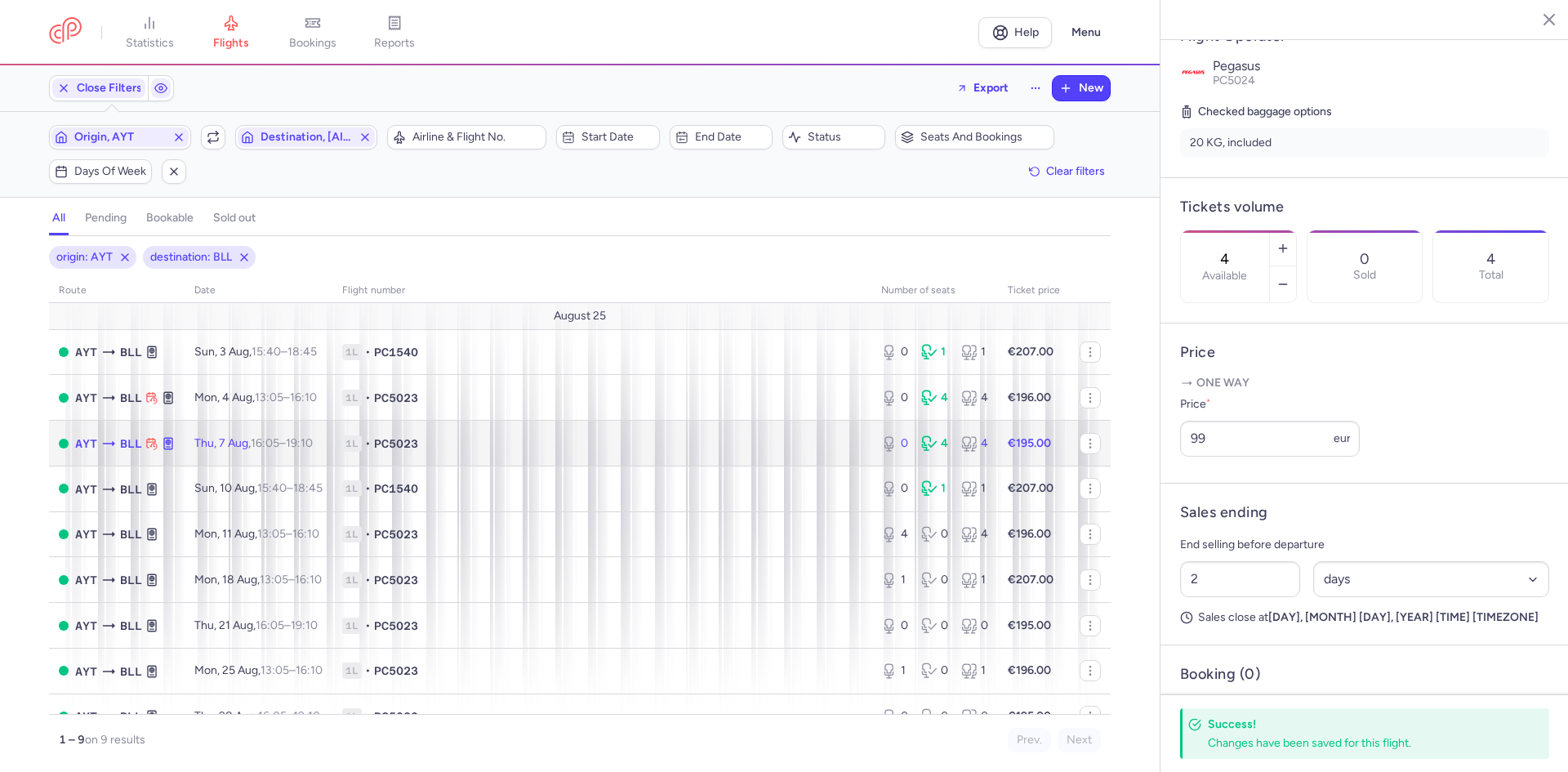 click on "1L • PC5023" 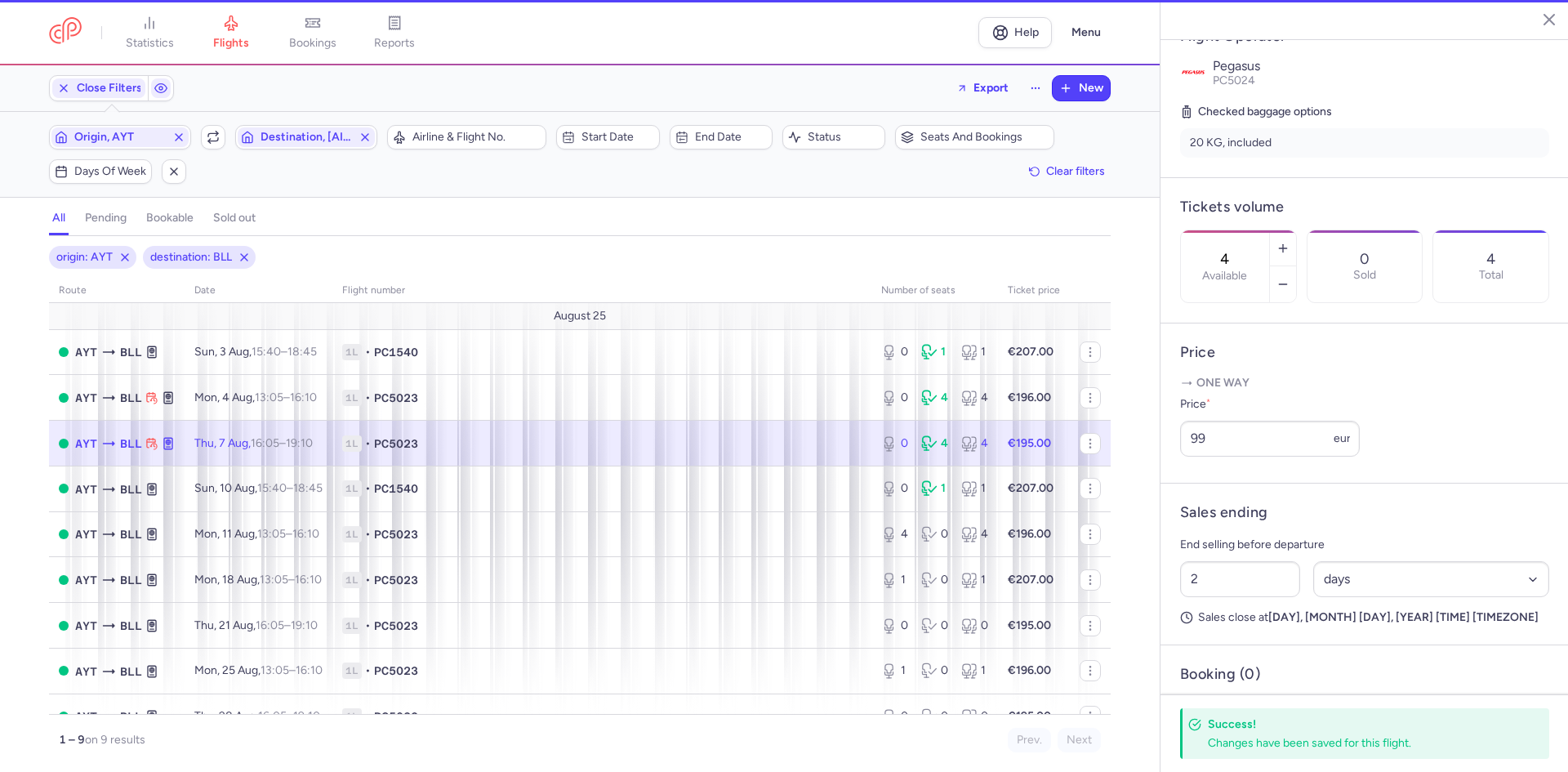 type on "0" 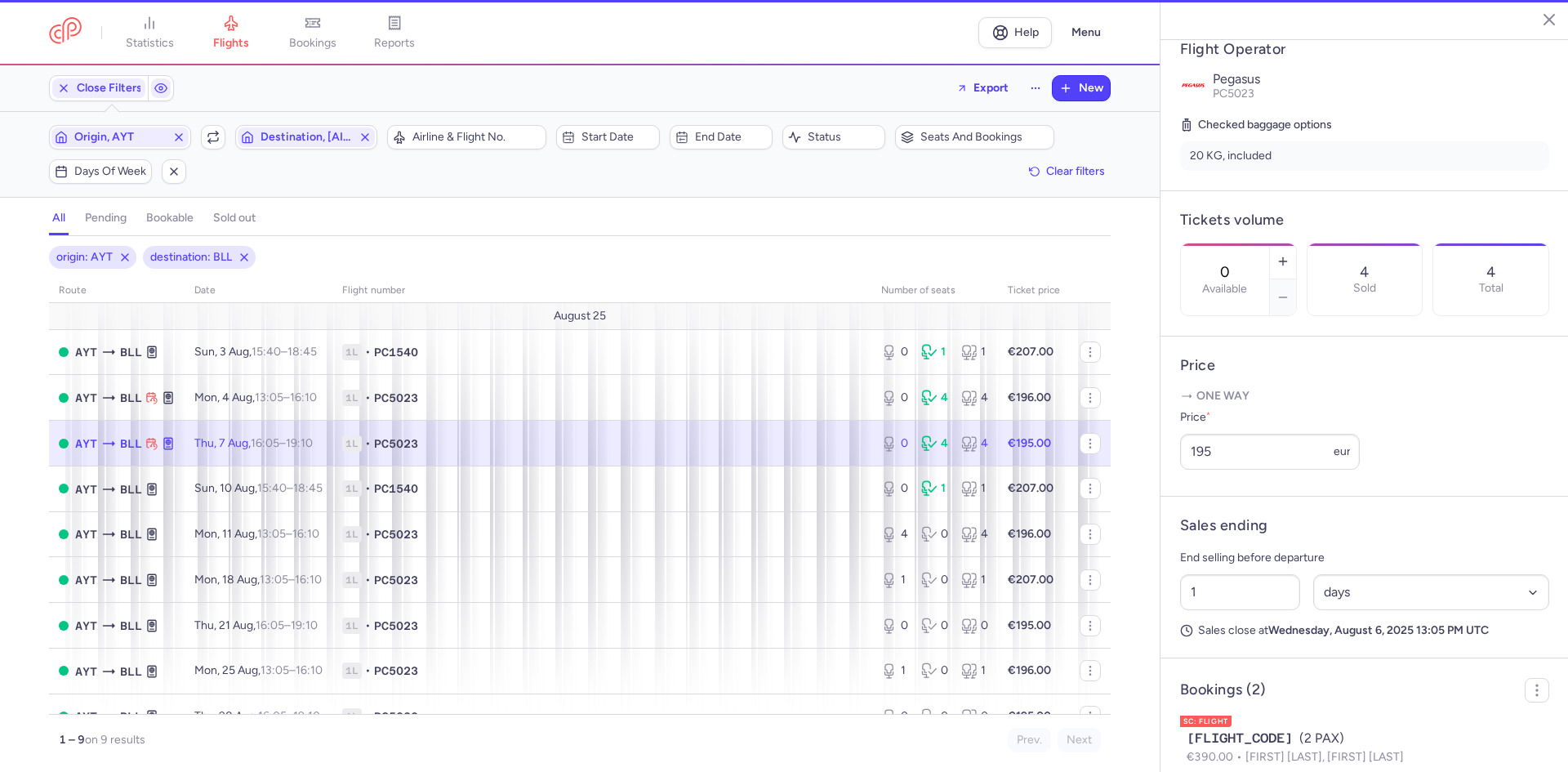 scroll, scrollTop: 340, scrollLeft: 0, axis: vertical 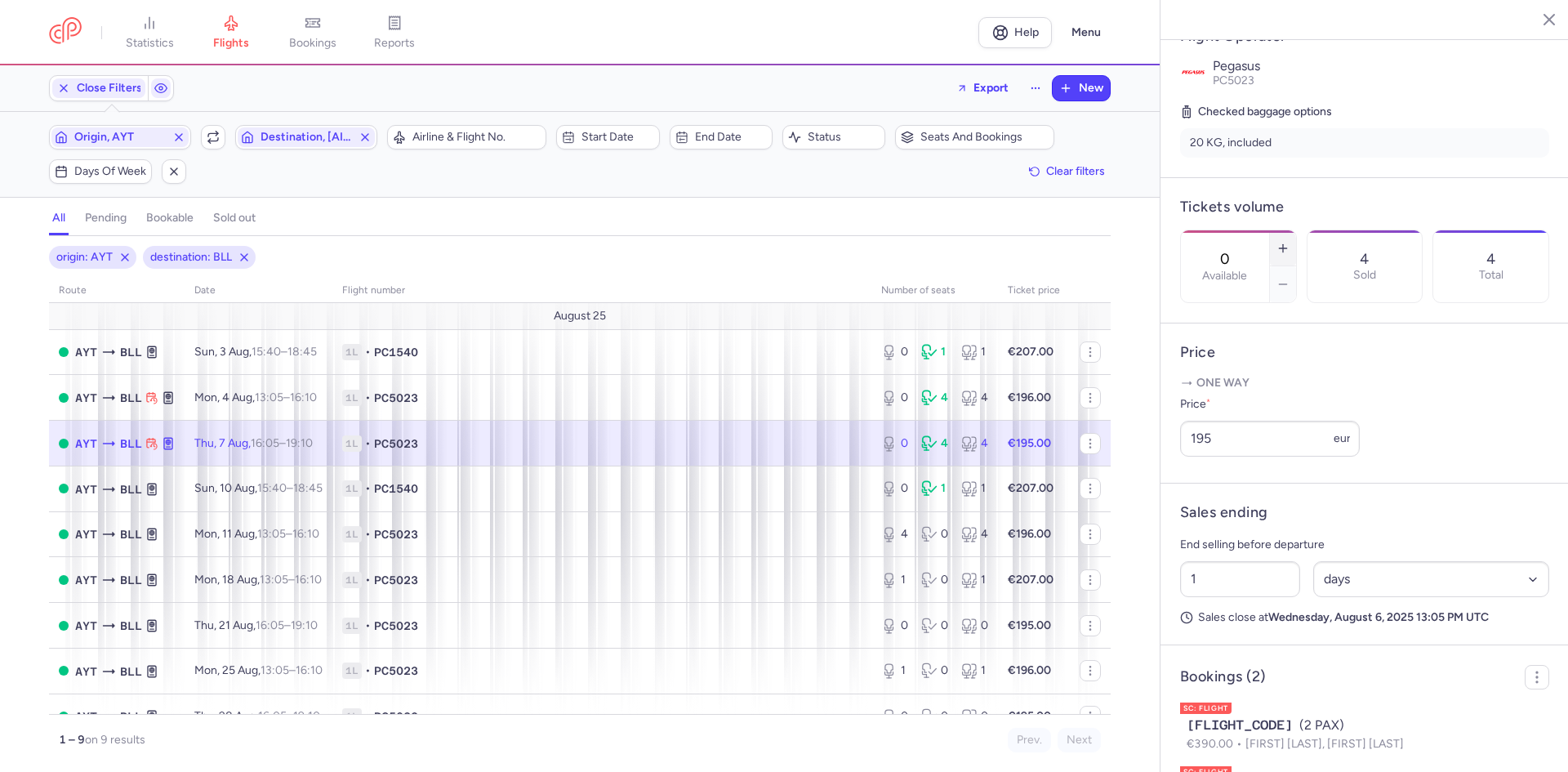 click 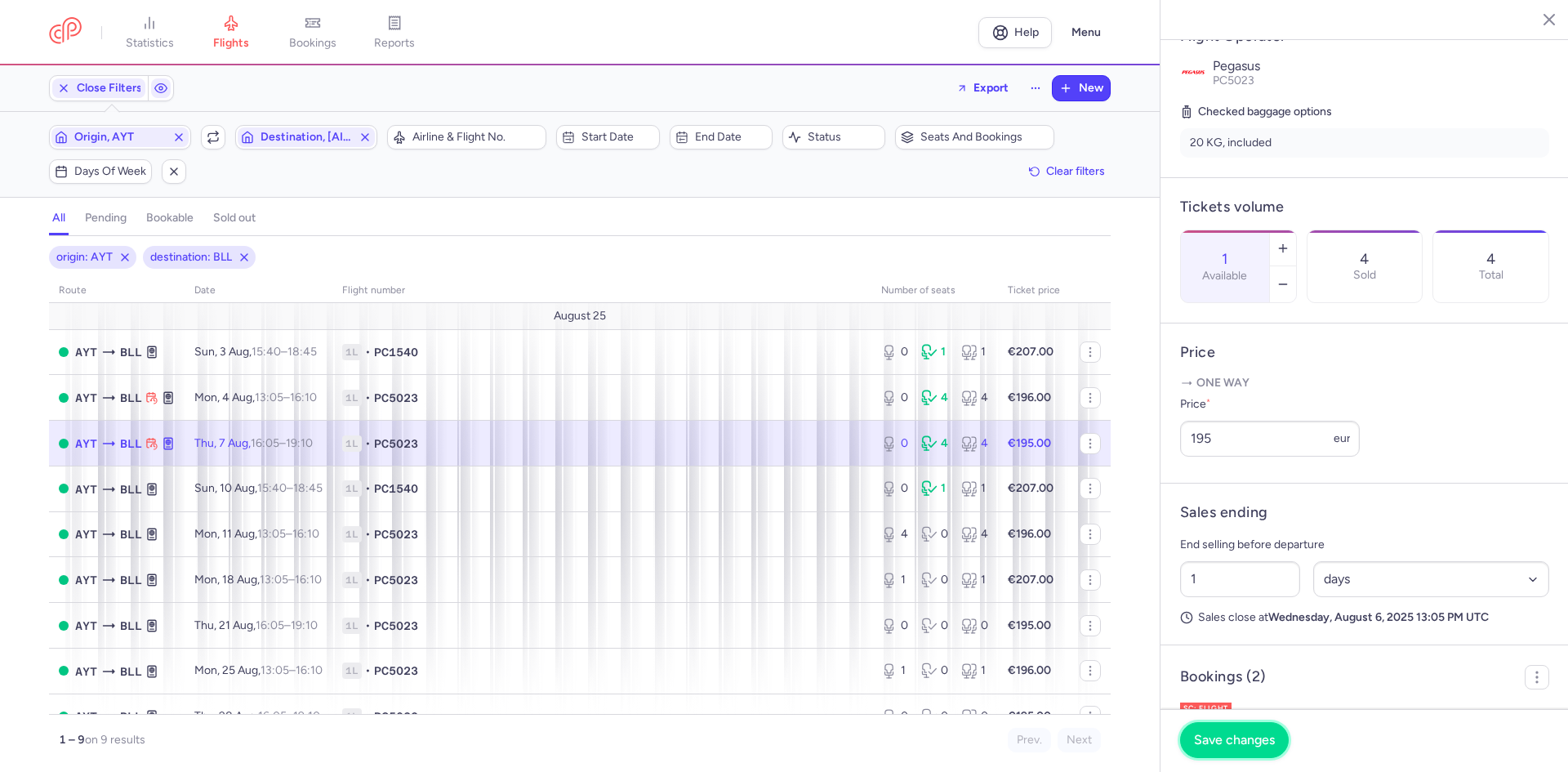 click on "Save changes" at bounding box center (1234, 740) 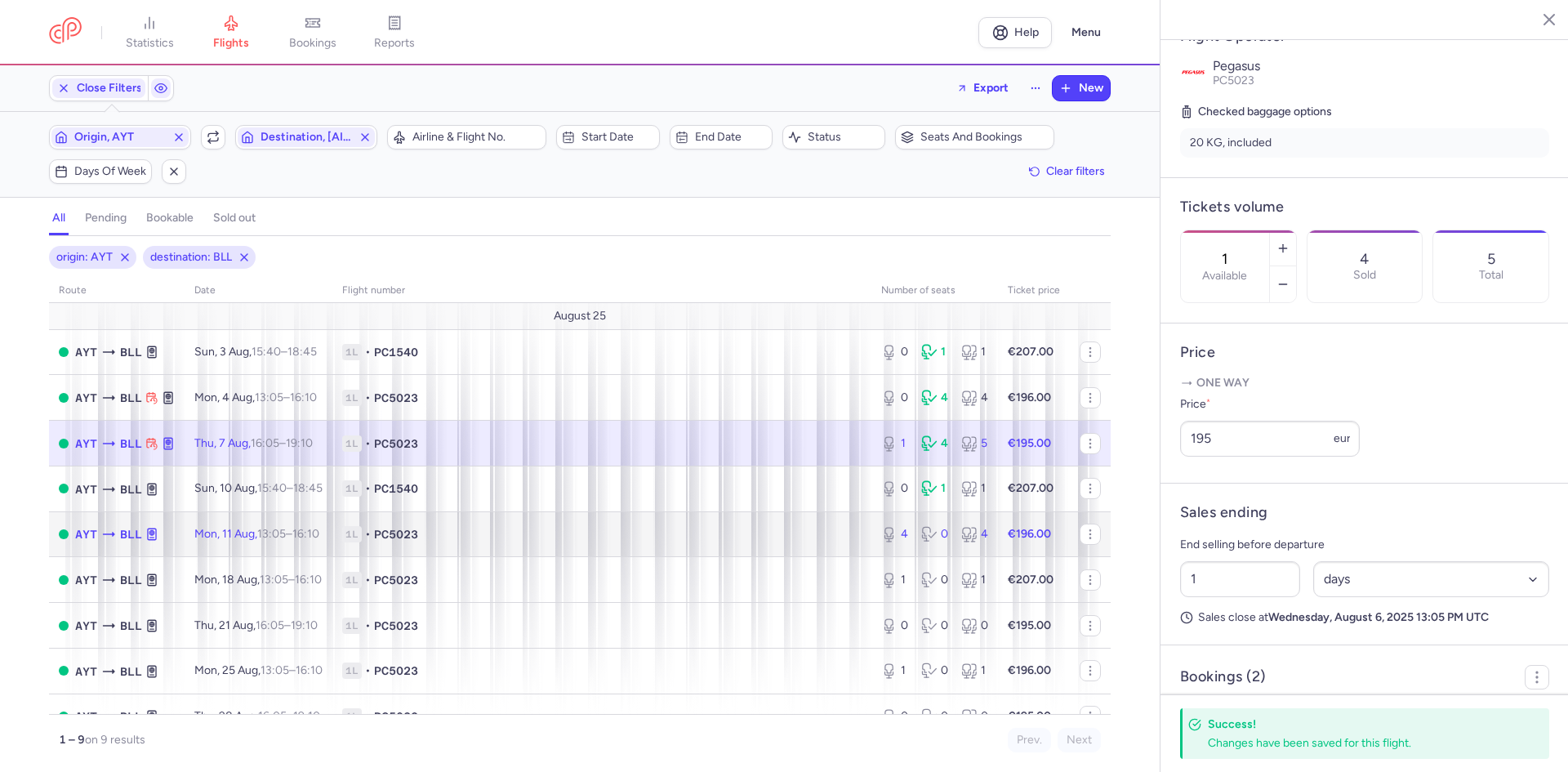 click on "1L • PC5023" 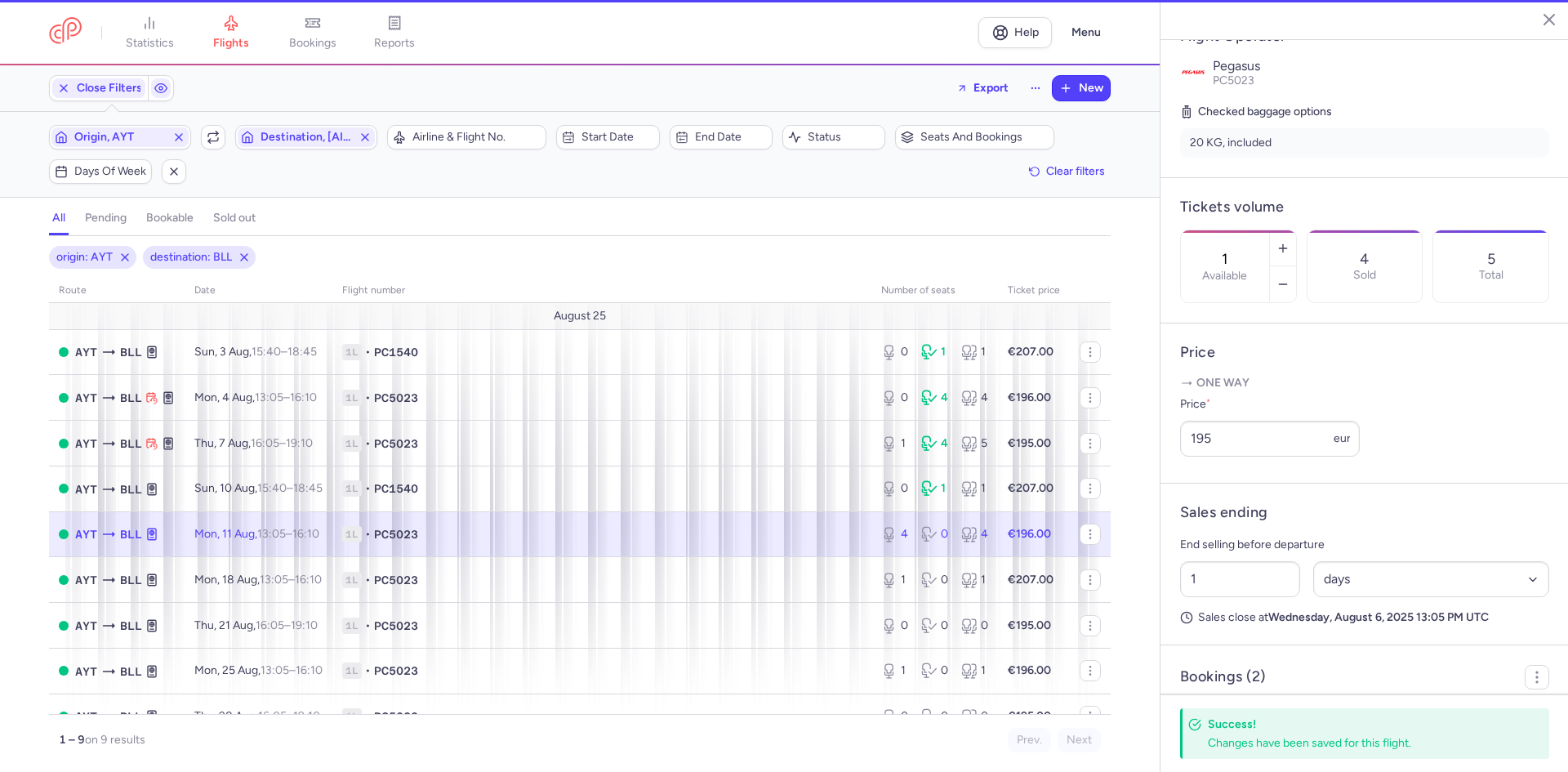 type on "4" 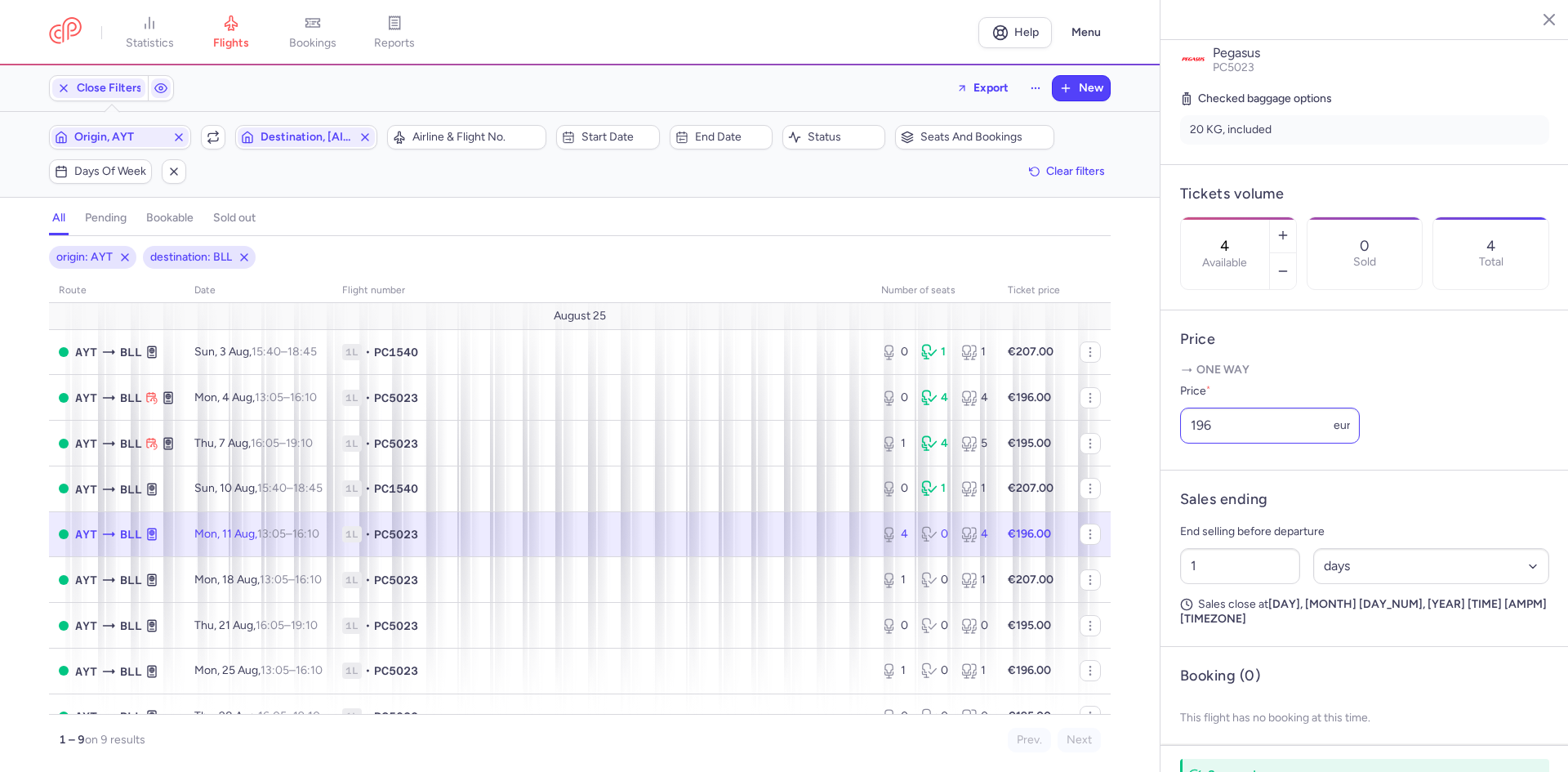 scroll, scrollTop: 327, scrollLeft: 0, axis: vertical 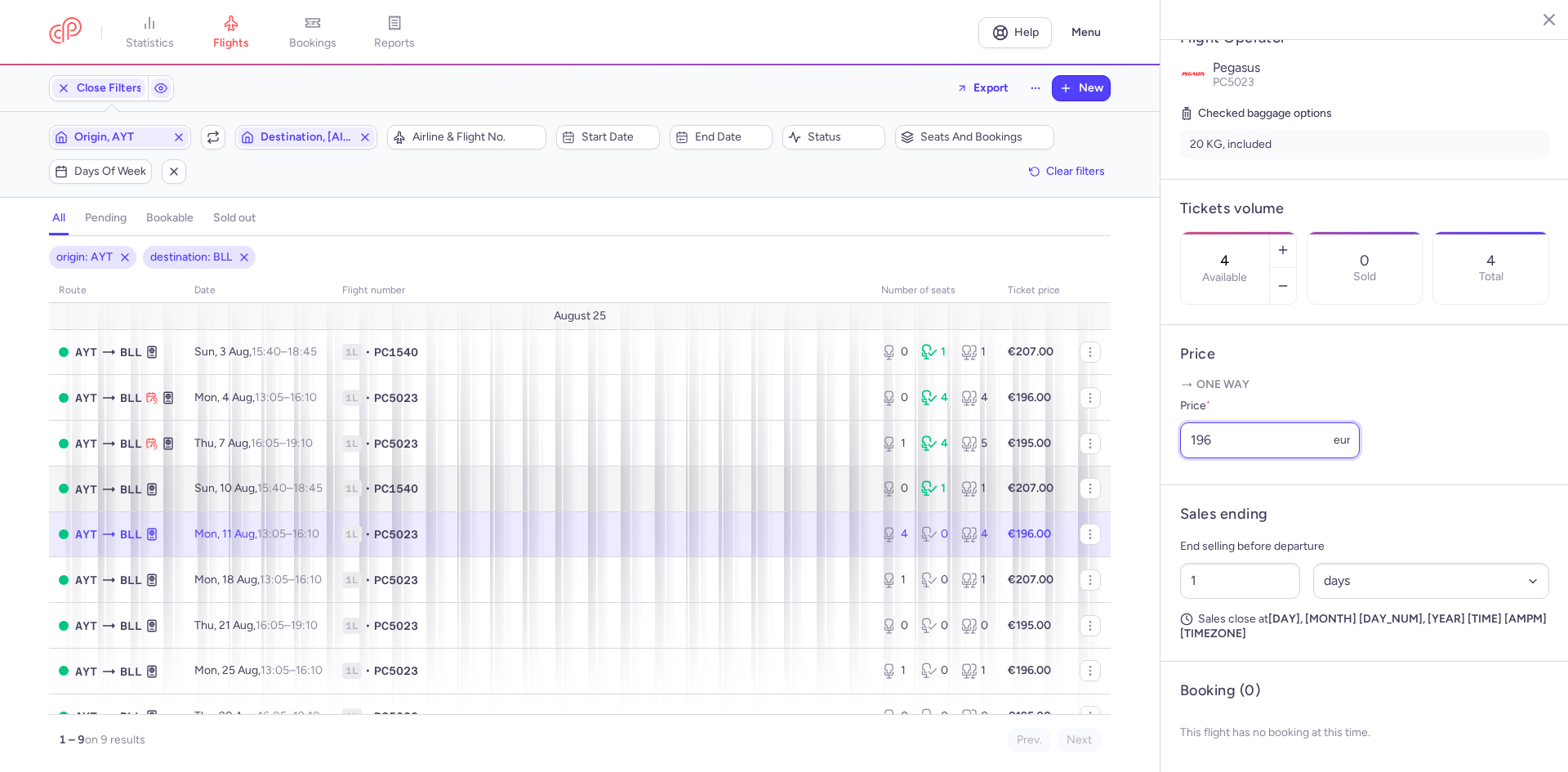drag, startPoint x: 1259, startPoint y: 486, endPoint x: 970, endPoint y: 473, distance: 289.2922 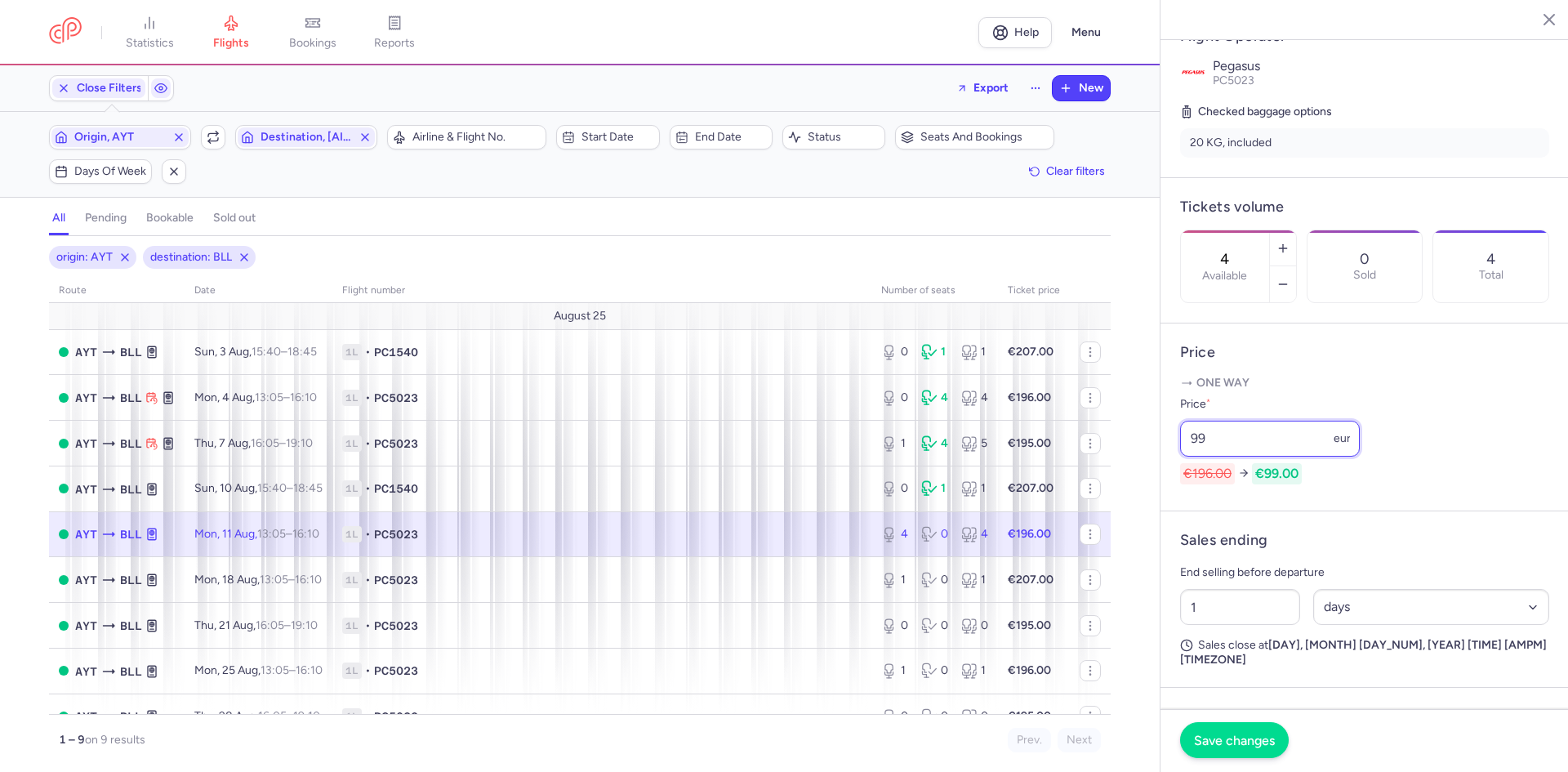 type on "99" 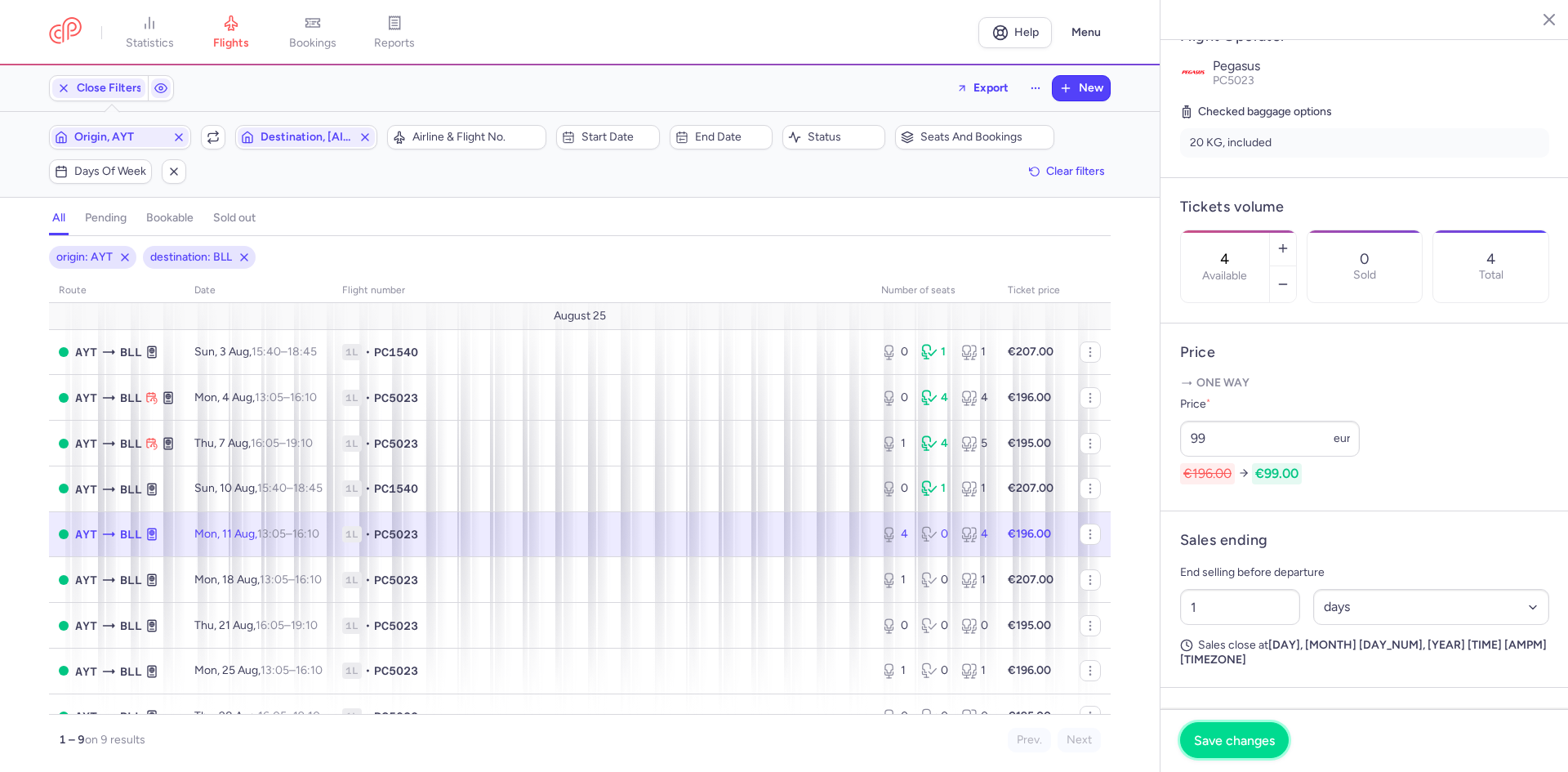 click on "Save changes" at bounding box center (1234, 740) 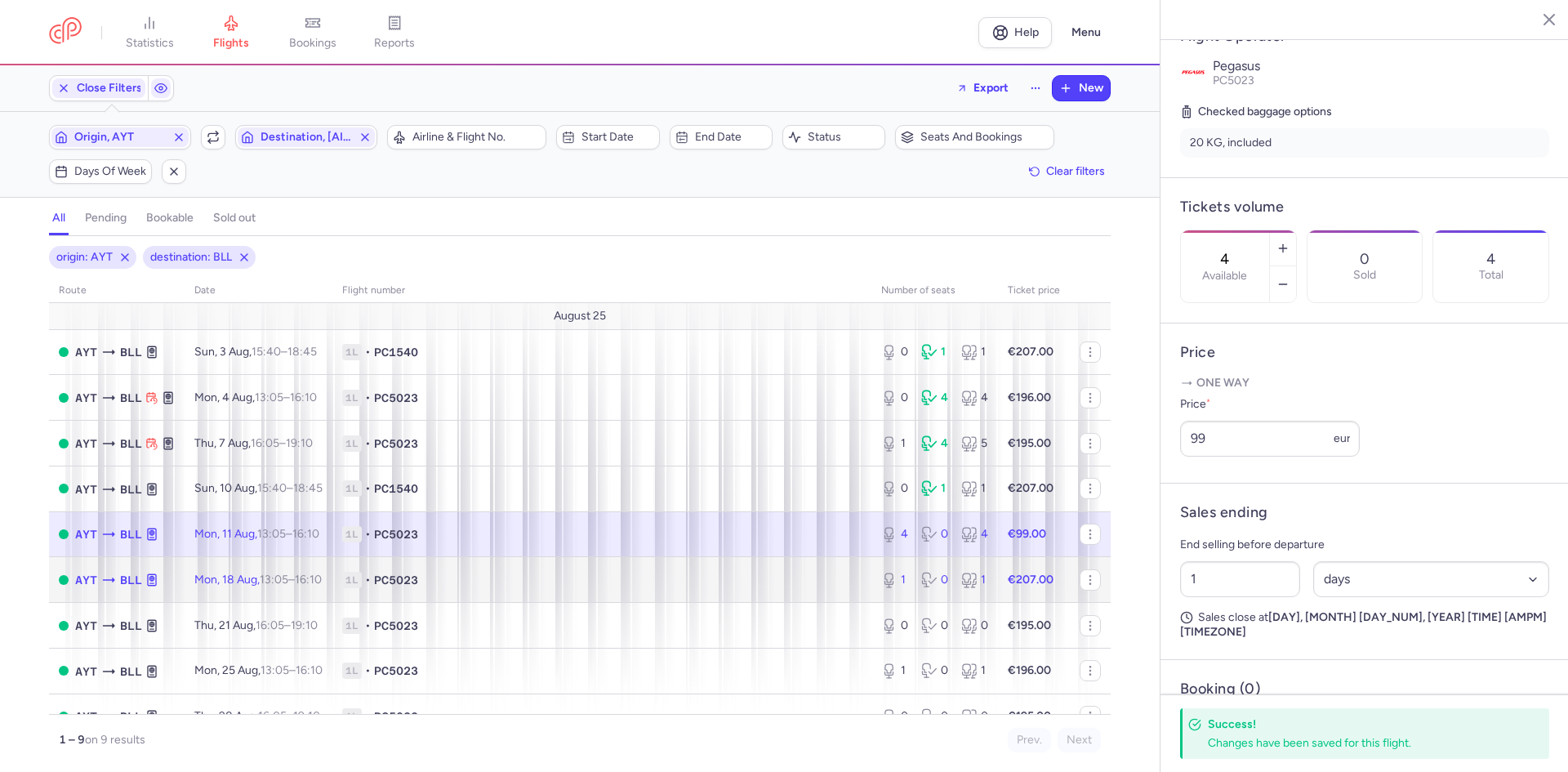 click on "1L • PC5023" 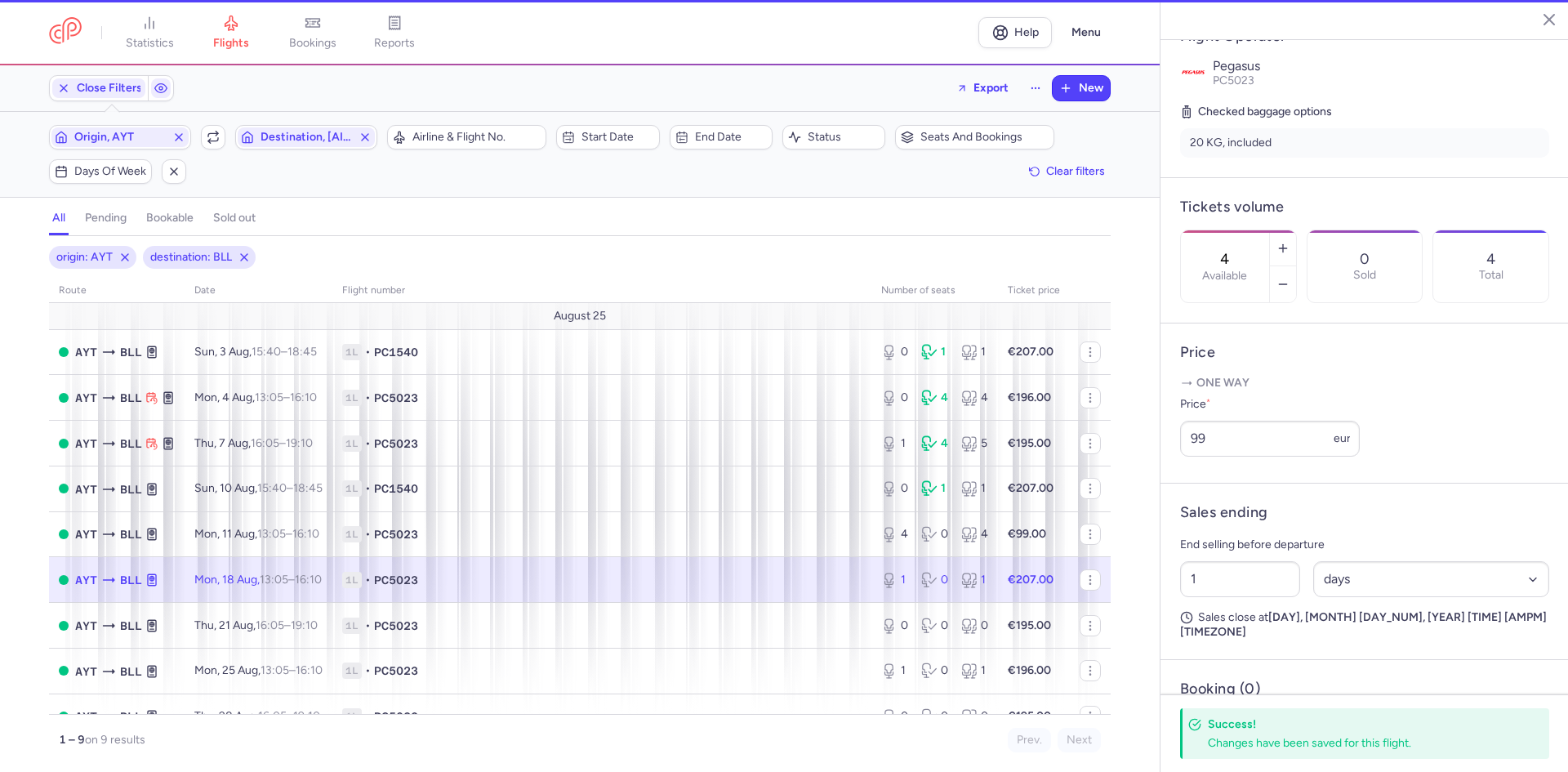 type on "1" 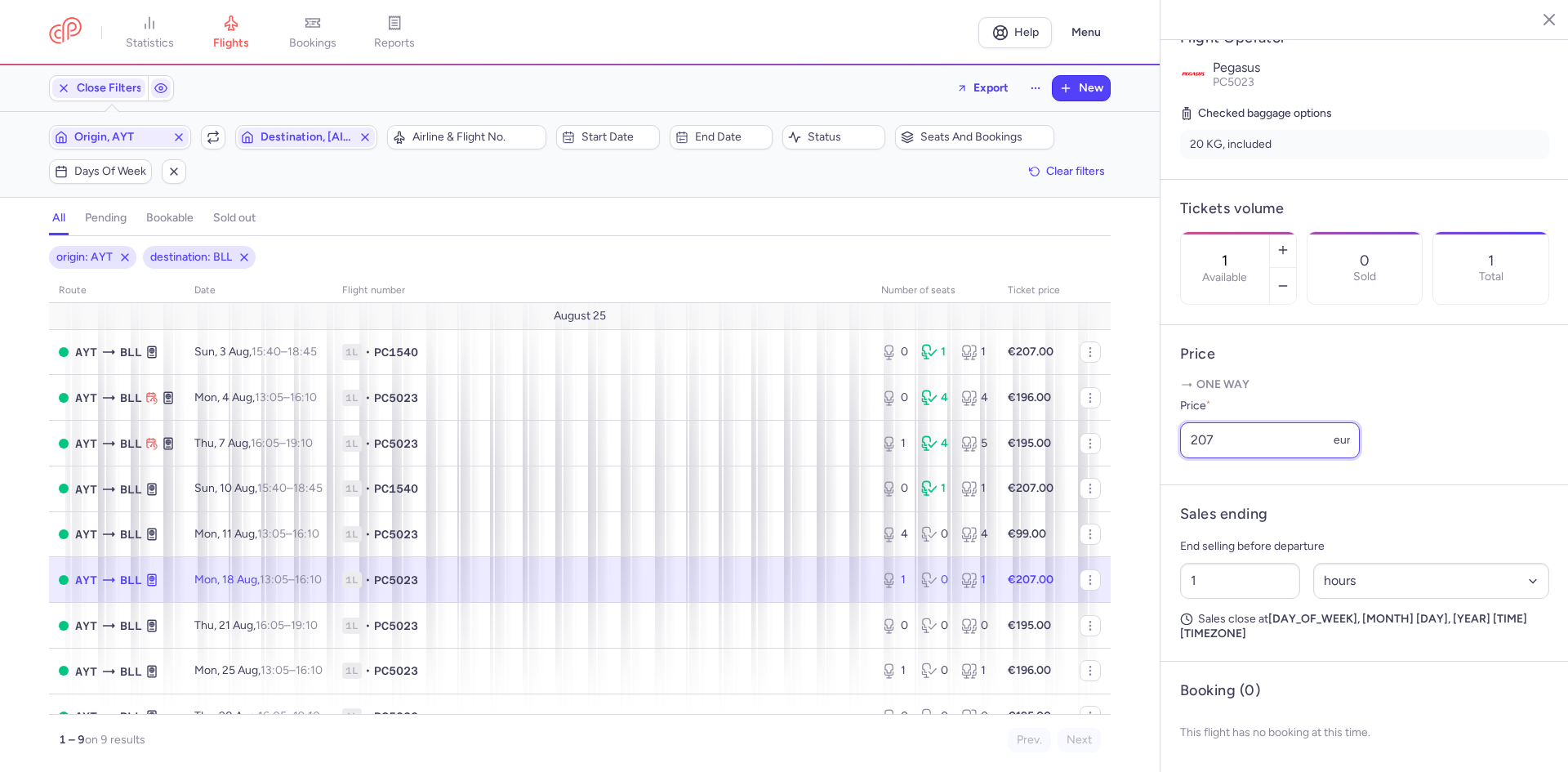 drag, startPoint x: 1241, startPoint y: 497, endPoint x: 1224, endPoint y: 485, distance: 20.80865 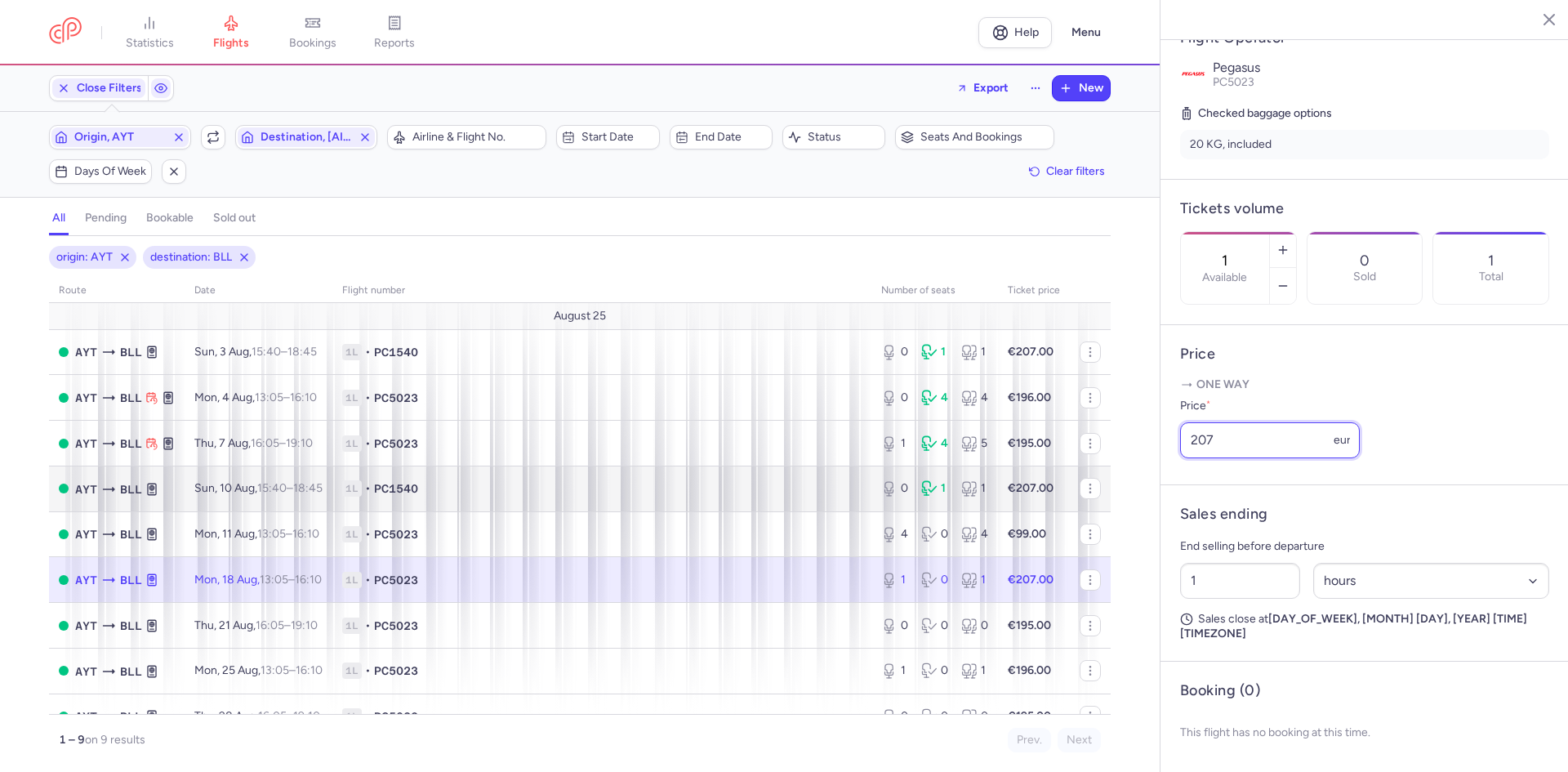 drag, startPoint x: 1224, startPoint y: 485, endPoint x: 896, endPoint y: 468, distance: 328.44025 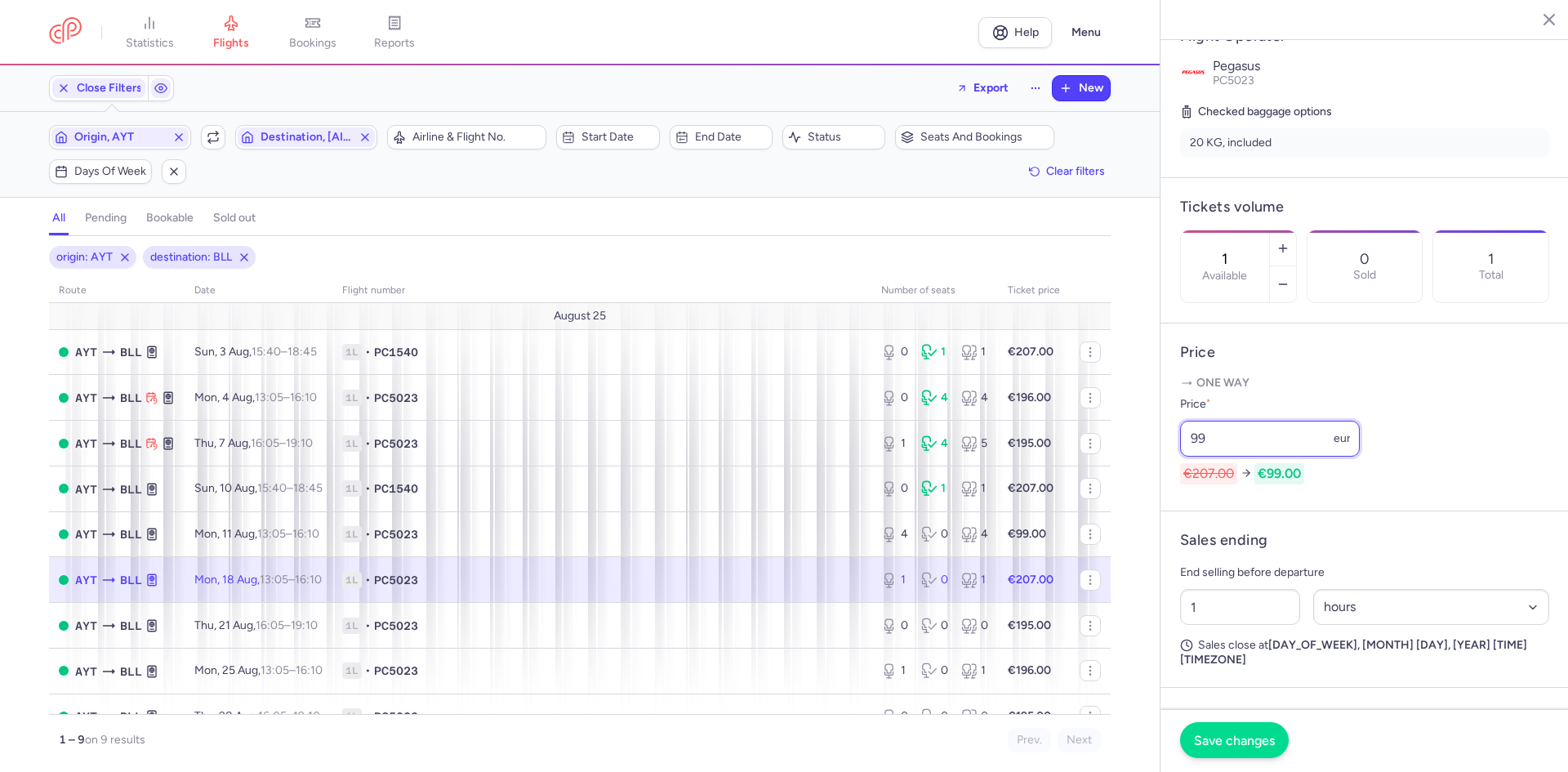 type on "99" 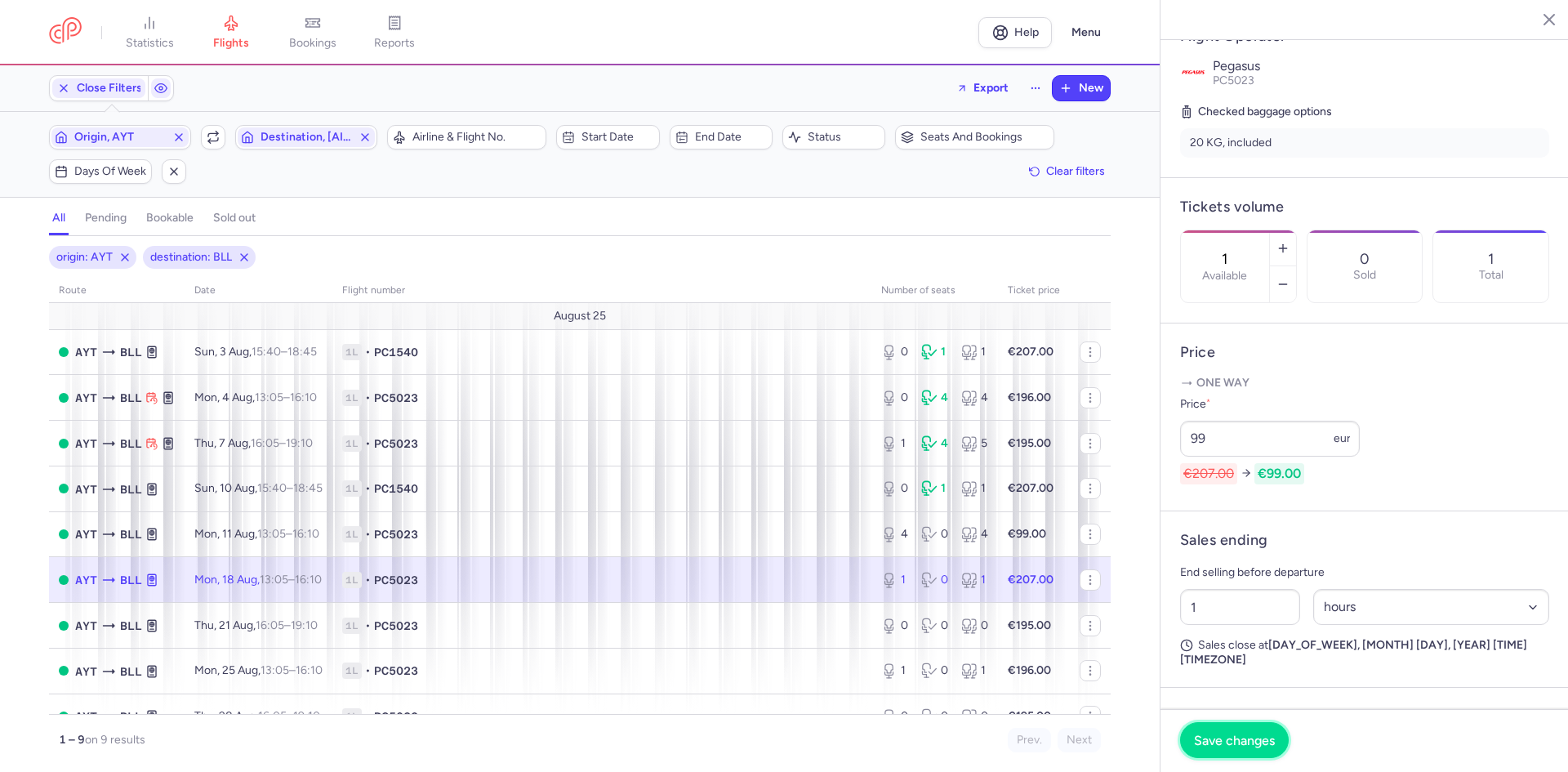 click on "Save changes" at bounding box center [1234, 740] 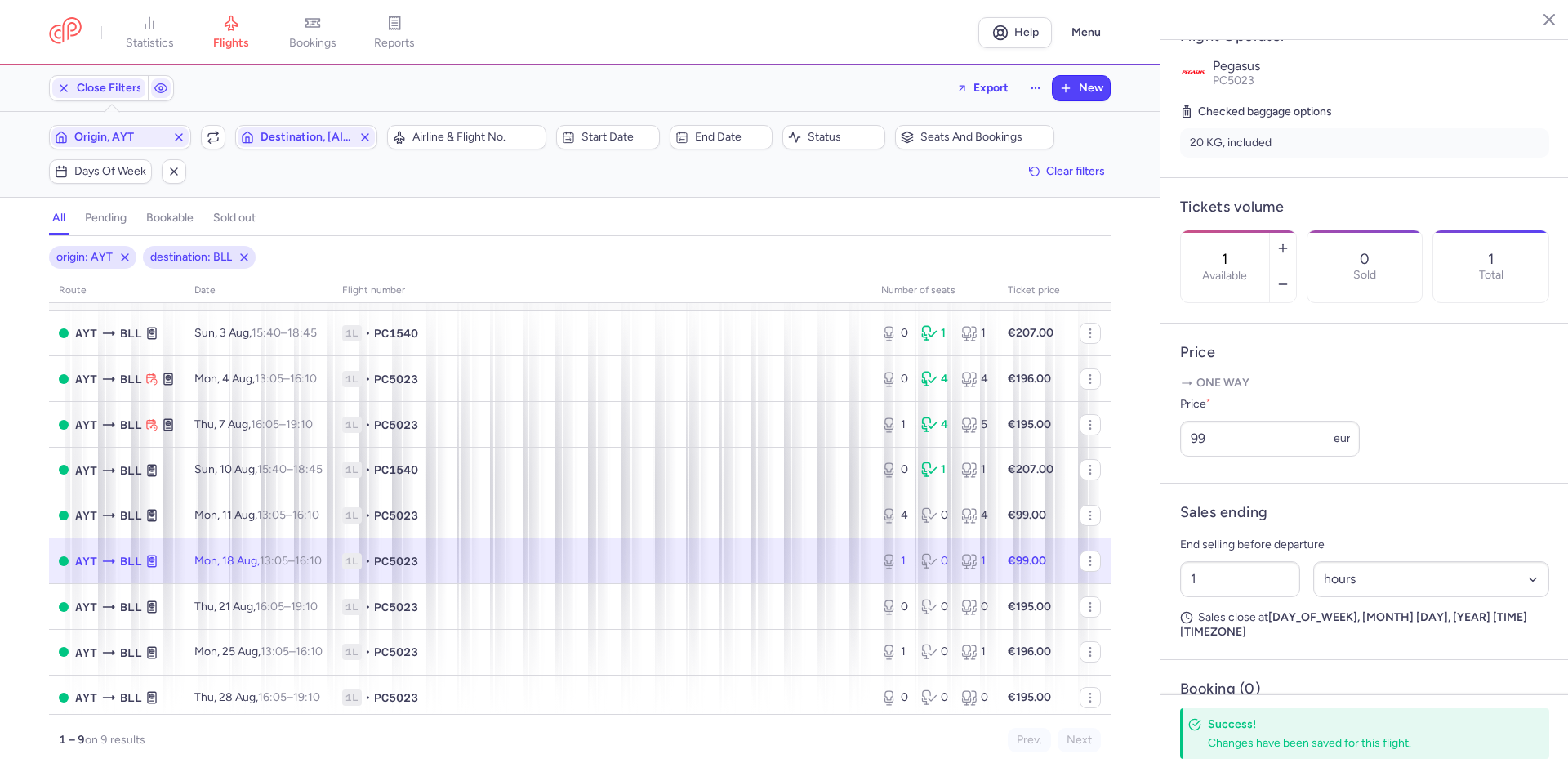scroll, scrollTop: 25, scrollLeft: 0, axis: vertical 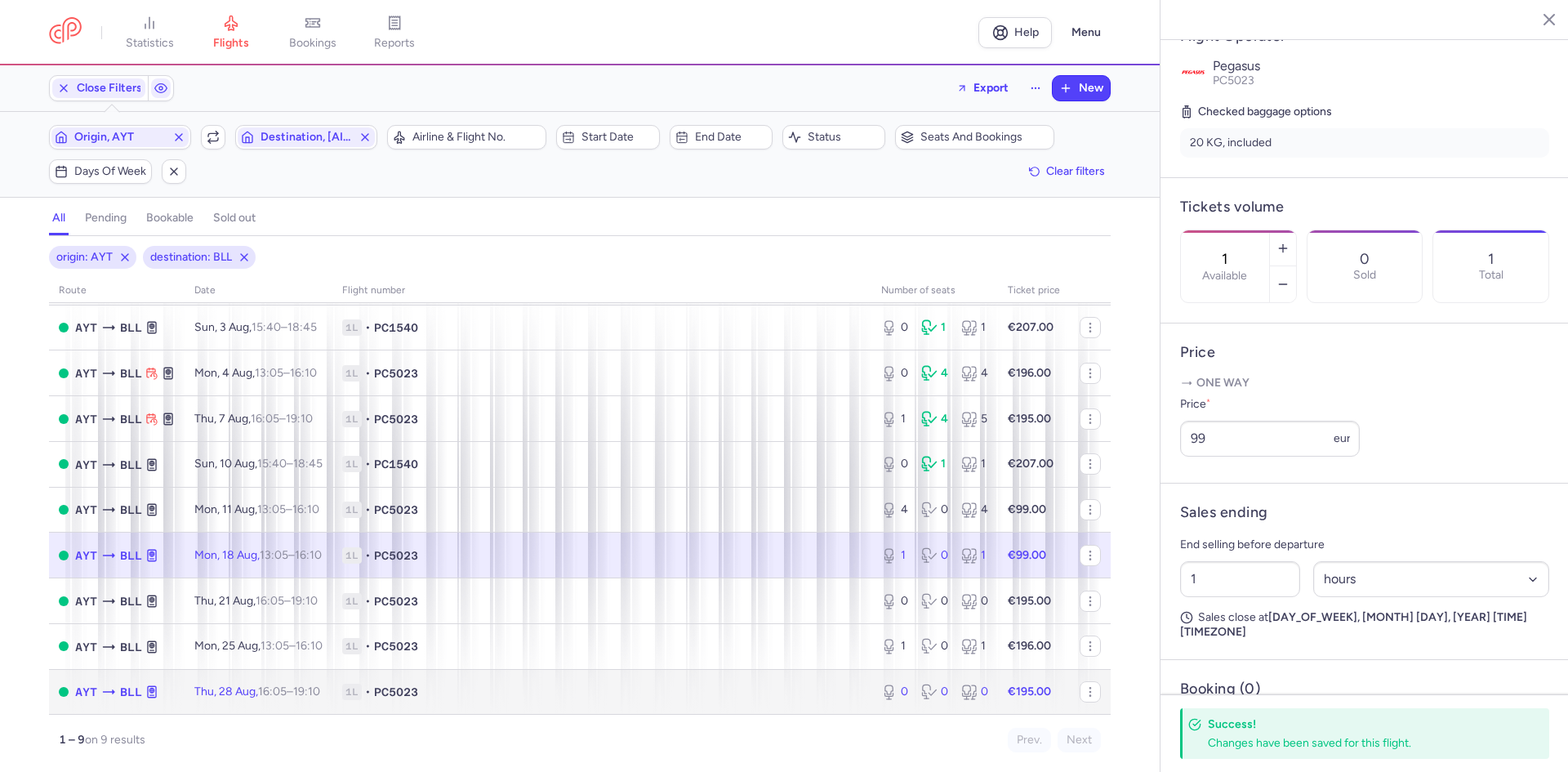 click on "0 0 0" 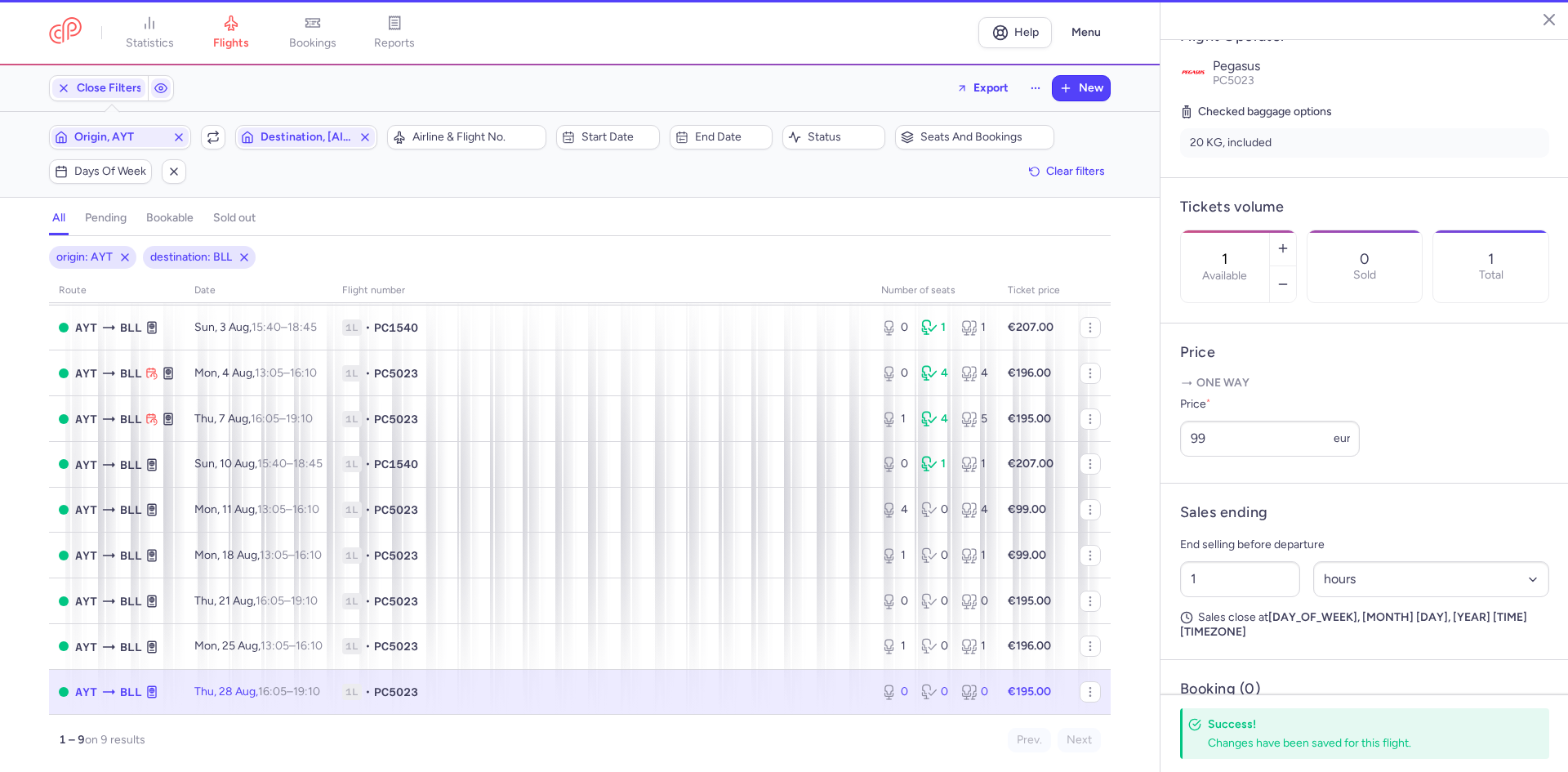 type on "0" 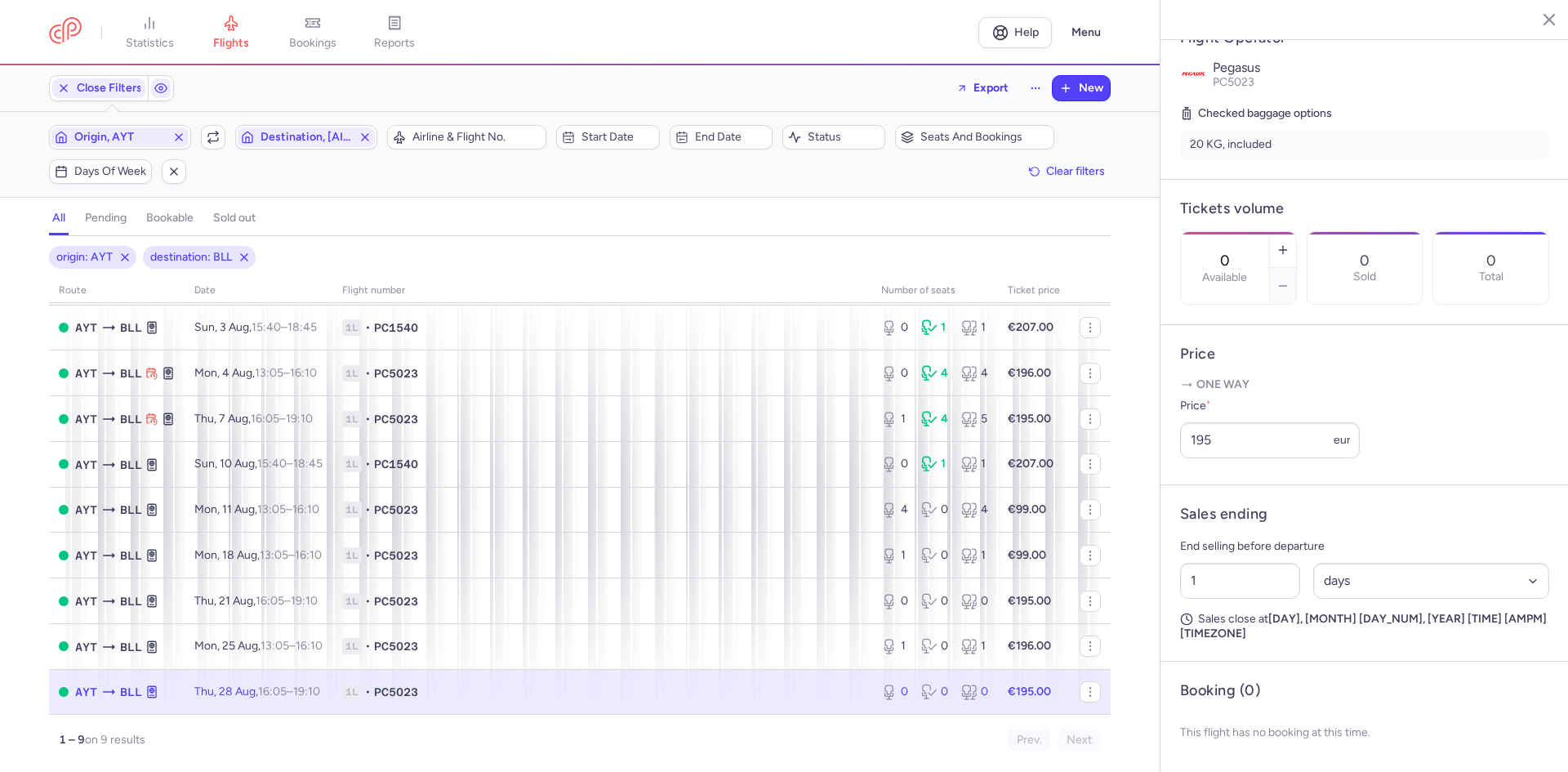 click on "0  Available  0 Sold 0 Total" at bounding box center (1365, 268) 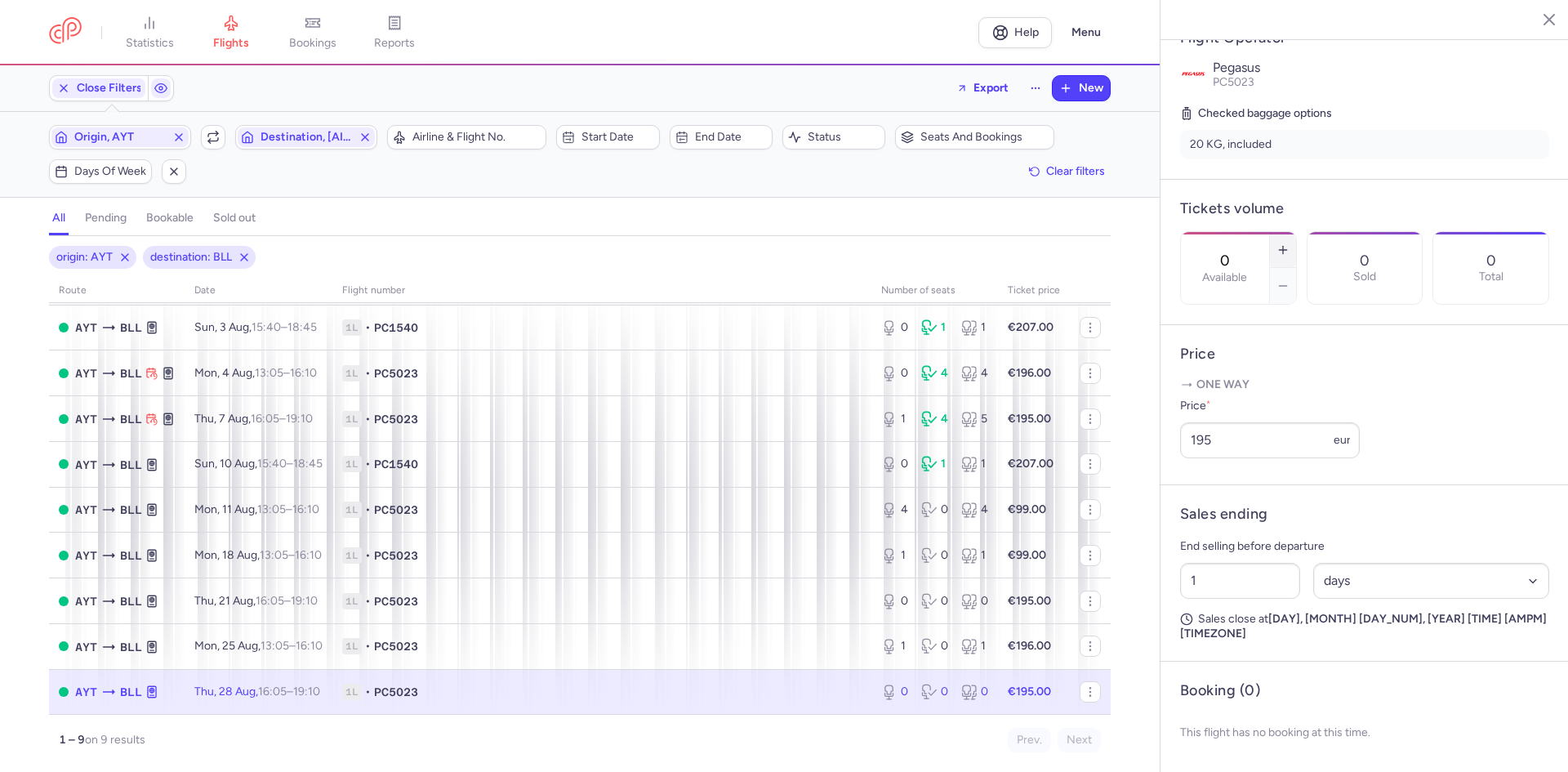 click 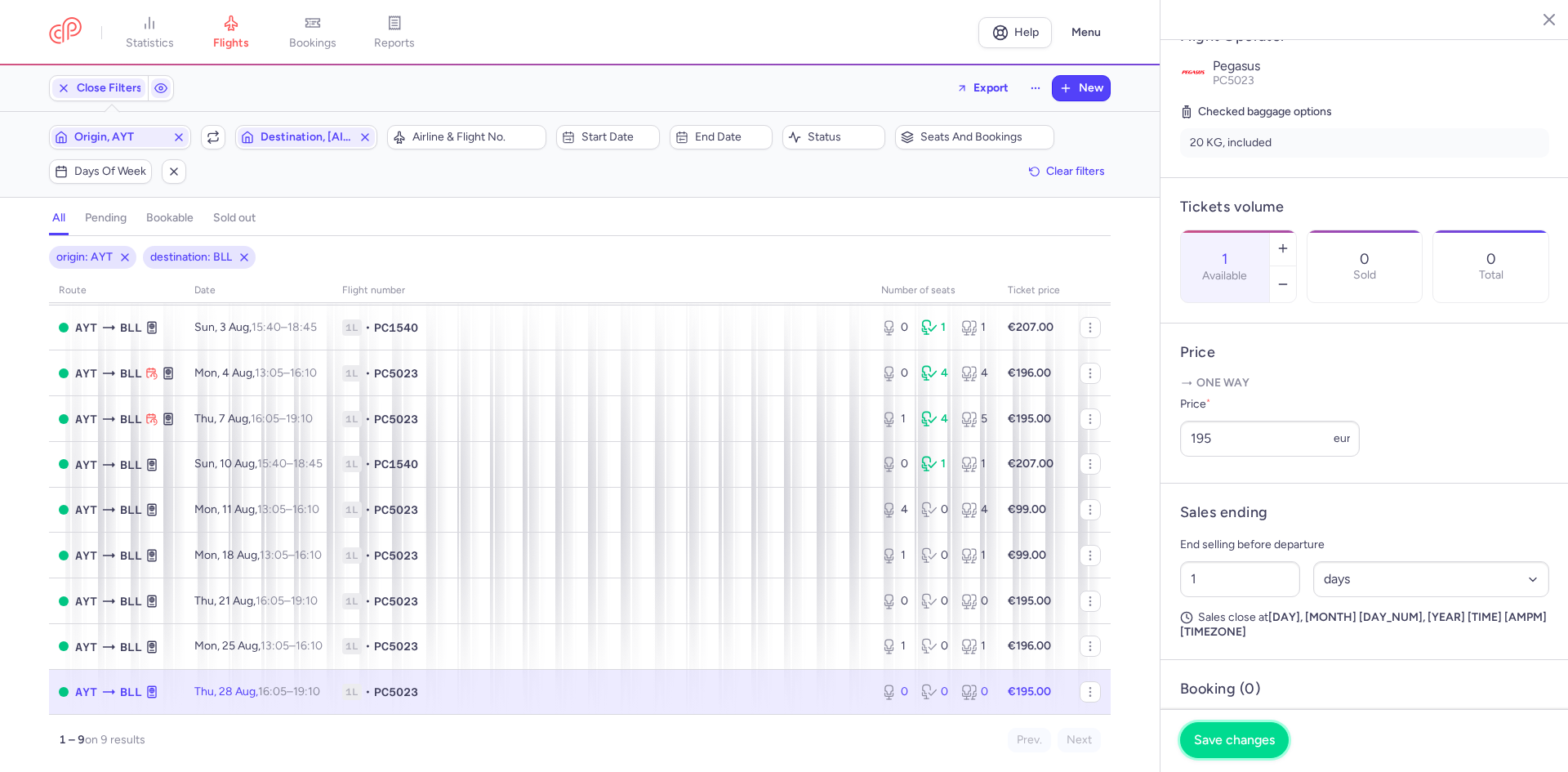 click on "Save changes" at bounding box center [1234, 740] 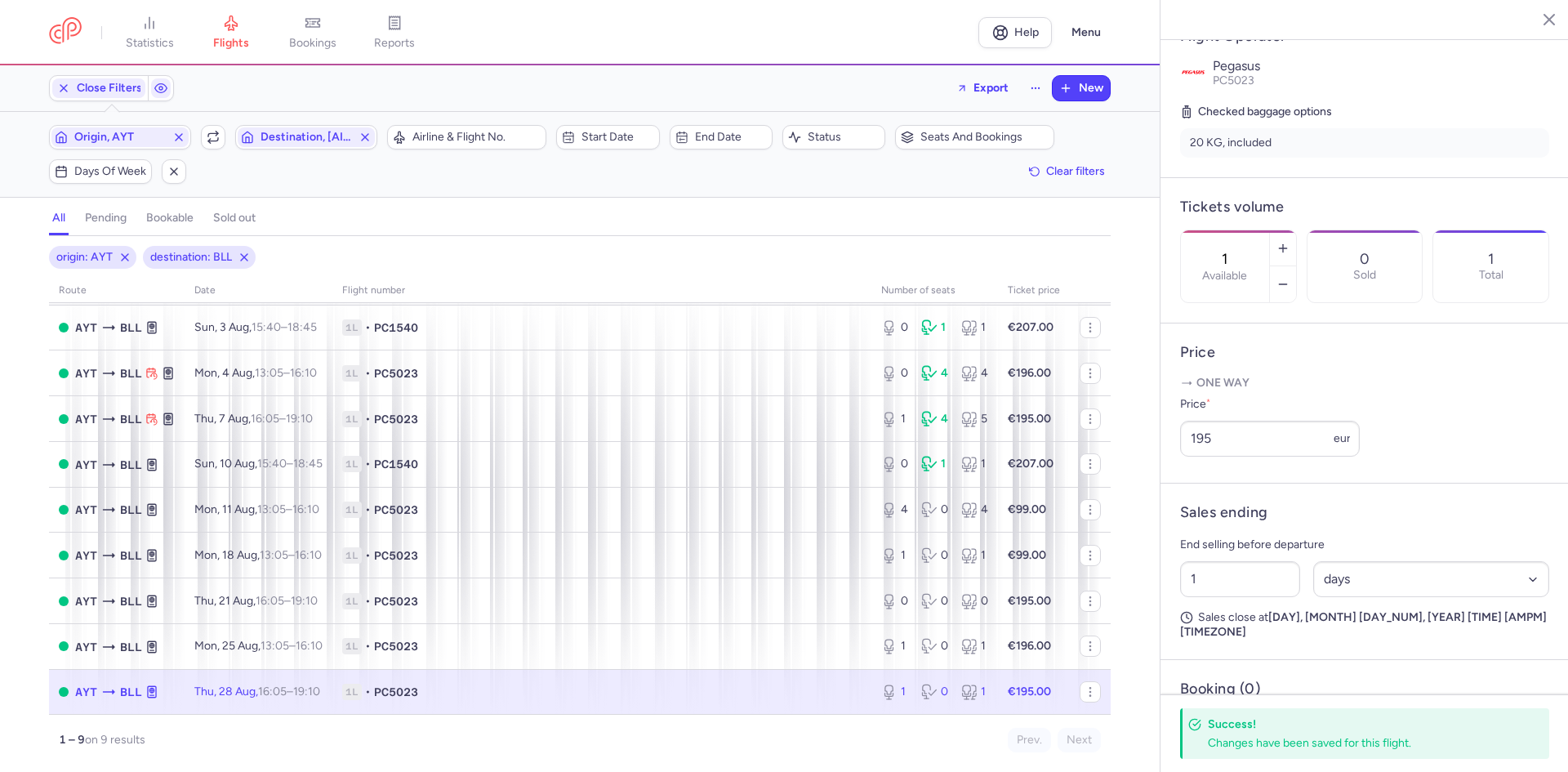 scroll, scrollTop: 431, scrollLeft: 0, axis: vertical 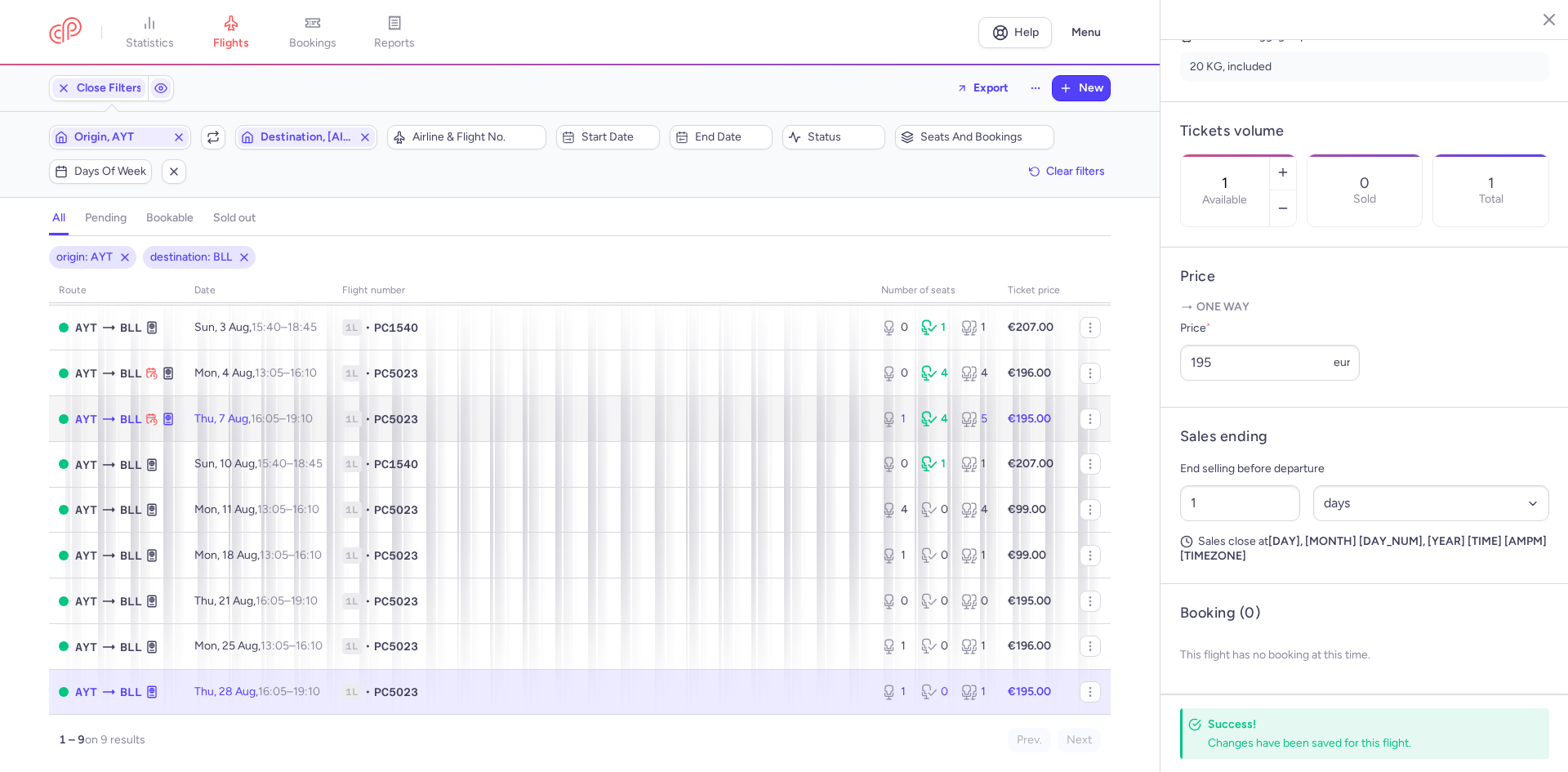 click on "1L • PC5023" 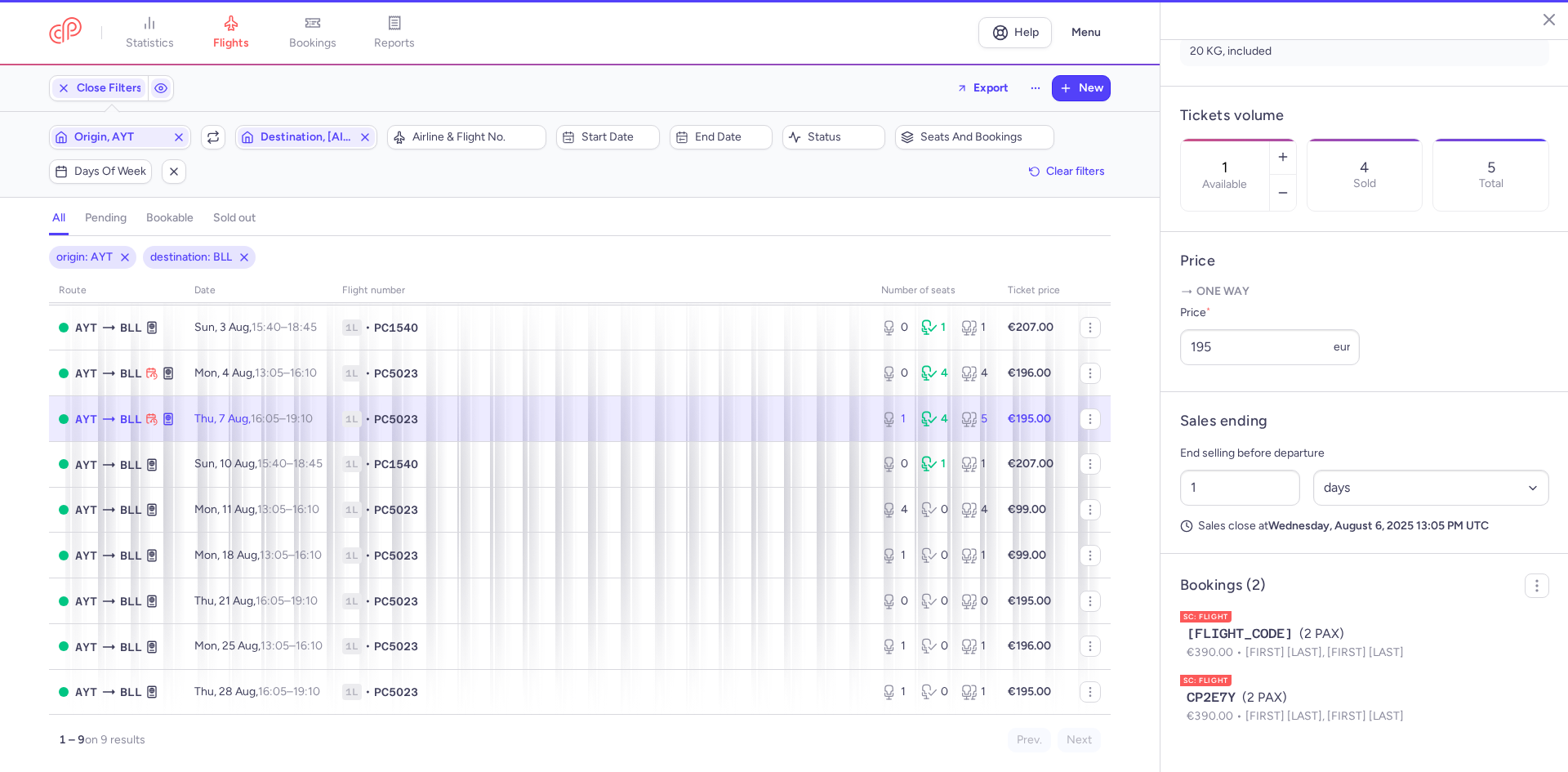 scroll, scrollTop: 444, scrollLeft: 0, axis: vertical 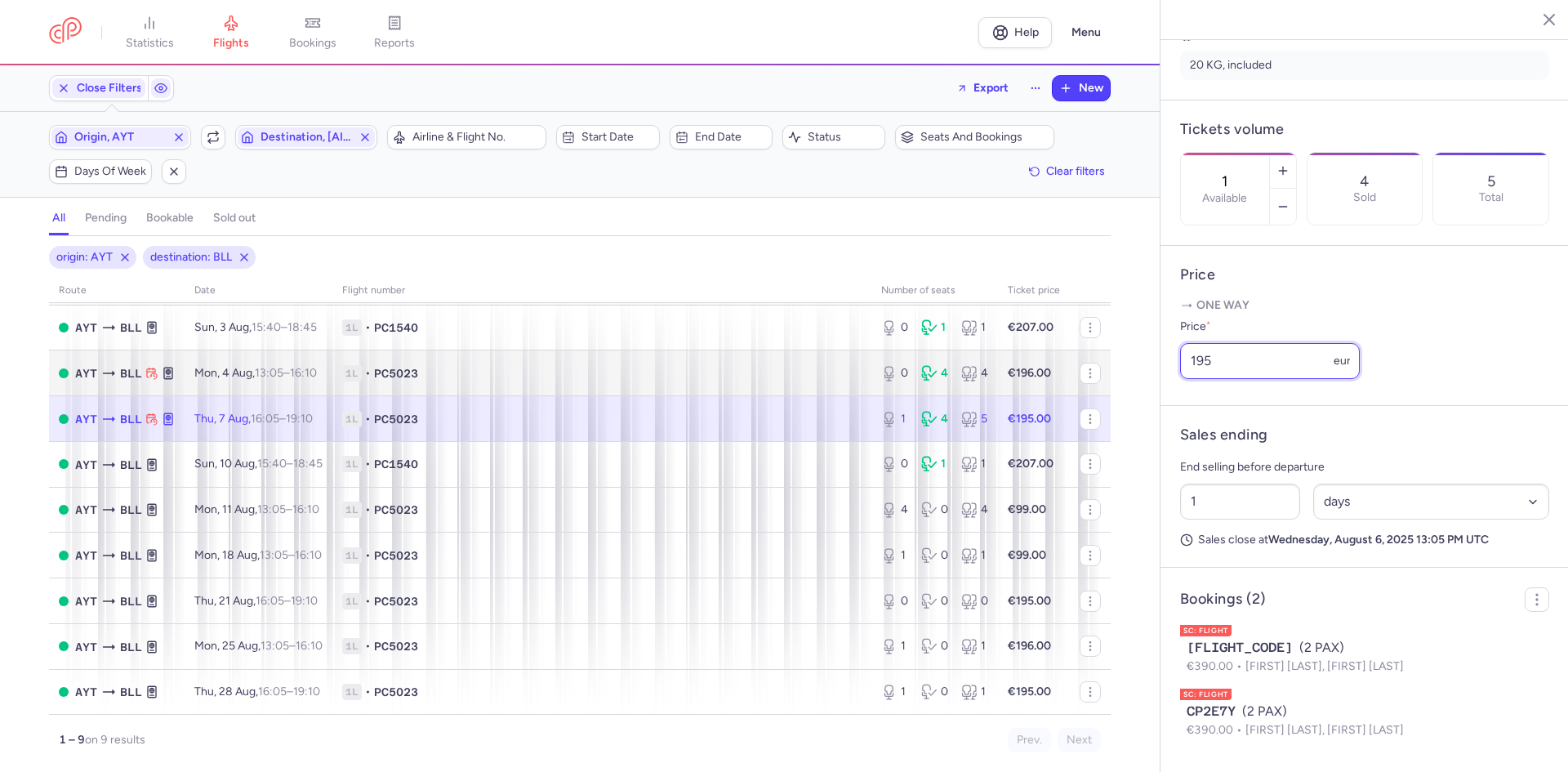 drag, startPoint x: 994, startPoint y: 383, endPoint x: 915, endPoint y: 399, distance: 80.60397 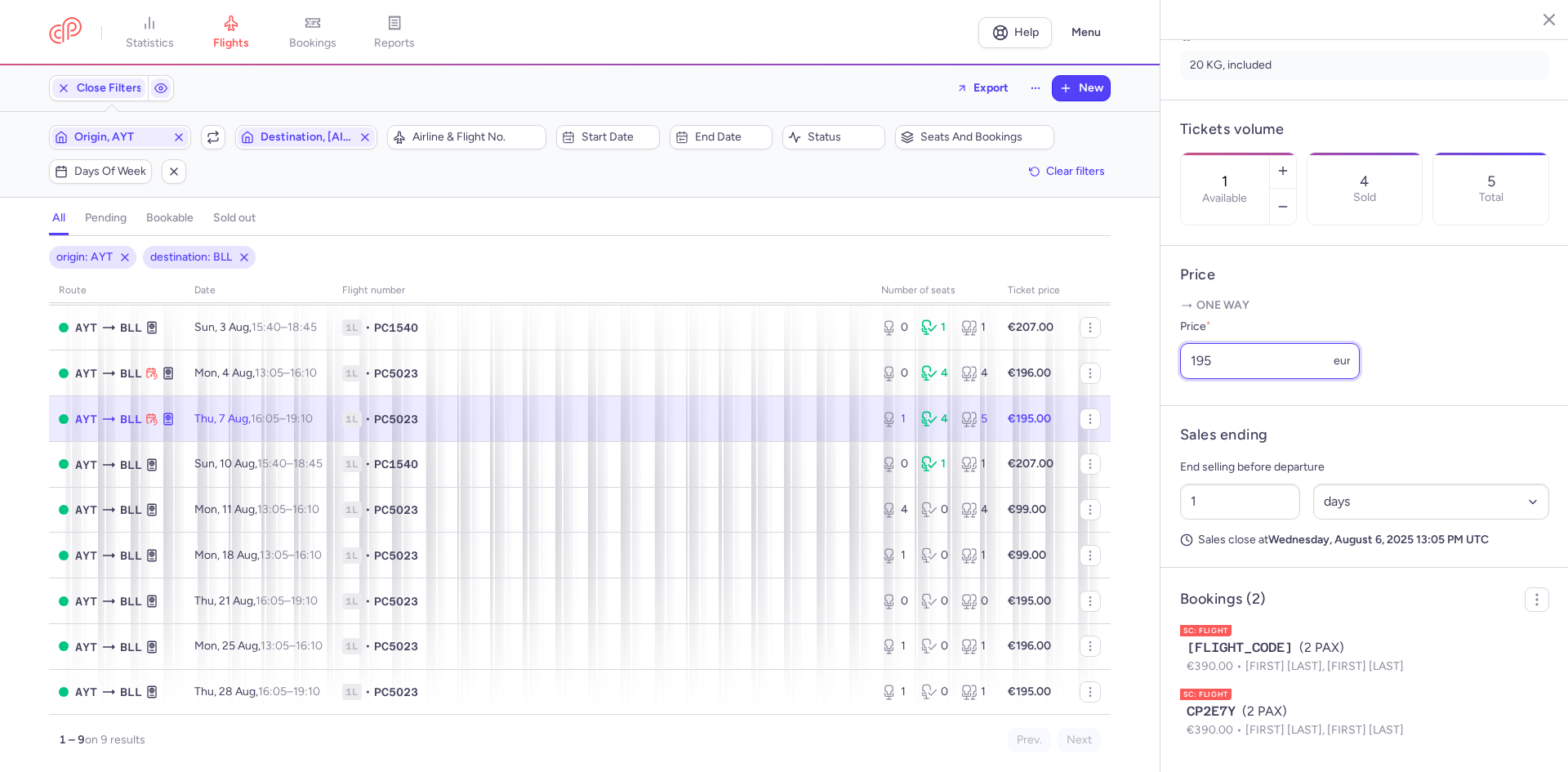 click on "Origin, AYT Include return Destination, BLL Airline & Flight No. Start date End date Status Seats and bookings Days of week Clear filters all pending bookable sold out 2 origin: AYT destination: BLL route date Flight number number of seats Ticket price August 25 AYT BLL Sun, 3 Aug, 15:40 – 18:45 +0 1L • PC1540 0 1 1 €207.00 AYT BLL Mon, 4 Aug, 13:05 – 16:10 +0 1L • PC5023 0 4 4 €196.00 AYT BLL Thu, 7 Aug, 16:05 – 19:10 +0 1L • PC5023 1 4 5 €195.00 AYT BLL Sun, 10 Aug, 15:40 – 18:45 +0 1L • PC1540 0 1 1 €207.00 AYT BLL Mon, 11 Aug, 13:05 – 16:10 +0 1L • PC5023 4 0 4 €99.00 AYT BLL Mon, 18 Aug, 13:05 – 16:10 +0 1L • PC5023 1 0 1 €99.00 AYT BLL Thu, 21 Aug, 16:05 – 19:10 +0 1L • PC5023 0 0 0 €195.00 AYT BLL Mon, 25 Aug, 13:05 – 16:10 +0 1L • PC5023 1 0 1 €196.00 AYT BLL Thu, 28 Aug, 16:05 – 19:10 +0" 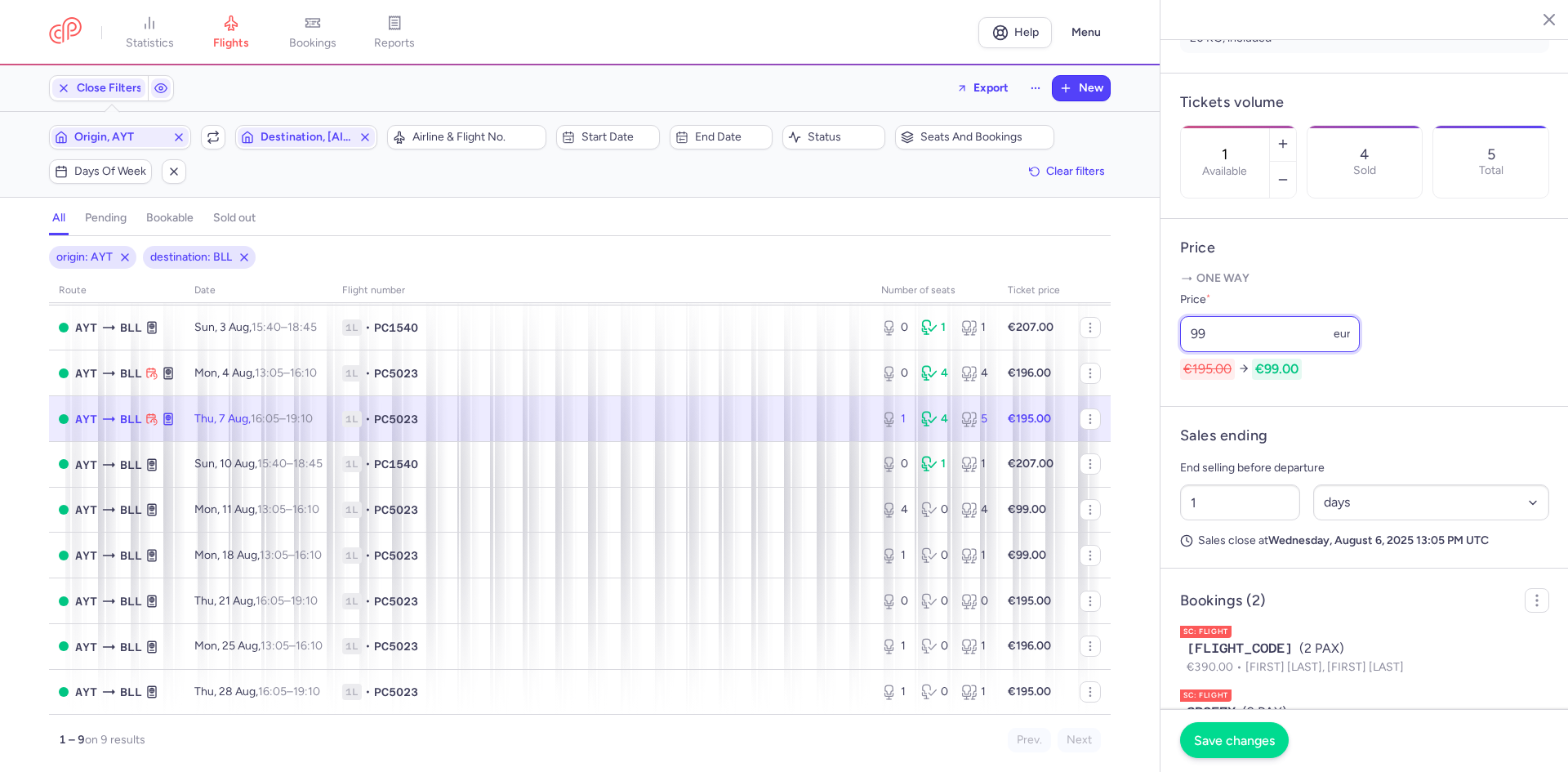 type on "99" 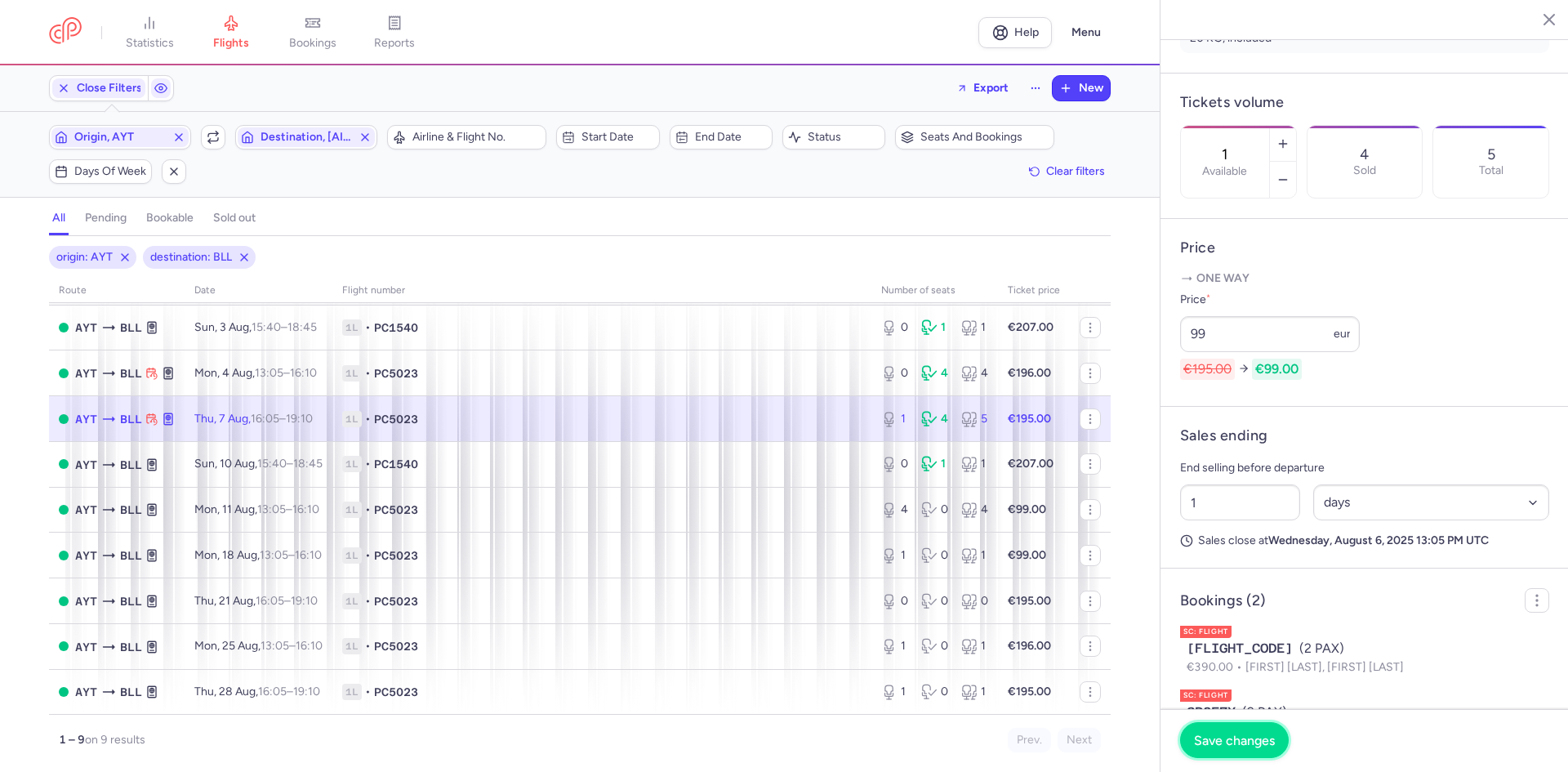 click on "Save changes" at bounding box center (1234, 740) 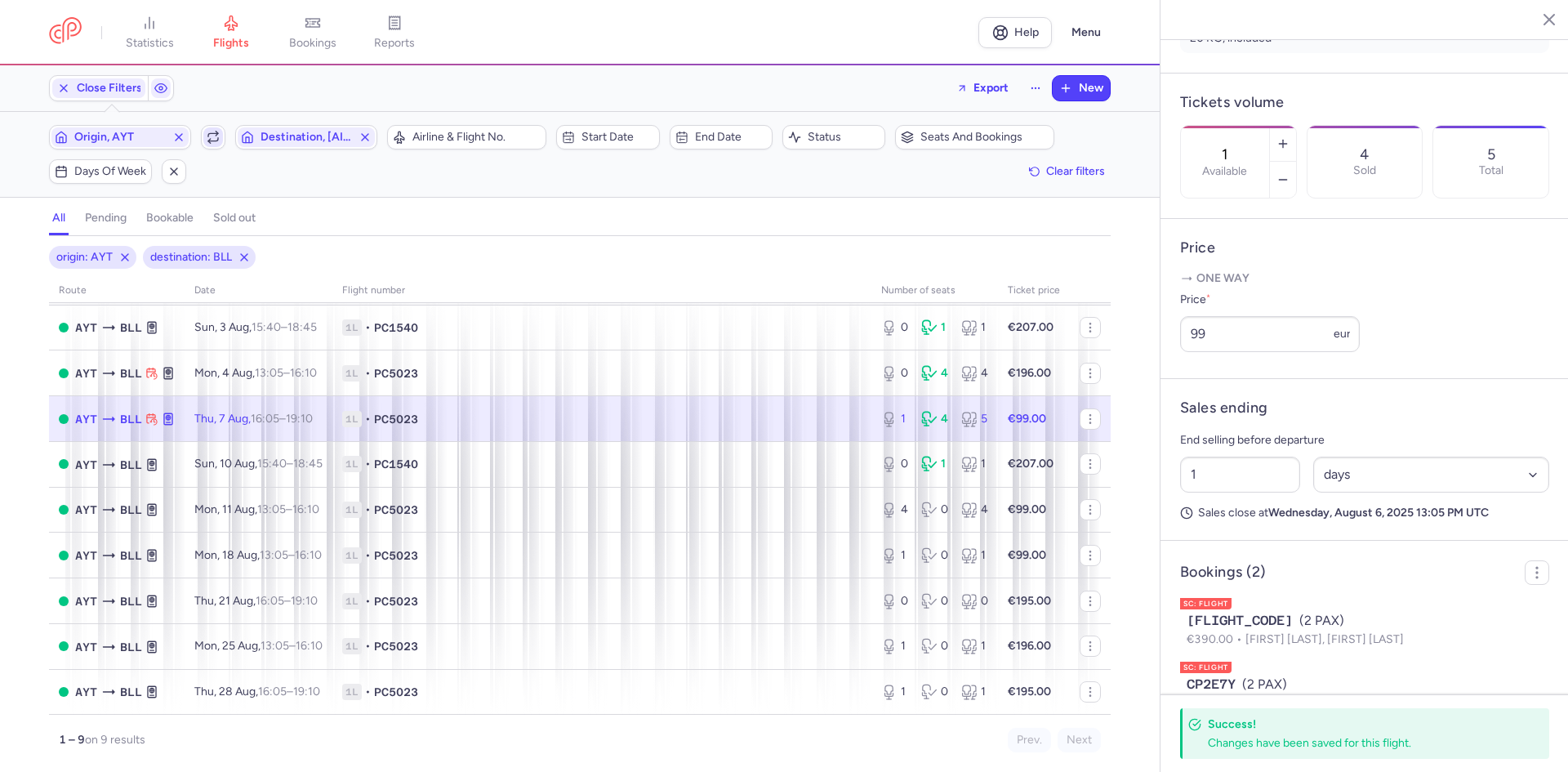 click at bounding box center [213, 137] 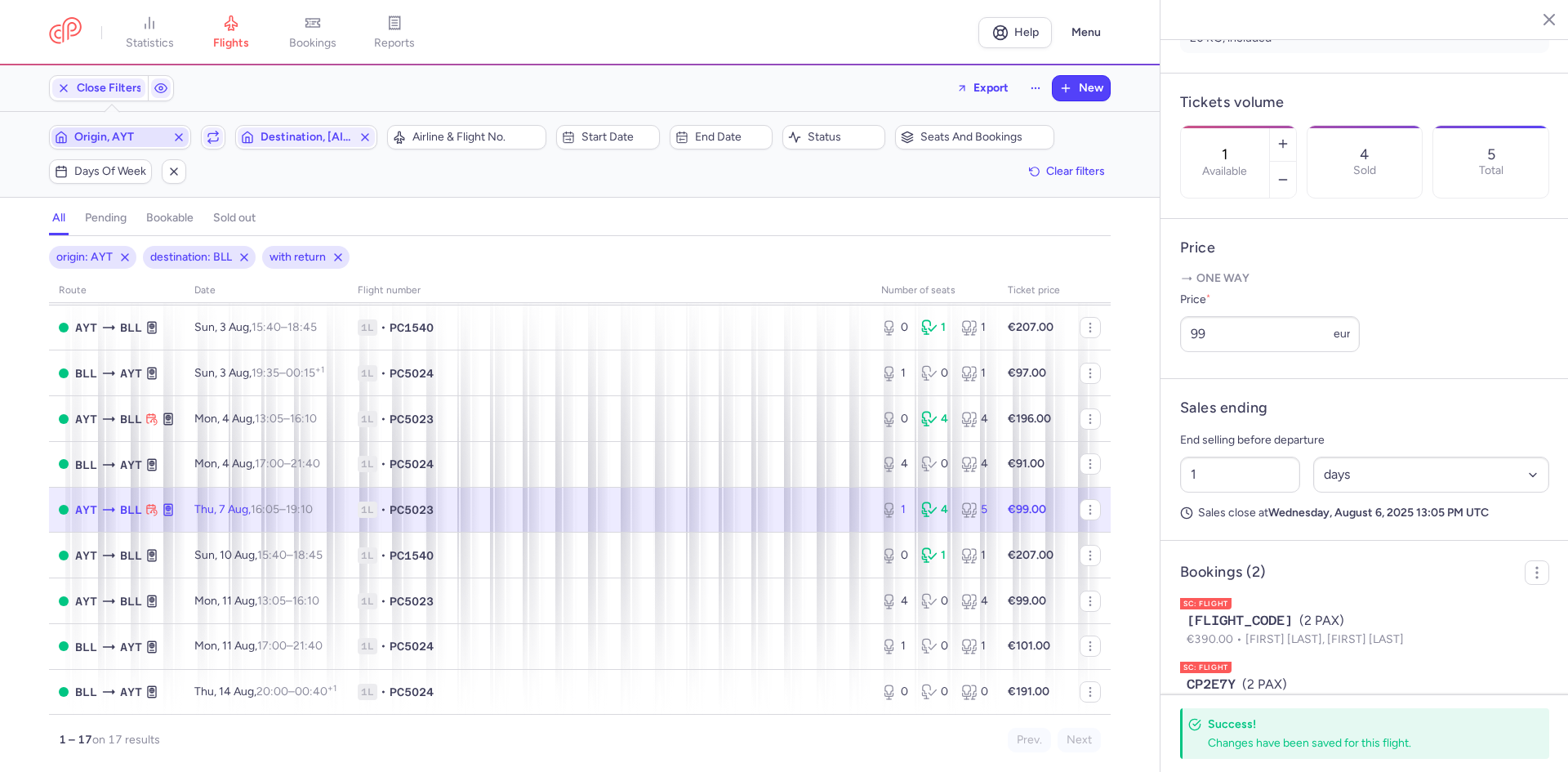 click on "Origin, AYT" at bounding box center [120, 137] 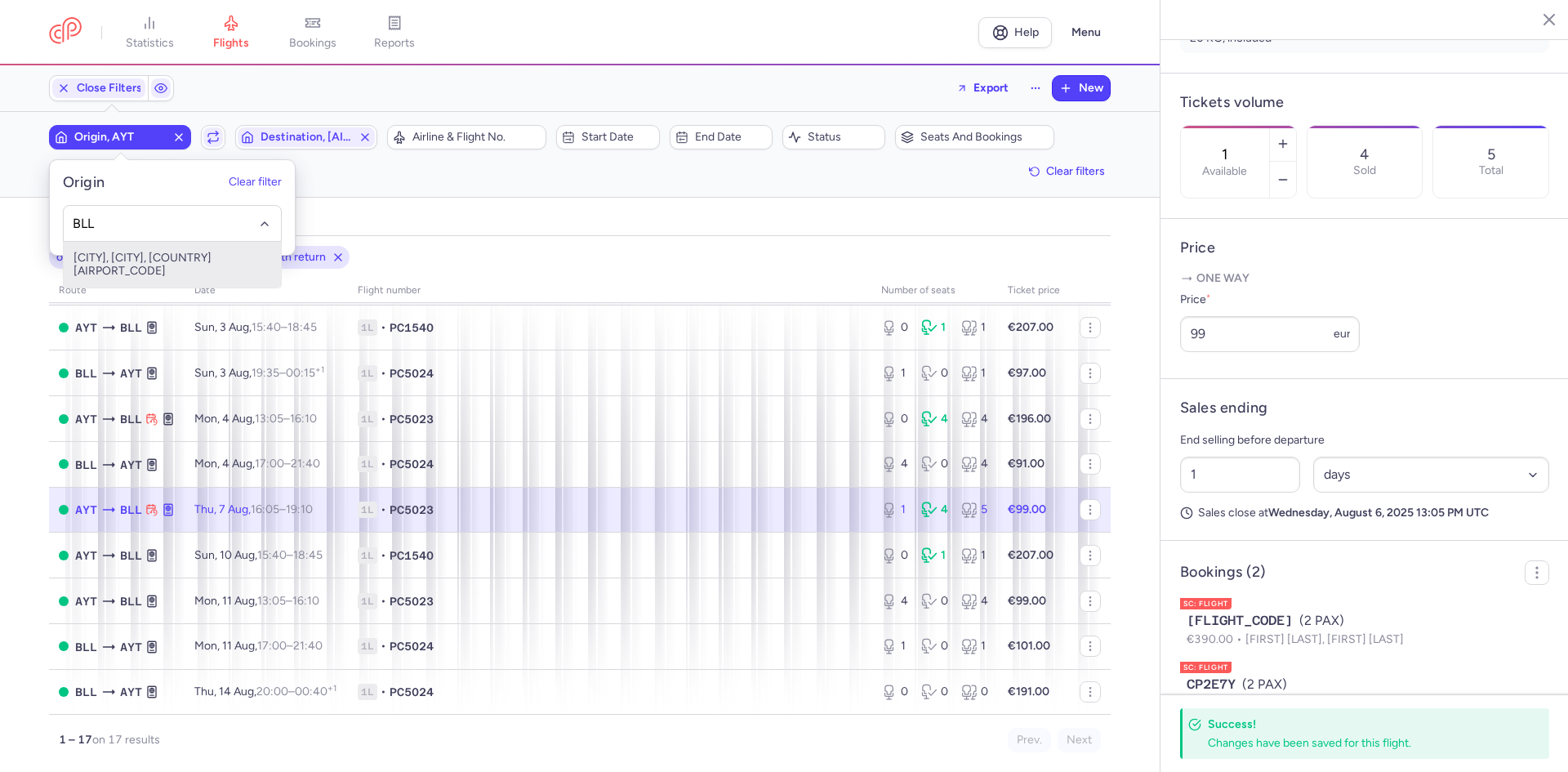 type on "BLL" 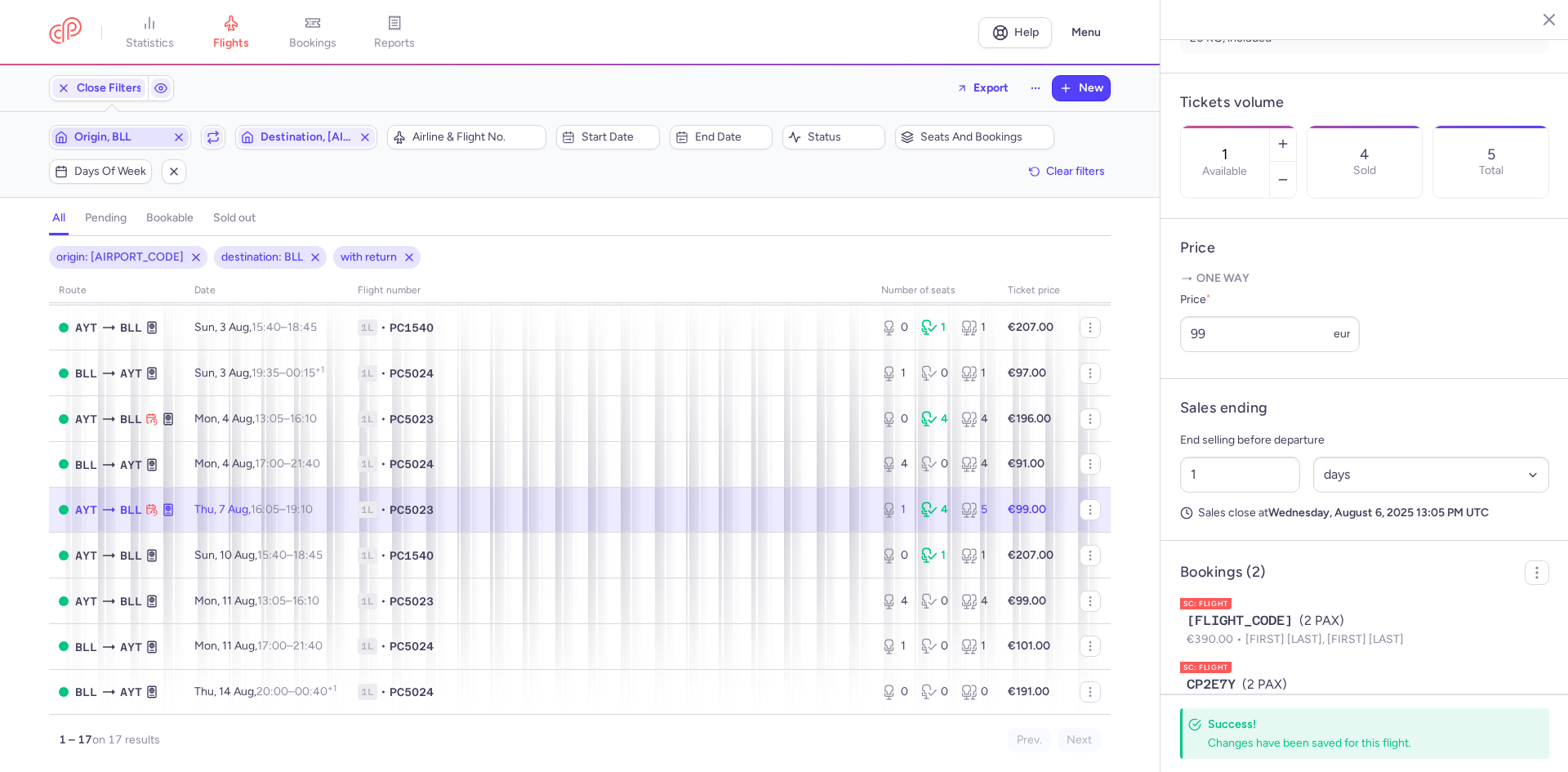 click on "Destination, [AIRPORT_CODE]" 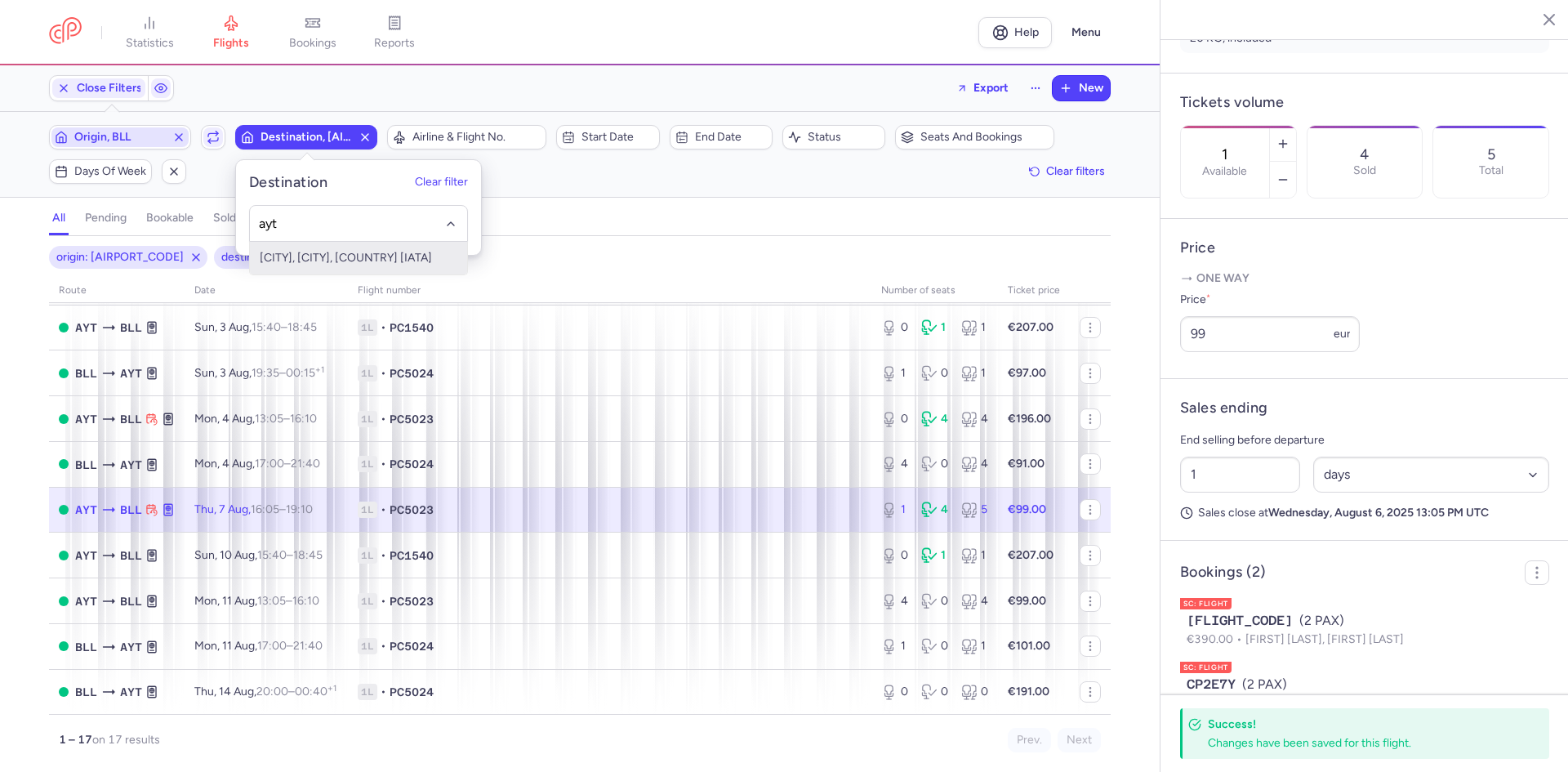 type on "ayt" 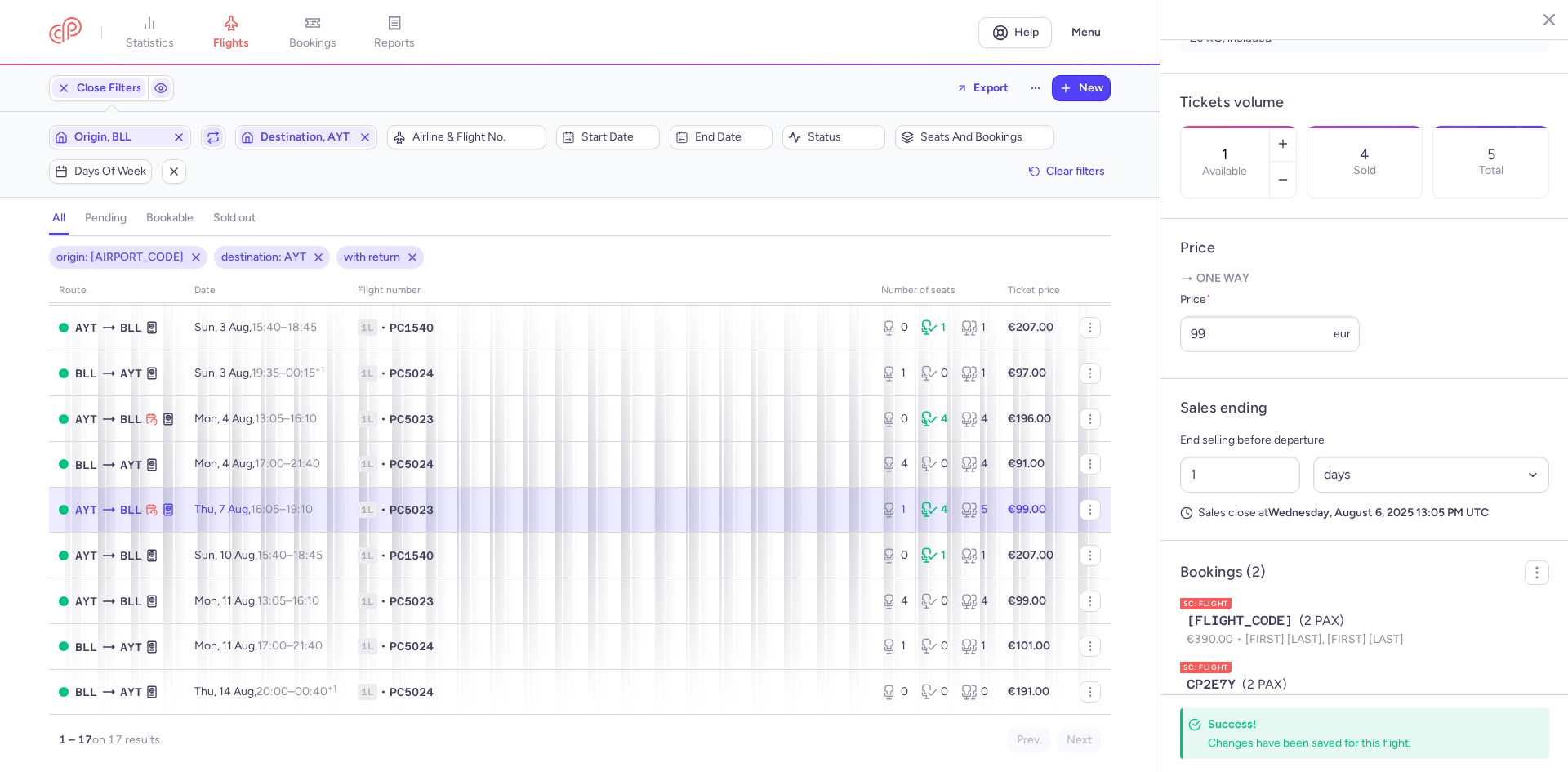 click 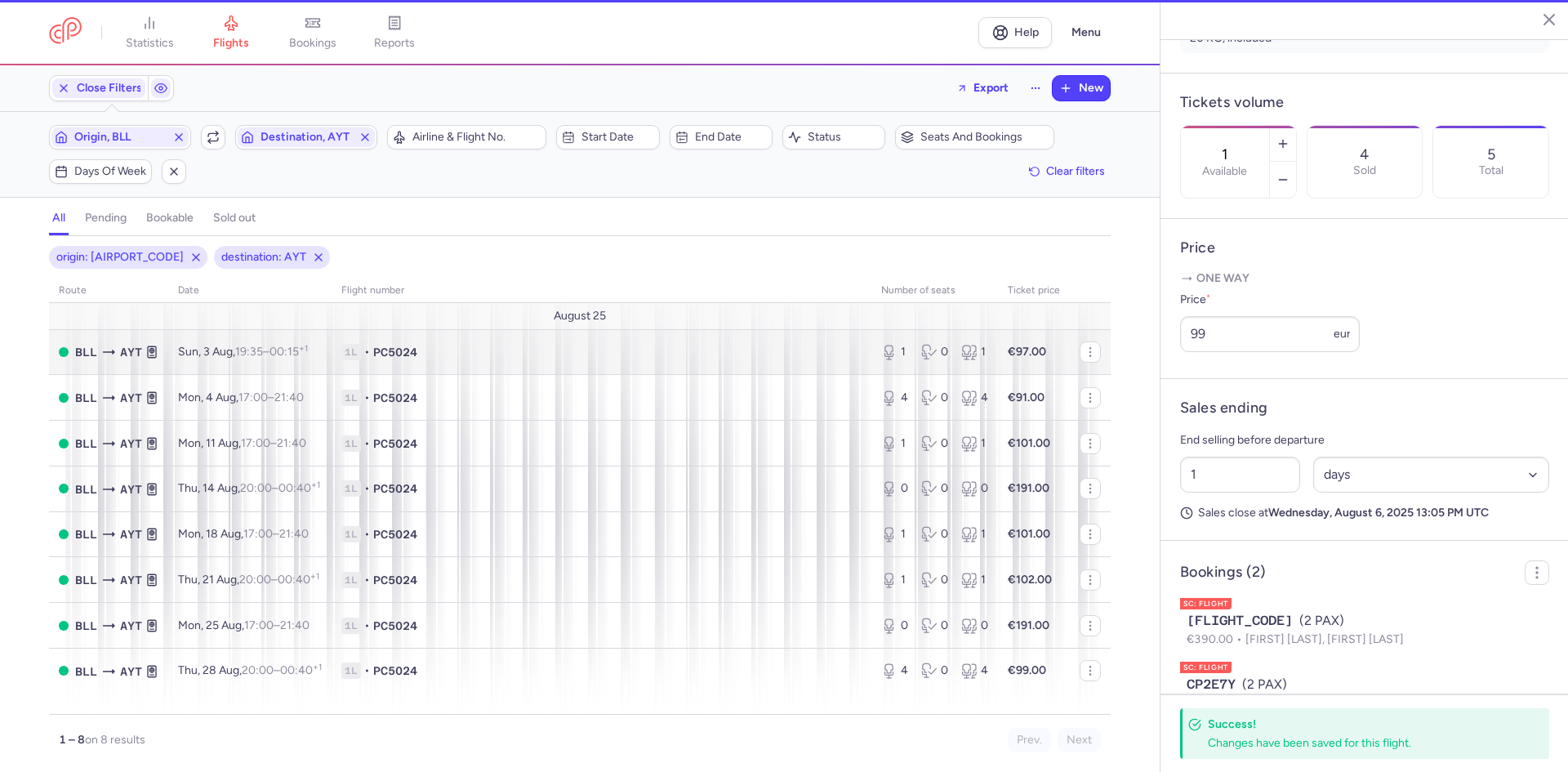 scroll, scrollTop: 0, scrollLeft: 0, axis: both 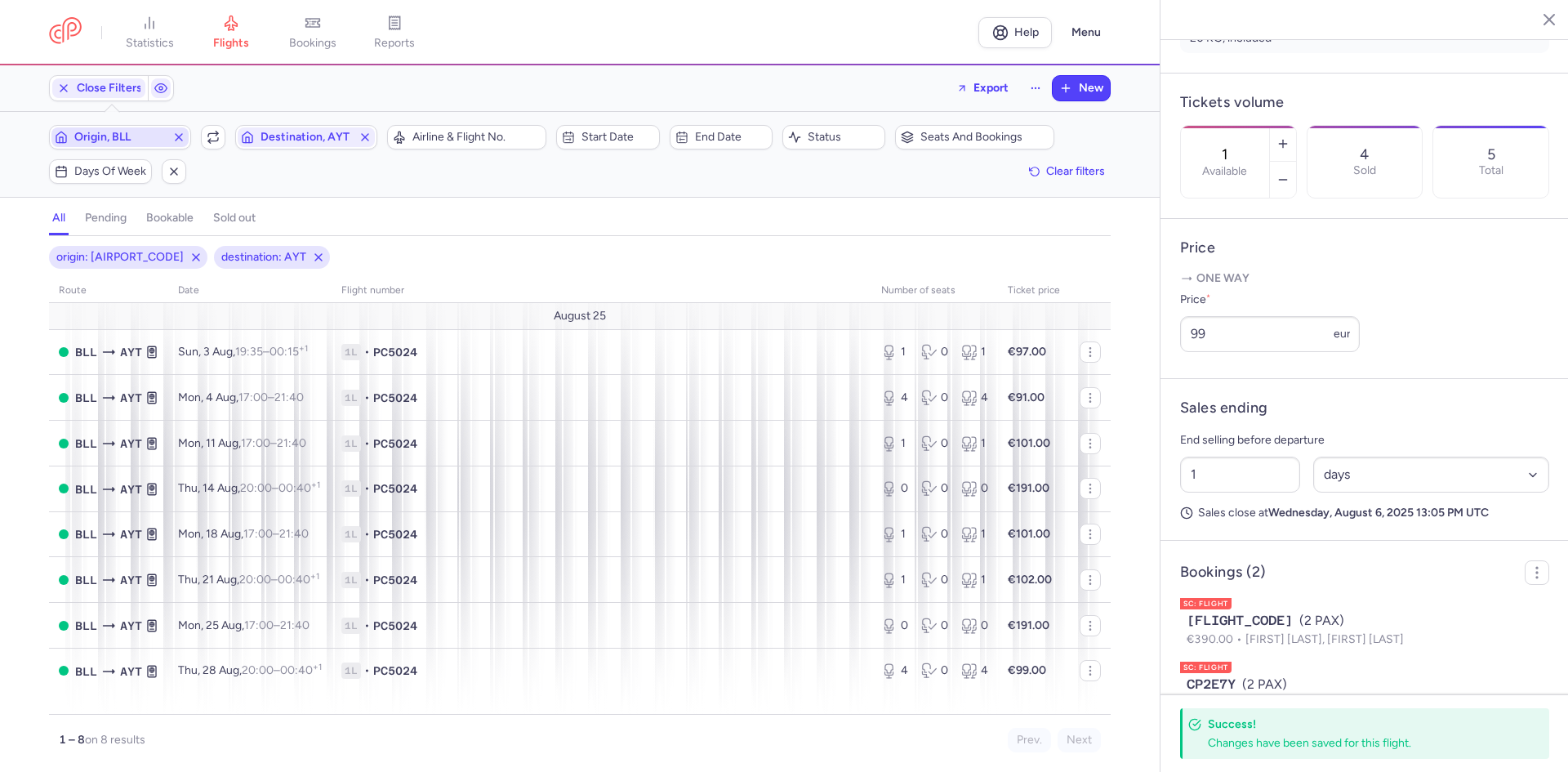 click on "Origin, BLL" at bounding box center [120, 137] 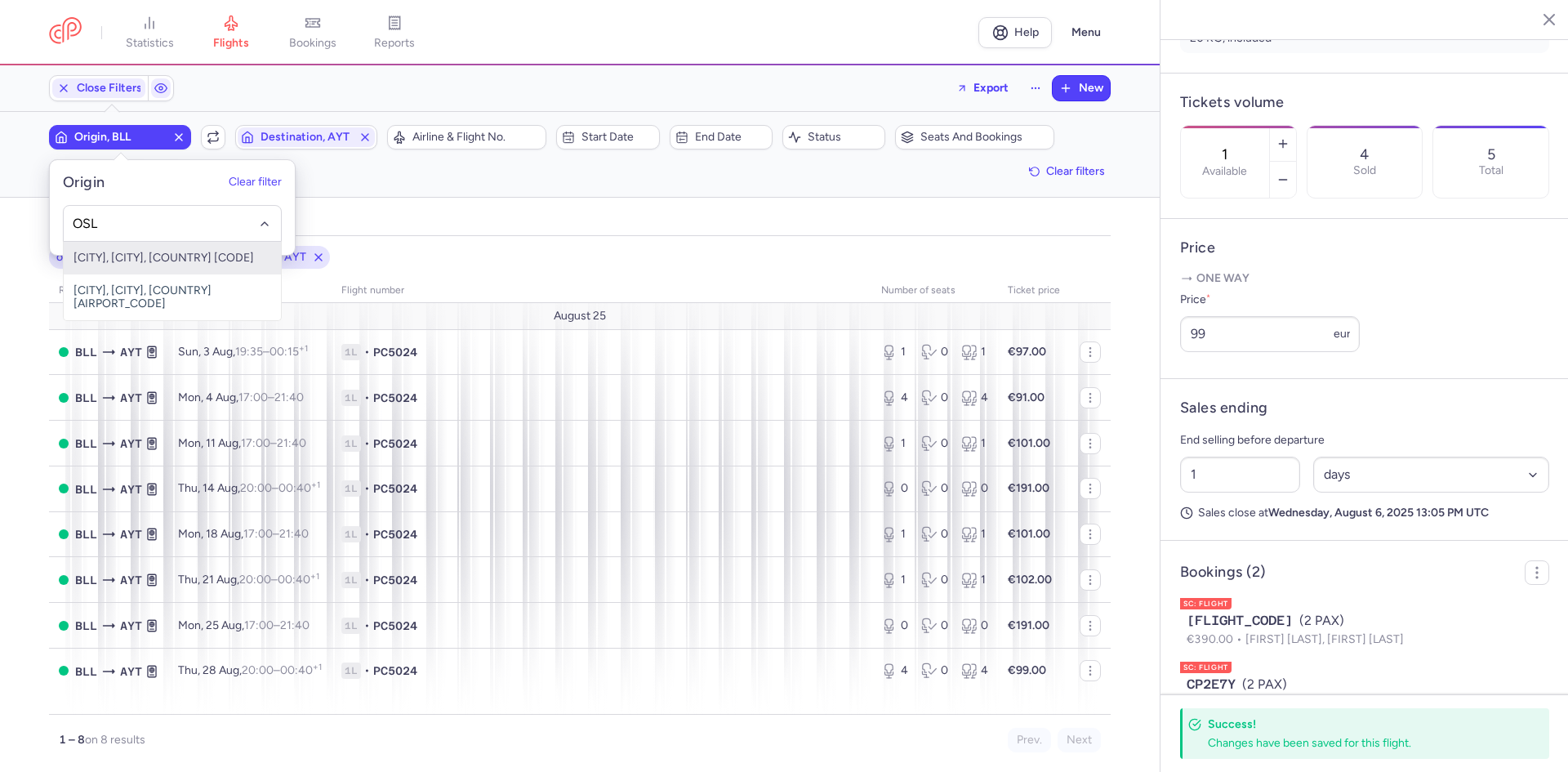 type on "OSL" 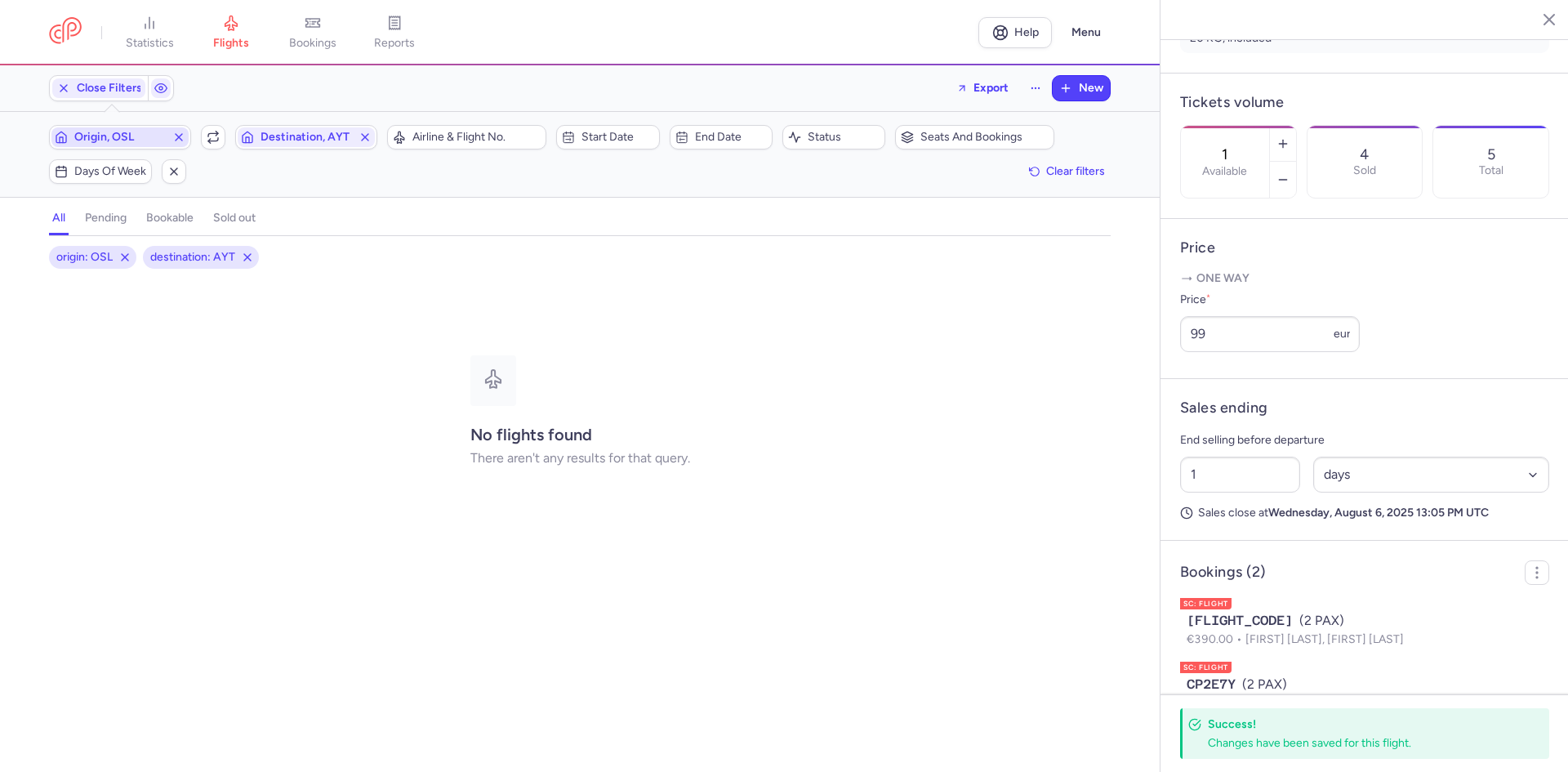 click on "Destination, AYT" 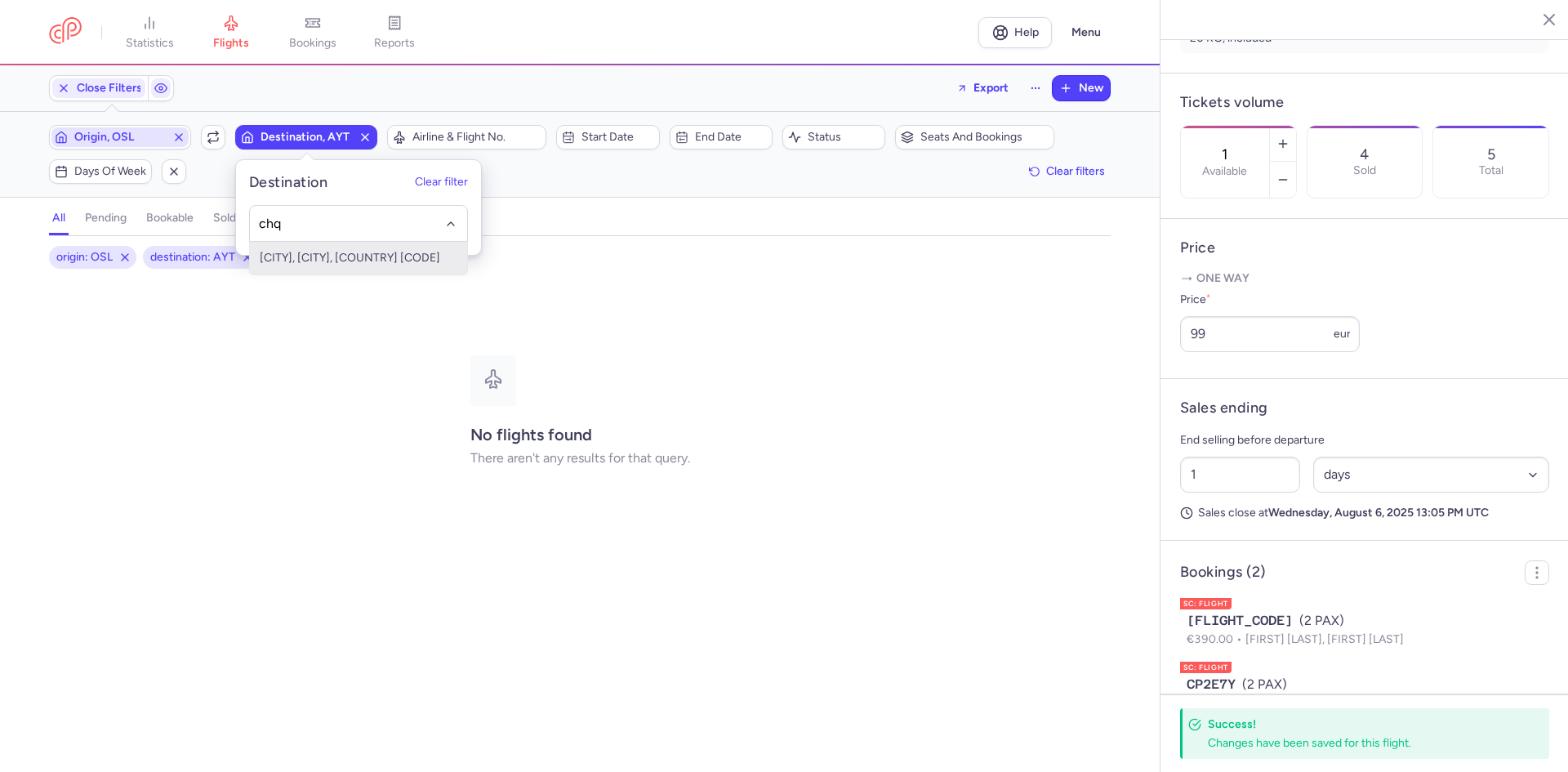 type on "chq" 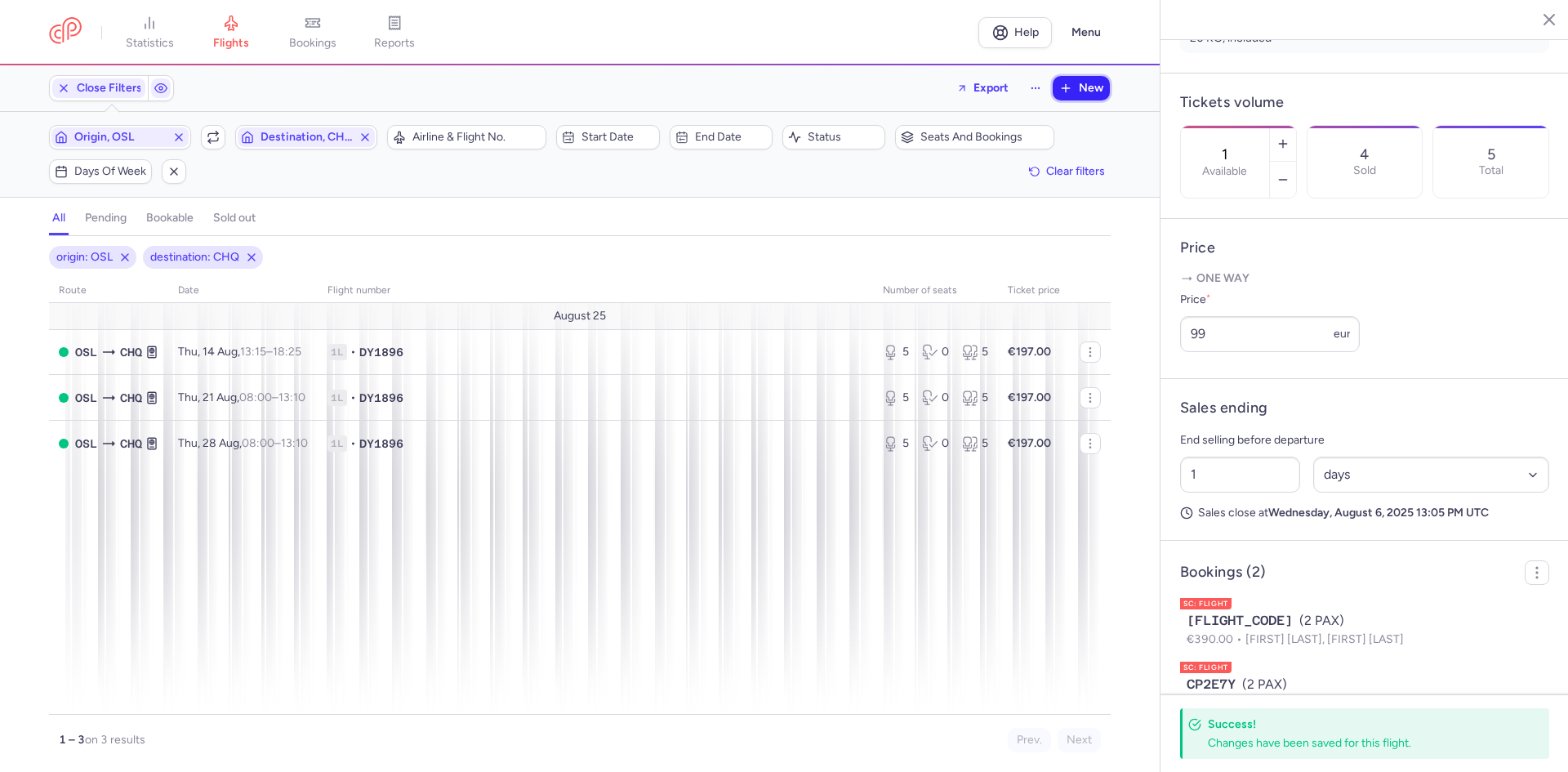 click on "New" at bounding box center (1091, 88) 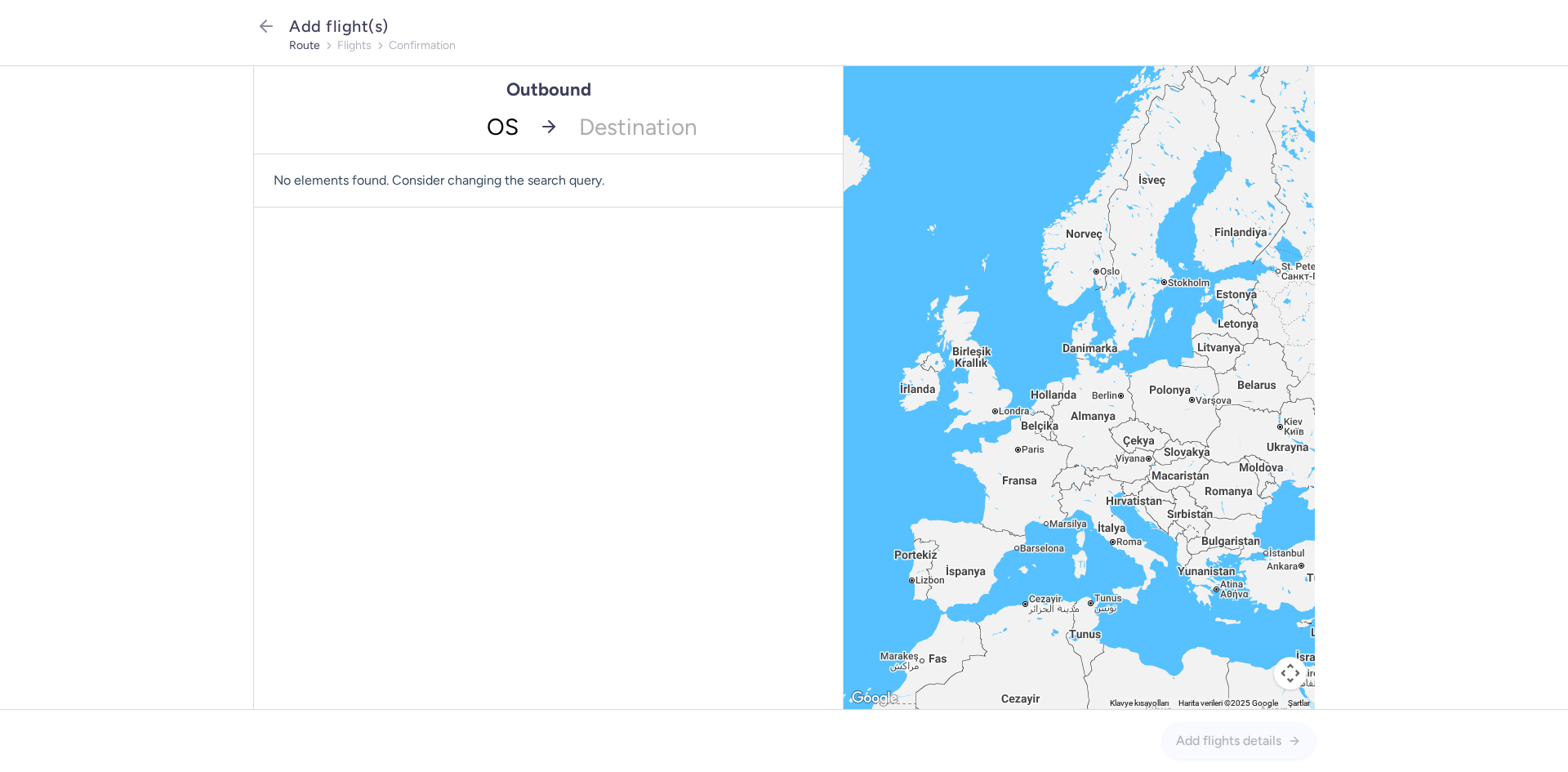 type on "OSL" 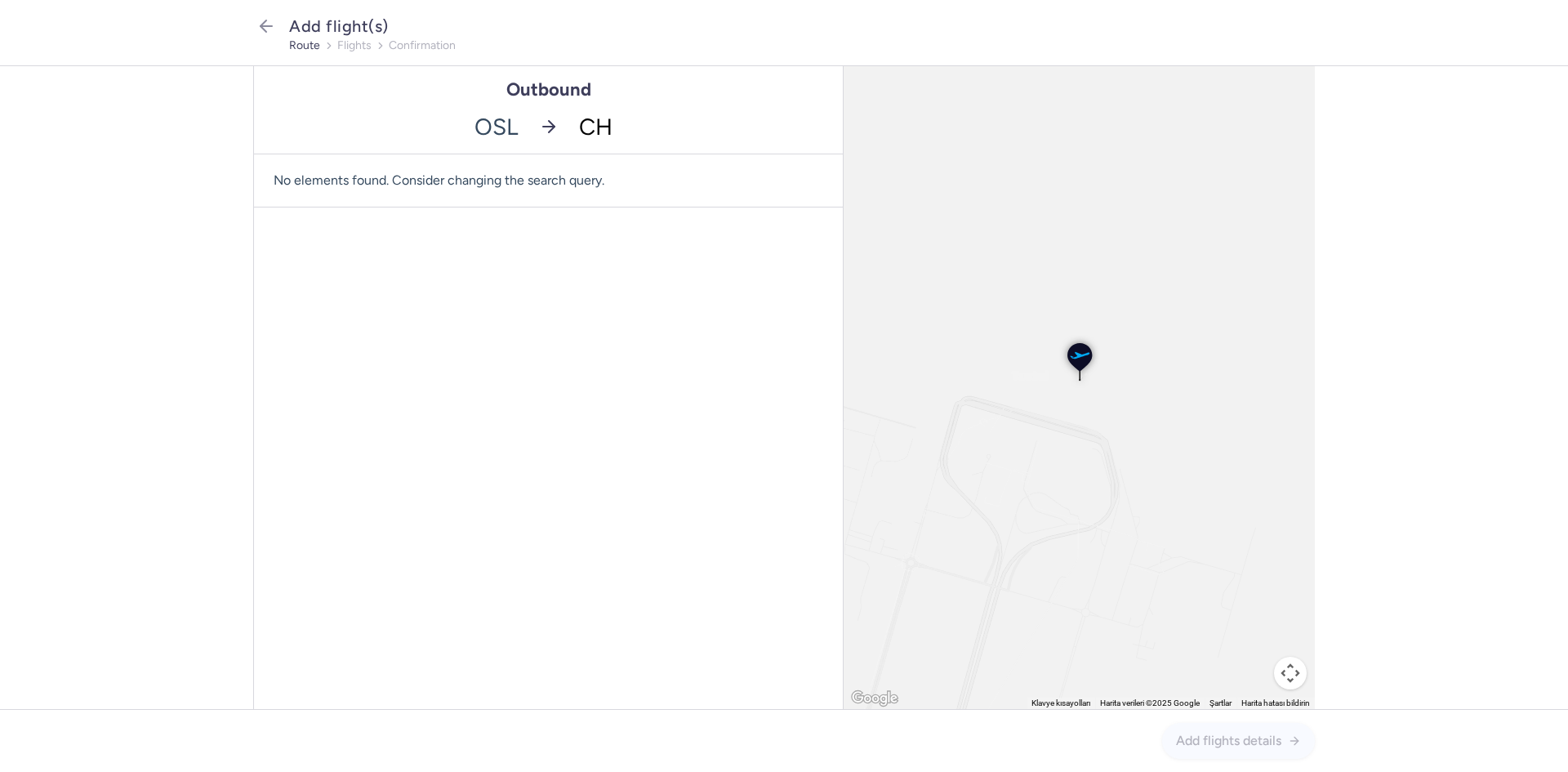 type on "CHQ" 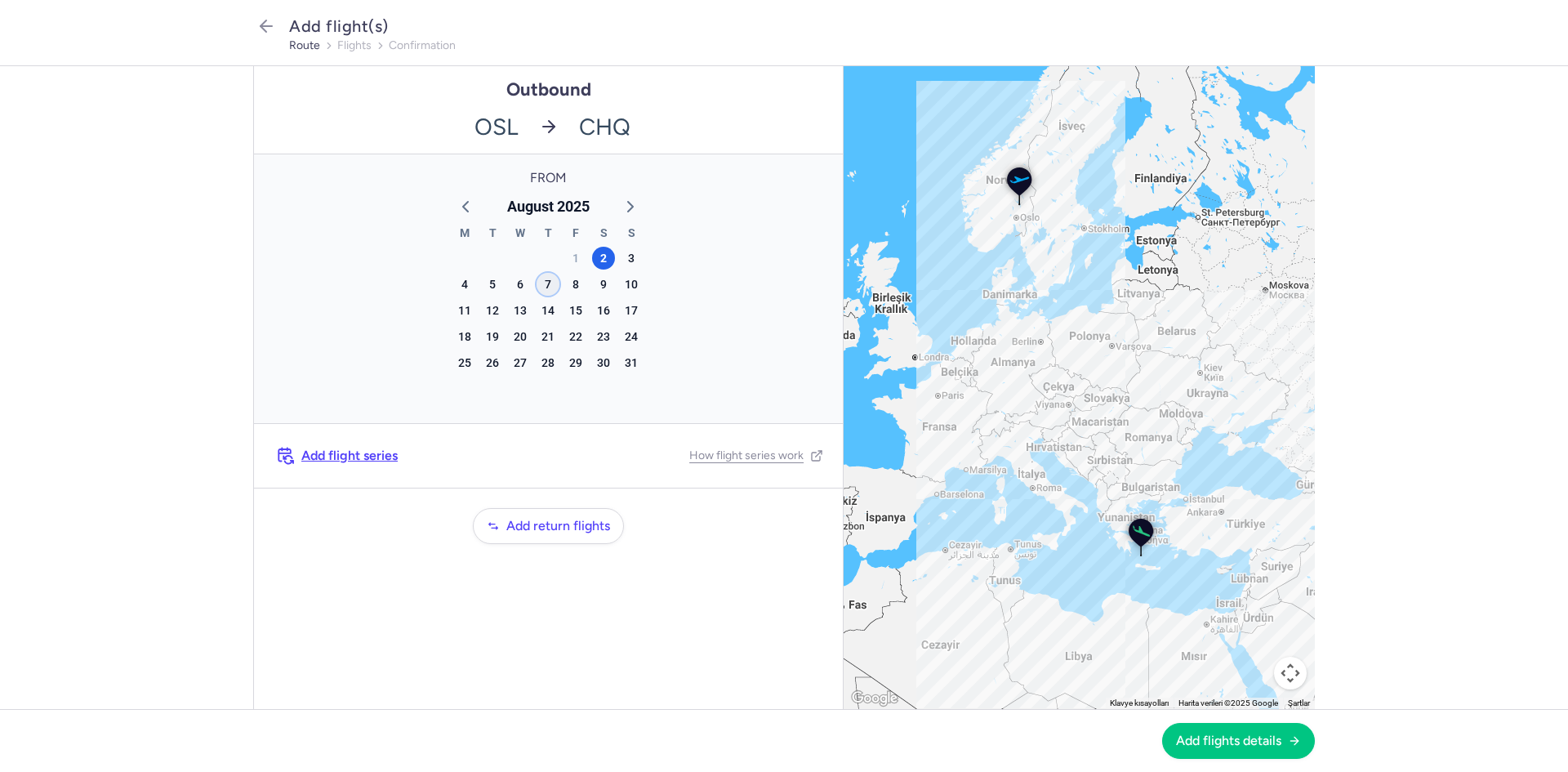 click on "7" 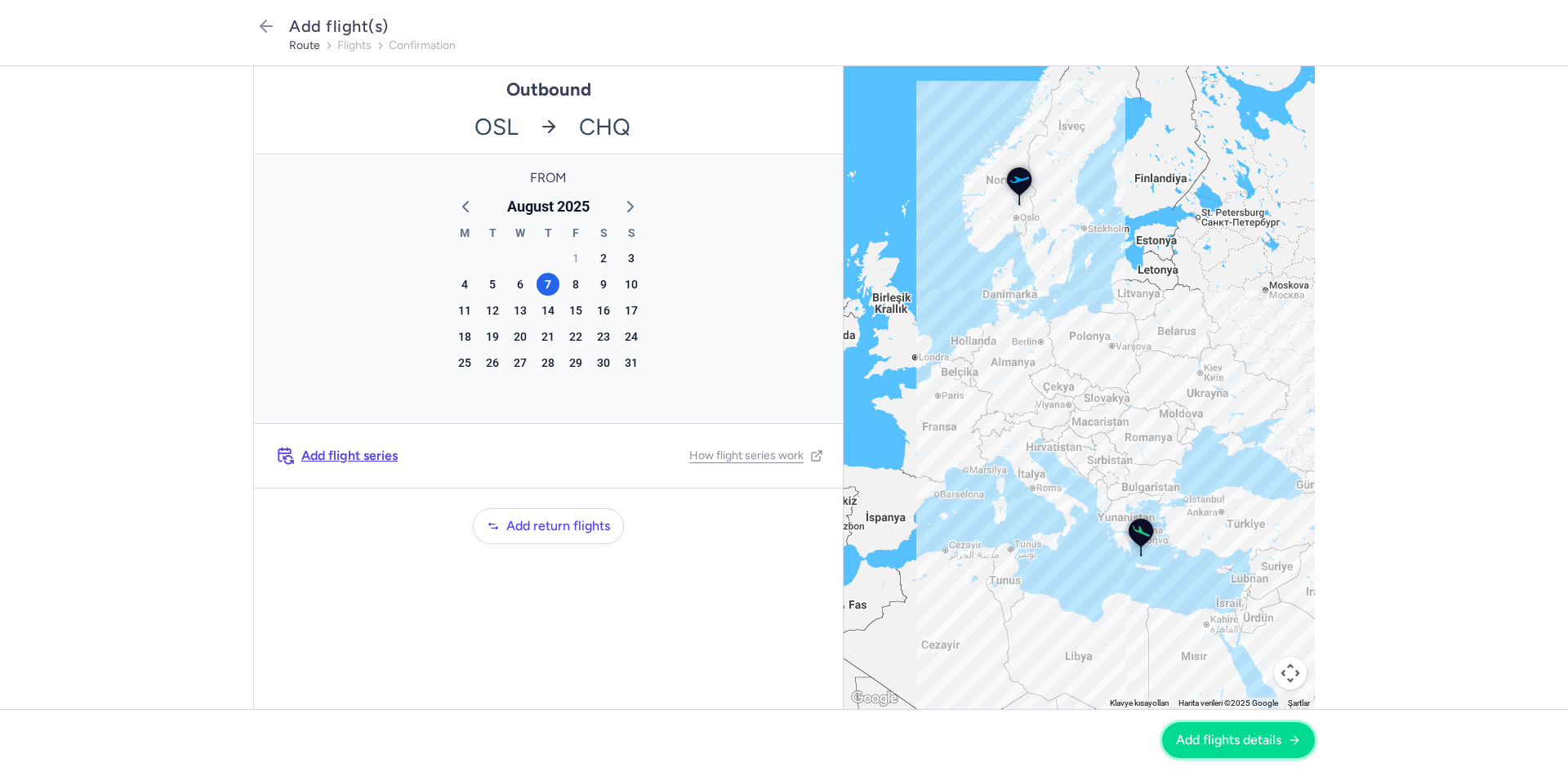 click on "Add flights details" at bounding box center [1238, 740] 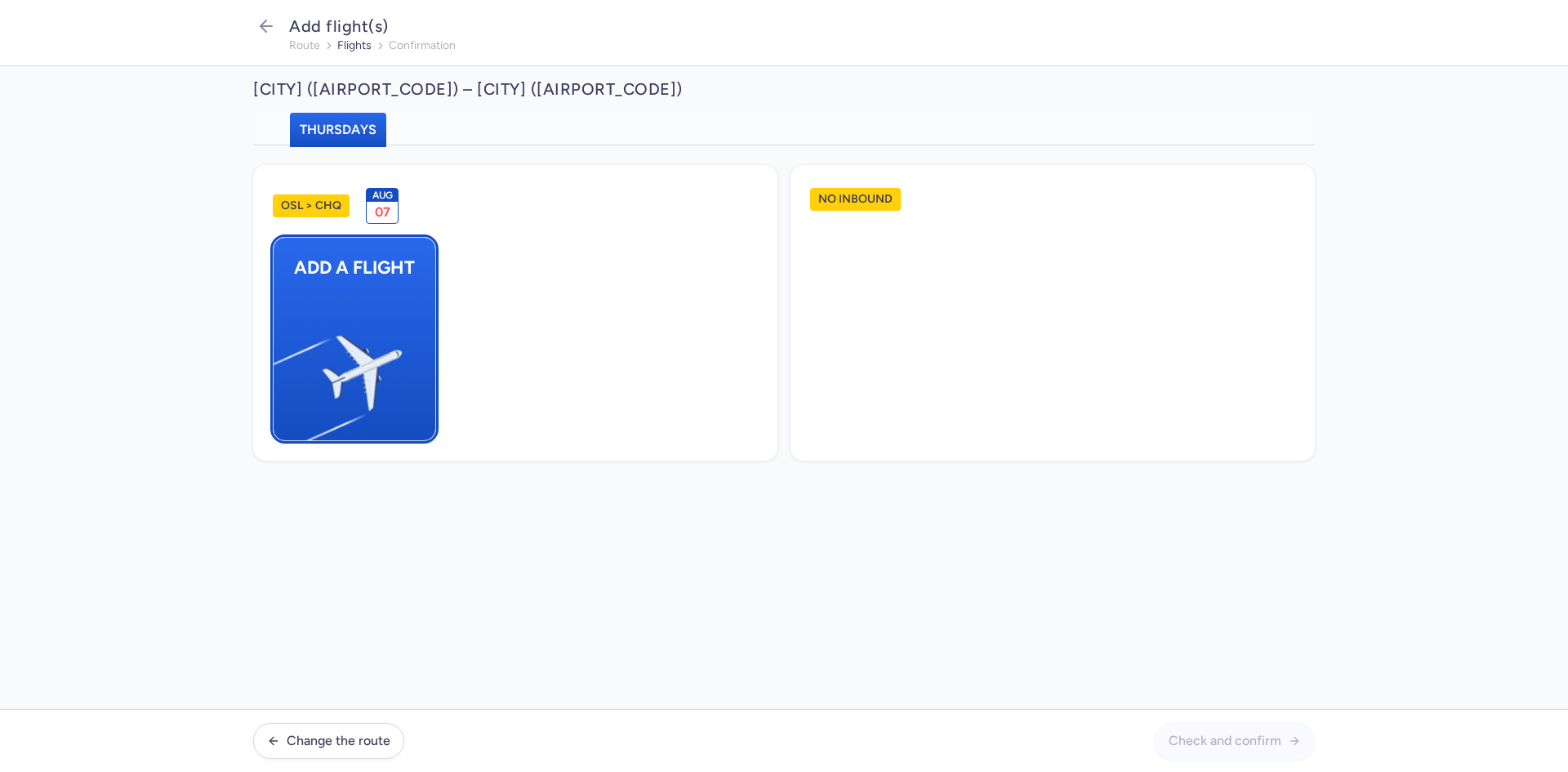 click at bounding box center (282, 366) 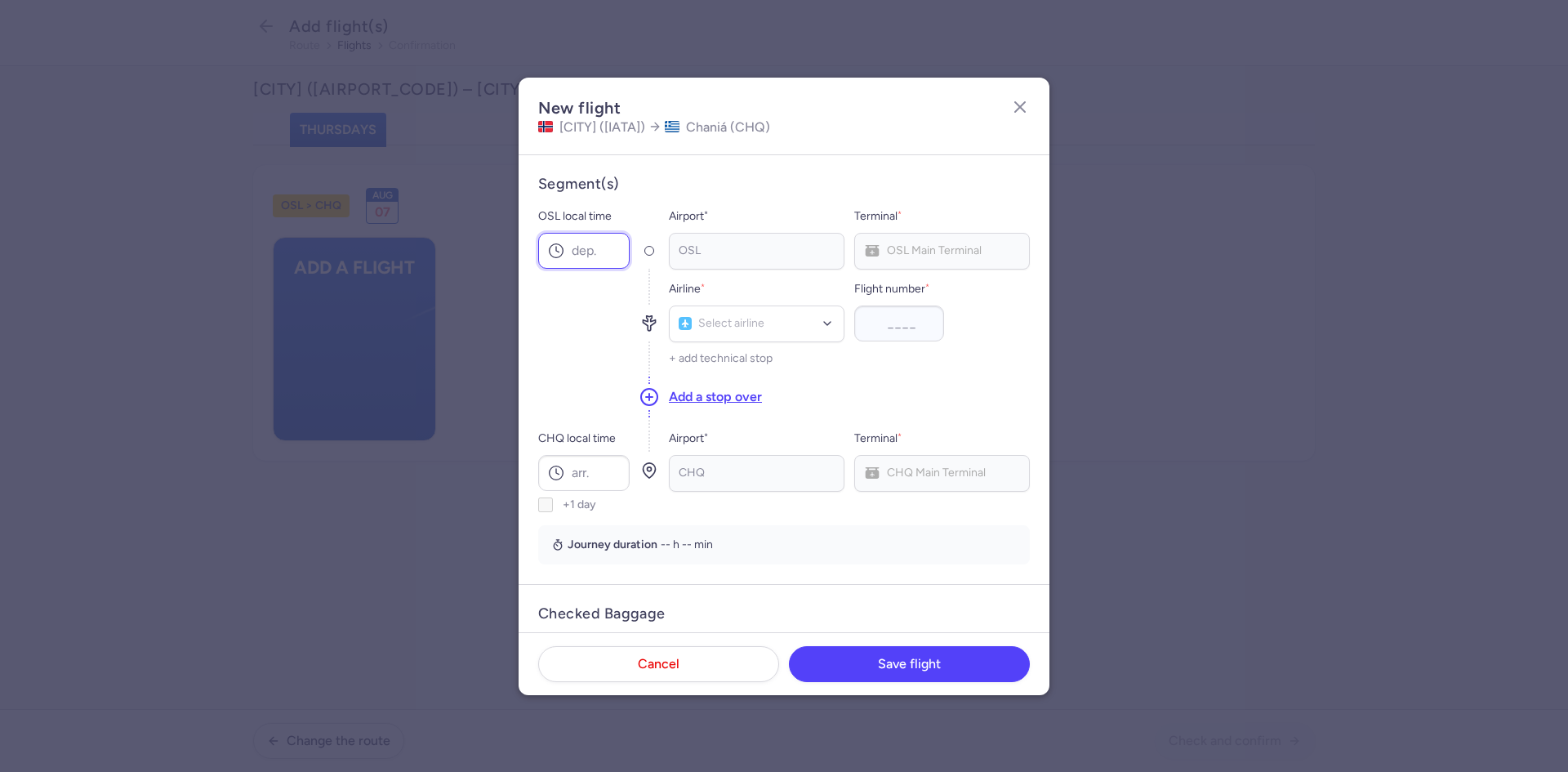 click on "OSL local time" at bounding box center [584, 251] 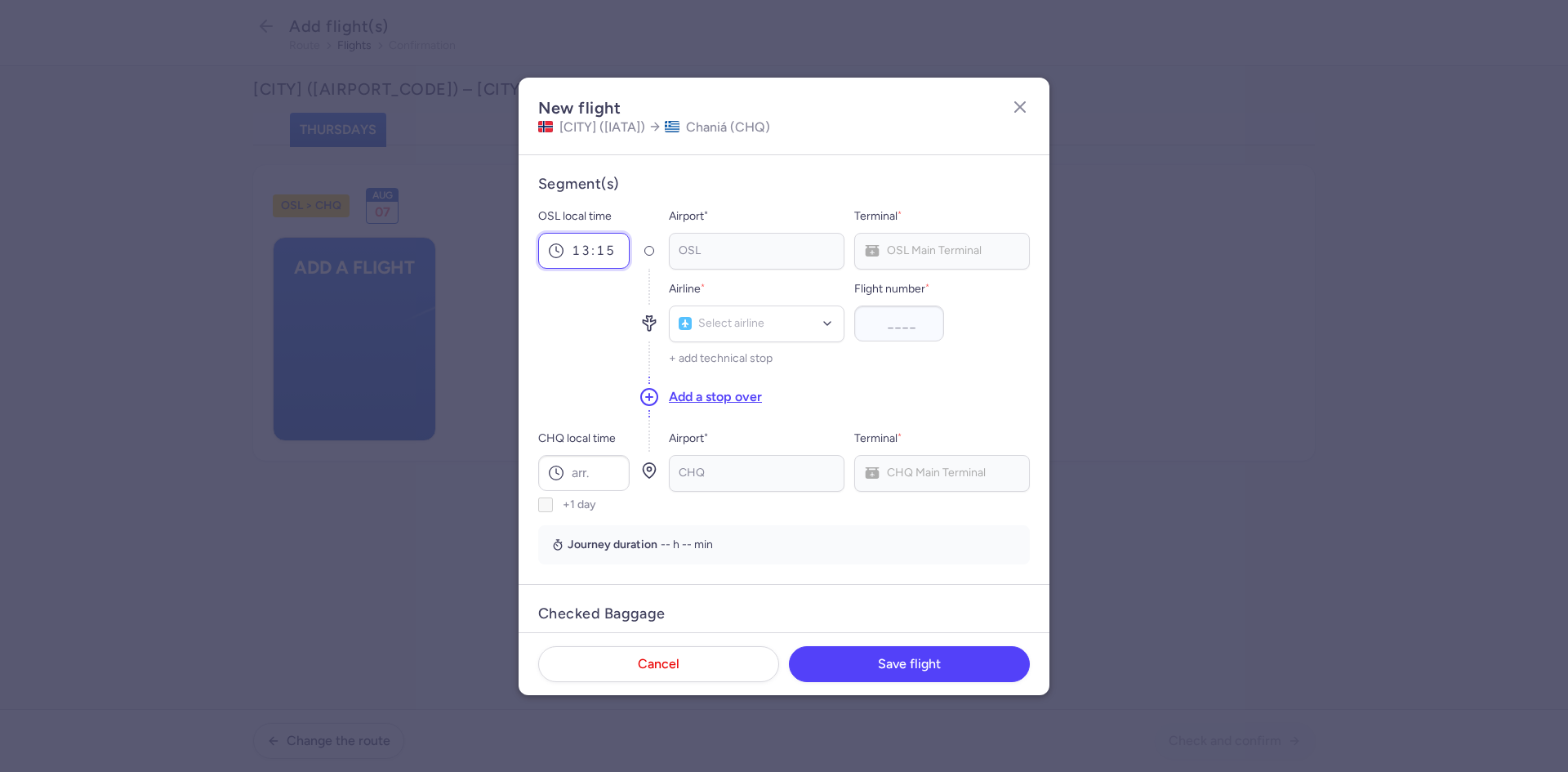 type on "13:15" 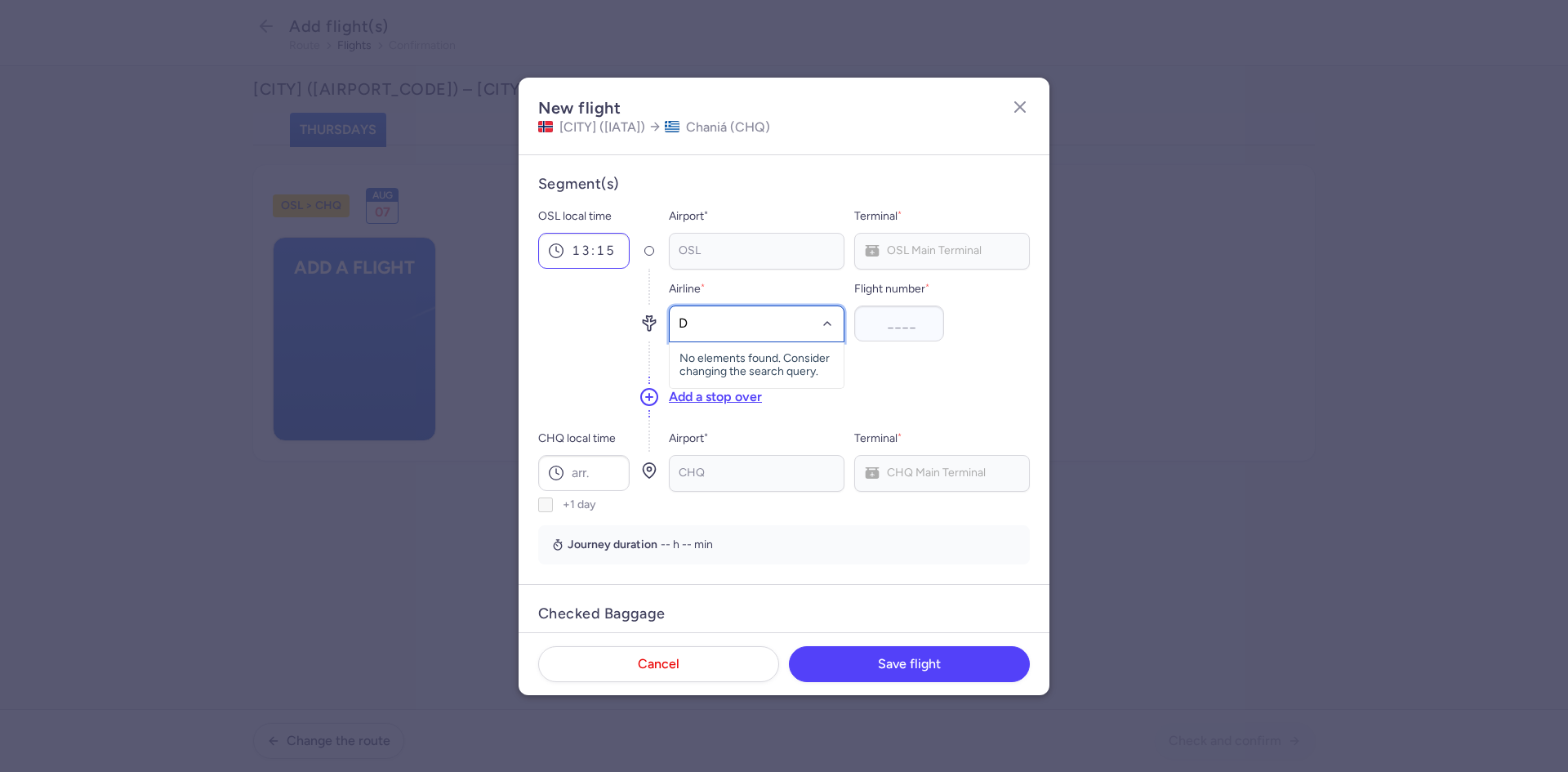 type on "DY" 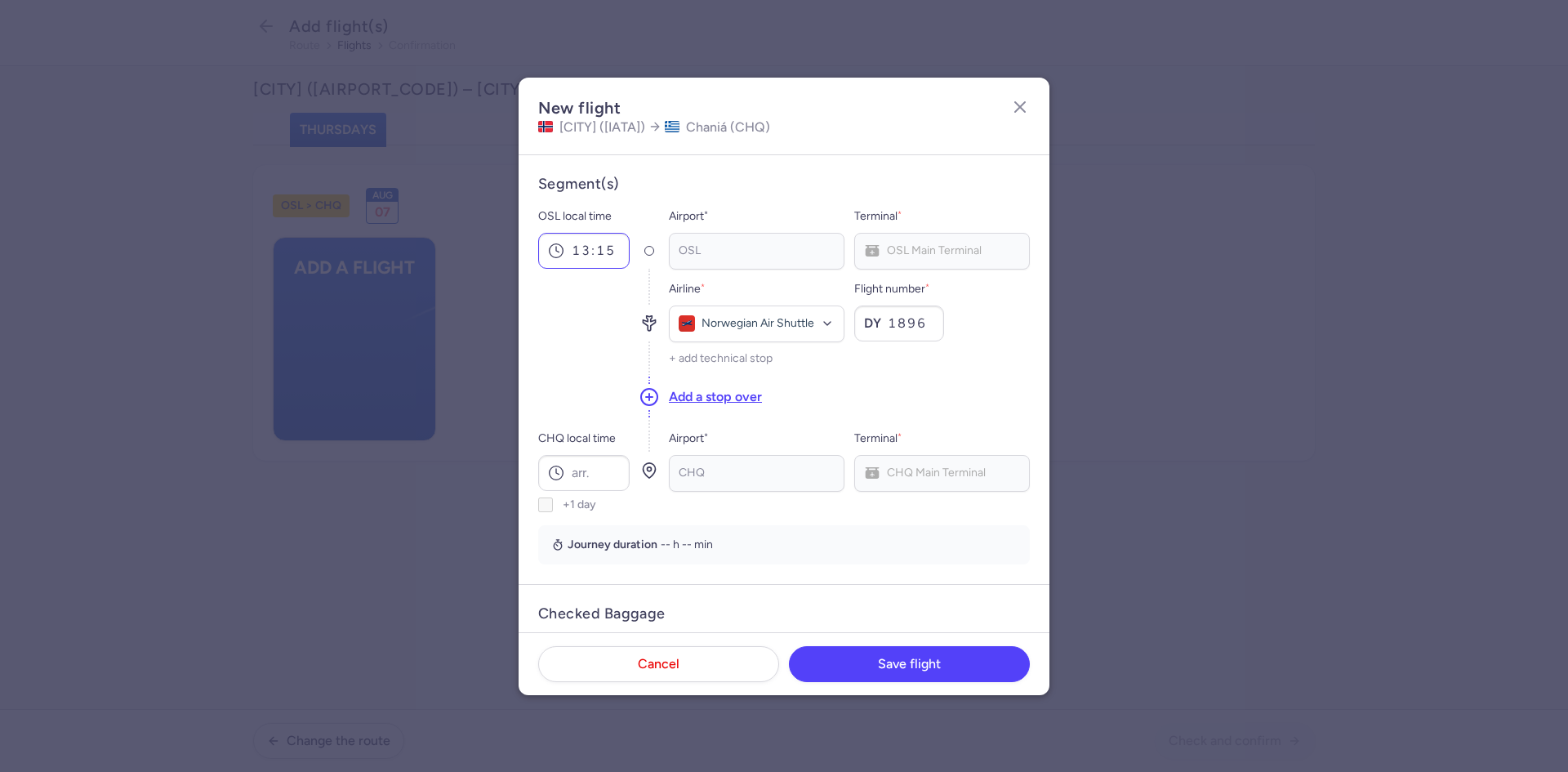 type on "1896" 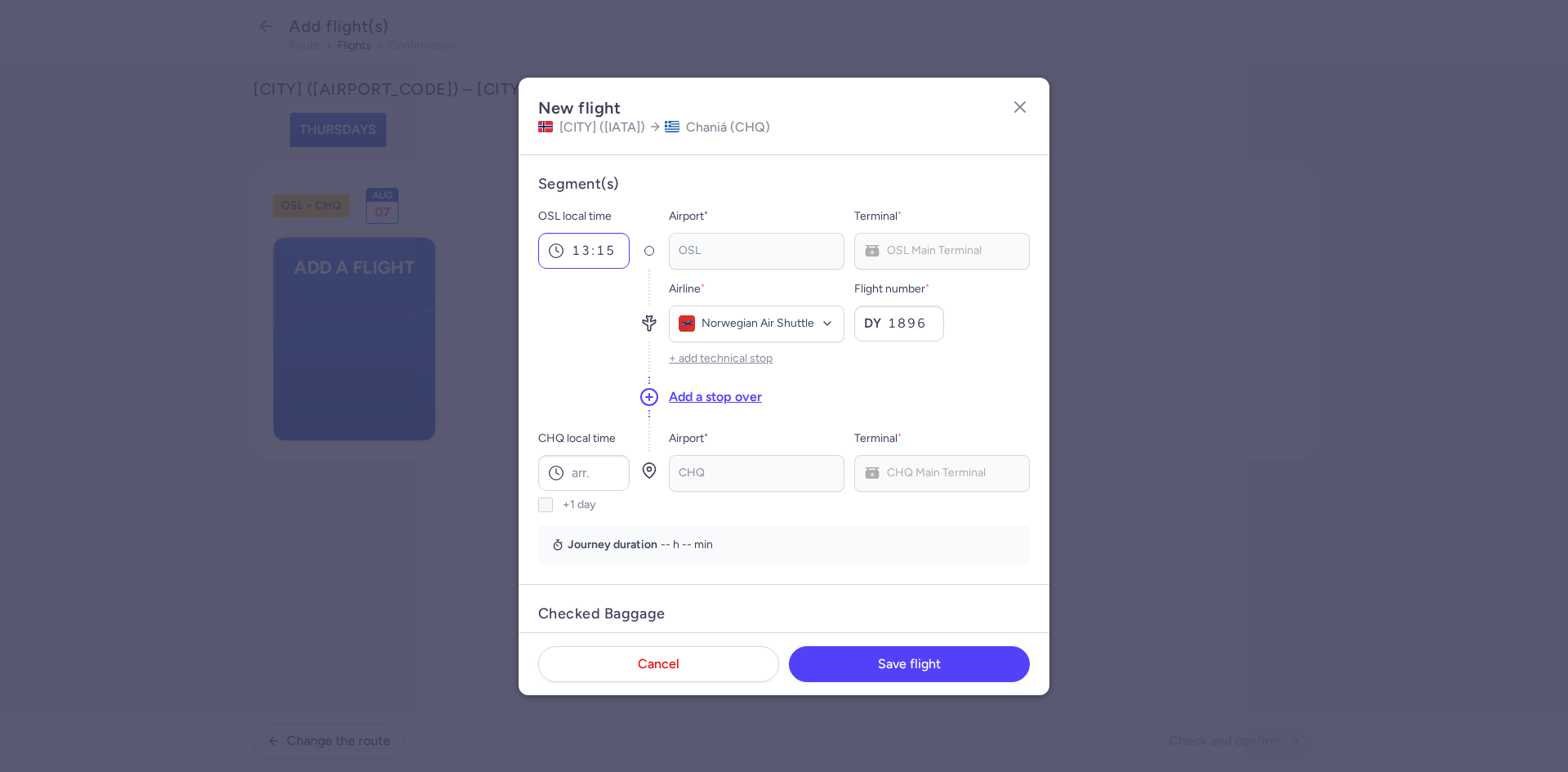 type 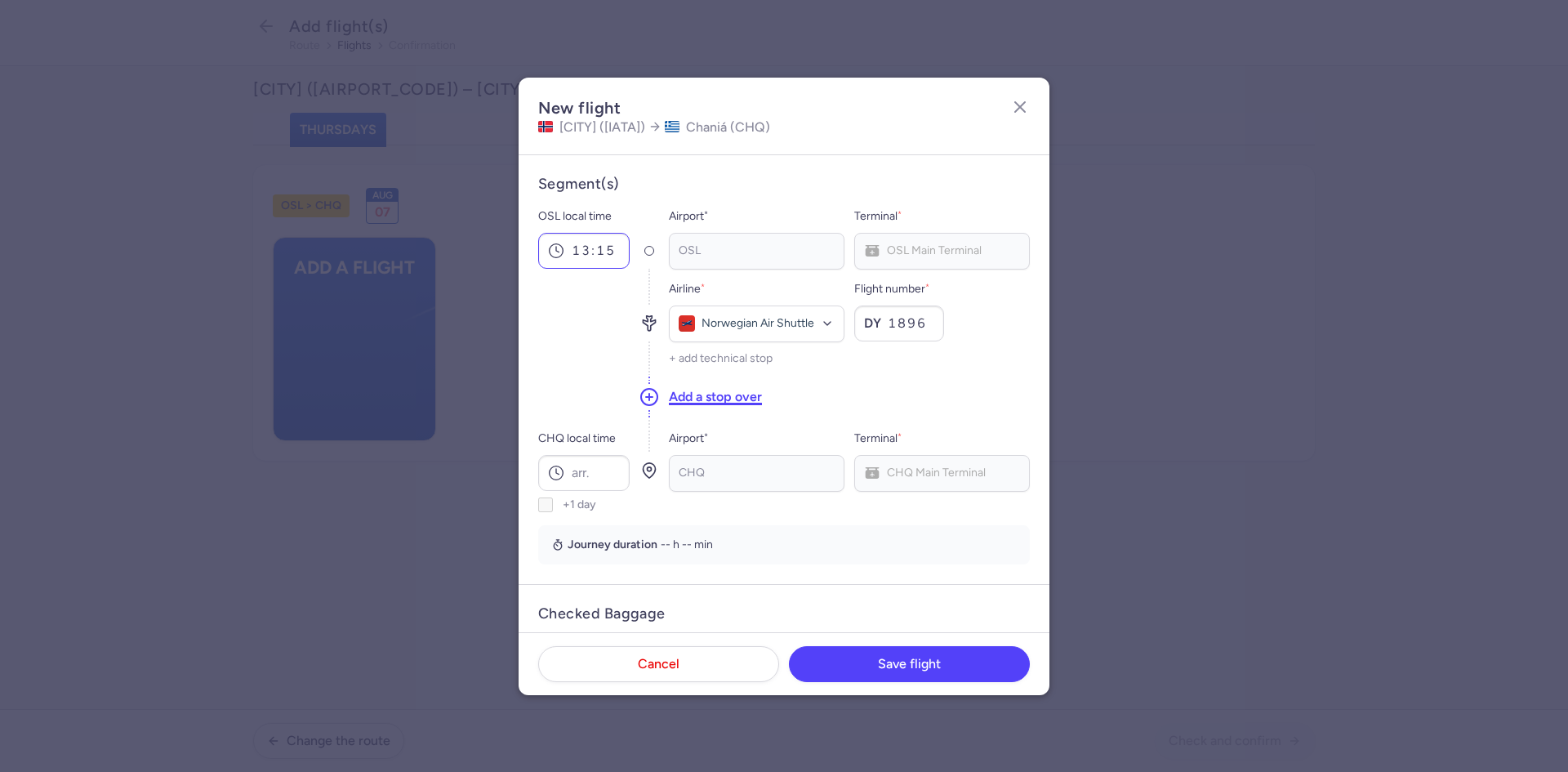 type 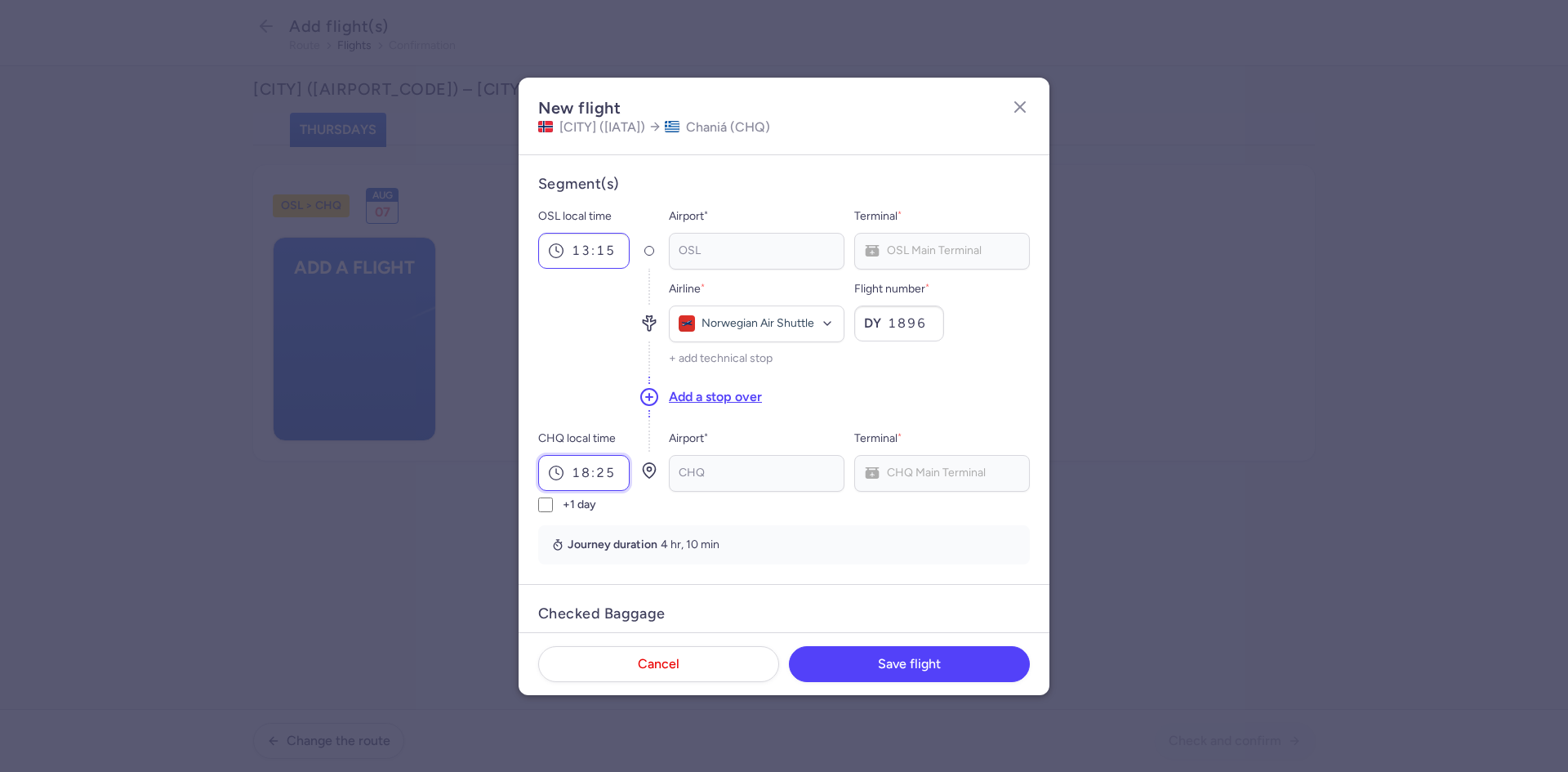 type on "18:25" 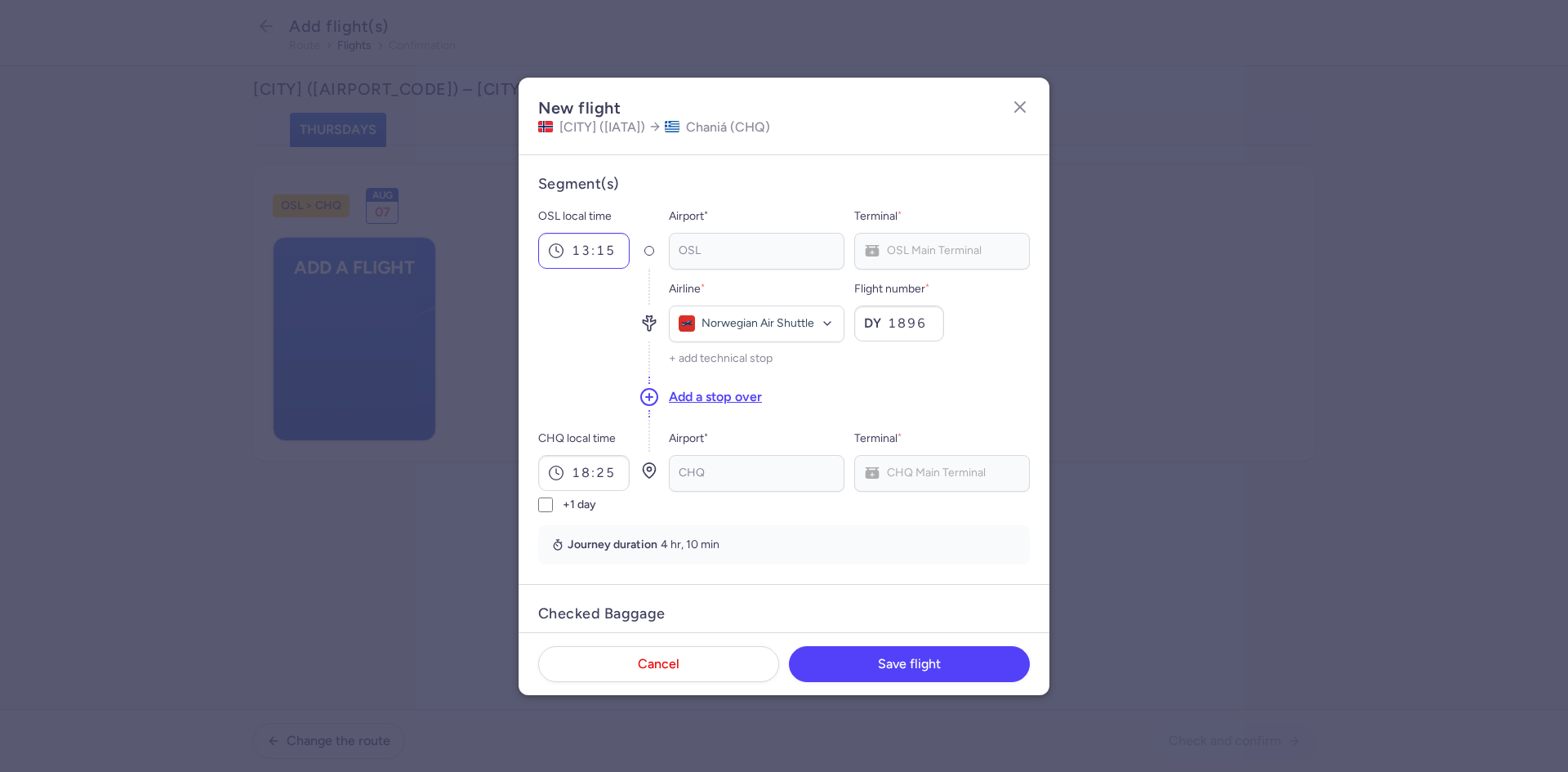 scroll, scrollTop: 287, scrollLeft: 0, axis: vertical 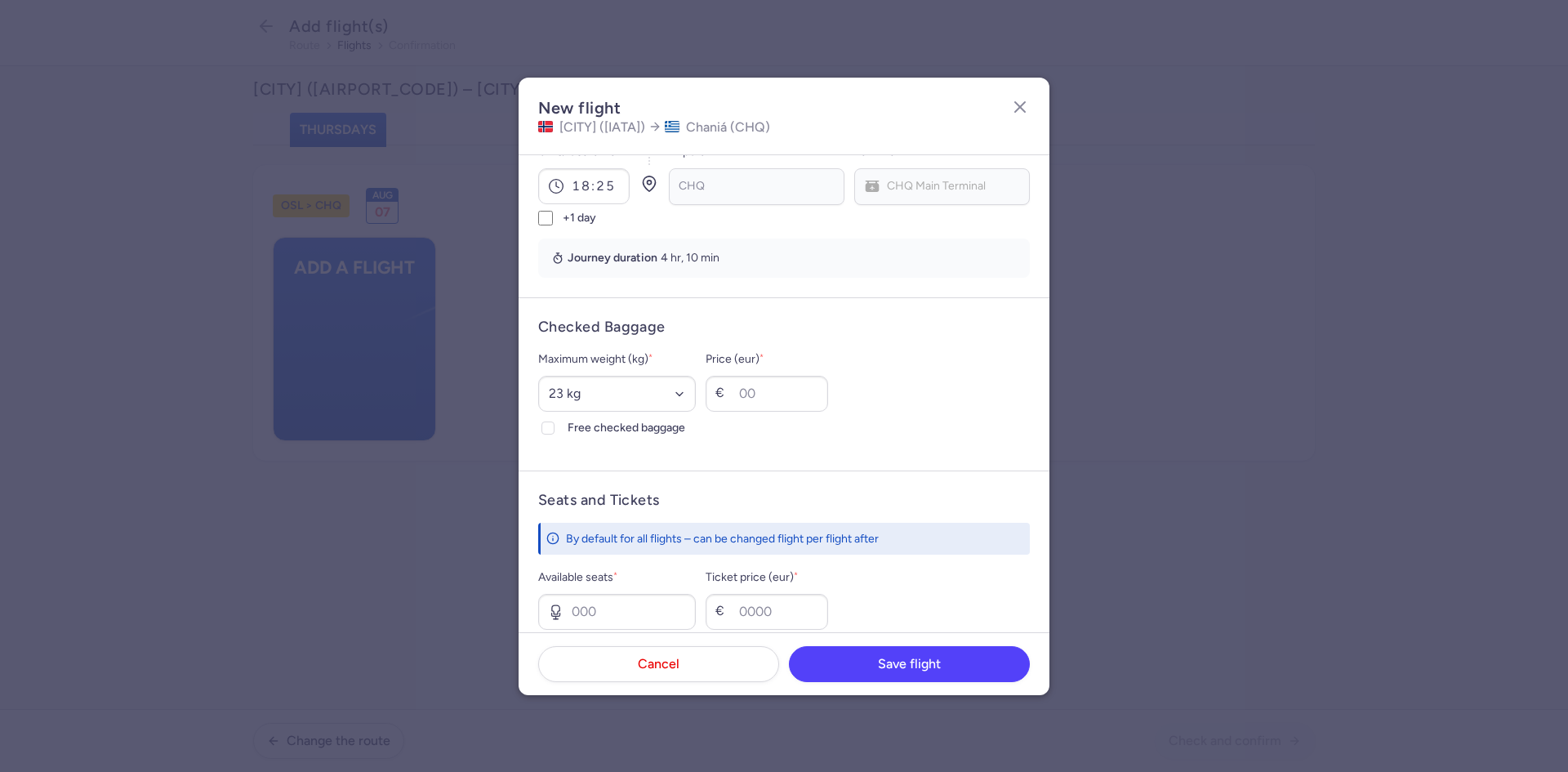 click on "Free checked baggage" at bounding box center (548, 428) 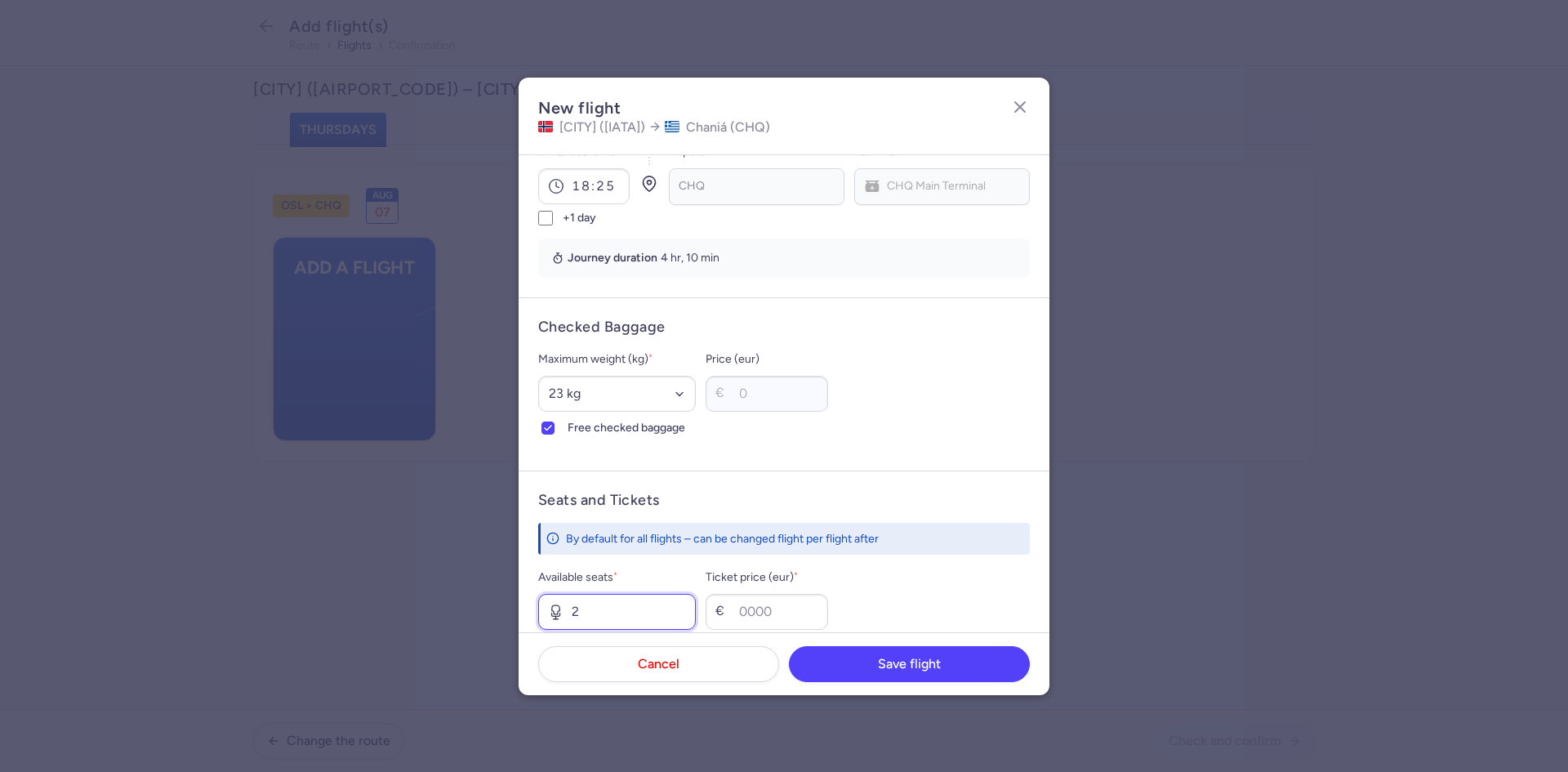 type on "2" 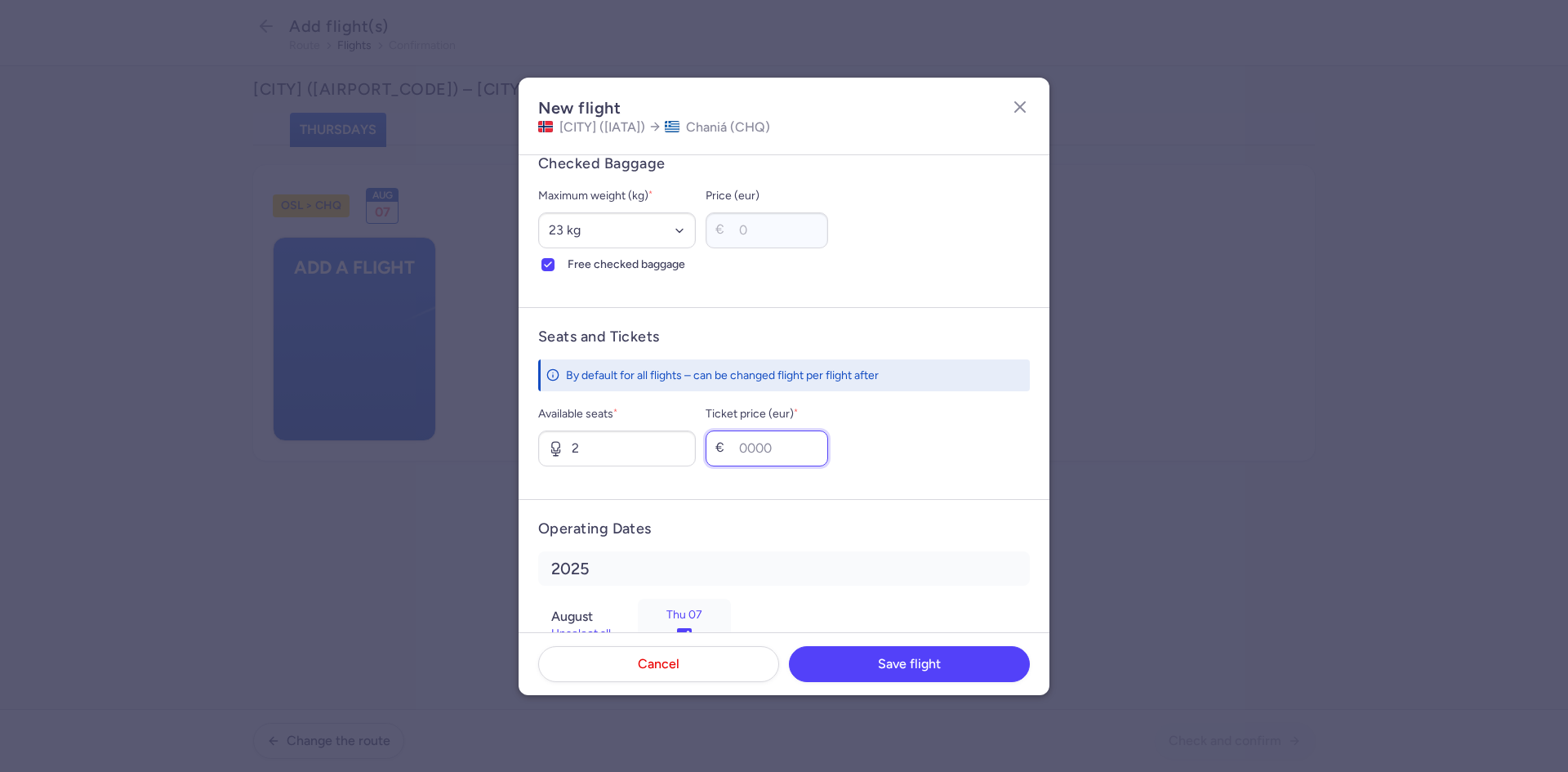 click on "Ticket price (eur)  *" at bounding box center [767, 448] 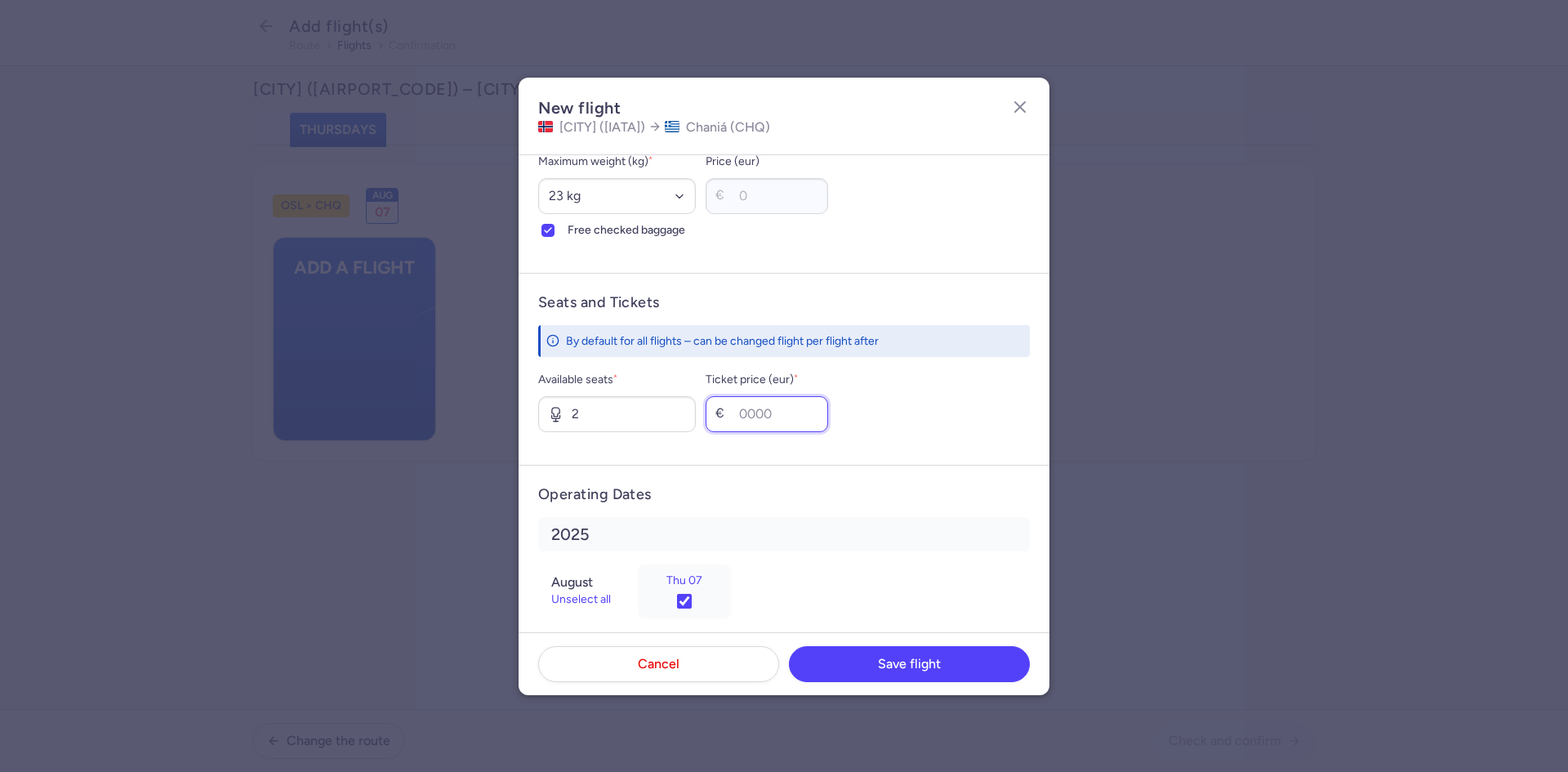 scroll, scrollTop: 503, scrollLeft: 0, axis: vertical 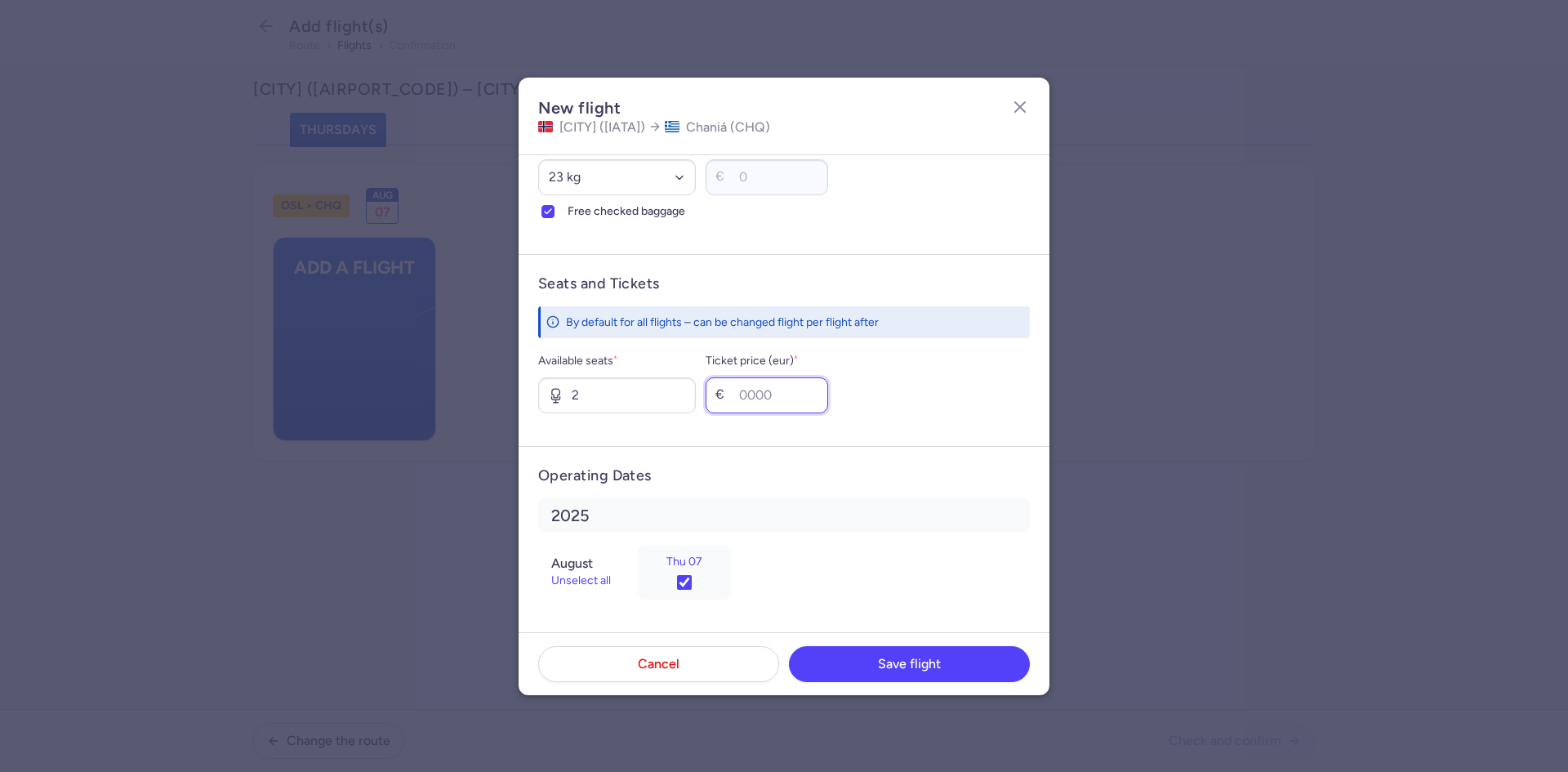 click on "Ticket price (eur)  *" at bounding box center (767, 395) 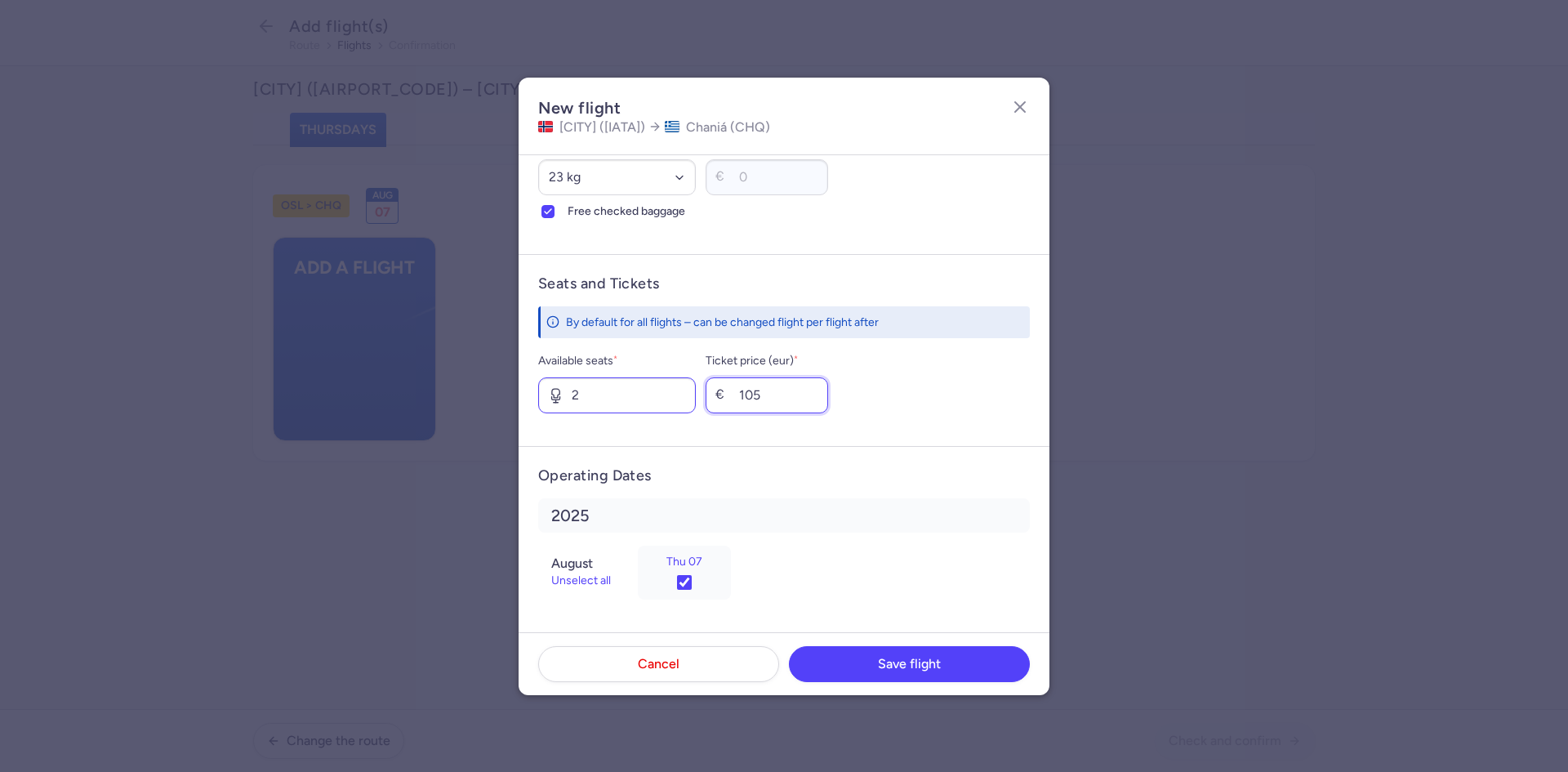 drag, startPoint x: 791, startPoint y: 400, endPoint x: 720, endPoint y: 396, distance: 71.11259 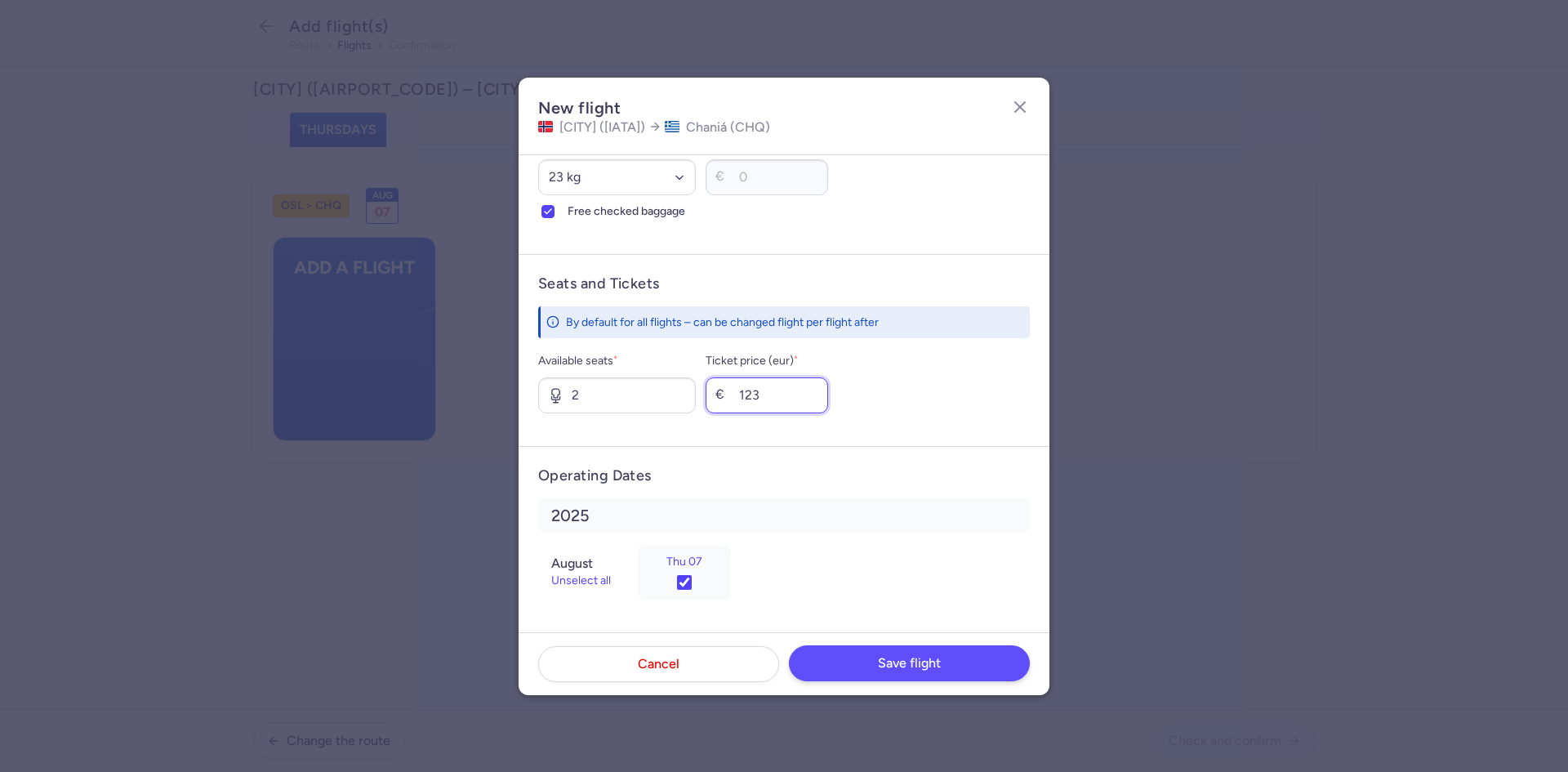 type on "123" 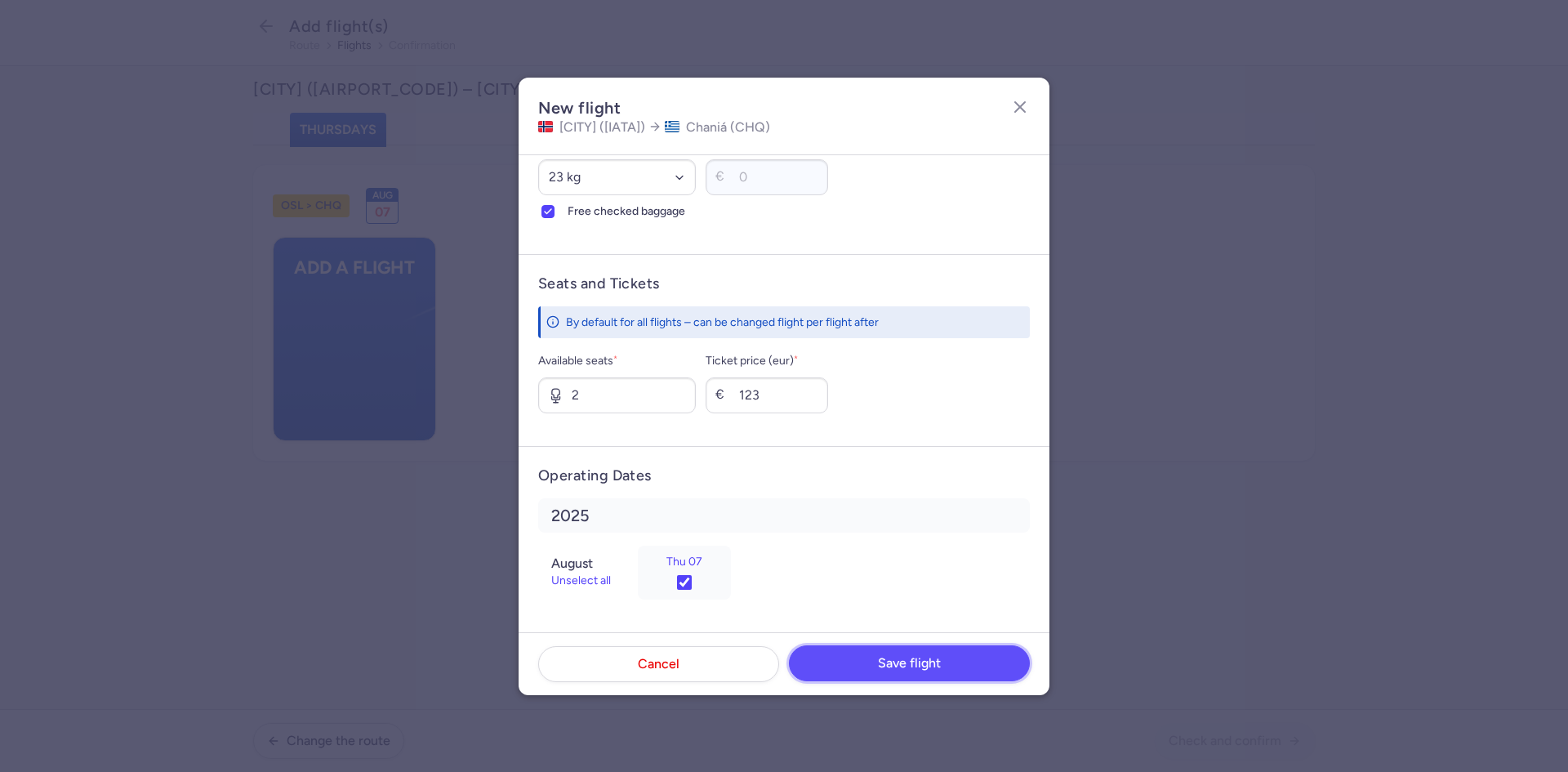click on "Save flight" at bounding box center [909, 663] 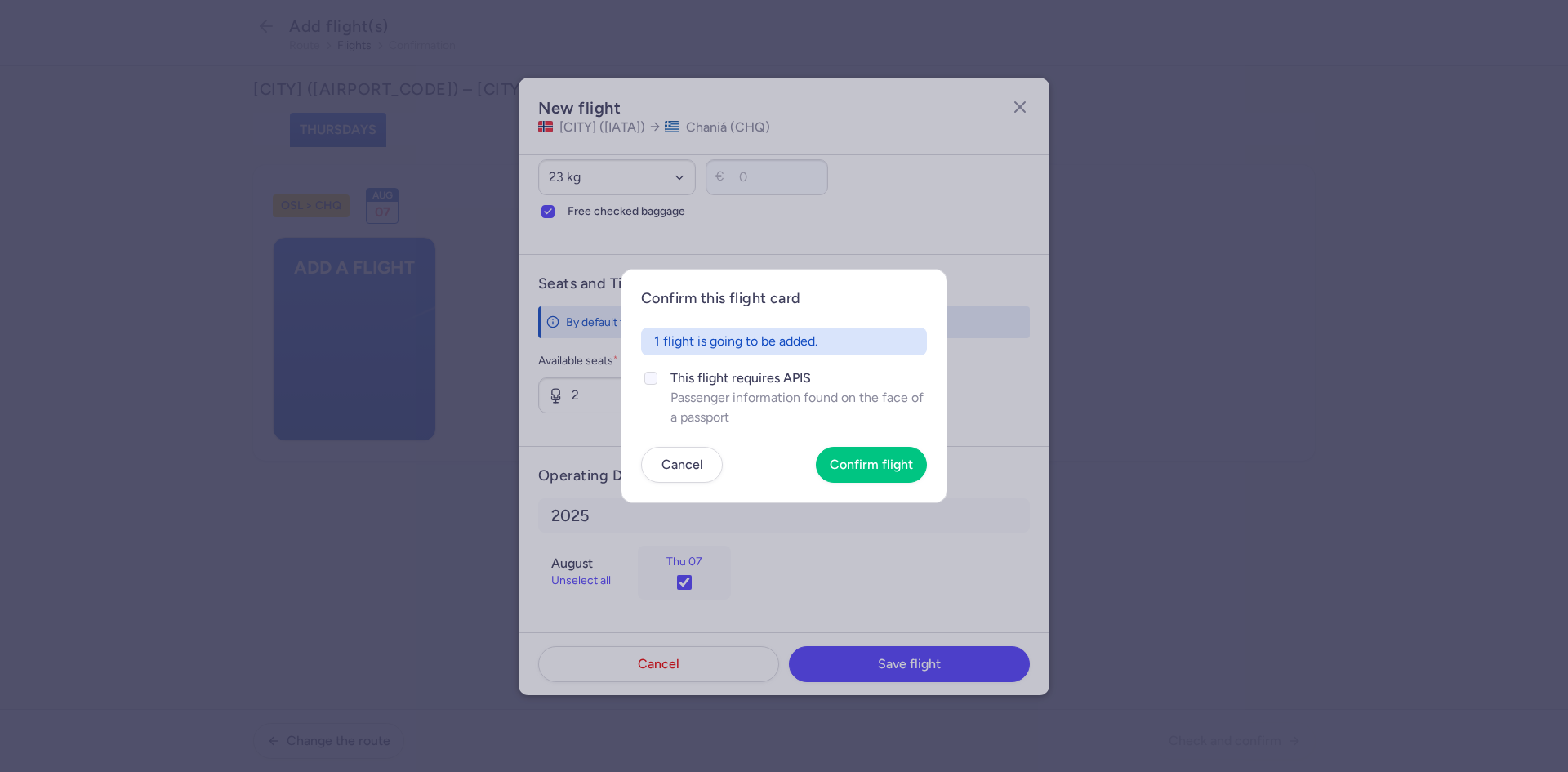 click on "This flight requires APIS" 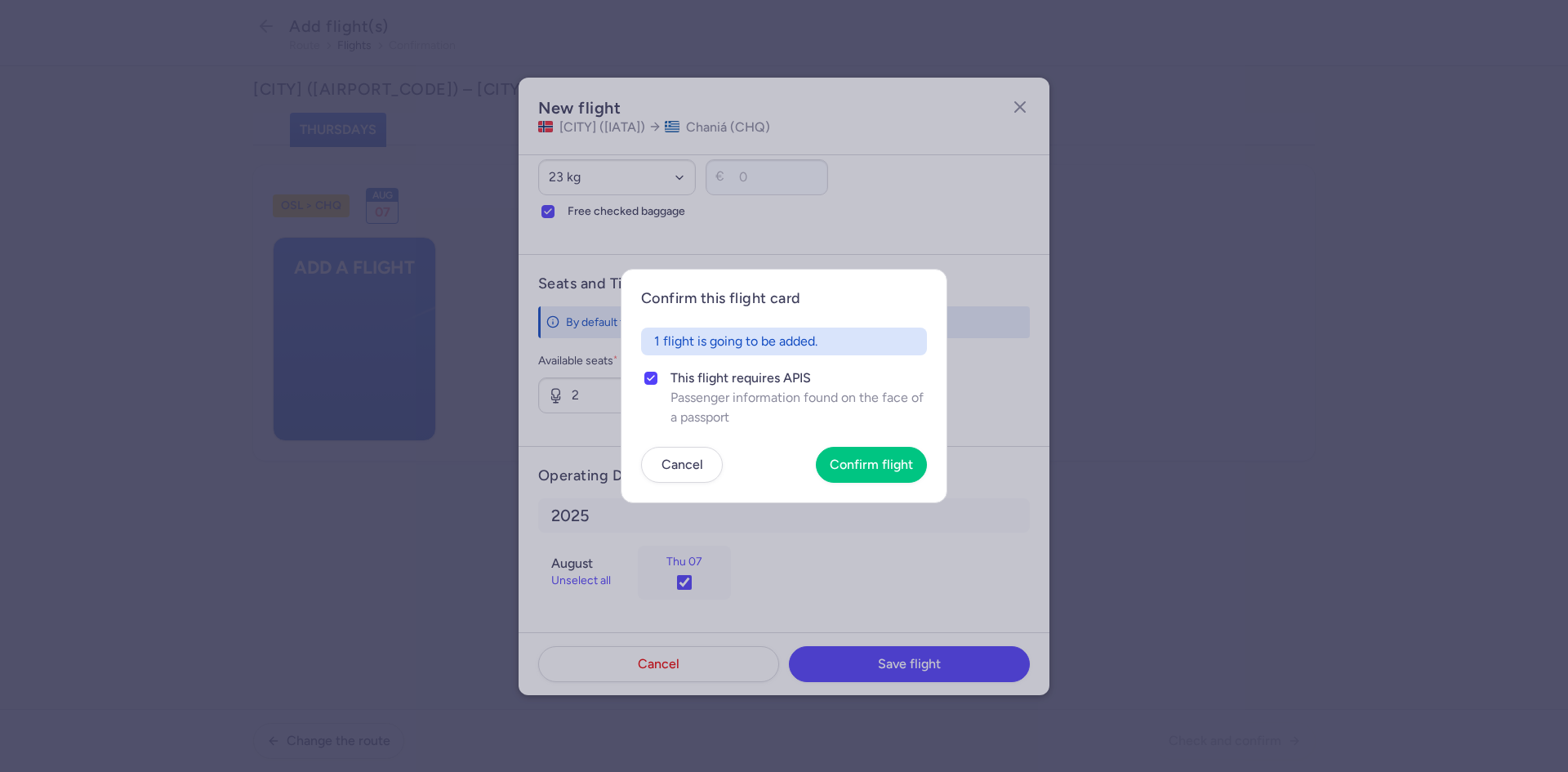 click on "Confirm this flight card 1 flight is going to be added. This flight requires APIS Passenger information found on the face of a passport Cancel Confirm flight" at bounding box center [784, 386] 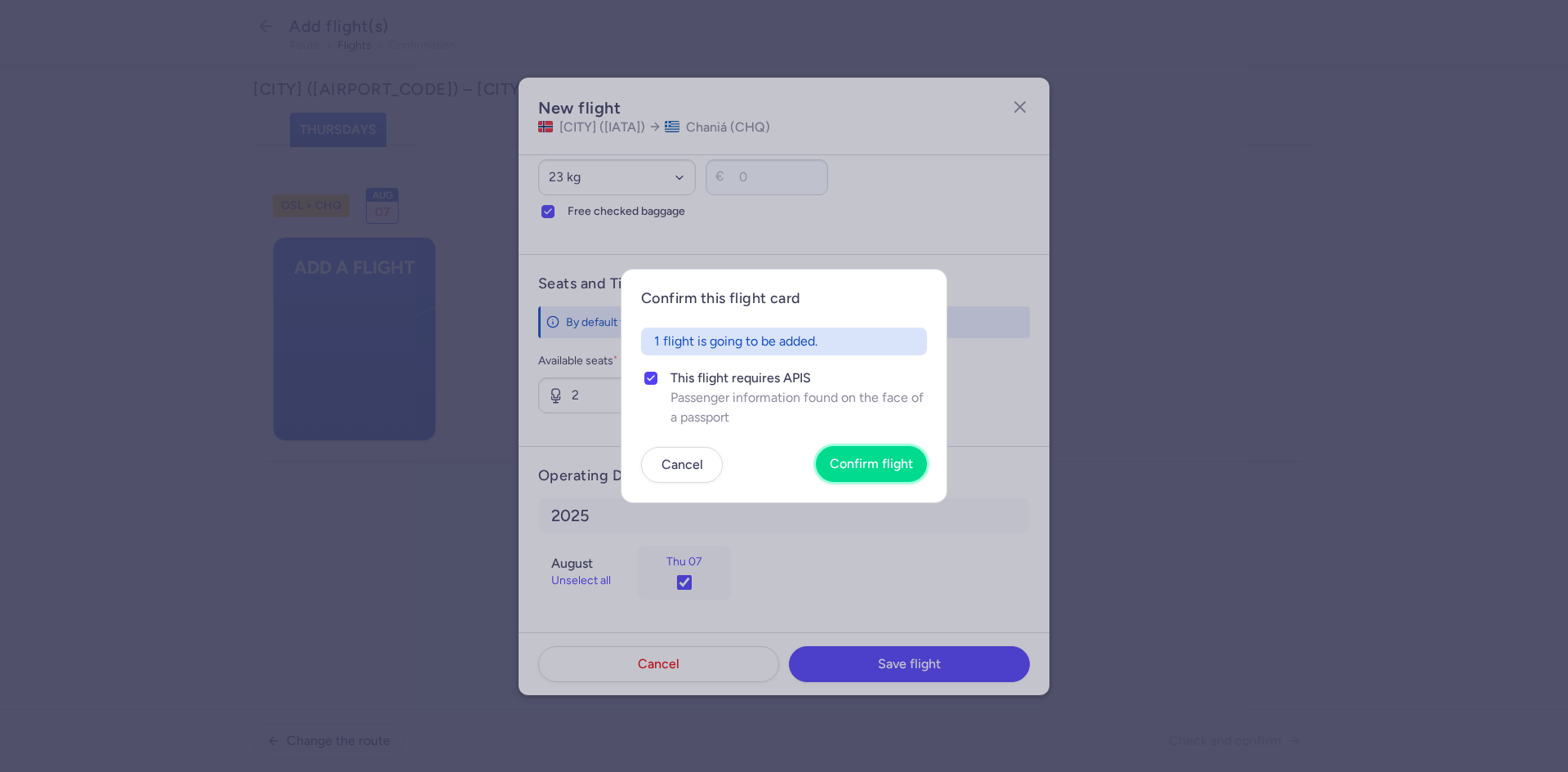 click on "Confirm flight" at bounding box center [871, 464] 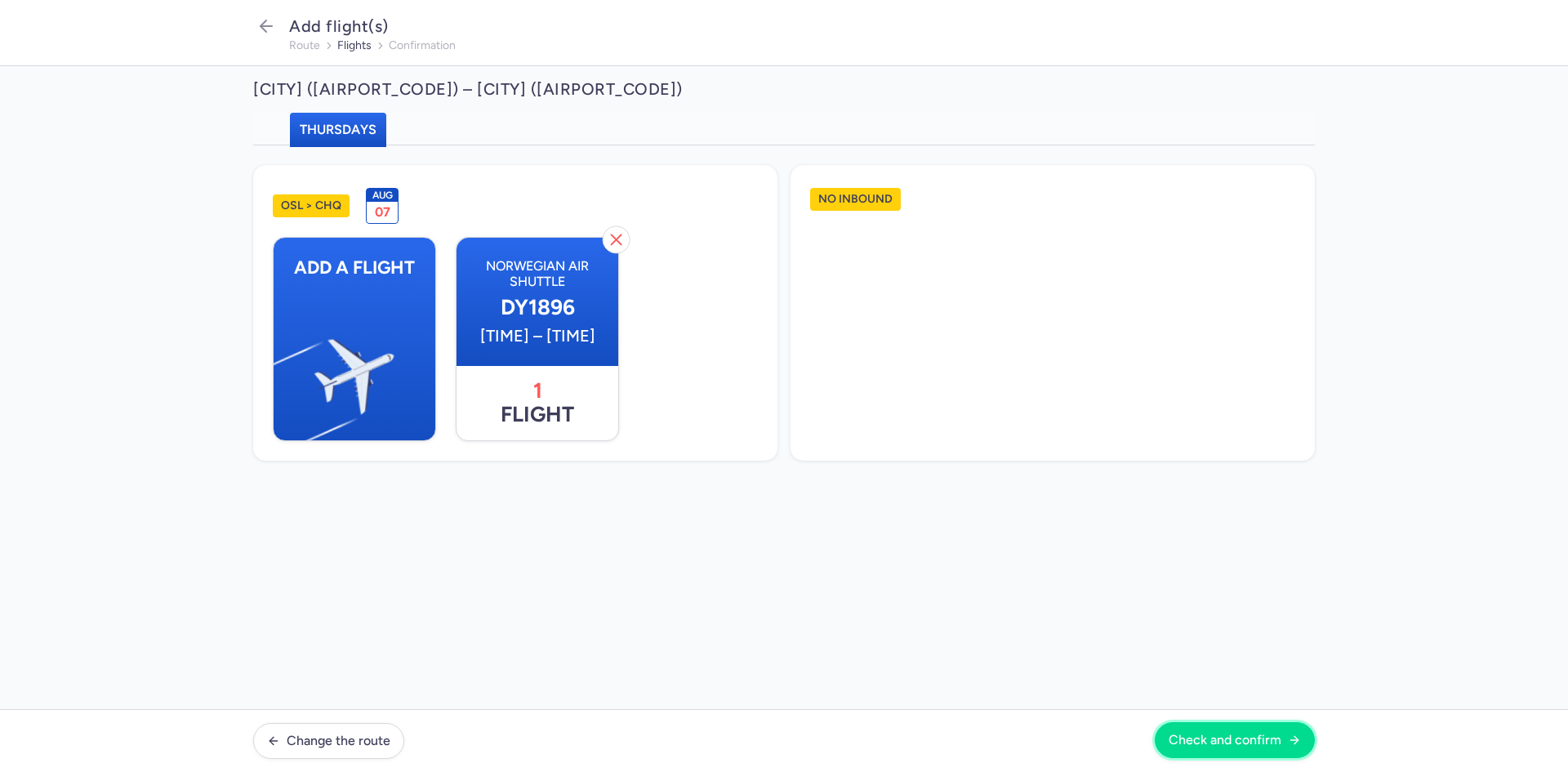 click on "Check and confirm" at bounding box center [1225, 740] 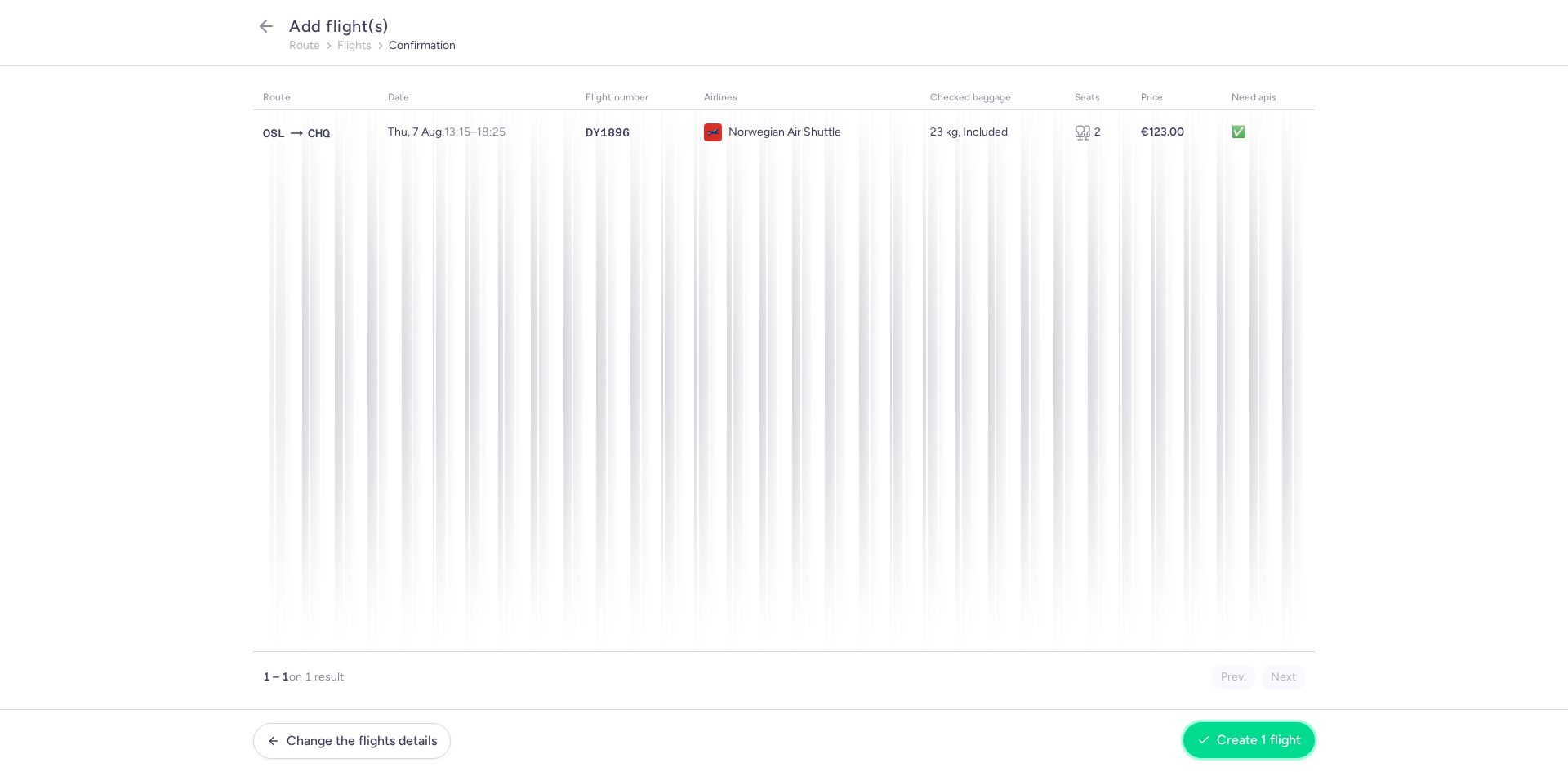 click on "Create 1 flight" at bounding box center (1249, 740) 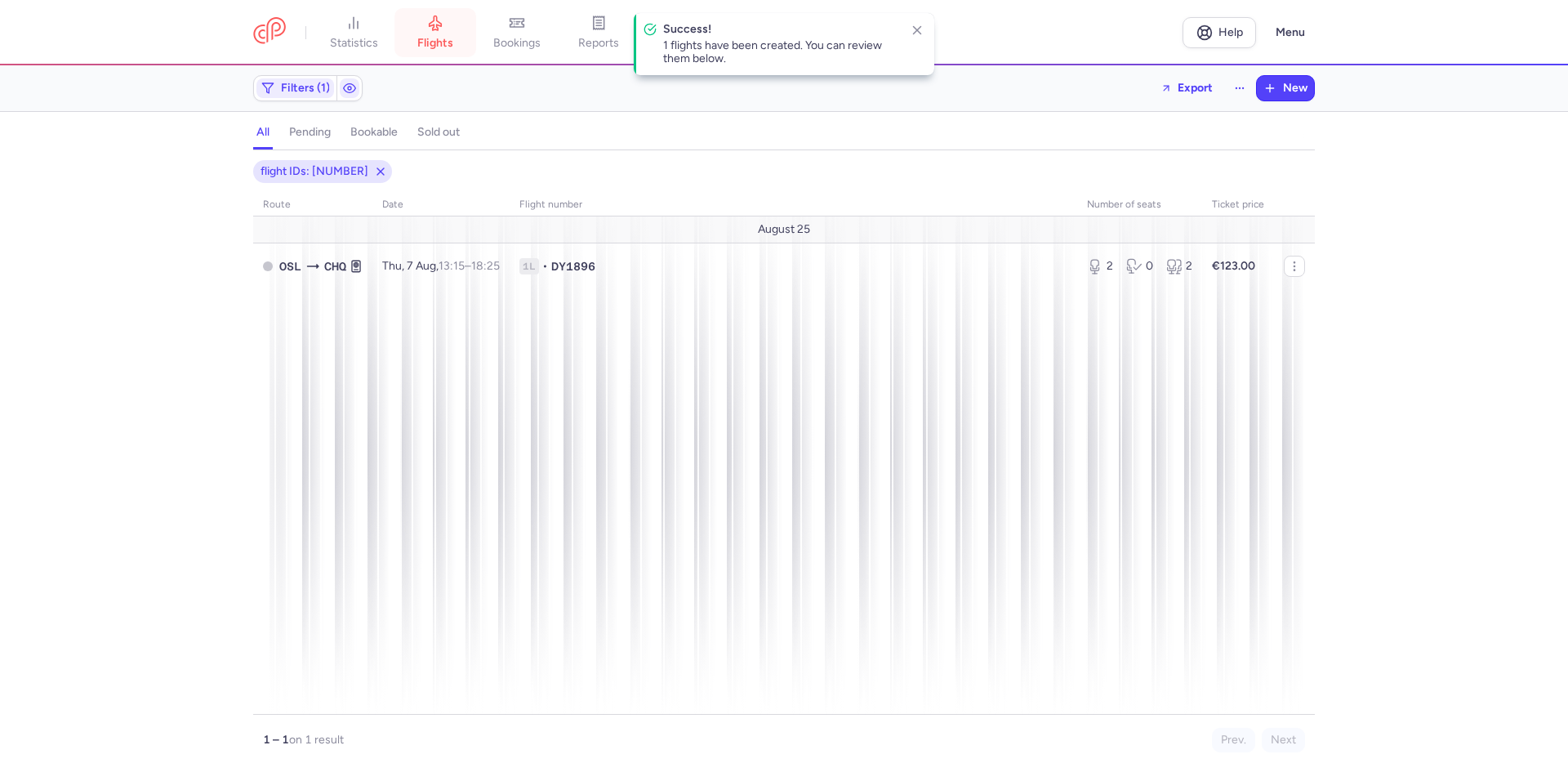 click on "flights" at bounding box center (435, 33) 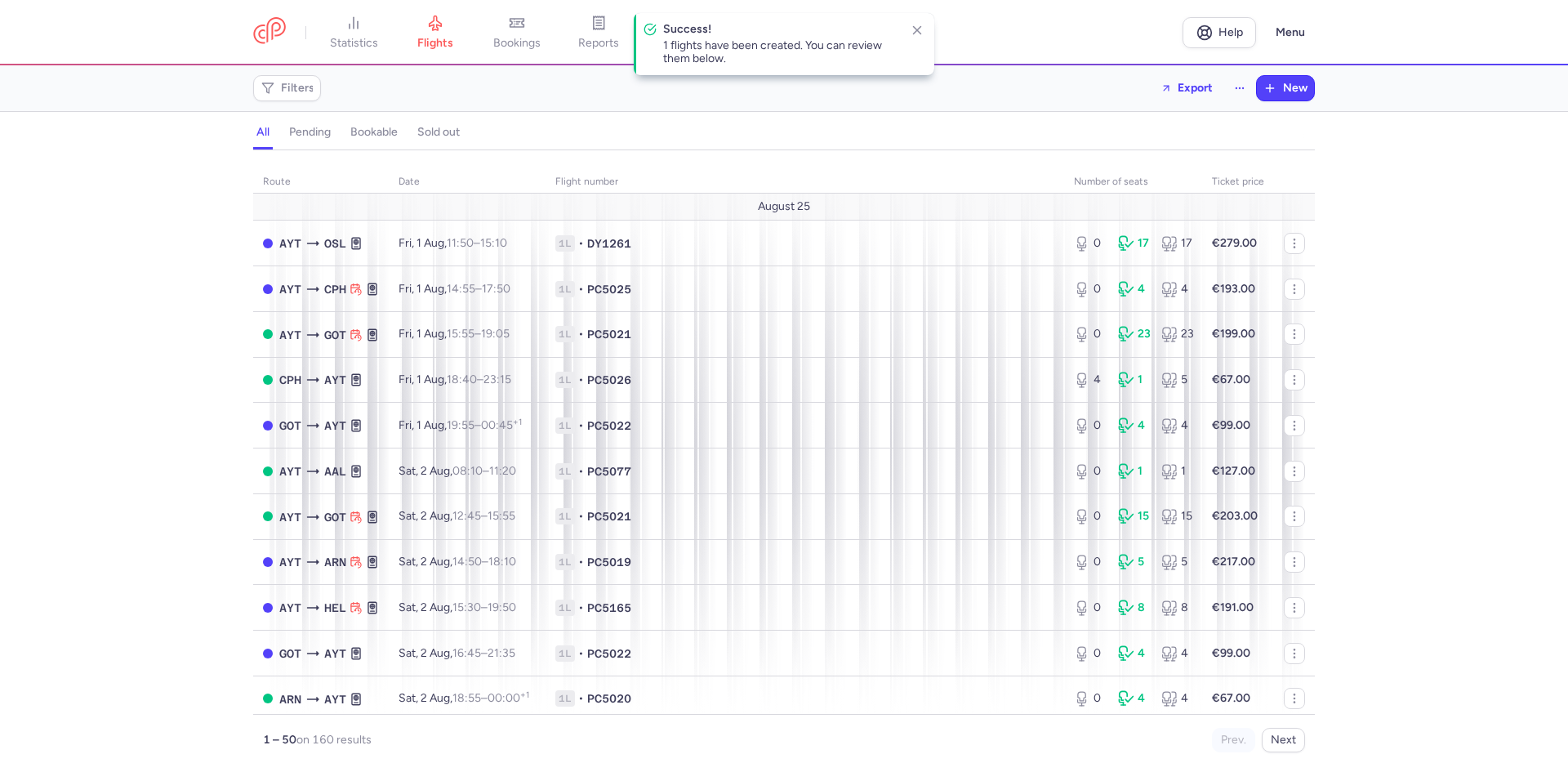 click on "Filters  Export  New" 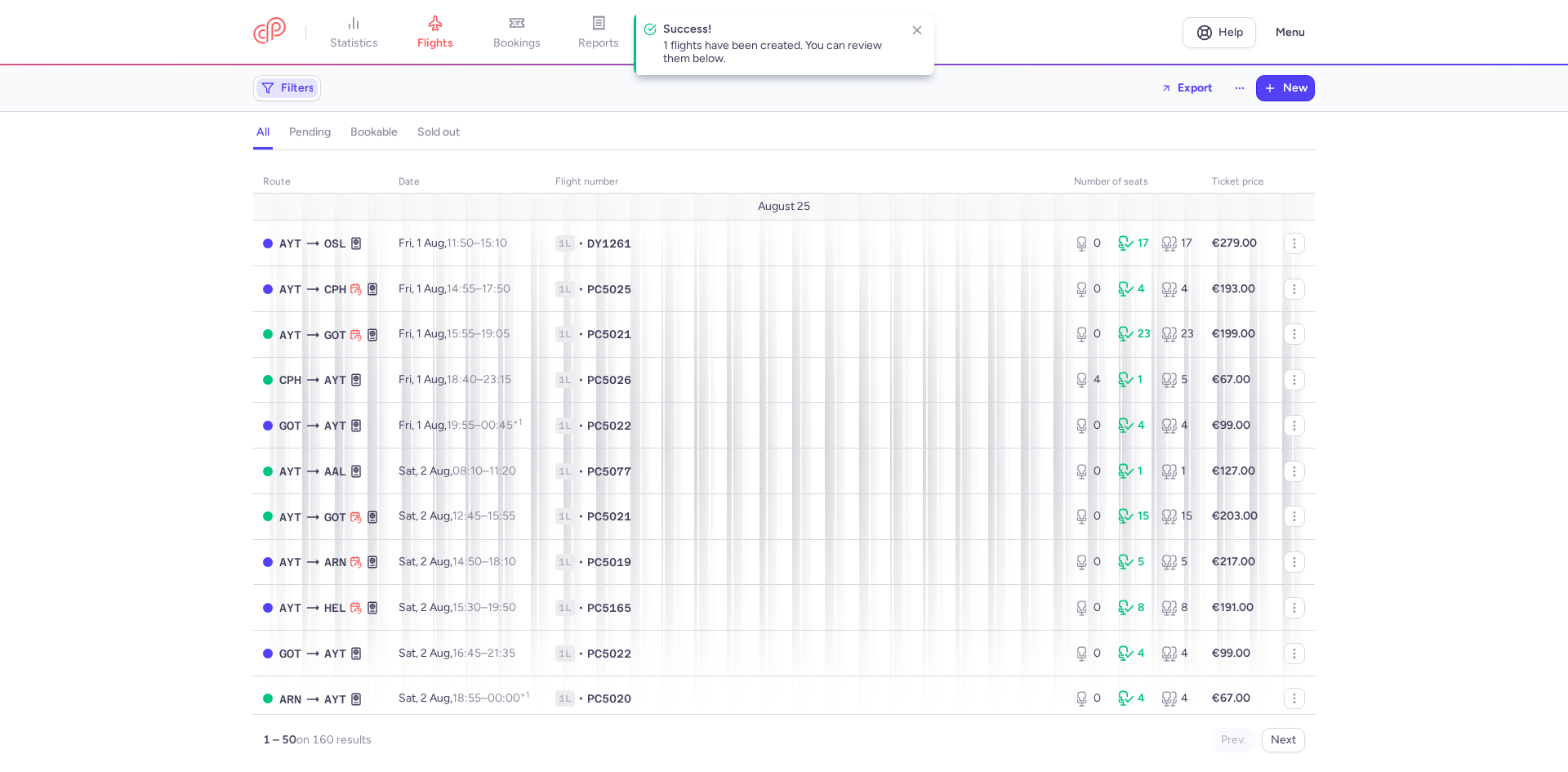 click on "Filters" 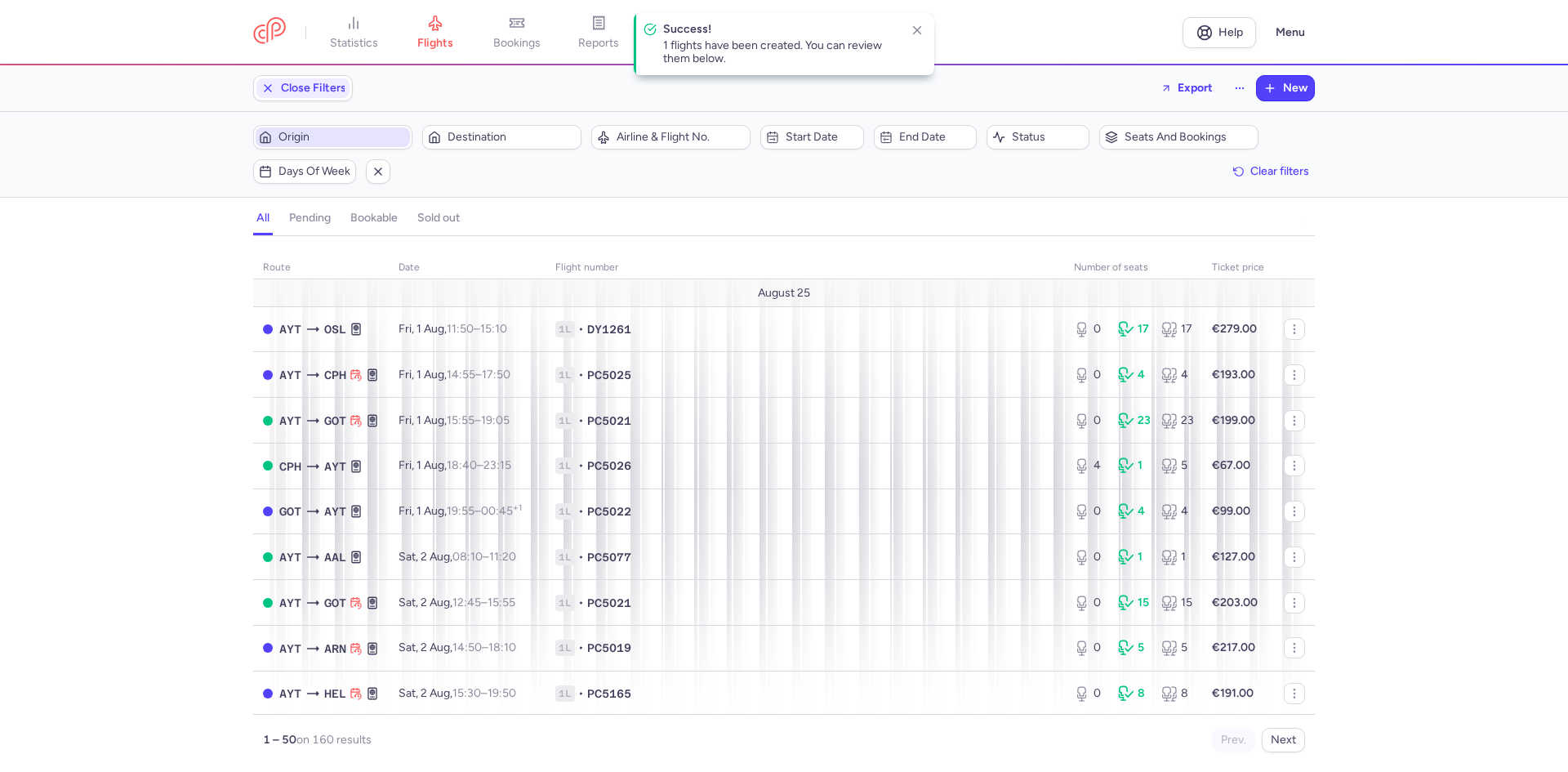 scroll, scrollTop: 0, scrollLeft: 0, axis: both 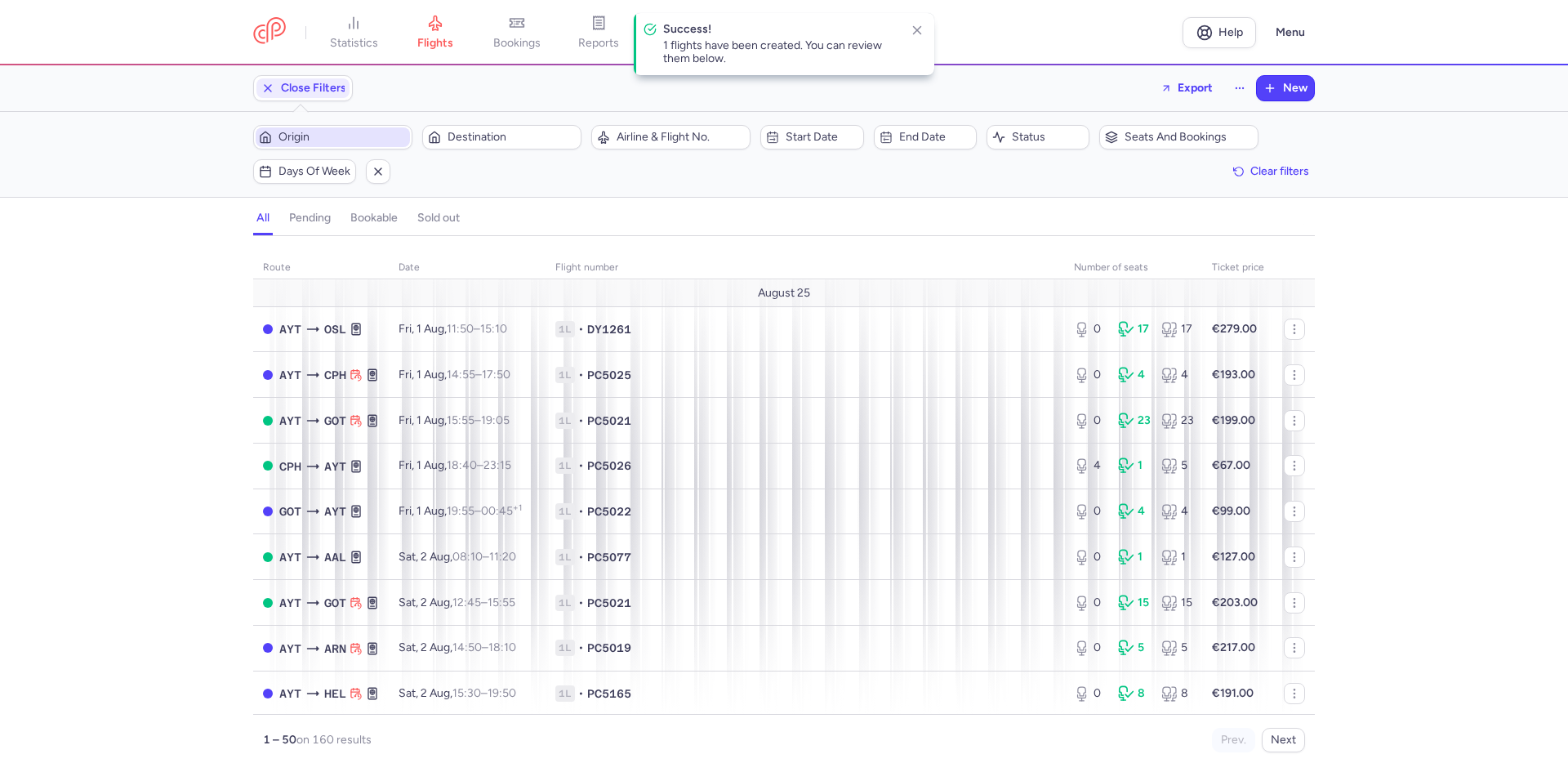 click on "Origin" at bounding box center [332, 137] 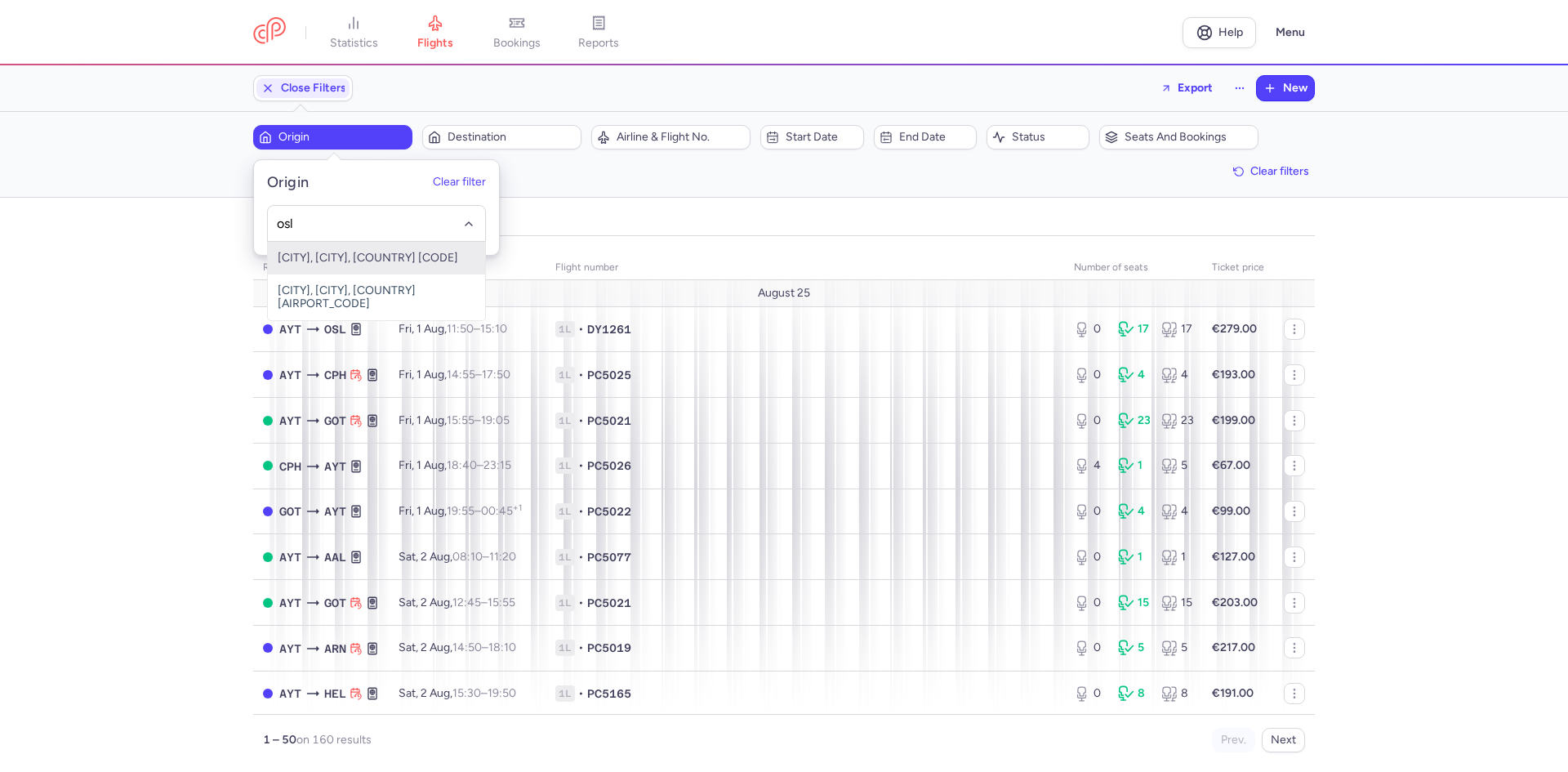 type on "osl" 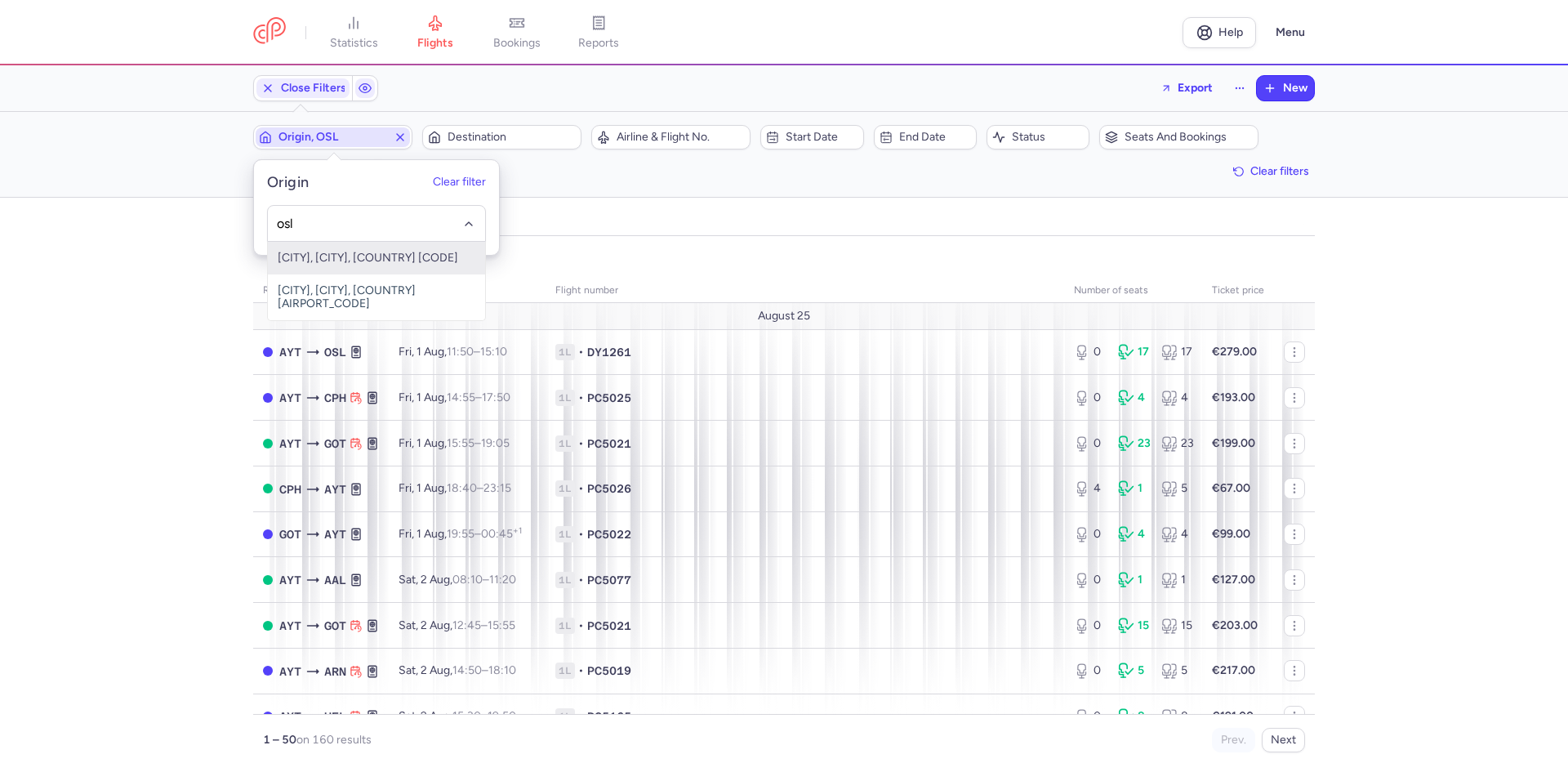 type 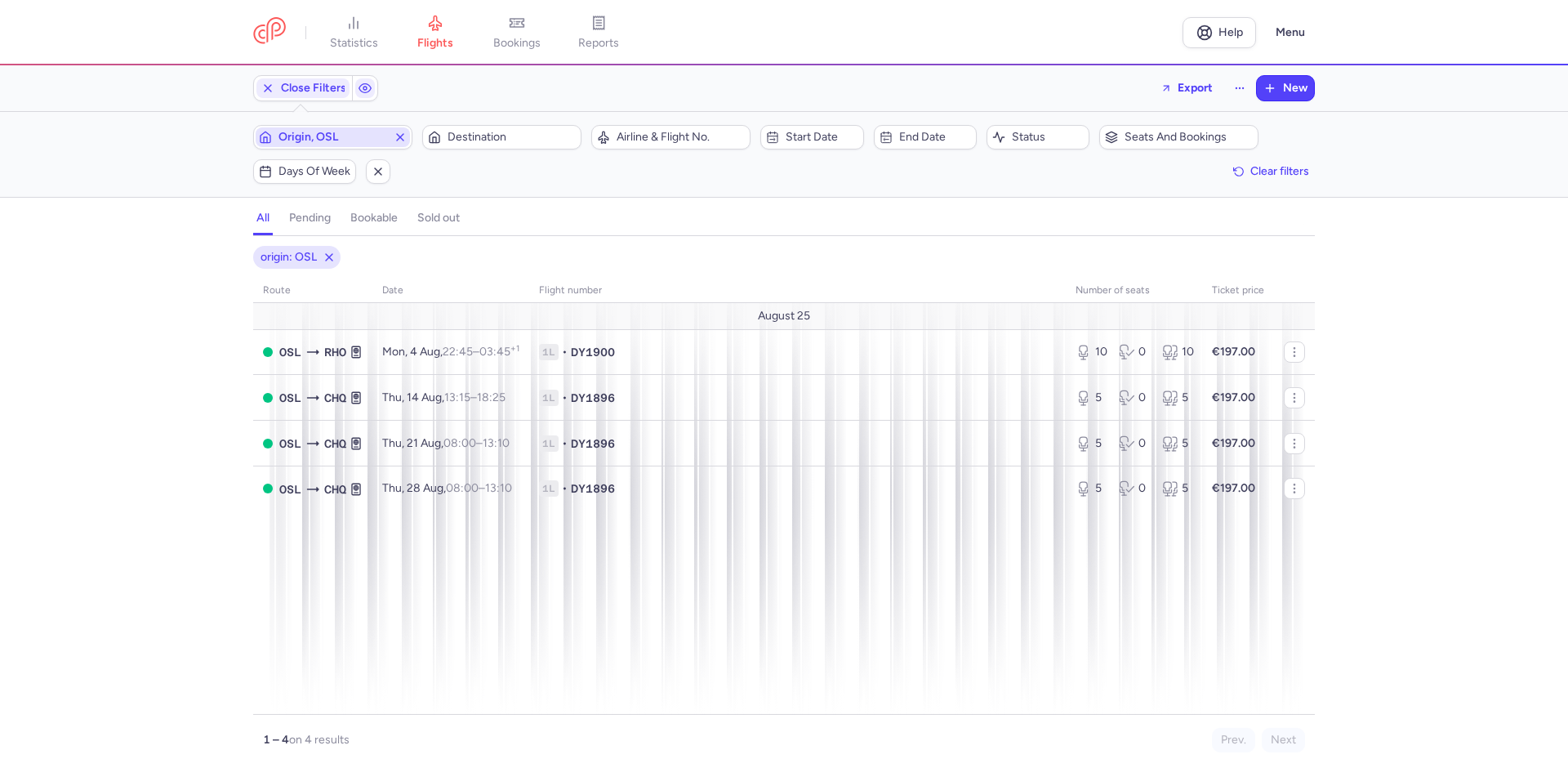 type 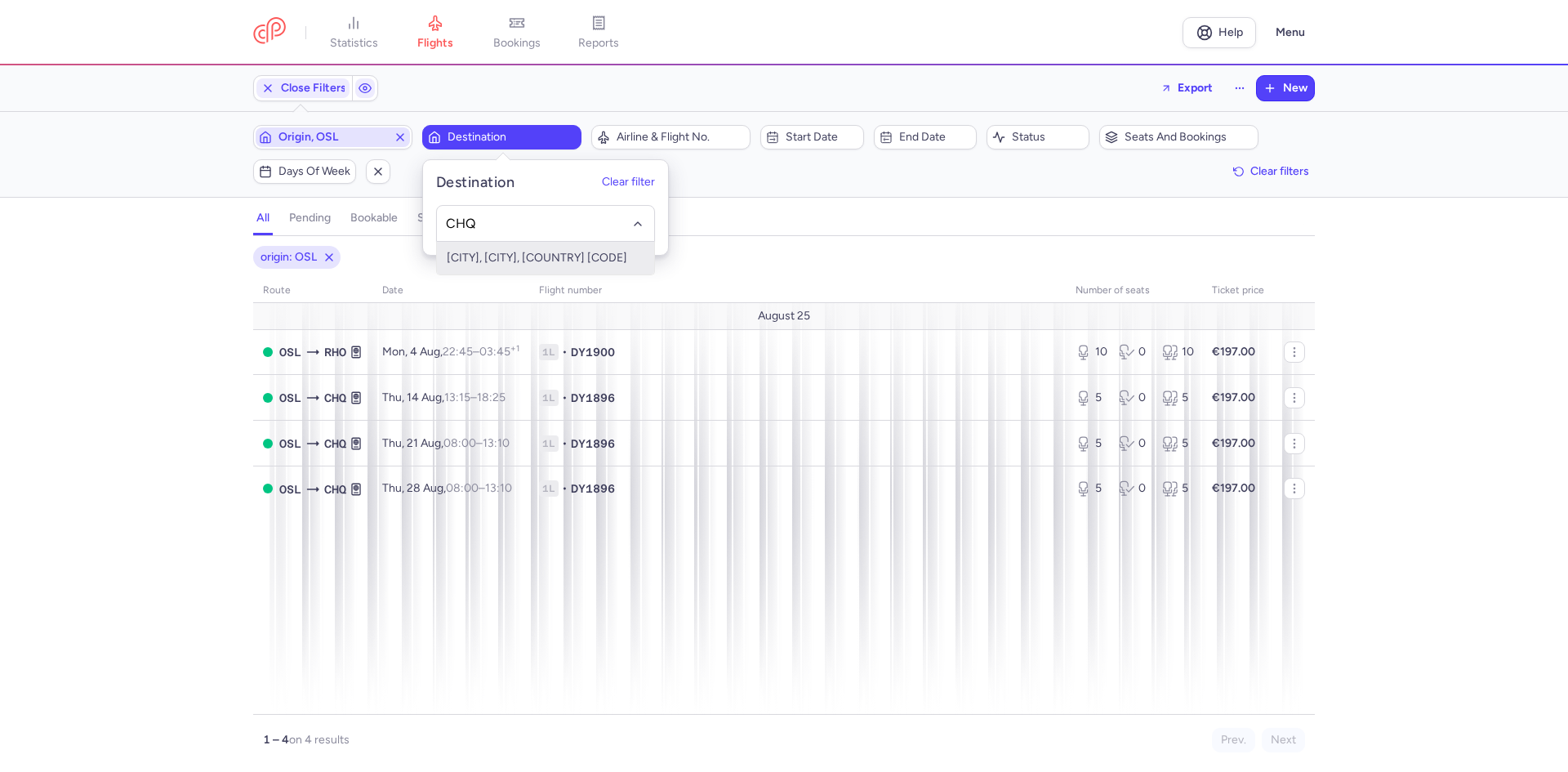 type on "CHQ" 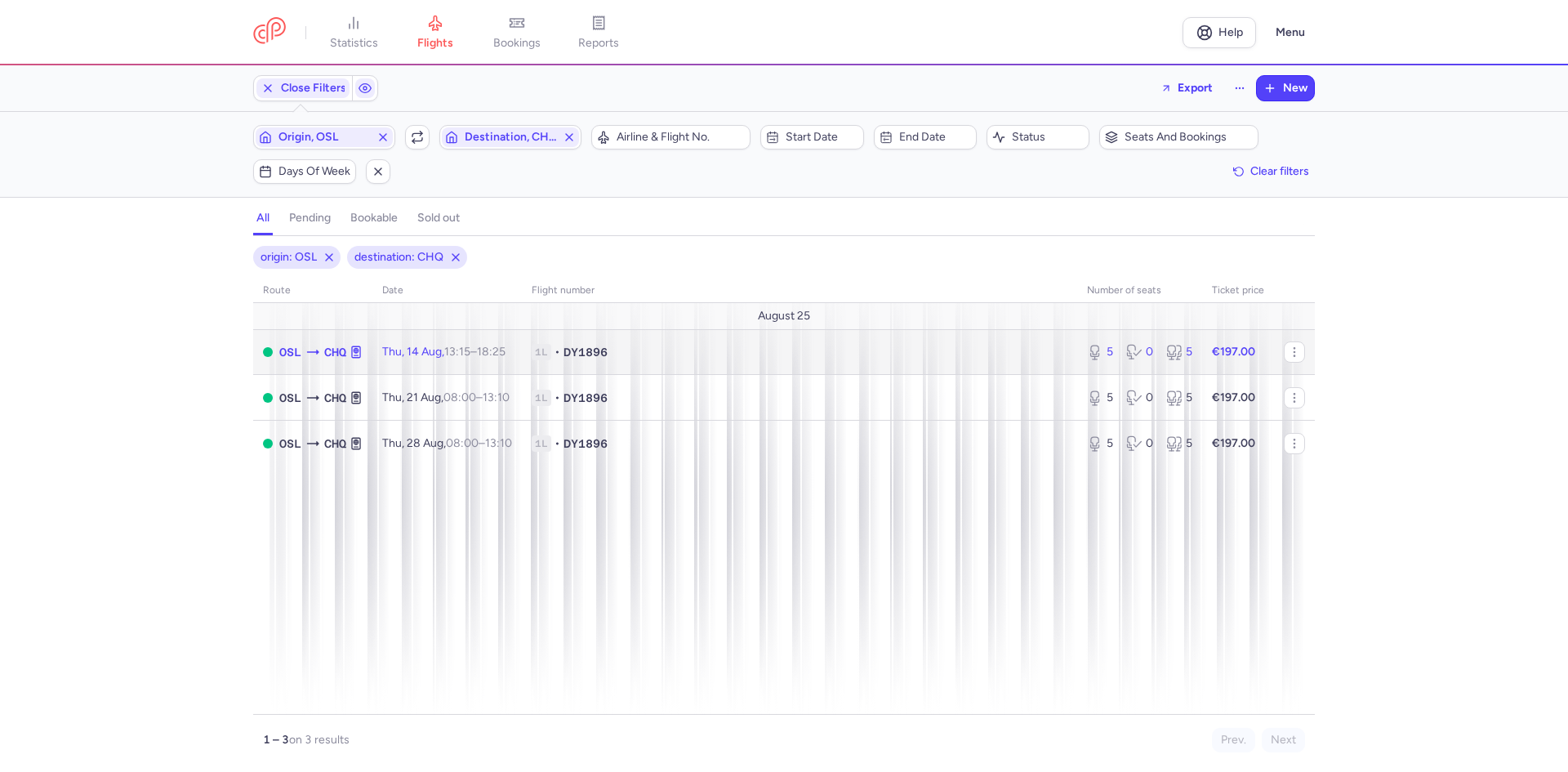 click on "1L • DY1896" 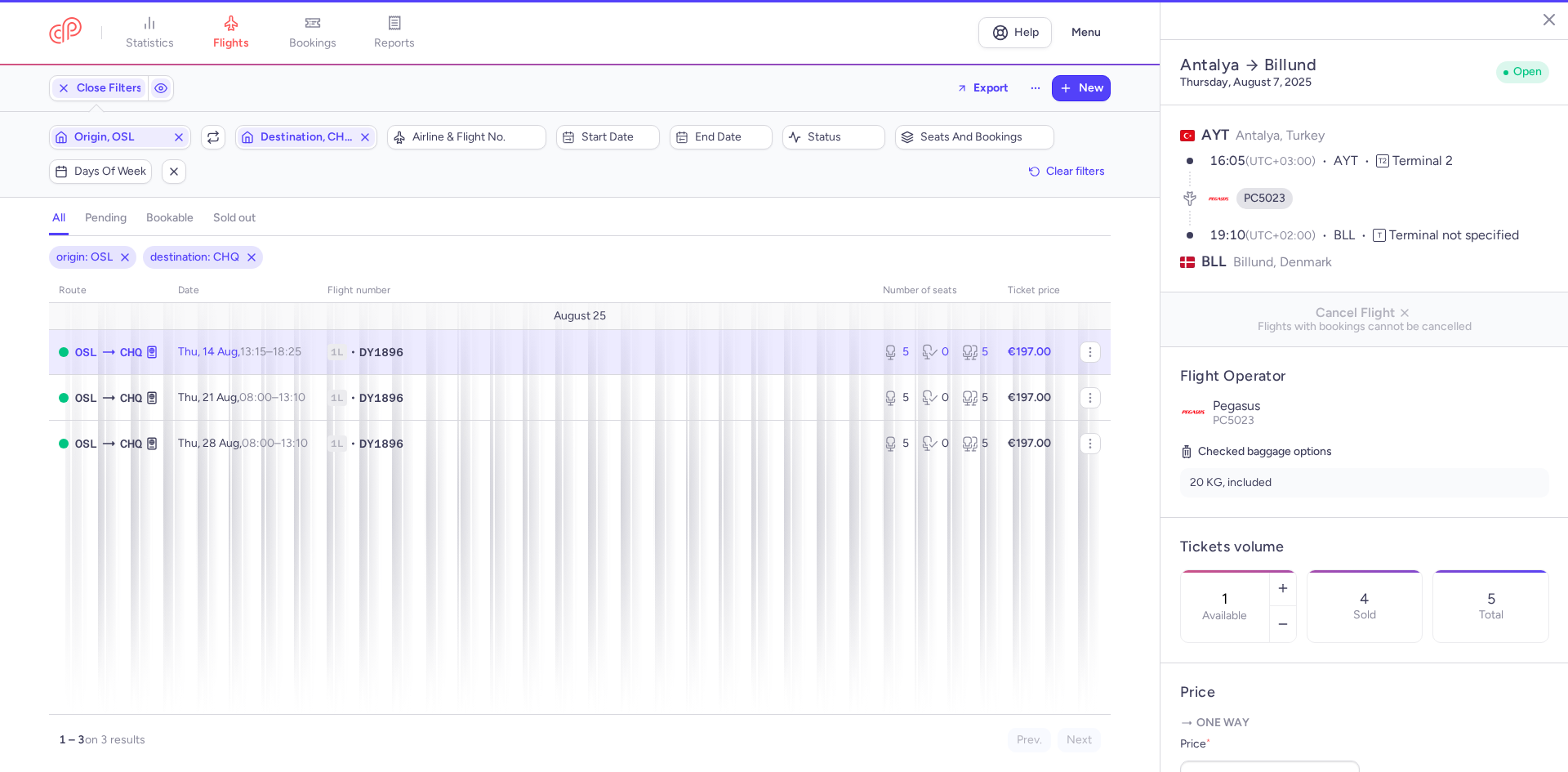 type on "5" 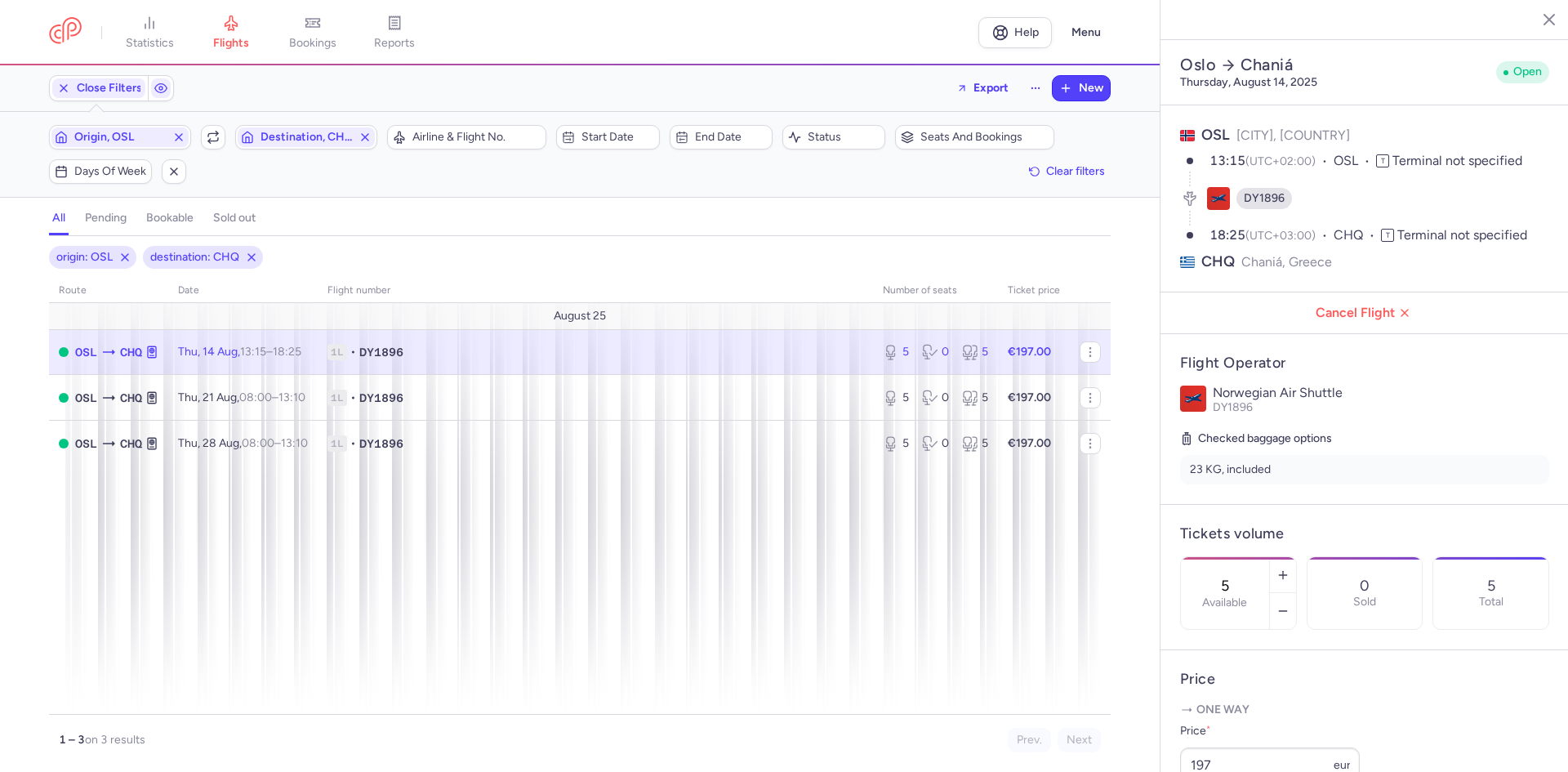 click 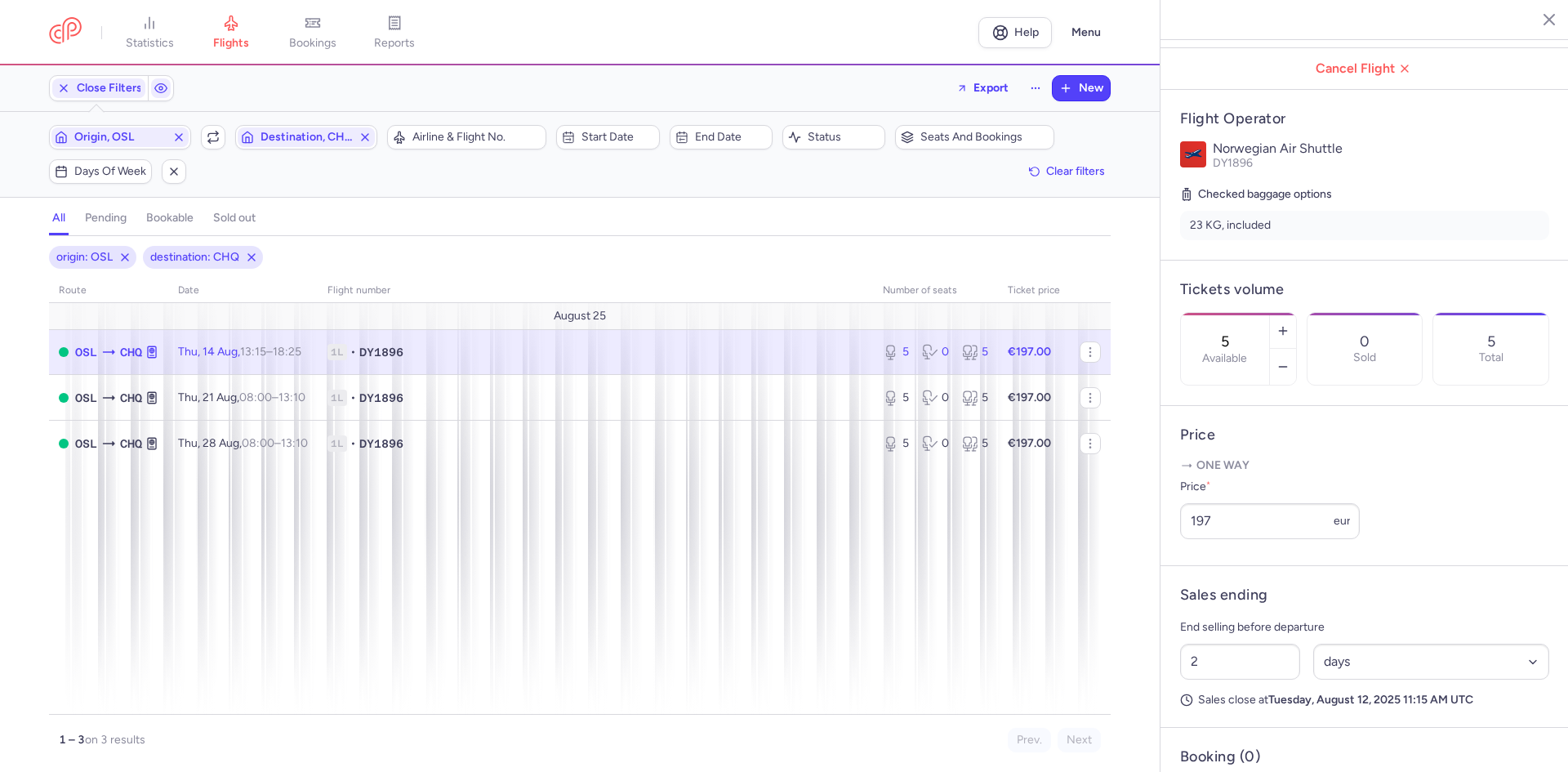 scroll, scrollTop: 354, scrollLeft: 0, axis: vertical 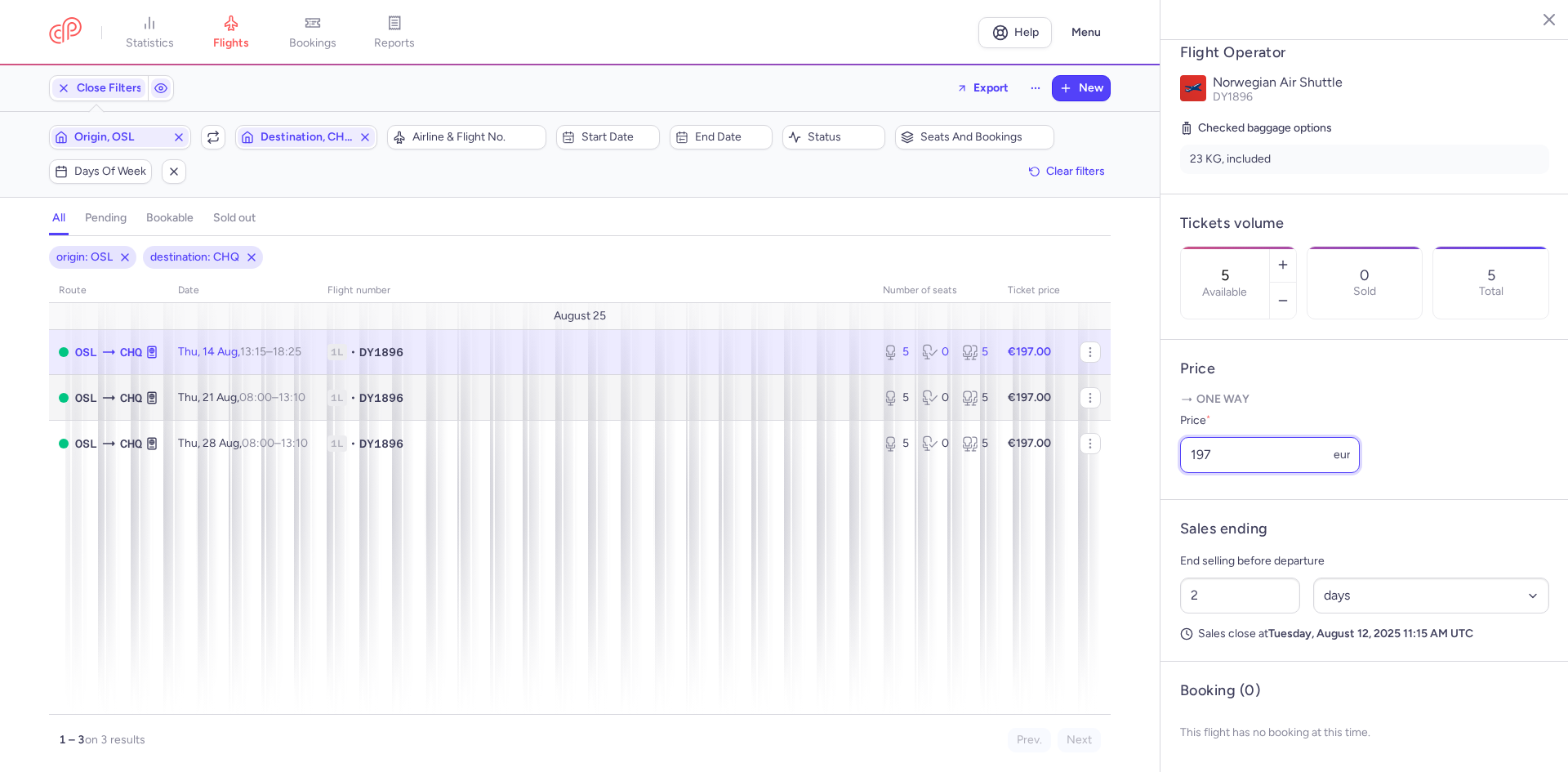 click on "statistics flights bookings reports Help Menu Close Filters Export New Filters (2) – 3 results Origin, OSL Include return Destination, CHQ Airline & Flight No. Start date End date Status Seats and bookings Days of week Clear filters all pending bookable sold out 2 origin: OSL destination: CHQ route date Flight number number of seats Ticket price August 25 OSL CHQ Thu, 14 Aug, [TIME] – [TIME] [TIME_DIFF] [FLIGHT_INFO] • [FLIGHT_CODE] [SEATS] [SEATS] [SEATS] €[PRICE] OSL CHQ Thu, 21 Aug, [TIME] – [TIME] [TIME_DIFF] [FLIGHT_INFO] • [FLIGHT_CODE] [SEATS] [SEATS] [SEATS] €[PRICE] OSL CHQ Thu, 28 Aug, [TIME] – [TIME] [TIME_DIFF] [FLIGHT_INFO] • [FLIGHT_CODE] [SEATS] [SEATS] [SEATS] €[PRICE] 1 – 3 on 3 results Prev. Next Copy flight ID Export flight statistics flights bookings reports Oslo Chaniá Thursday, August 14, 2025 Open OSL Oslo, Norway [TIME] (UTC[TIME_DIFF]) OSL T Terminal not specified [FLIGHT_CODE] [TIME] (UTC[TIME_DIFF]) CHQ T Terminal not specified CHQ Chaniá, Greece Cancel Flight Flight Operator Norwegian Air Shuttle [FLIGHT_CODE] Checked baggage options 23 KG, included Tickets volume 5 Available 0 Sold" 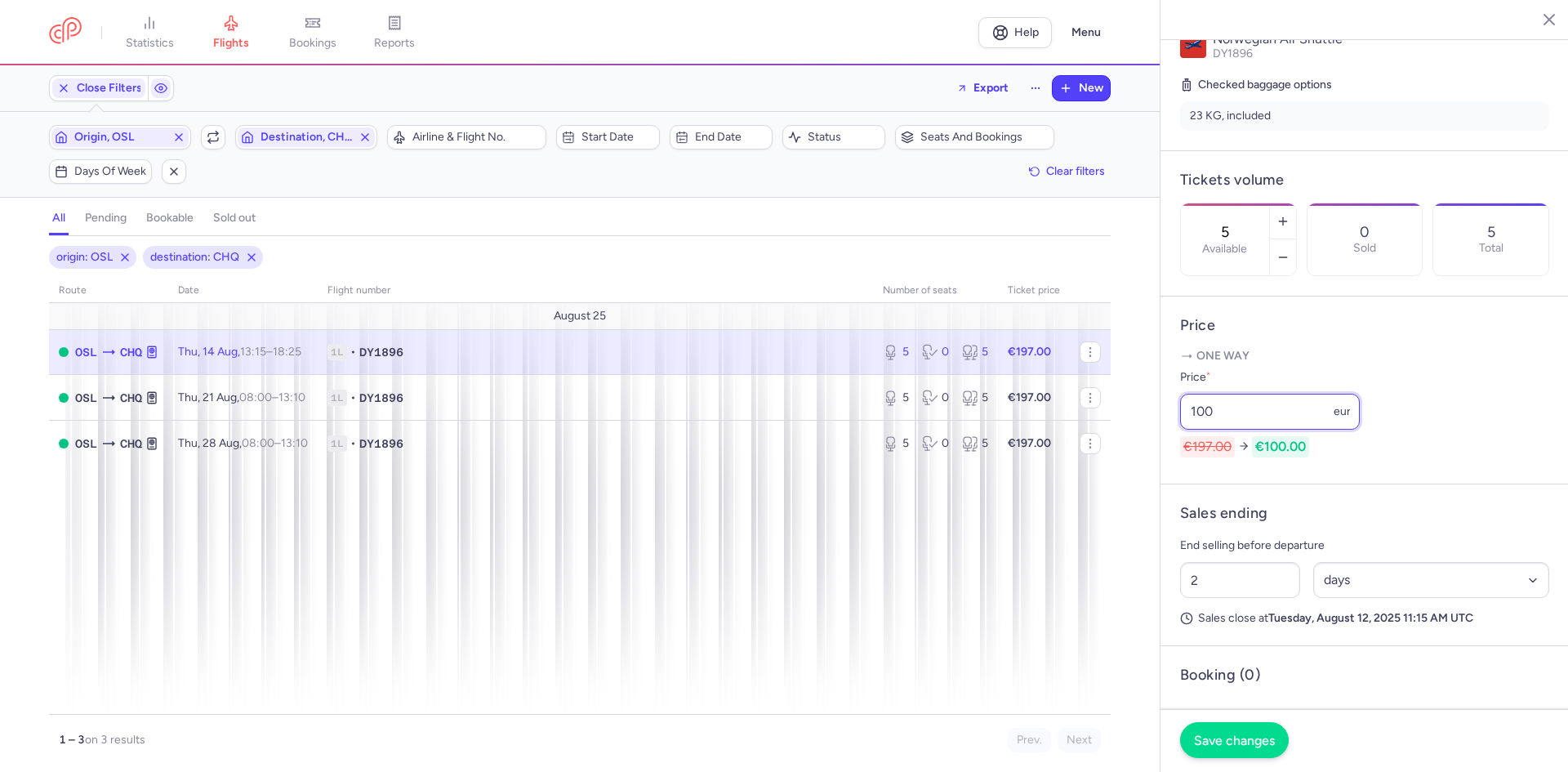 type on "100" 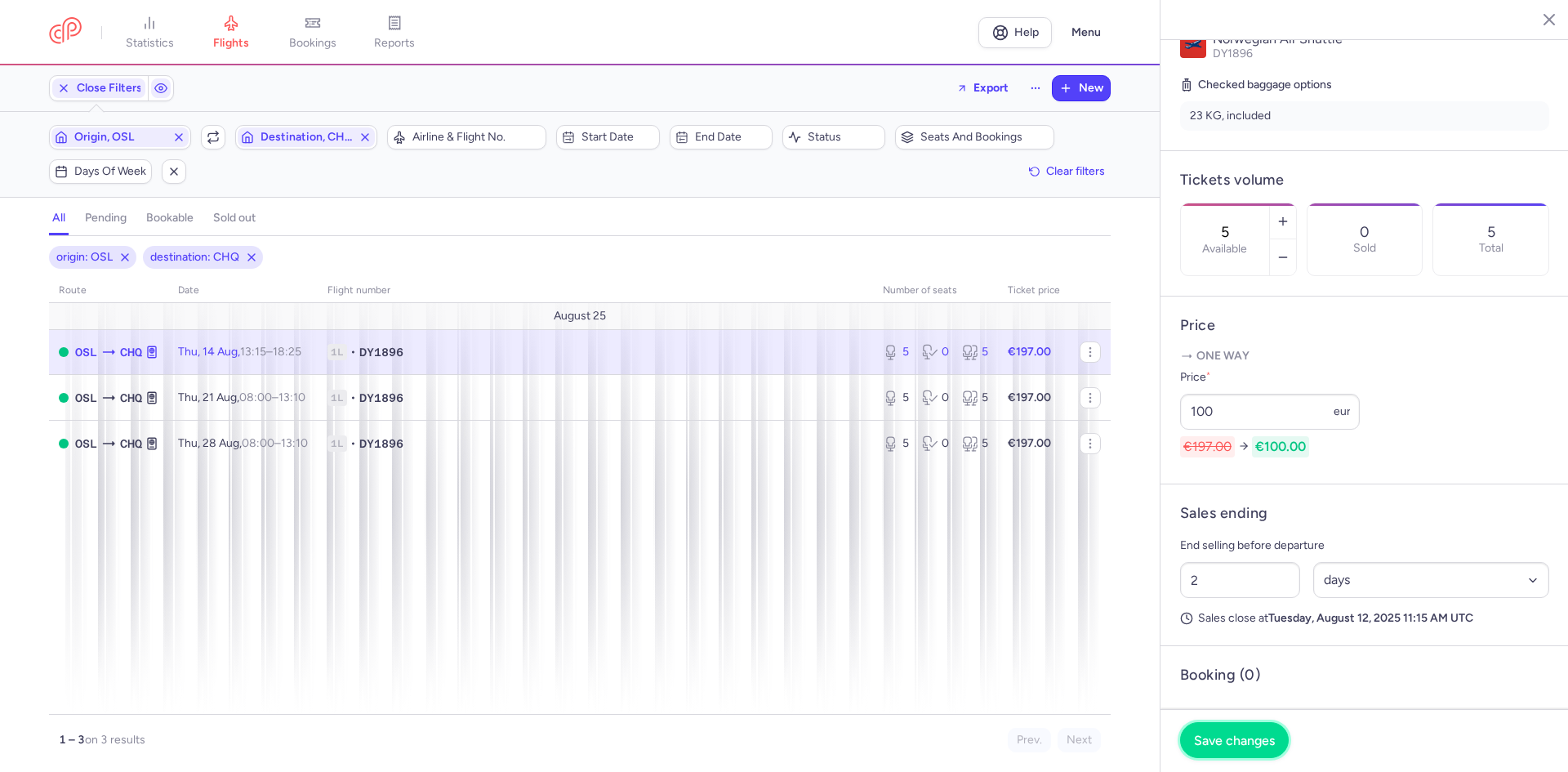 click on "Save changes" at bounding box center [1234, 740] 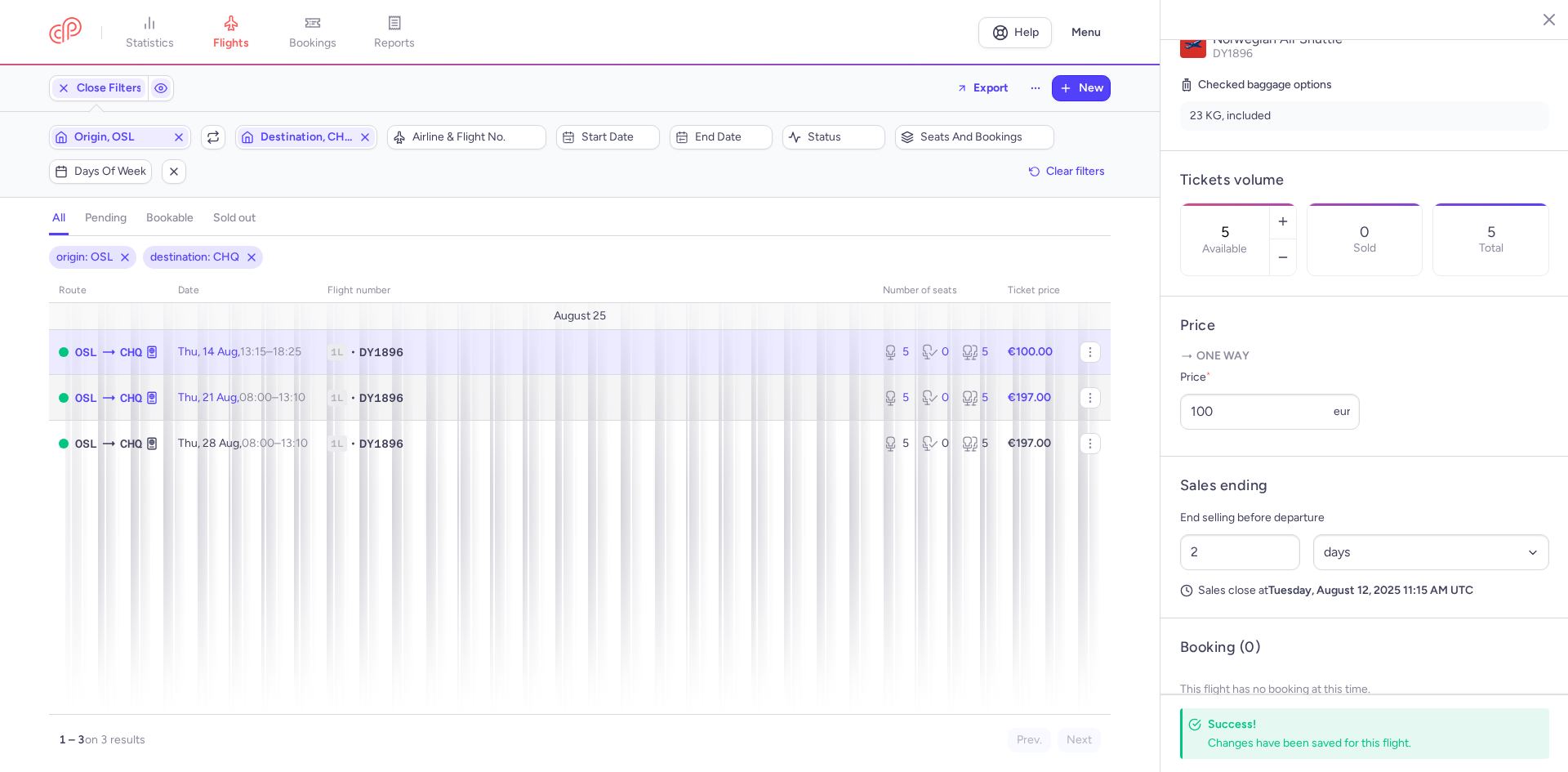 click on "1L • DY1896" 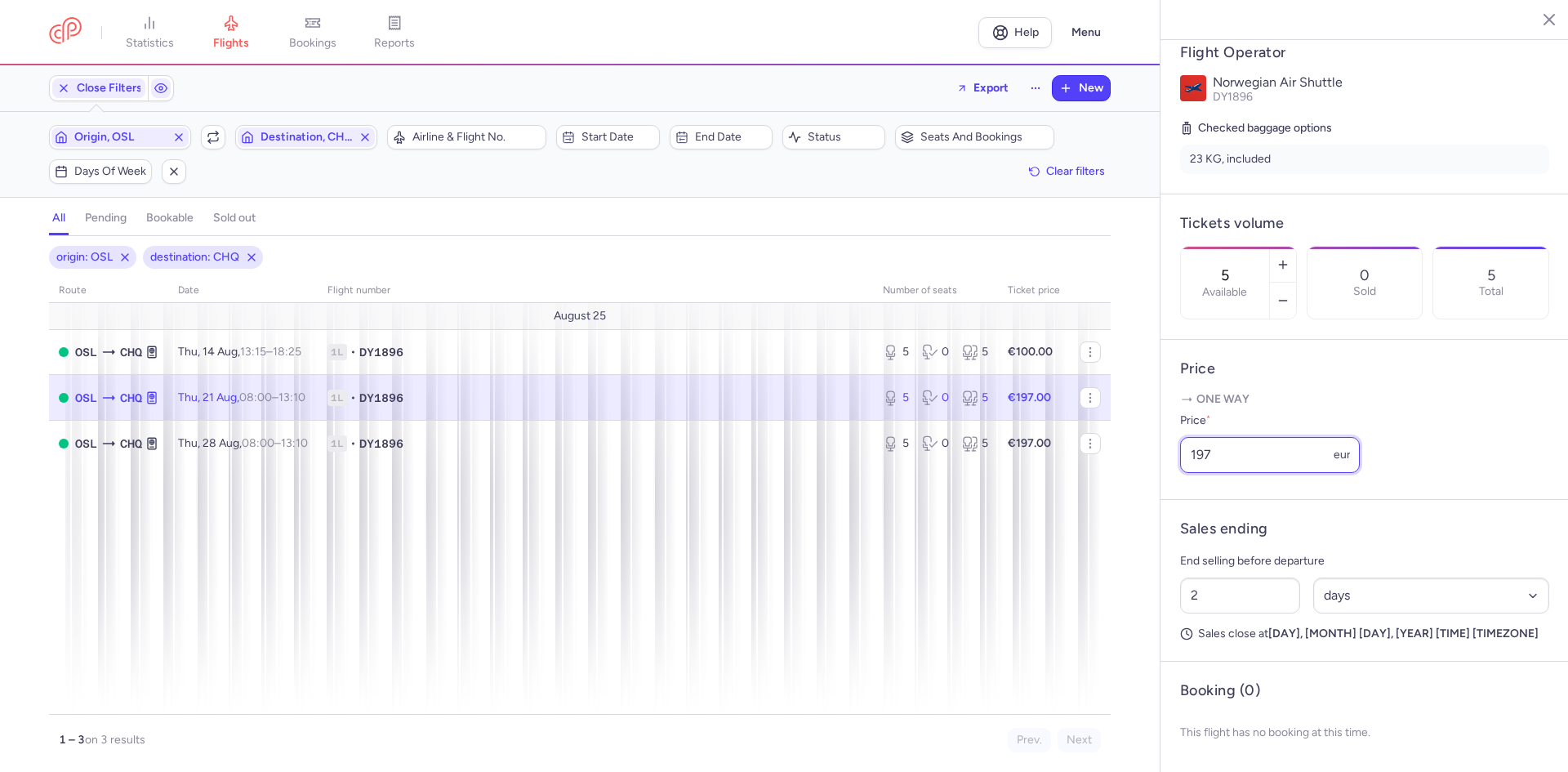 drag, startPoint x: 1258, startPoint y: 449, endPoint x: 928, endPoint y: 415, distance: 331.74689 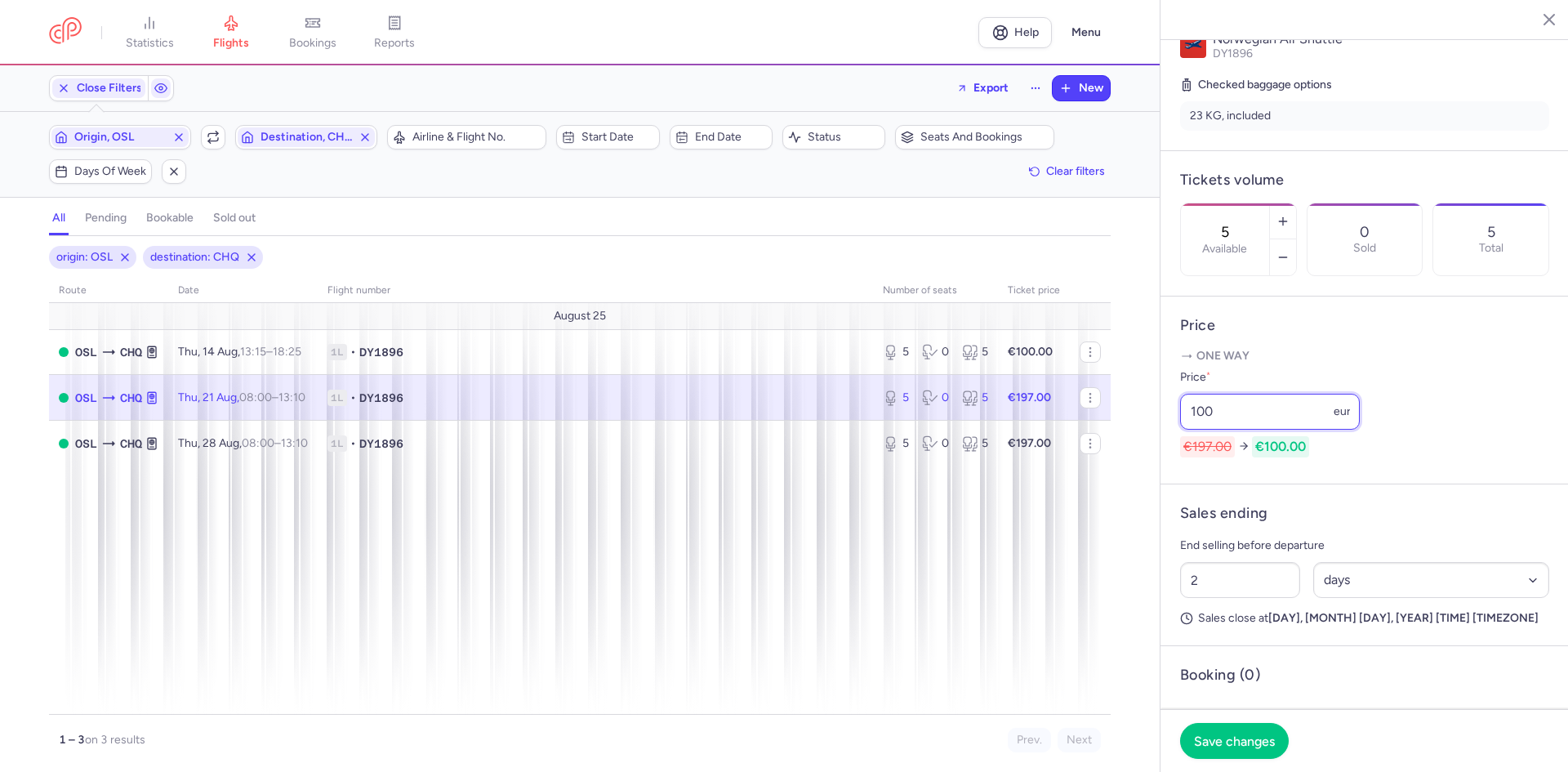 type on "100" 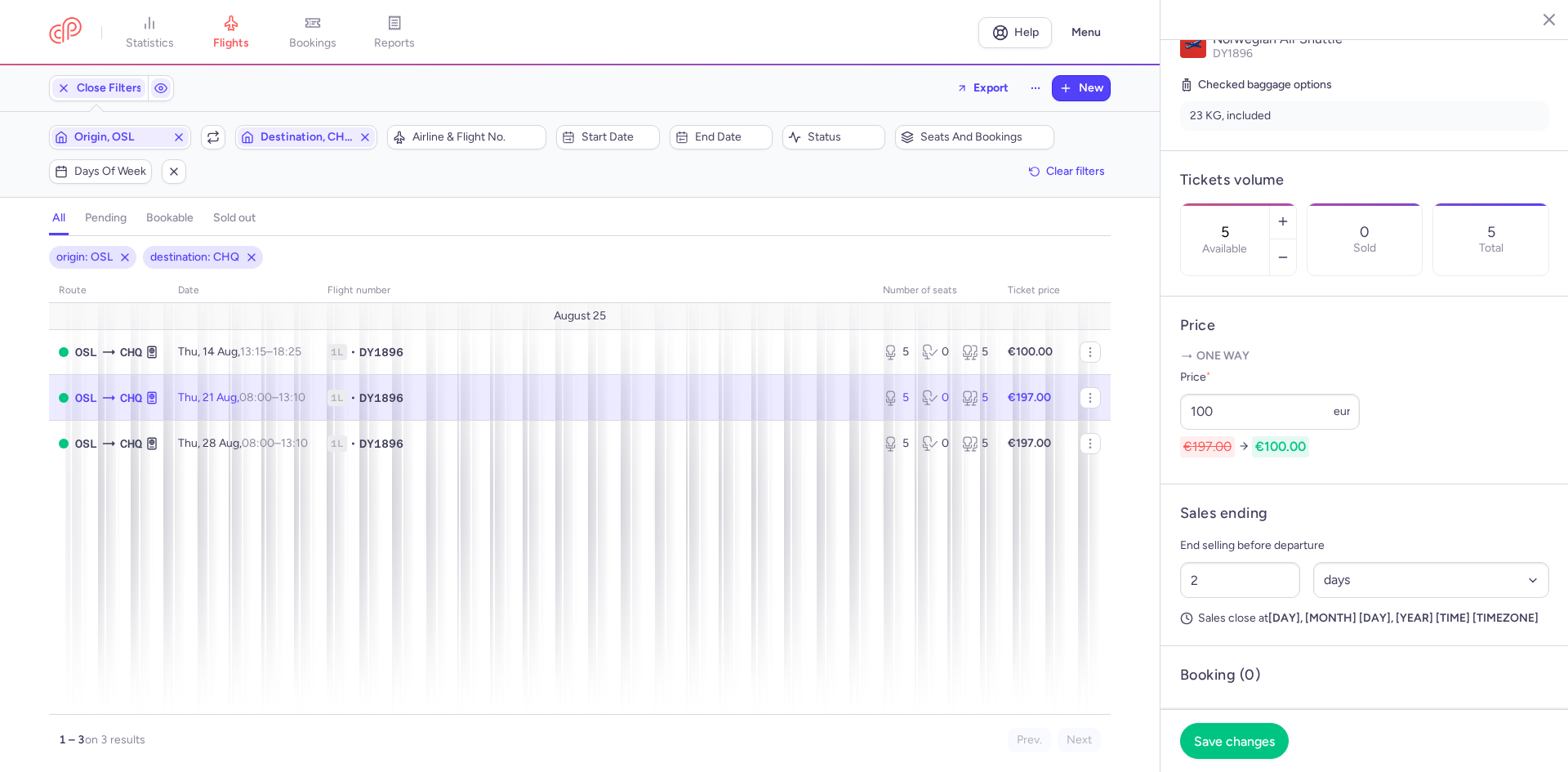 click on "Save changes" 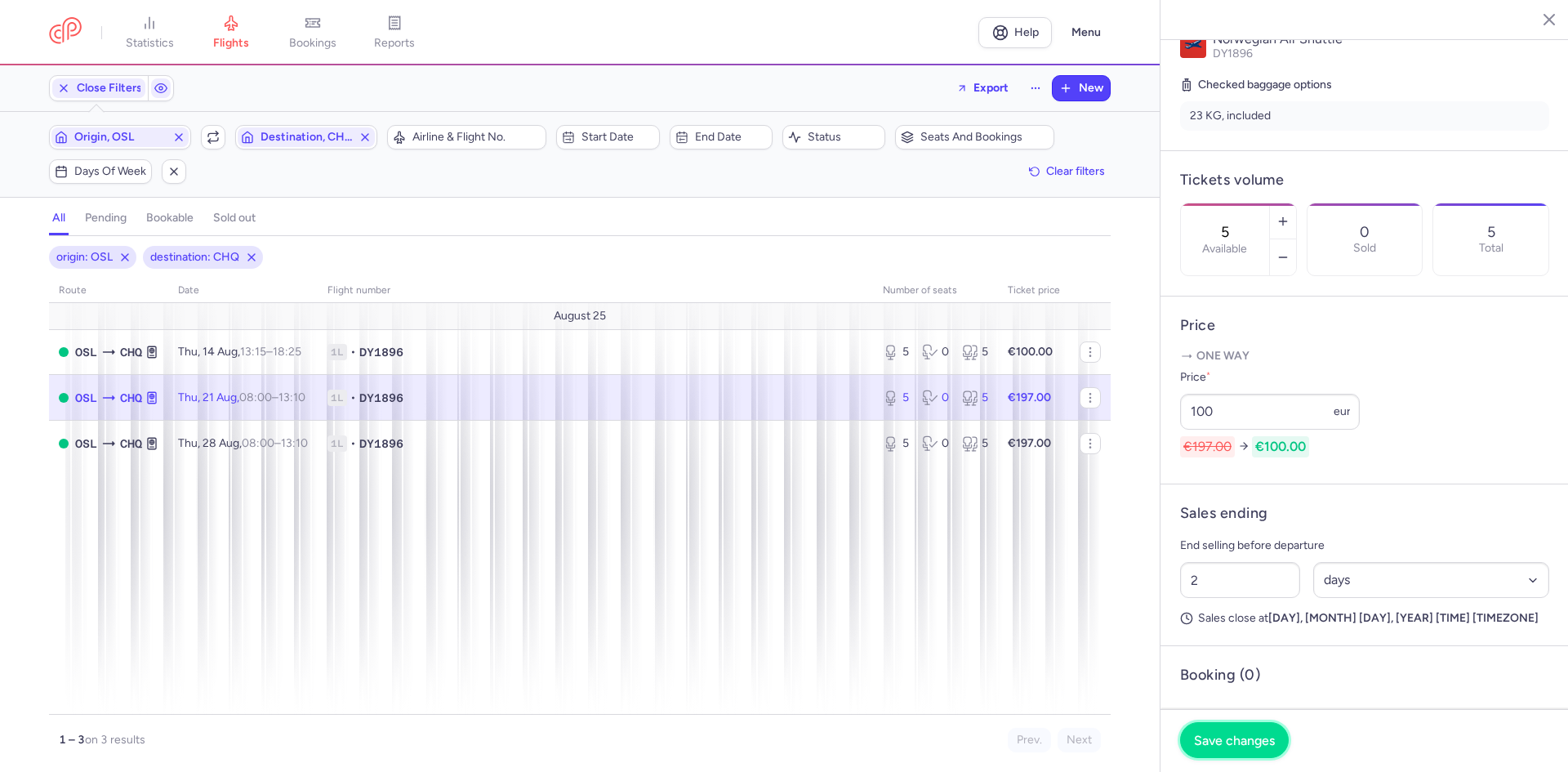 click on "Save changes" at bounding box center (1234, 740) 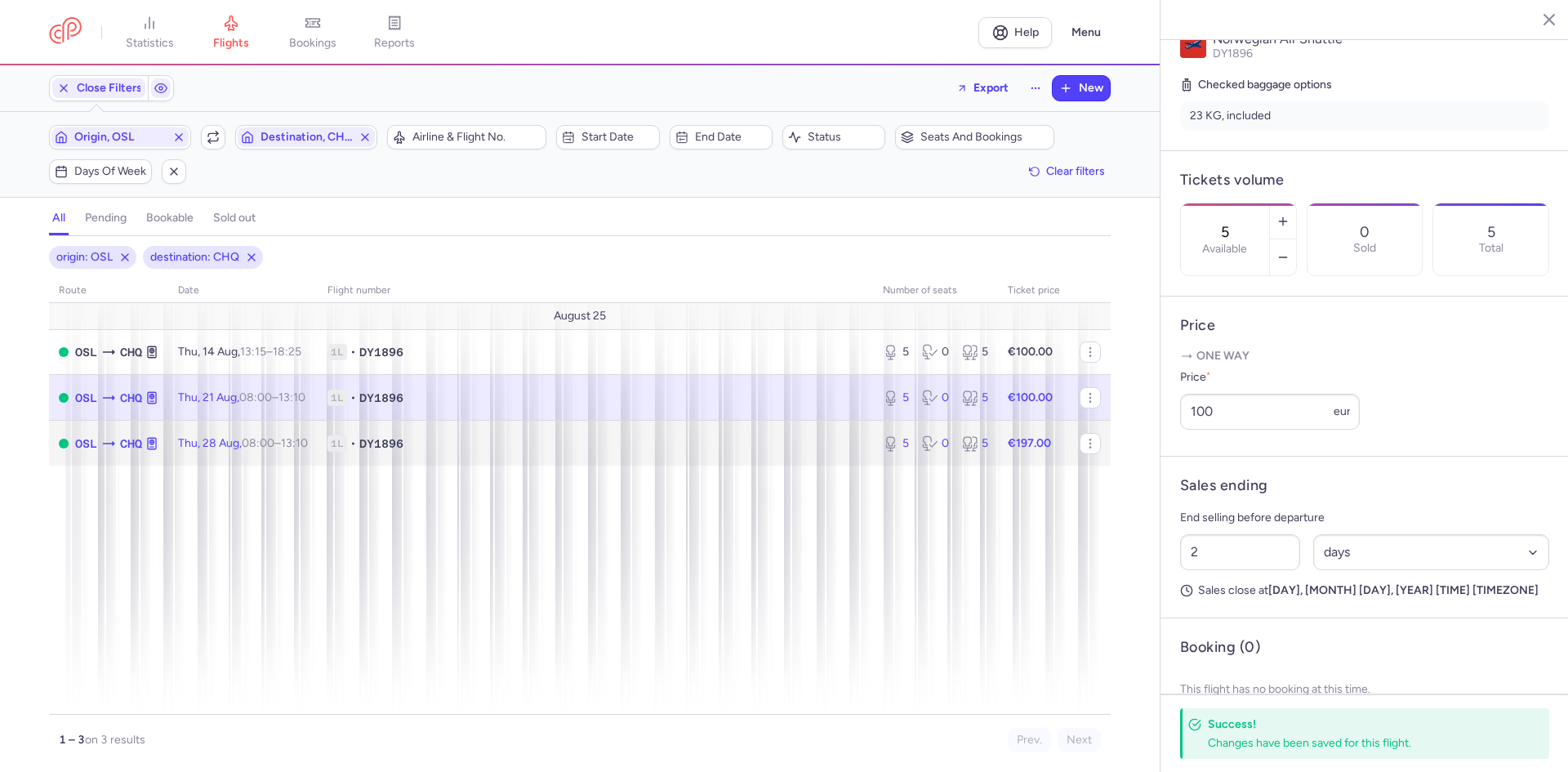 click on "1L • DY1896" 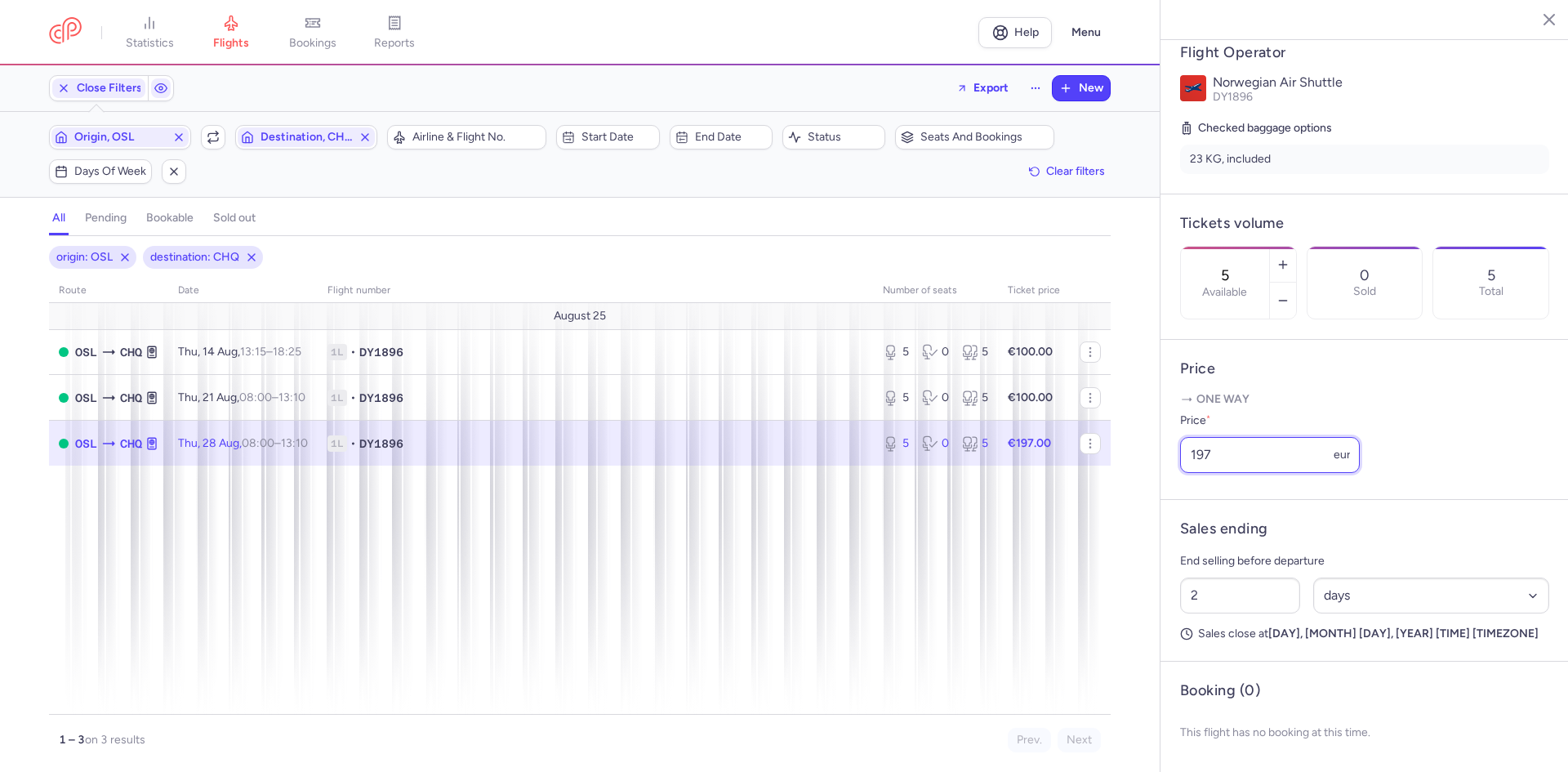 drag, startPoint x: 1216, startPoint y: 451, endPoint x: 1107, endPoint y: 447, distance: 109.07337 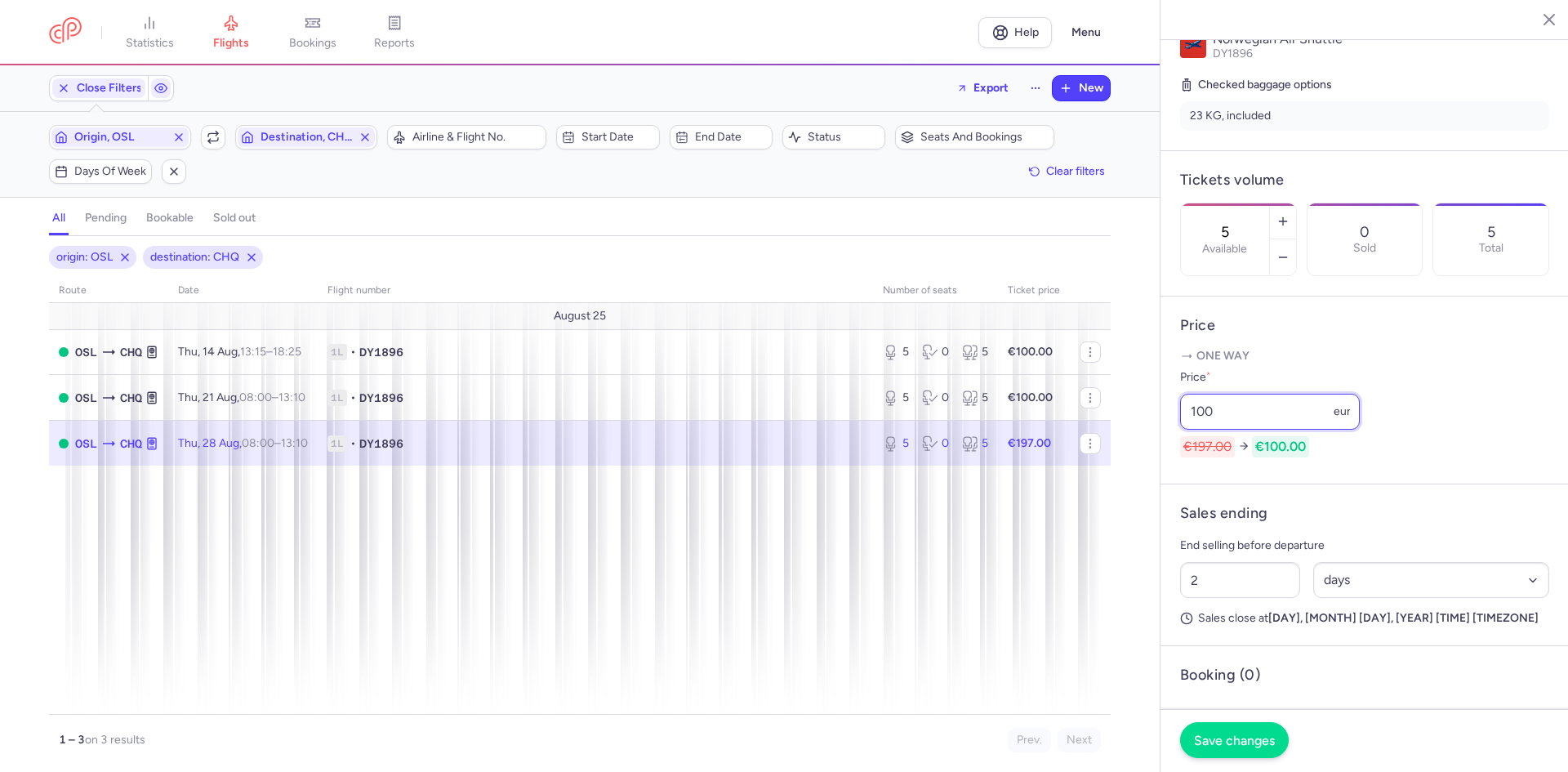 type on "100" 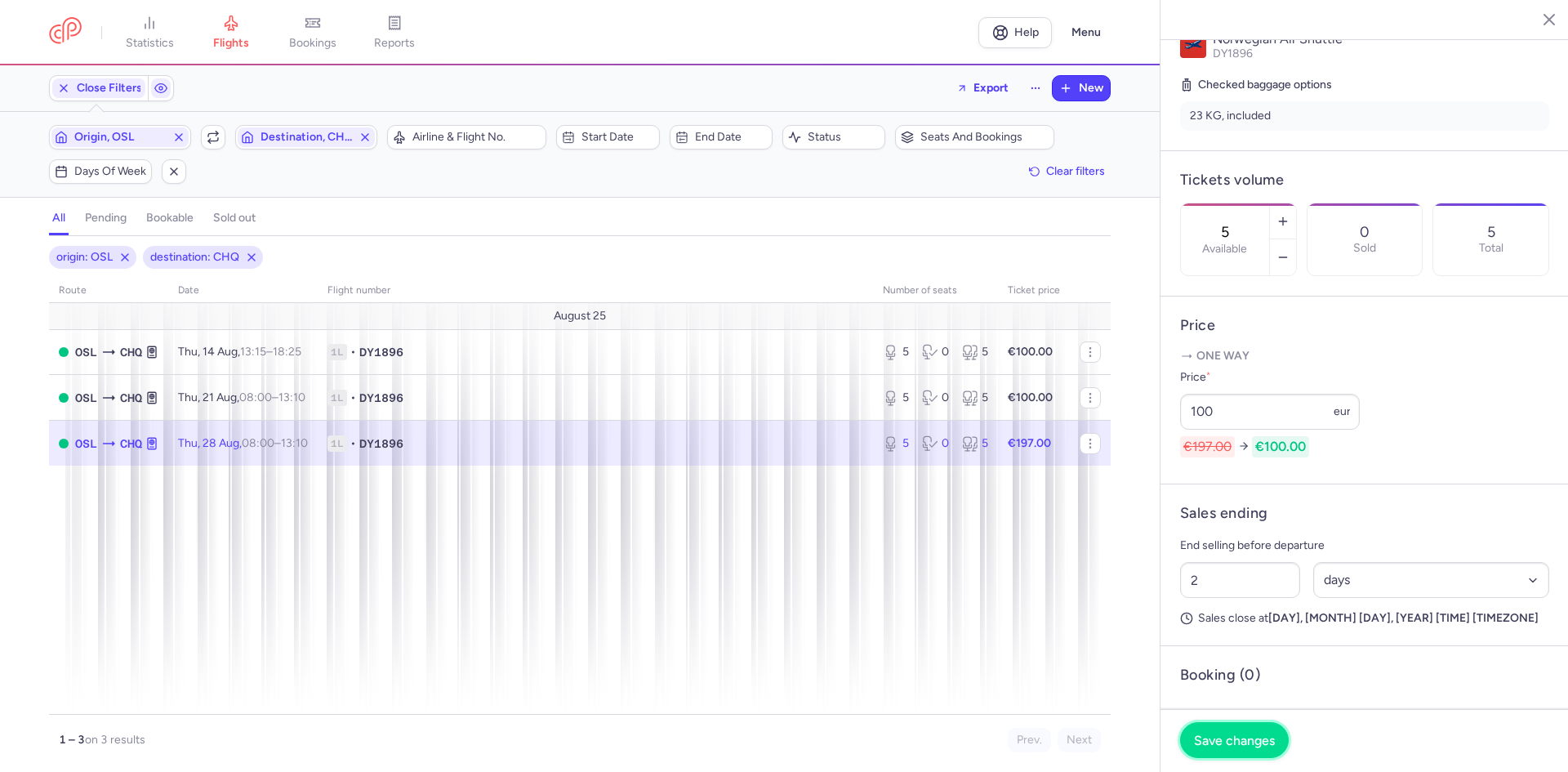click on "Save changes" at bounding box center [1234, 740] 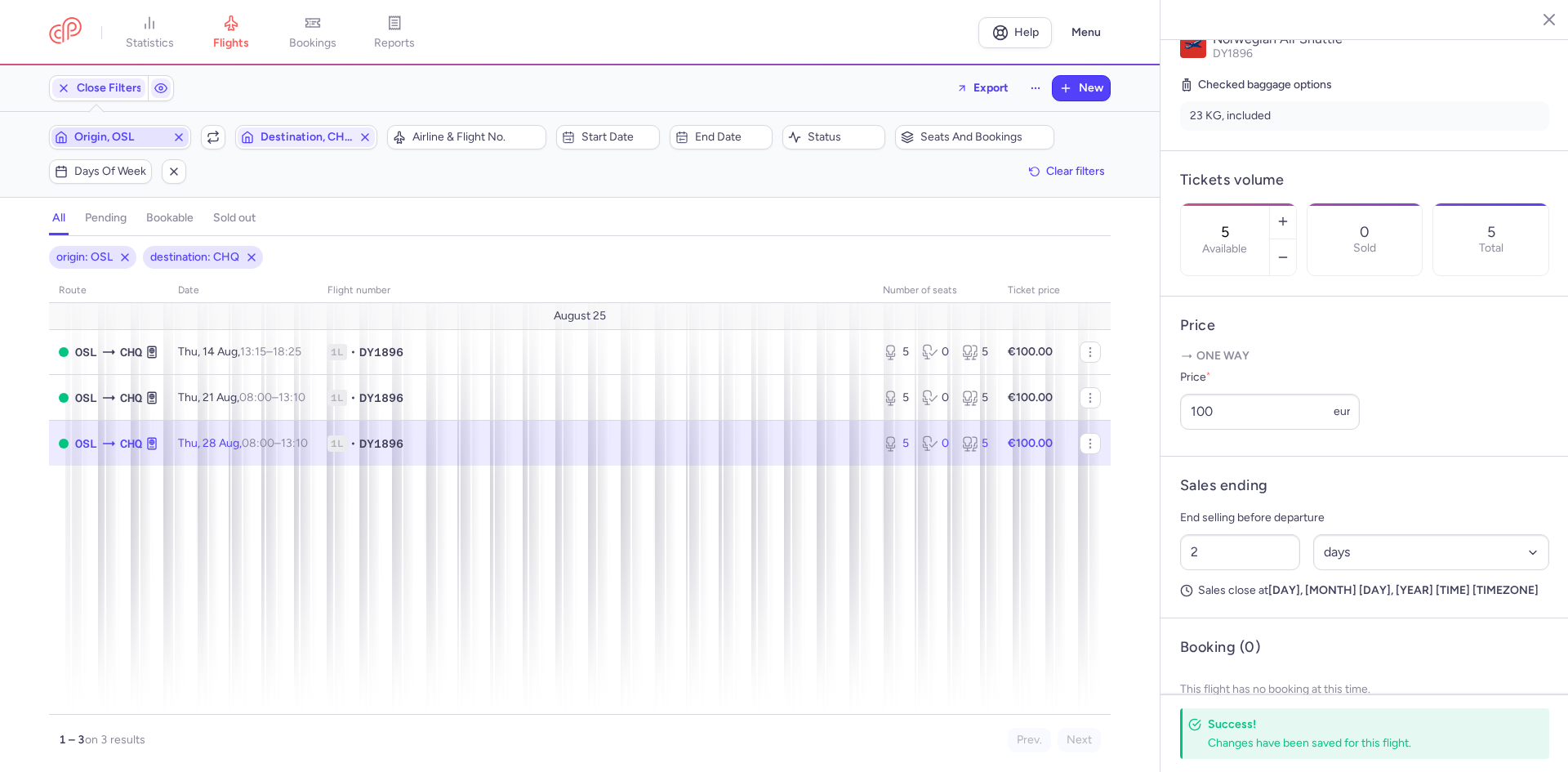 click on "Origin, OSL" at bounding box center (120, 137) 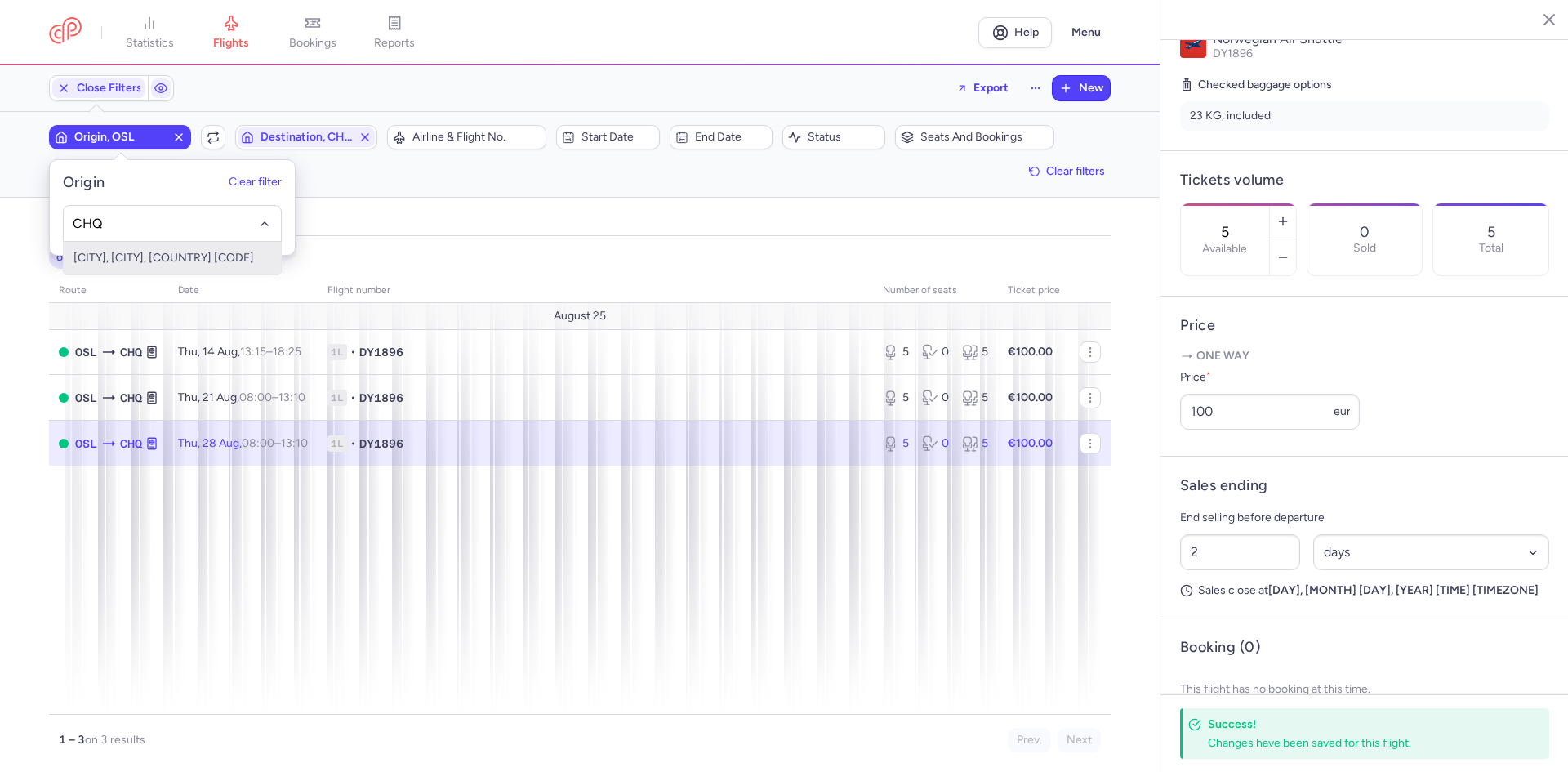 type on "CHQ" 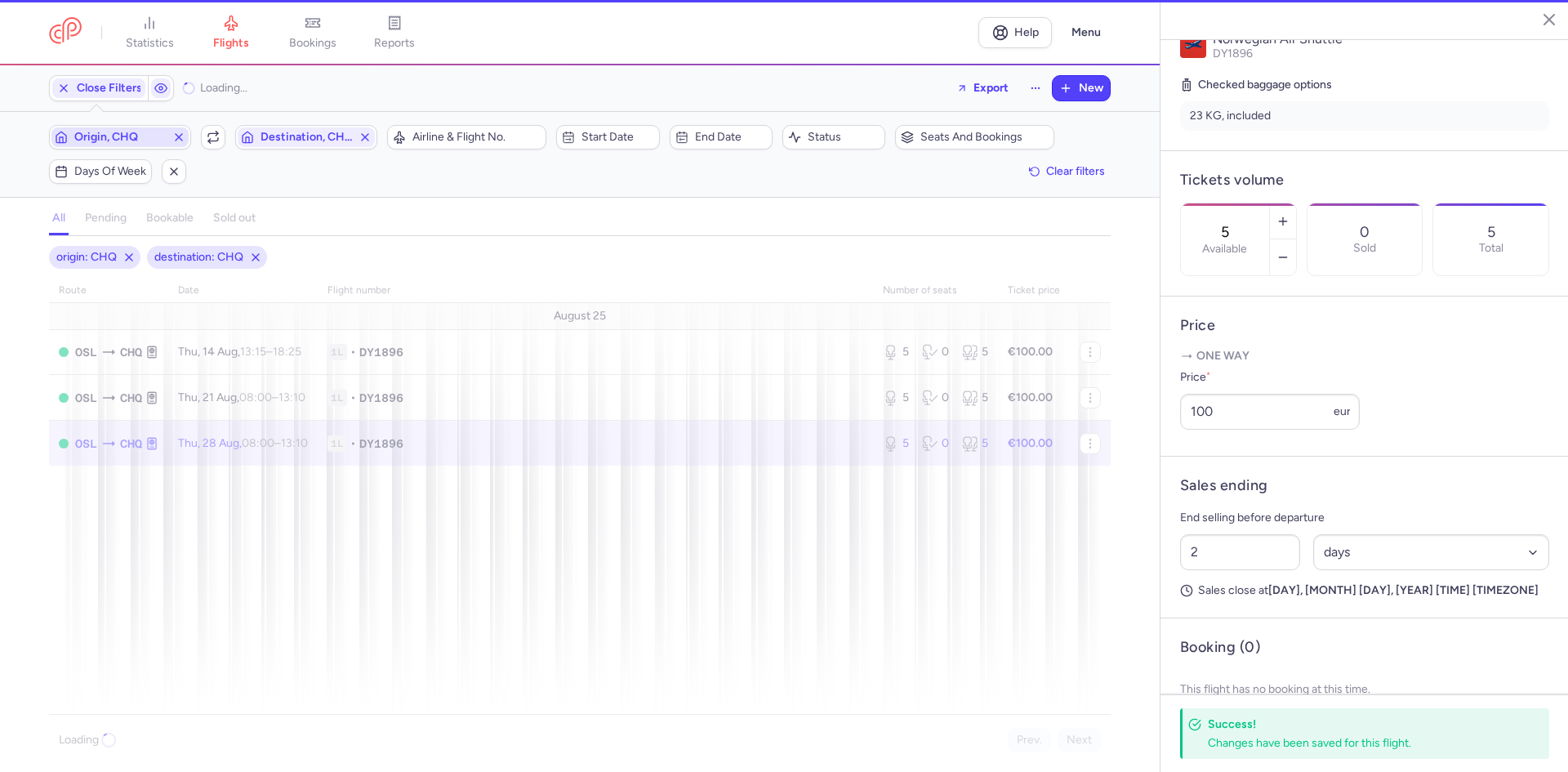 type 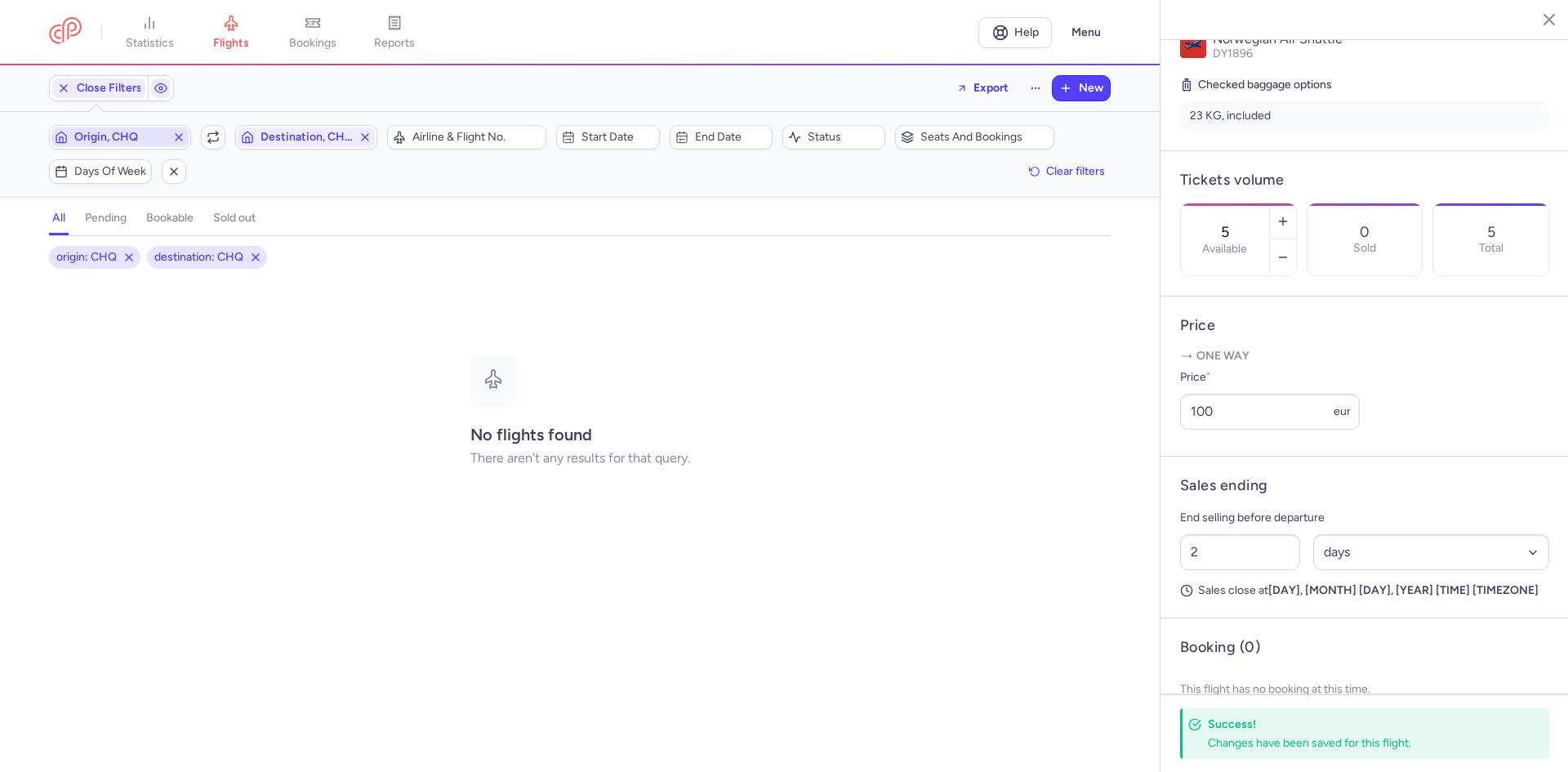 click on "Destination, CHQ" 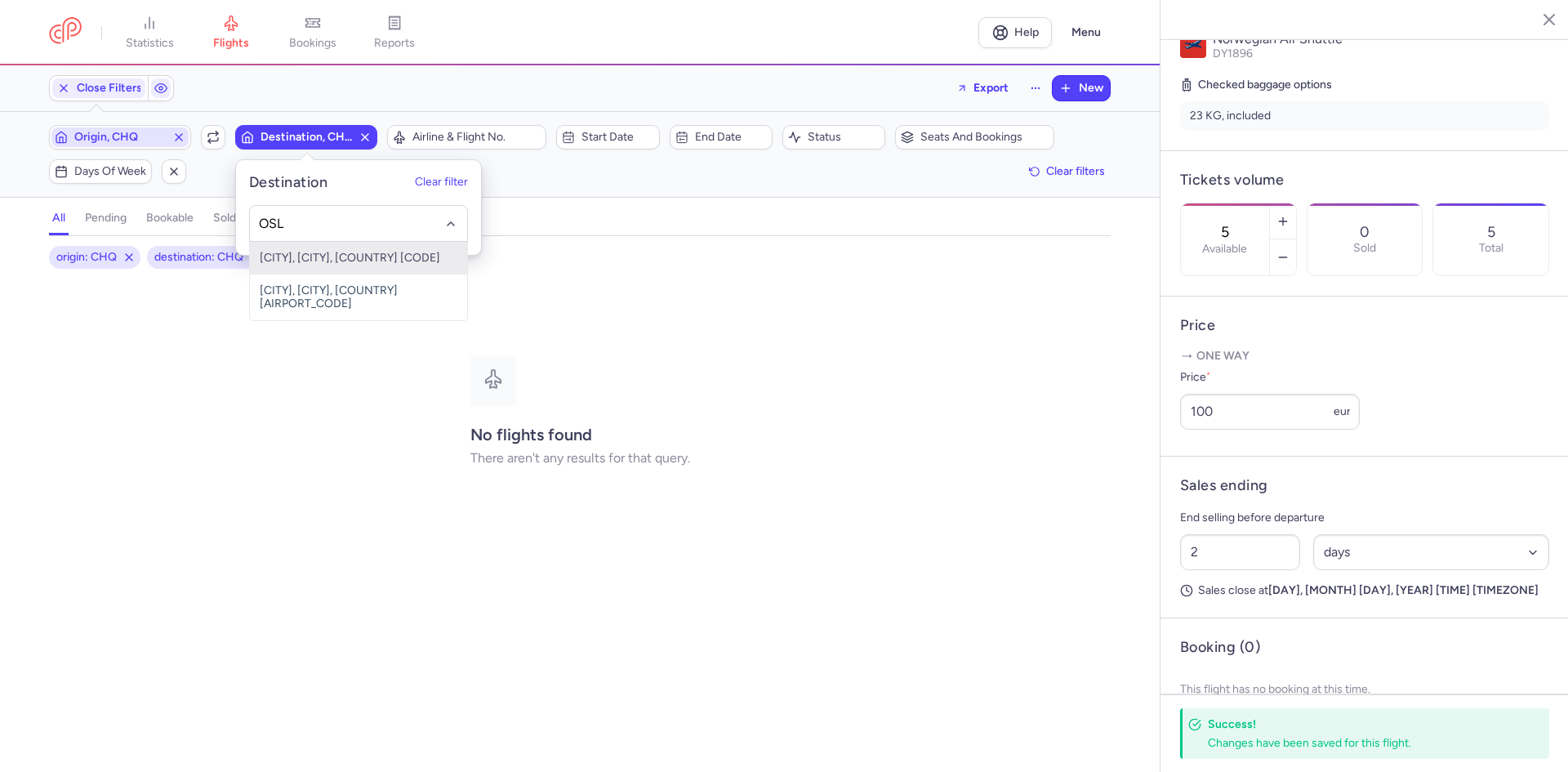 type on "OSL" 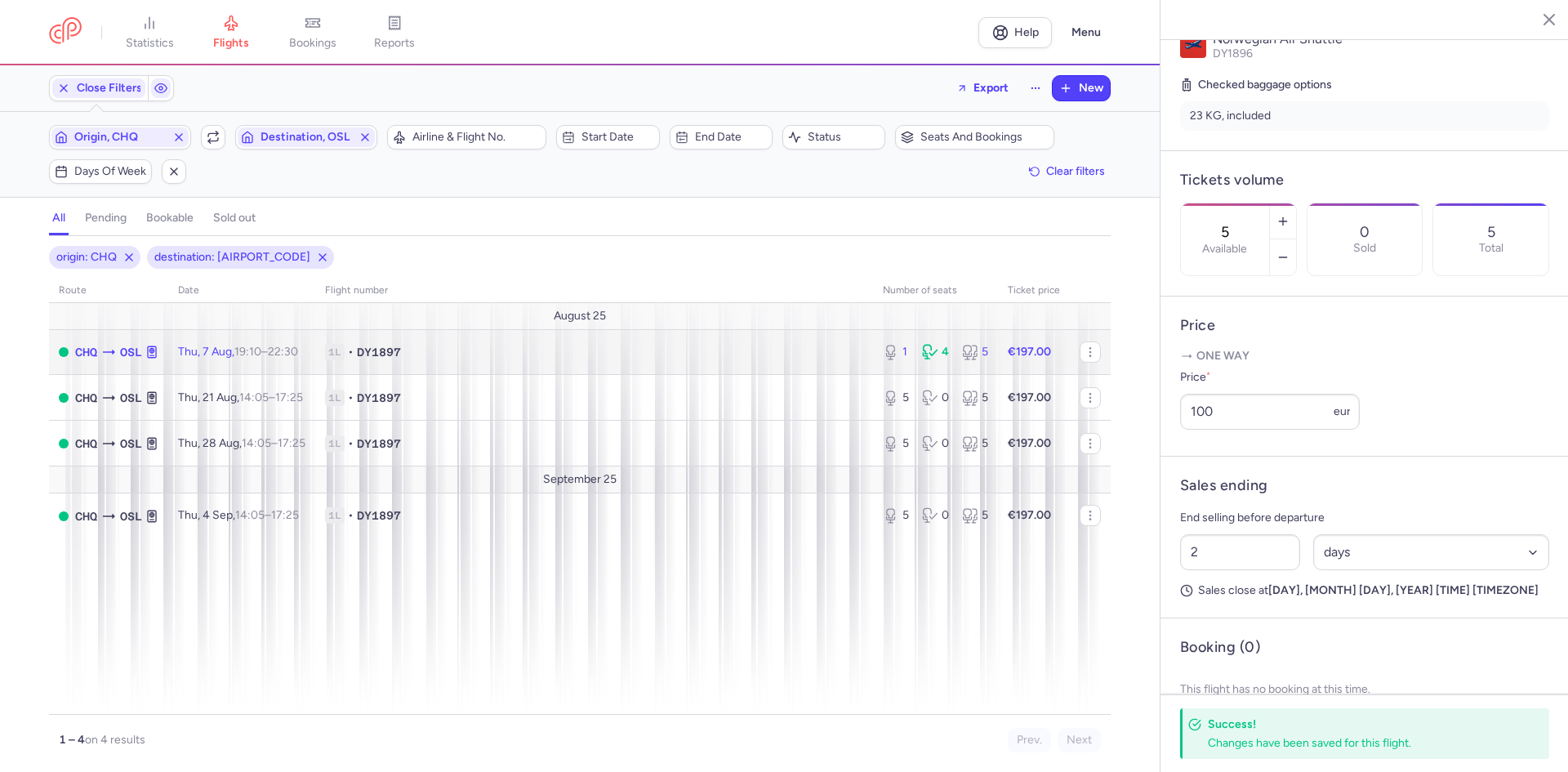 click on "1L • DY1897" 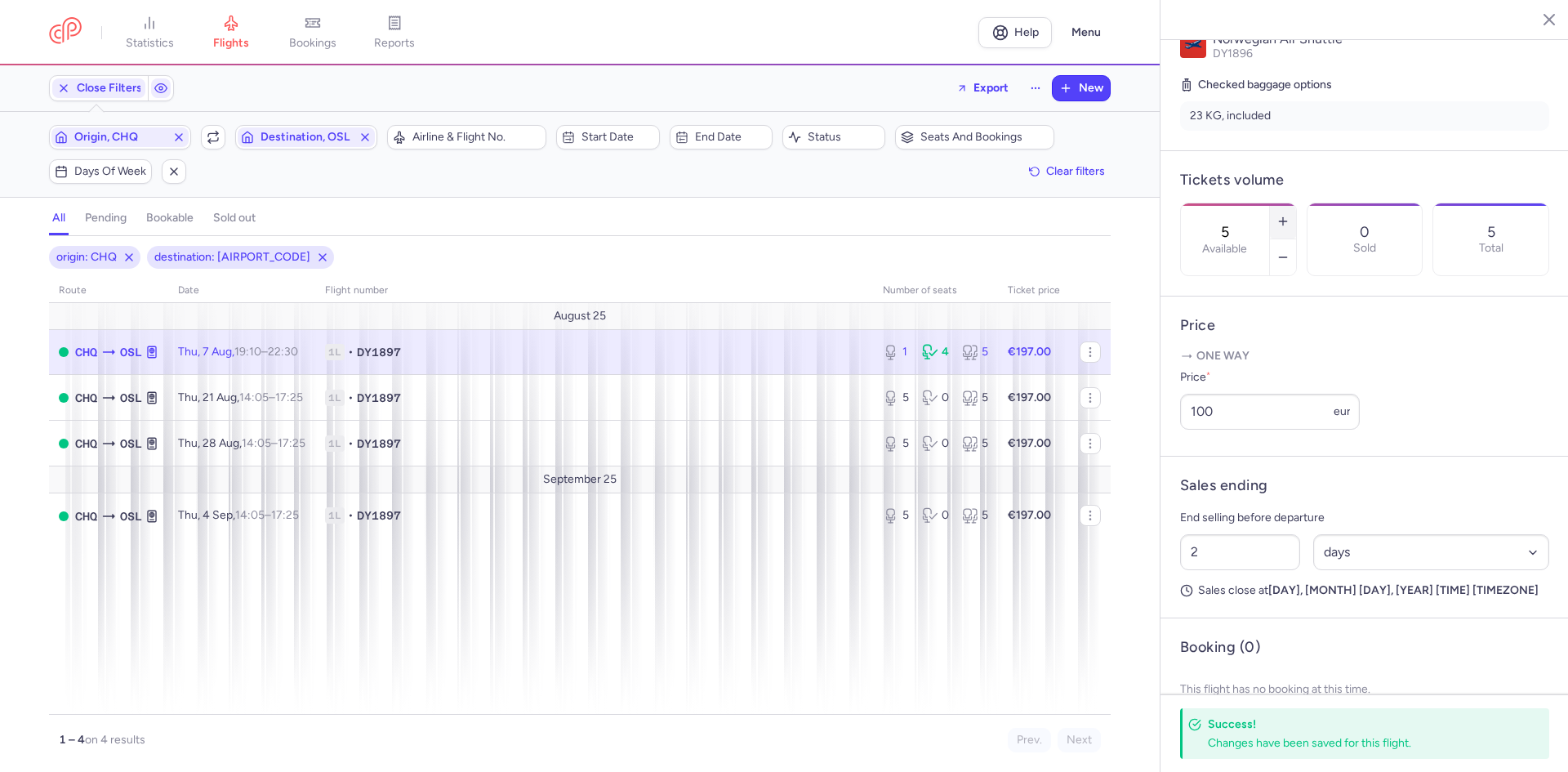 click at bounding box center (1283, 221) 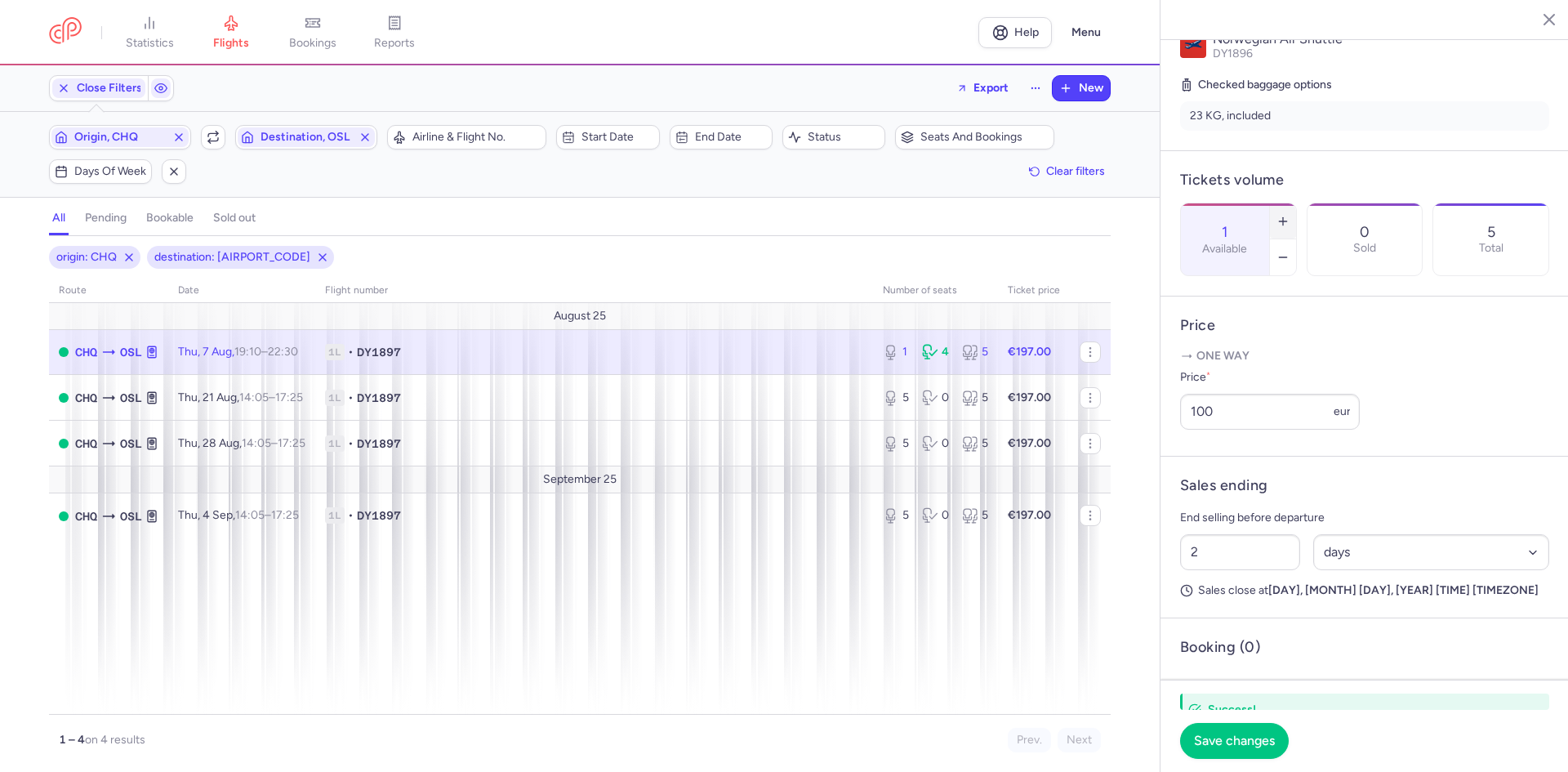 scroll, scrollTop: 367, scrollLeft: 0, axis: vertical 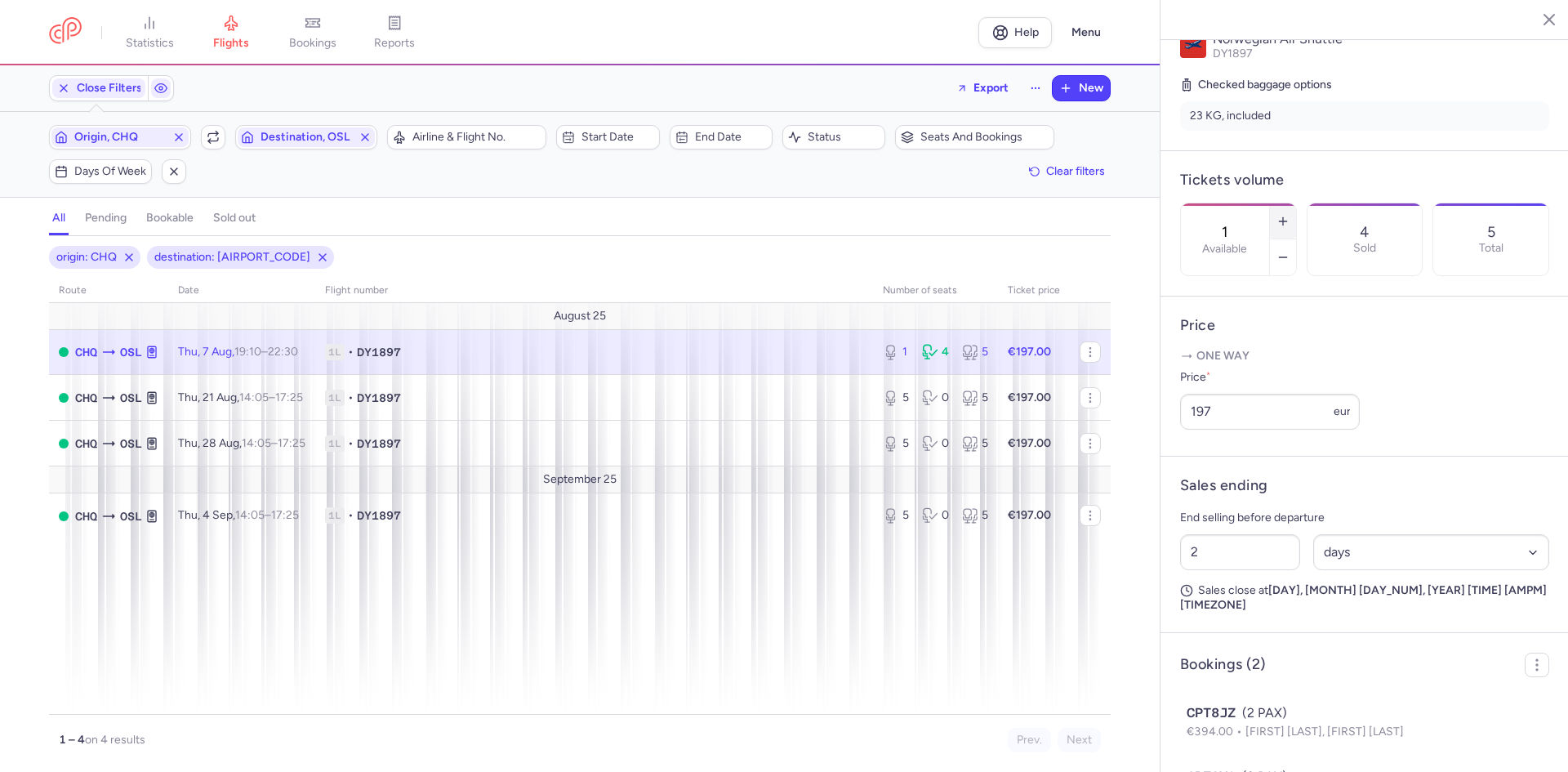 click at bounding box center [1283, 221] 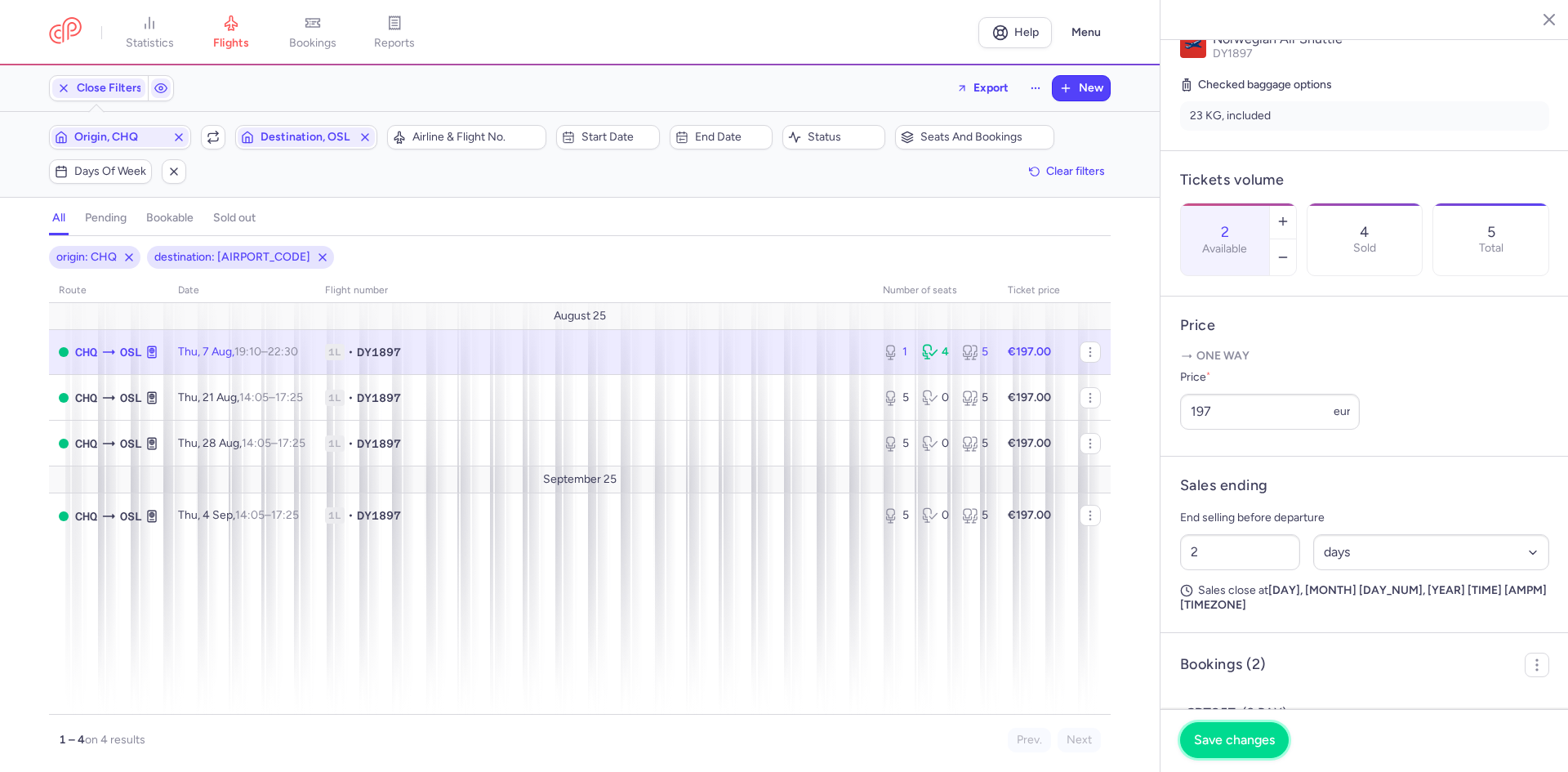 click on "Save changes" at bounding box center (1234, 740) 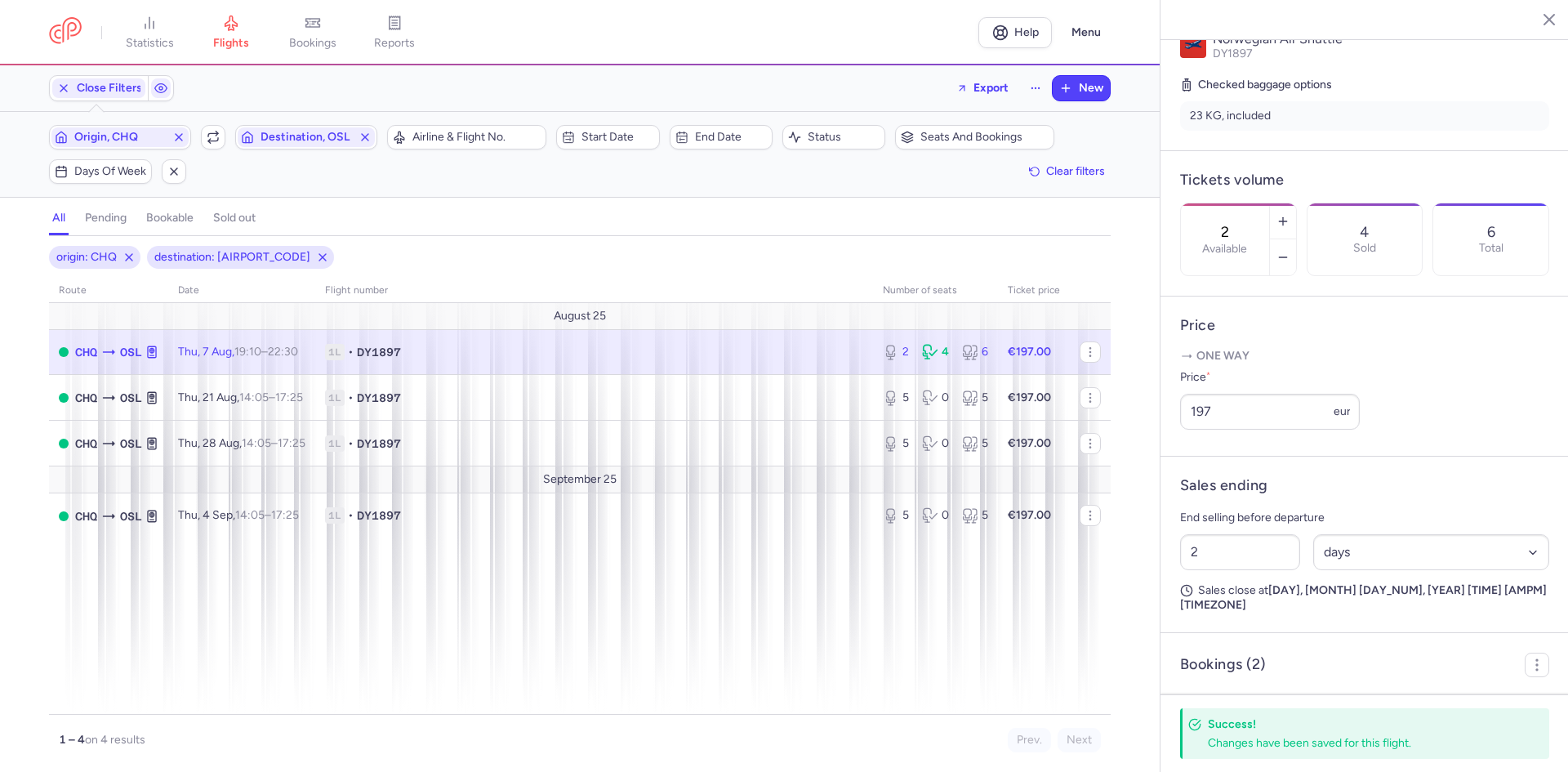 drag, startPoint x: 1214, startPoint y: 475, endPoint x: 1147, endPoint y: 472, distance: 67.06713 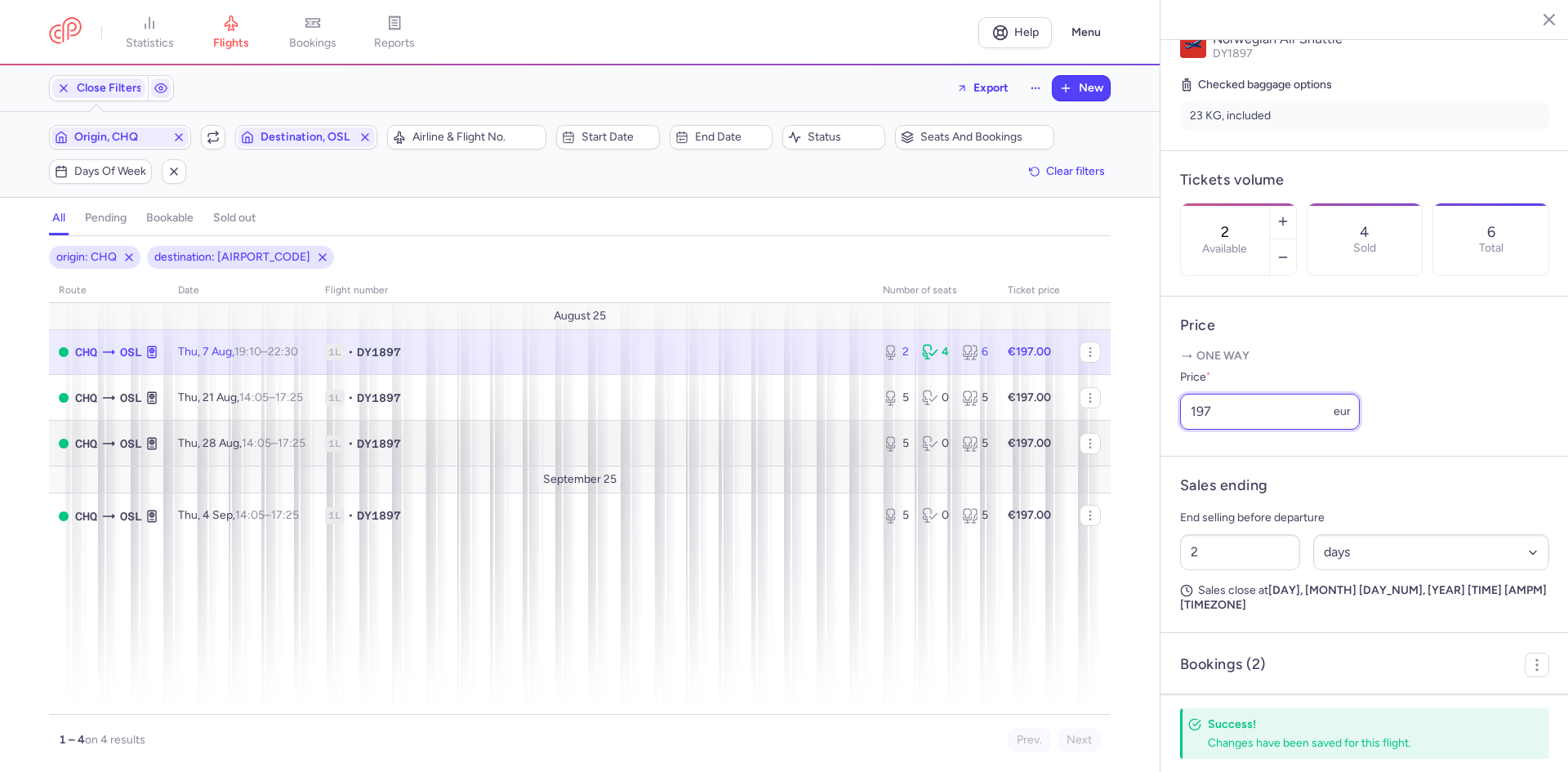 drag, startPoint x: 1216, startPoint y: 459, endPoint x: 1057, endPoint y: 420, distance: 163.71316 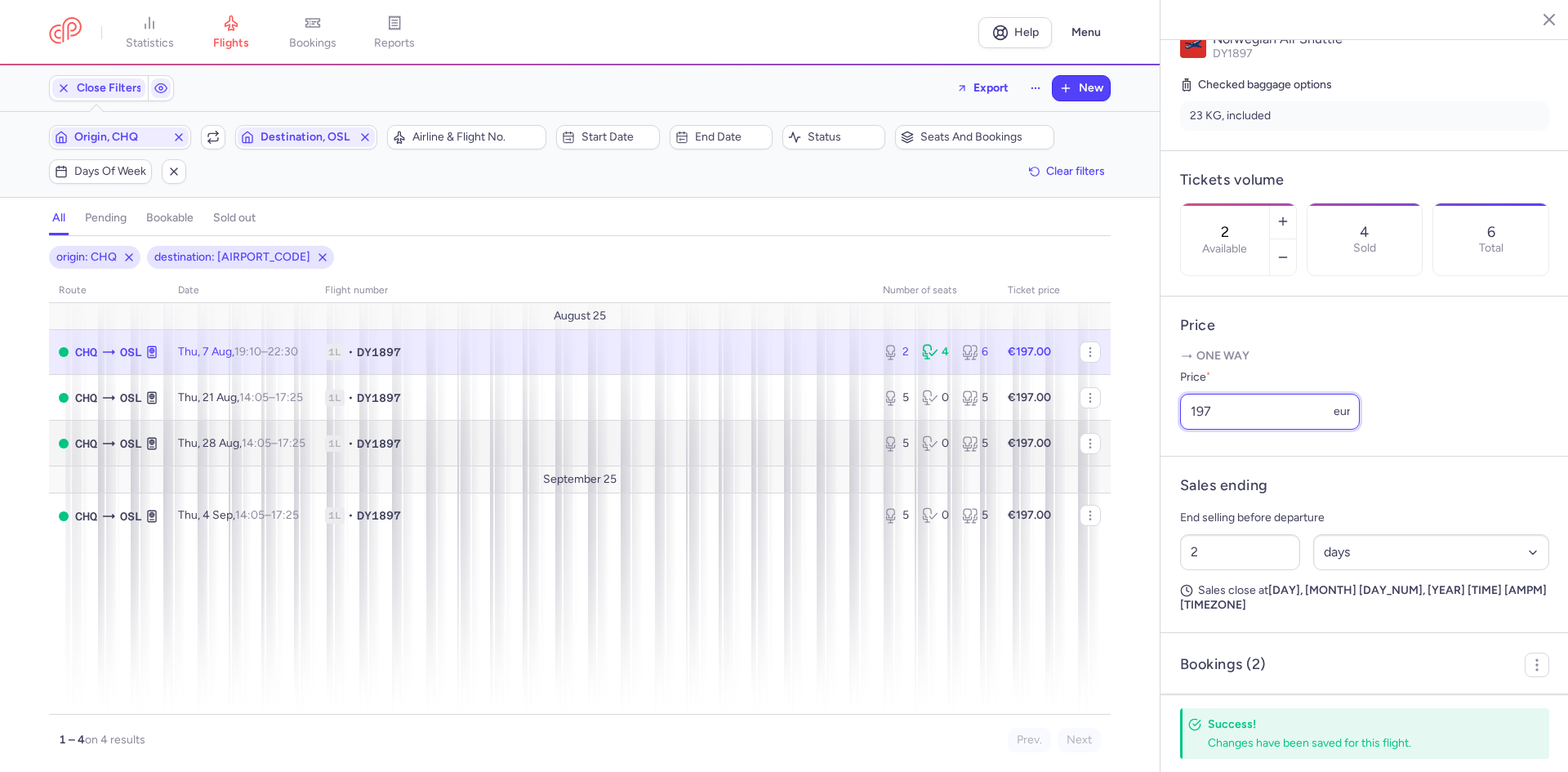 click on "Origin, CHQ Include return Destination, OSL Airline & Flight No. Start date End date Status Seats and bookings Days of week Clear filters all pending bookable sold out 2 origin: CHQ destination: OSL route date Flight number number of seats Ticket price August 25 CHQ OSL Thu, 7 Aug, 19:10 – 22:30 +0 1L • DY1897 2 4 6 €197.00 CHQ OSL Thu, 21 Aug, 14:05 – 17:25 +0 1L • DY1897 5 0 5 €197.00 CHQ OSL Thu, 28 Aug, 14:05 – 17:25 +0 1L • DY1897 5 0 5 €197.00 September 25 CHQ OSL Thu, 4 Sep, 14:05 – 17:25 +0 1L • DY1897 5 0 5 €197.00 1 – 4 on 4 results Prev. Next Copy flight ID Export flight statistics flights bookings reports Chaniá Oslo Thursday, August 7, 2025 Open CHQ Chaniá, Greece 19:10 (UTC+03:00) CHQ T Terminal not specified DY1897 22:30 (UTC+02:00) OSL T Terminal not specified OSL Oslo, Norway Cancel Flight Flight Operator DY1897 2 Available" 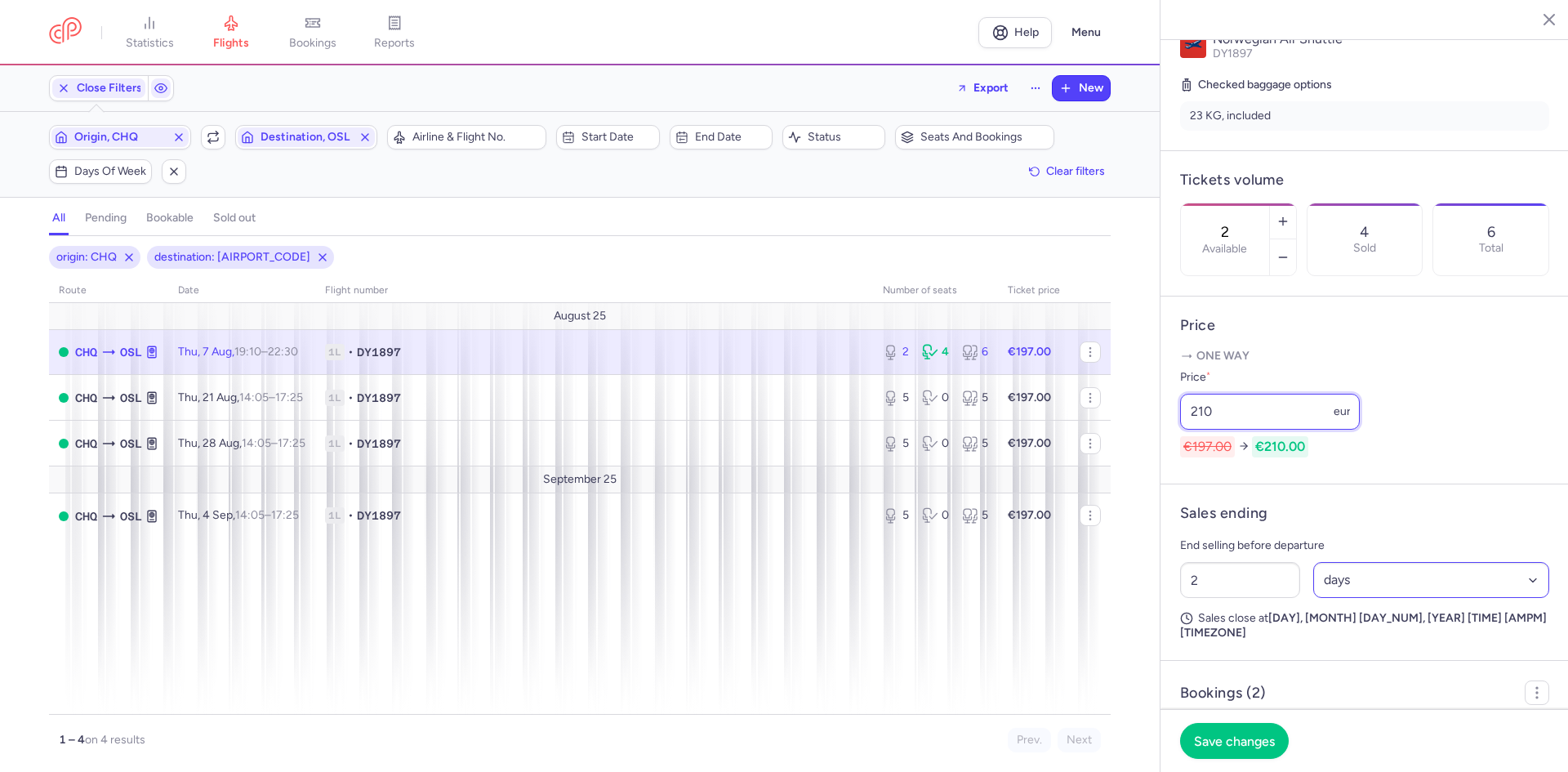 type on "210" 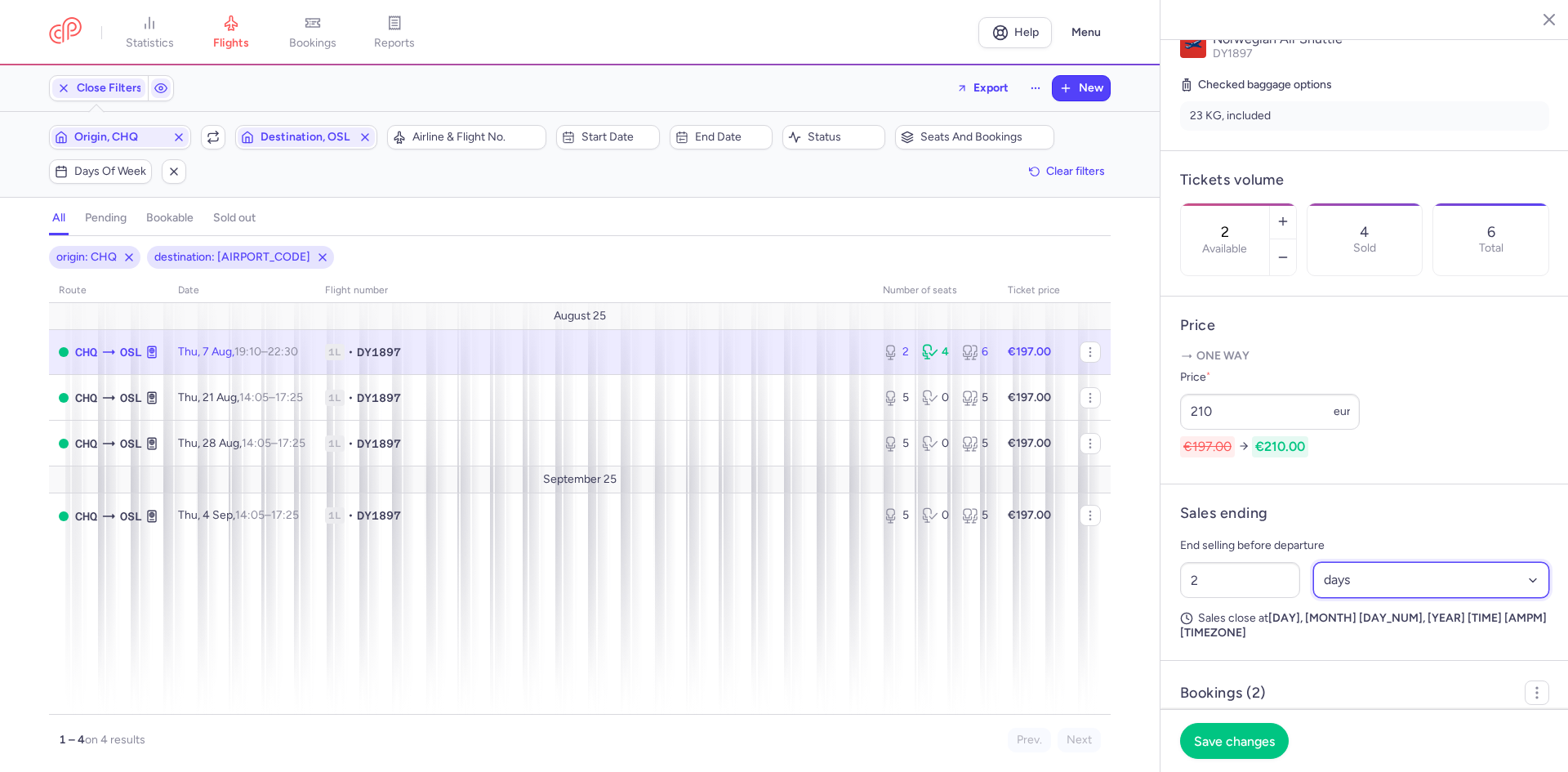 click on "Select an option hours days" at bounding box center [1432, 580] 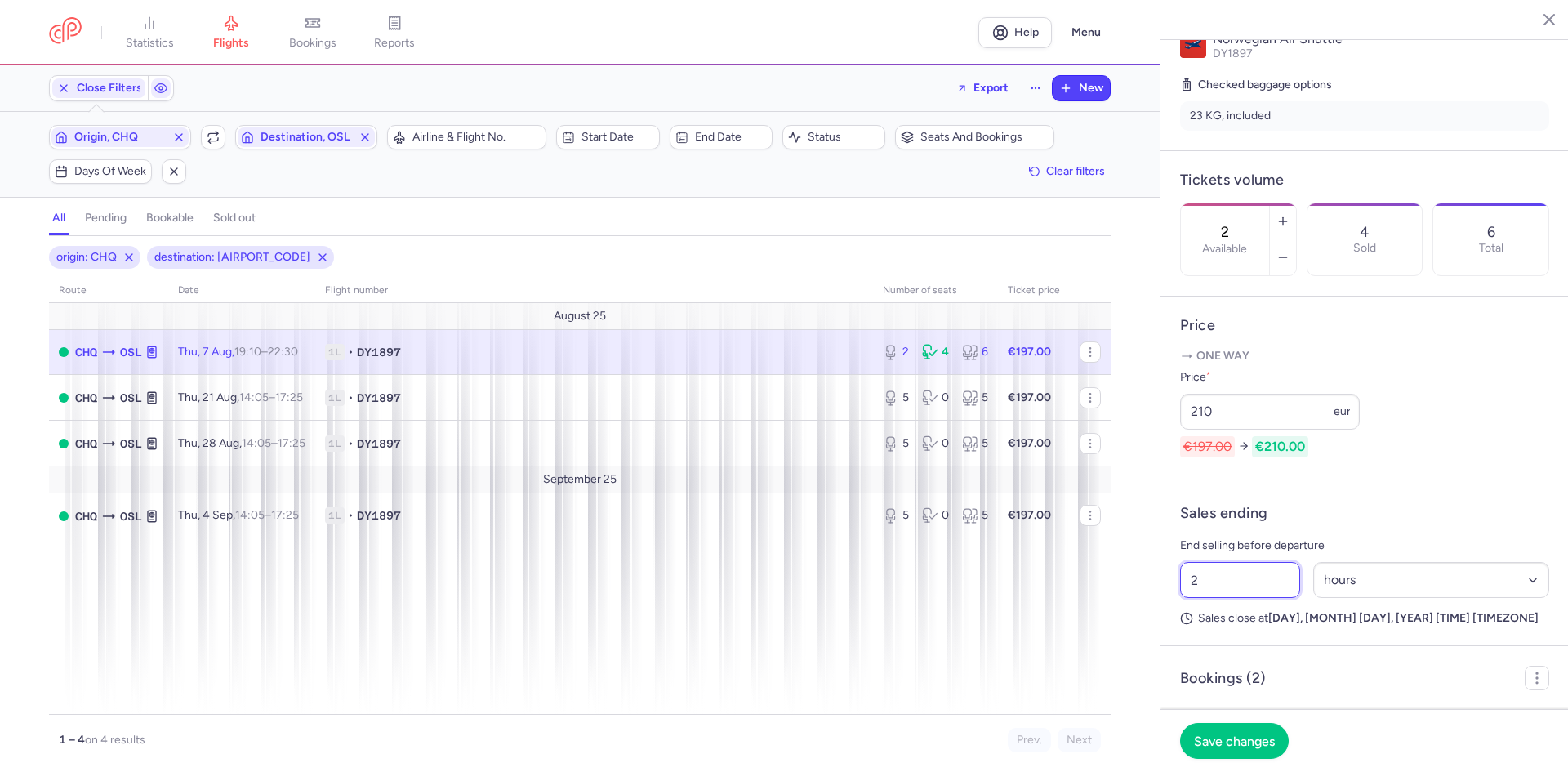 drag, startPoint x: 1253, startPoint y: 635, endPoint x: 1093, endPoint y: 631, distance: 160.04999 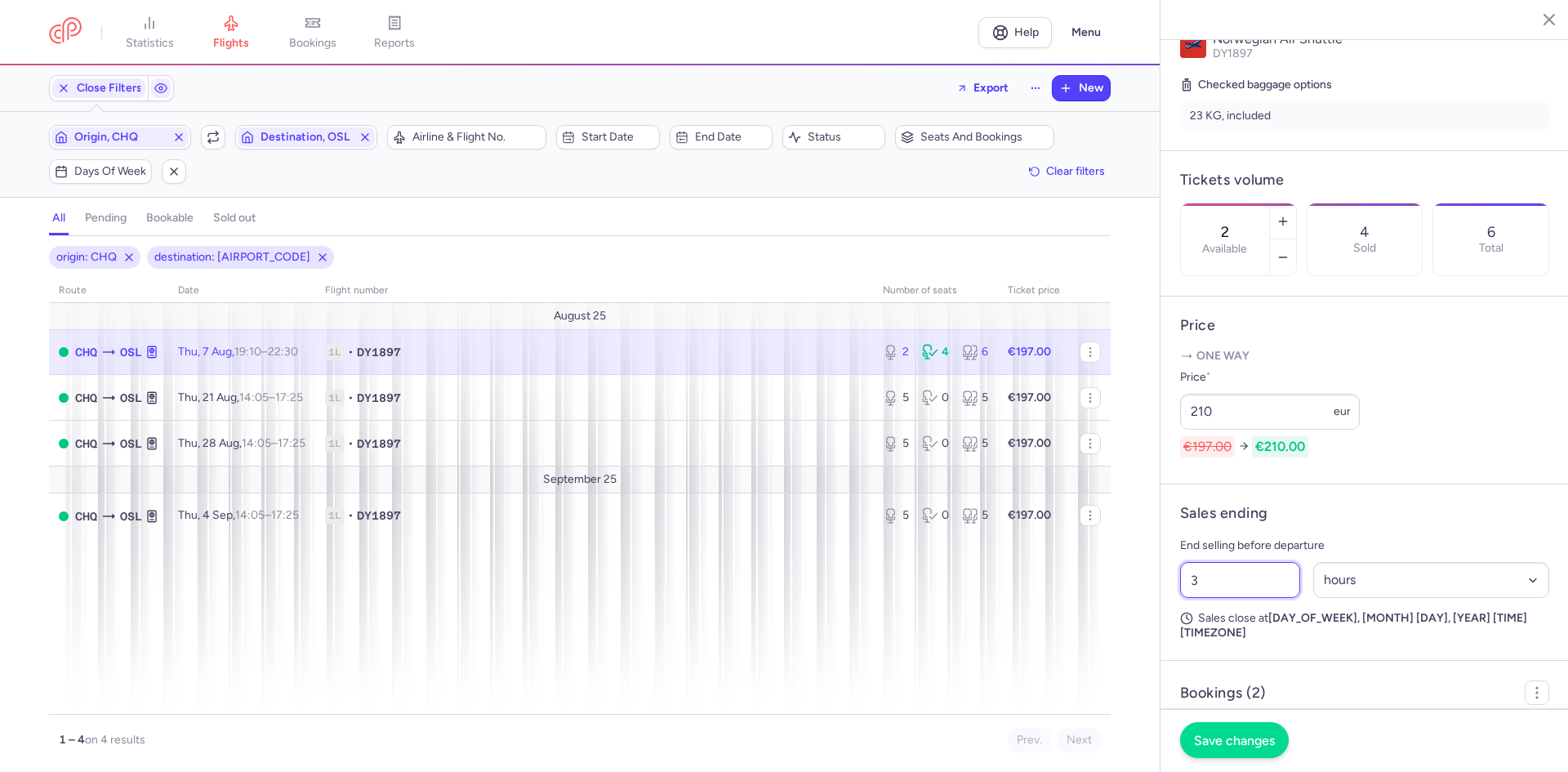 type on "3" 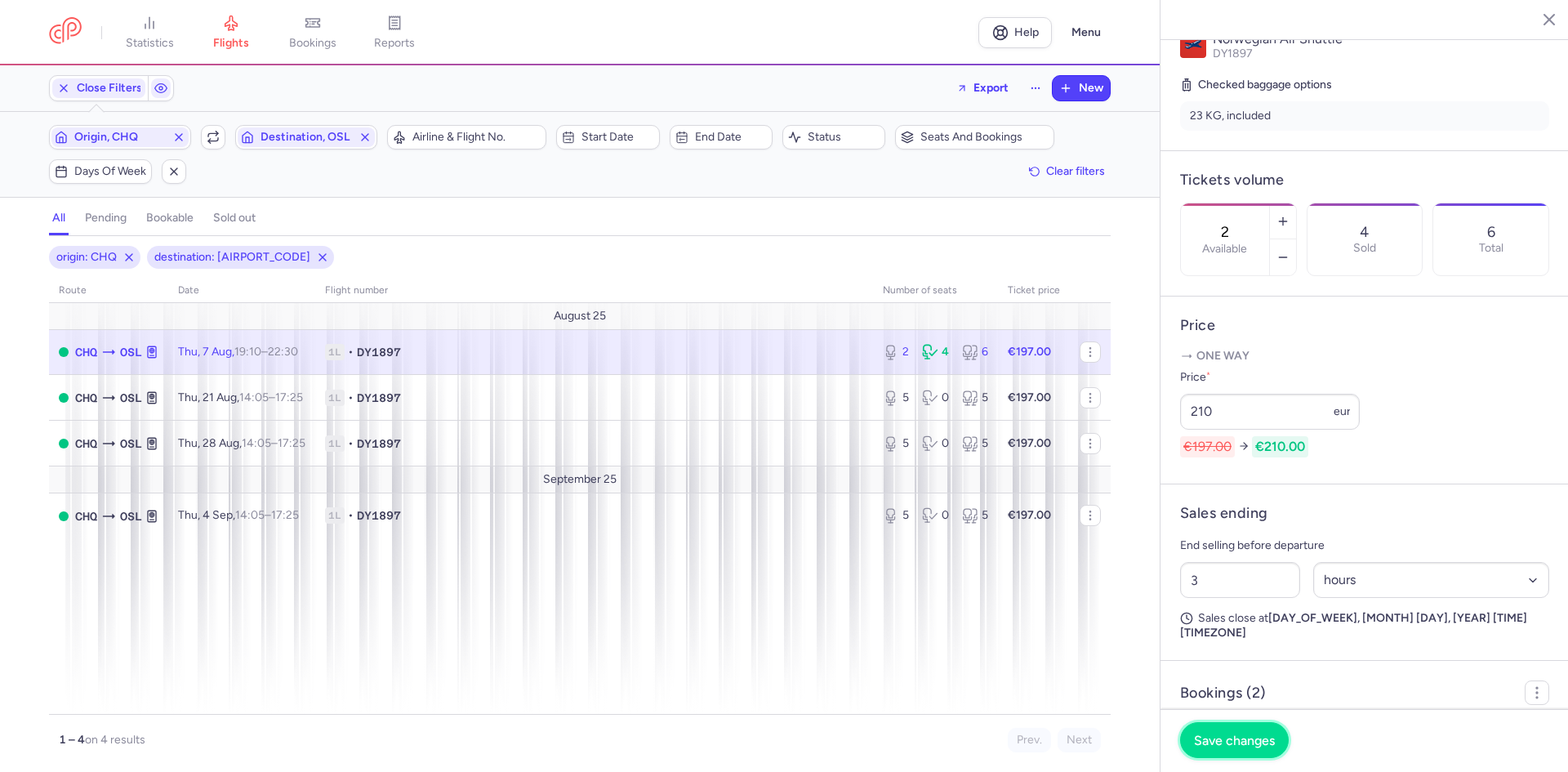 click on "Save changes" at bounding box center [1234, 740] 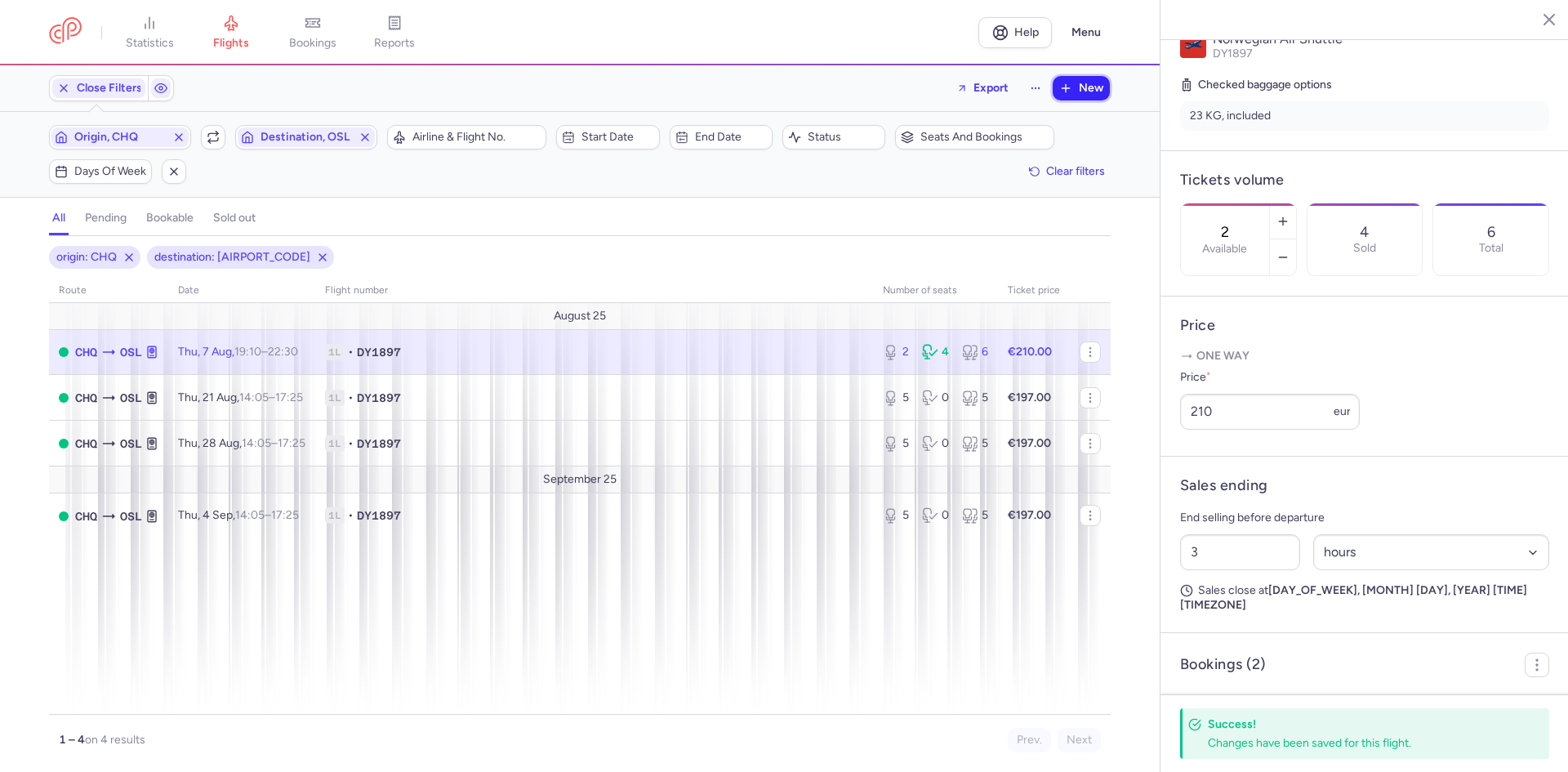 click on "New" at bounding box center [1081, 88] 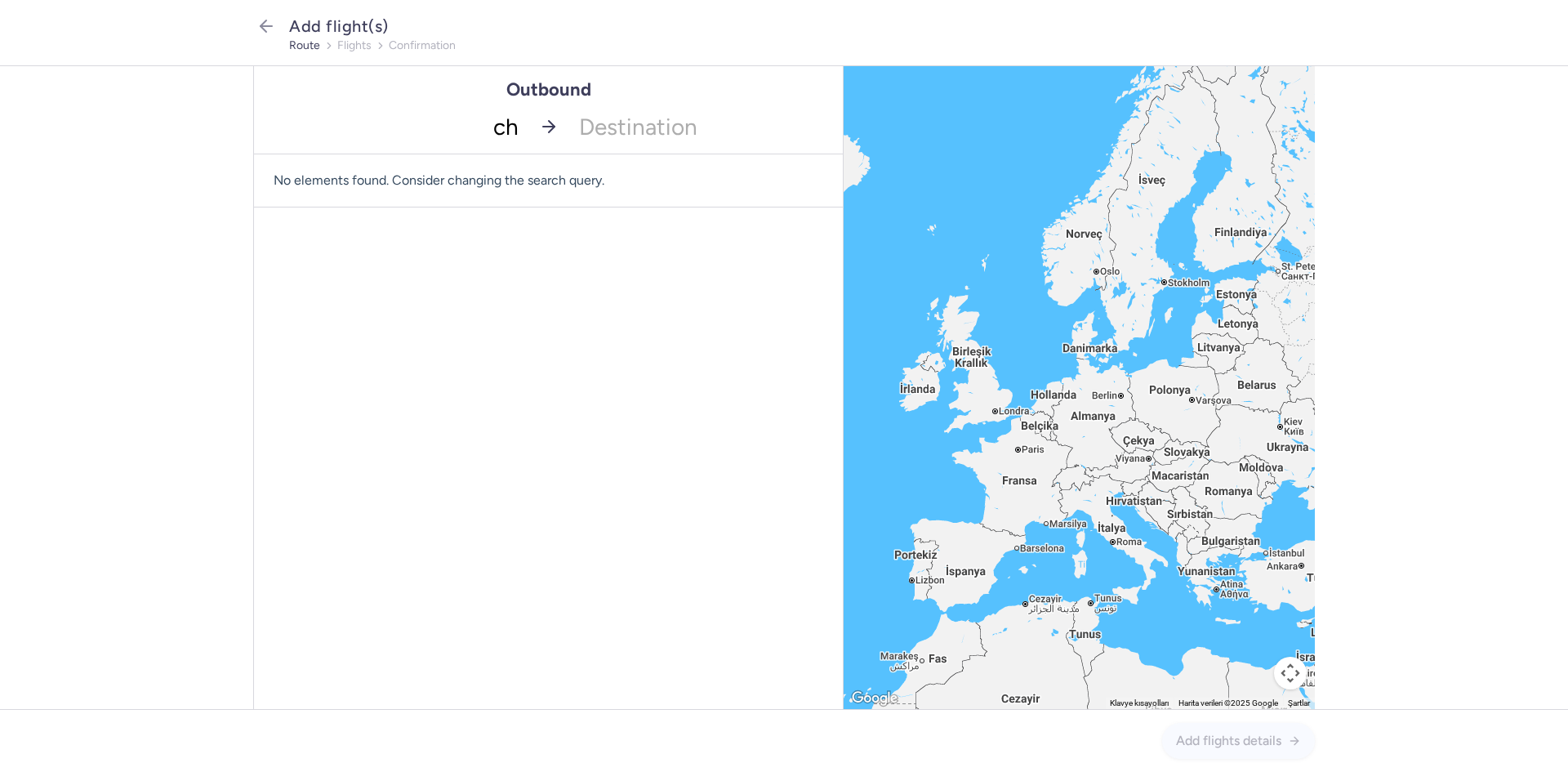 type on "chq" 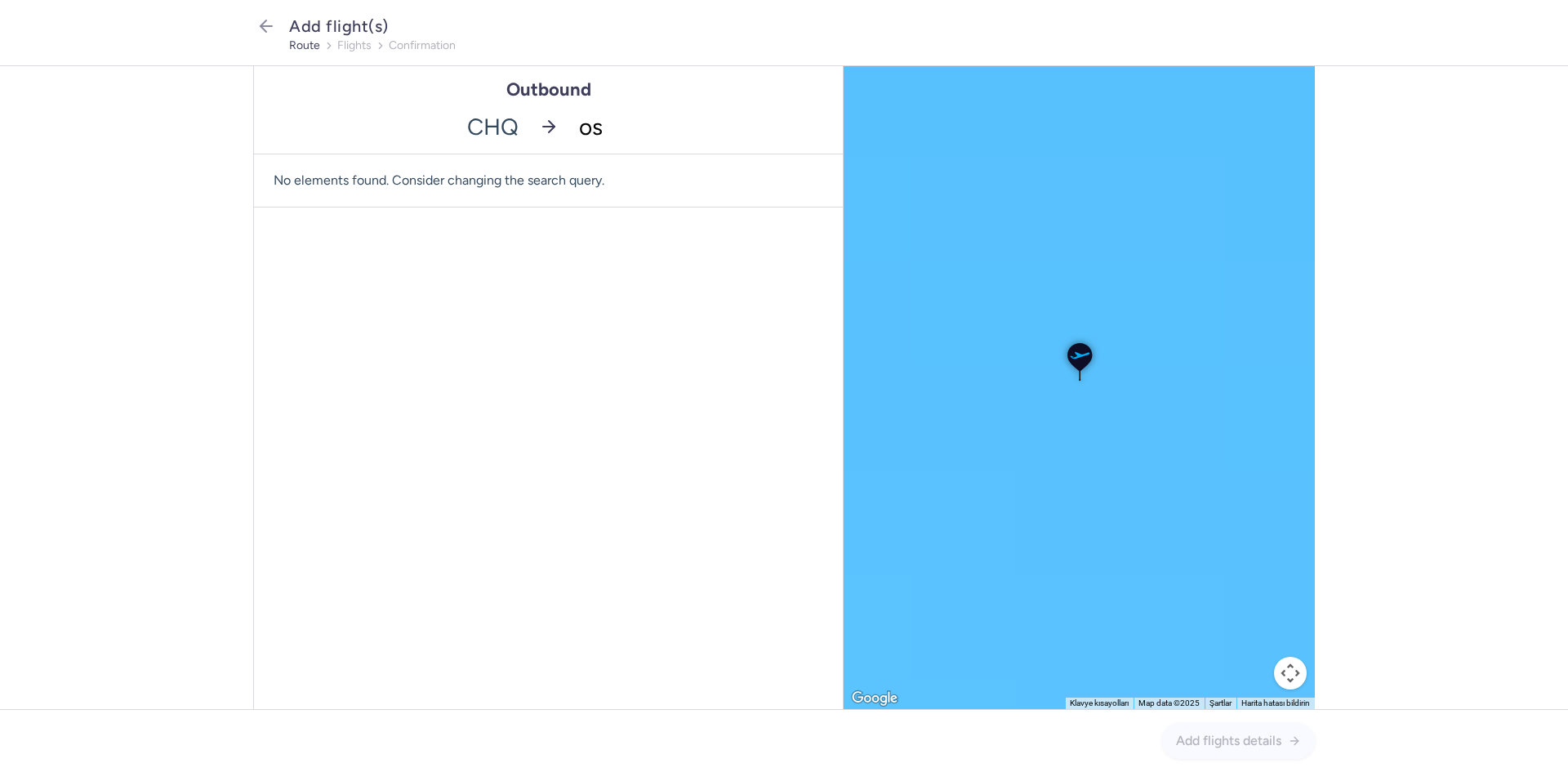 type on "osl" 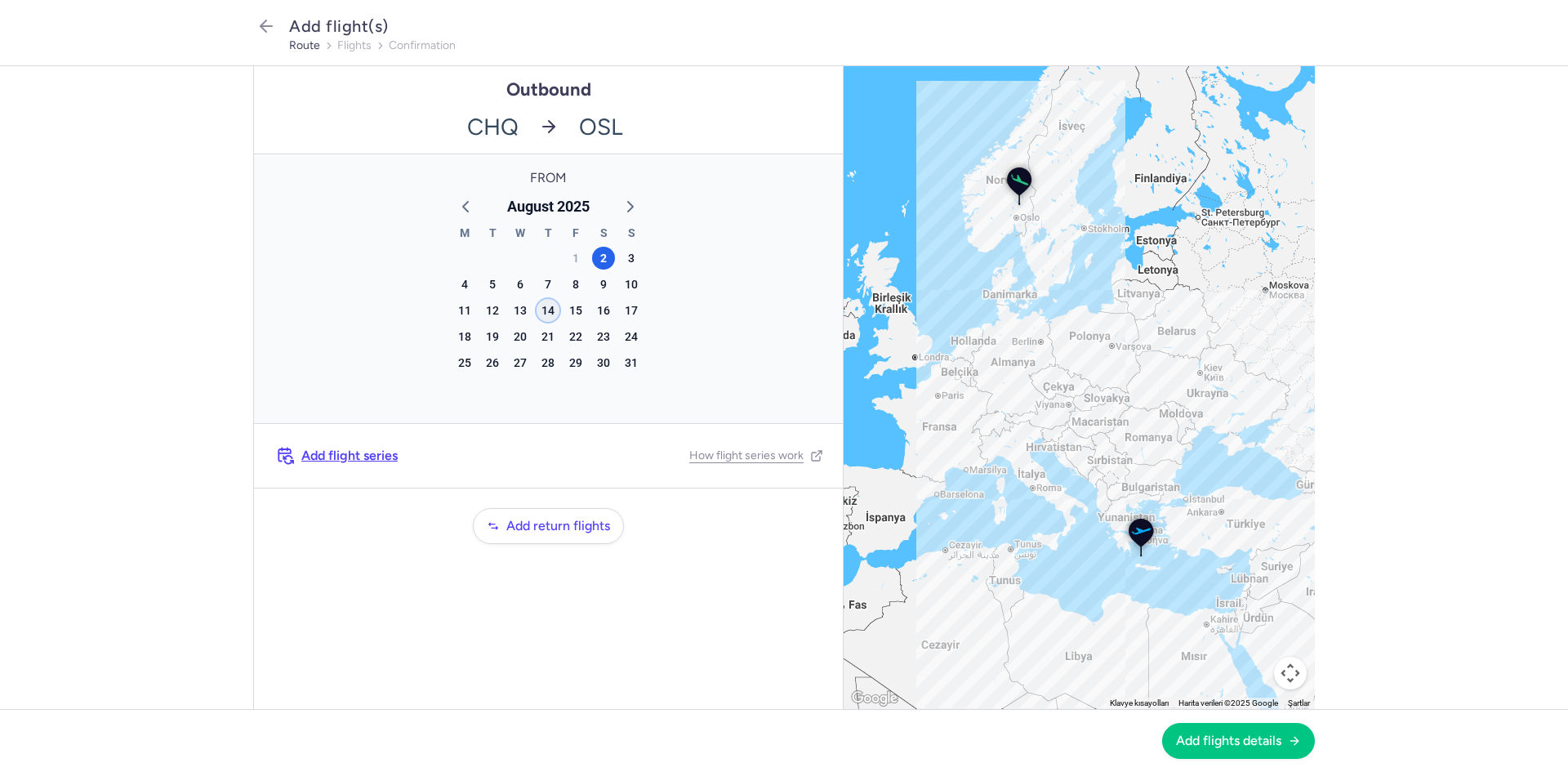 click on "14" 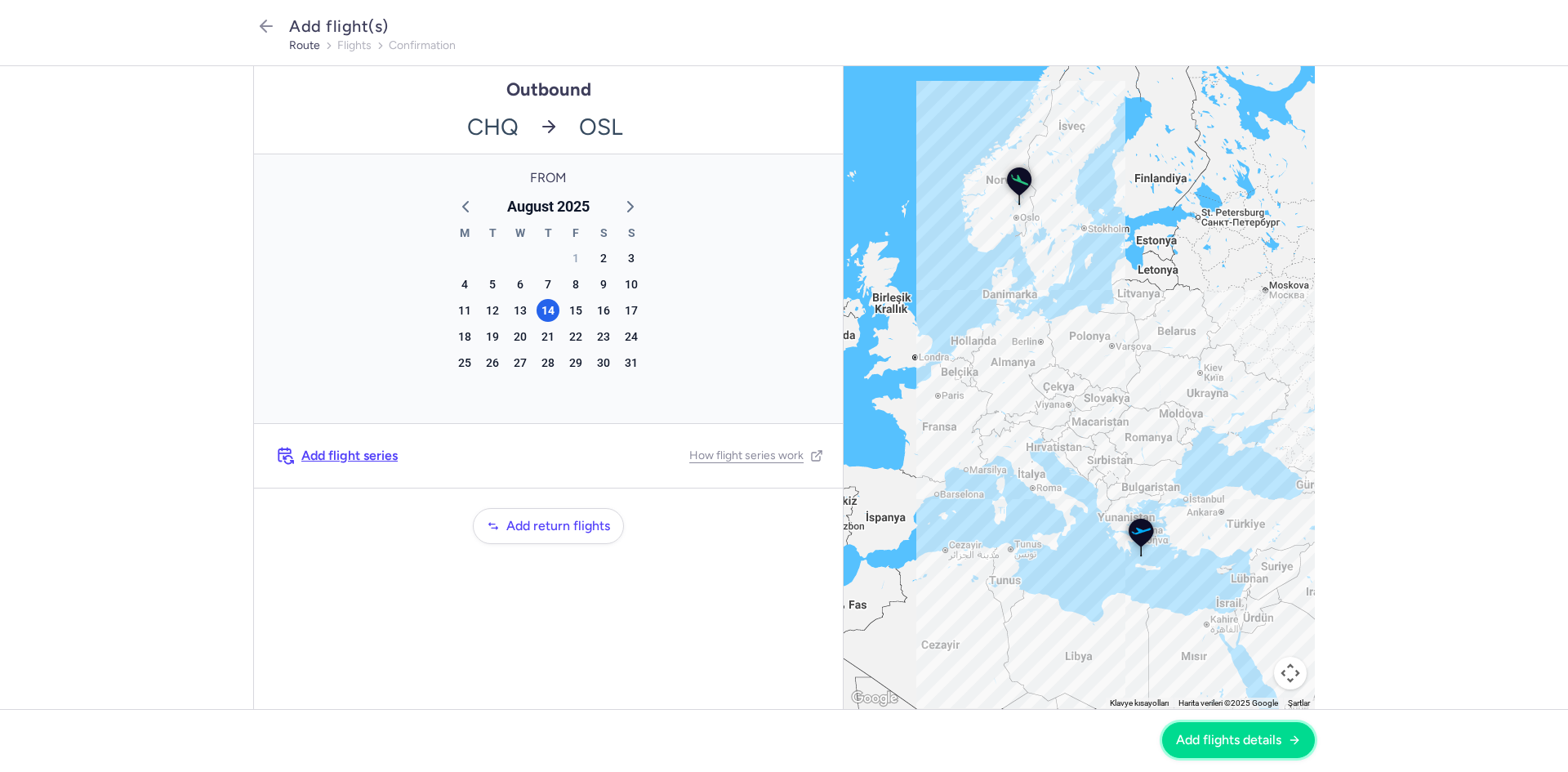 click on "Add flights details" at bounding box center (1228, 740) 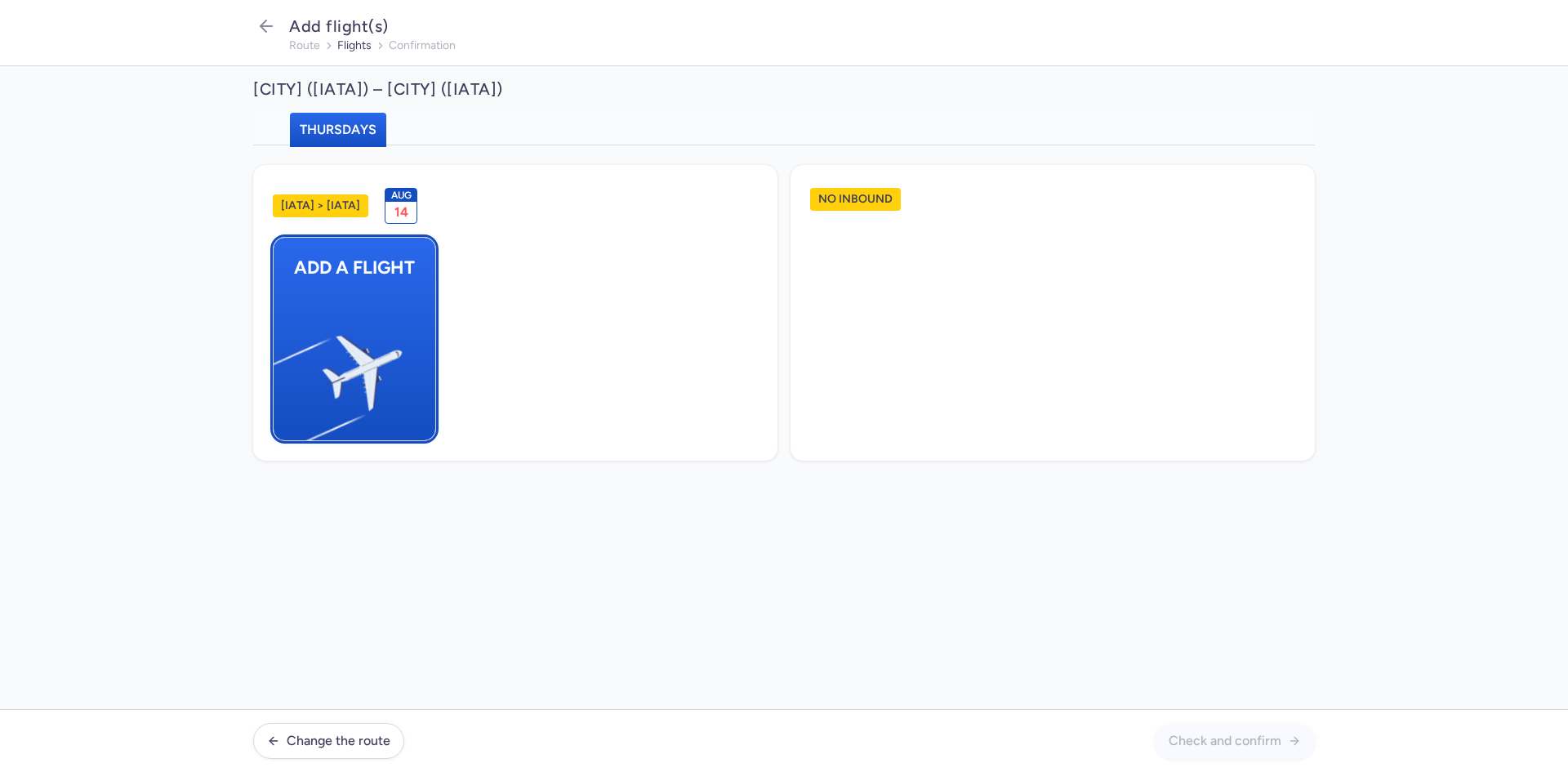 click at bounding box center (282, 366) 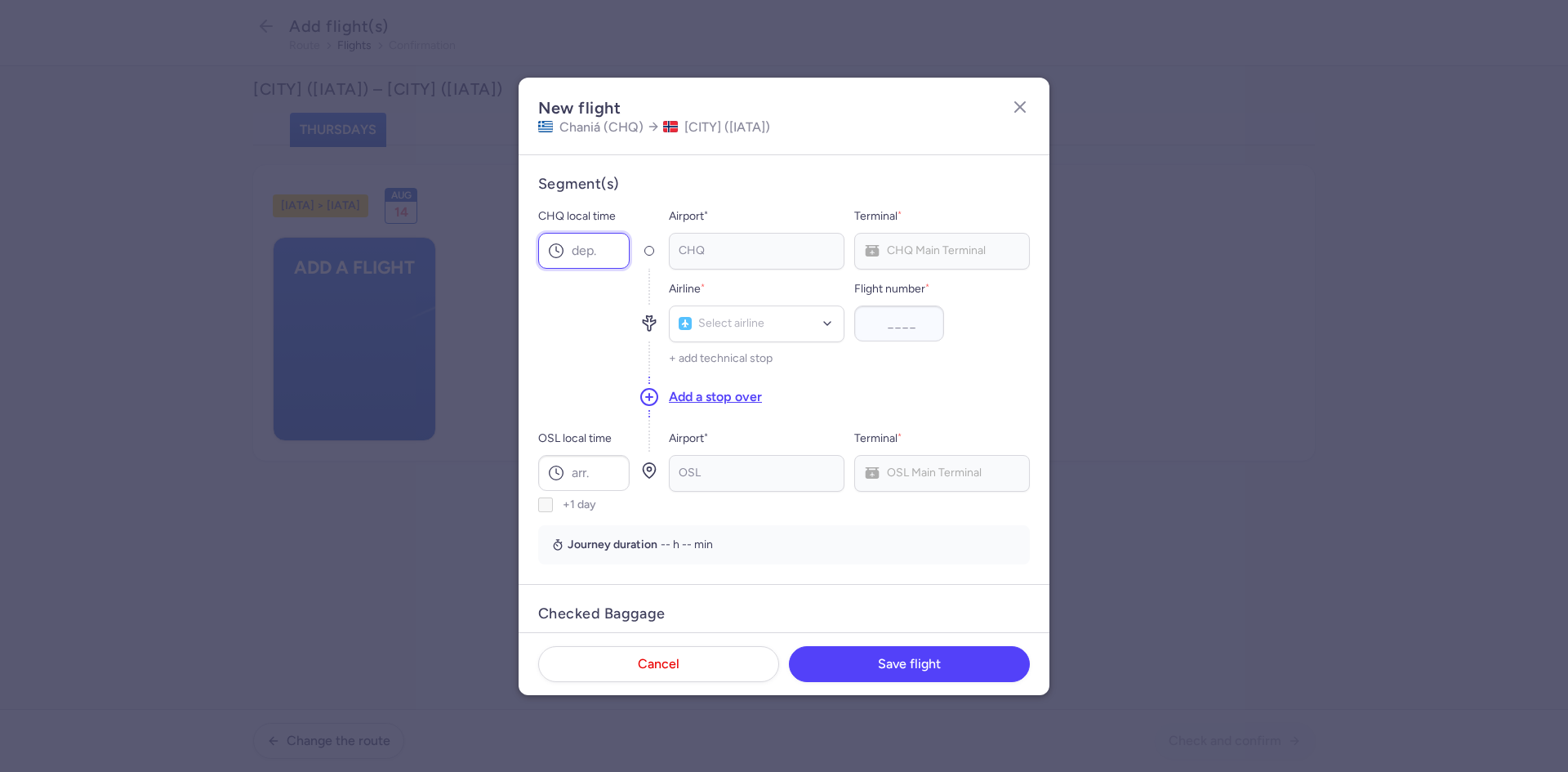 click on "CHQ local time" at bounding box center (584, 251) 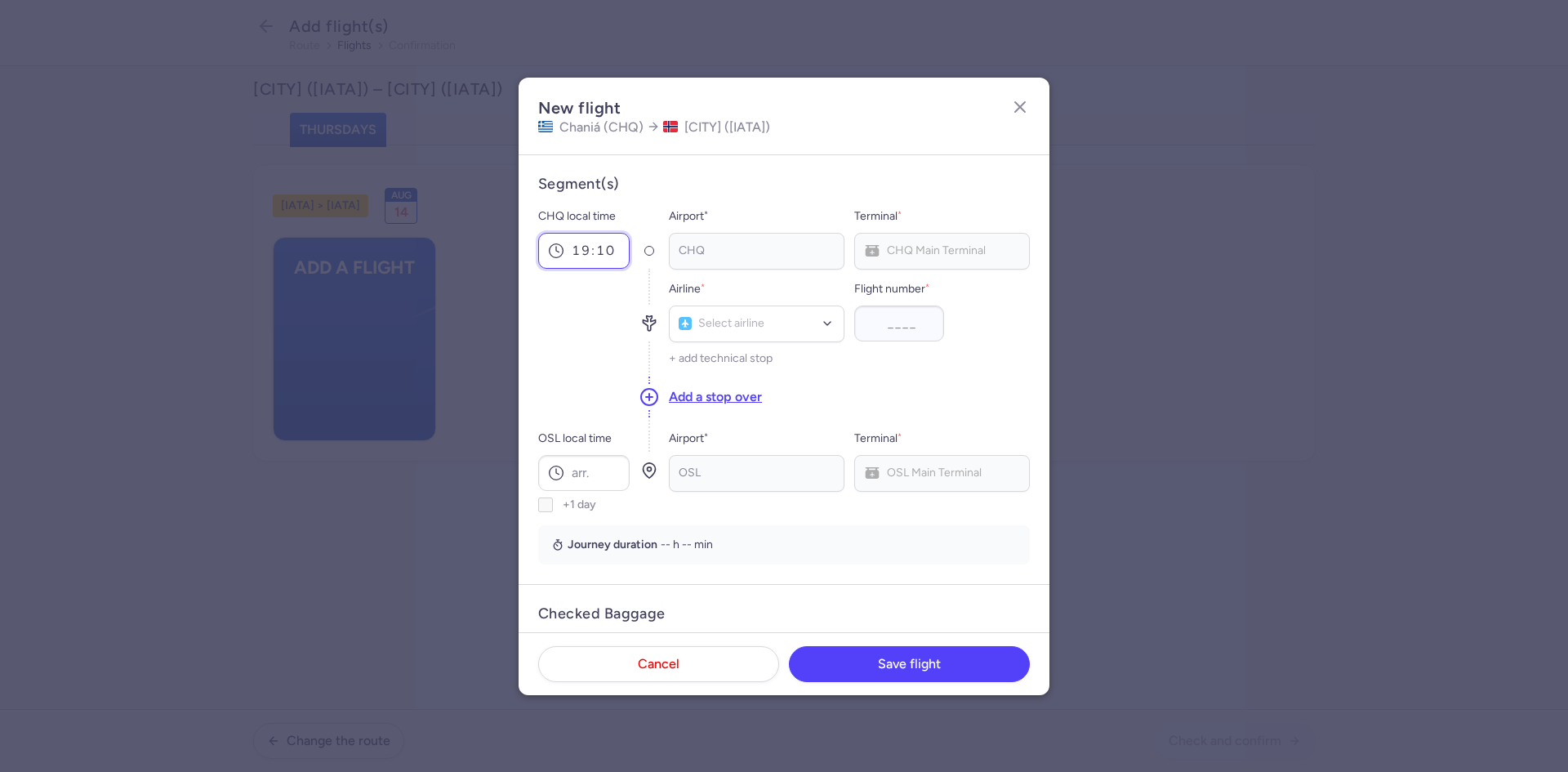 type on "19:10" 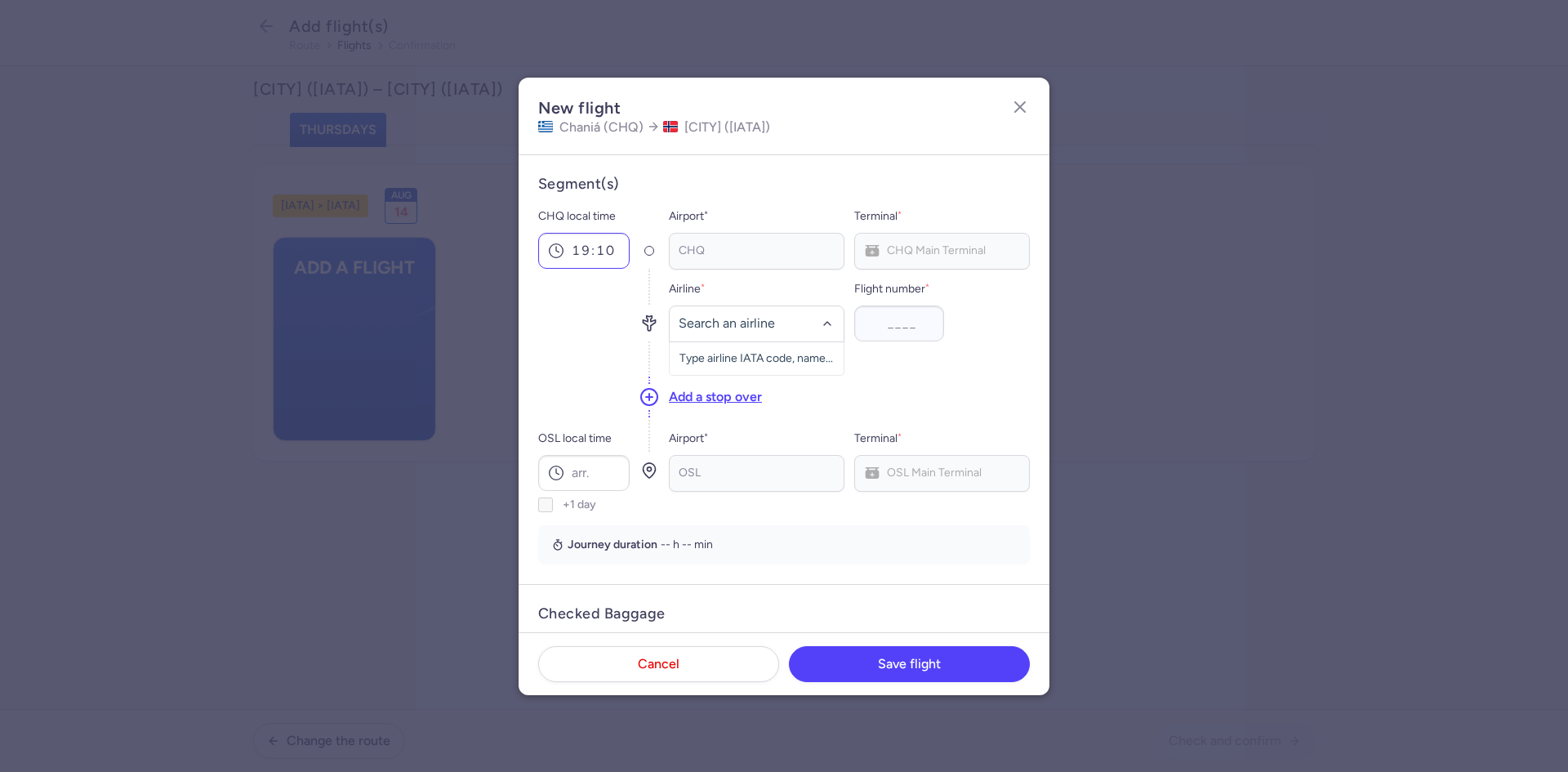 type 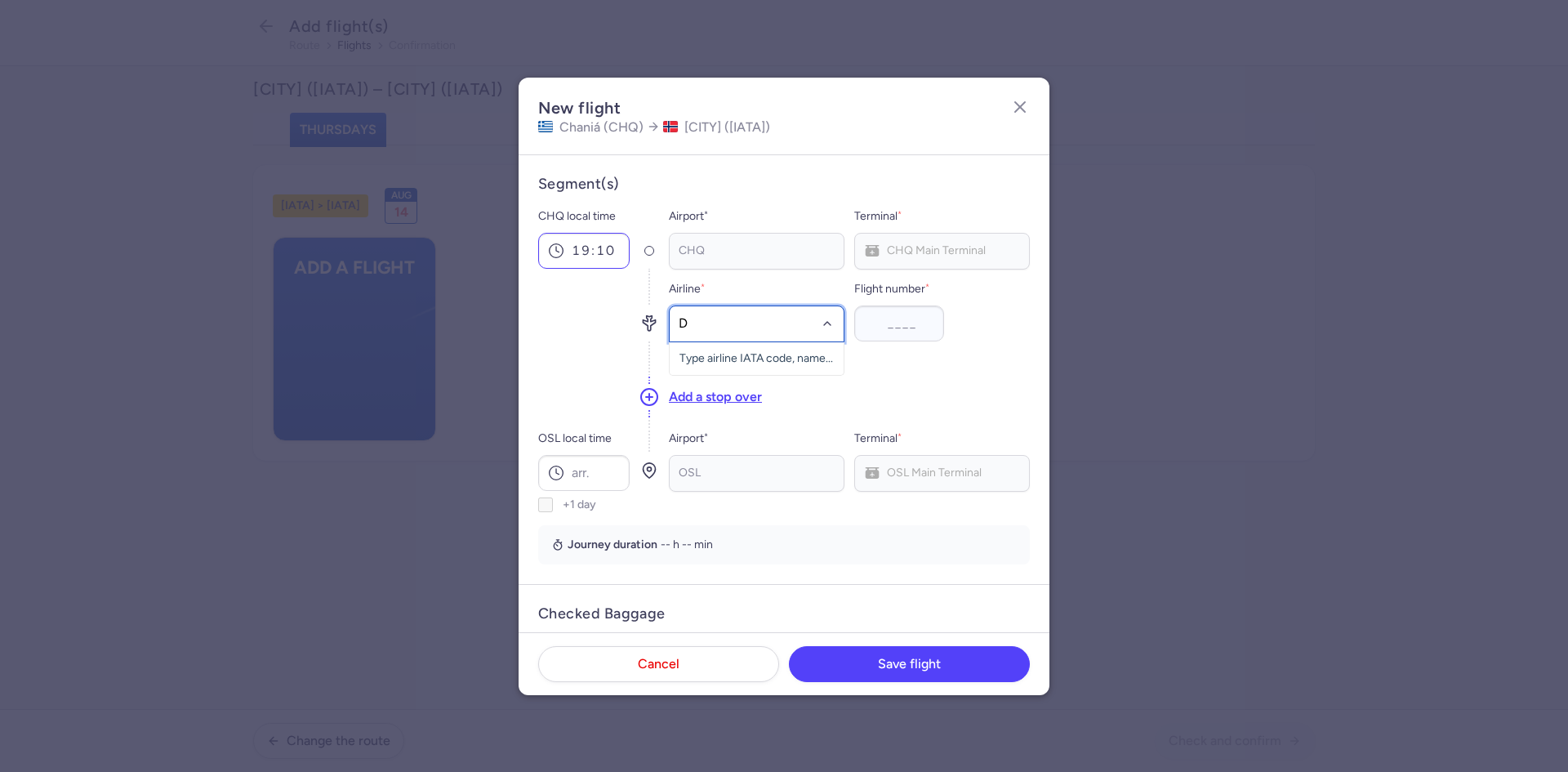 type on "DY" 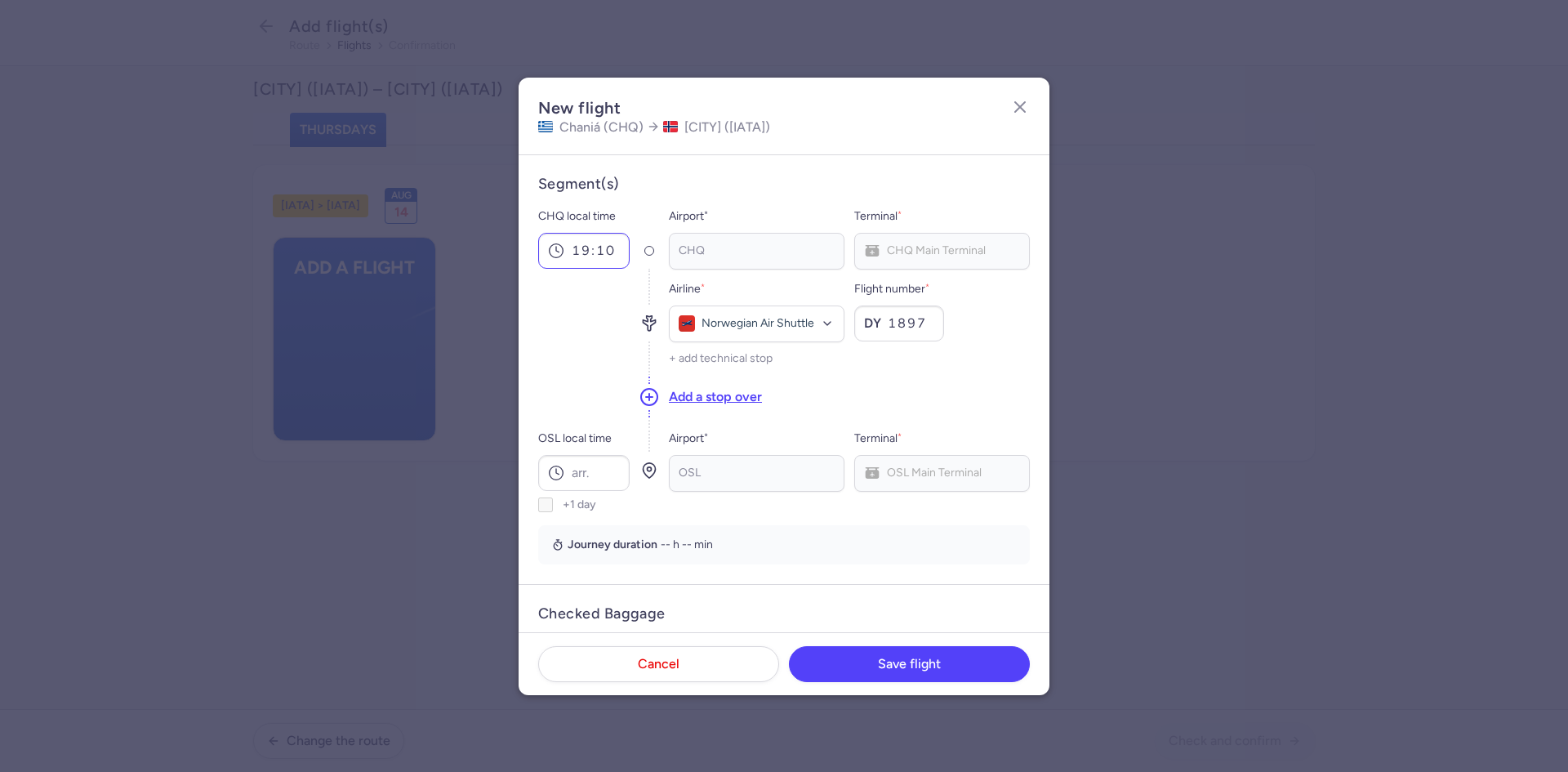 type on "1897" 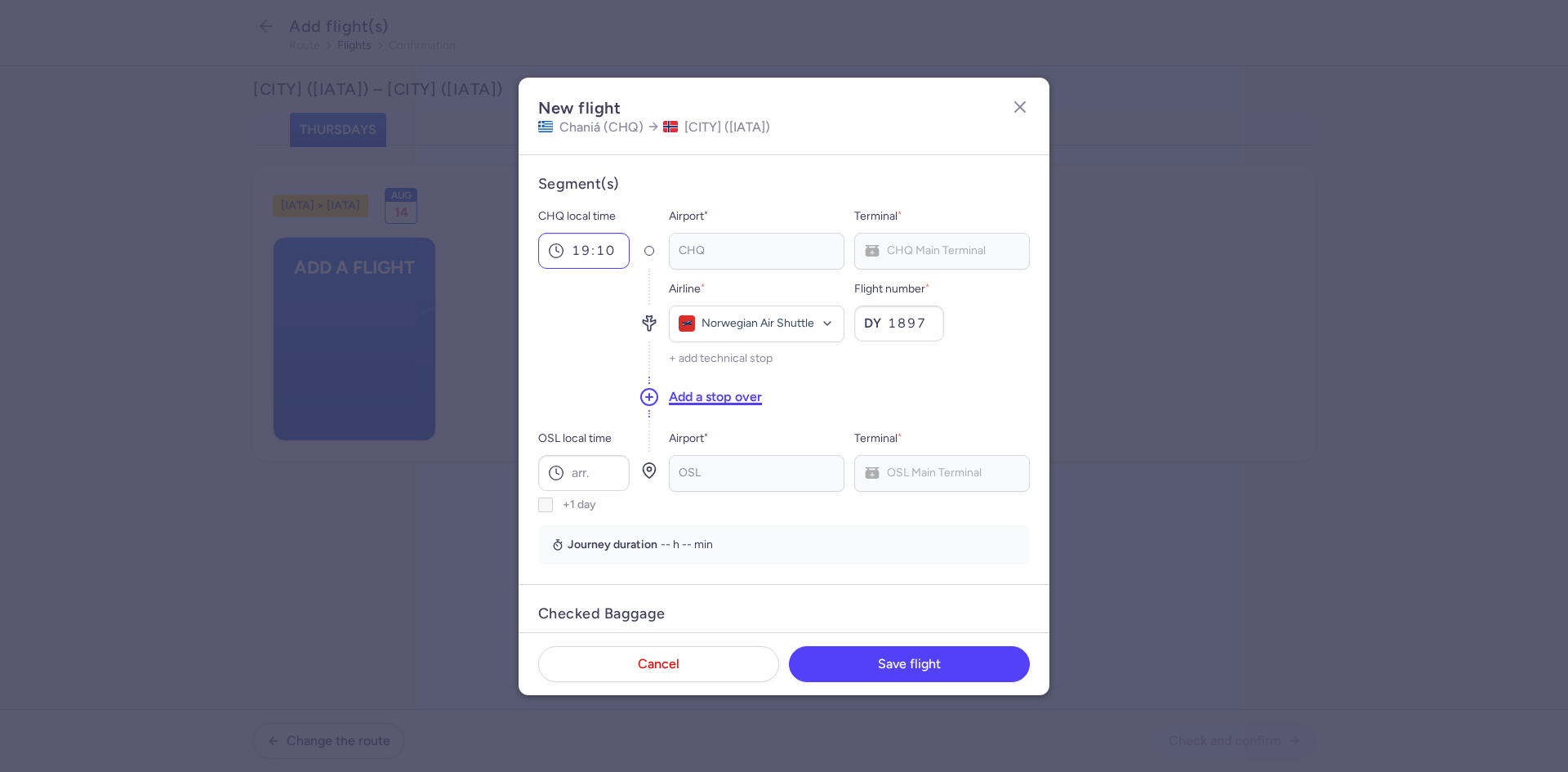 type 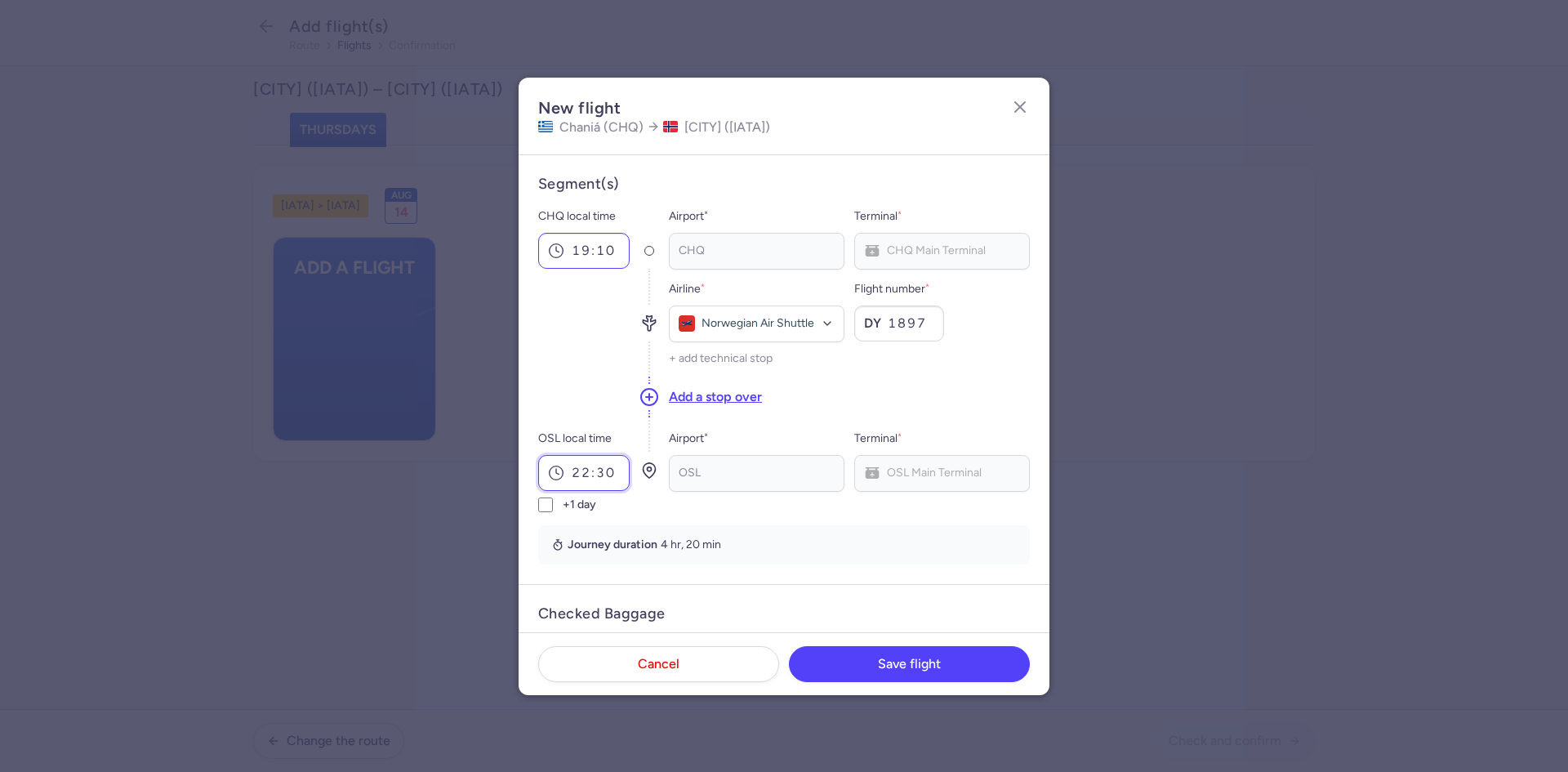 type on "22:30" 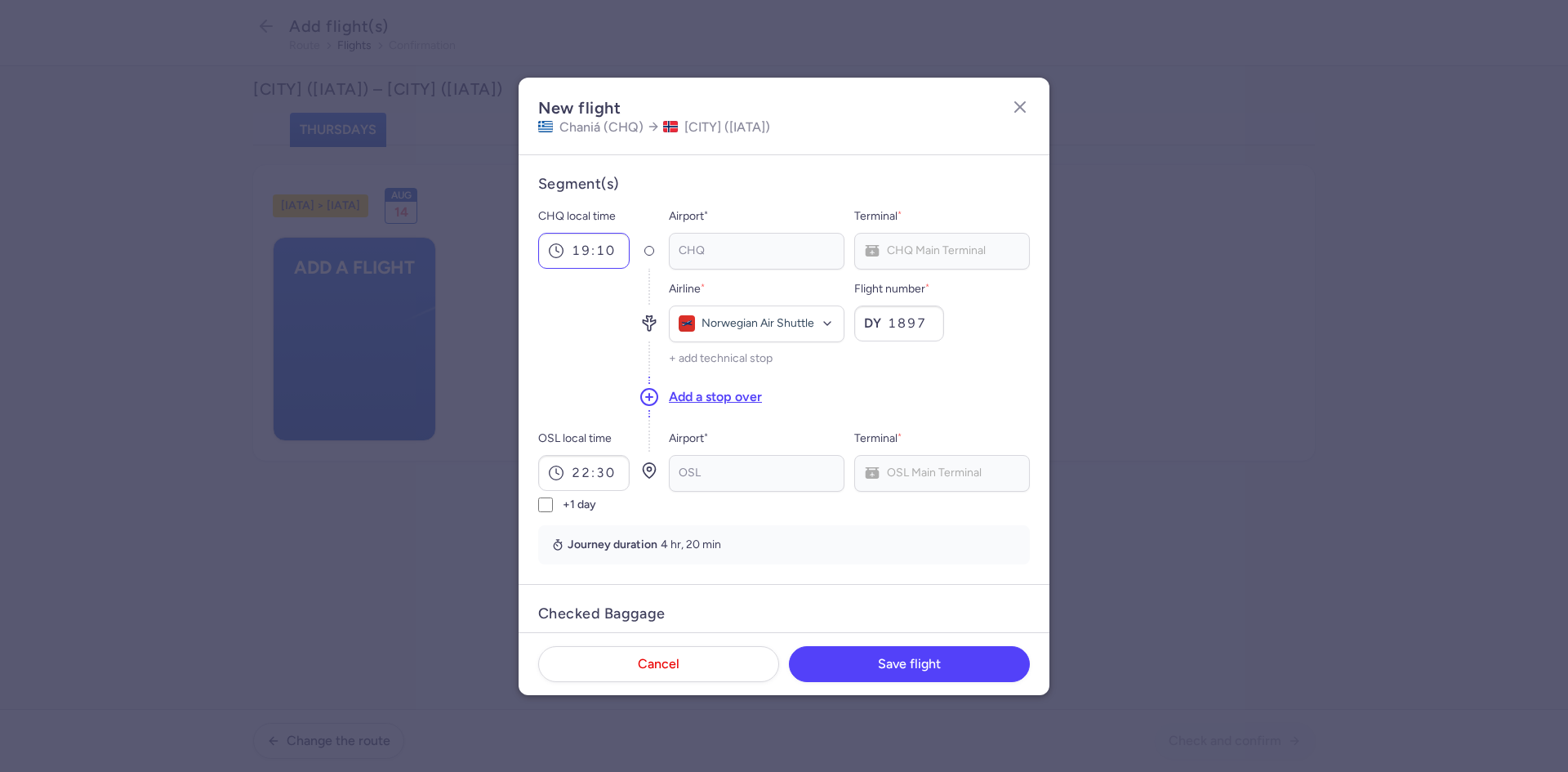 scroll, scrollTop: 287, scrollLeft: 0, axis: vertical 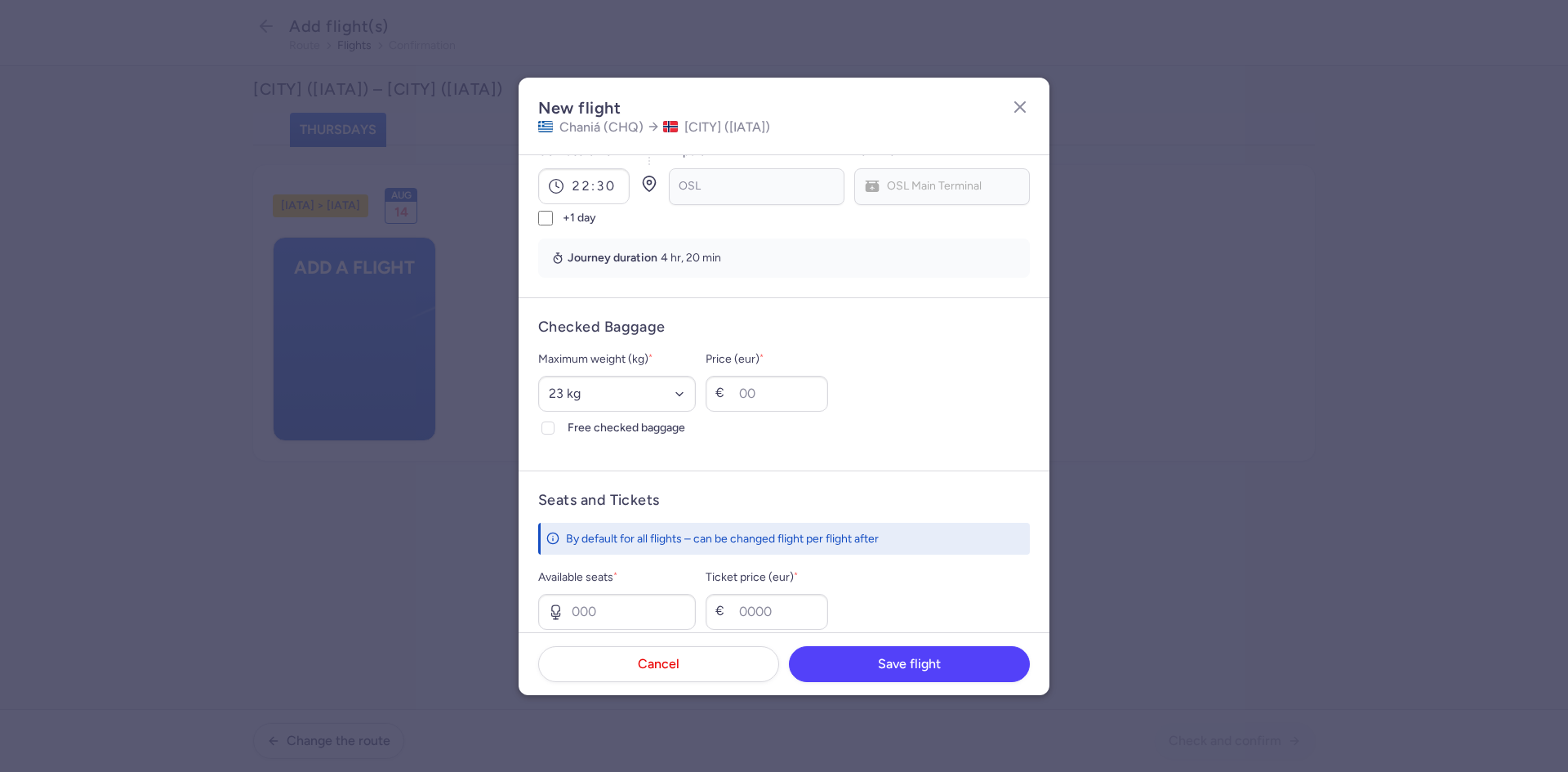 click on "Free checked baggage" at bounding box center [548, 428] 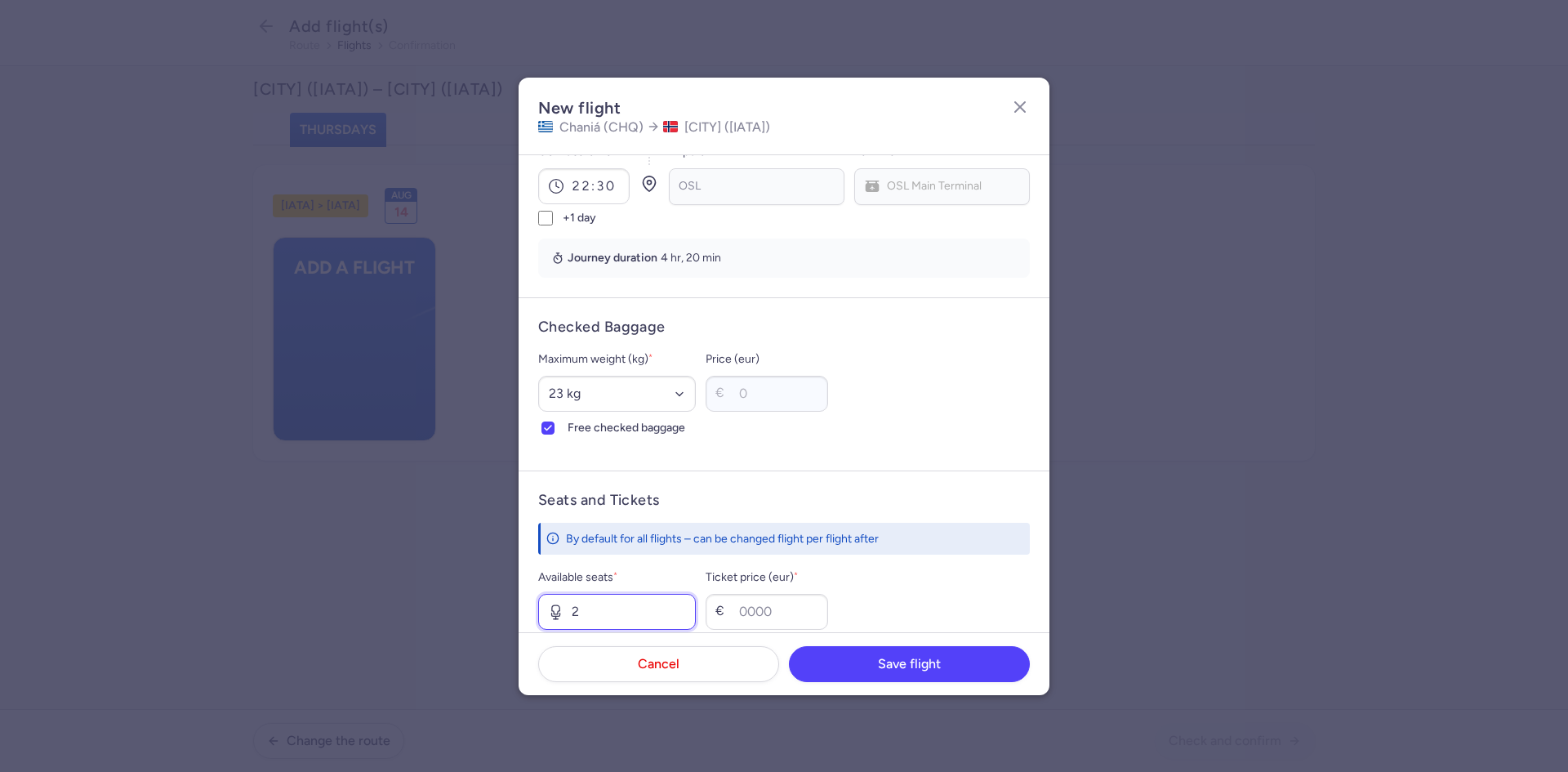 type on "2" 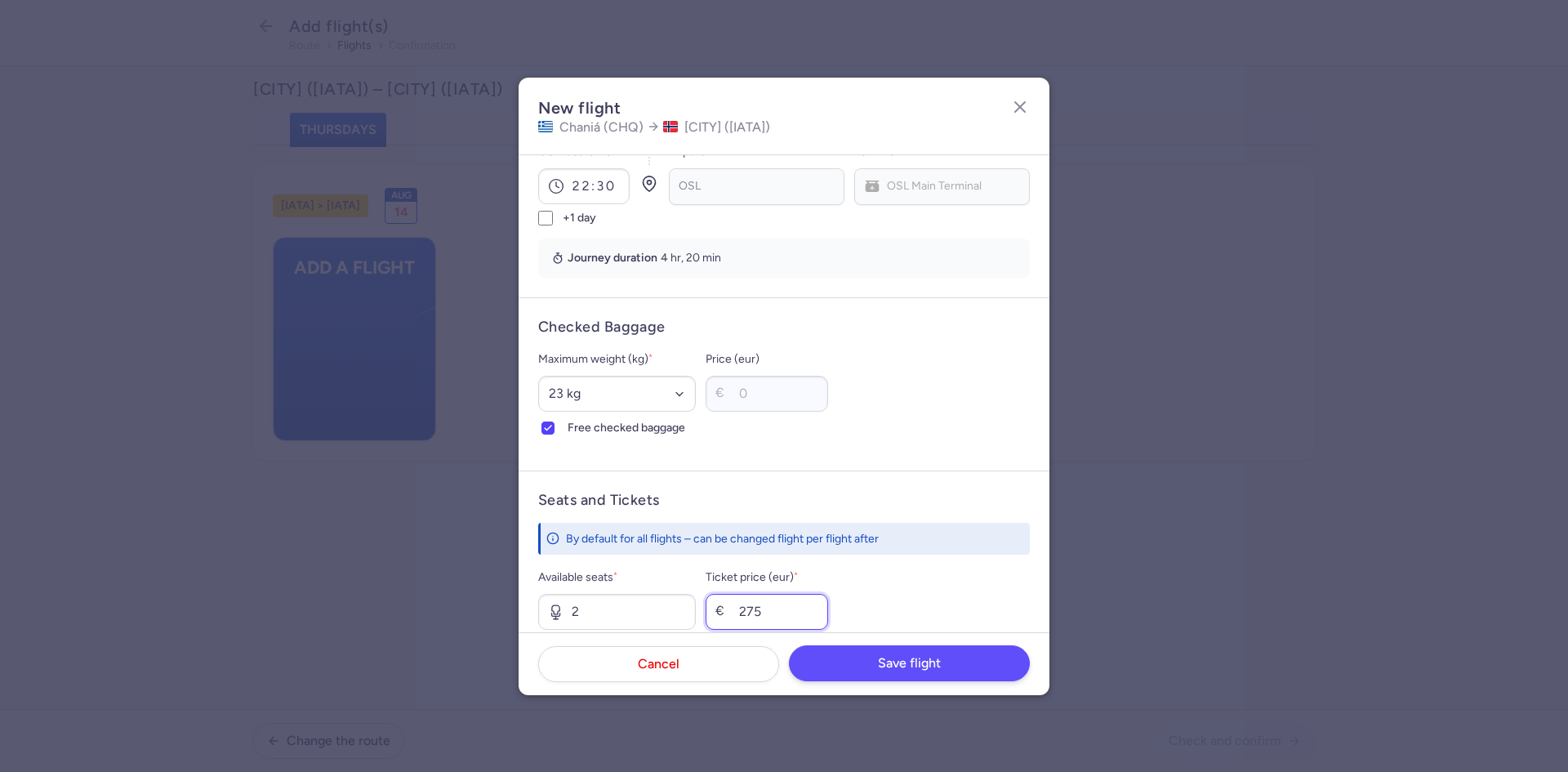 type on "275" 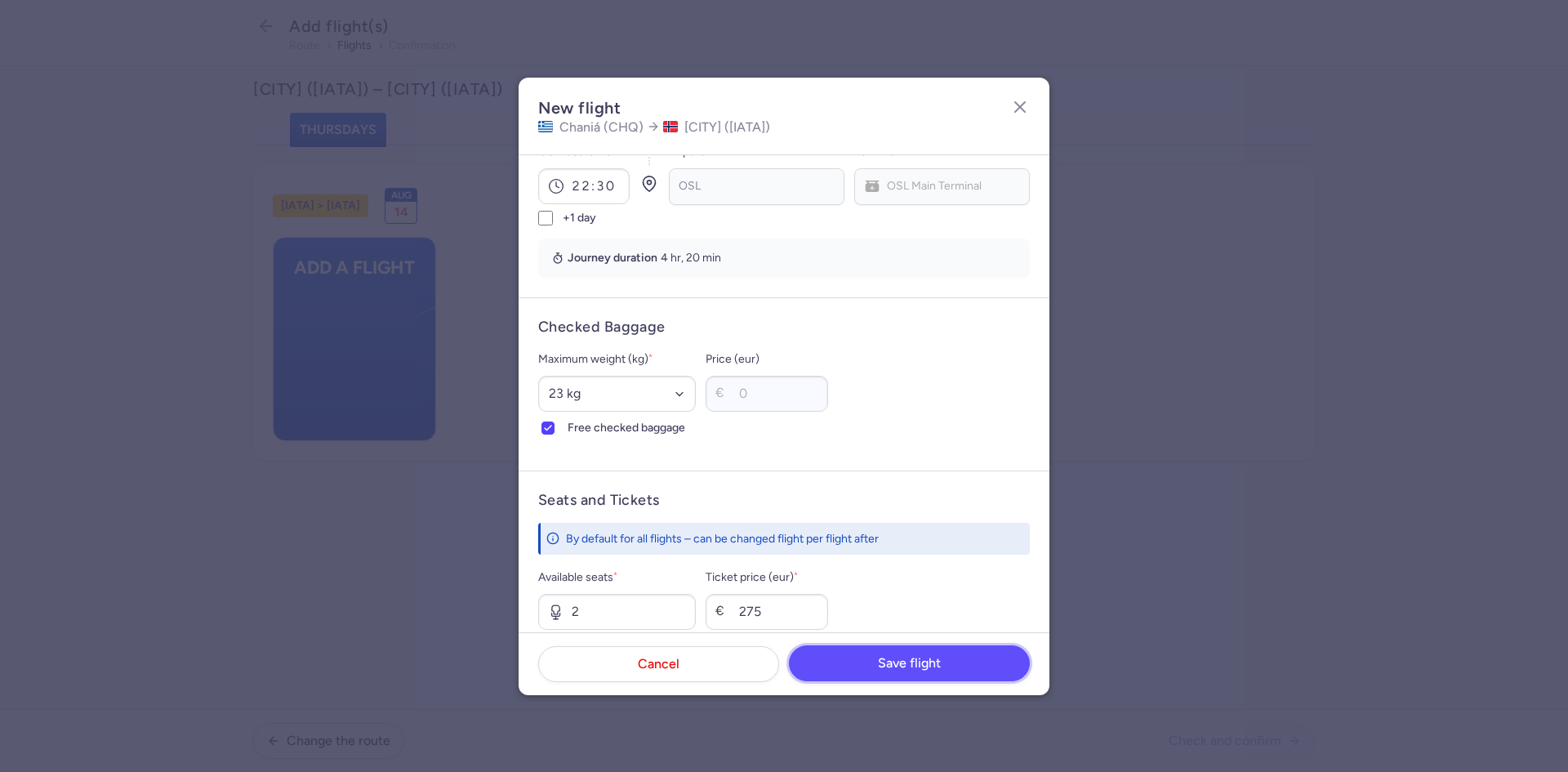 click on "Save flight" at bounding box center (909, 663) 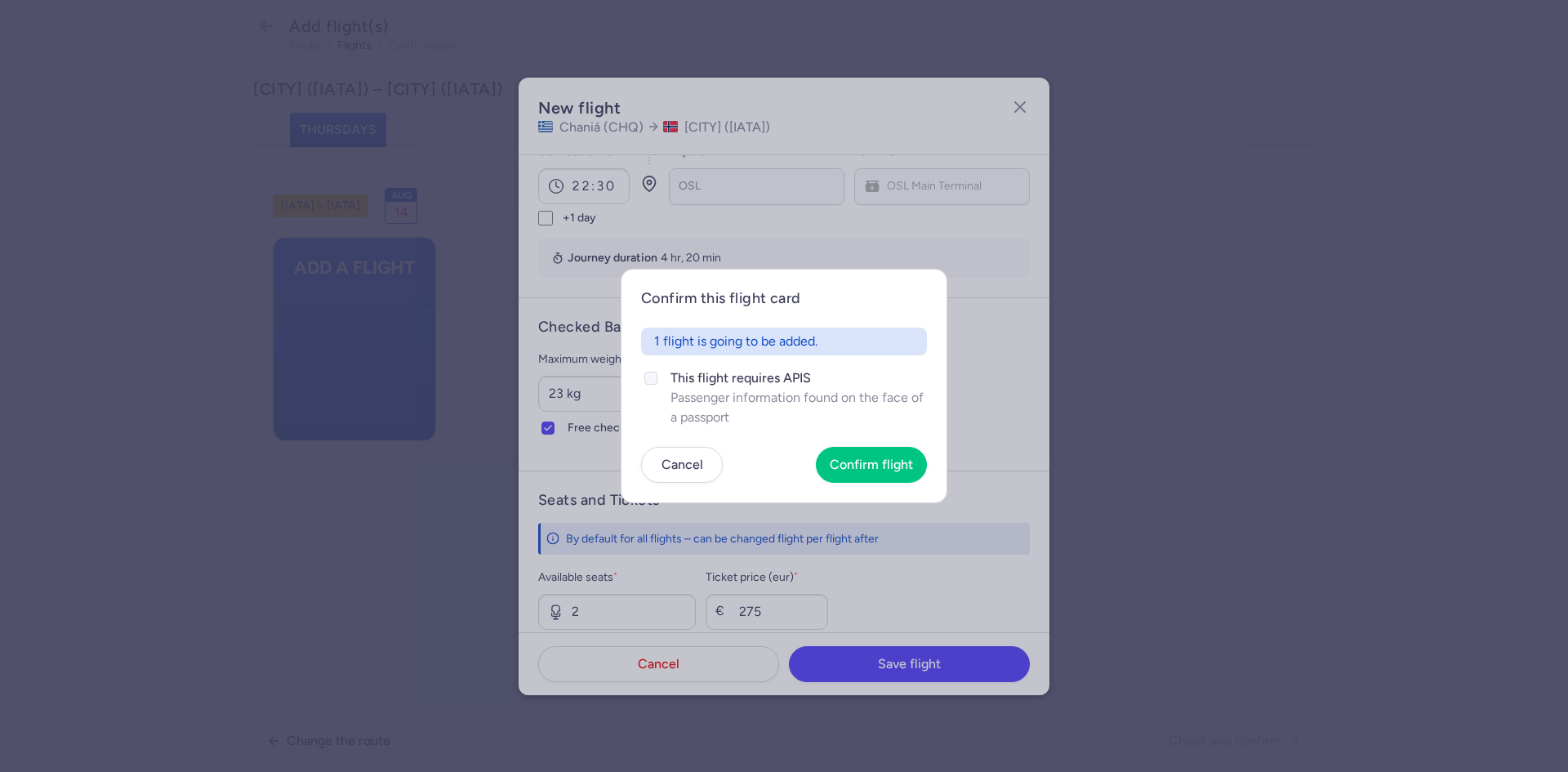 click on "1 flight is going to be added. This flight requires APIS Passenger information found on the face of a passport" at bounding box center [784, 377] 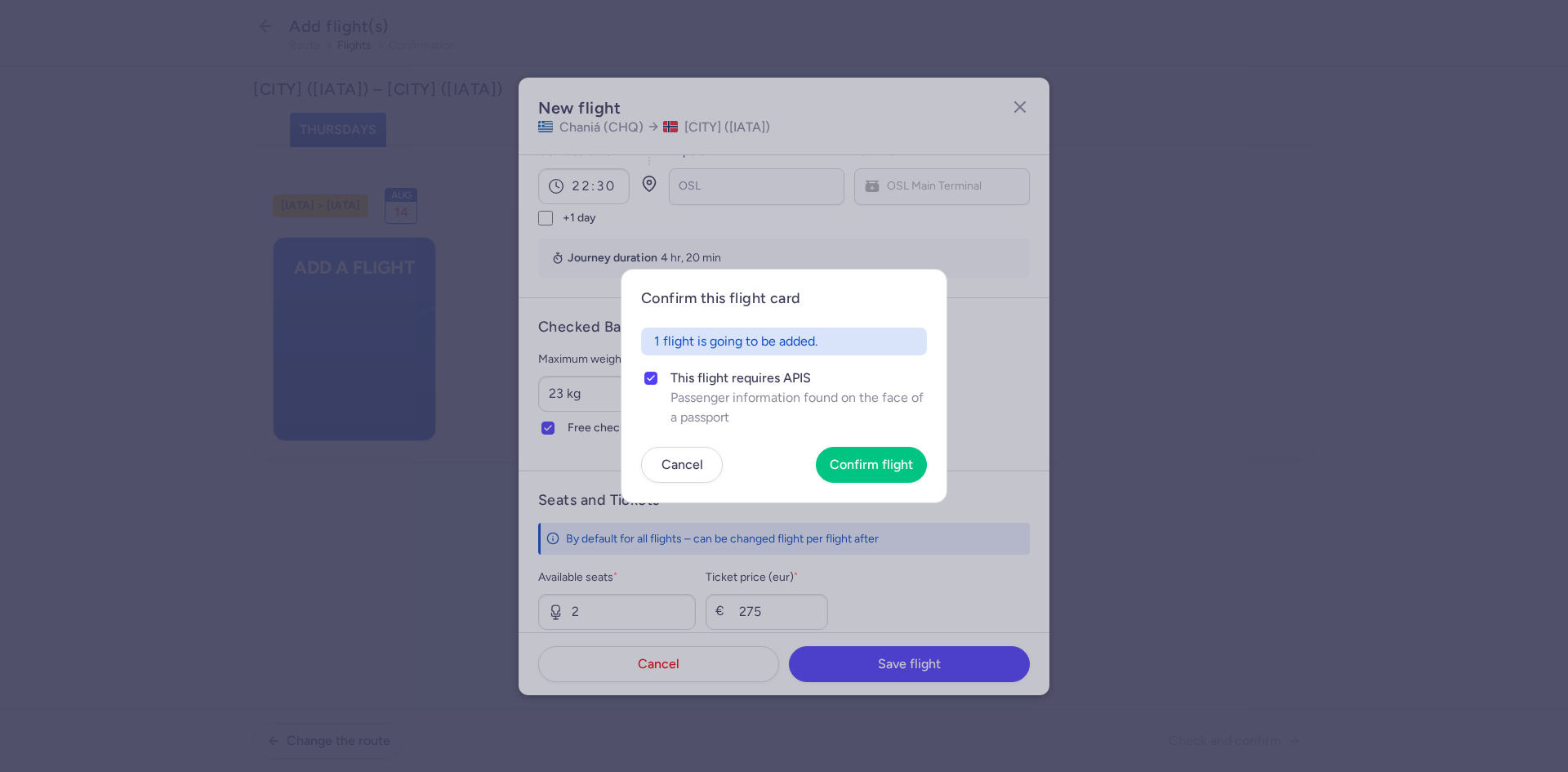 click on "Confirm this flight card 1 flight is going to be added. This flight requires APIS Passenger information found on the face of a passport Cancel Confirm flight" at bounding box center (784, 386) 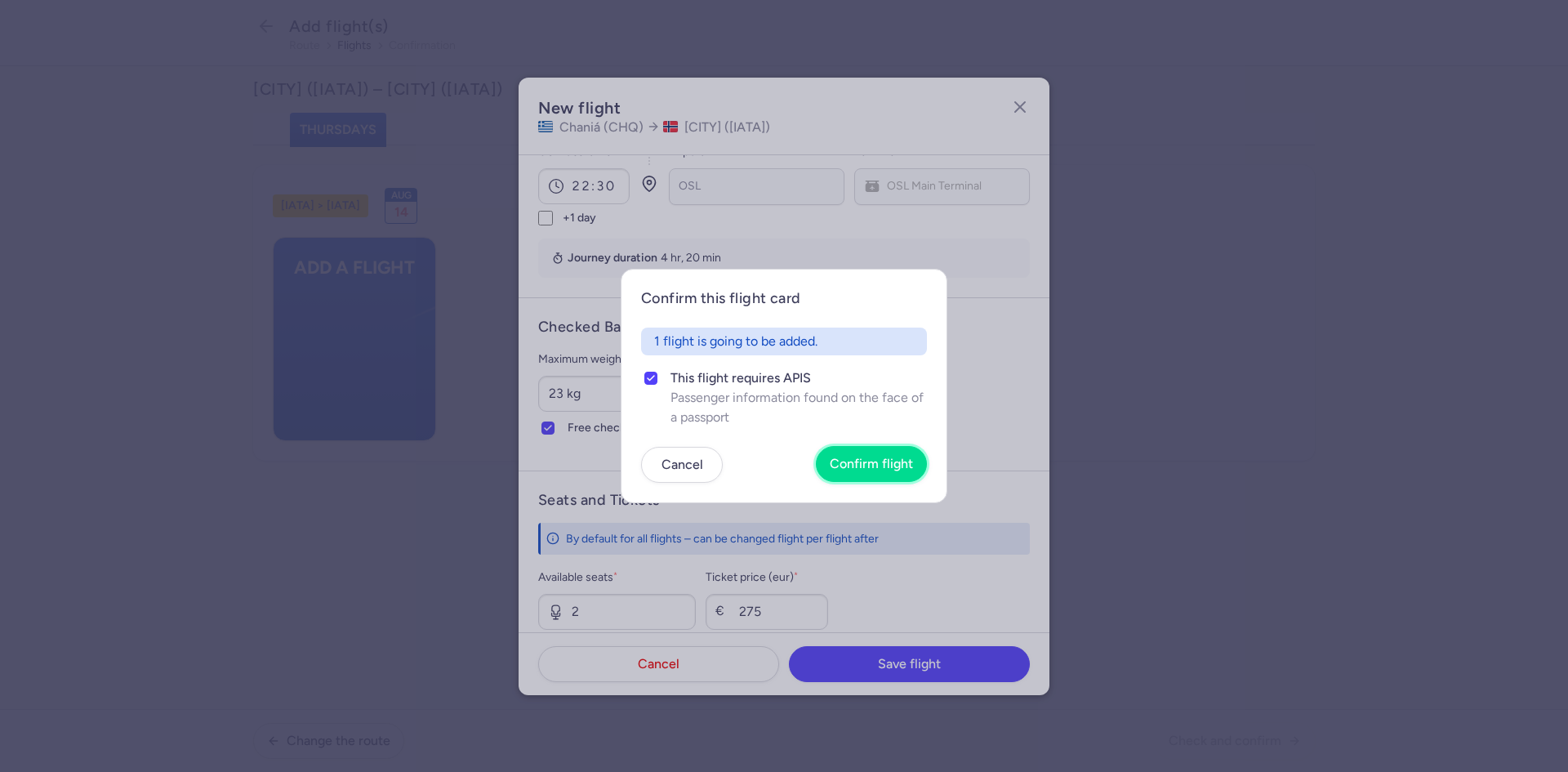 click on "Confirm flight" at bounding box center (871, 464) 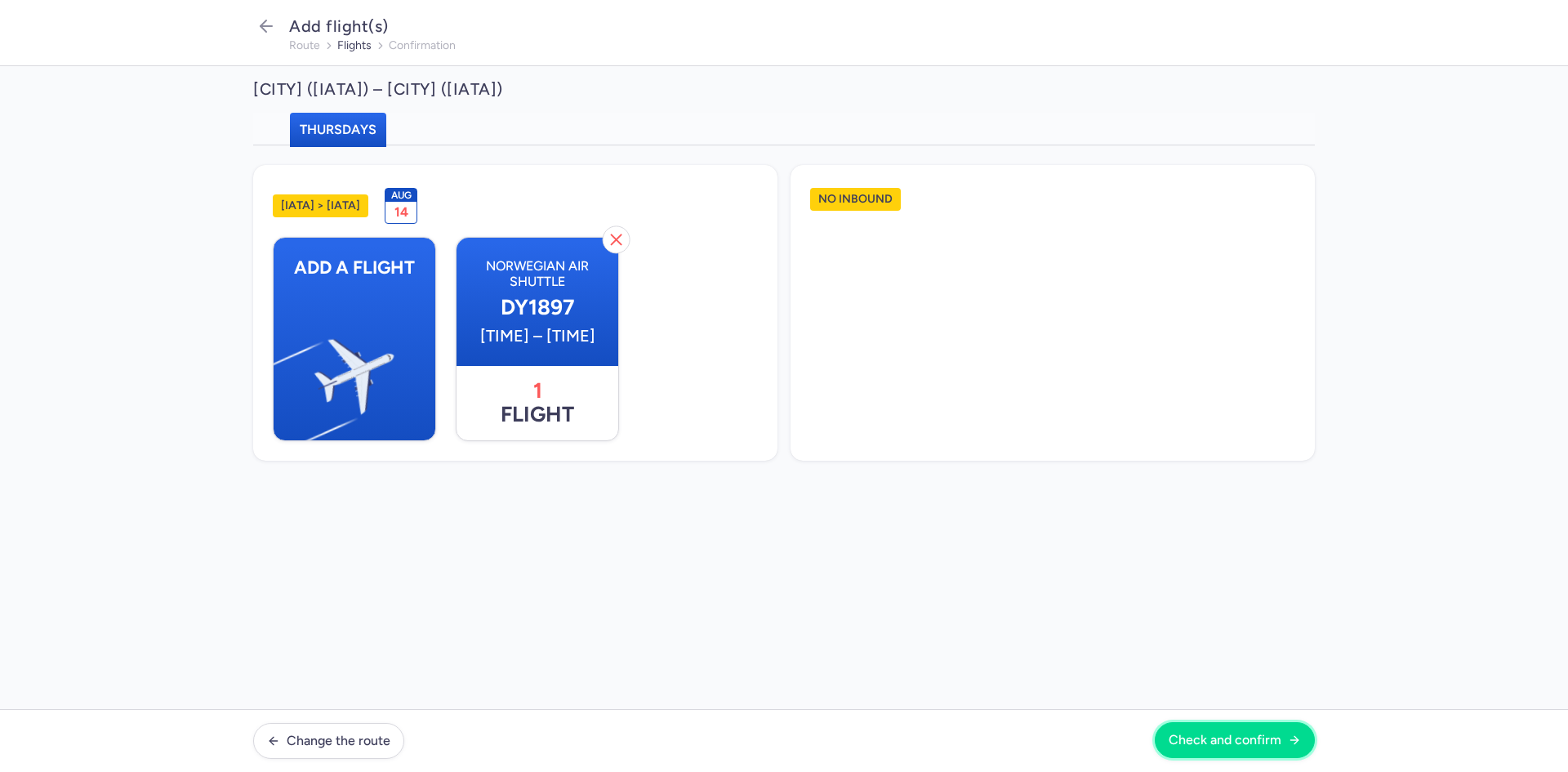 click on "Check and confirm" at bounding box center [1225, 740] 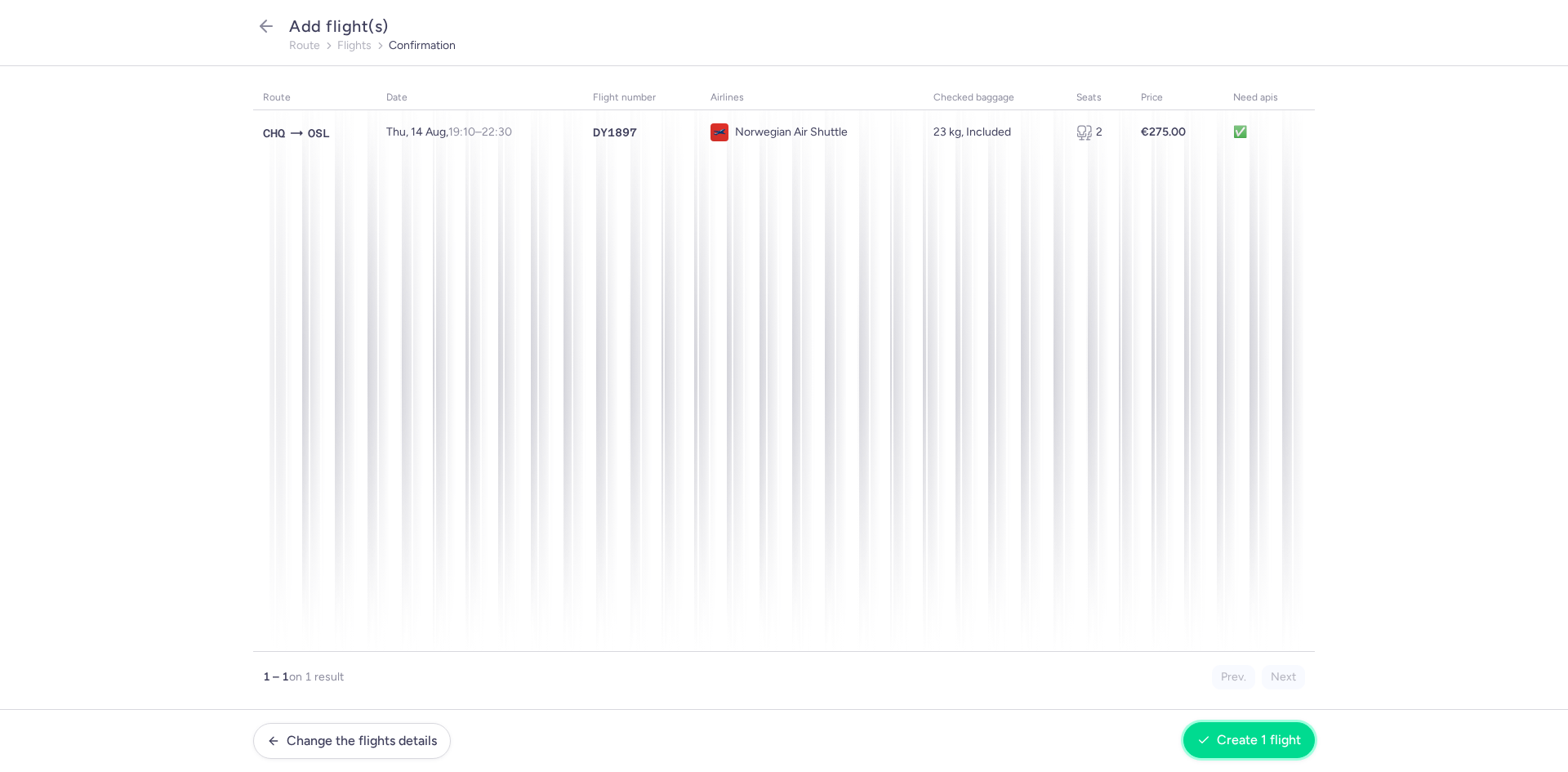 click on "Create 1 flight" at bounding box center (1249, 740) 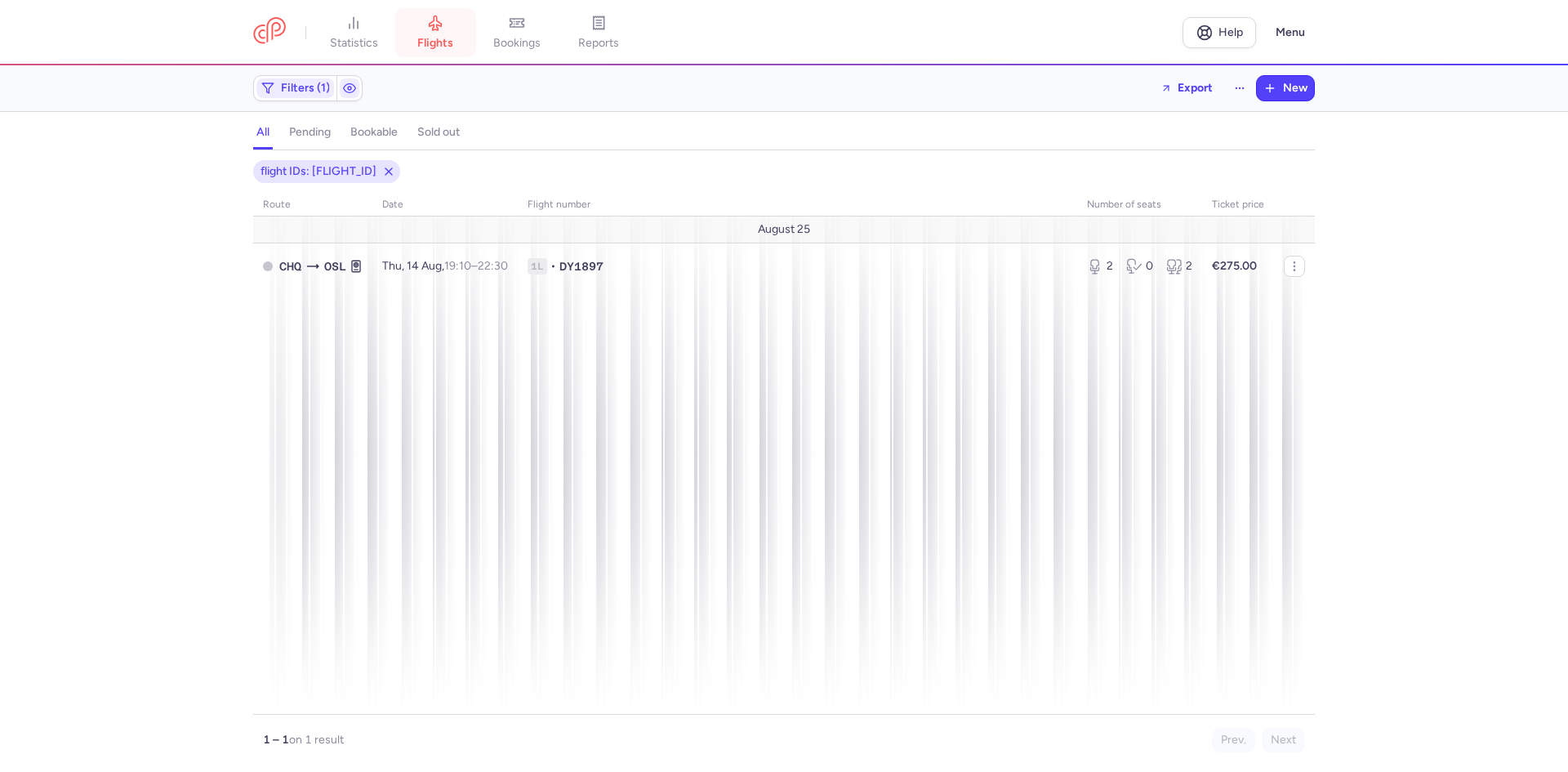 click on "flights" at bounding box center (435, 43) 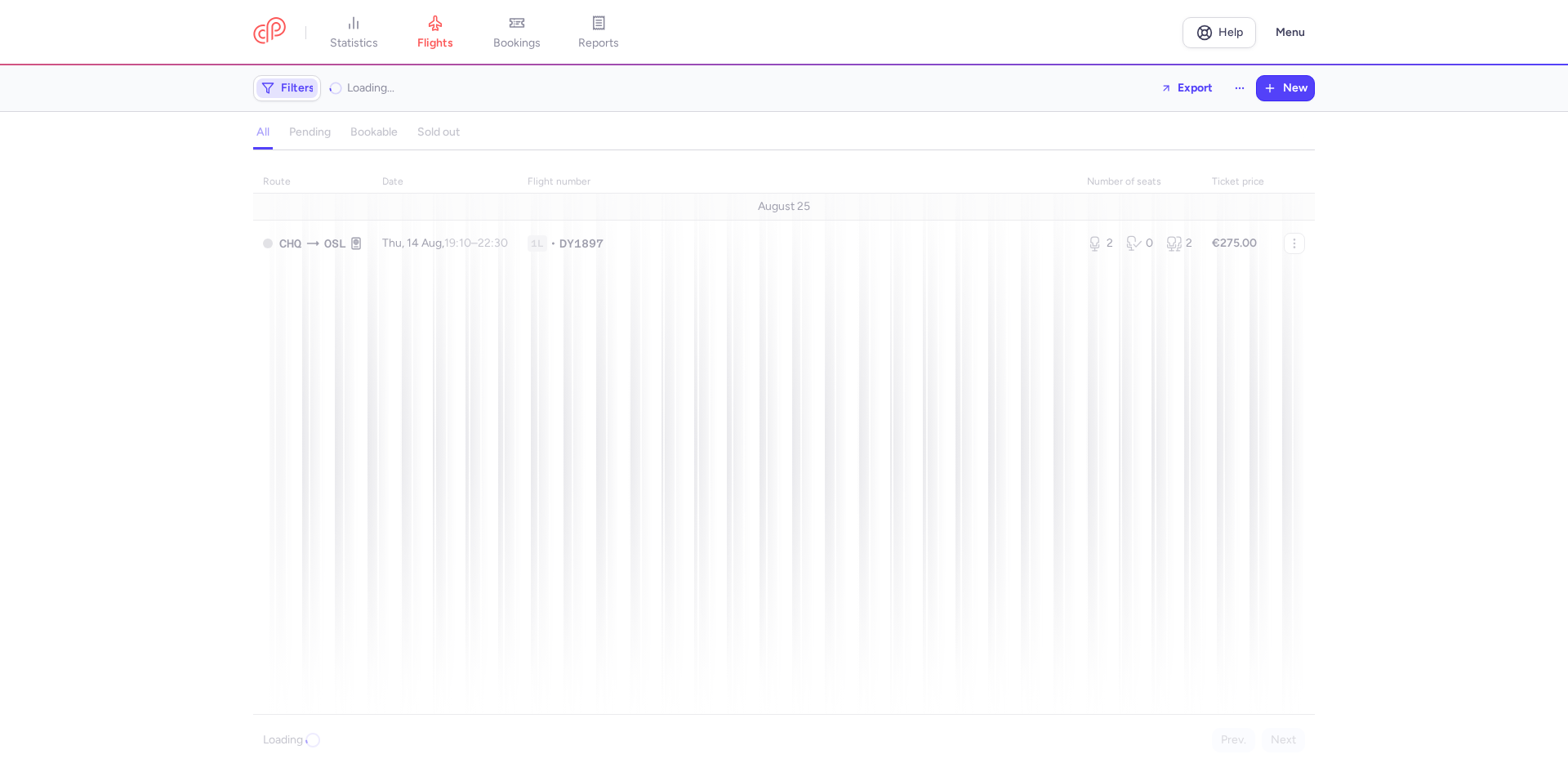 click 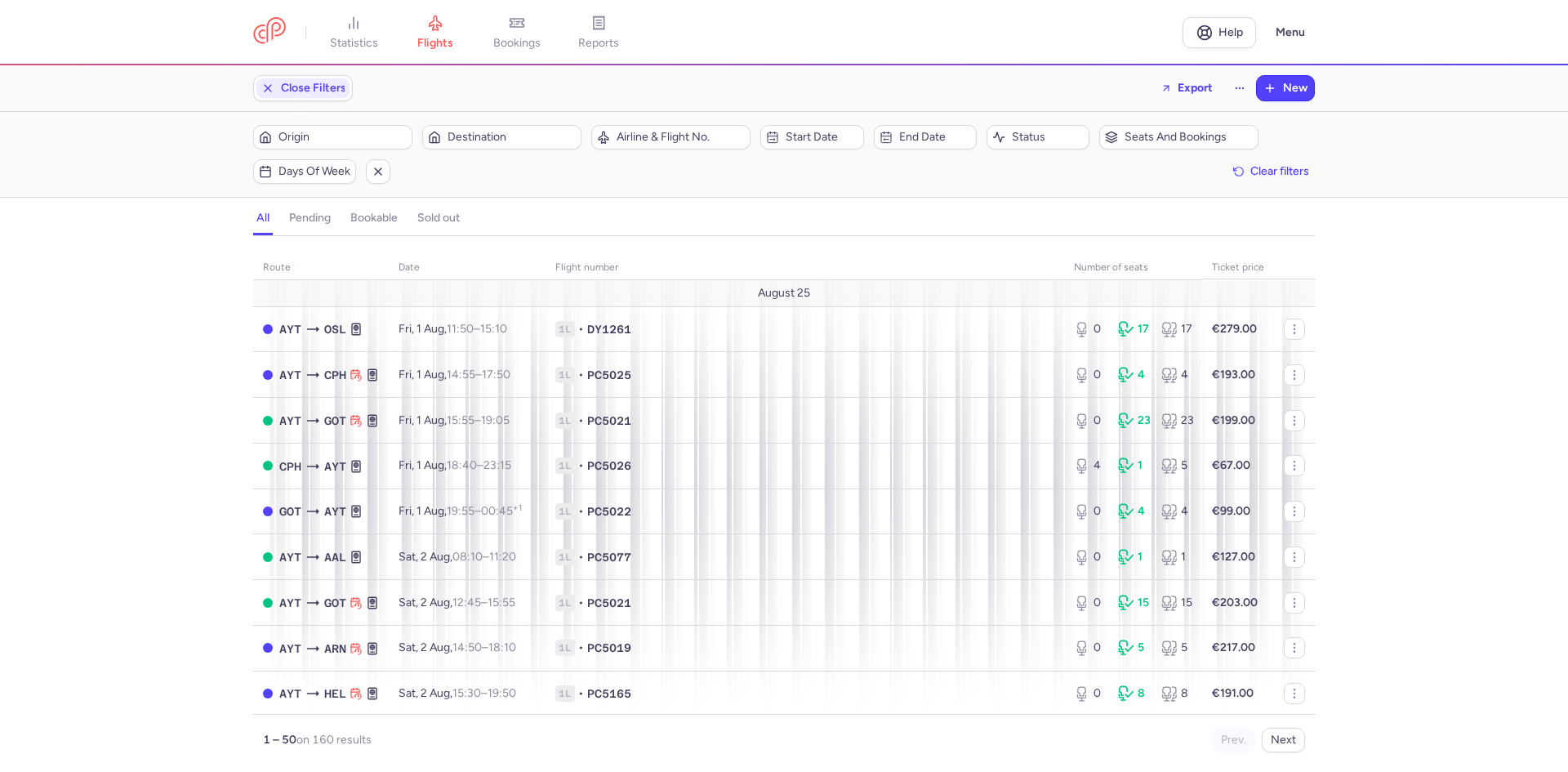 scroll, scrollTop: 0, scrollLeft: 0, axis: both 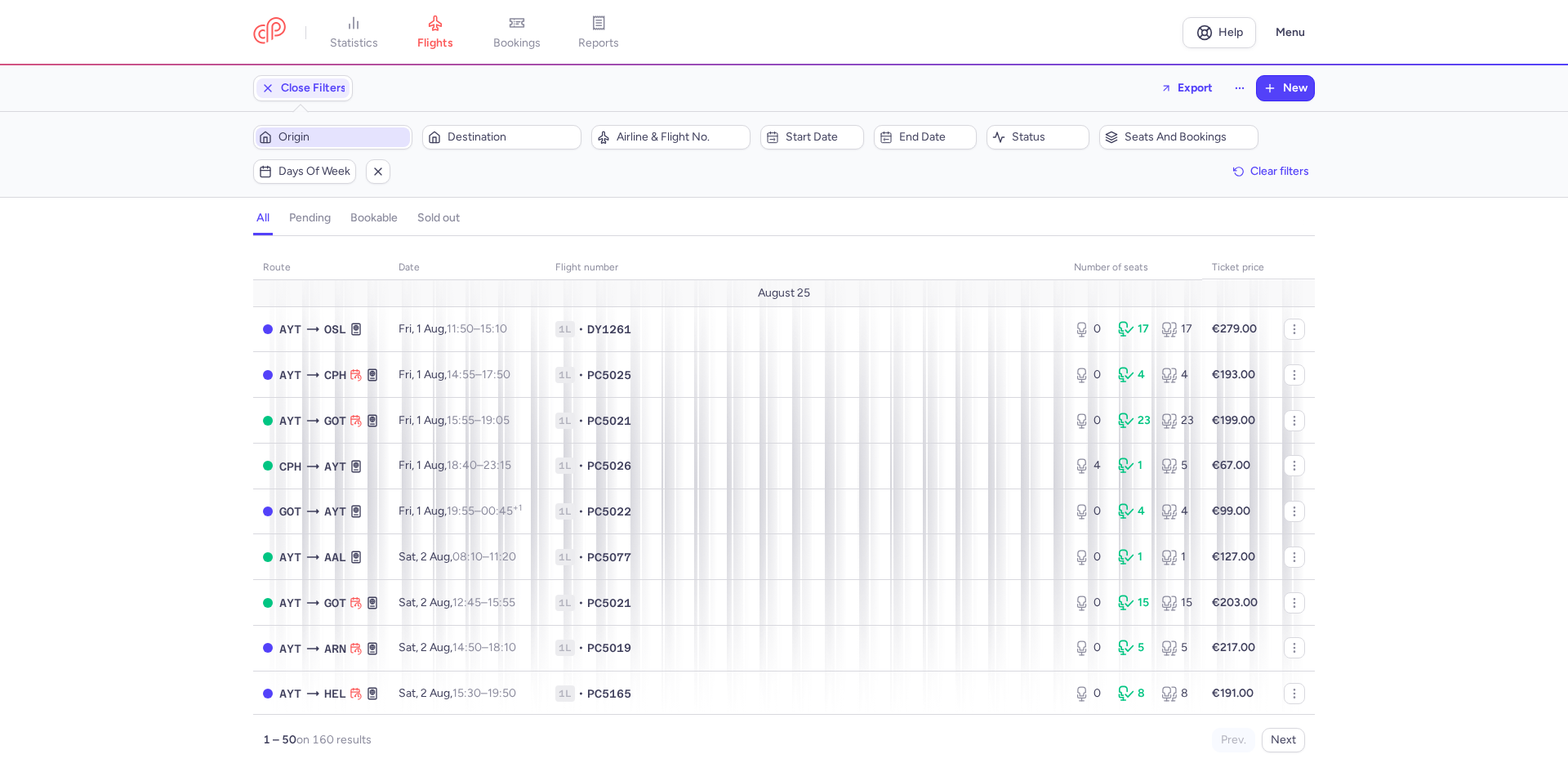 click on "Origin" at bounding box center (342, 137) 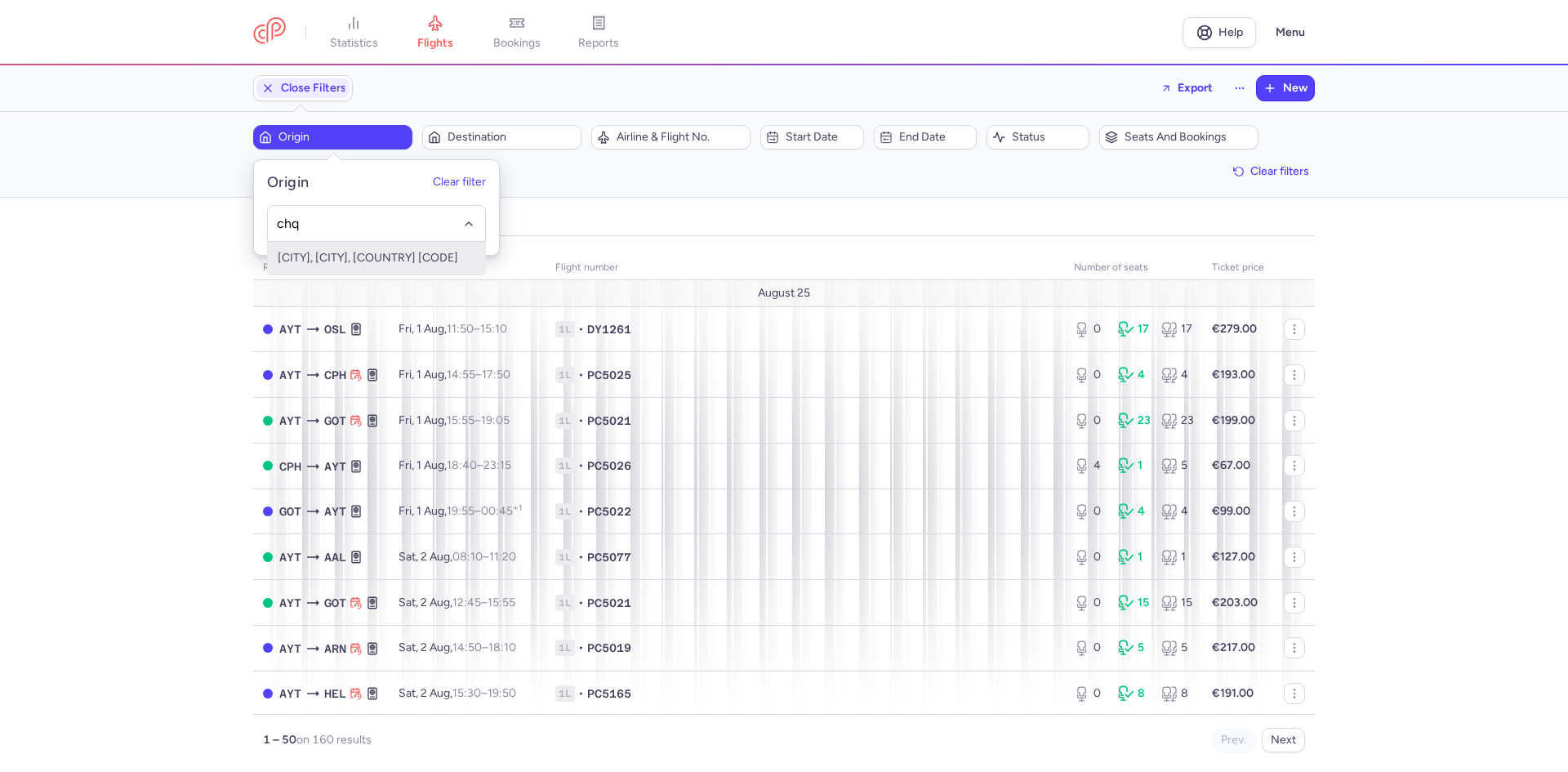 type on "chq" 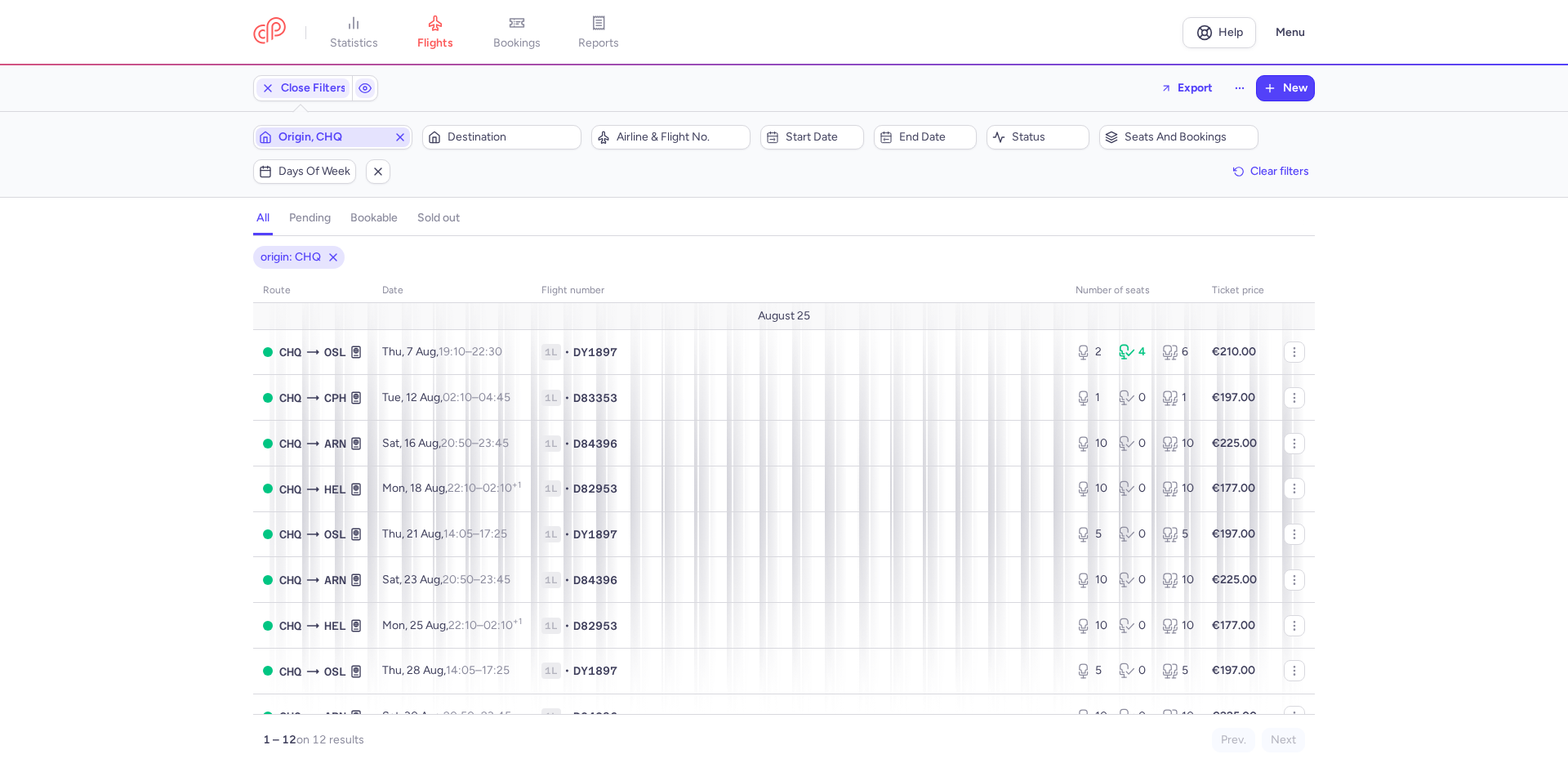 type 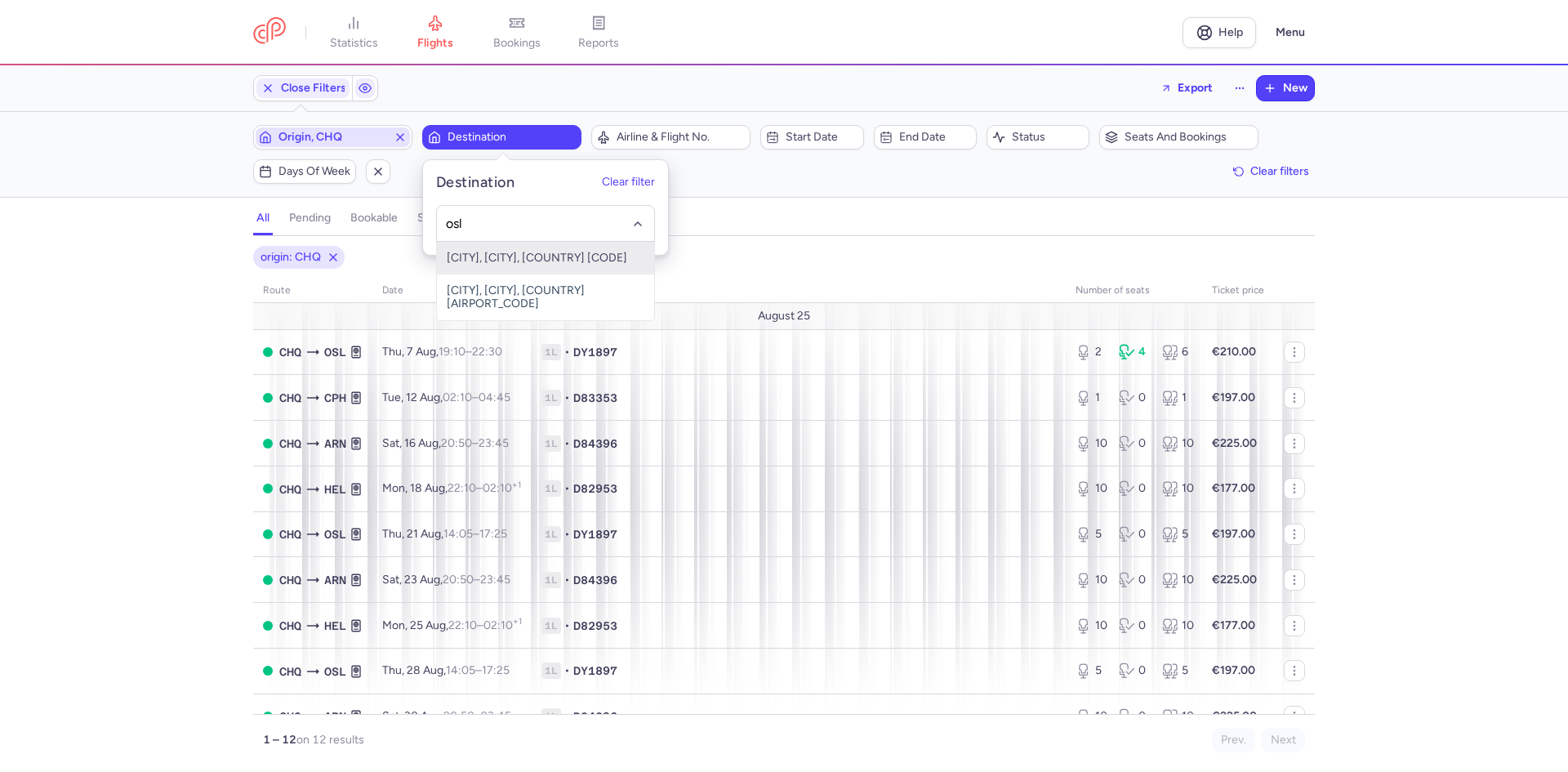 type on "osl" 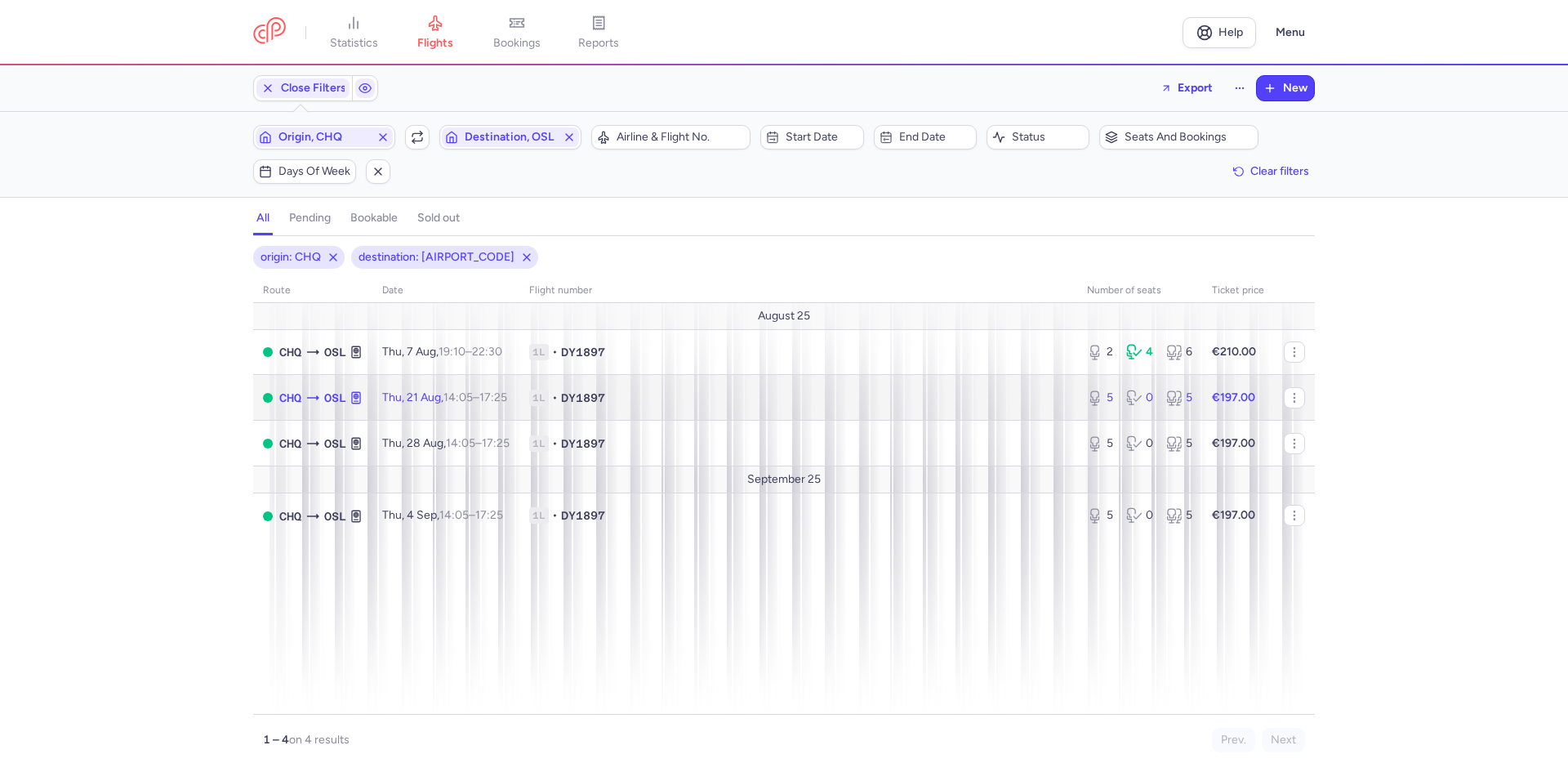 drag, startPoint x: 838, startPoint y: 408, endPoint x: 832, endPoint y: 399, distance: 10.816654 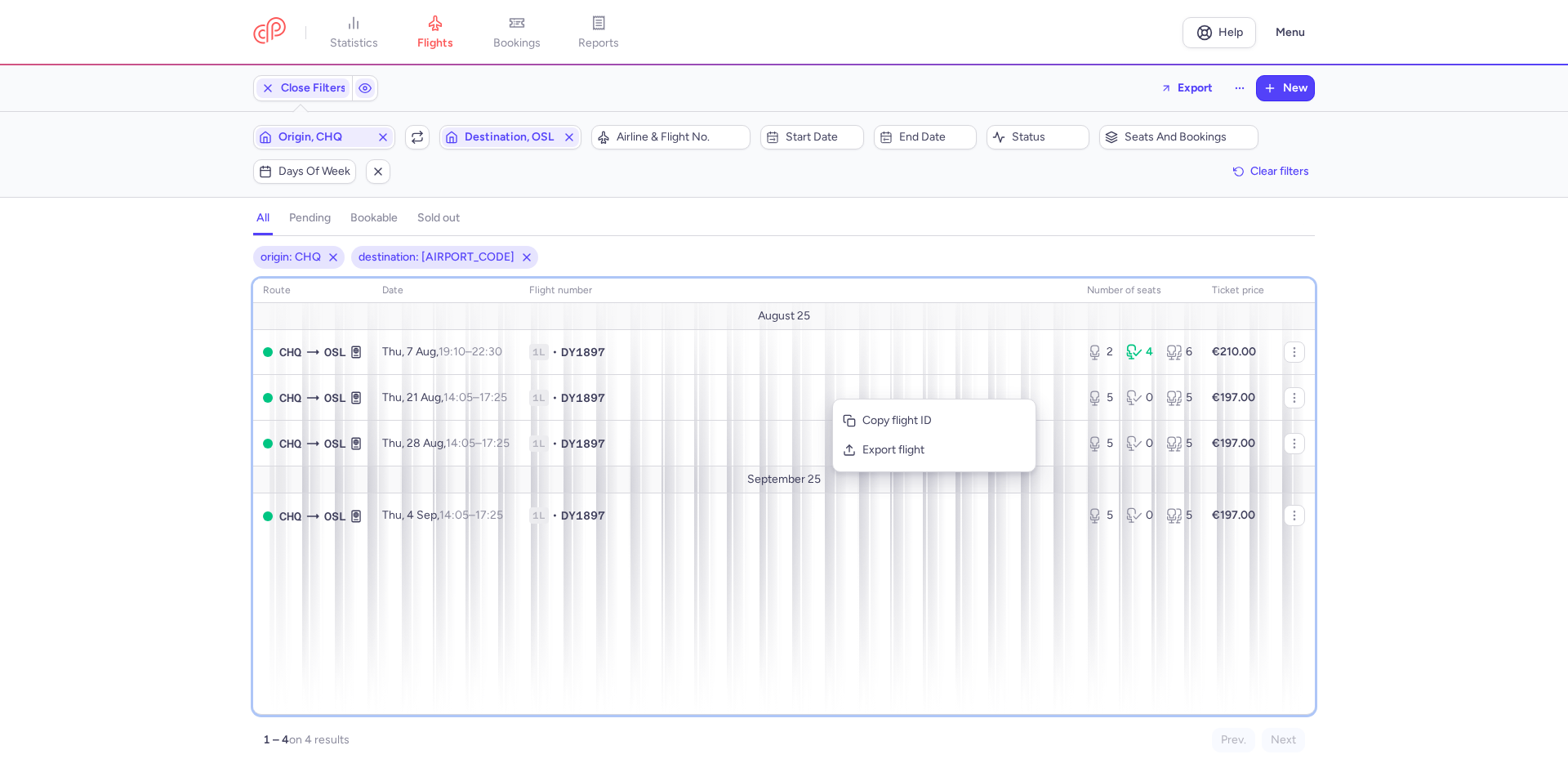 click on "route date Flight number number of seats Ticket price August 25  CHQ  OSL Thu, 7 Aug,  19:10  –  22:30  +0 1L • DY1897 2 4 6 €210.00  CHQ  OSL Thu, 21 Aug,  14:05  –  17:25  +0 1L • DY1897 5 0 5 €197.00  CHQ  OSL Thu, 28 Aug,  14:05  –  17:25  +0 1L • DY1897 5 0 5 €197.00 September 25  CHQ  OSL Thu, 4 Sep,  14:05  –  17:25  +0 1L • DY1897 5 0 5 €197.00" at bounding box center [784, 497] 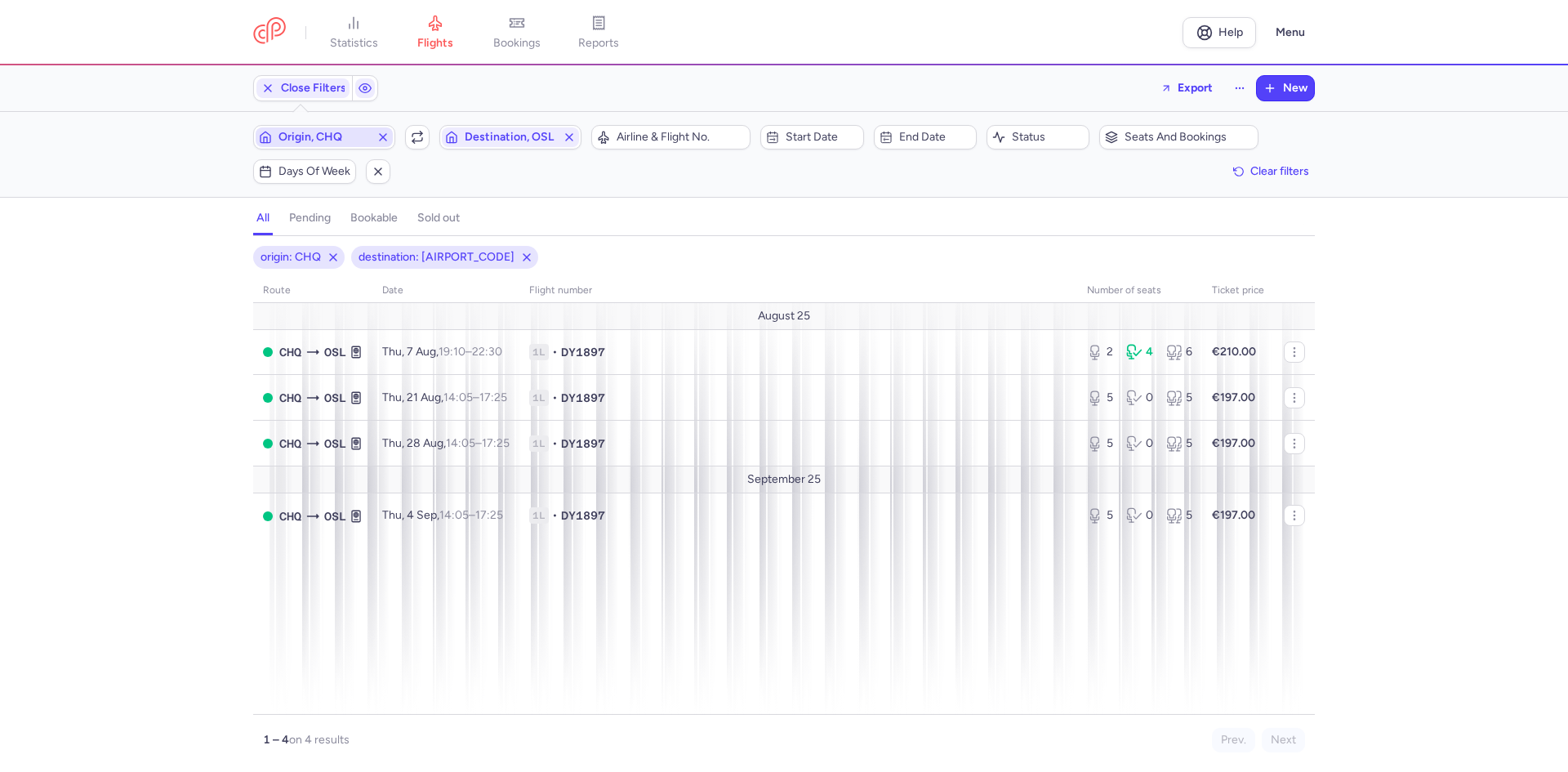 click on "Origin, CHQ" at bounding box center (324, 137) 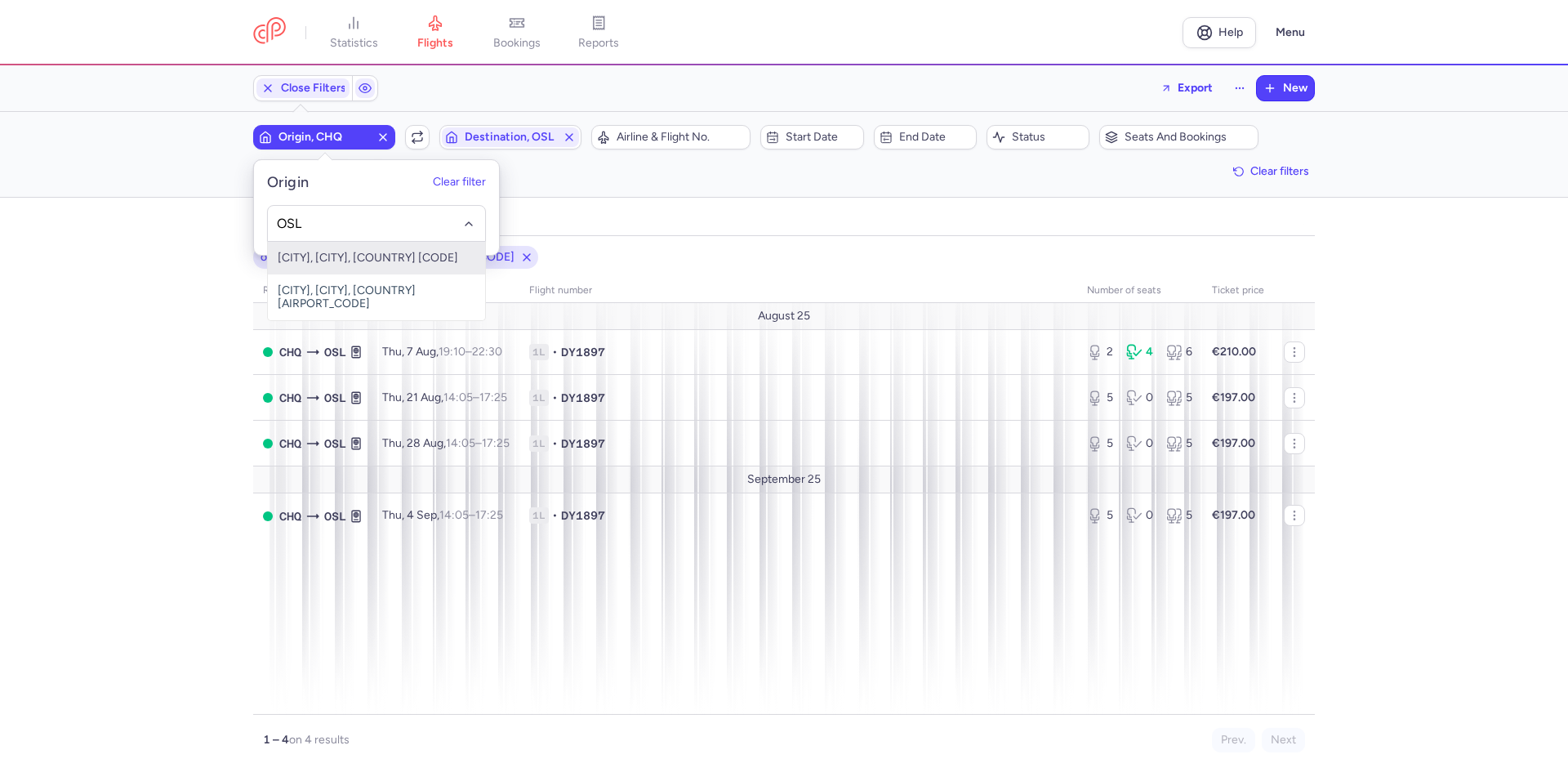 type on "OSL" 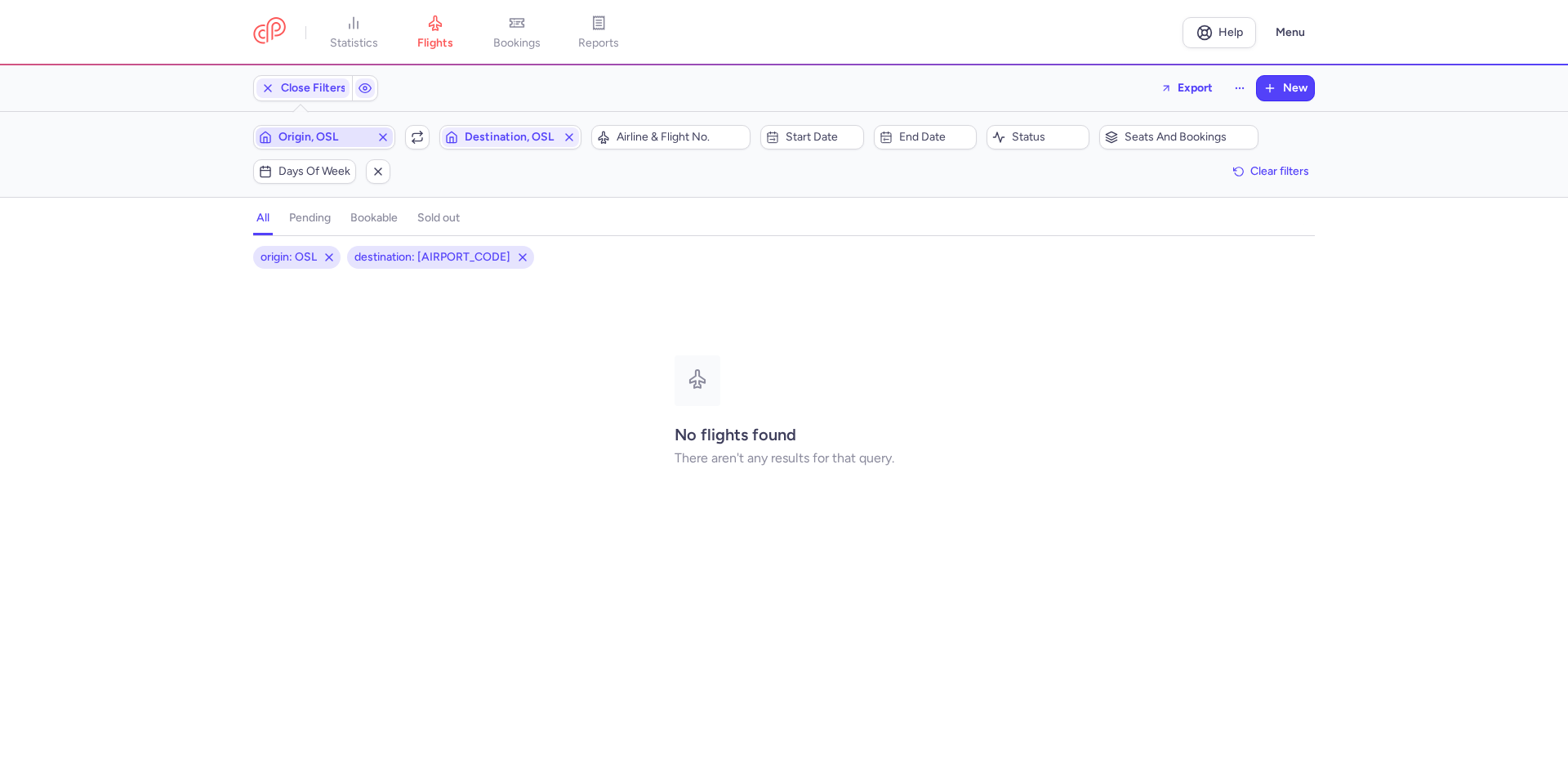 type 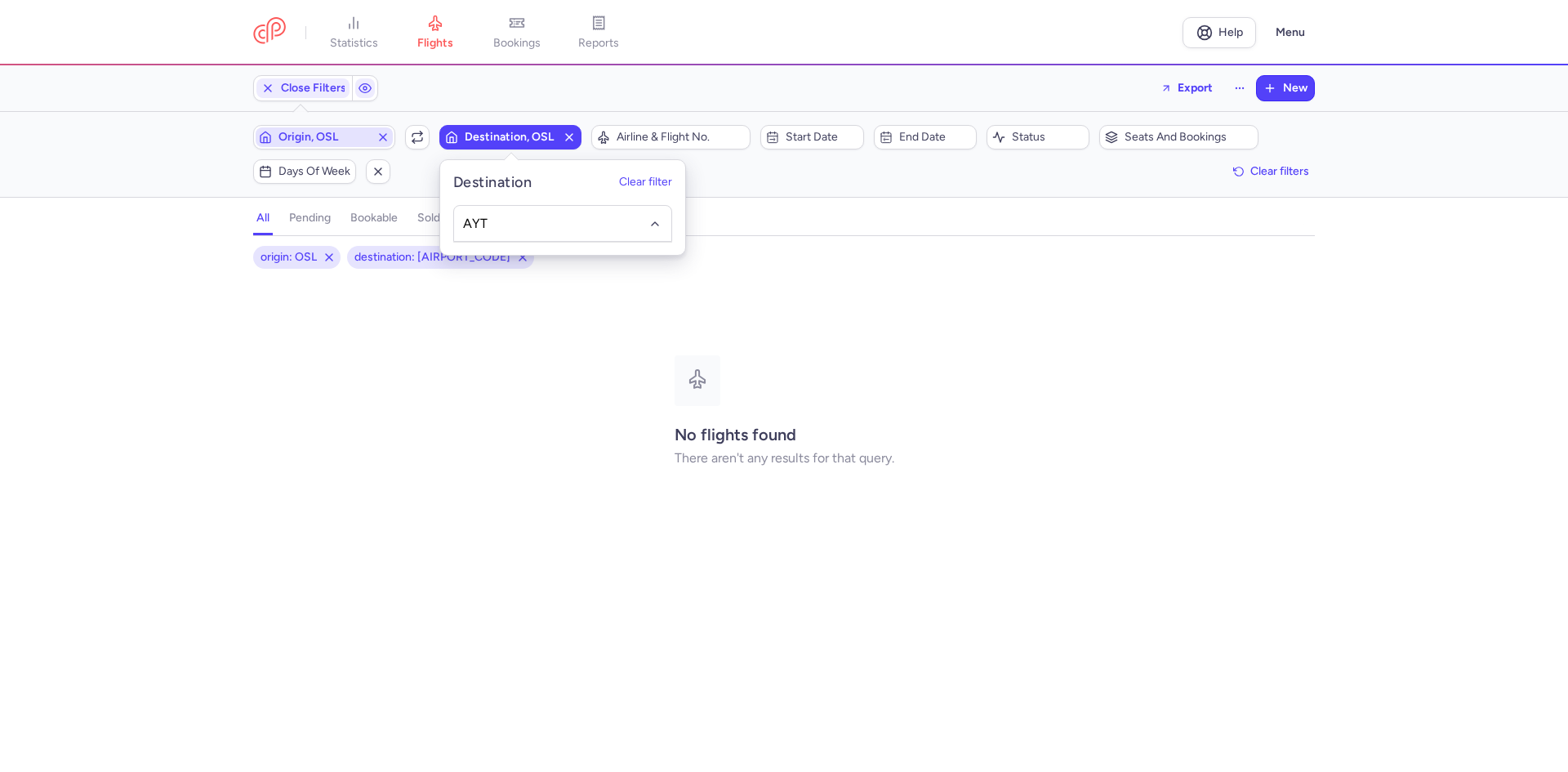 type on "AYT" 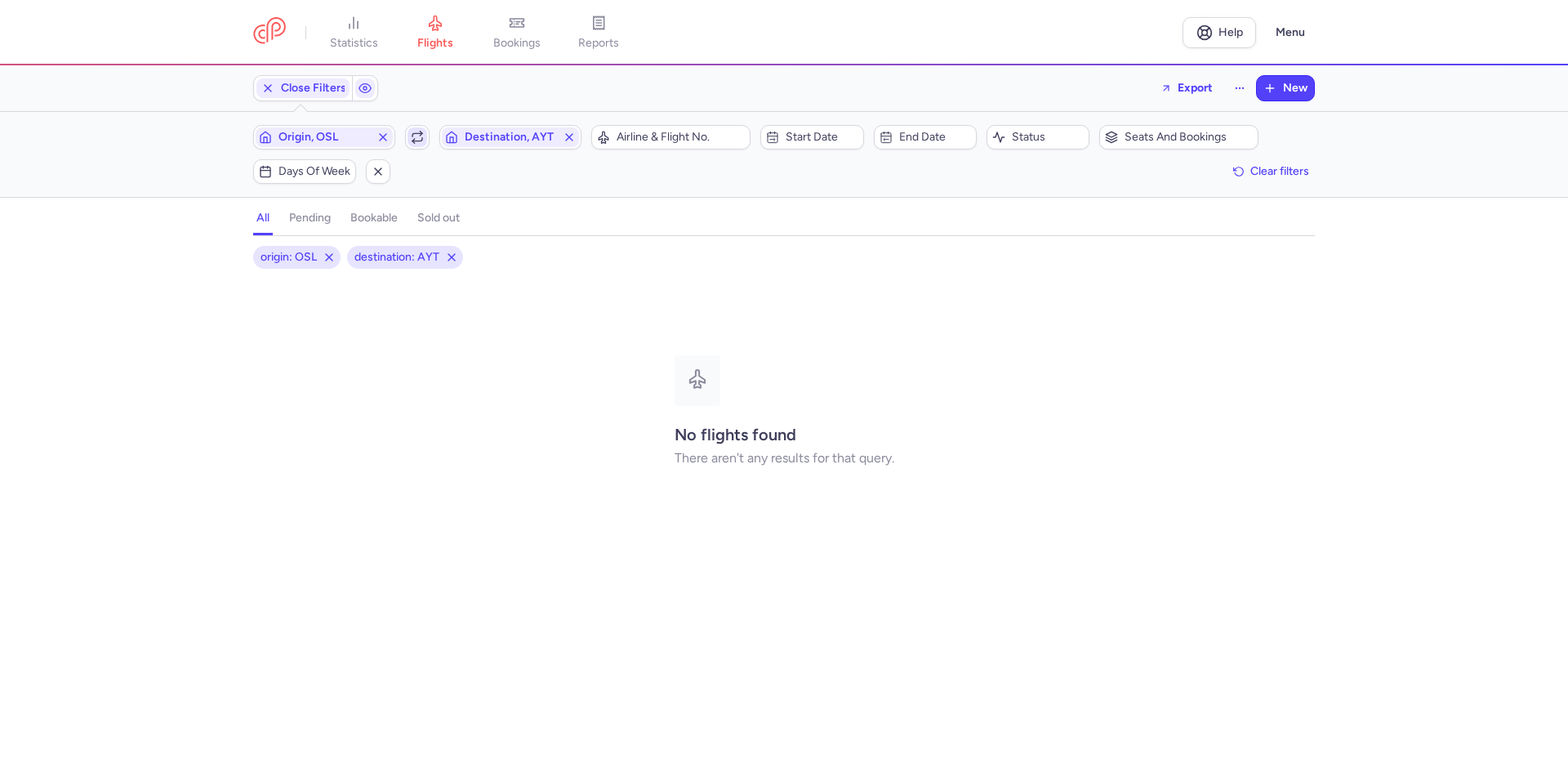 click at bounding box center [417, 137] 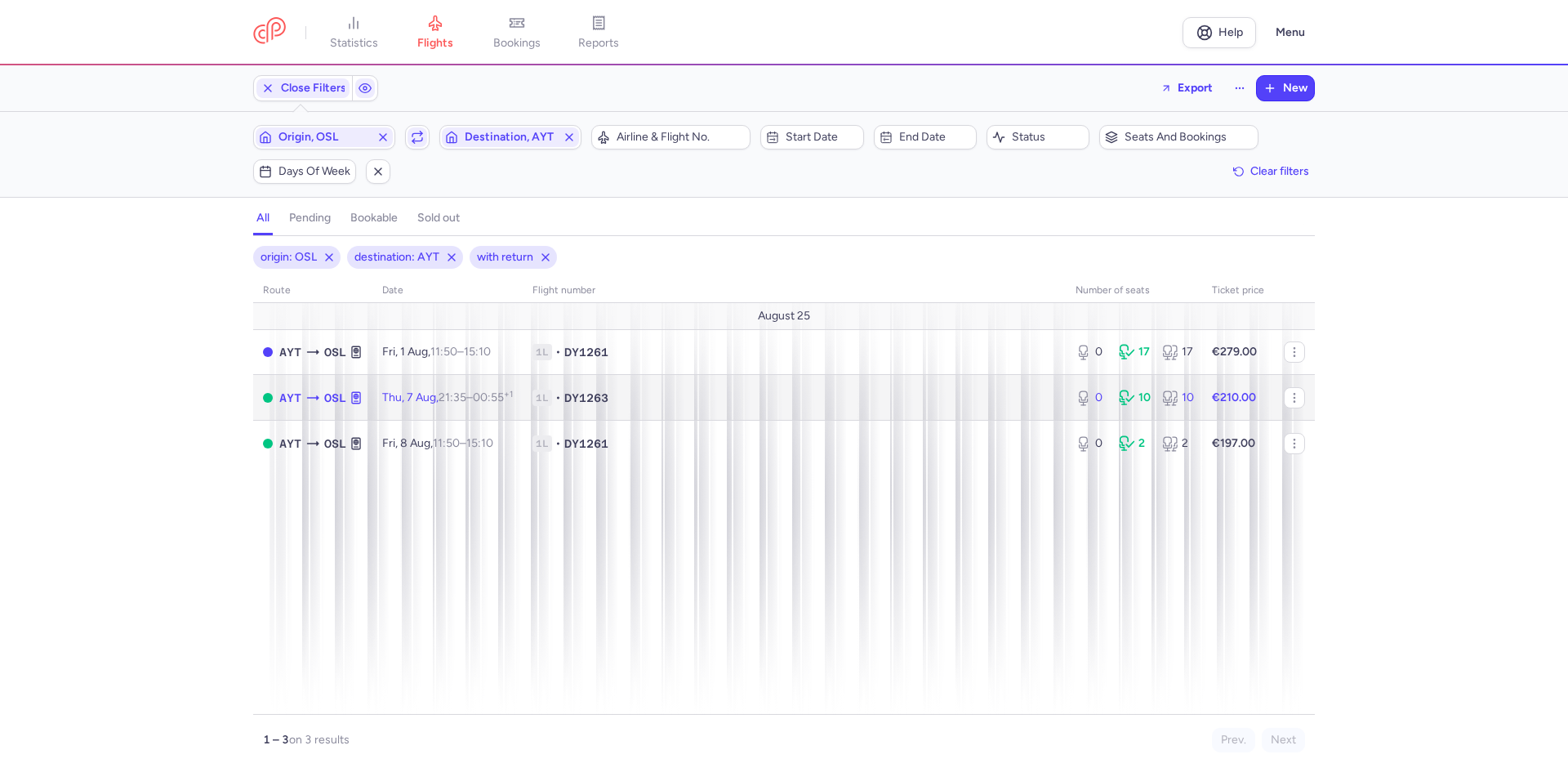 drag, startPoint x: 864, startPoint y: 406, endPoint x: 881, endPoint y: 401, distance: 17.72005 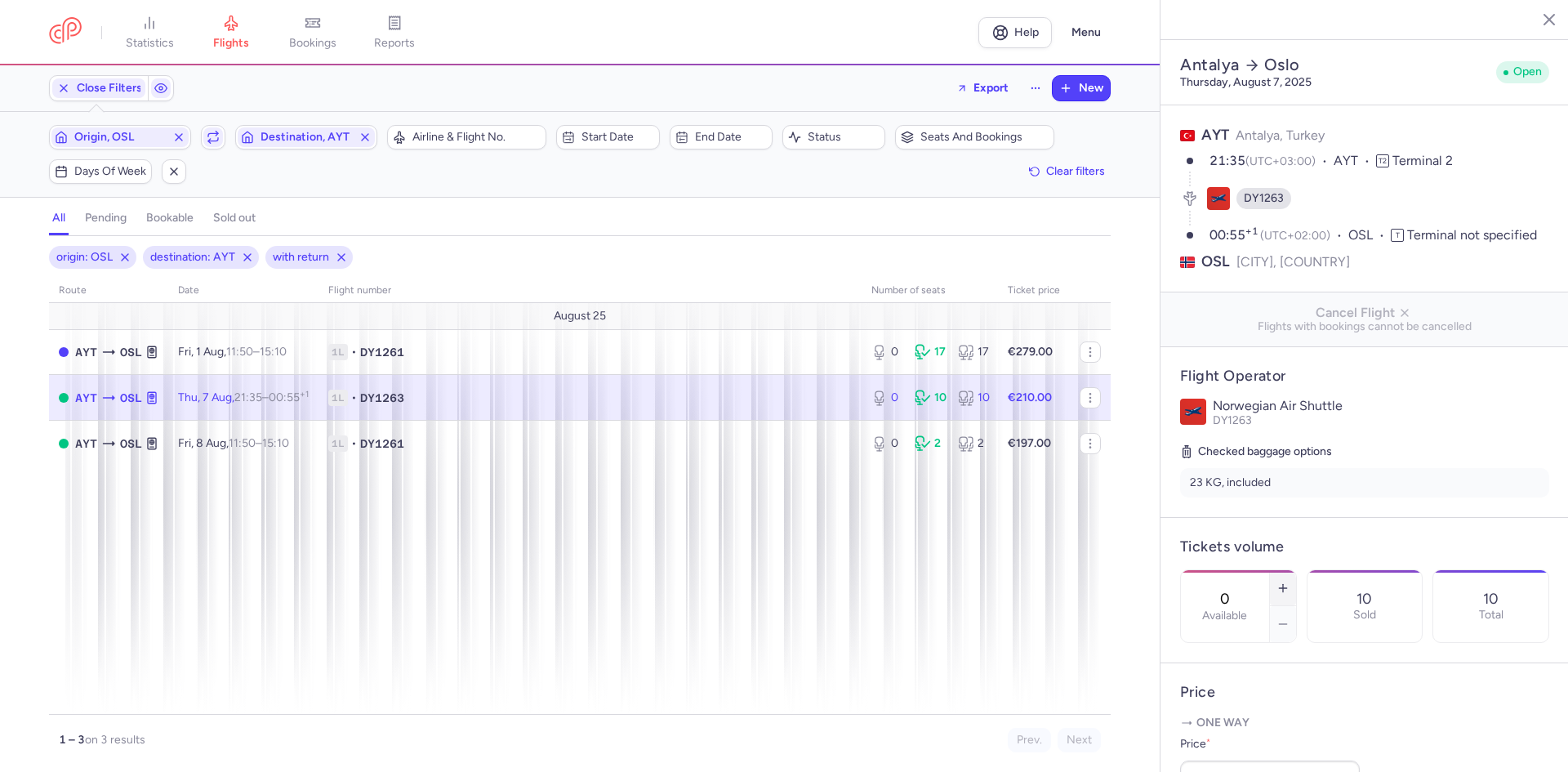click at bounding box center (1283, 588) 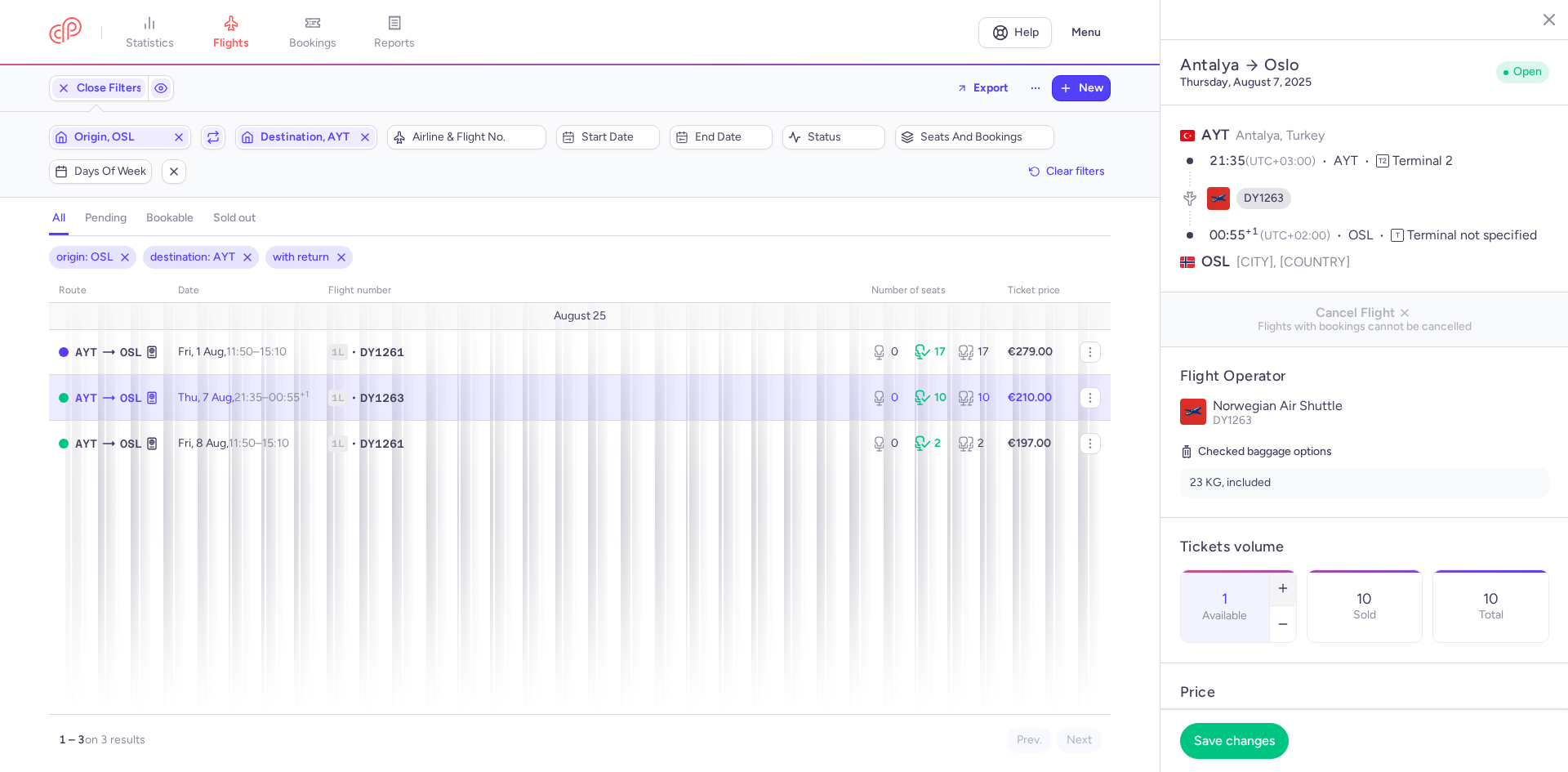 click 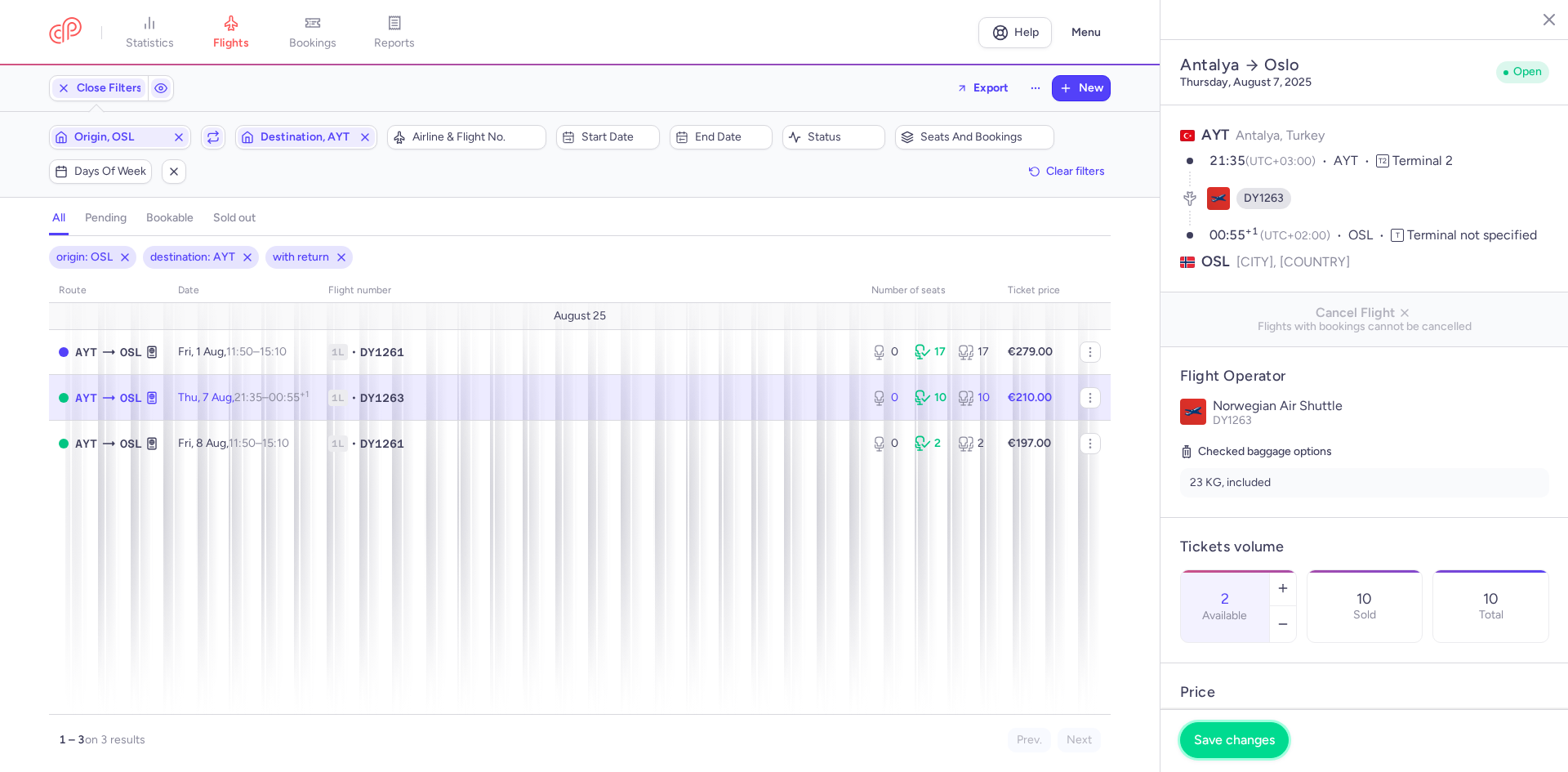 click on "Save changes" at bounding box center (1234, 740) 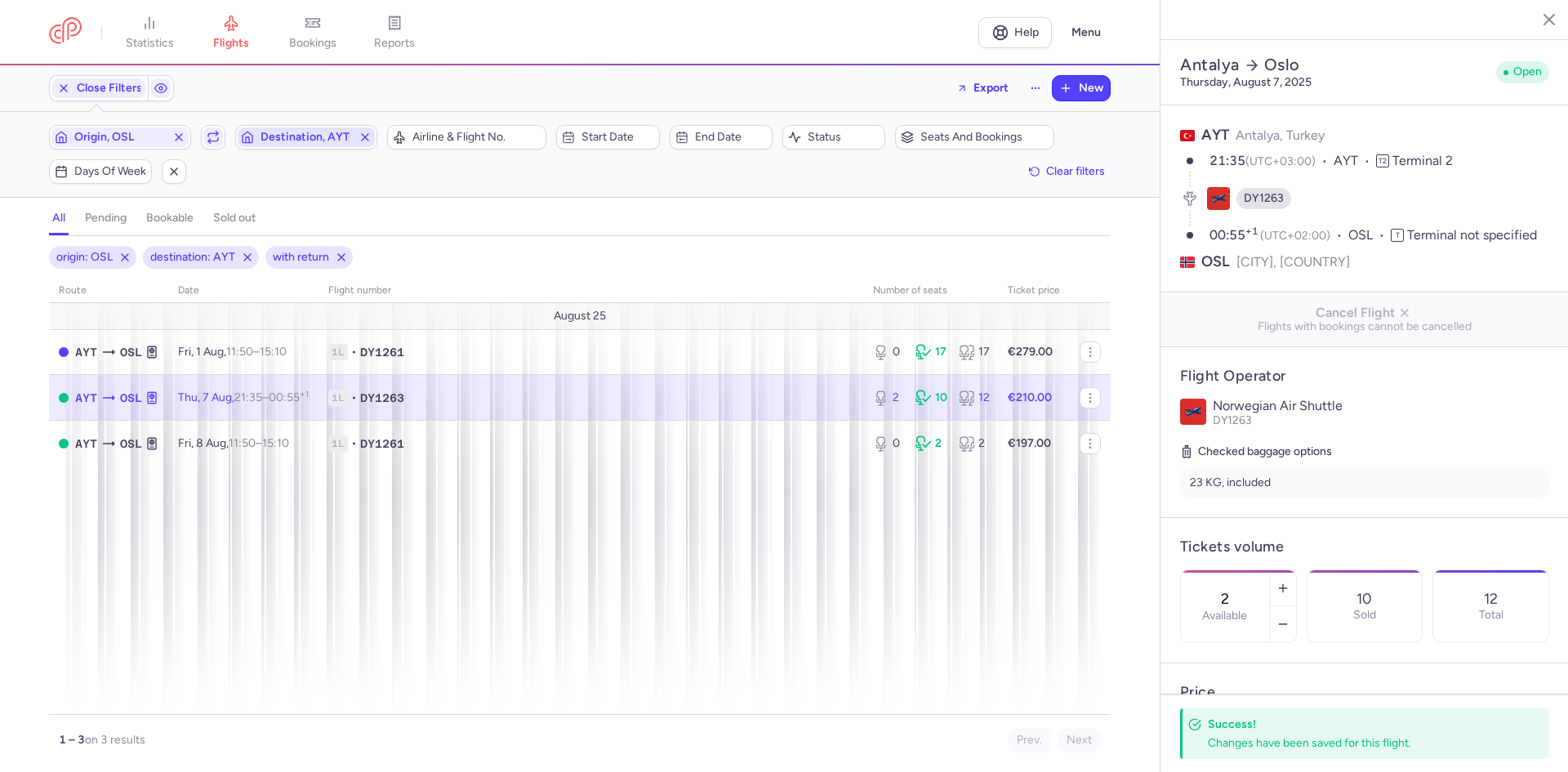 click on "Destination, AYT" at bounding box center (306, 137) 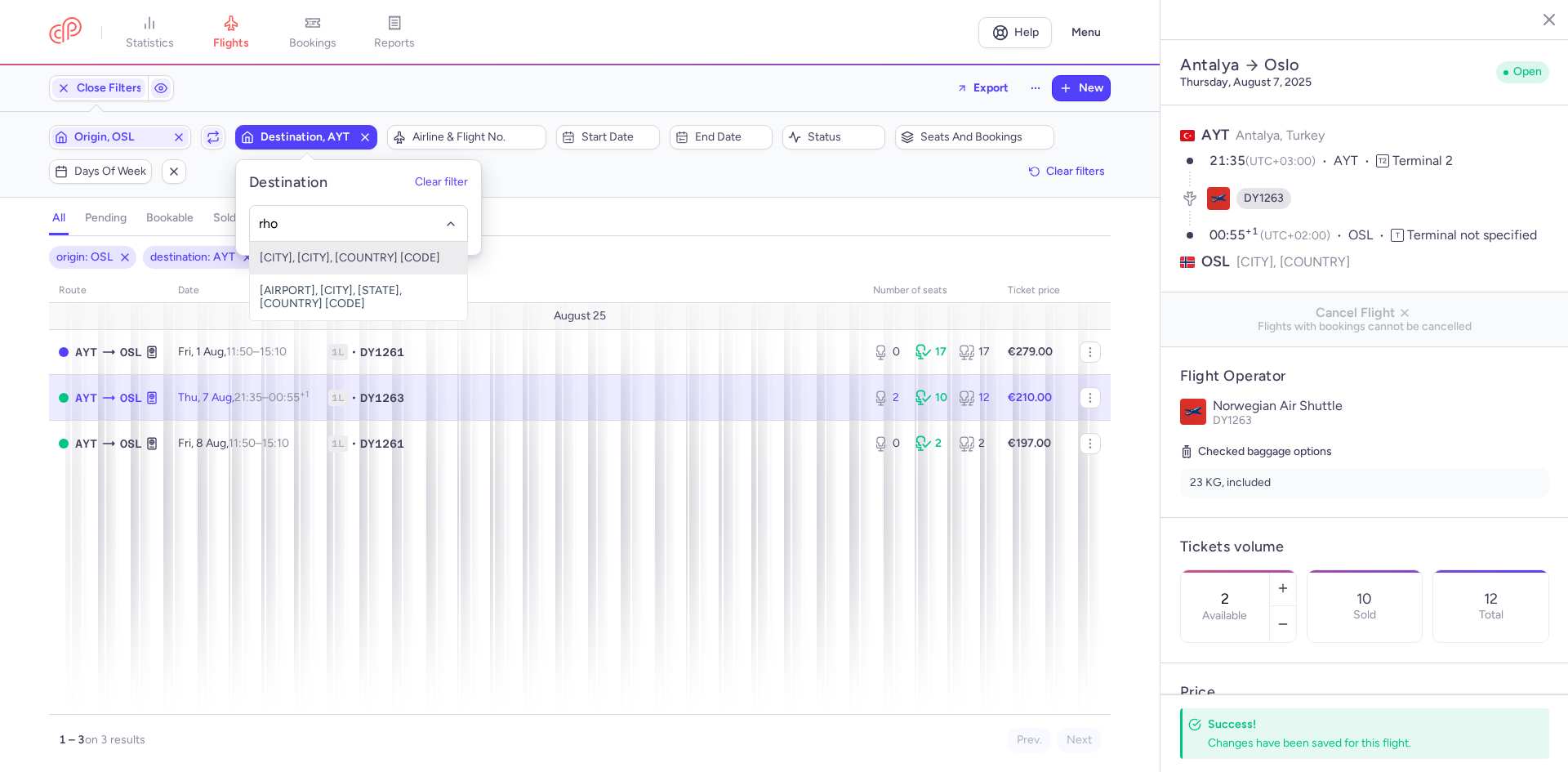 type on "rho" 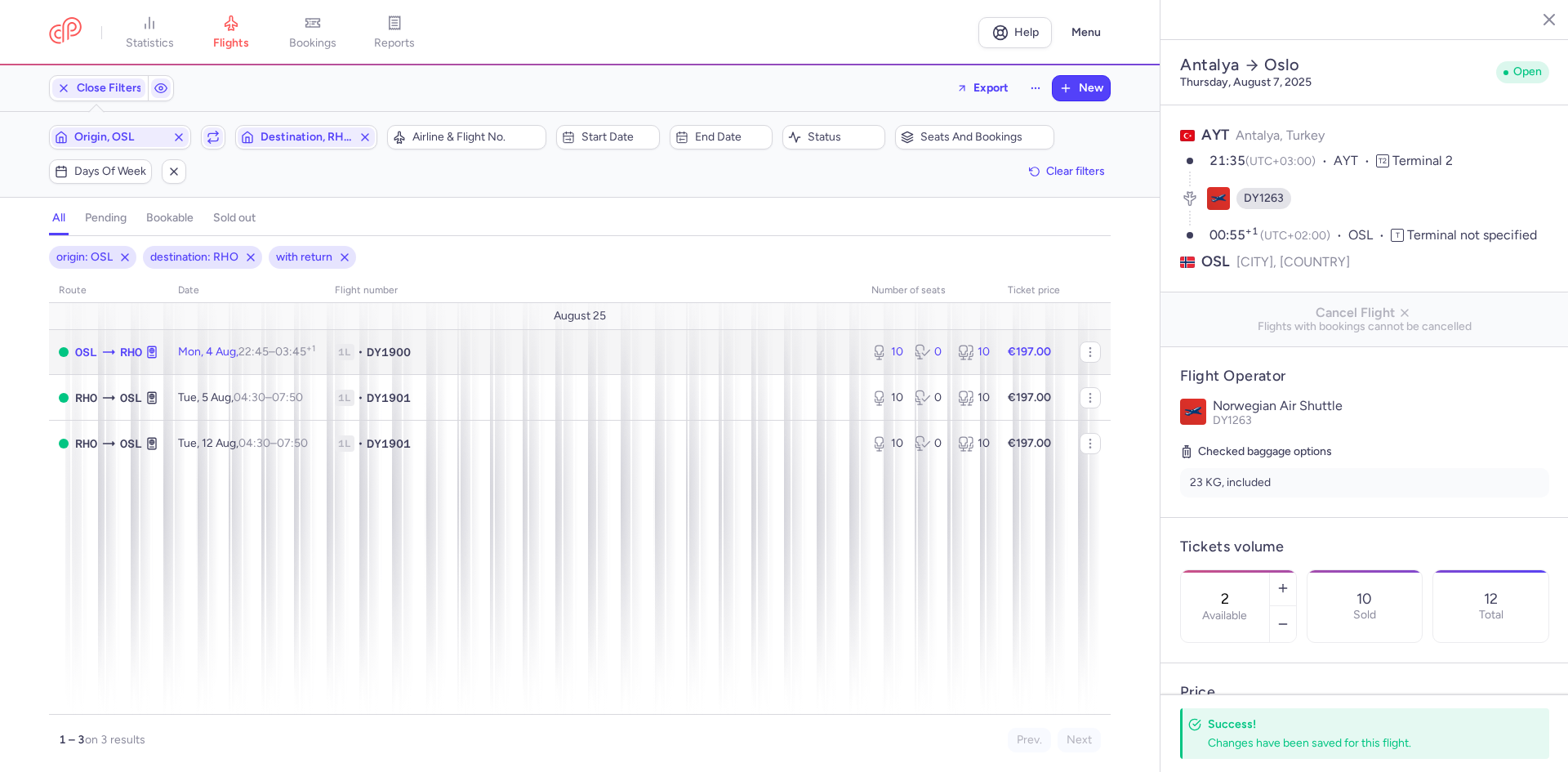 click on "1L • [FLIGHTNUMBER]" 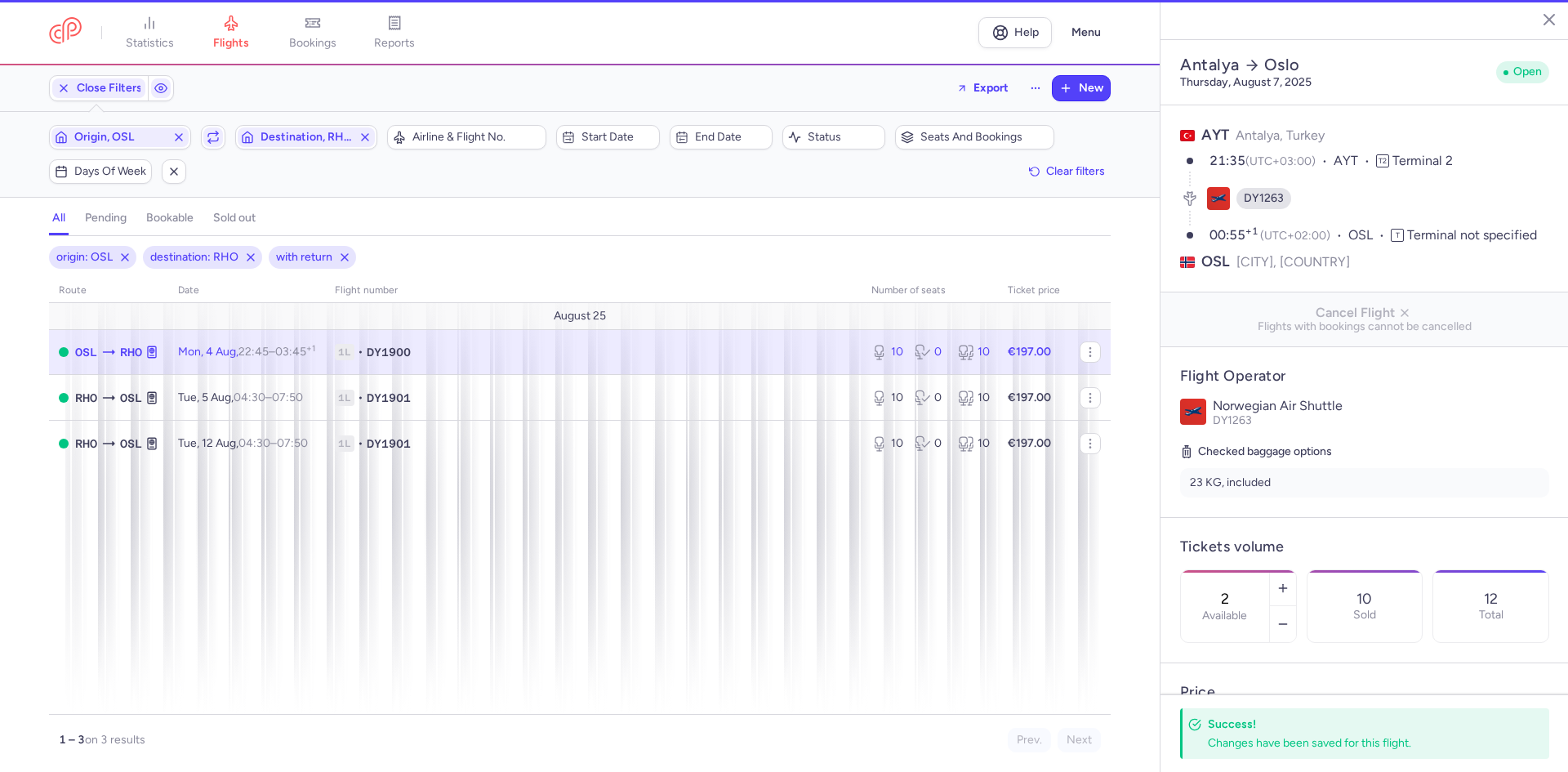 type on "10" 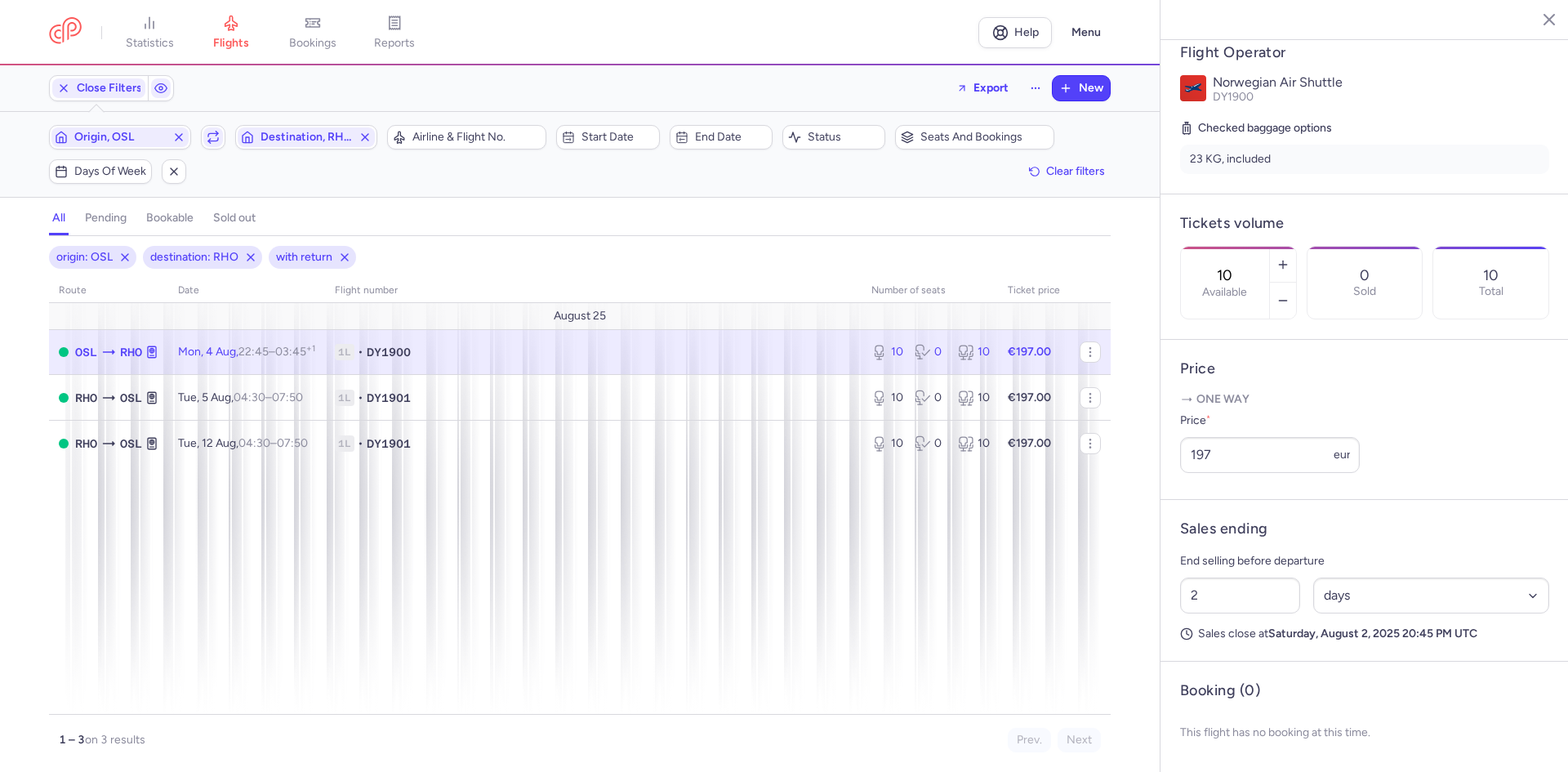 scroll, scrollTop: 372, scrollLeft: 0, axis: vertical 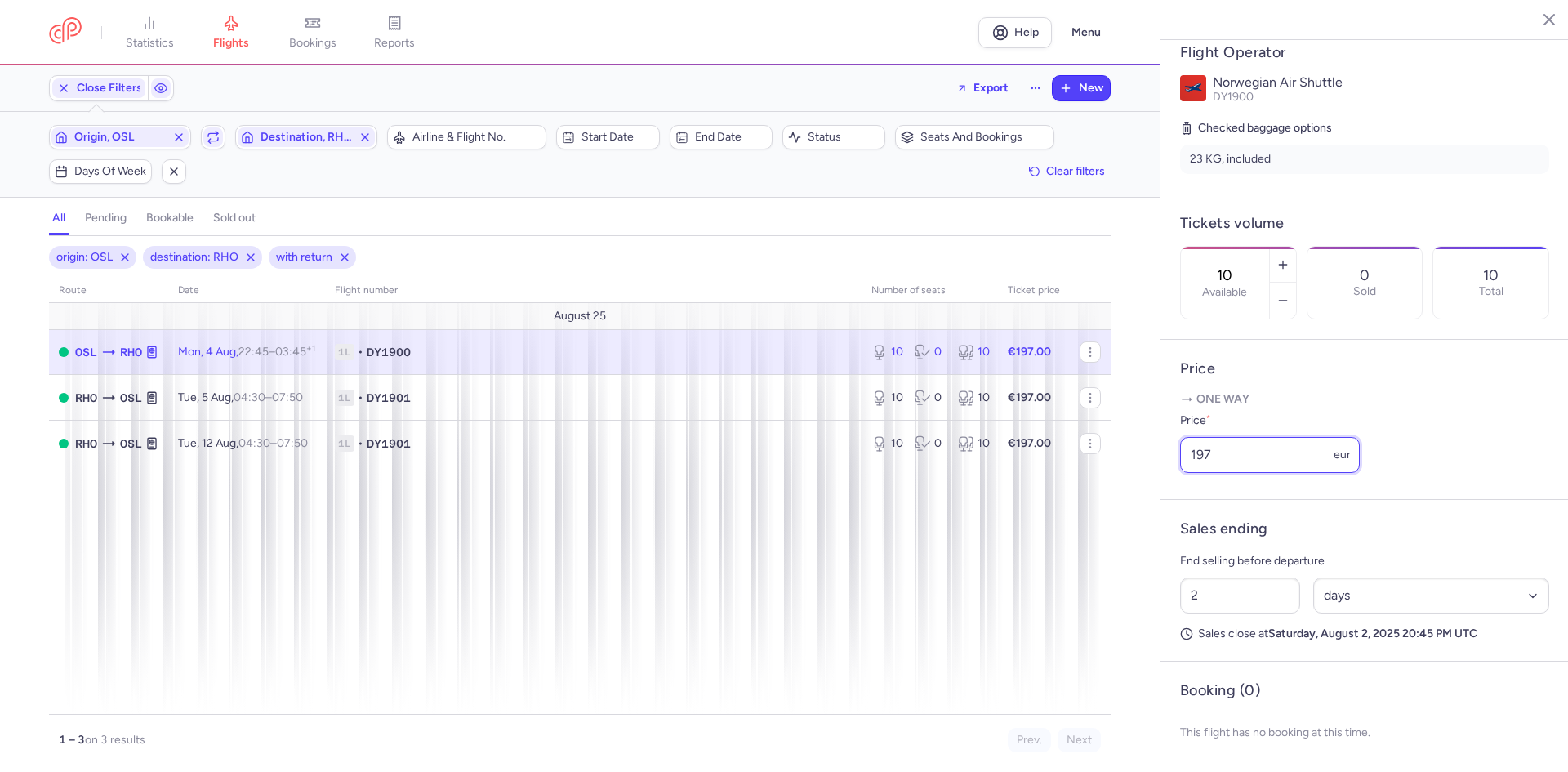 drag, startPoint x: 1234, startPoint y: 455, endPoint x: 1128, endPoint y: 474, distance: 107.68937 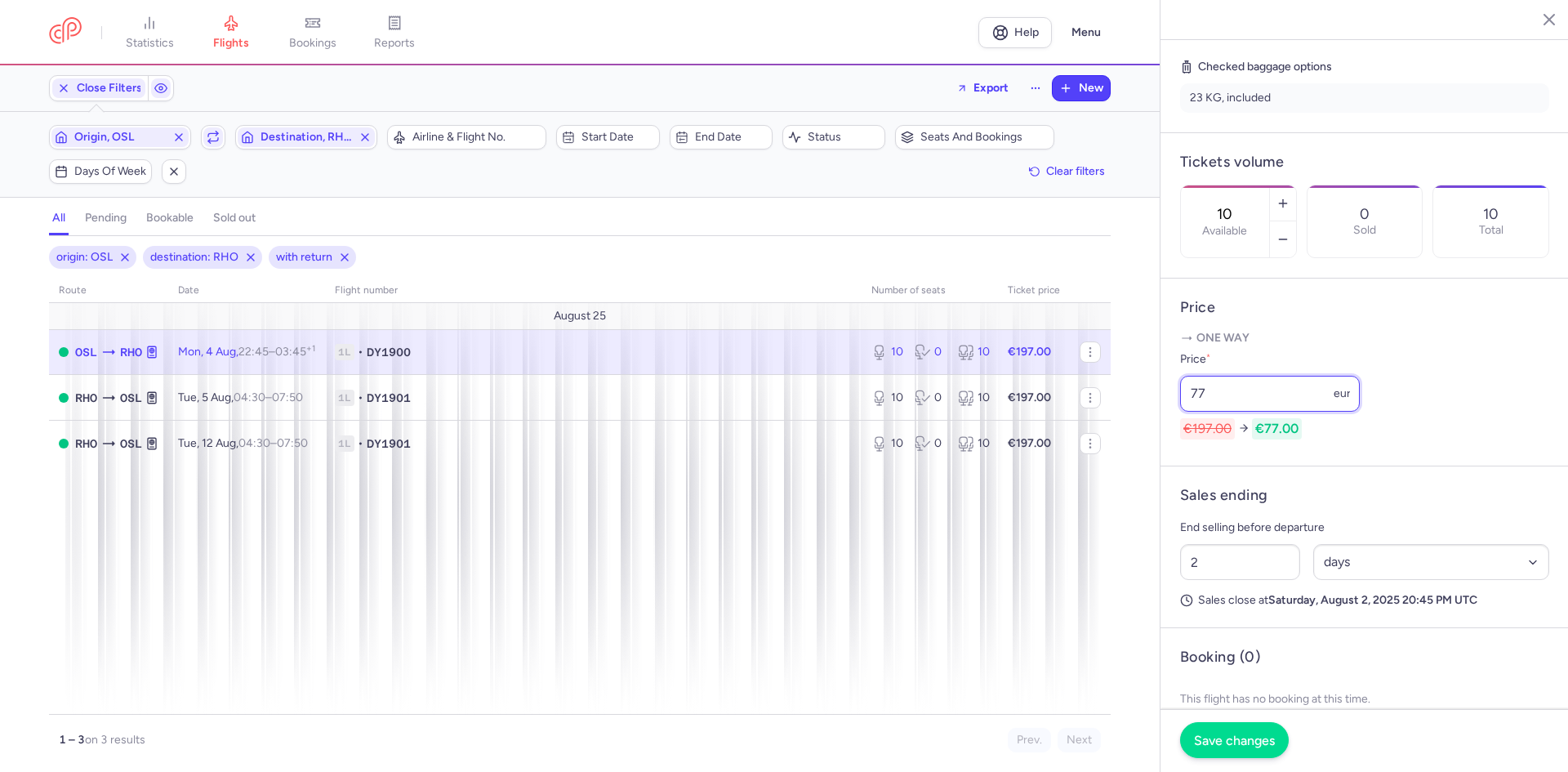 type on "77" 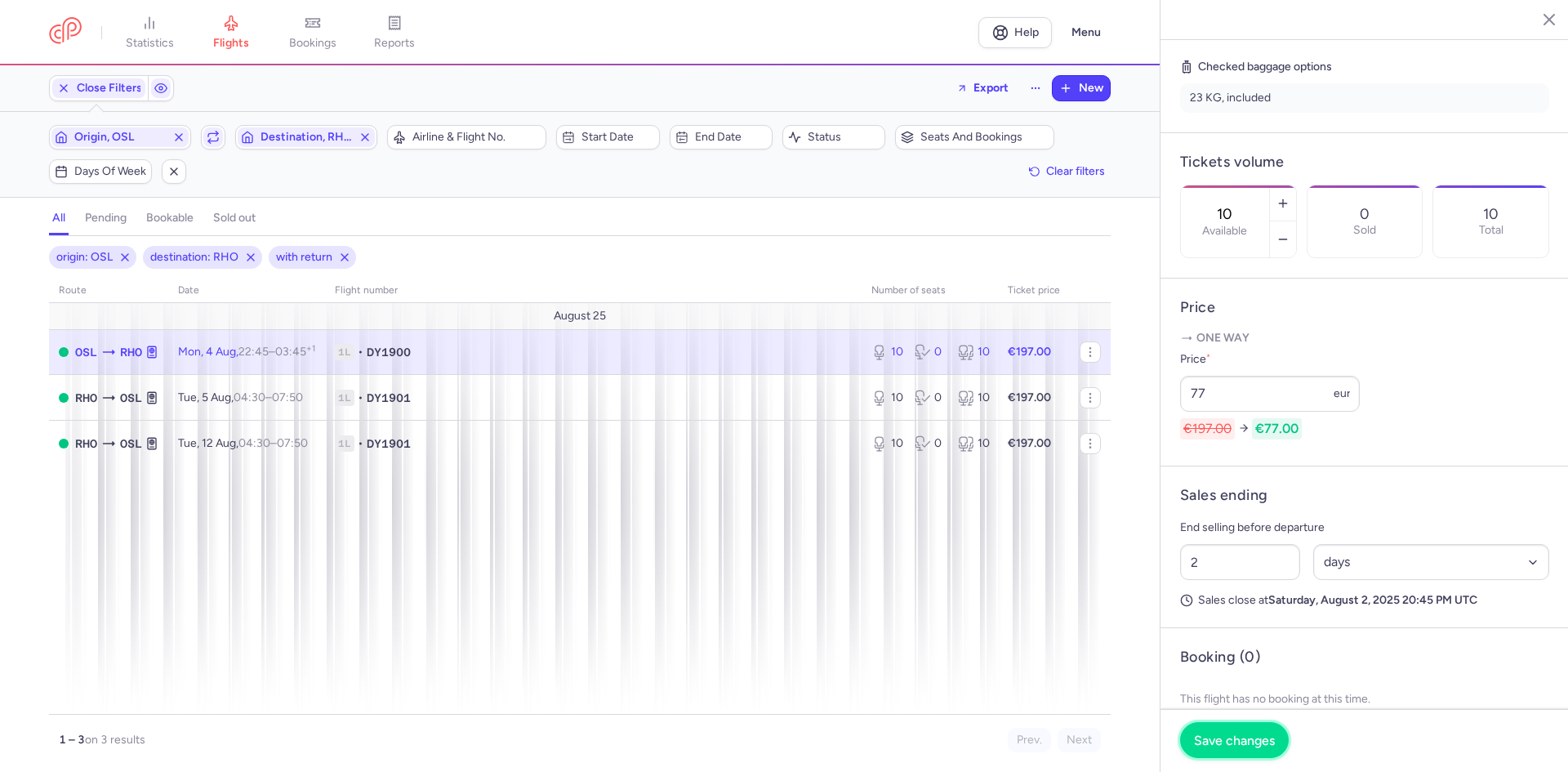 click on "Save changes" at bounding box center [1234, 740] 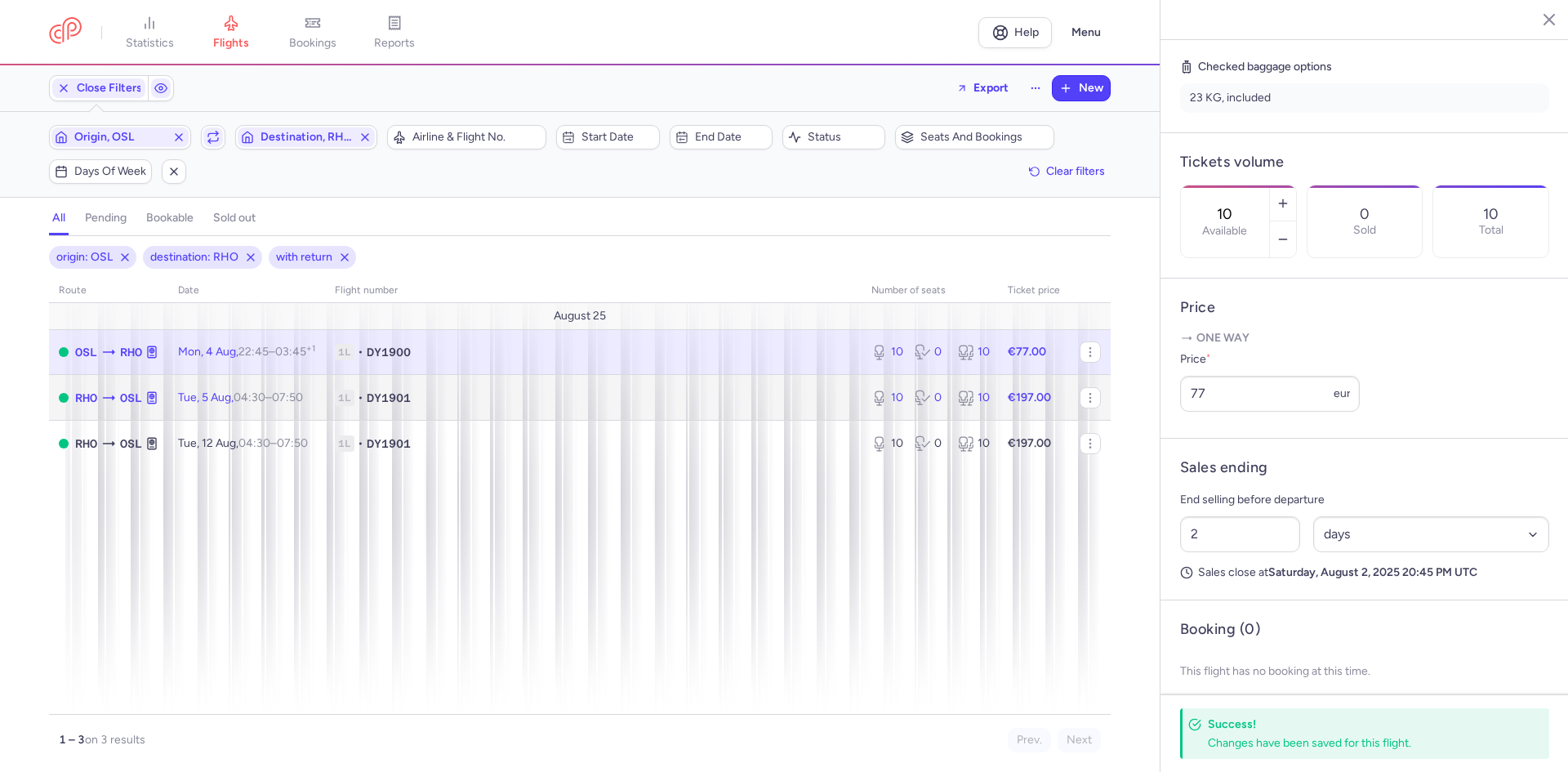 click on "1L • [FLIGHTNUMBER]" 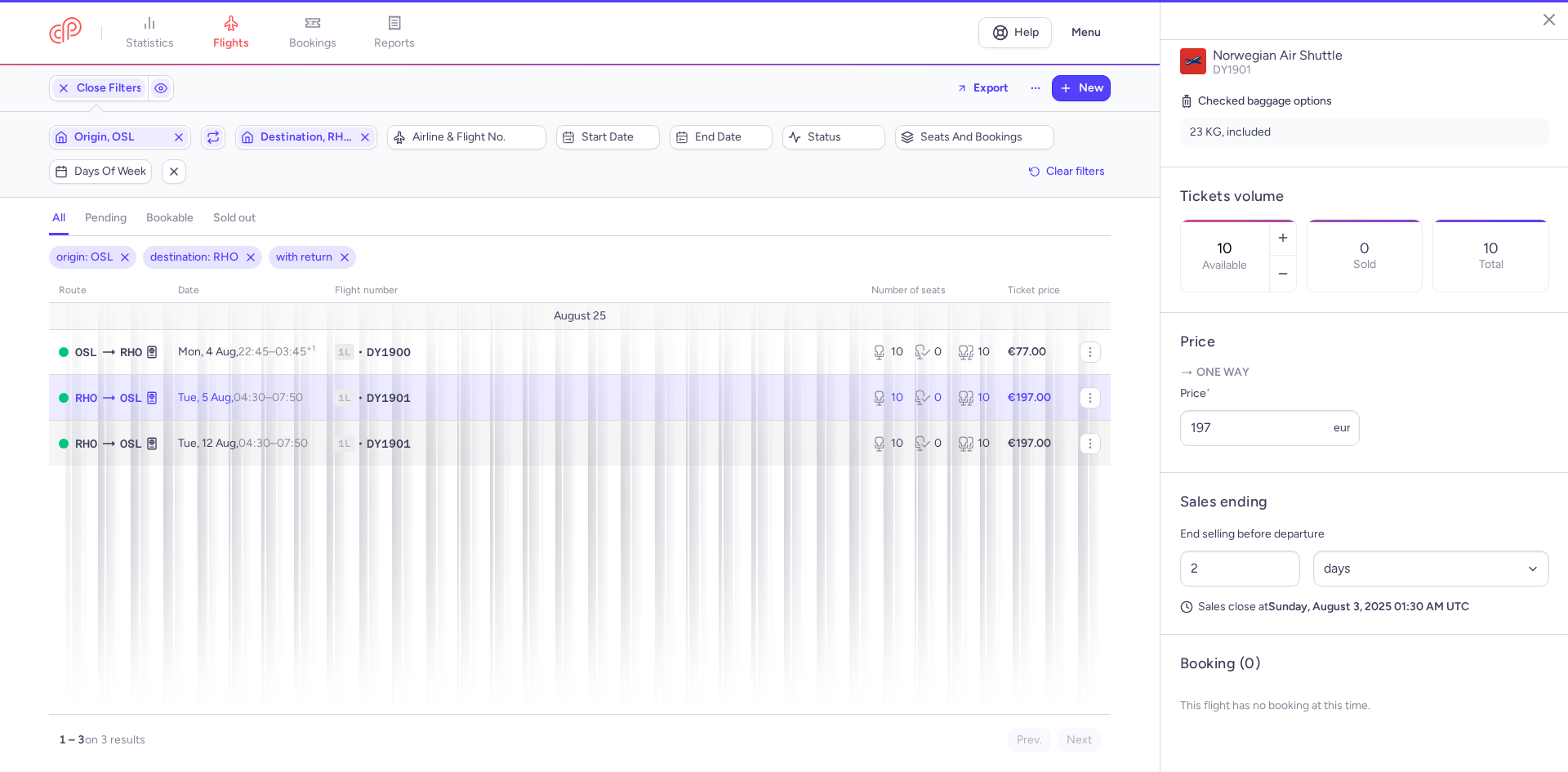 scroll, scrollTop: 354, scrollLeft: 0, axis: vertical 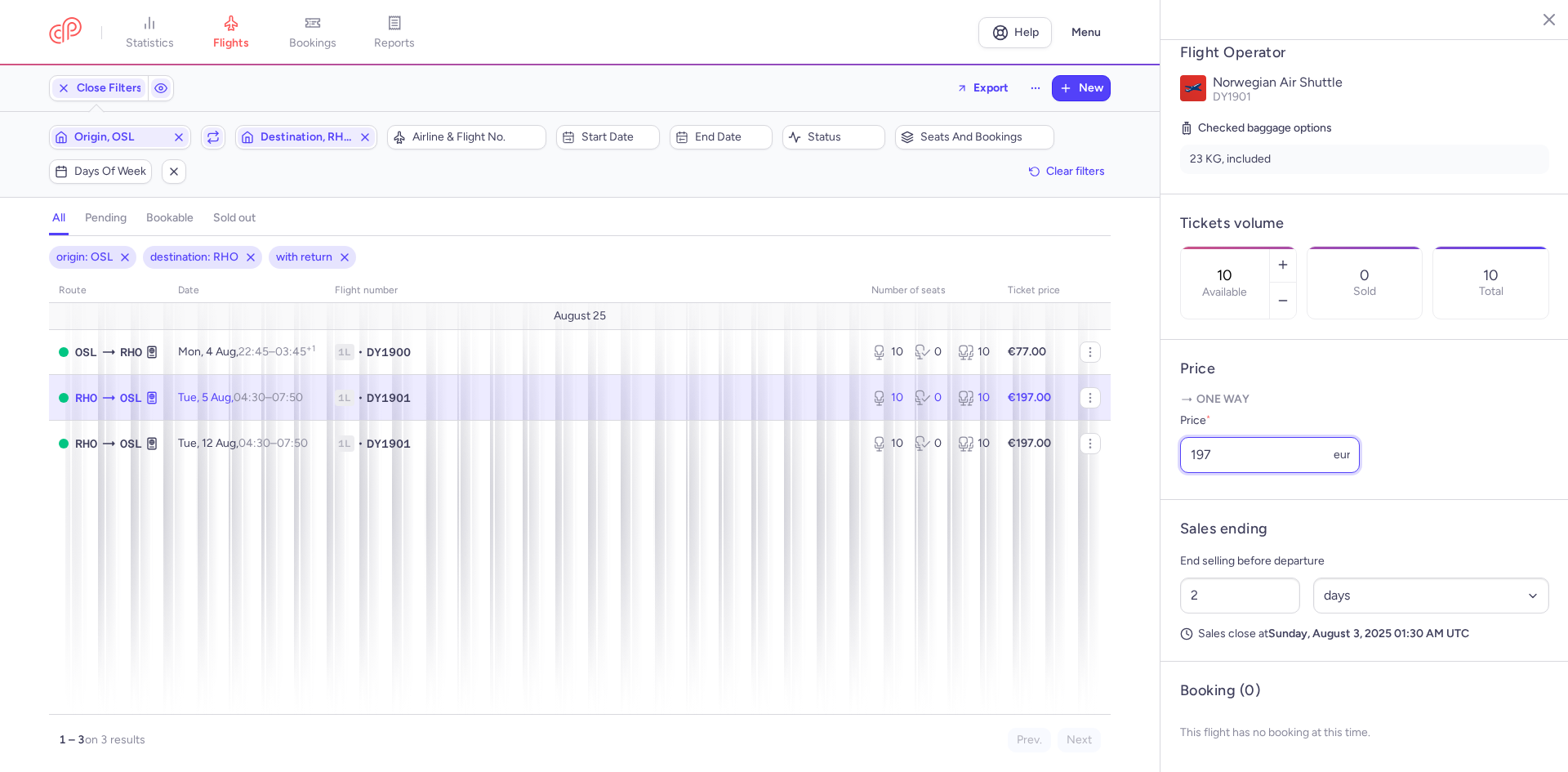 drag, startPoint x: 1222, startPoint y: 457, endPoint x: 1187, endPoint y: 458, distance: 35.014283 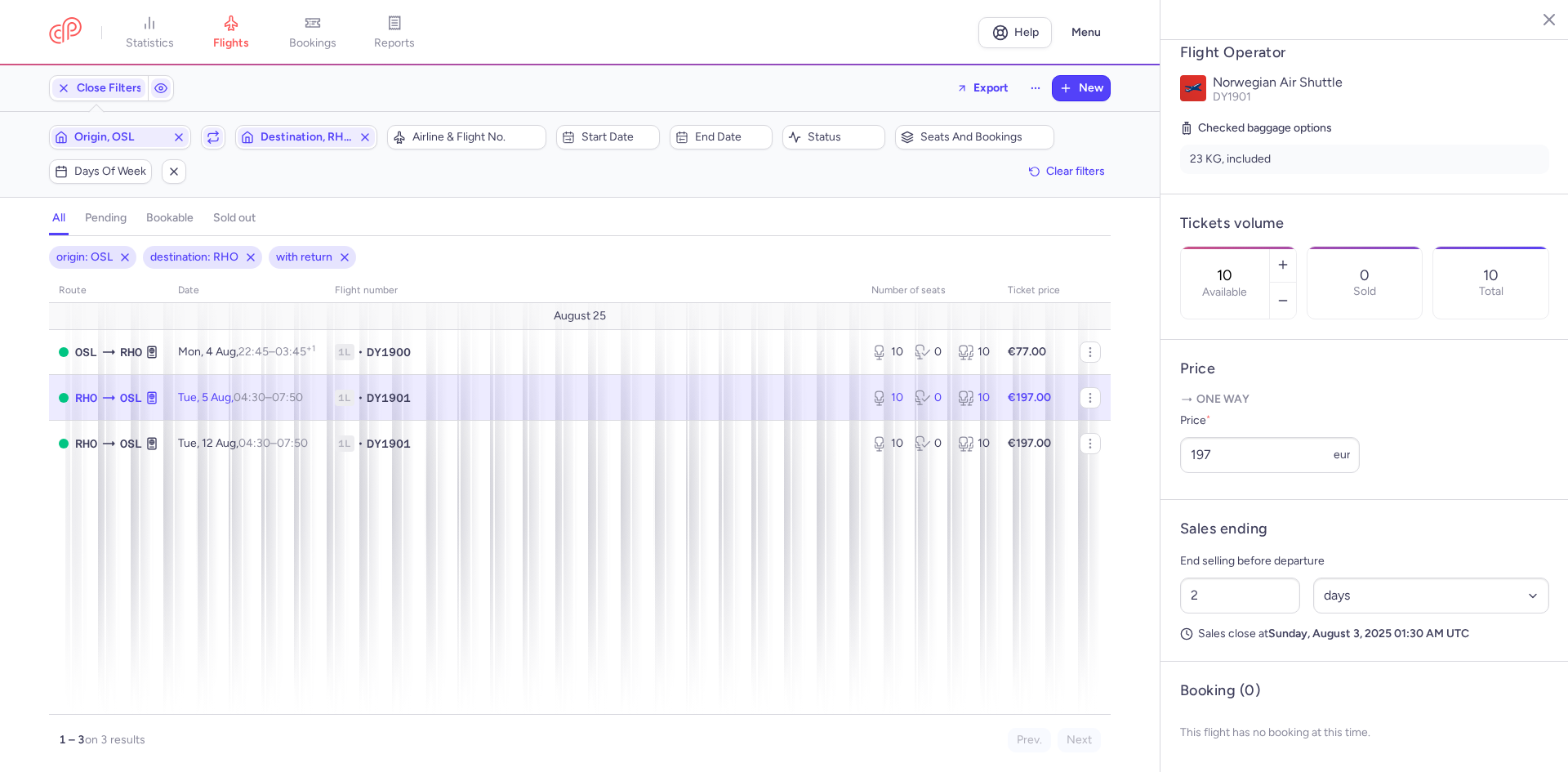 click on "1L • [FLIGHTNUMBER]" 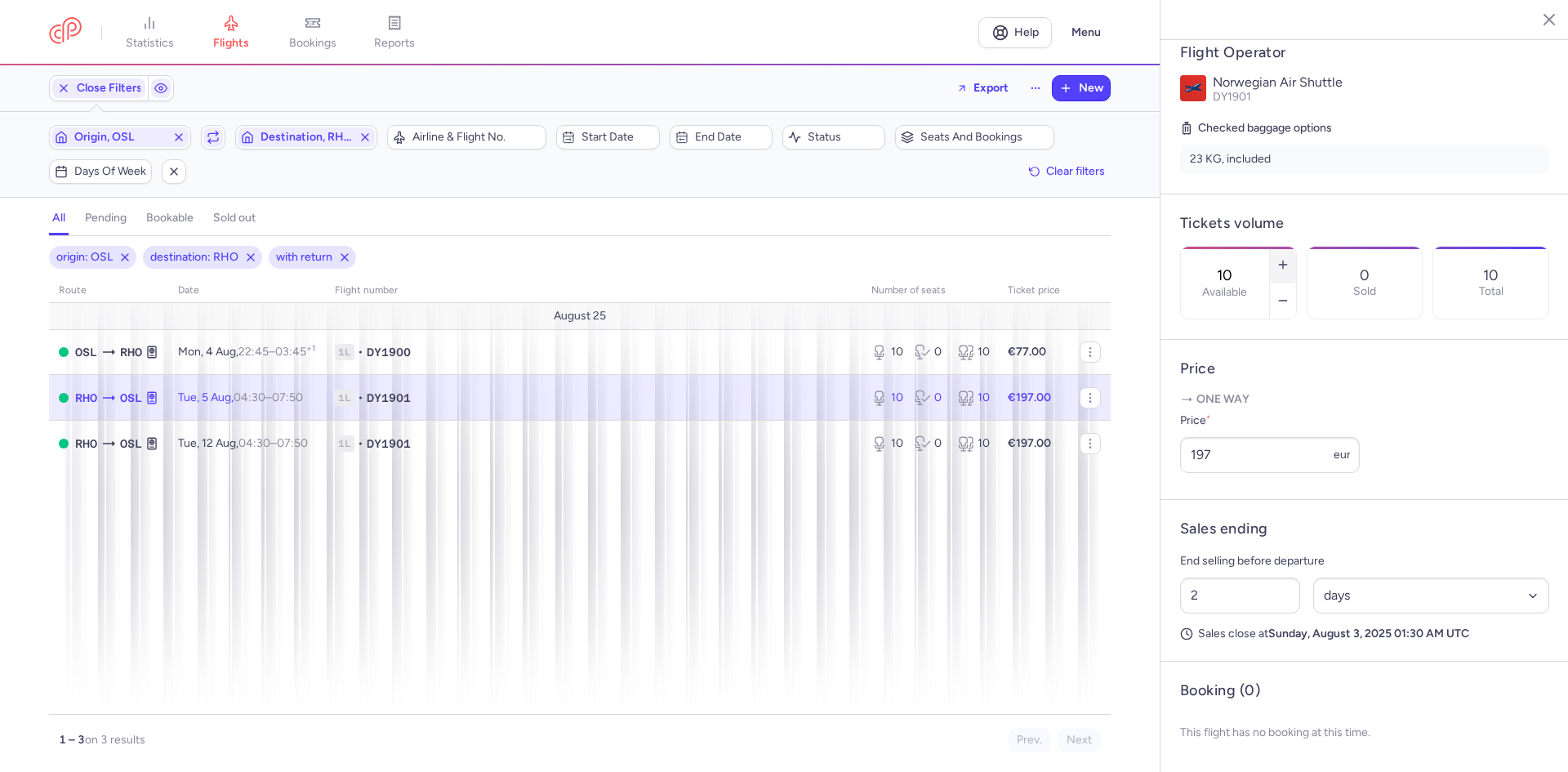 click at bounding box center [1283, 265] 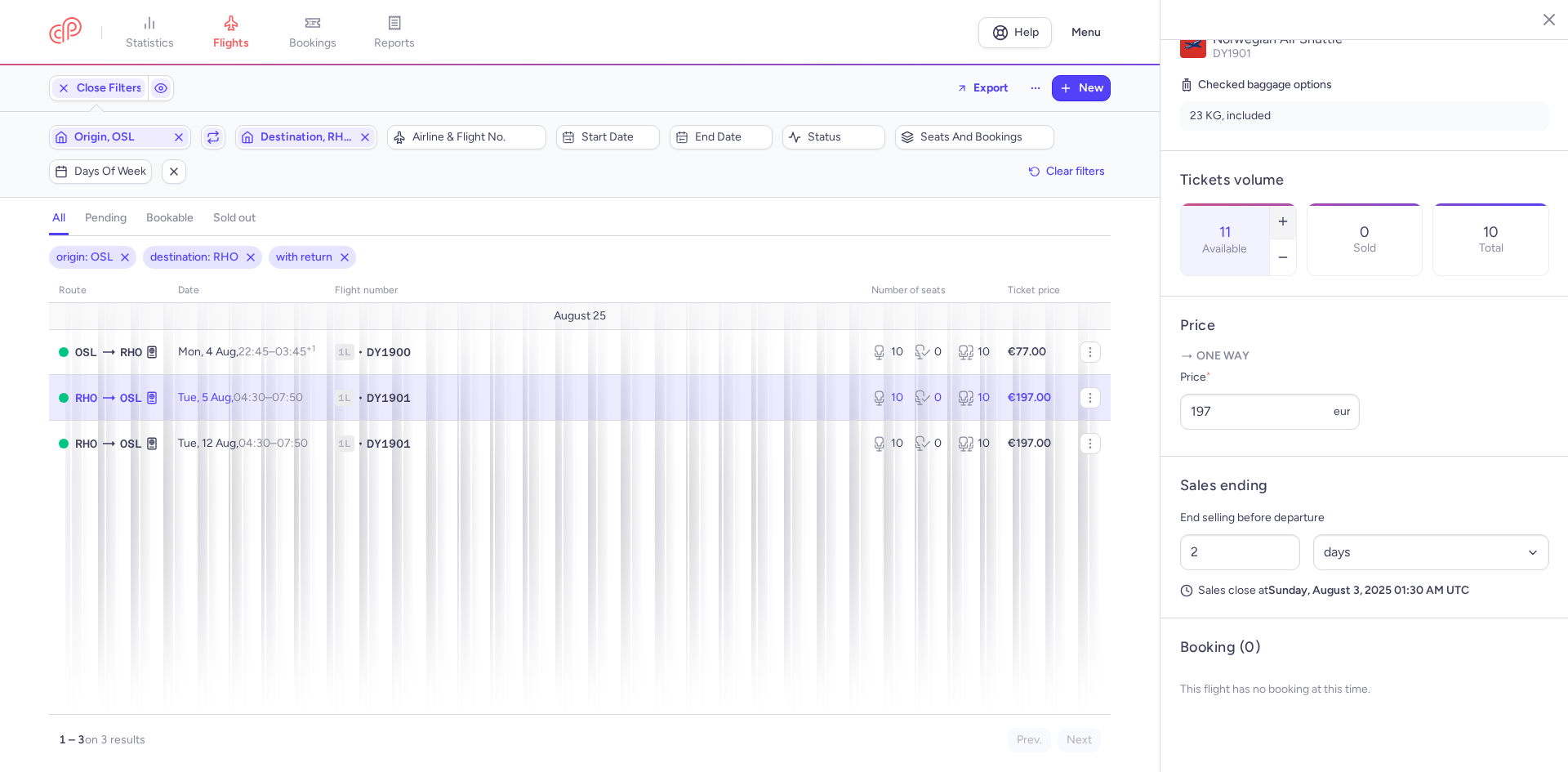 click 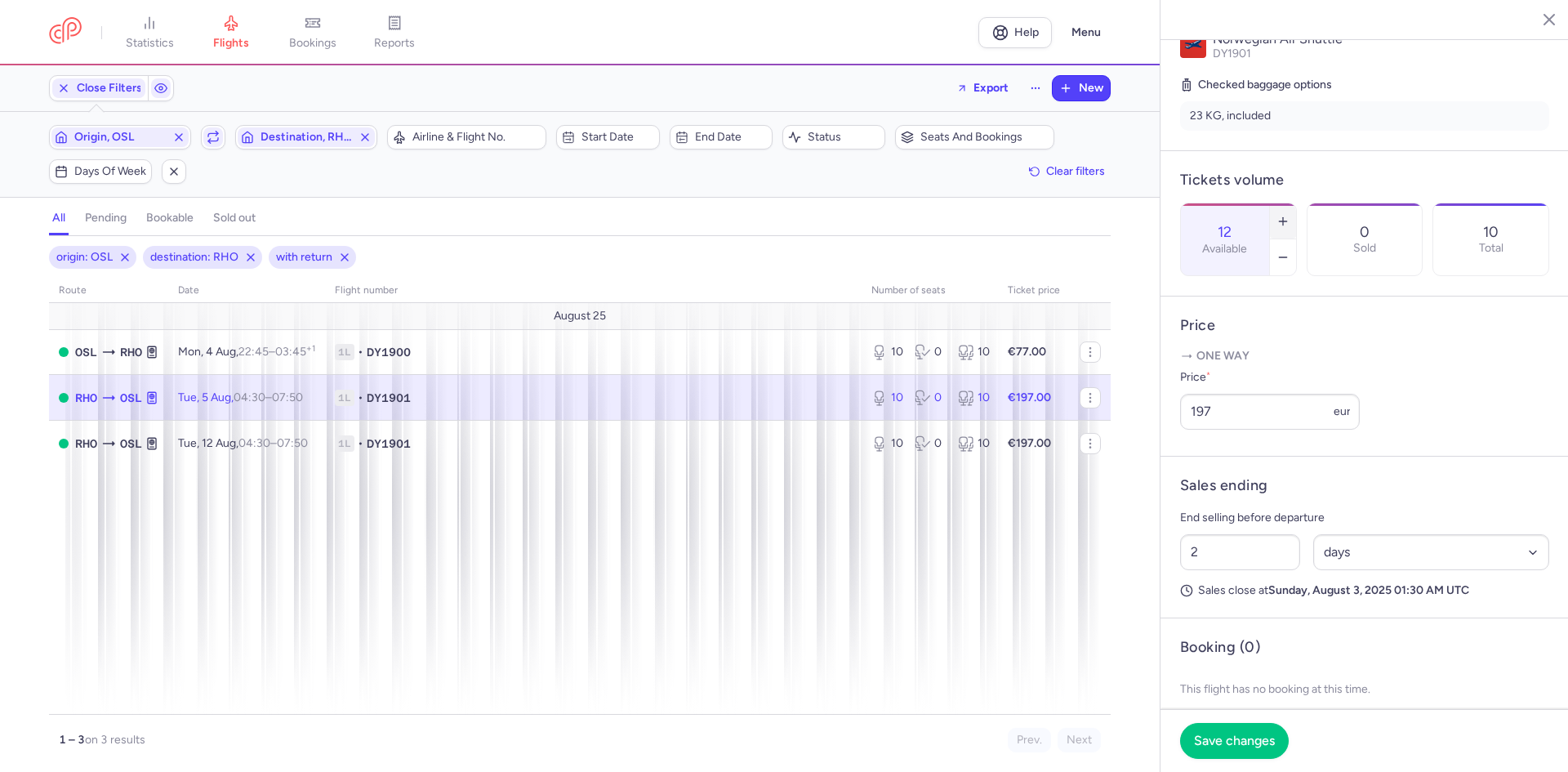 click 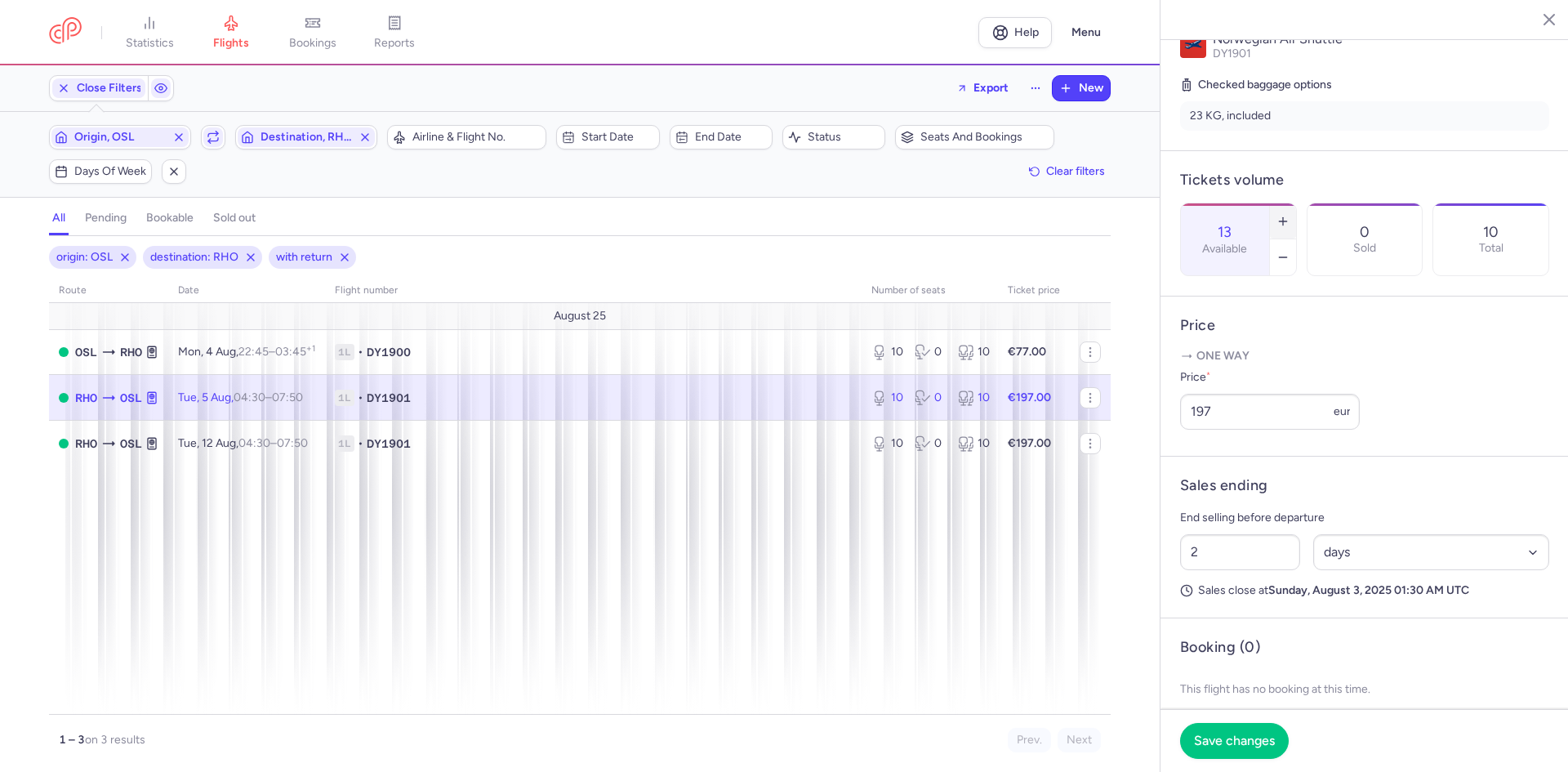 click 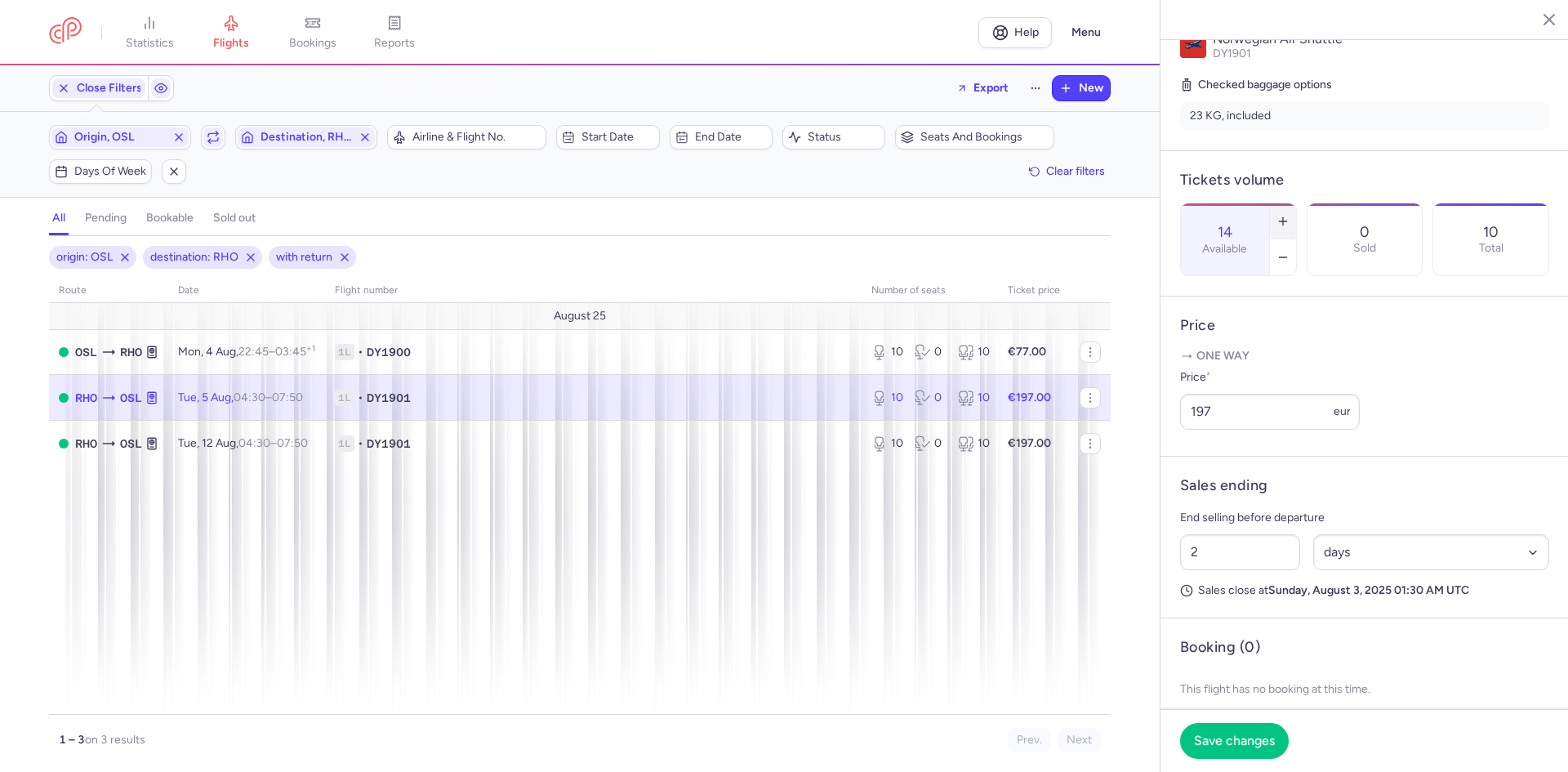 click 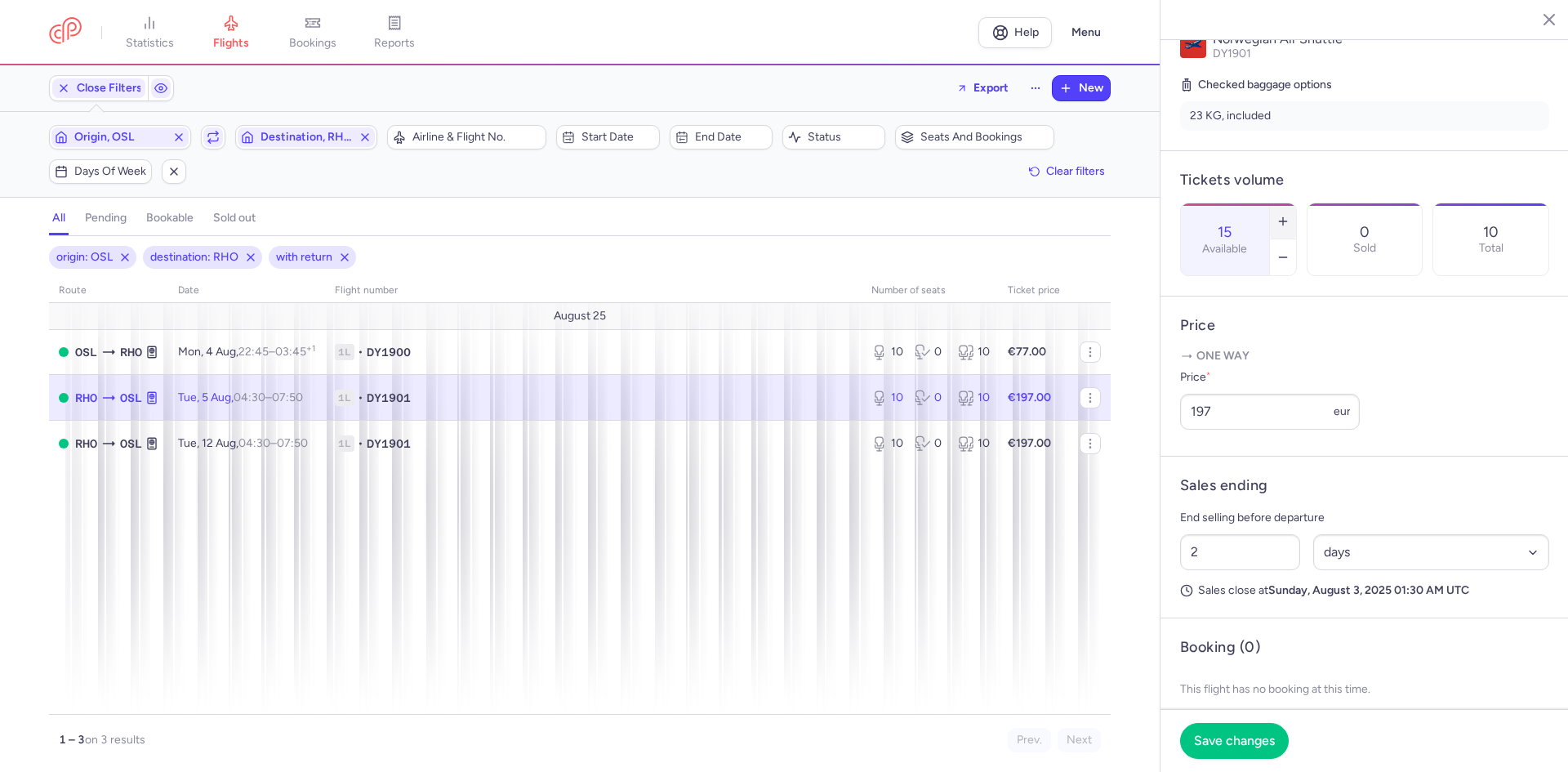 click 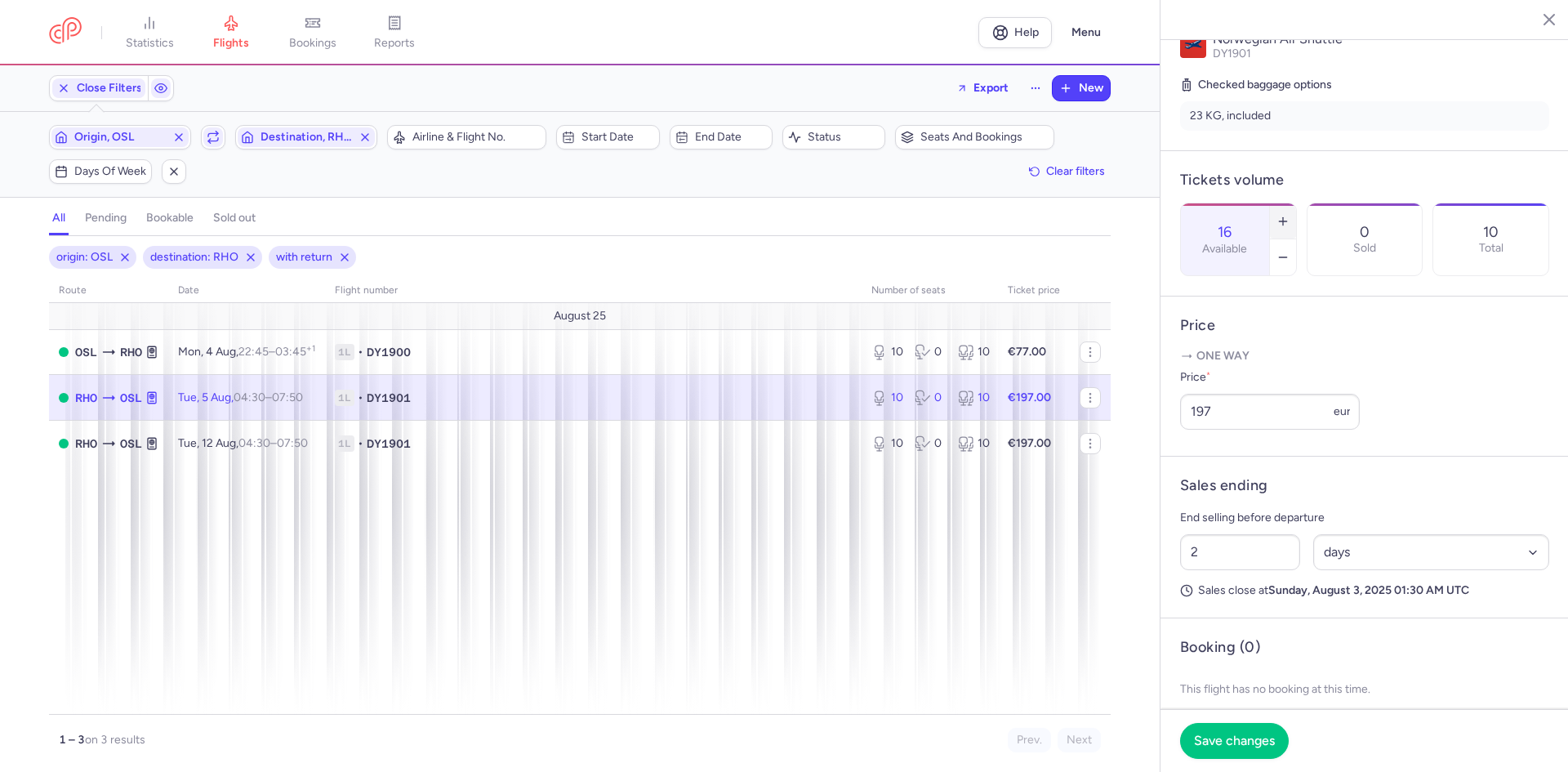 click 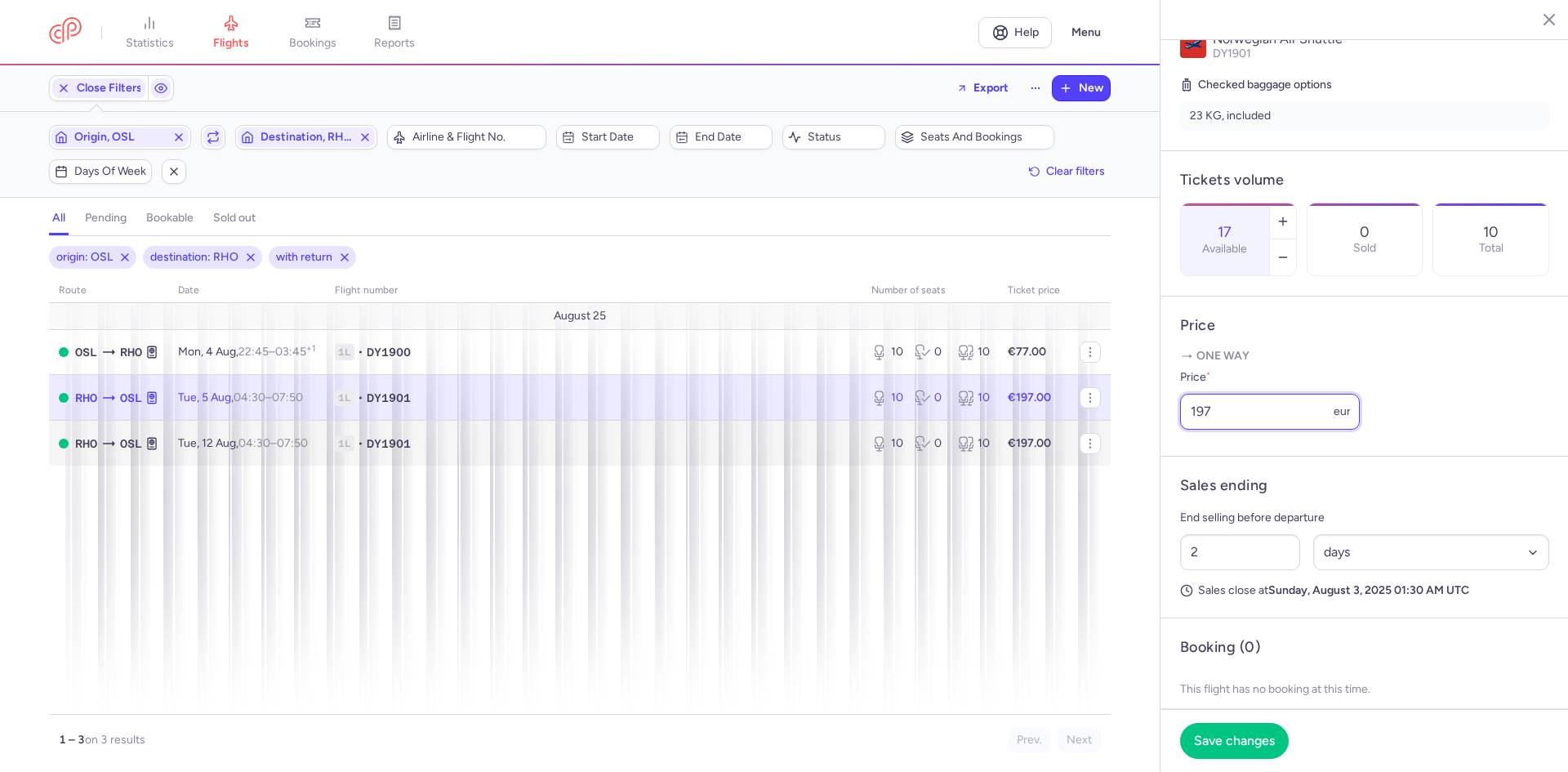 drag, startPoint x: 1228, startPoint y: 451, endPoint x: 1036, endPoint y: 441, distance: 192.26024 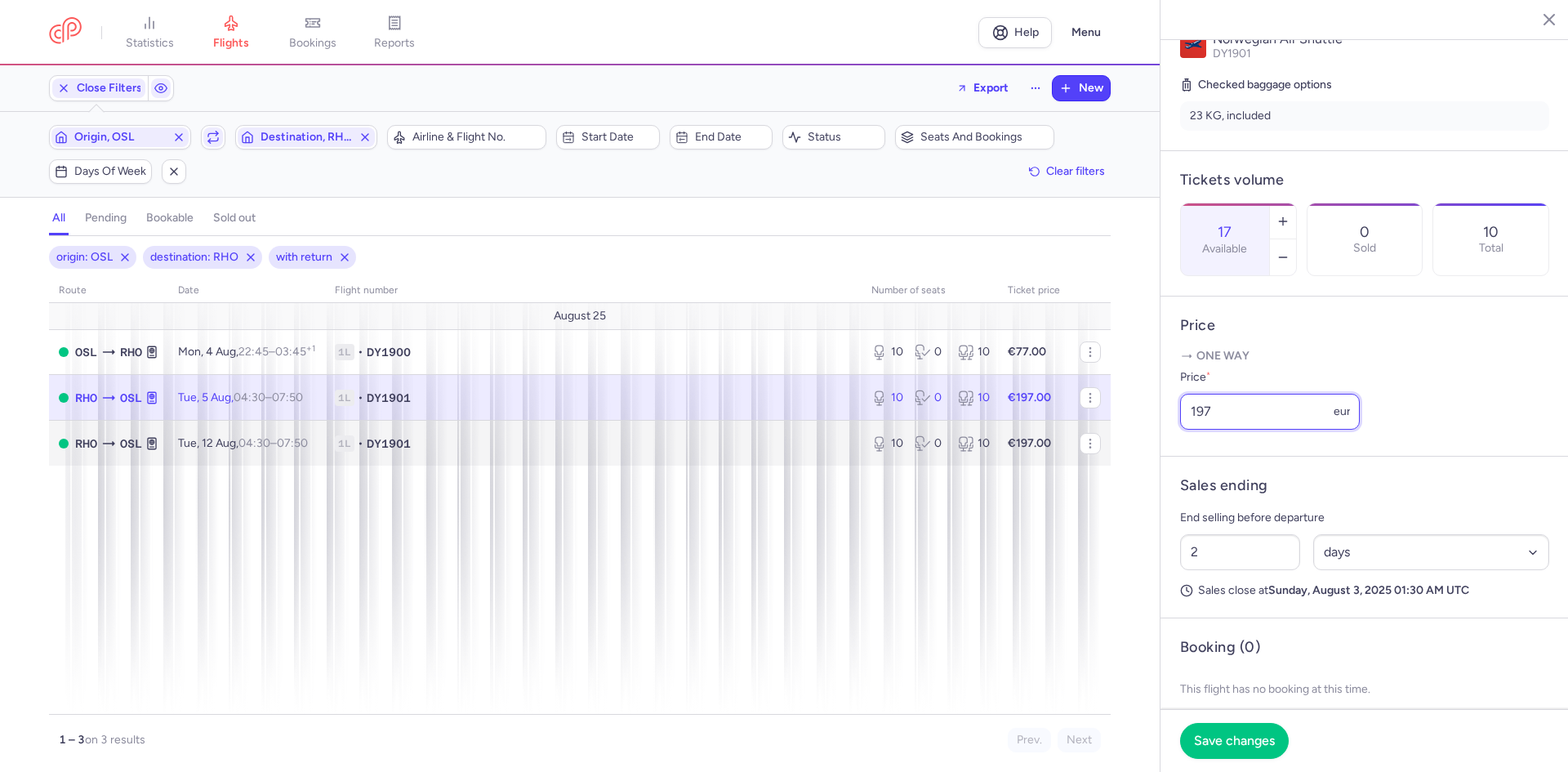 click on "statistics flights bookings reports Help Menu Close Filters Export New Filters (3) – 3 results Origin, OSL Include return Destination, RHO Airline & Flight No. Start date End date Status Seats and bookings Days of week Clear filters all pending bookable sold out 3 origin: OSL destination: RHO with return route date Flight number number of seats Ticket price August 25 OSL RHO Mon, 4 Aug, 22:45 – 03:45 +1 1L • DY1900 10 0 10 €77.00 RHO OSL Tue, 5 Aug, 04:30 – 07:50 +0 1L • DY1901 10 0 10 €197.00 RHO OSL Tue, 12 Aug, 04:30 – 07:50 +0 1L • DY1901 10 0 10 €197.00 1 – 3 on 3 results Prev. Next Copy flight ID Export flight statistics flights bookings reports Ródos Oslo Tuesday, August 5, 2025 Open RHO Ródos, Greece 04:30 (UTC+03:00) RHO T Terminal not specified DY1901 07:50 (UTC+02:00) OSL T Terminal not specified OSL Oslo, Norway Cancel Flight Flight Operator Norwegian Air Shuttle DY1901 Checked baggage options 23 KG, included Tickets volume 17 0 Sold" 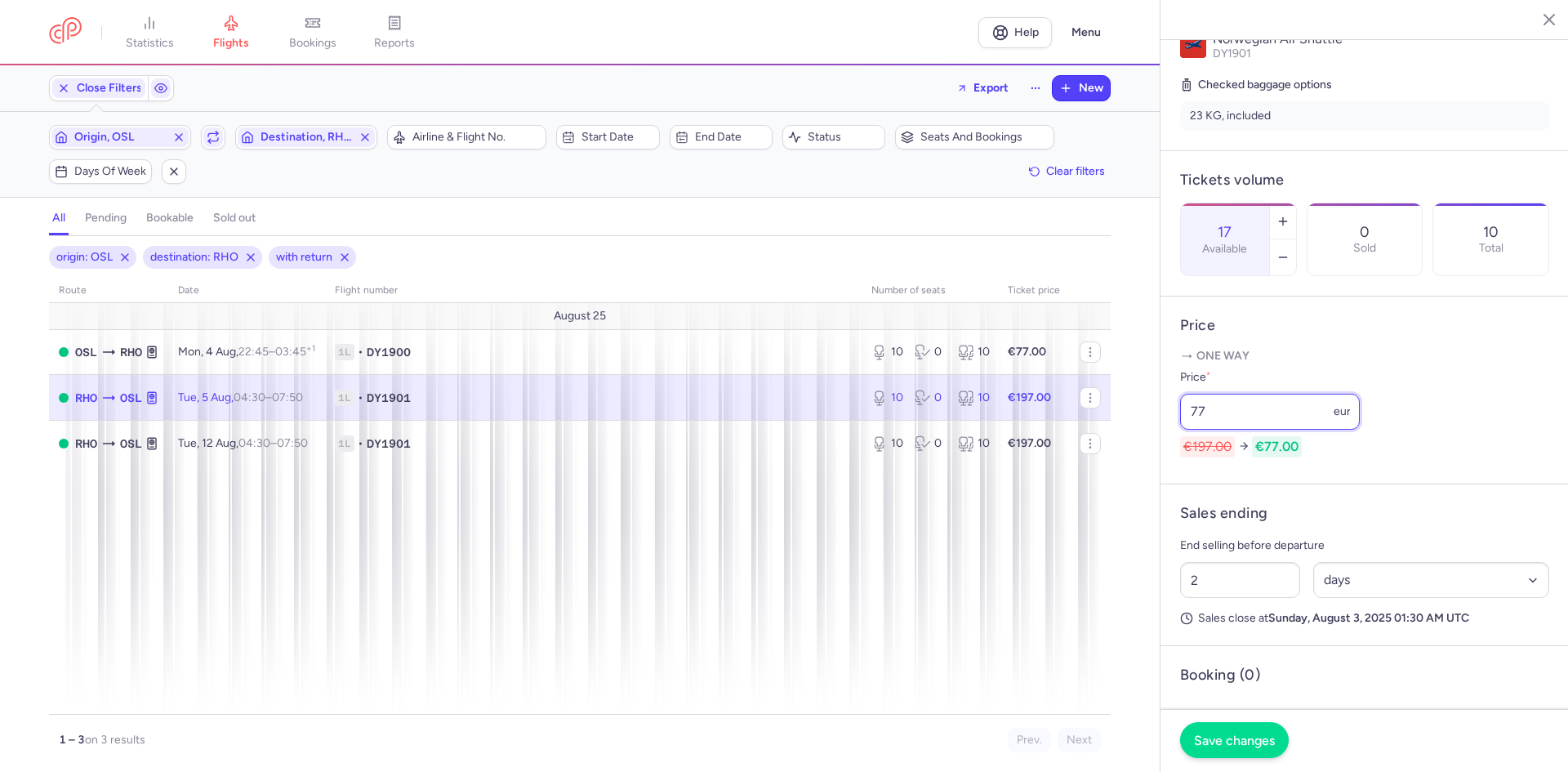 type on "77" 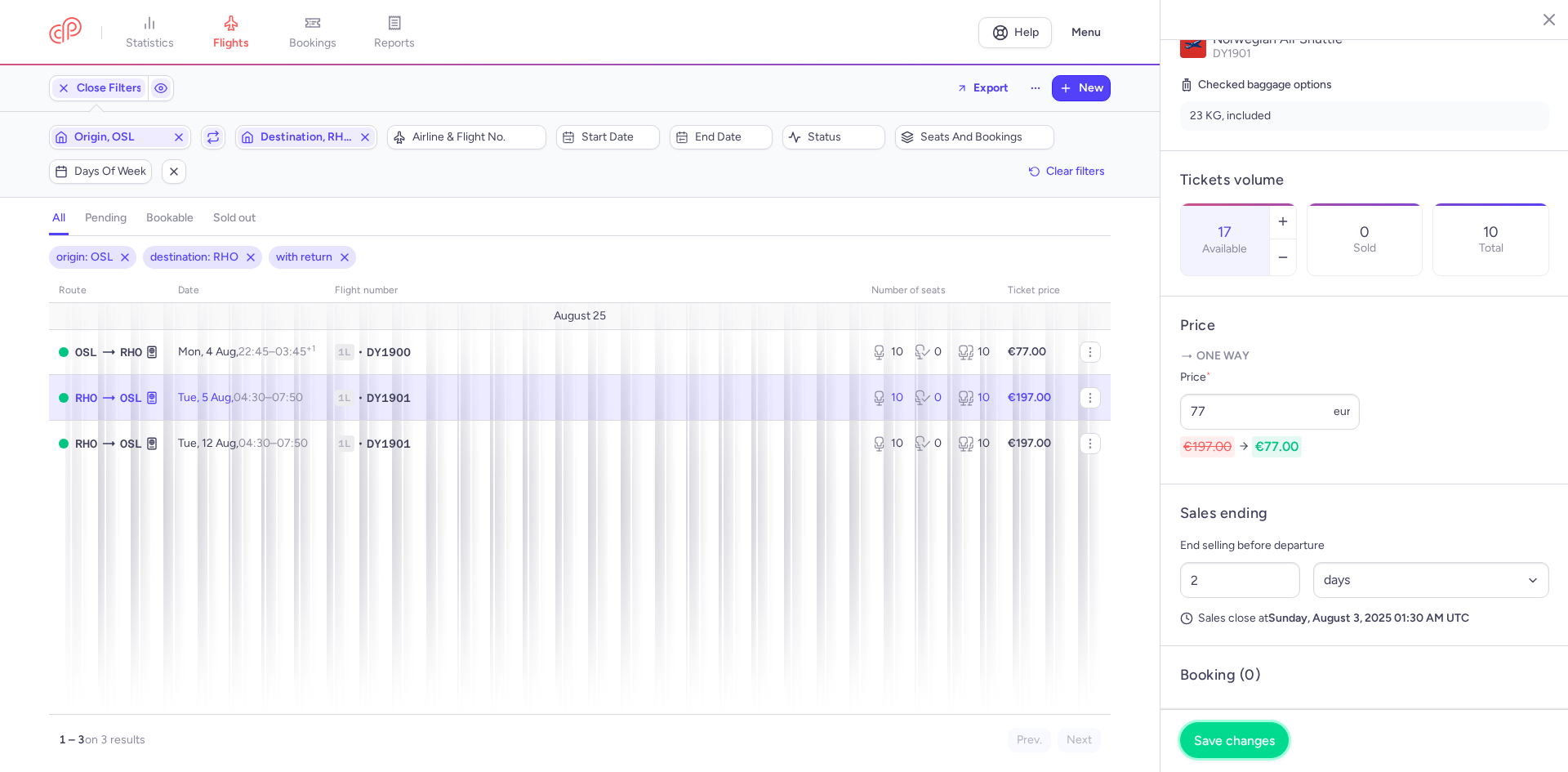 click on "Save changes" at bounding box center [1234, 740] 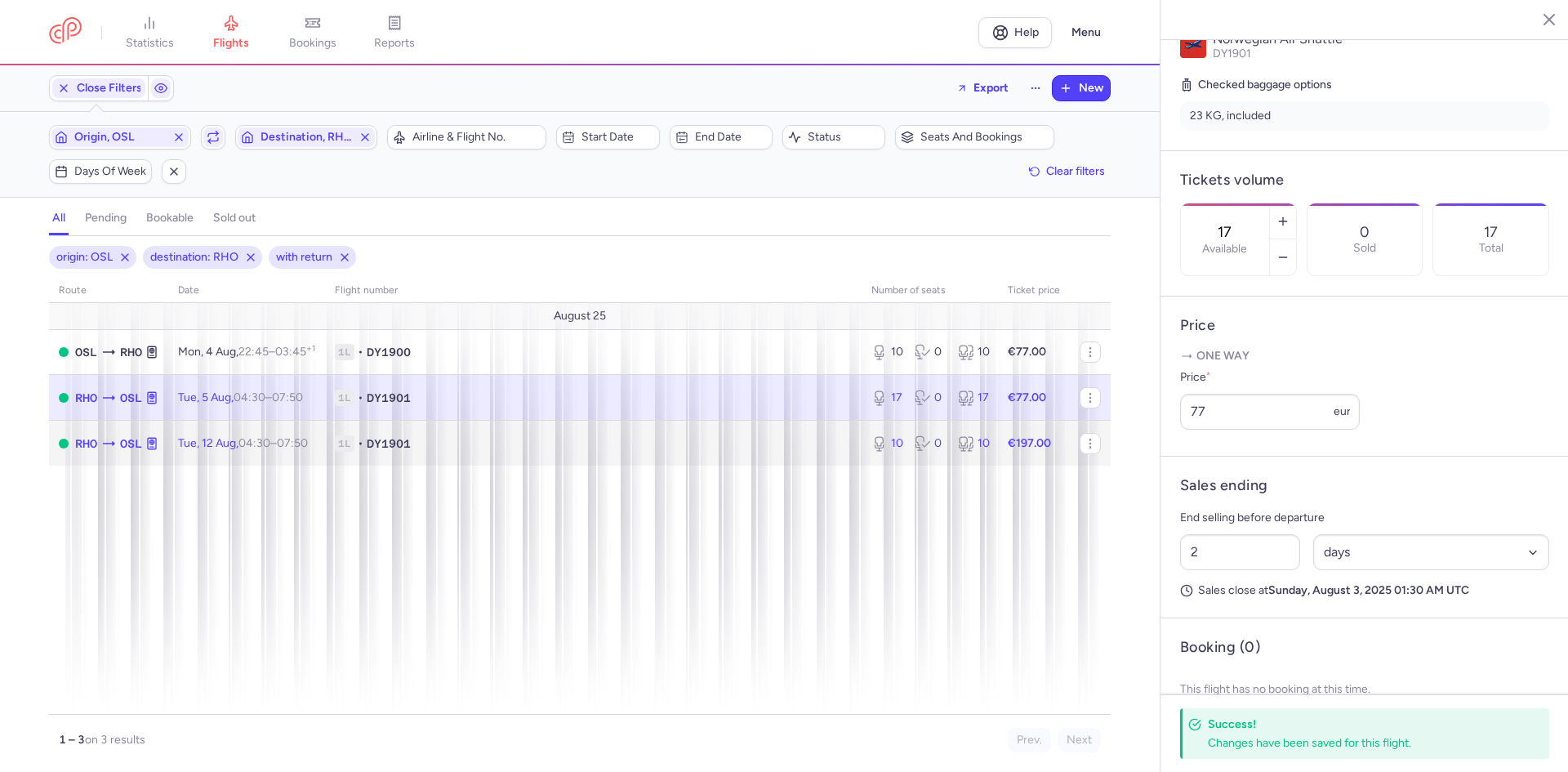 click on "€197.00" 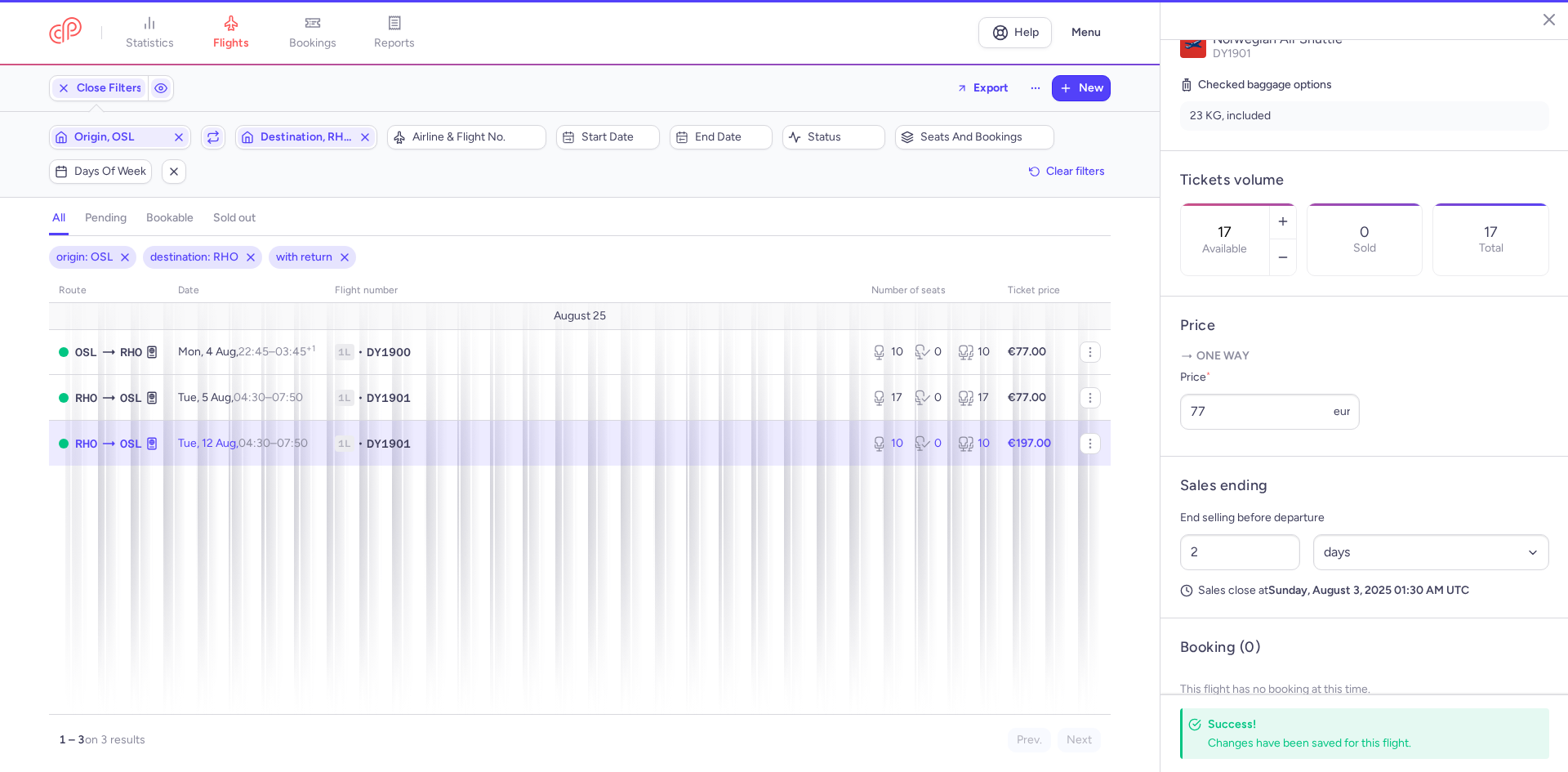 type on "10" 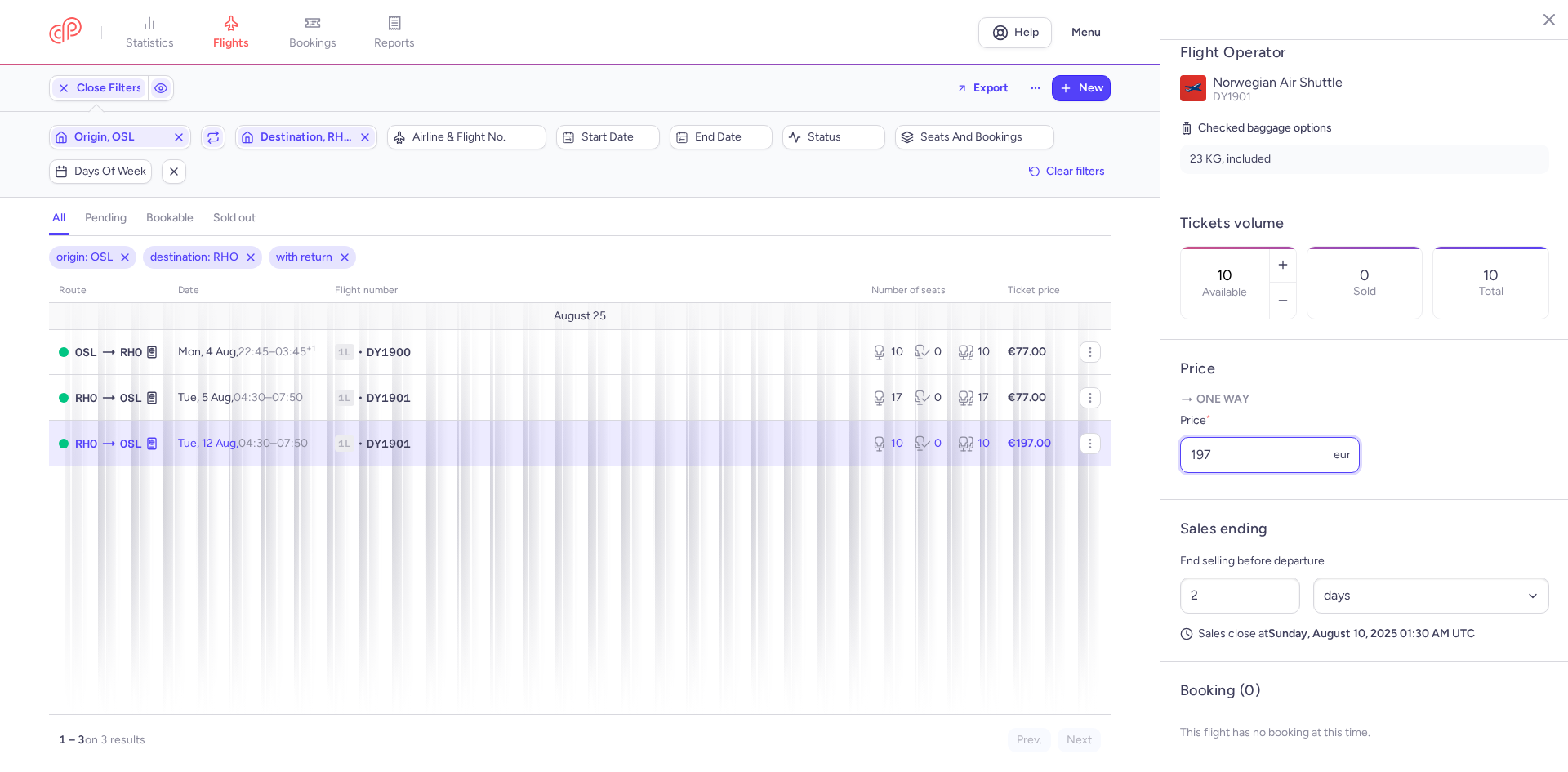 drag, startPoint x: 1234, startPoint y: 462, endPoint x: 1052, endPoint y: 440, distance: 183.32485 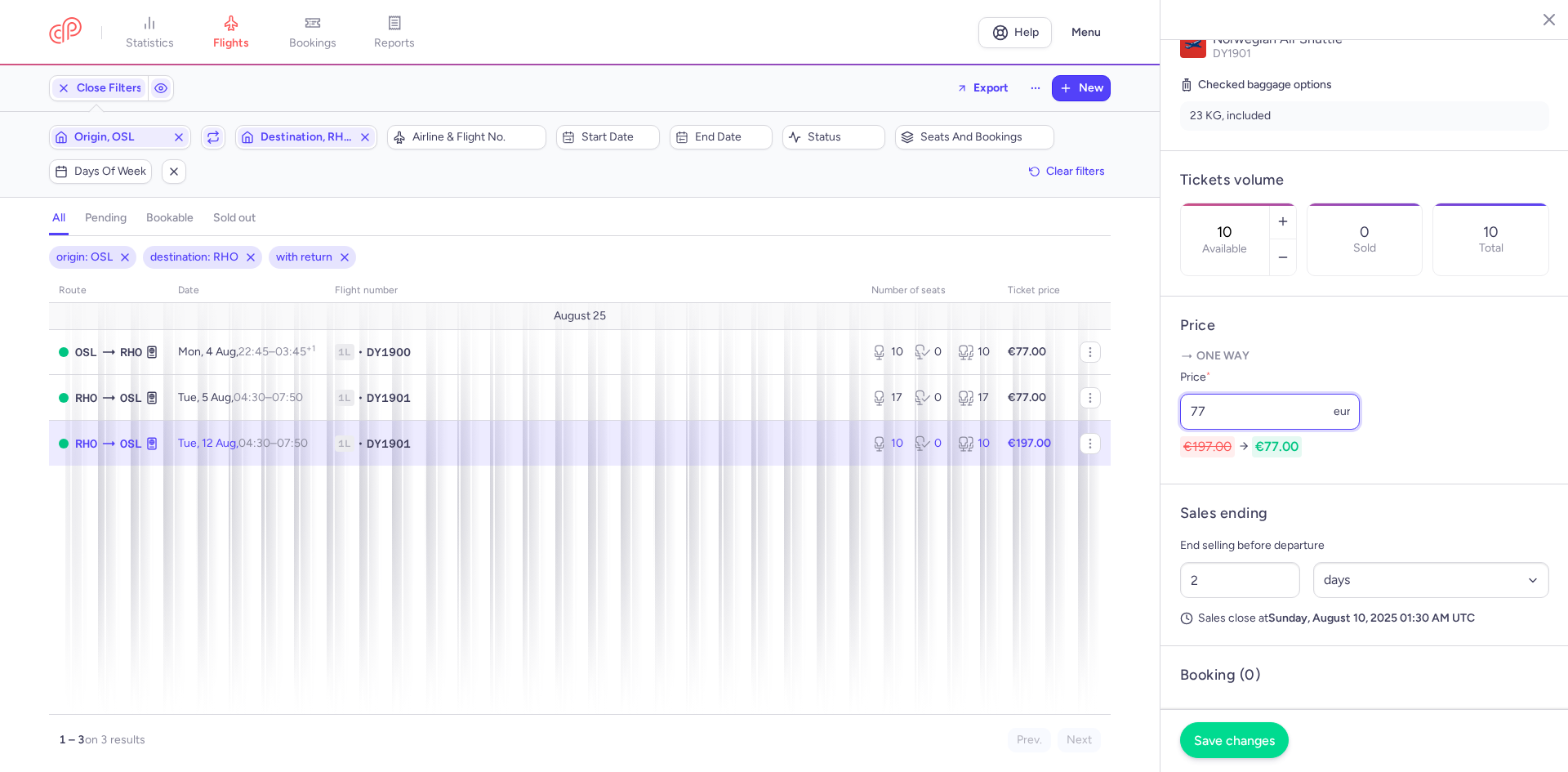 type on "77" 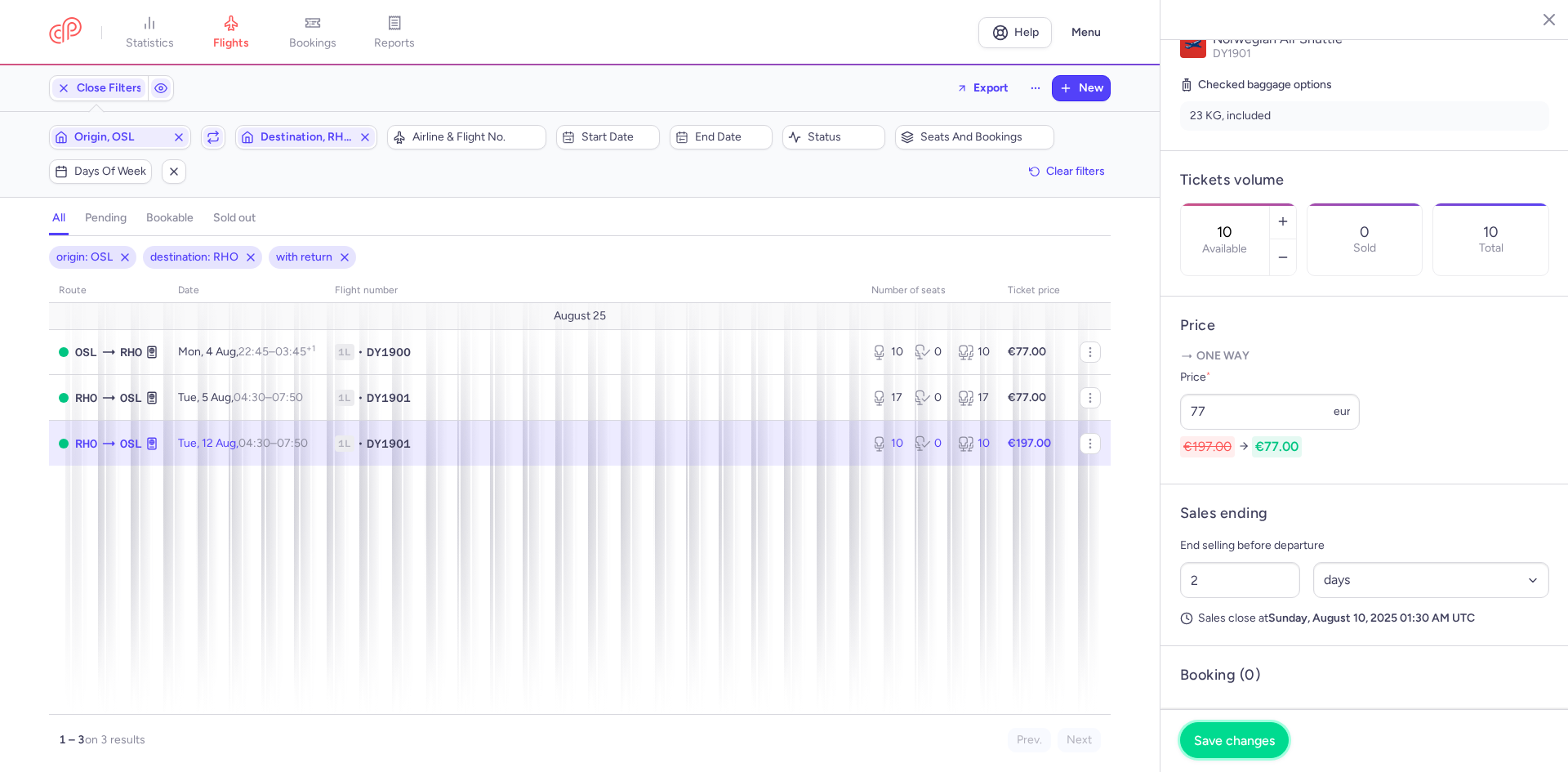 click on "Save changes" at bounding box center (1234, 740) 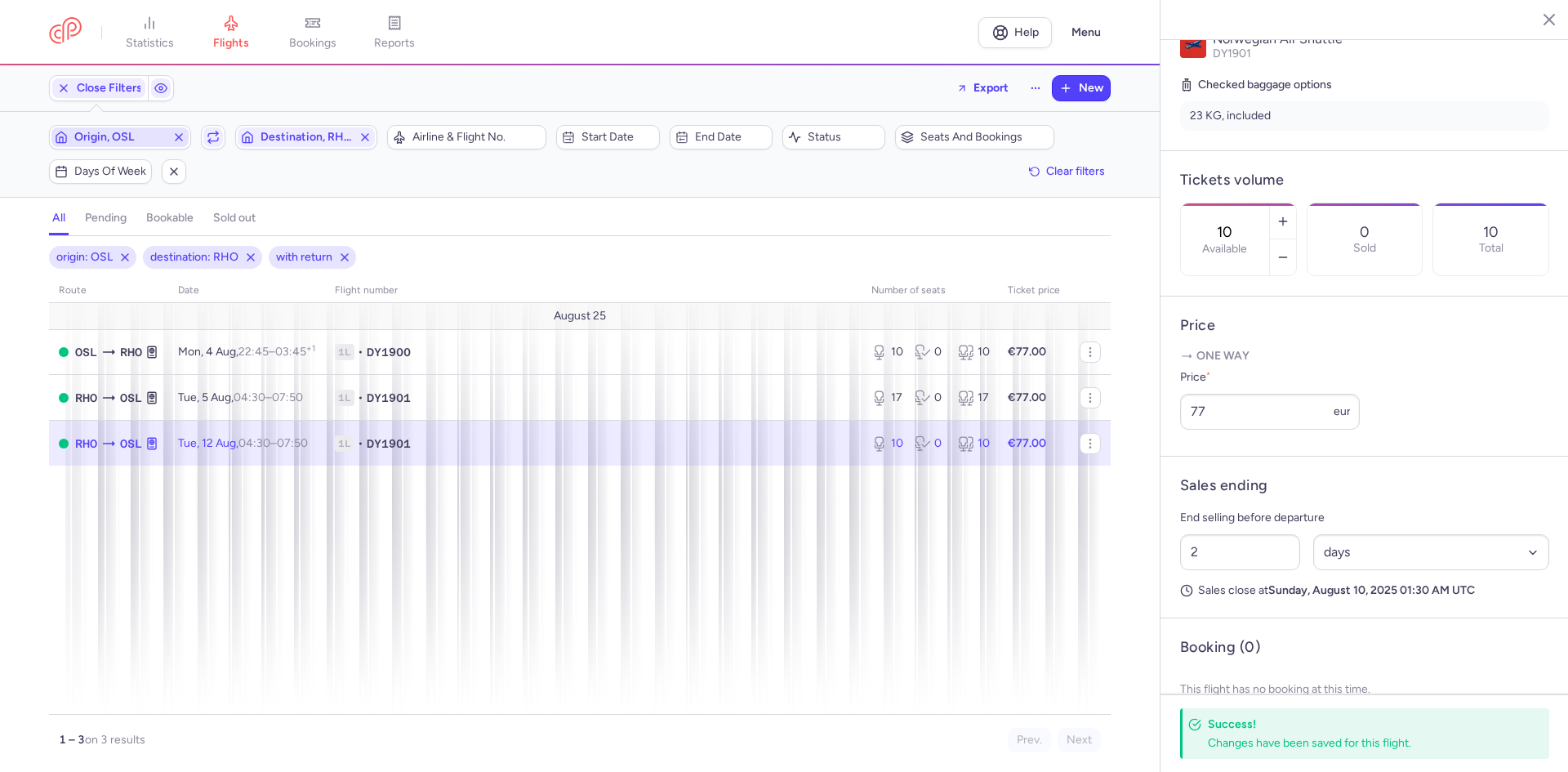 click on "Origin, OSL" at bounding box center (120, 137) 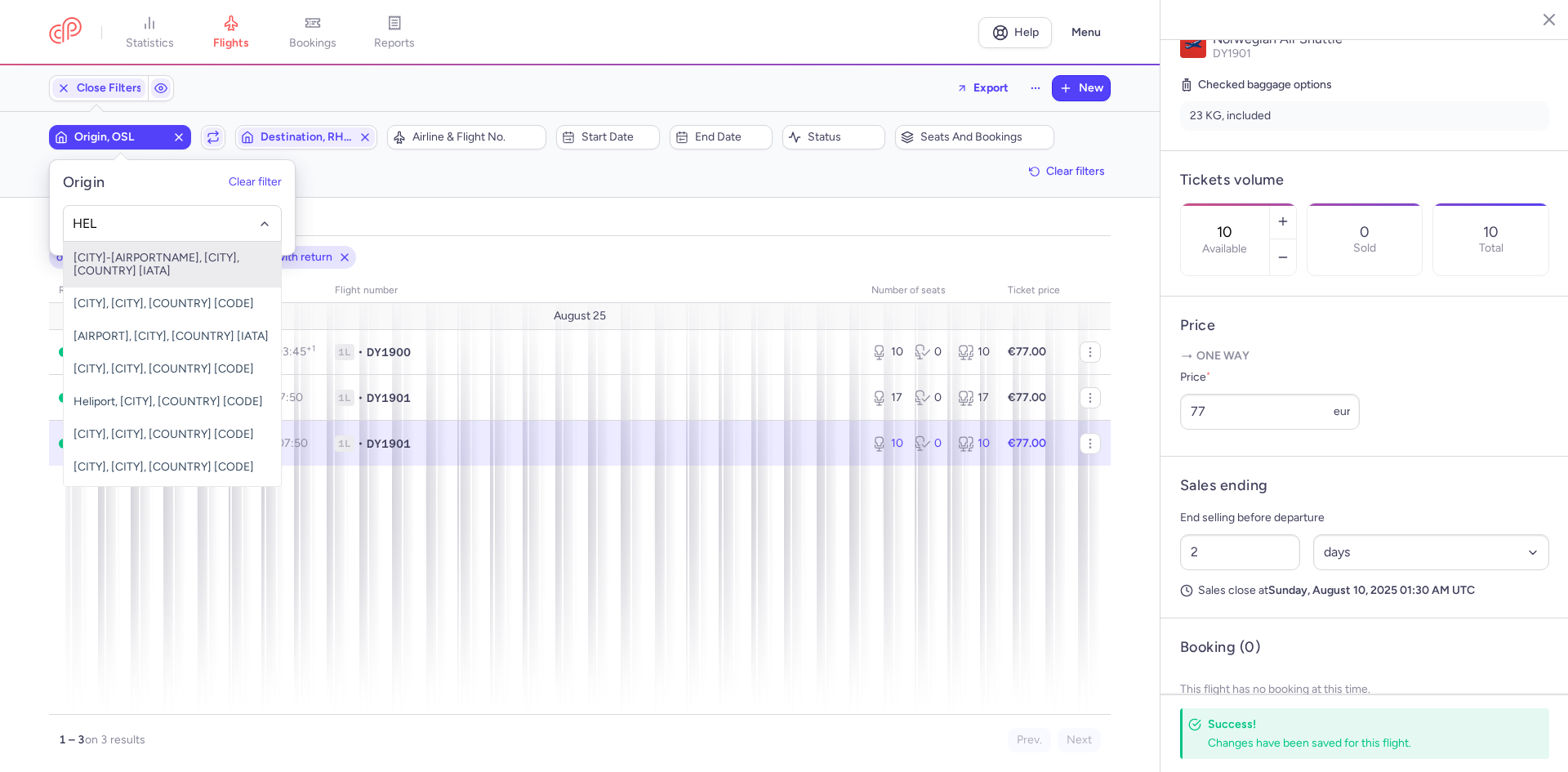type on "HEL" 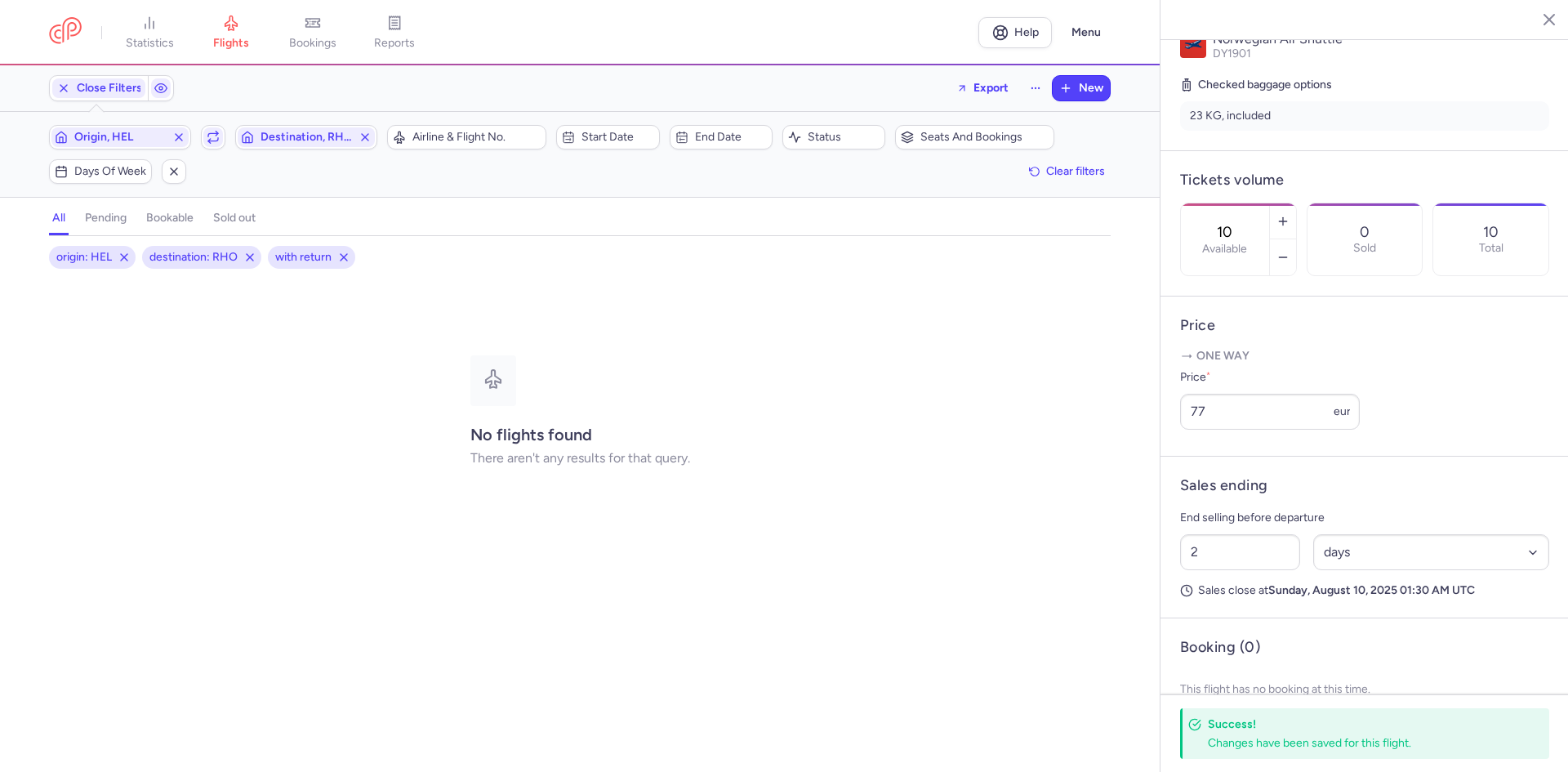 click on "Destination, RHO" 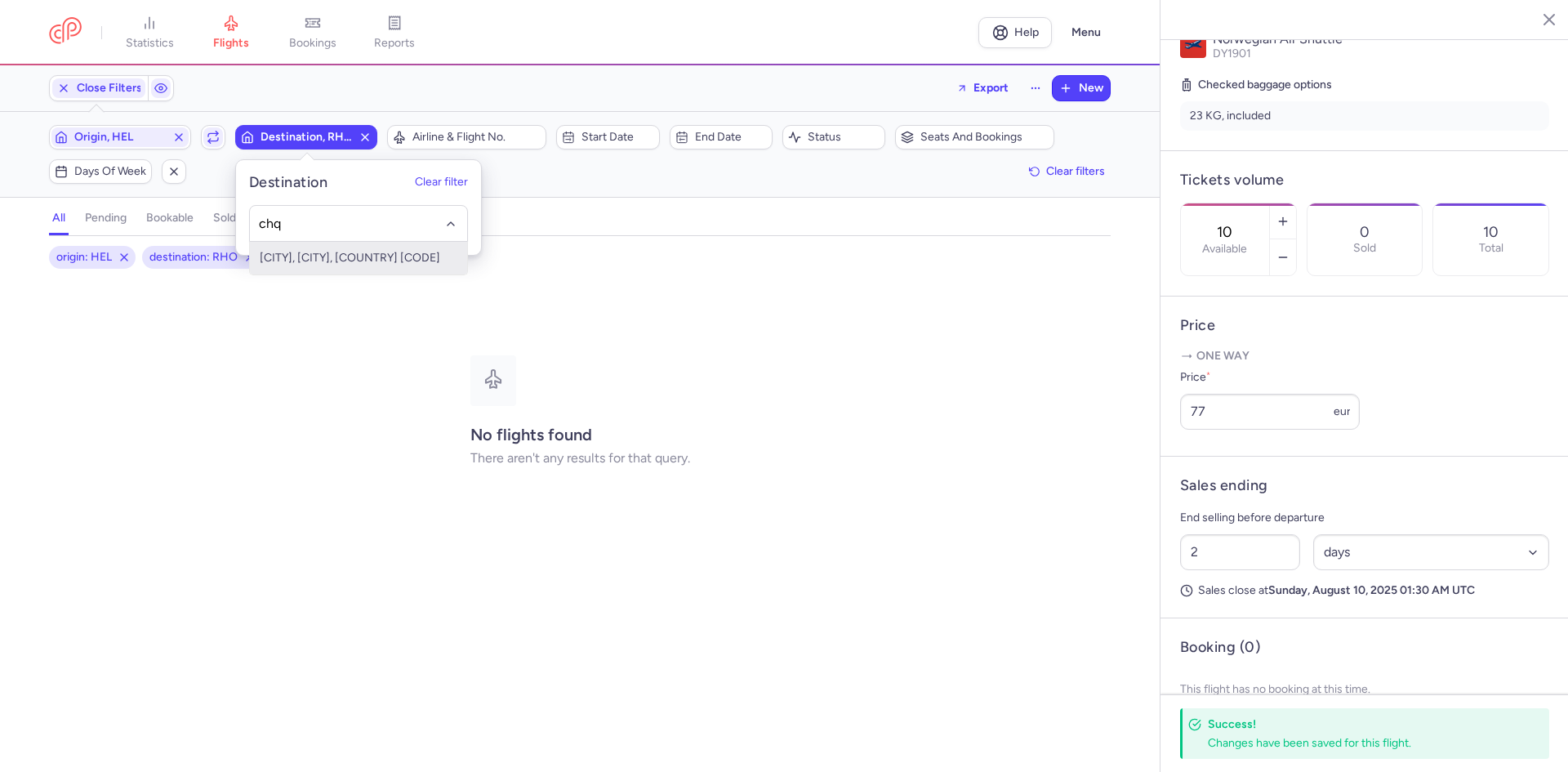 type on "chq" 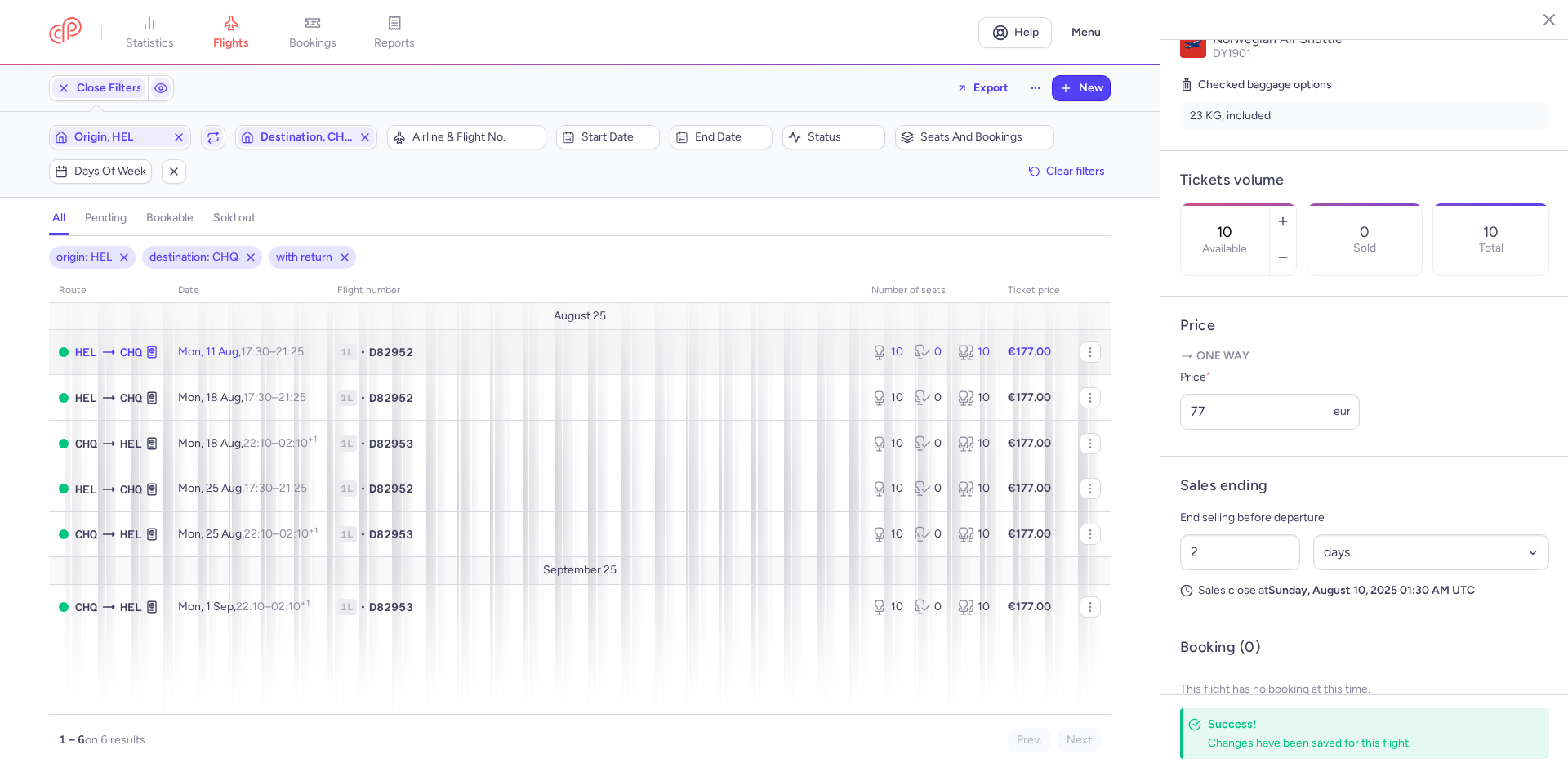 click on "1L • D82952" 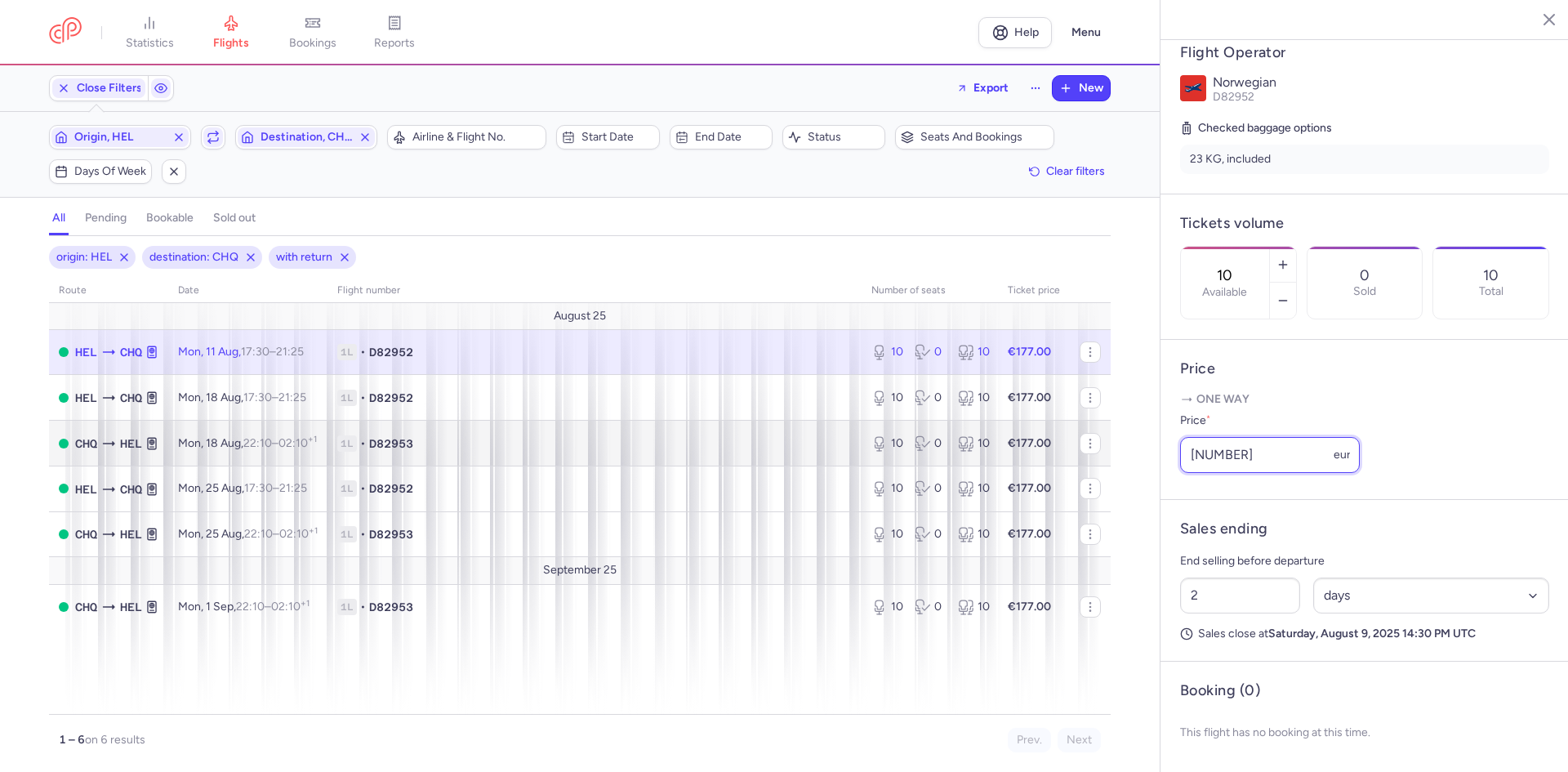 drag, startPoint x: 1276, startPoint y: 450, endPoint x: 781, endPoint y: 448, distance: 495.00404 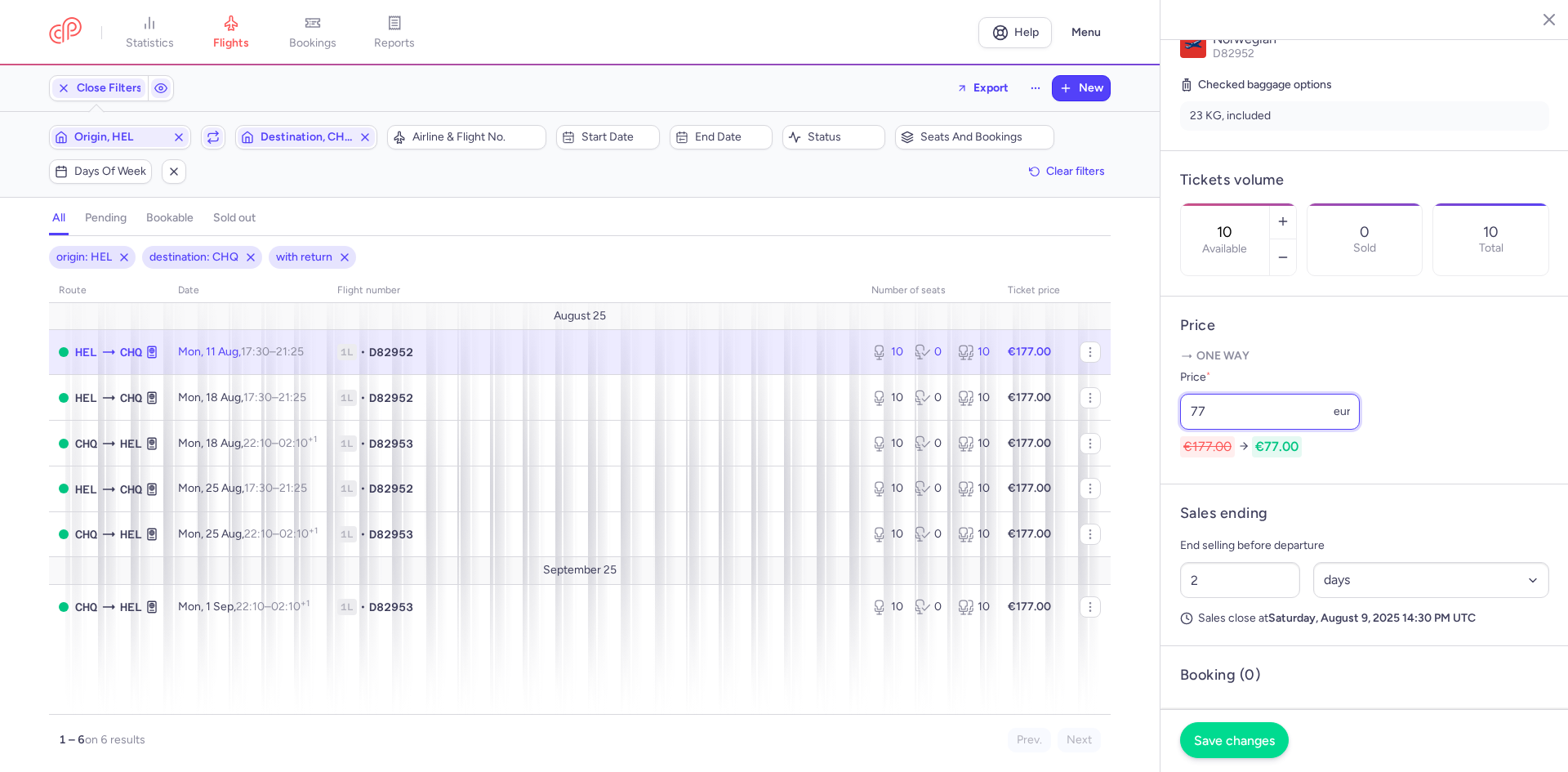 type on "77" 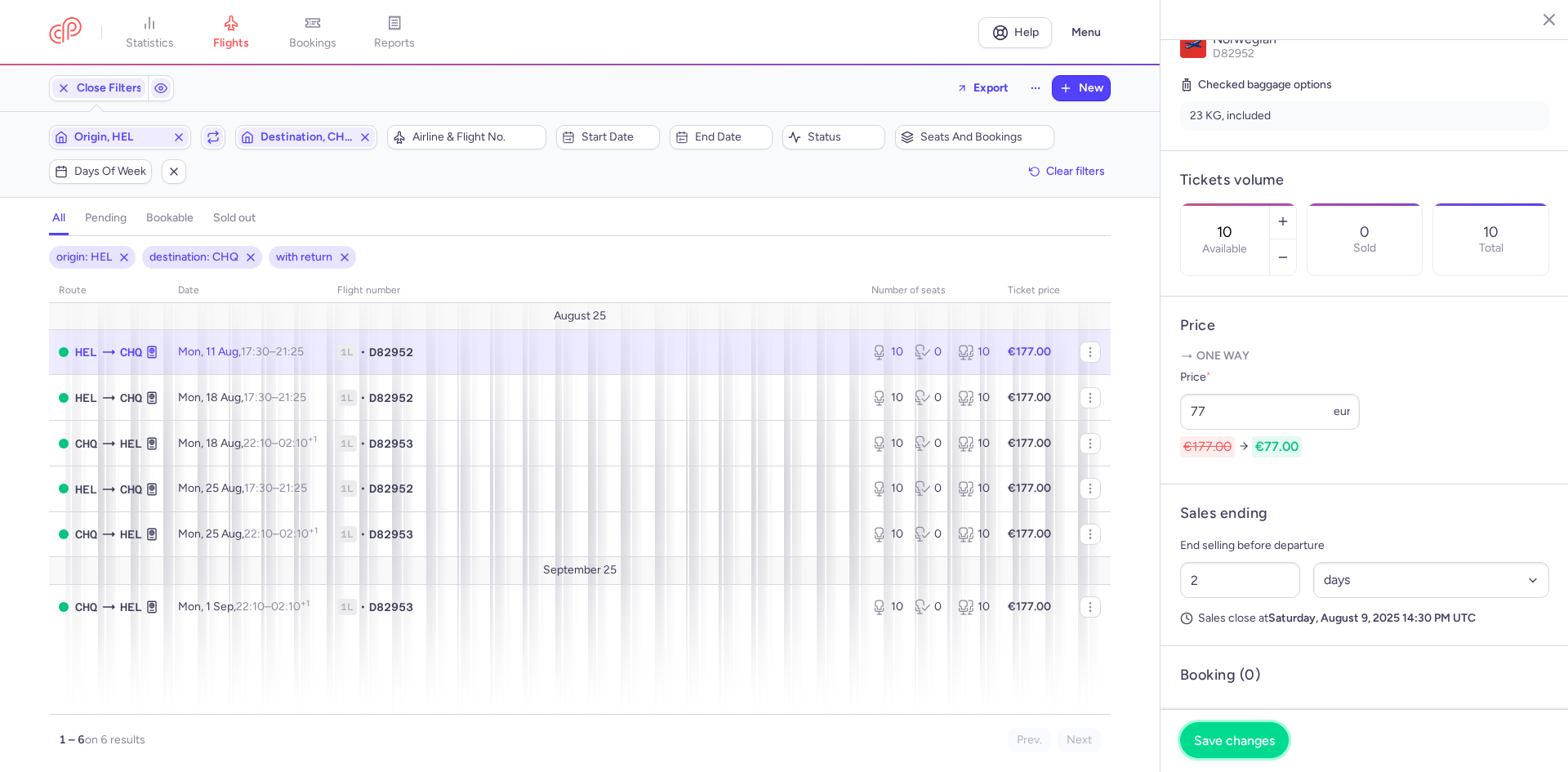click on "Save changes" at bounding box center (1234, 740) 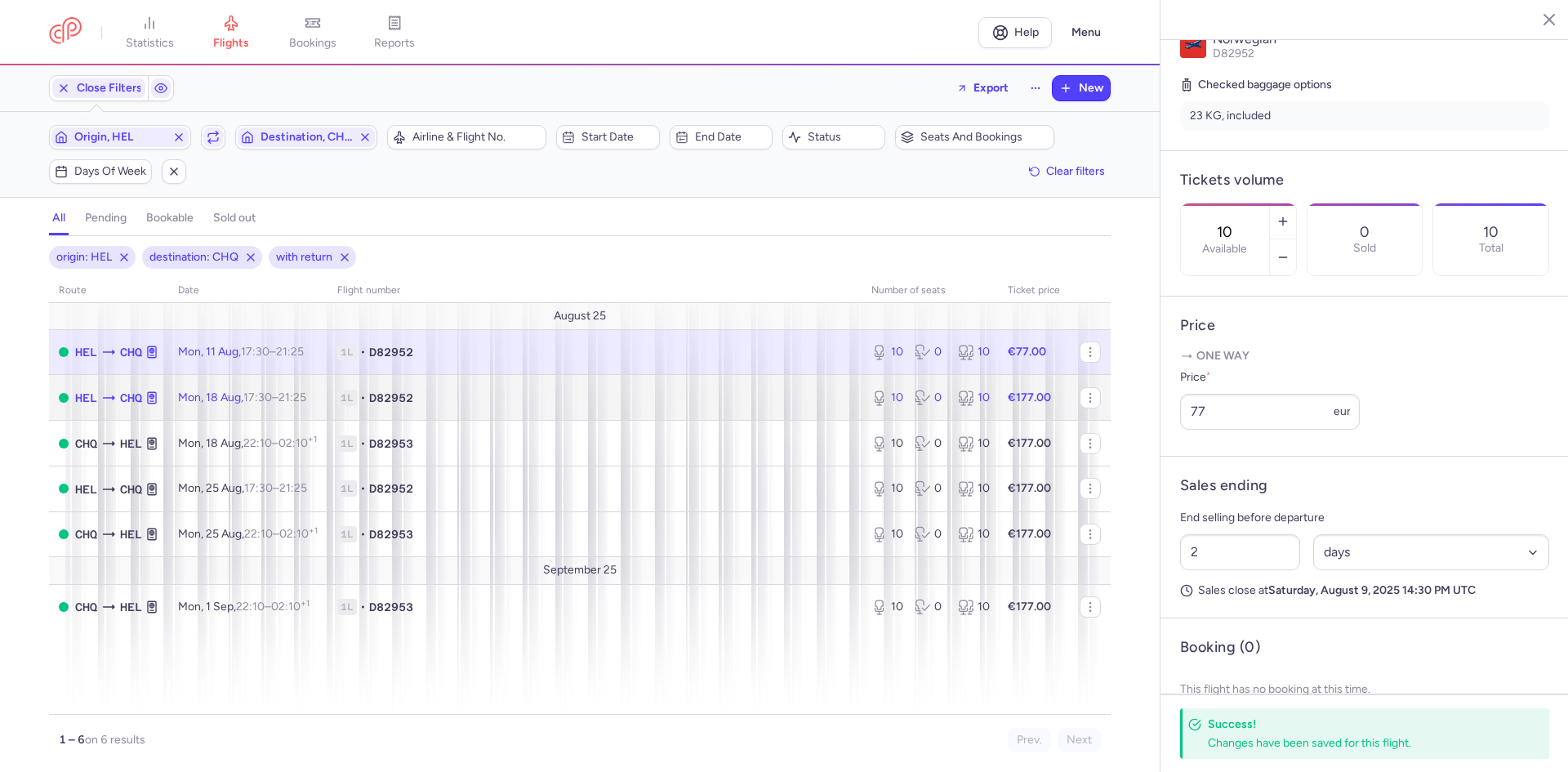 click 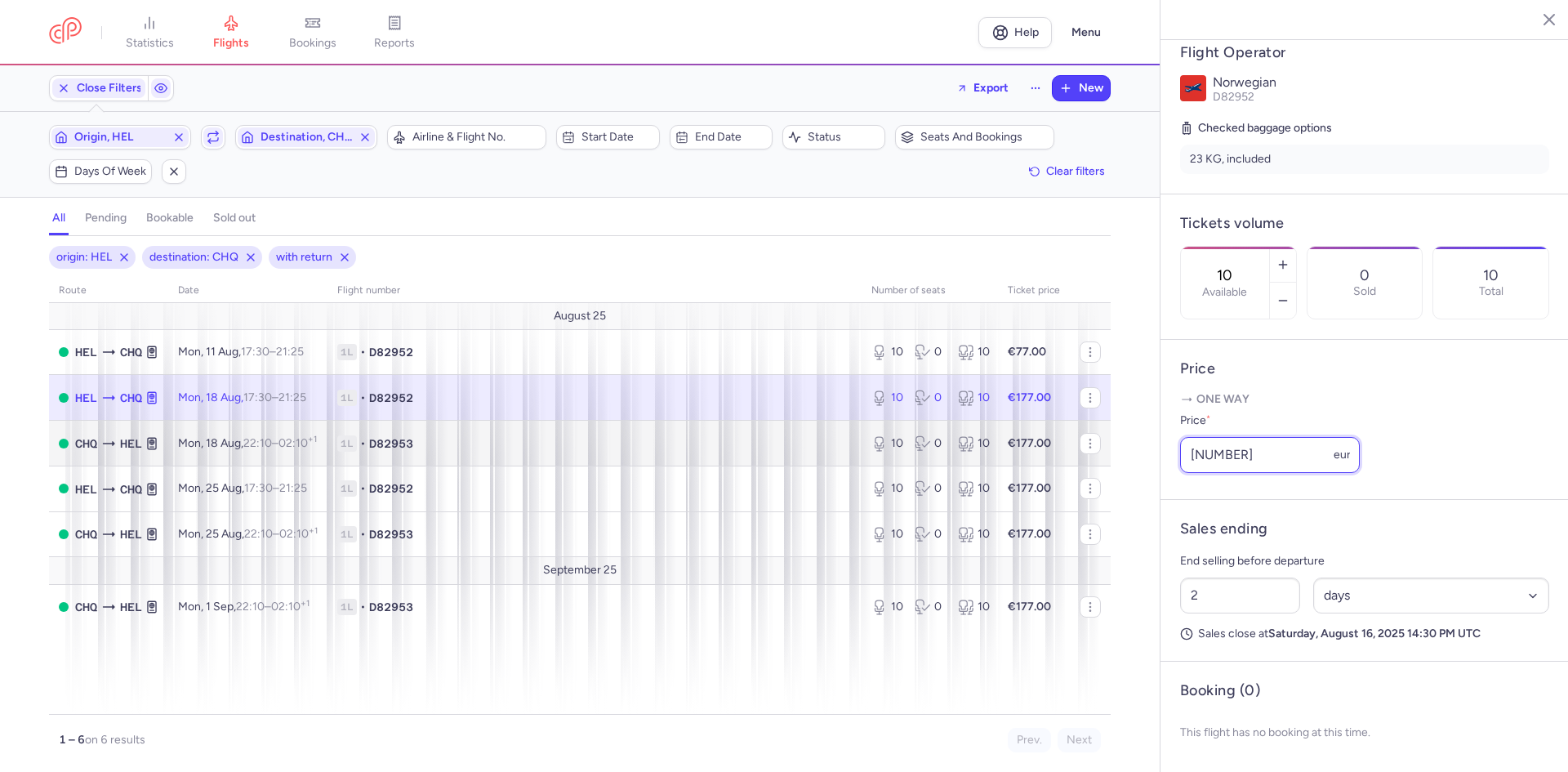 drag, startPoint x: 1276, startPoint y: 447, endPoint x: 933, endPoint y: 427, distance: 343.5826 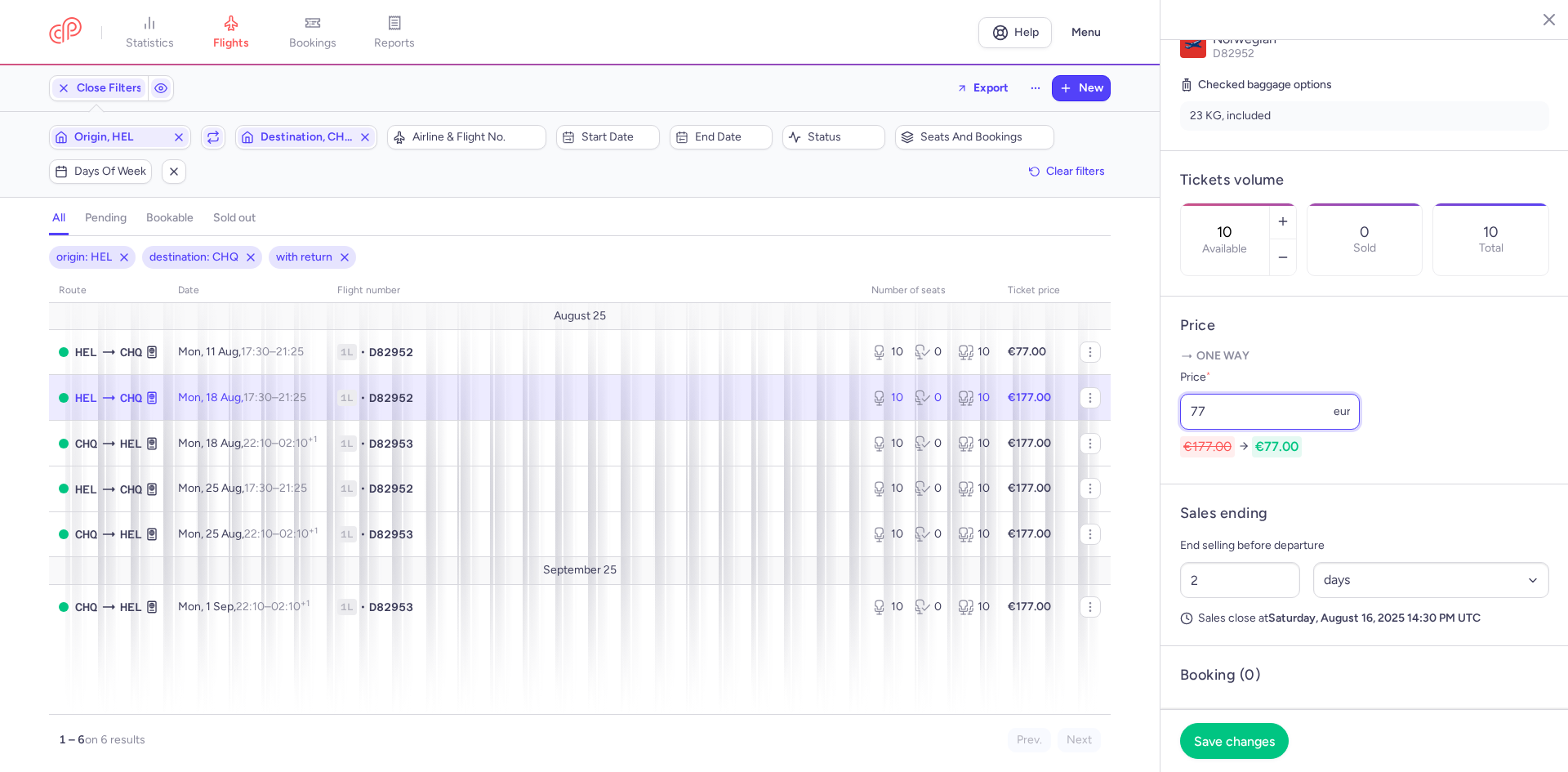 type on "77" 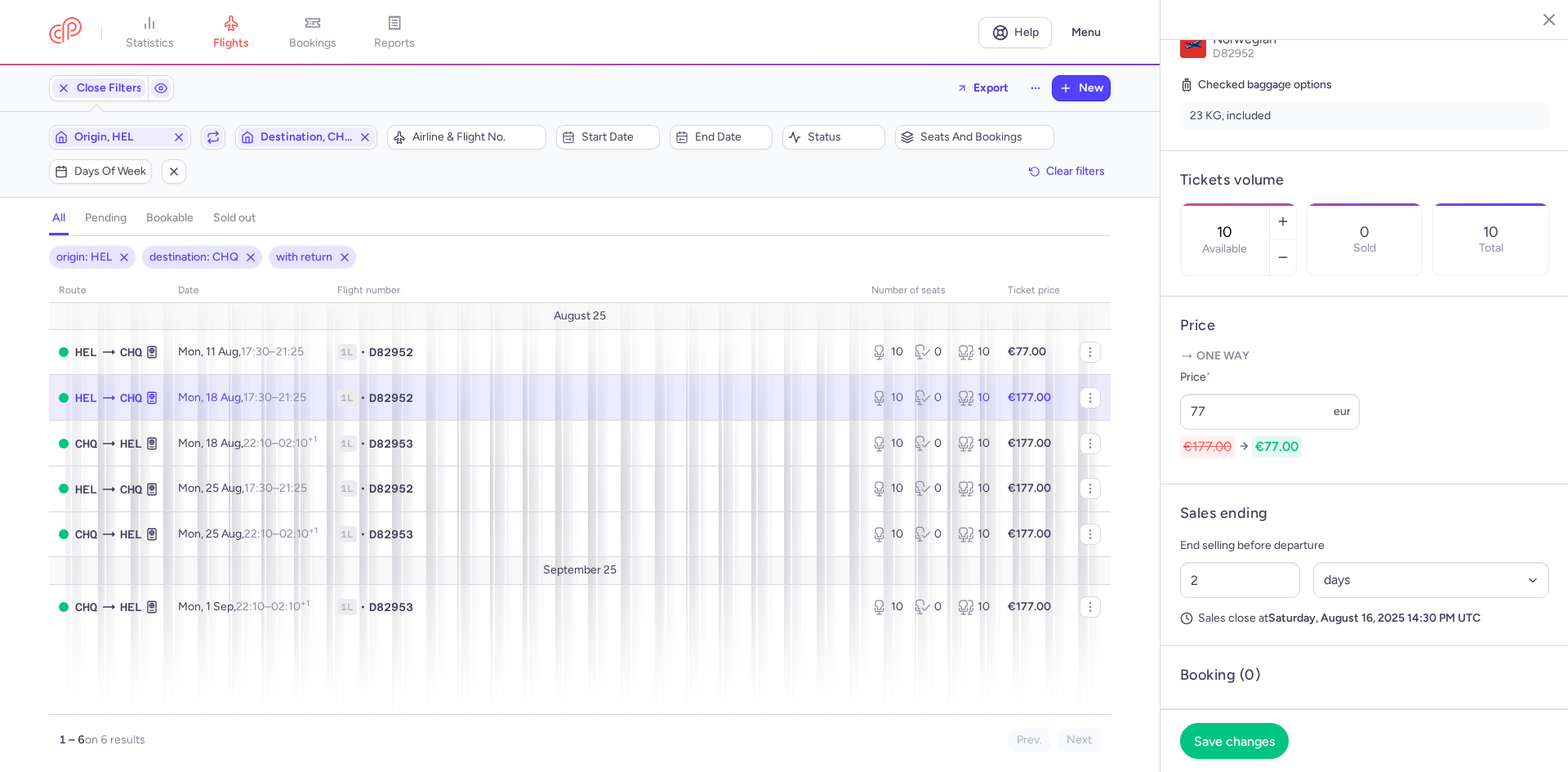 click on "Save changes" 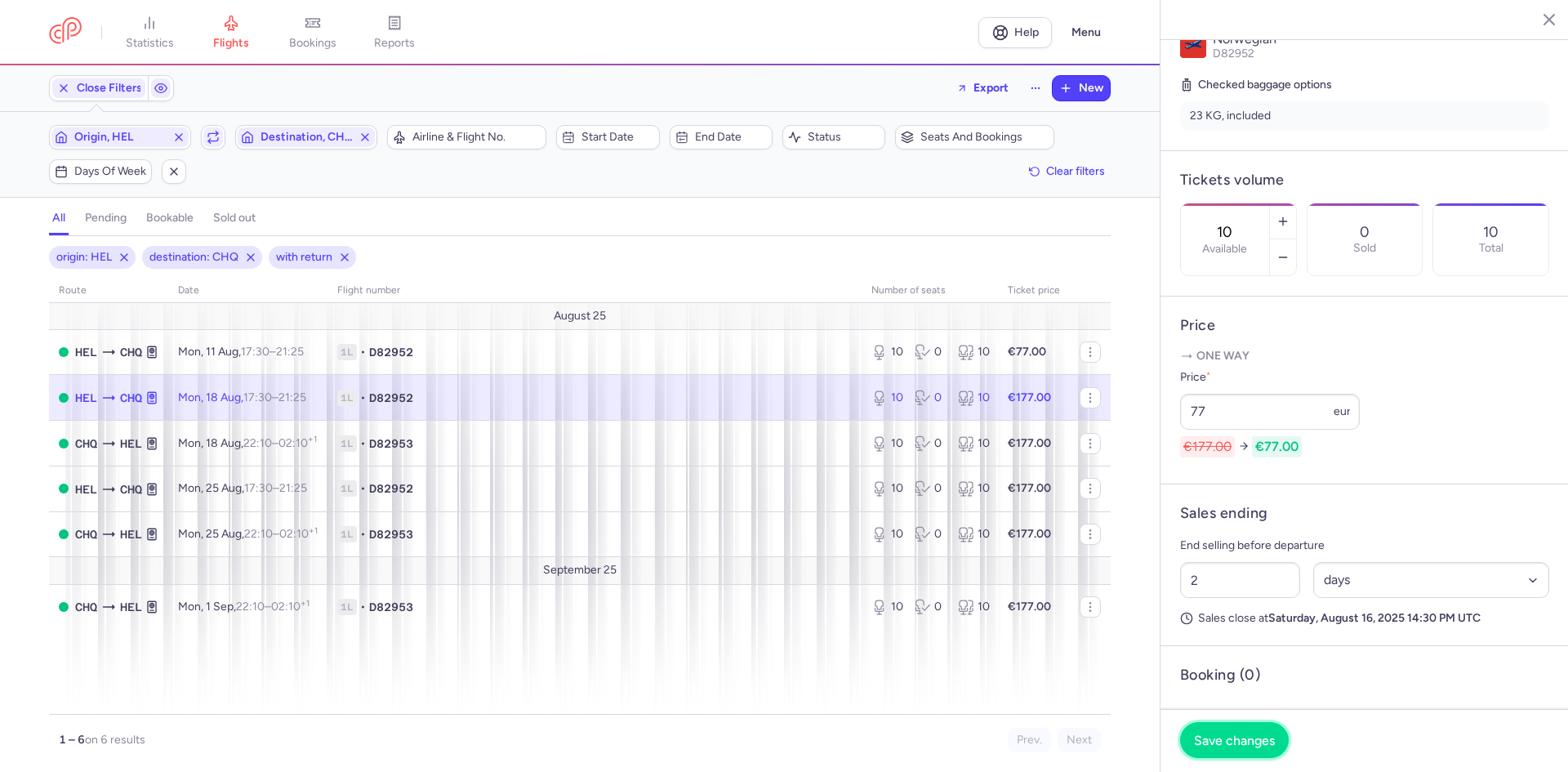 click on "Save changes" at bounding box center (1234, 740) 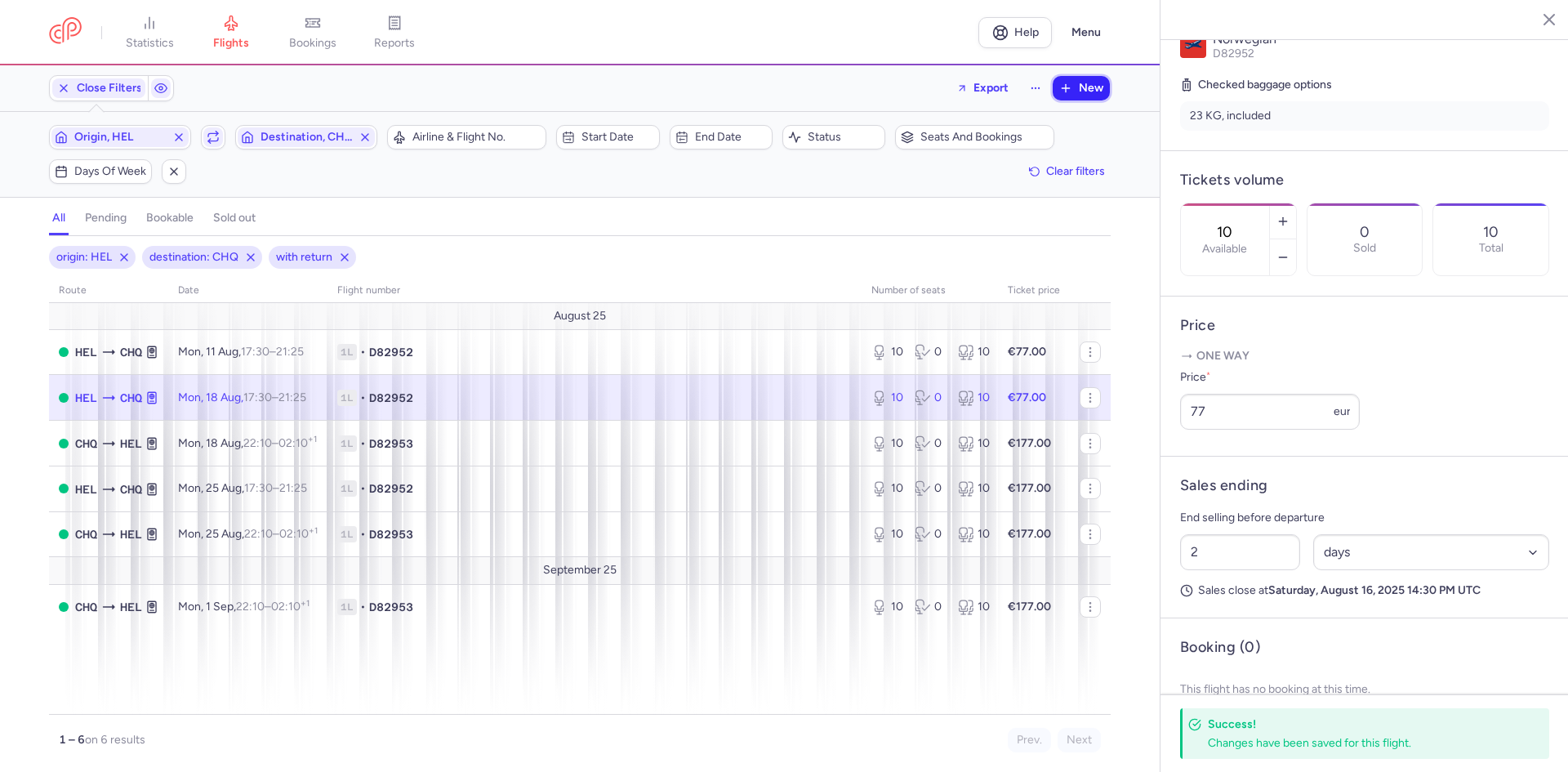 click 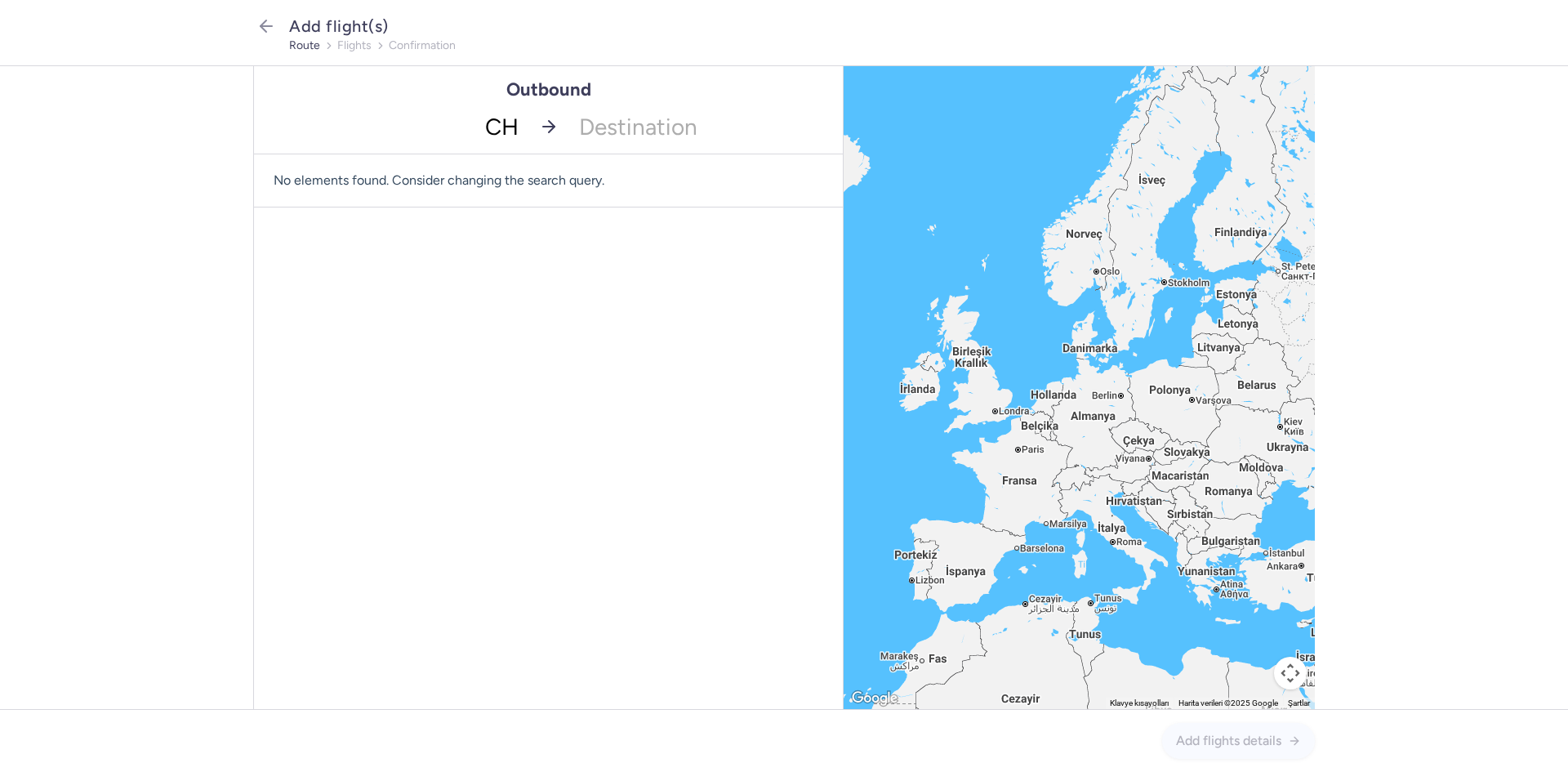type on "CHQ" 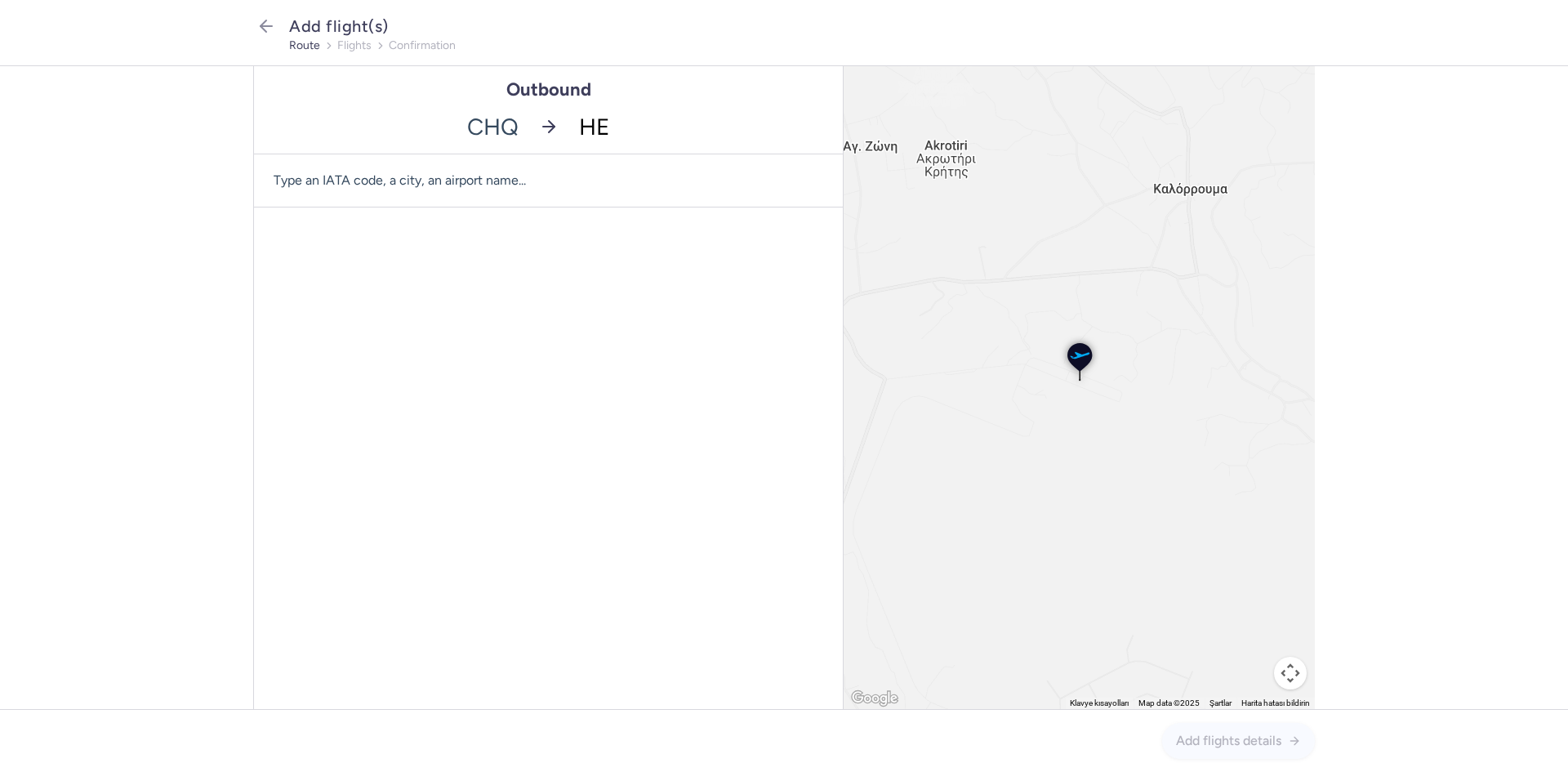 type on "HEL" 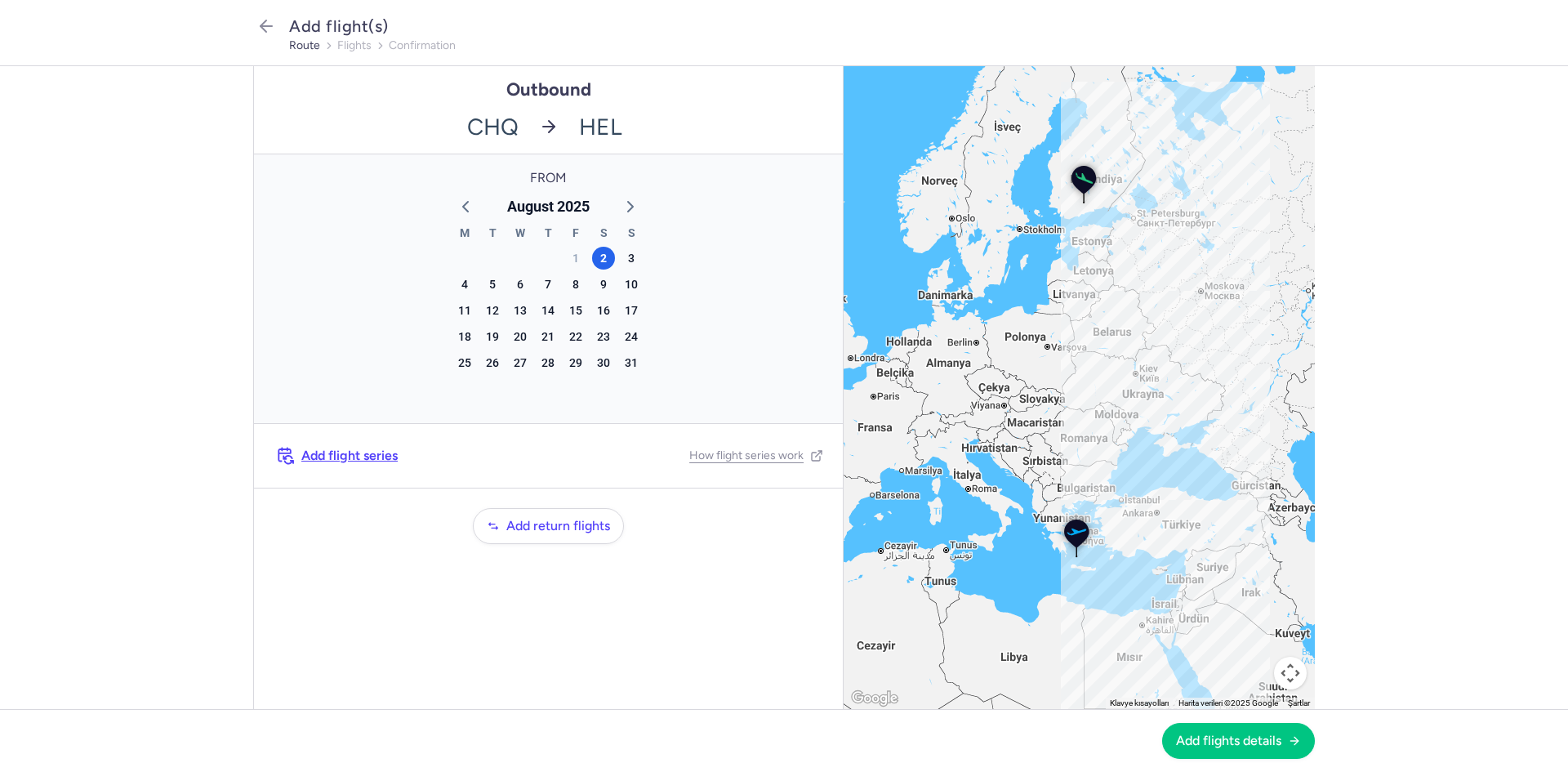 click on "4" 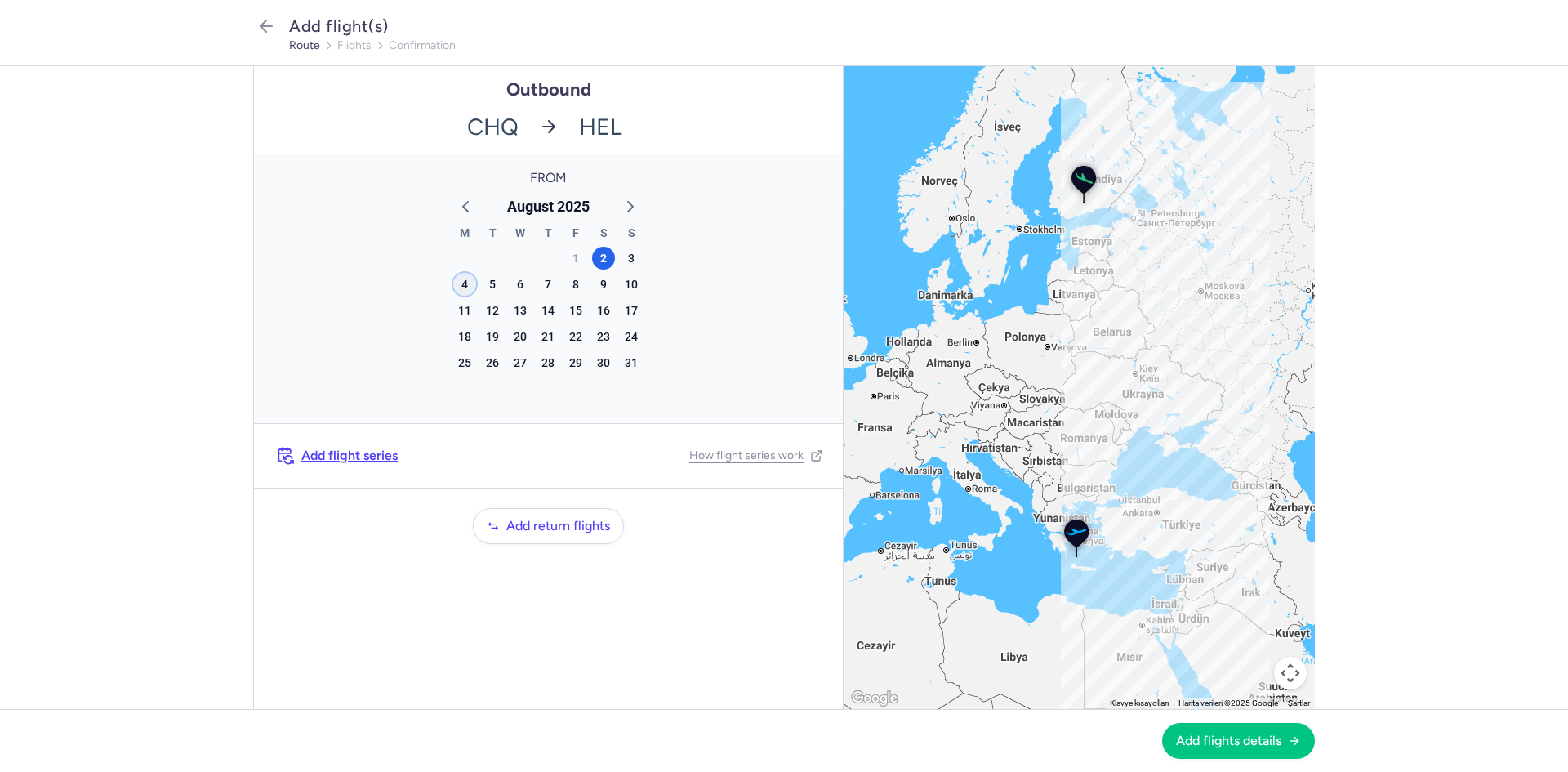 click on "4" 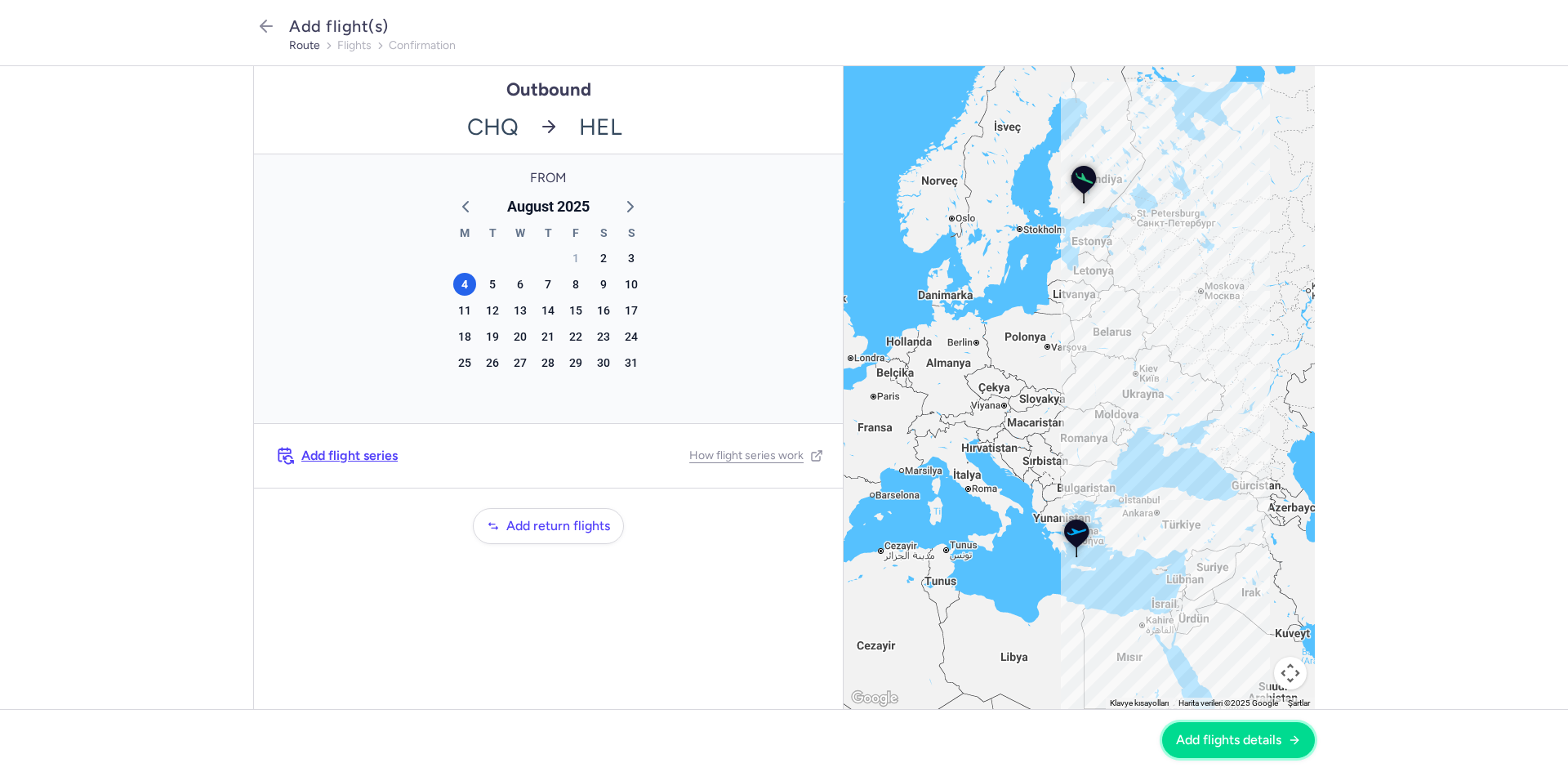 click on "Add flights details" at bounding box center (1228, 740) 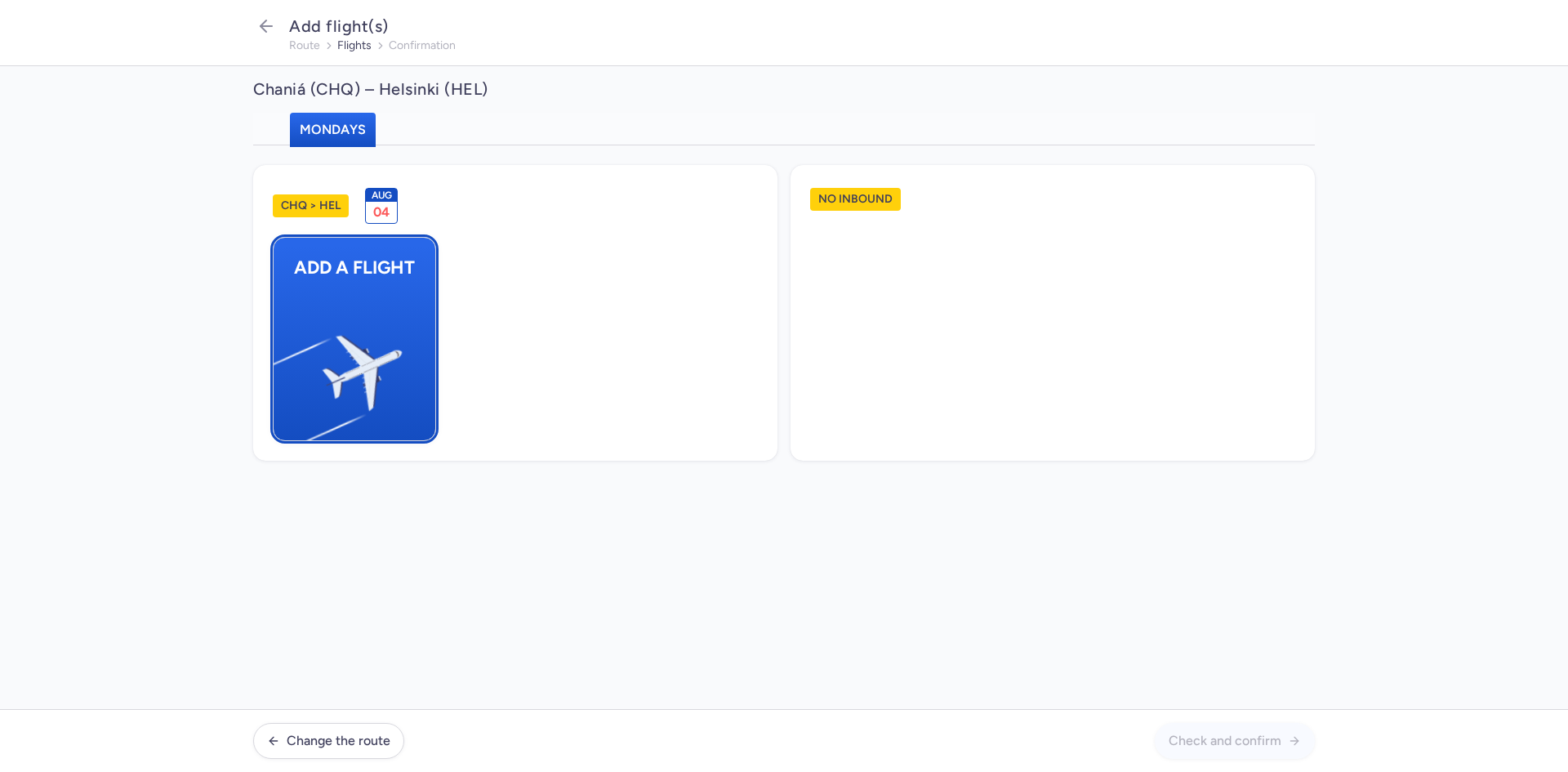 click on "Add a flight" at bounding box center (354, 339) 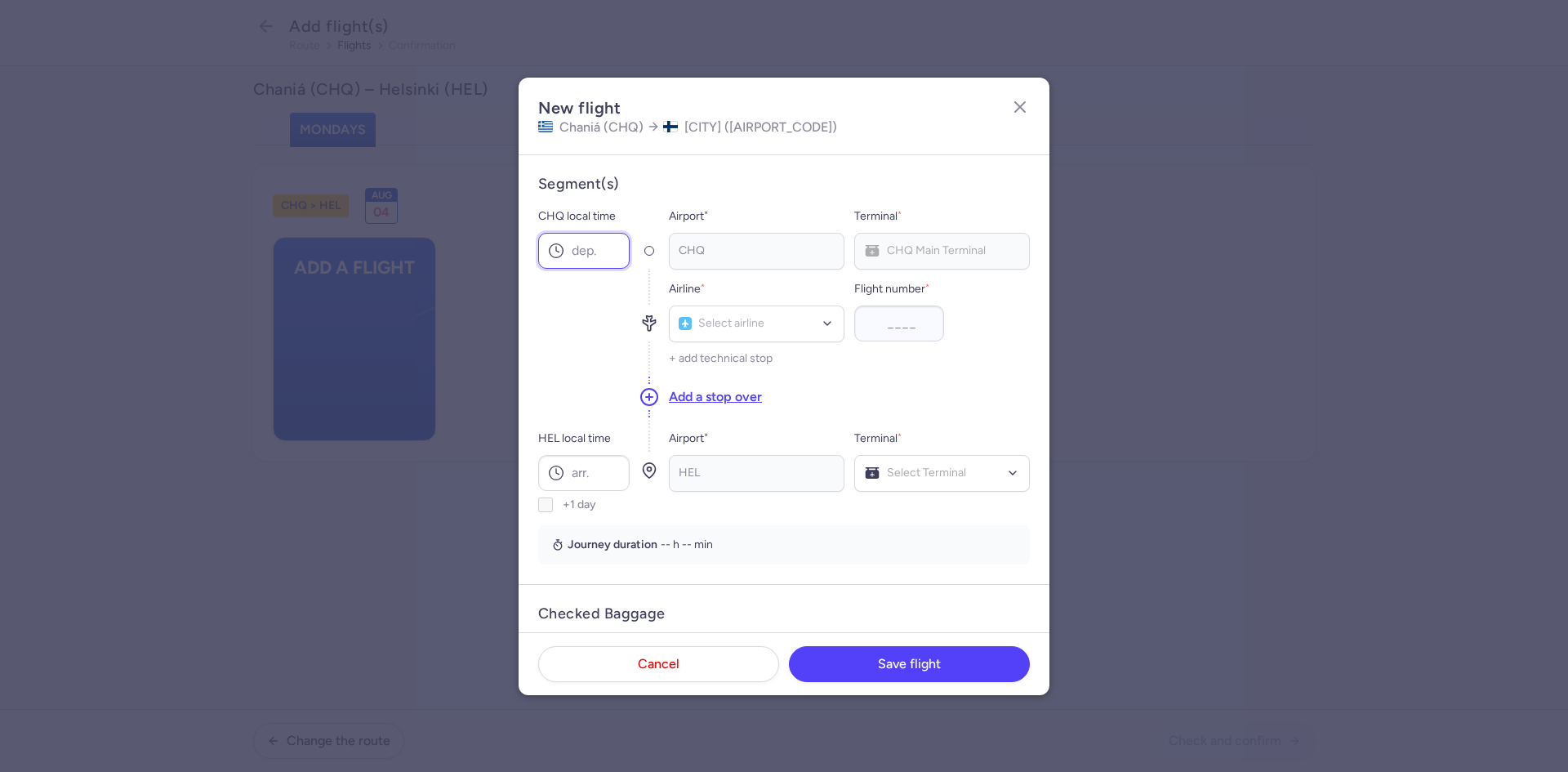 click on "CHQ local time" at bounding box center (584, 251) 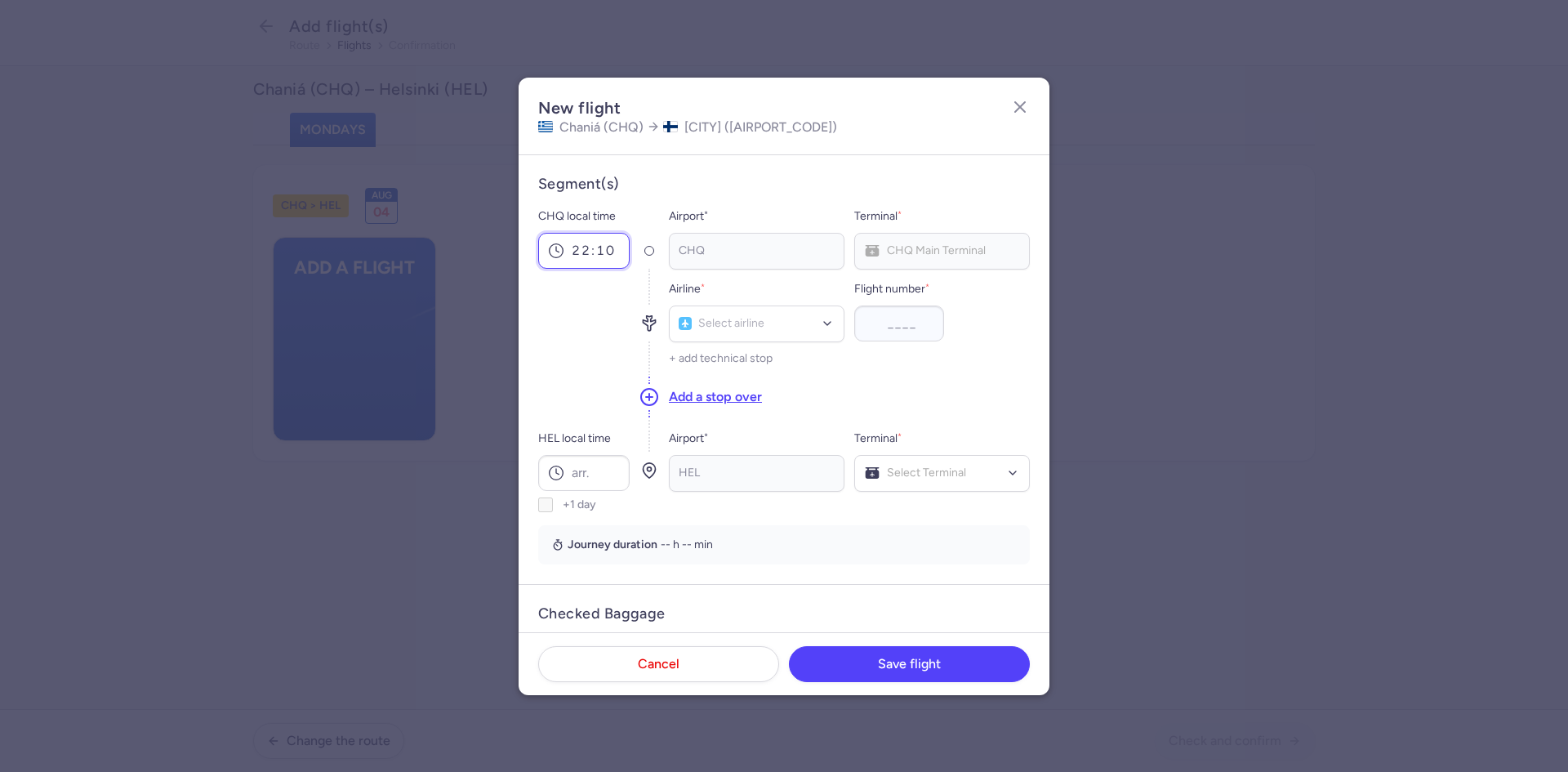 type on "22:10" 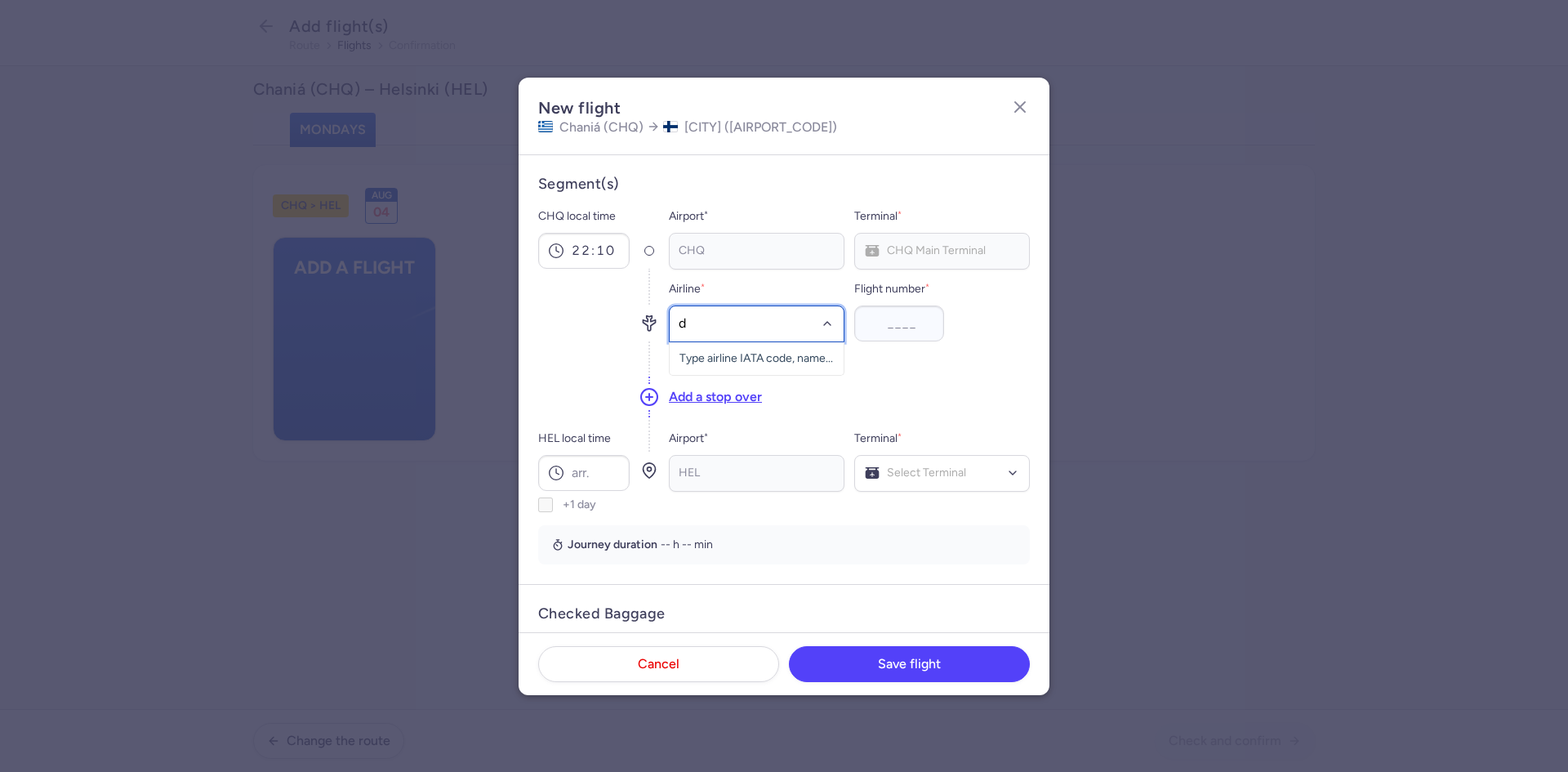 type on "d8" 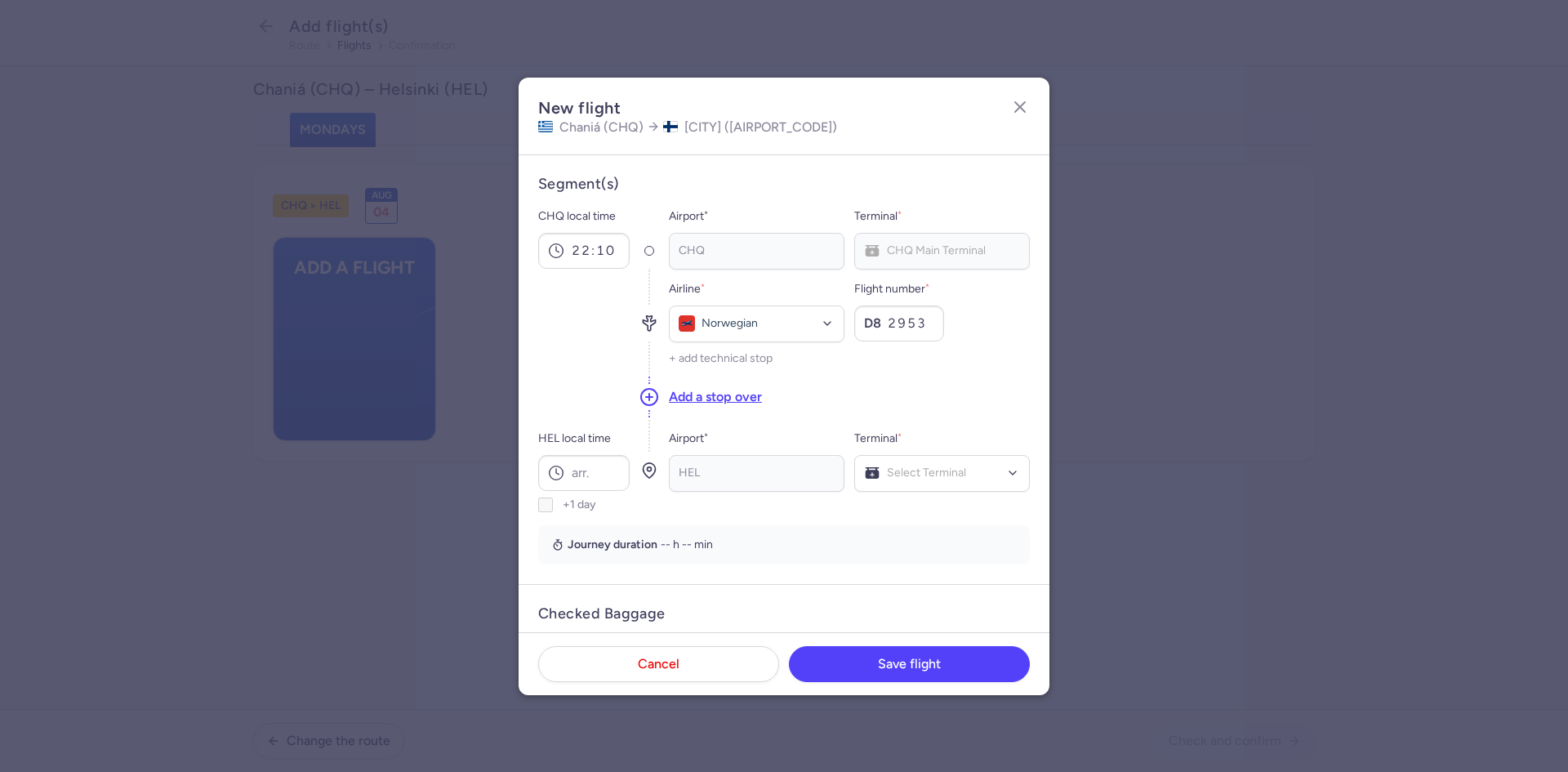 type on "2953" 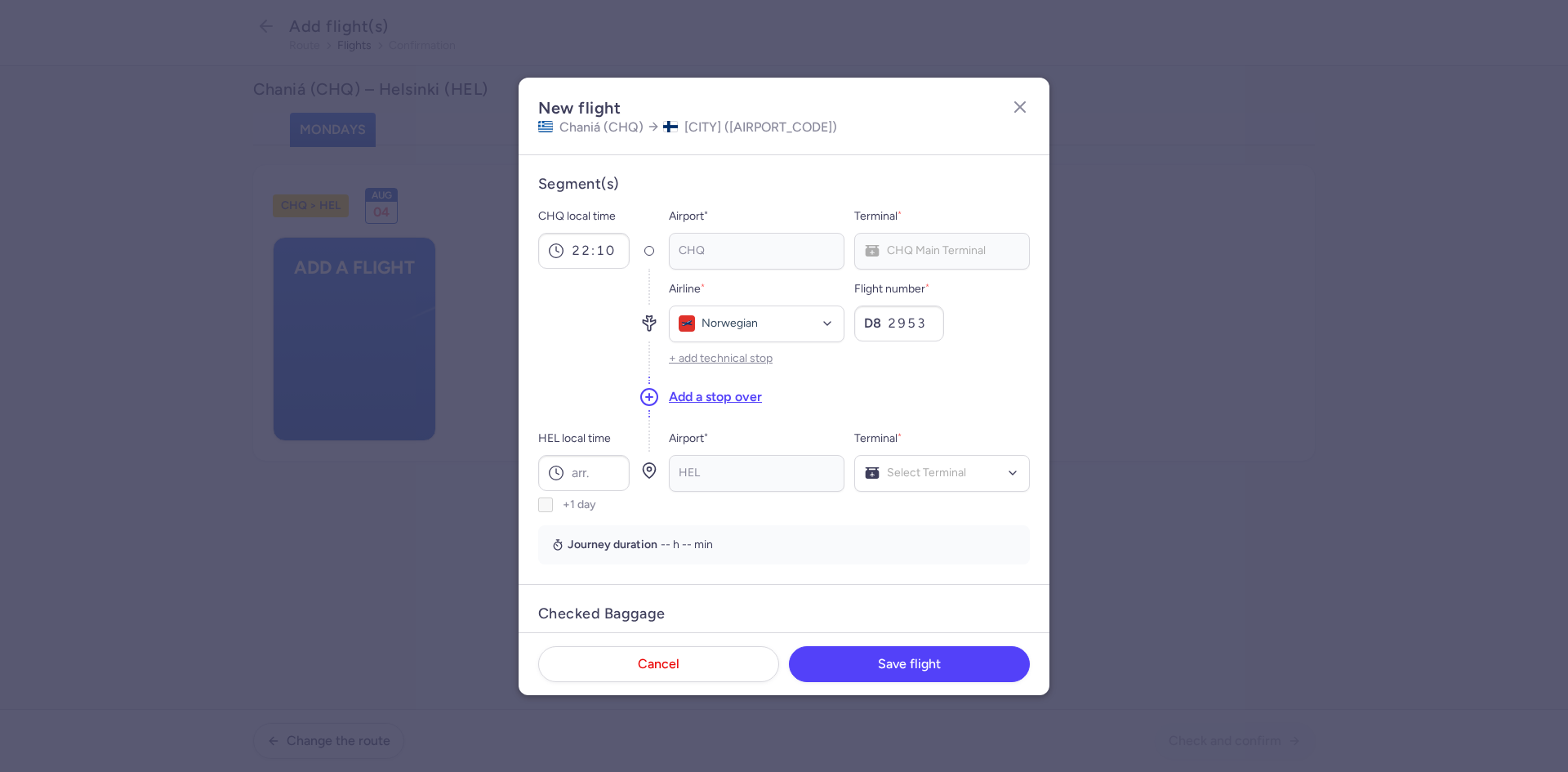 type 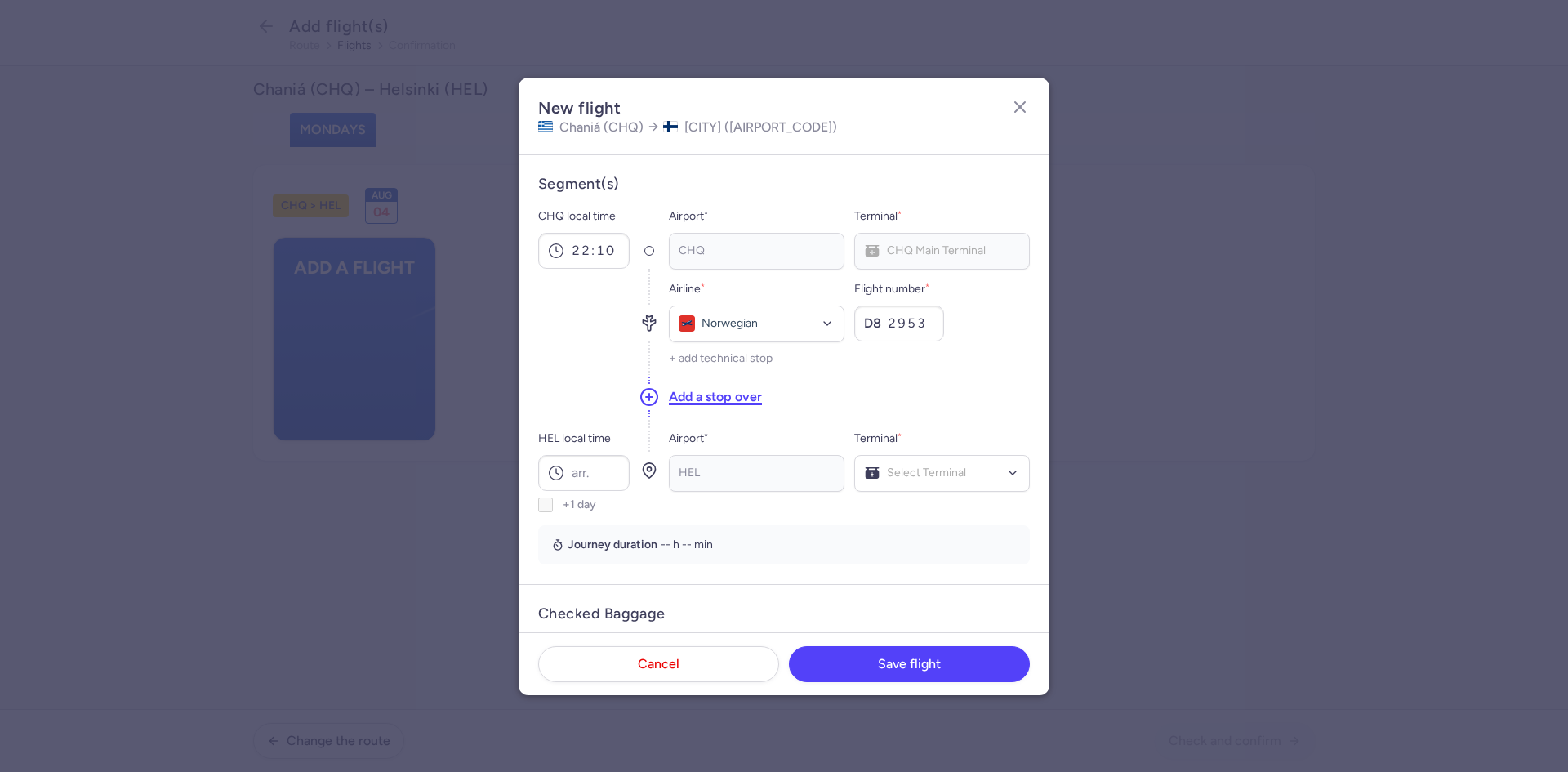 type 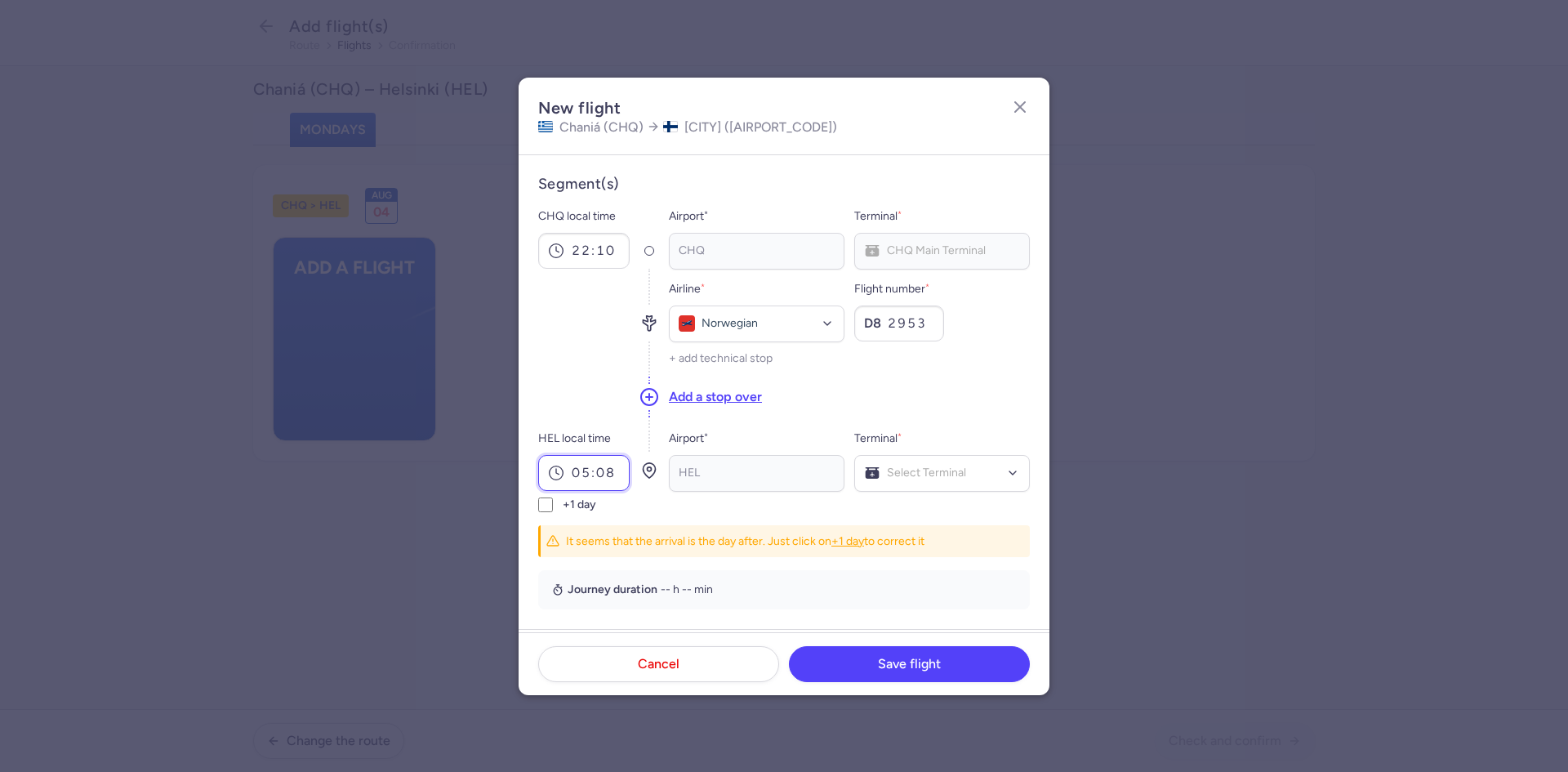 type on "05:08" 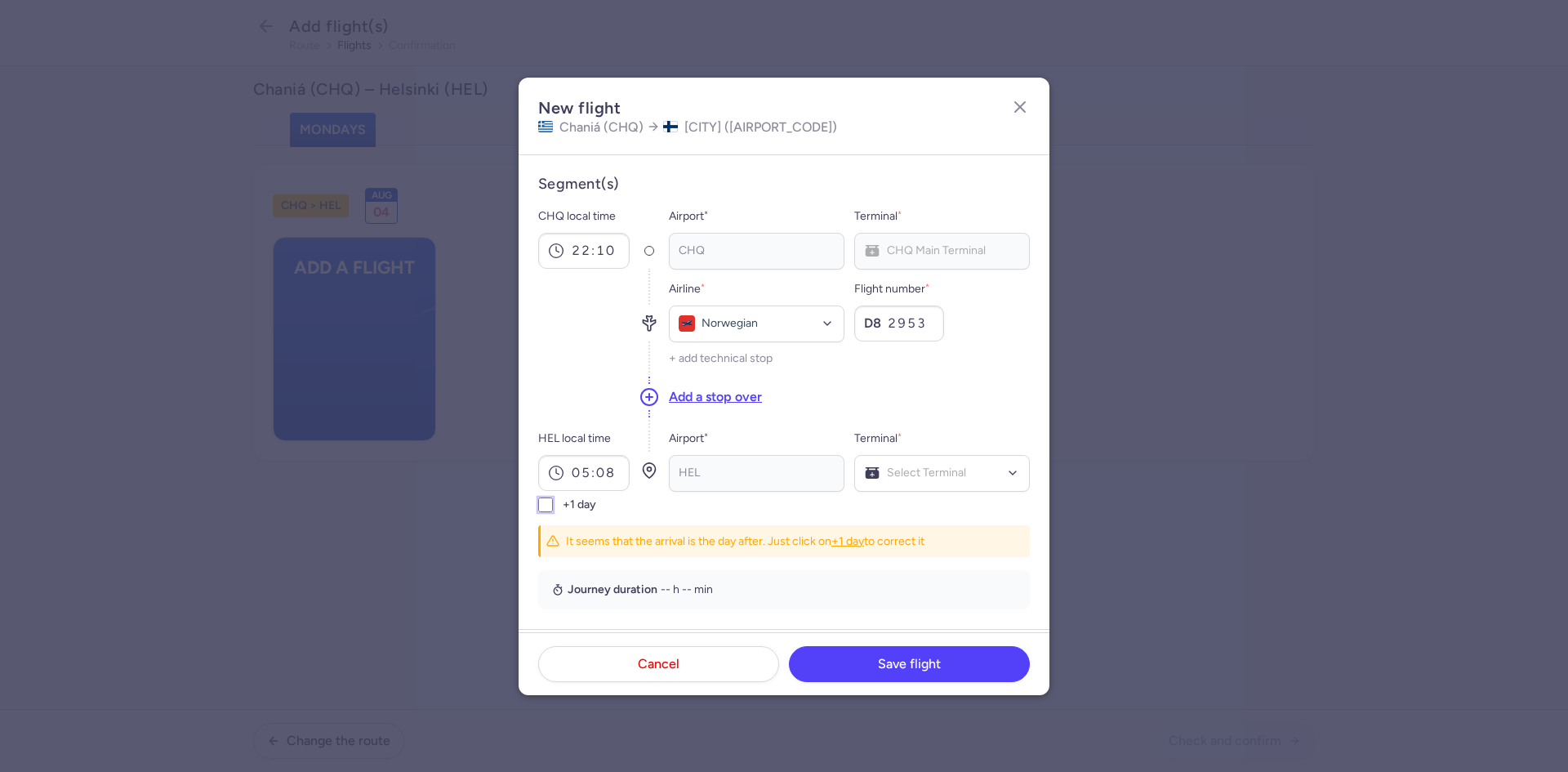 click on "+1 day" at bounding box center (546, 505) 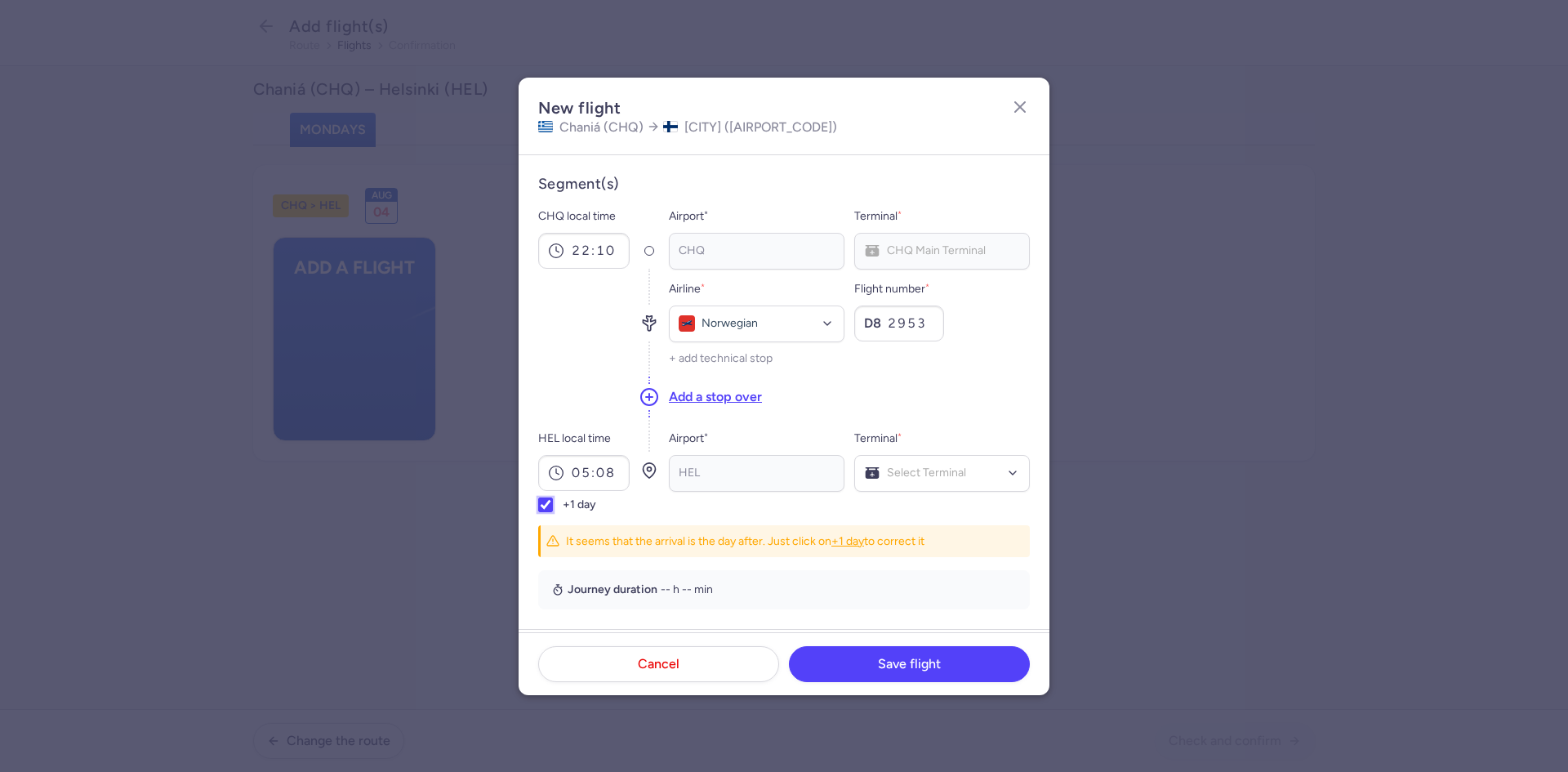 checkbox on "true" 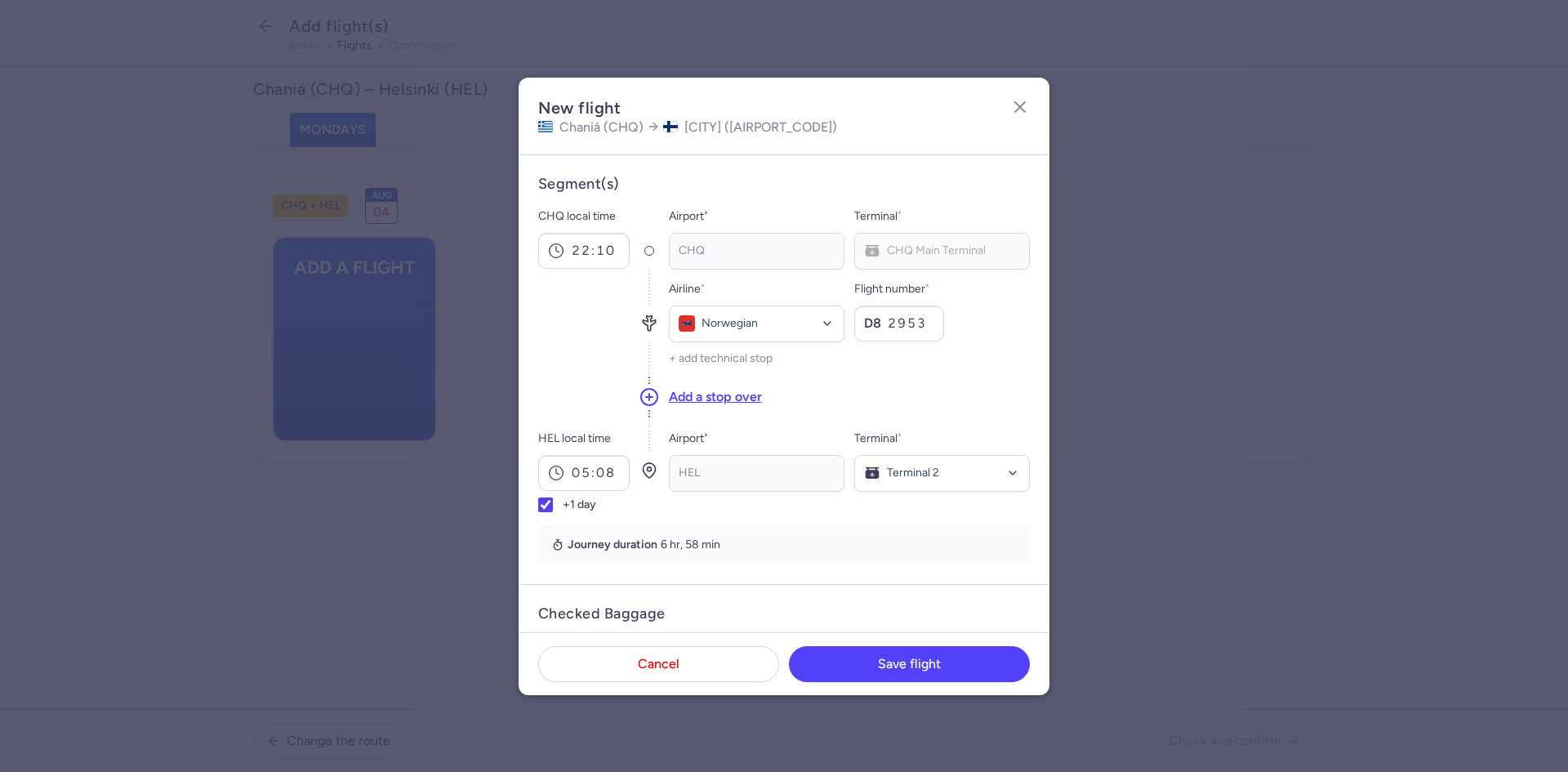 scroll, scrollTop: 287, scrollLeft: 0, axis: vertical 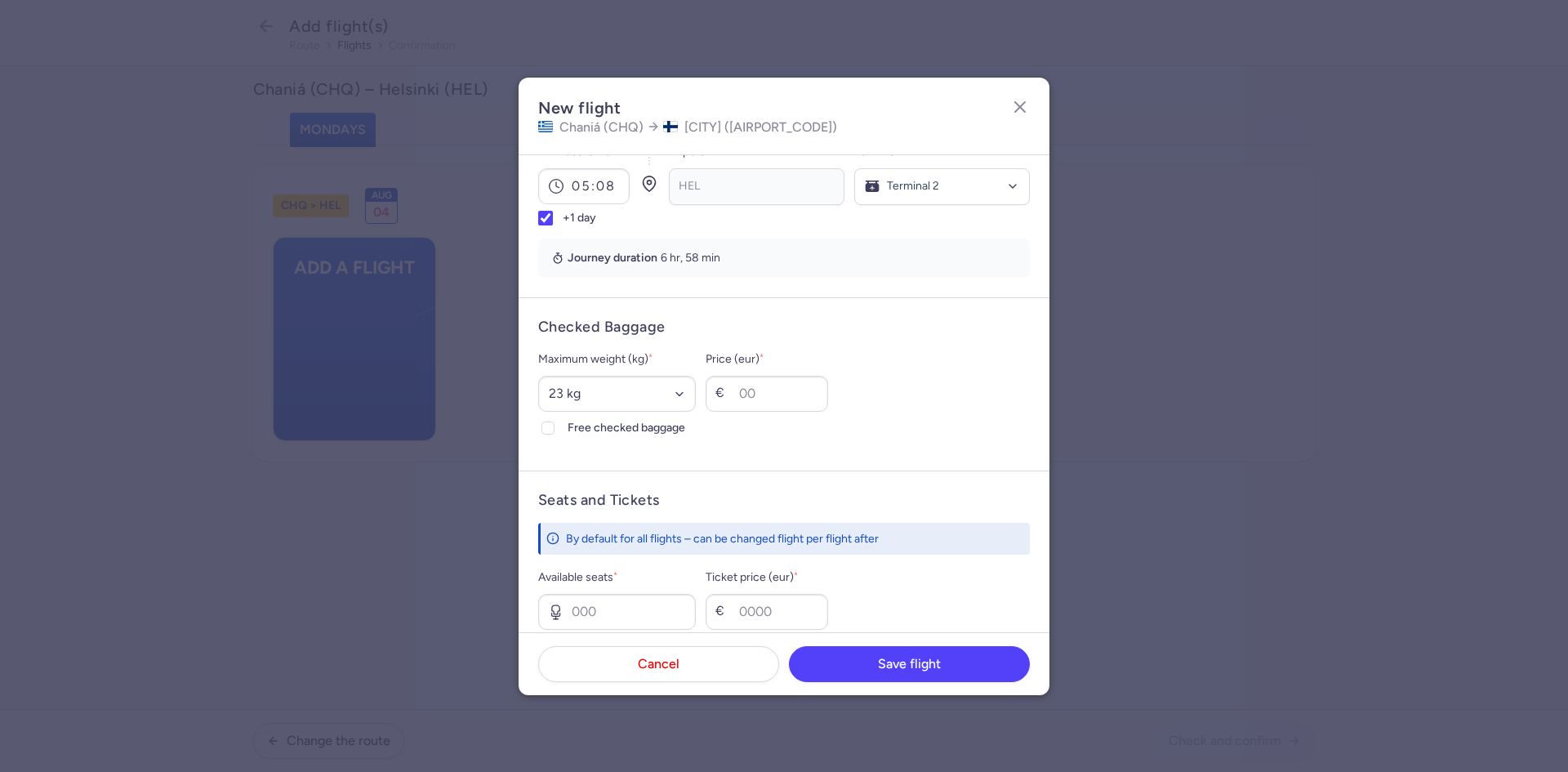 click on "Free checked baggage" at bounding box center (548, 428) 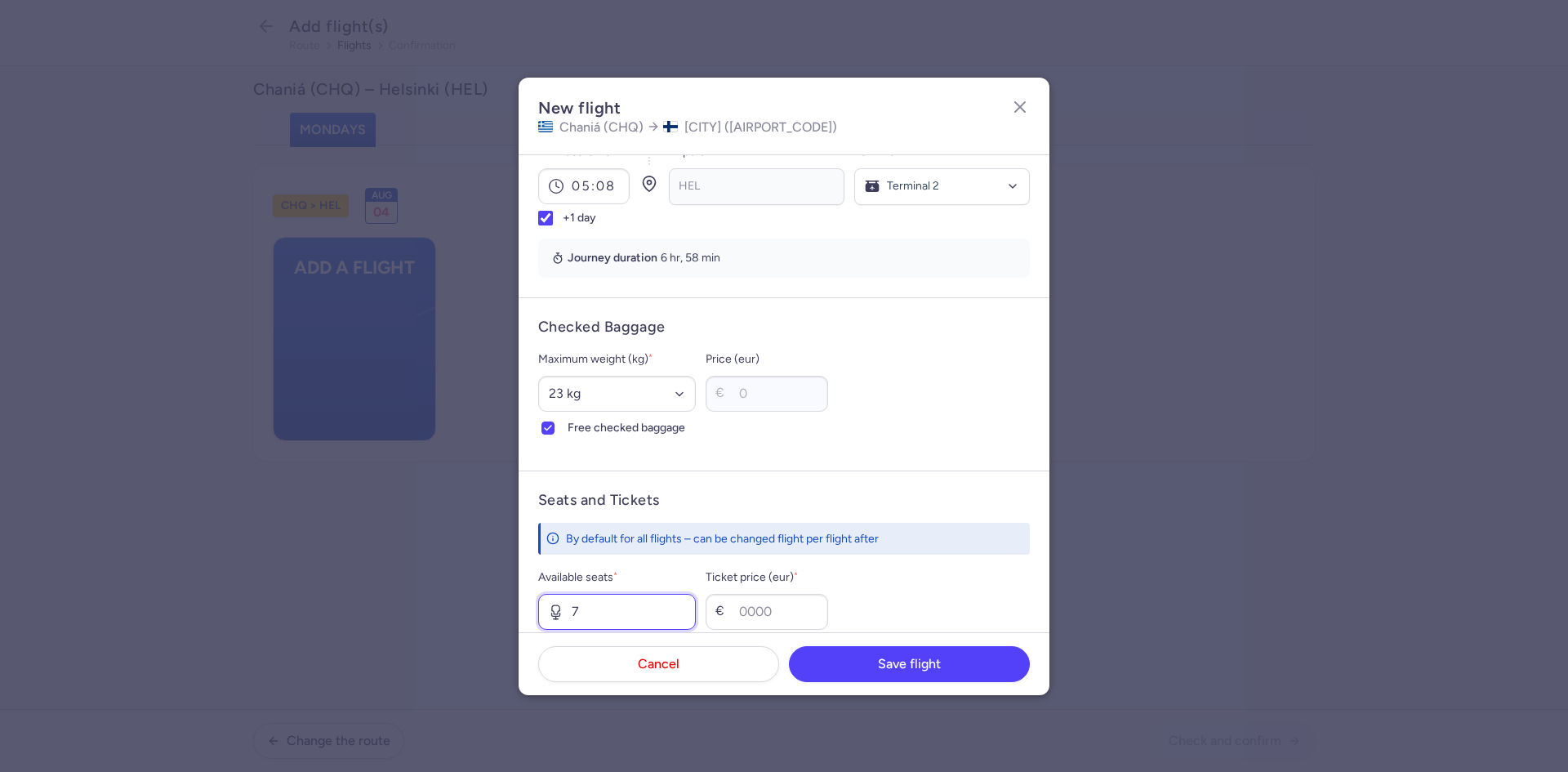 type on "7" 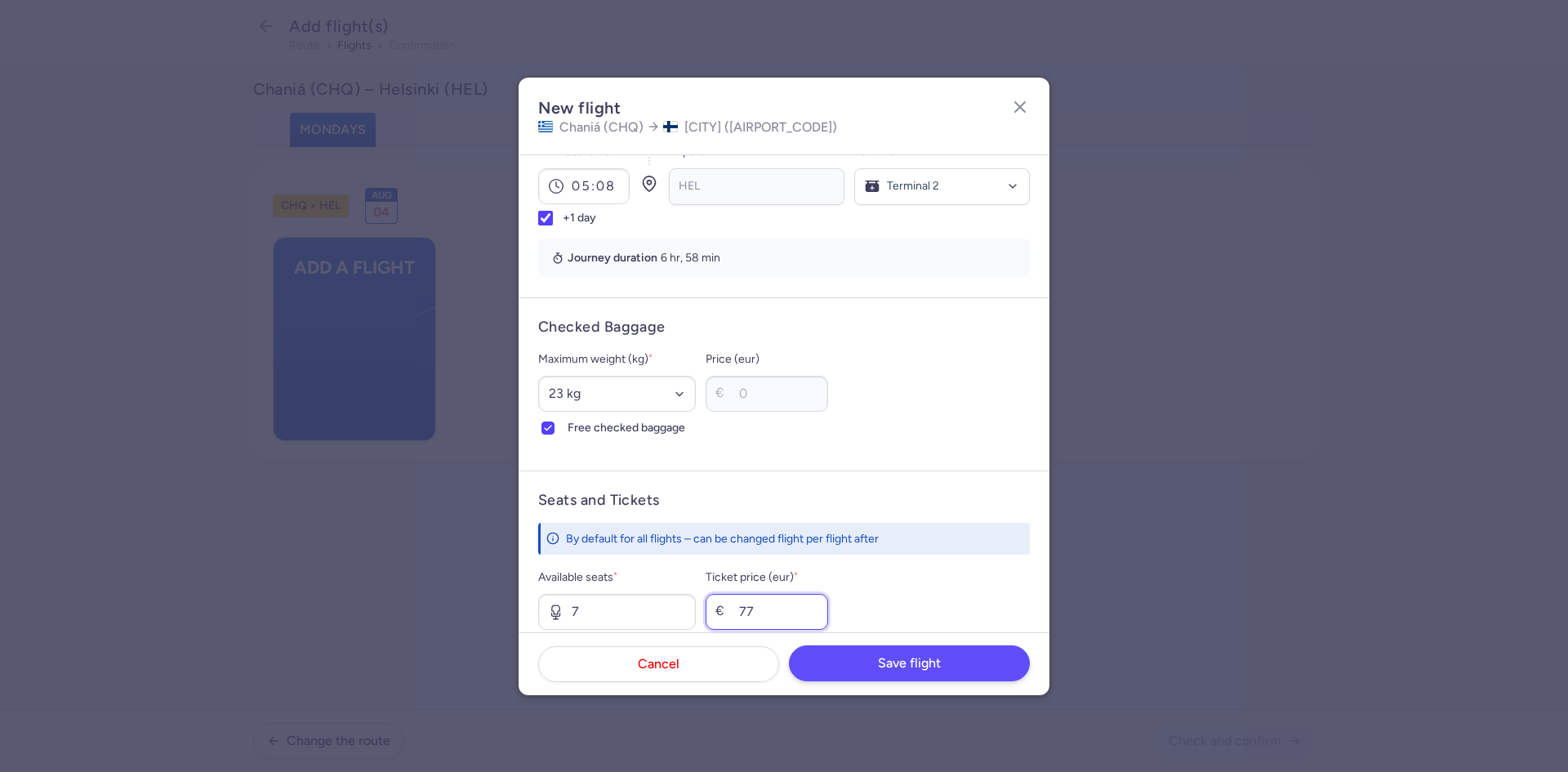 type on "77" 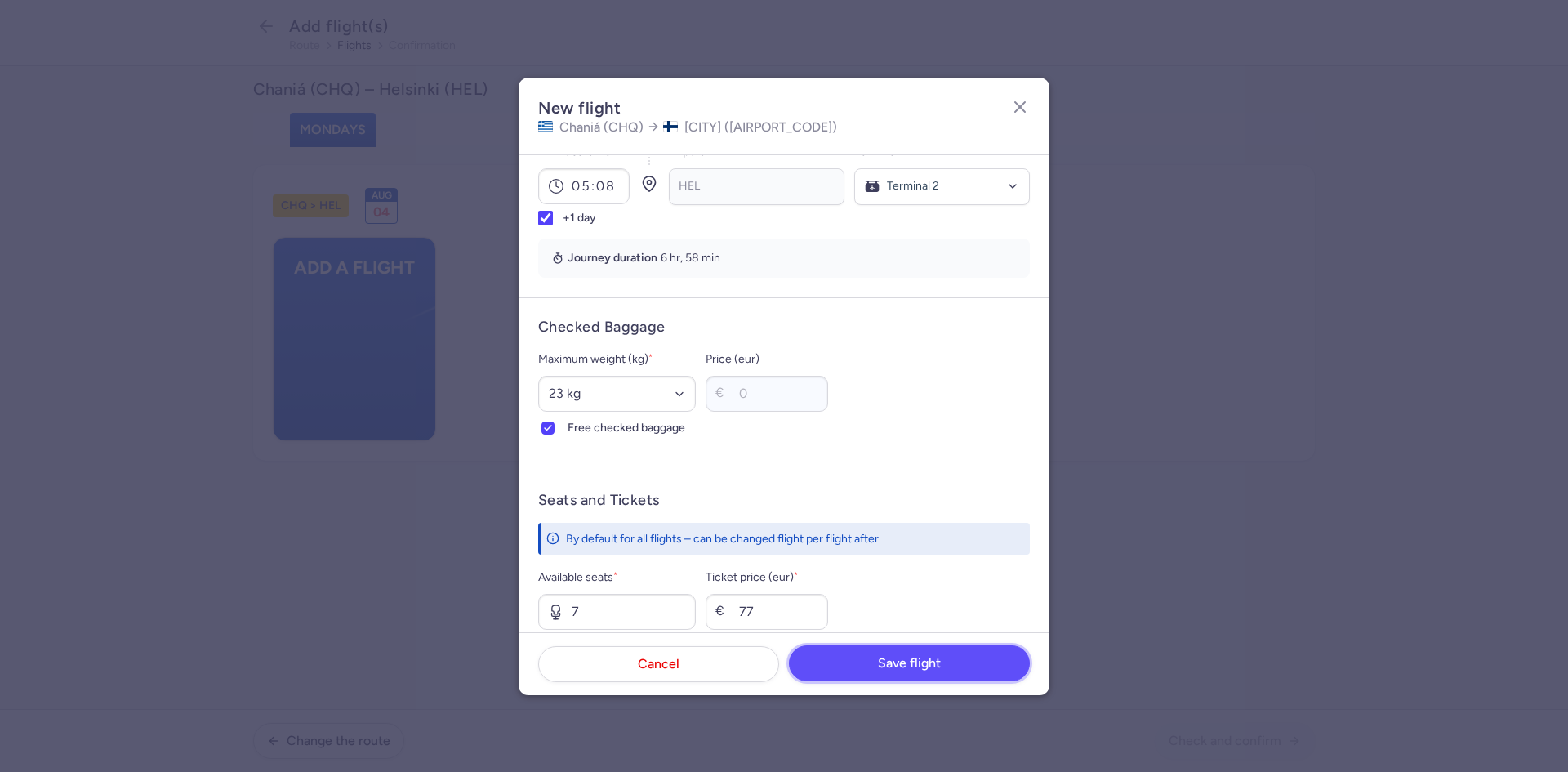 click on "Save flight" at bounding box center [909, 663] 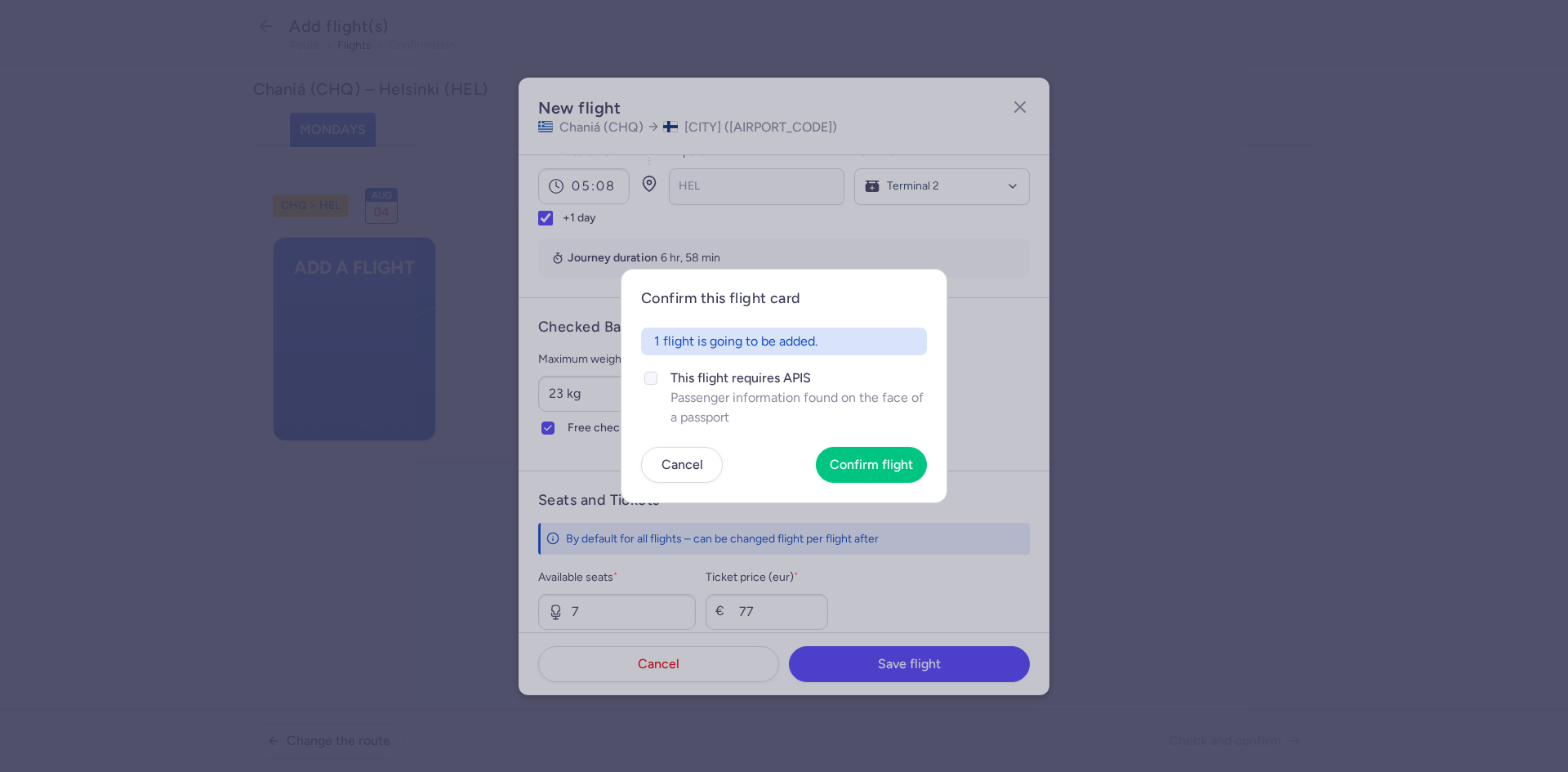 click on "This flight requires APIS" 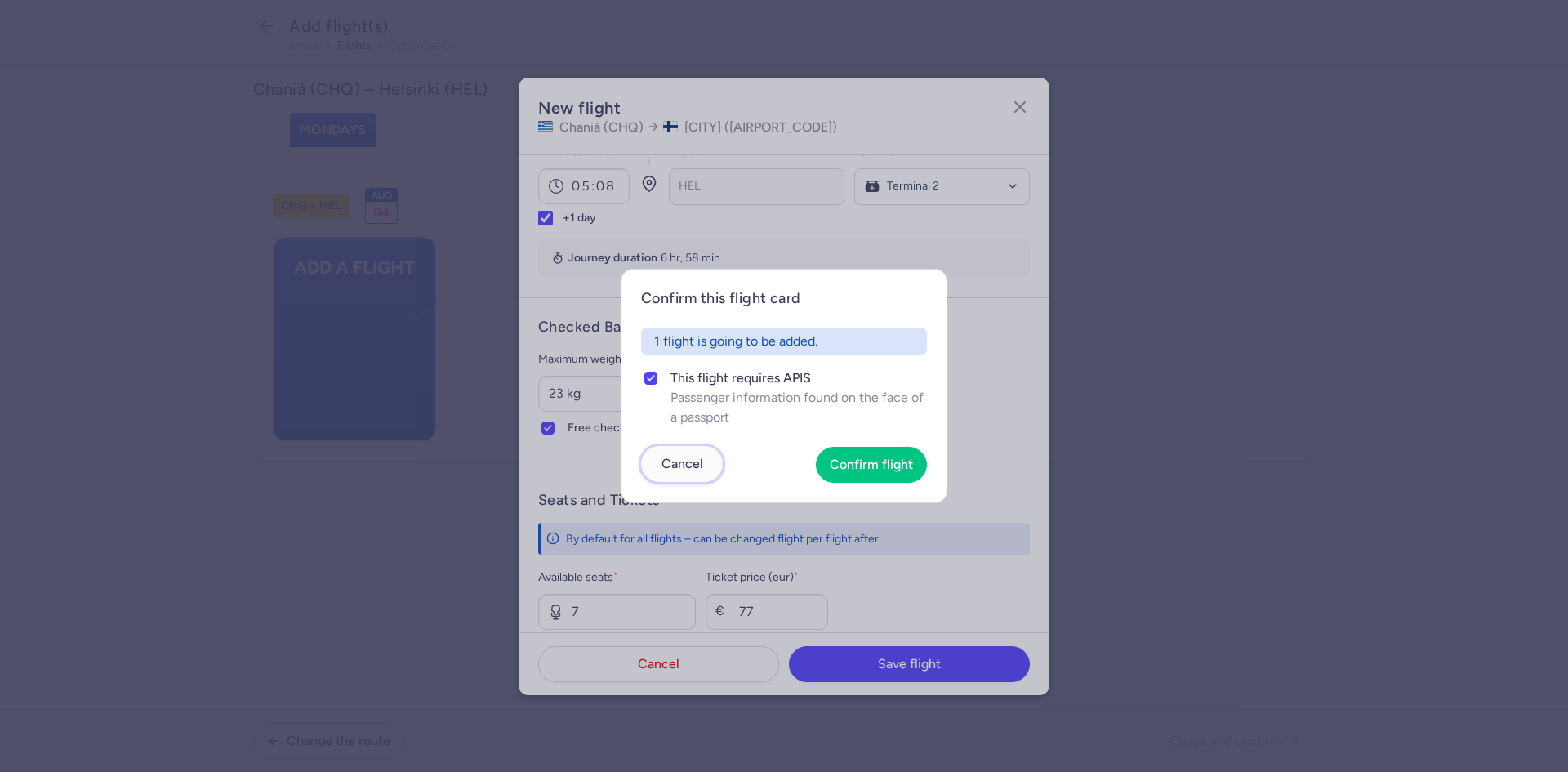 click on "Cancel" at bounding box center (682, 464) 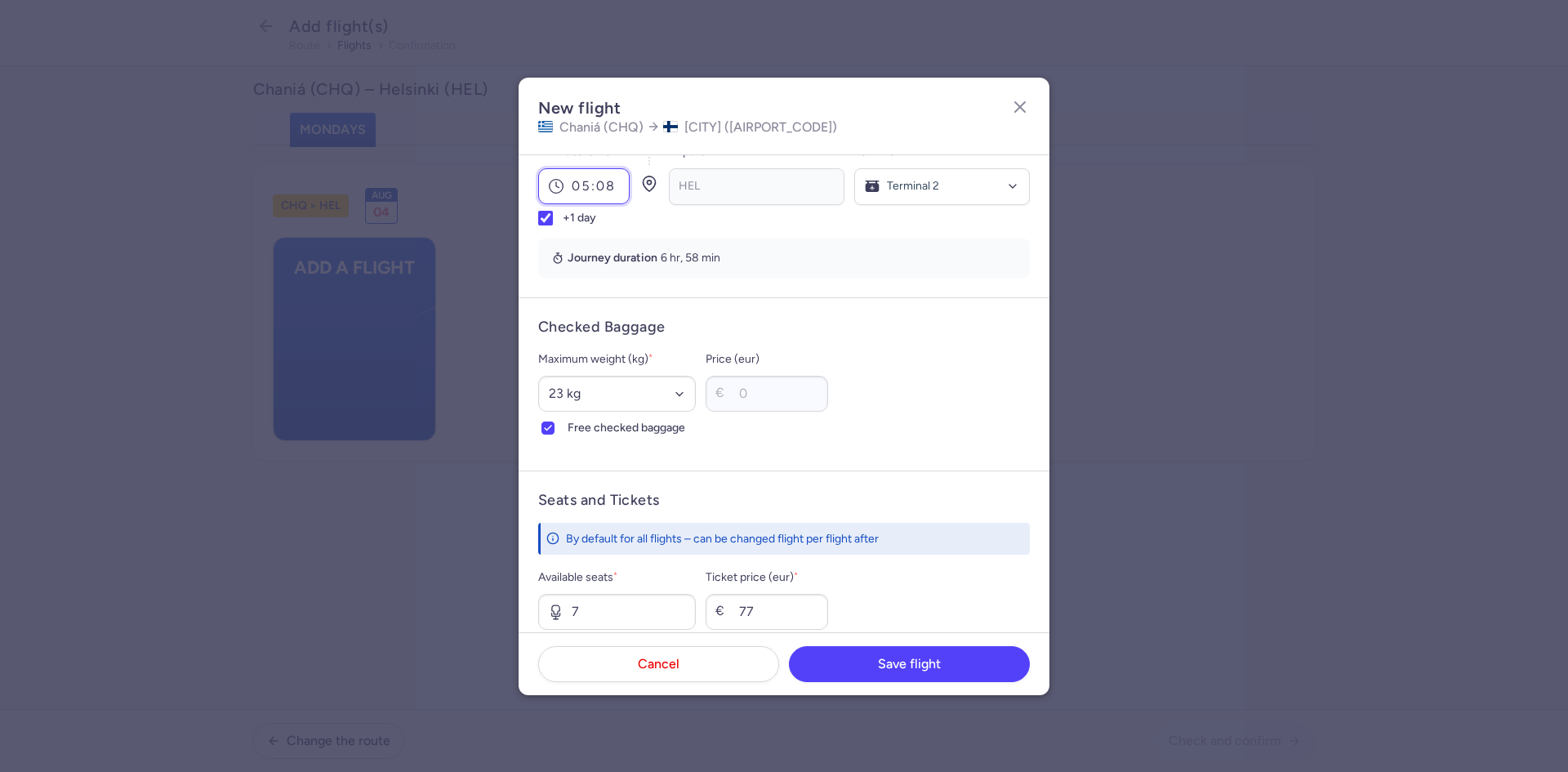 click on "05:08" at bounding box center (584, 186) 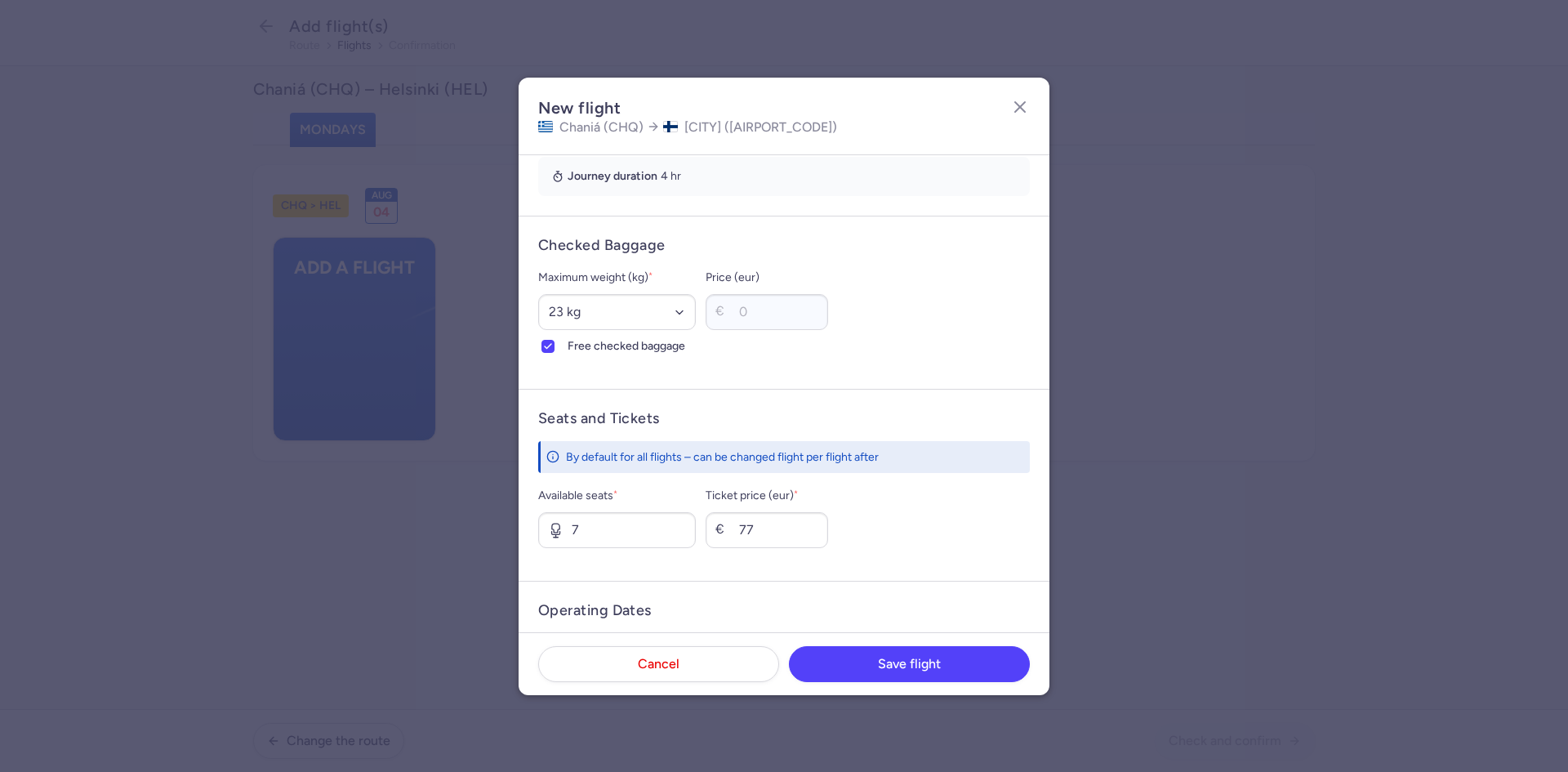 scroll, scrollTop: 503, scrollLeft: 0, axis: vertical 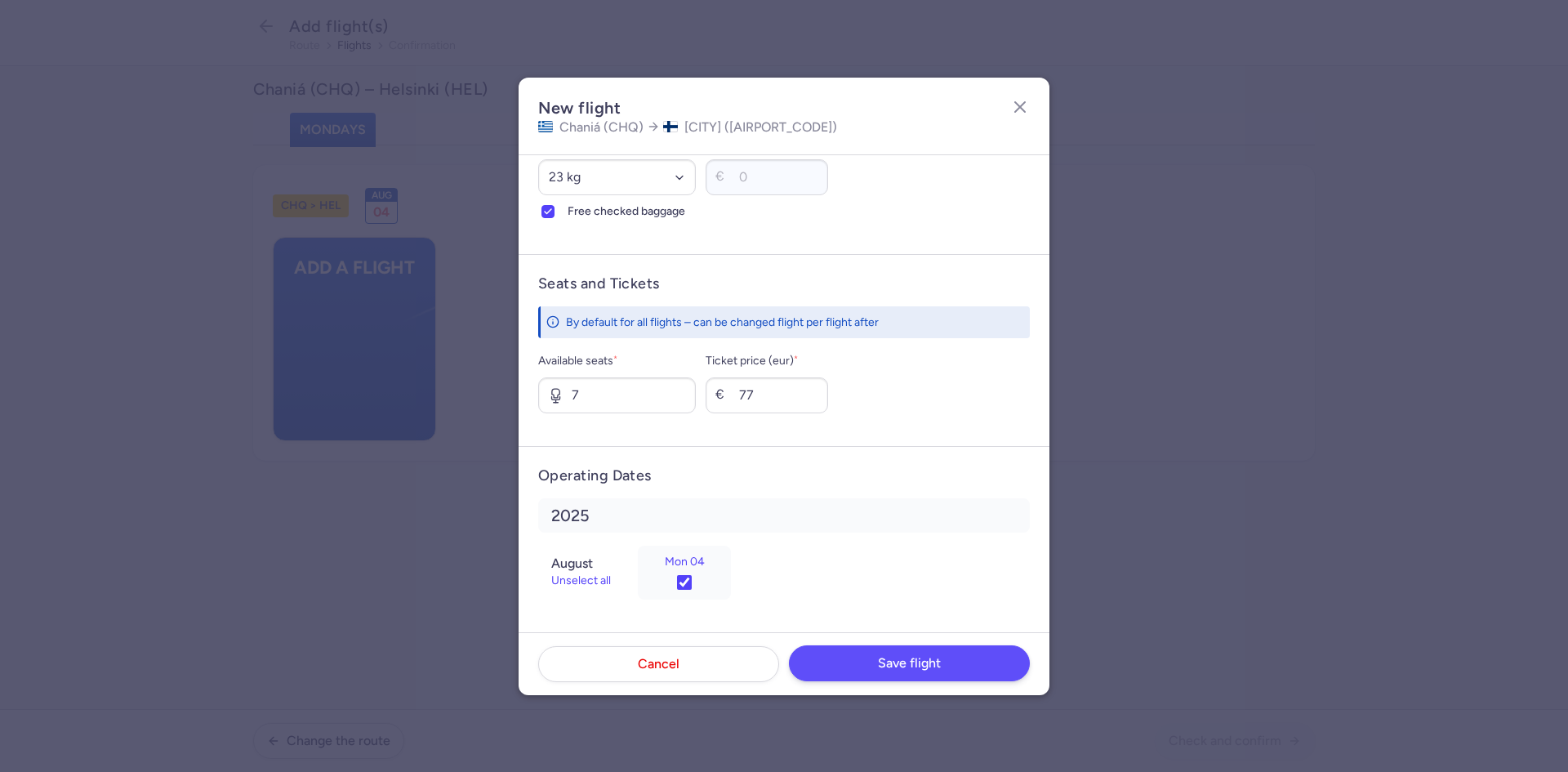type on "02:10" 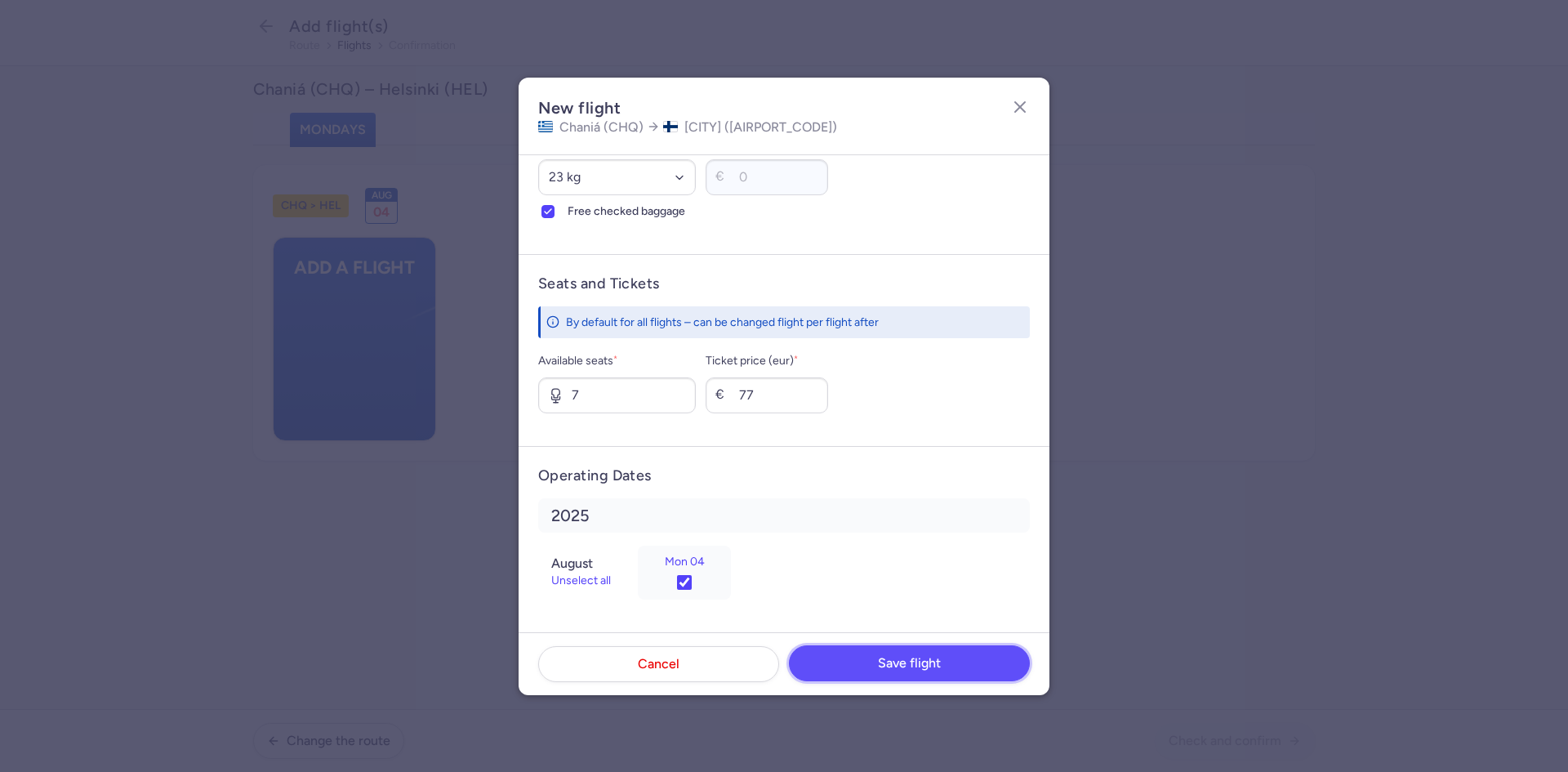 click on "Save flight" at bounding box center [909, 663] 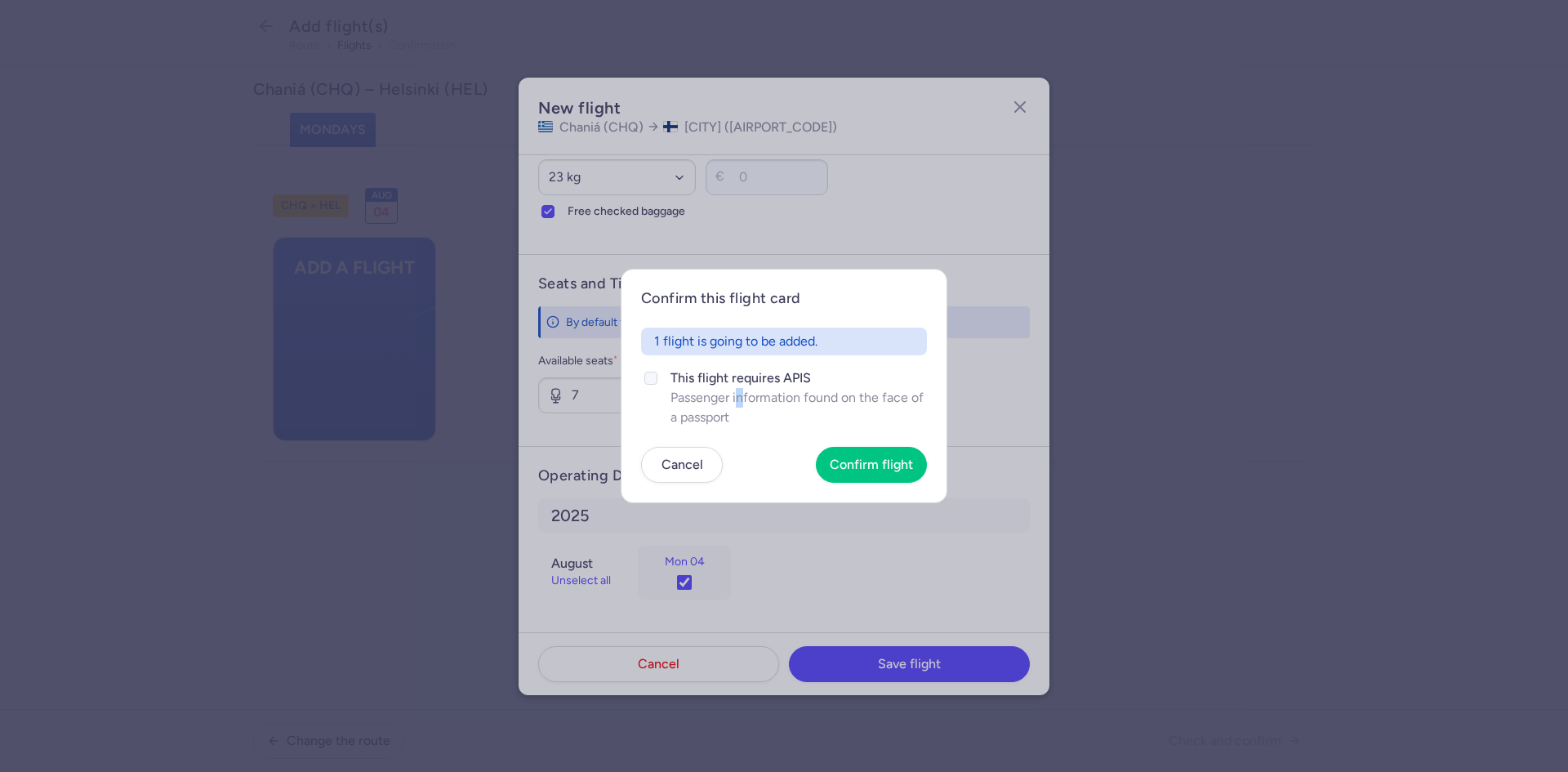 click on "Passenger information found on the face of a passport" 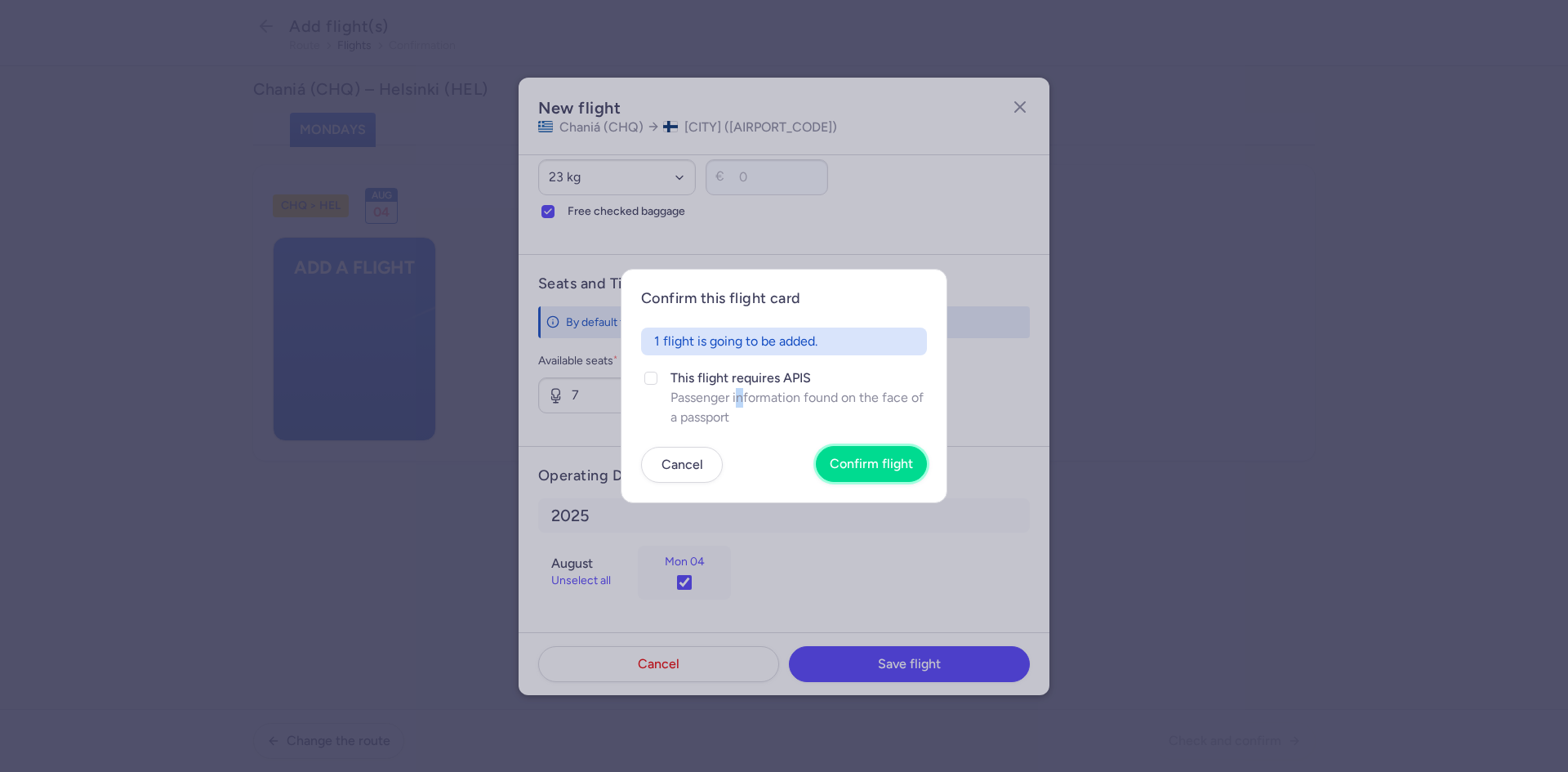 click on "Confirm flight" at bounding box center (871, 464) 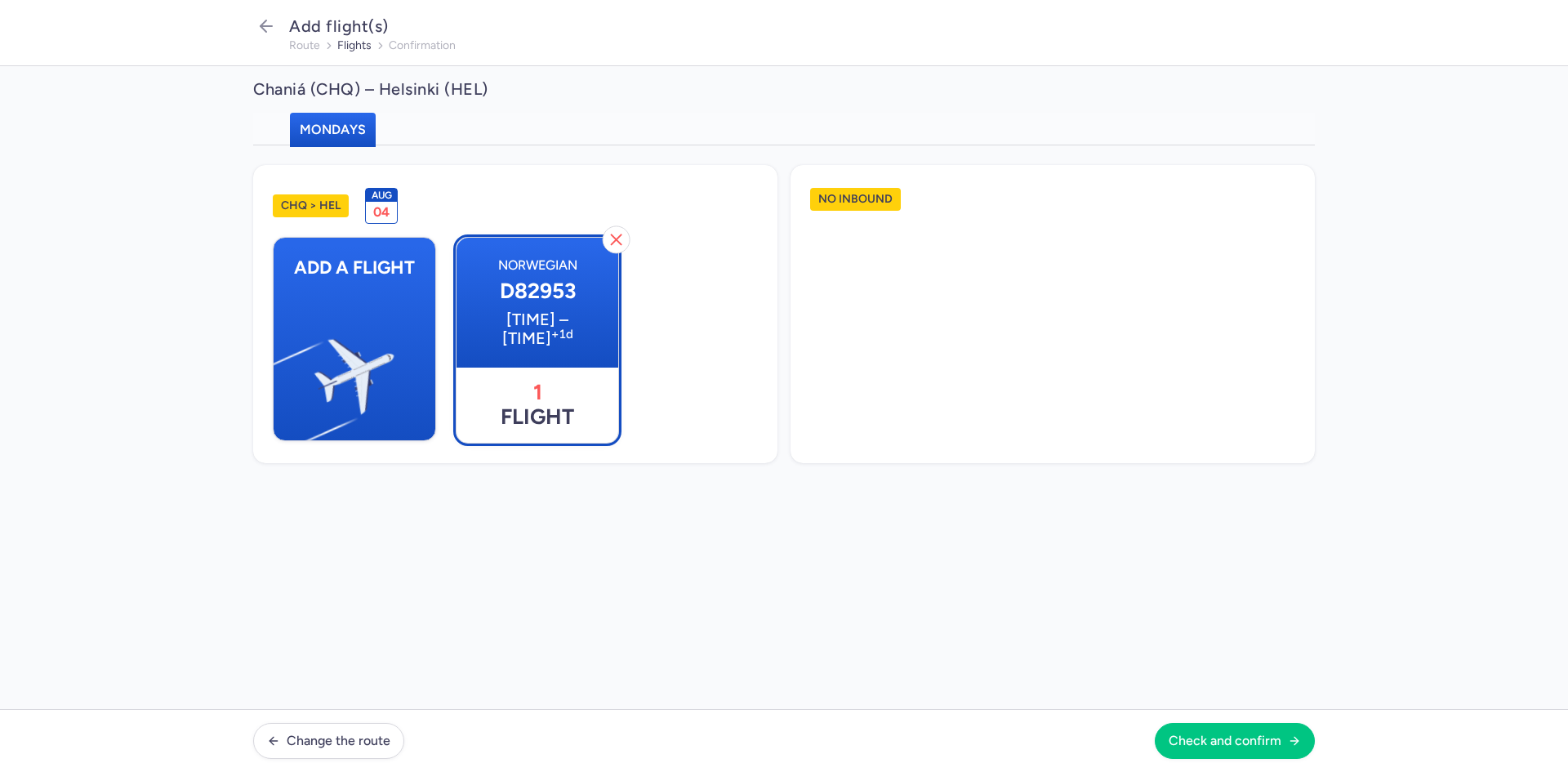 click on "1 flight" at bounding box center (537, 405) 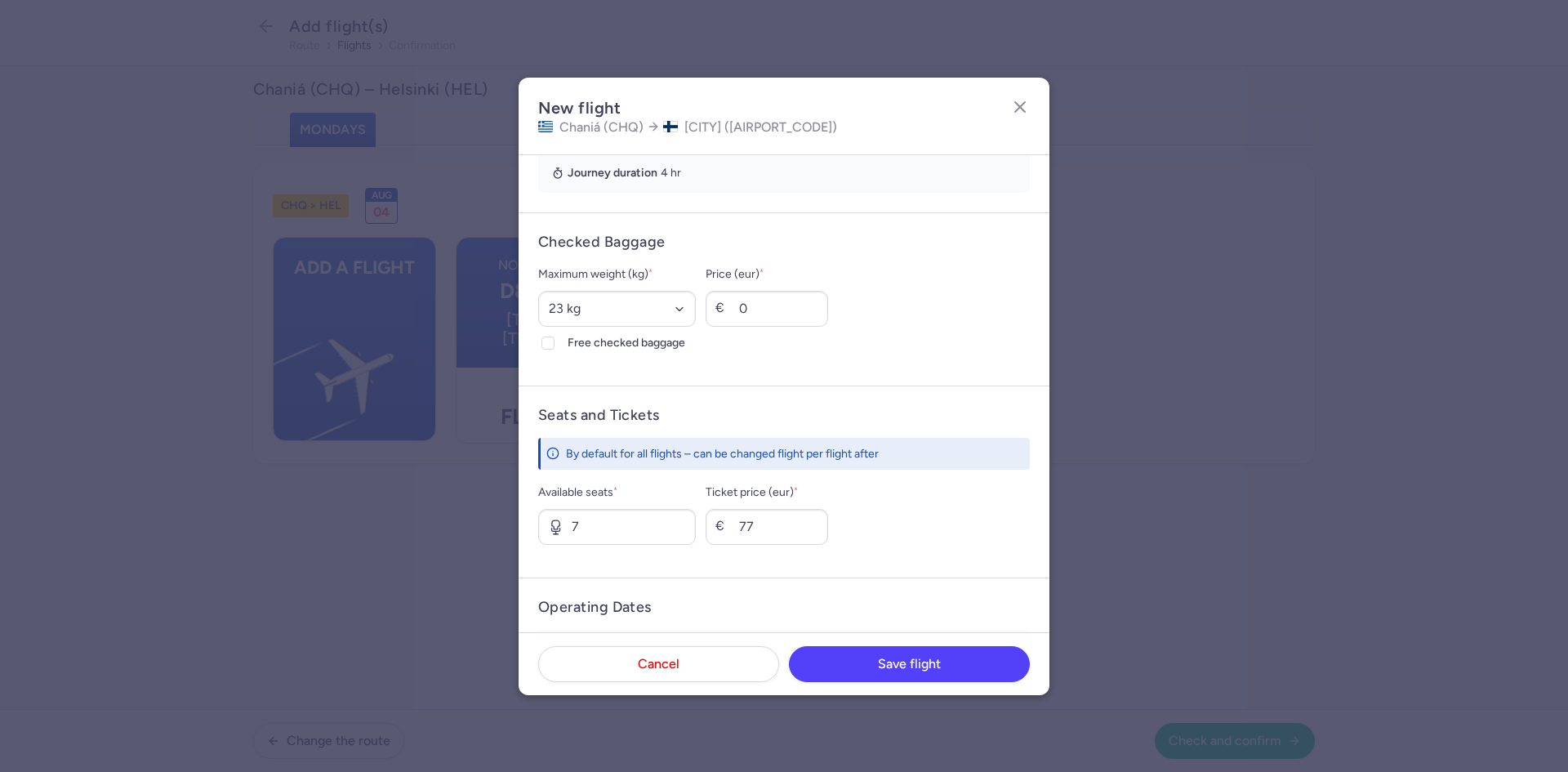 scroll, scrollTop: 503, scrollLeft: 0, axis: vertical 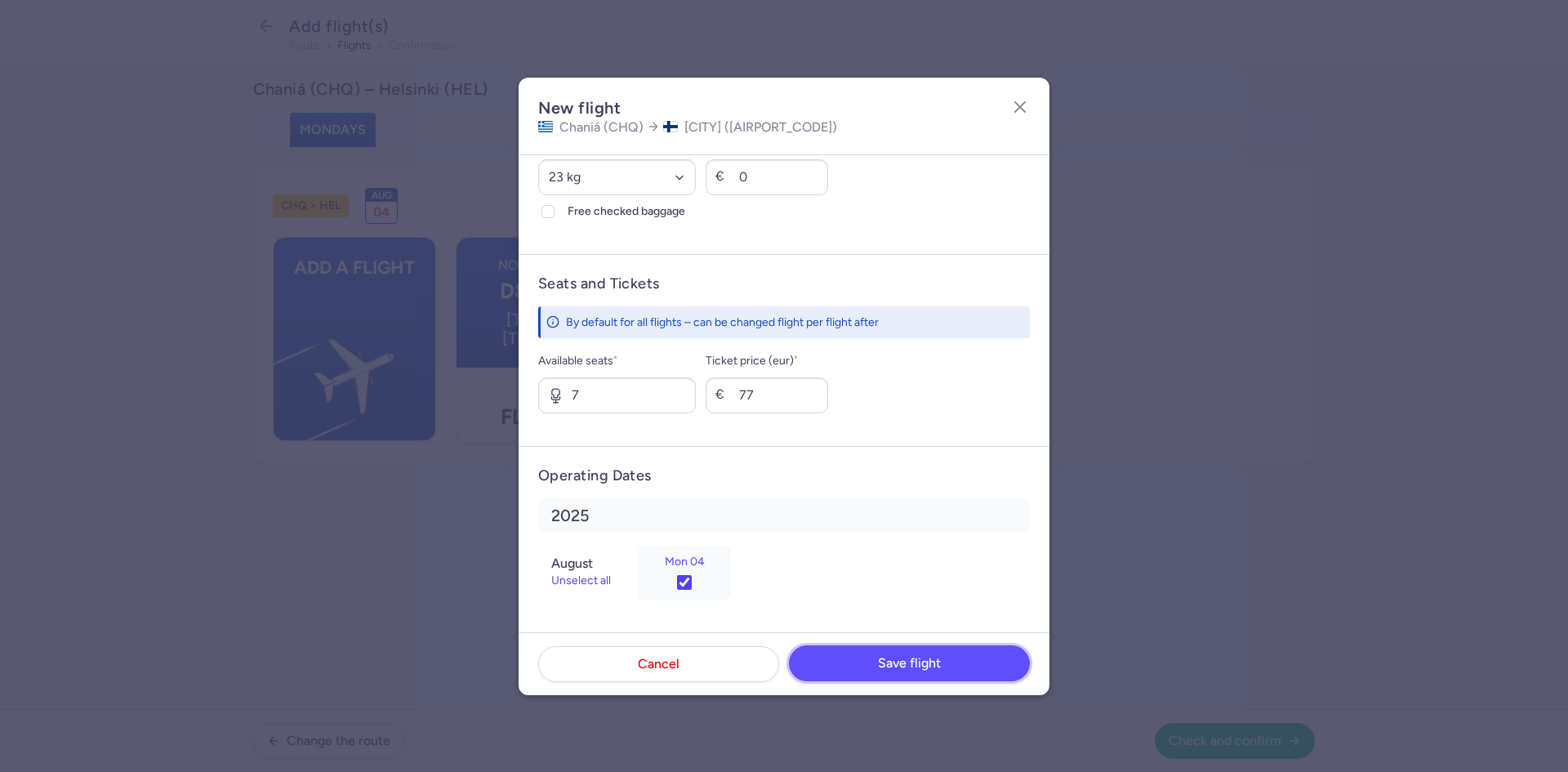 click on "Save flight" at bounding box center (909, 663) 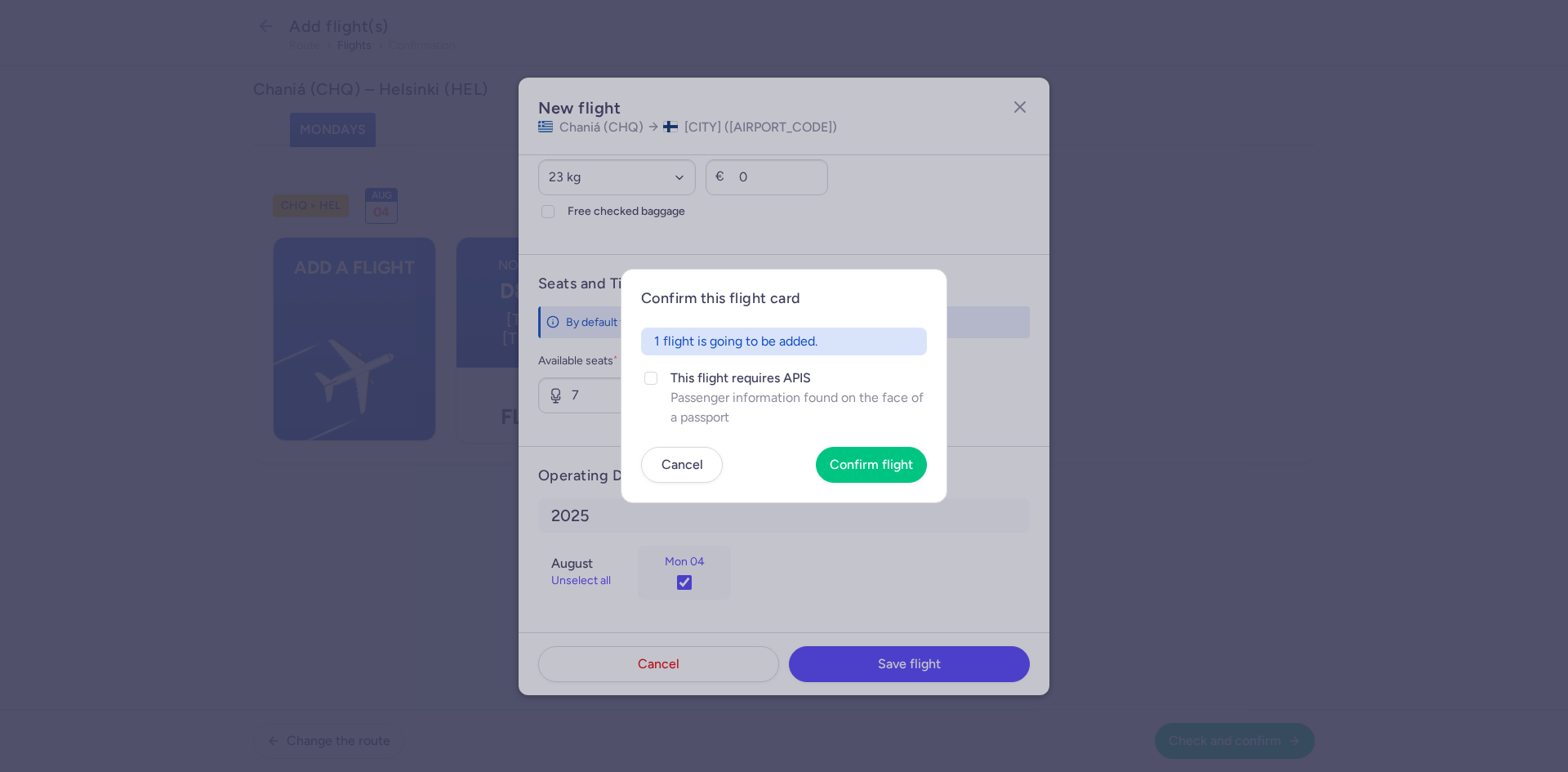 click on "1 flight is going to be added. This flight requires APIS Passenger information found on the face of a passport" at bounding box center [784, 377] 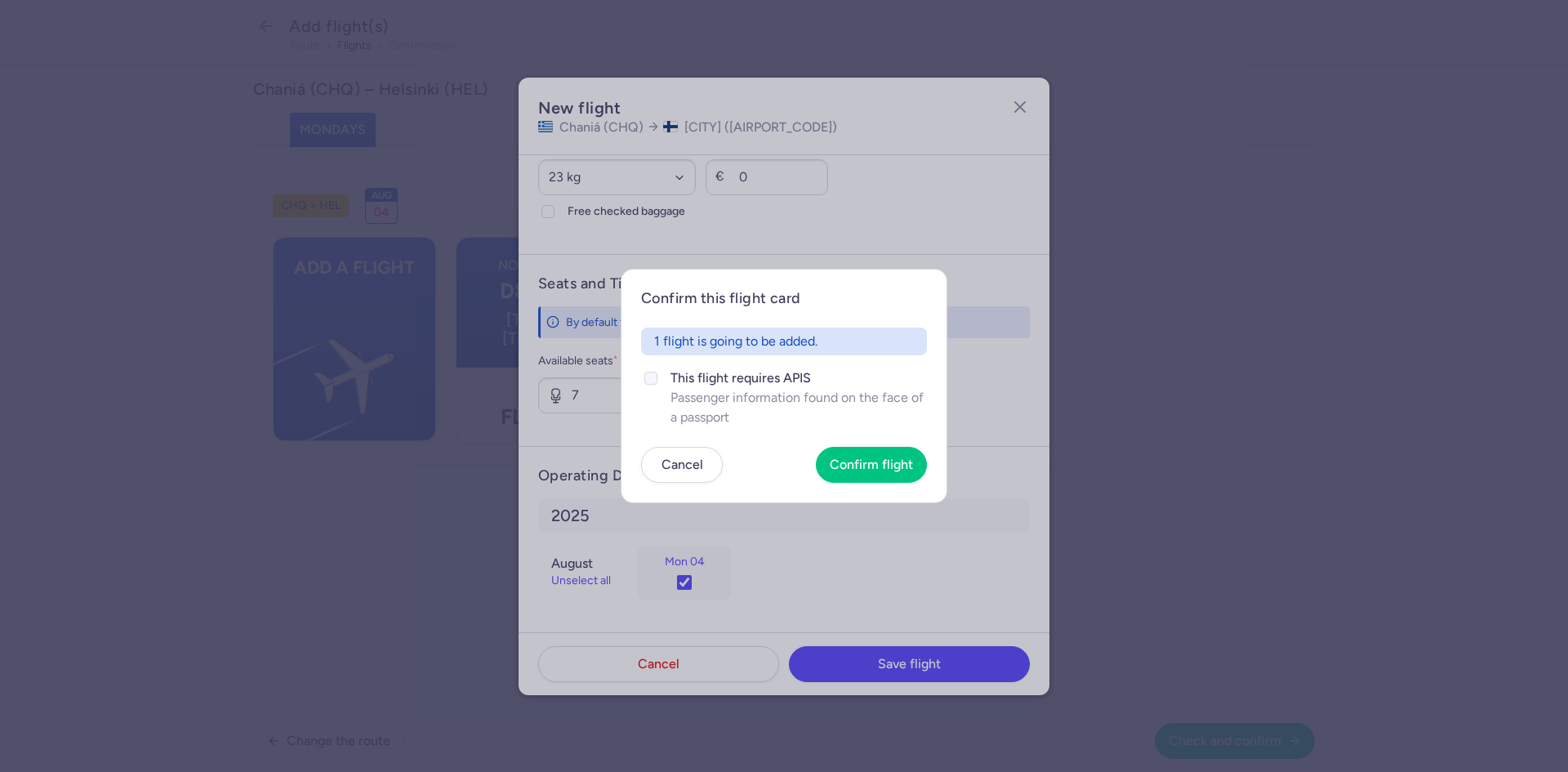 click on "Passenger information found on the face of a passport" 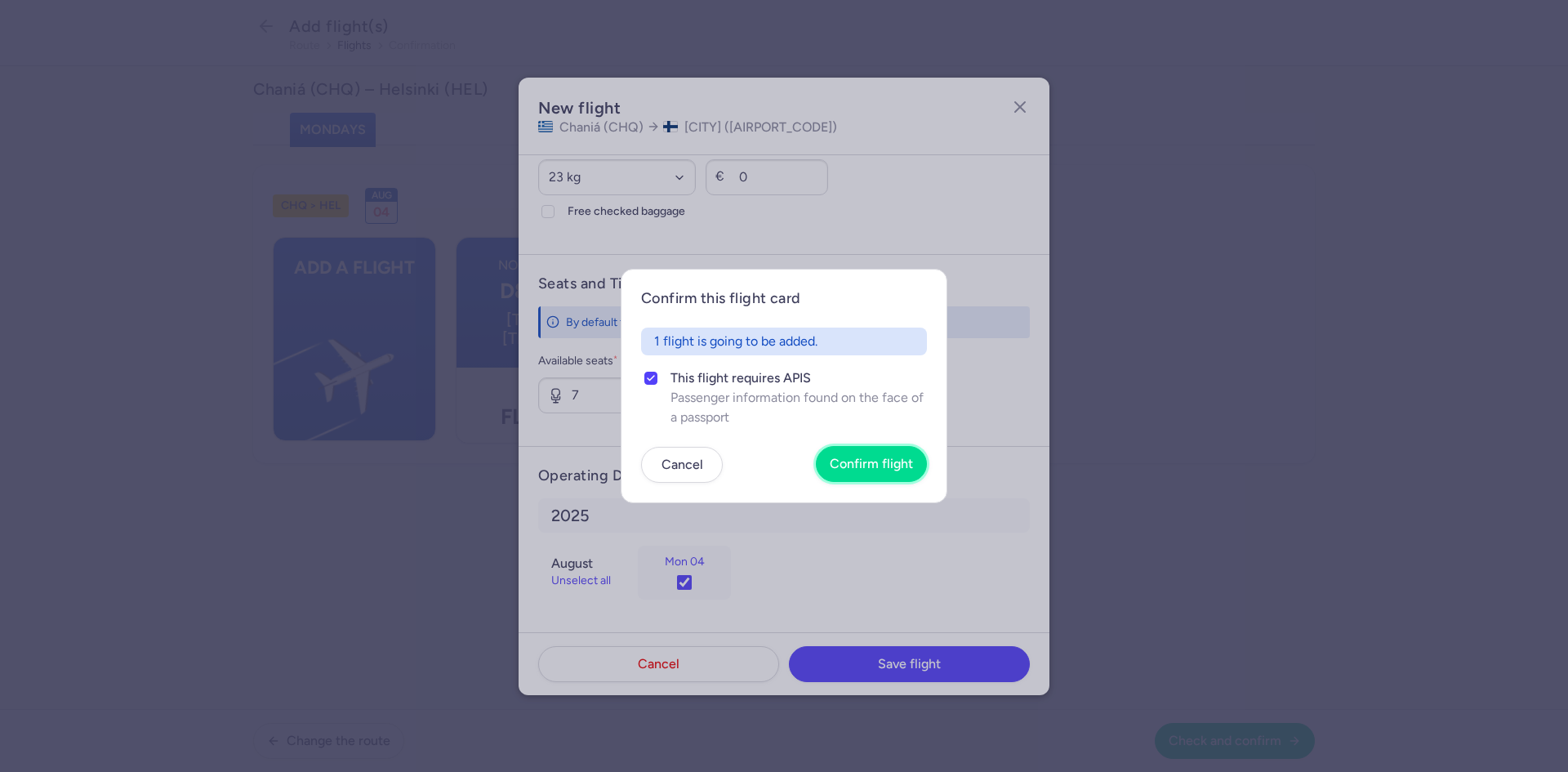 click on "Confirm flight" at bounding box center (871, 464) 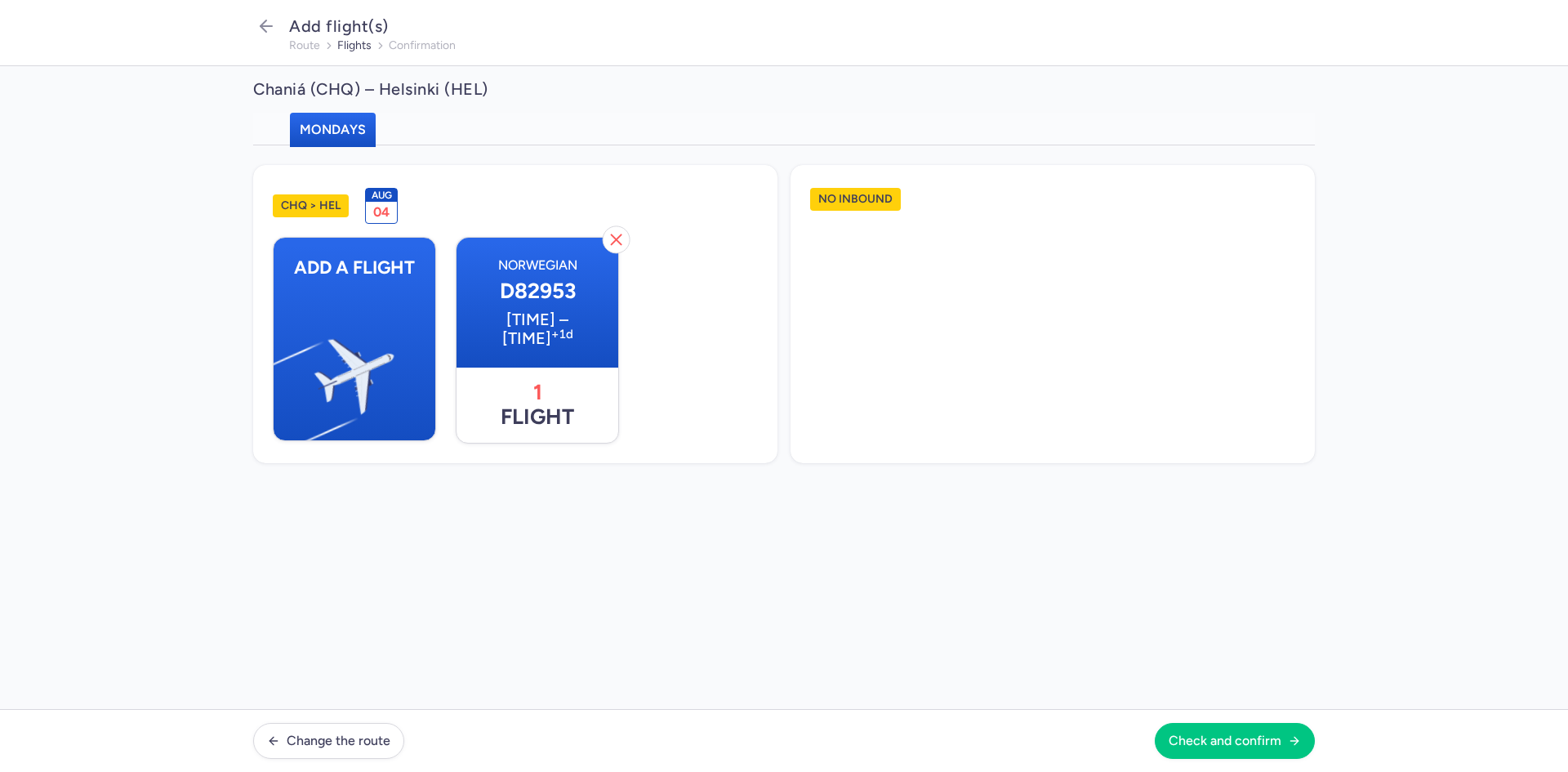 click on "Change the route   Check and confirm" at bounding box center (784, 740) 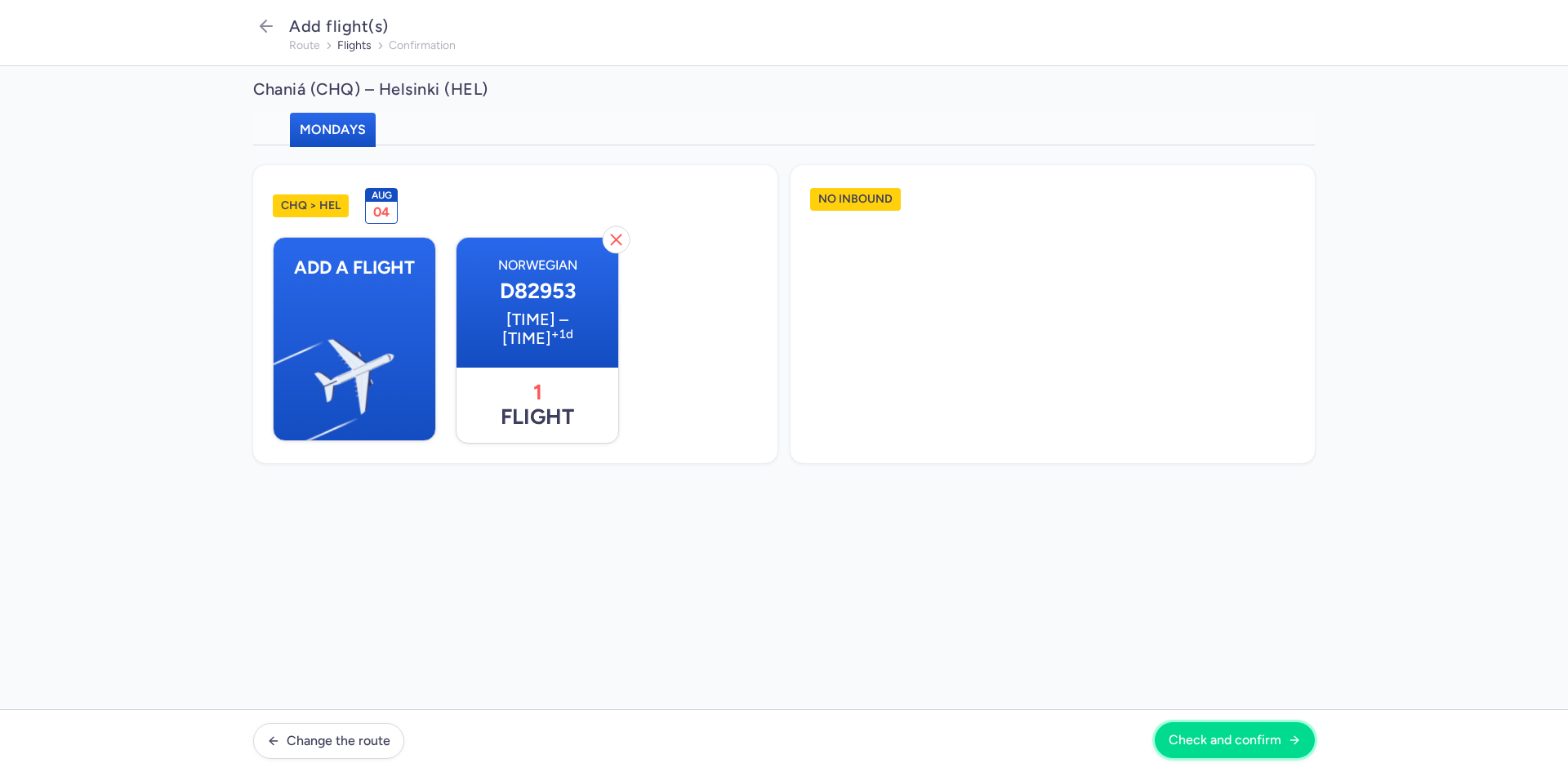 click on "Check and confirm" at bounding box center [1225, 740] 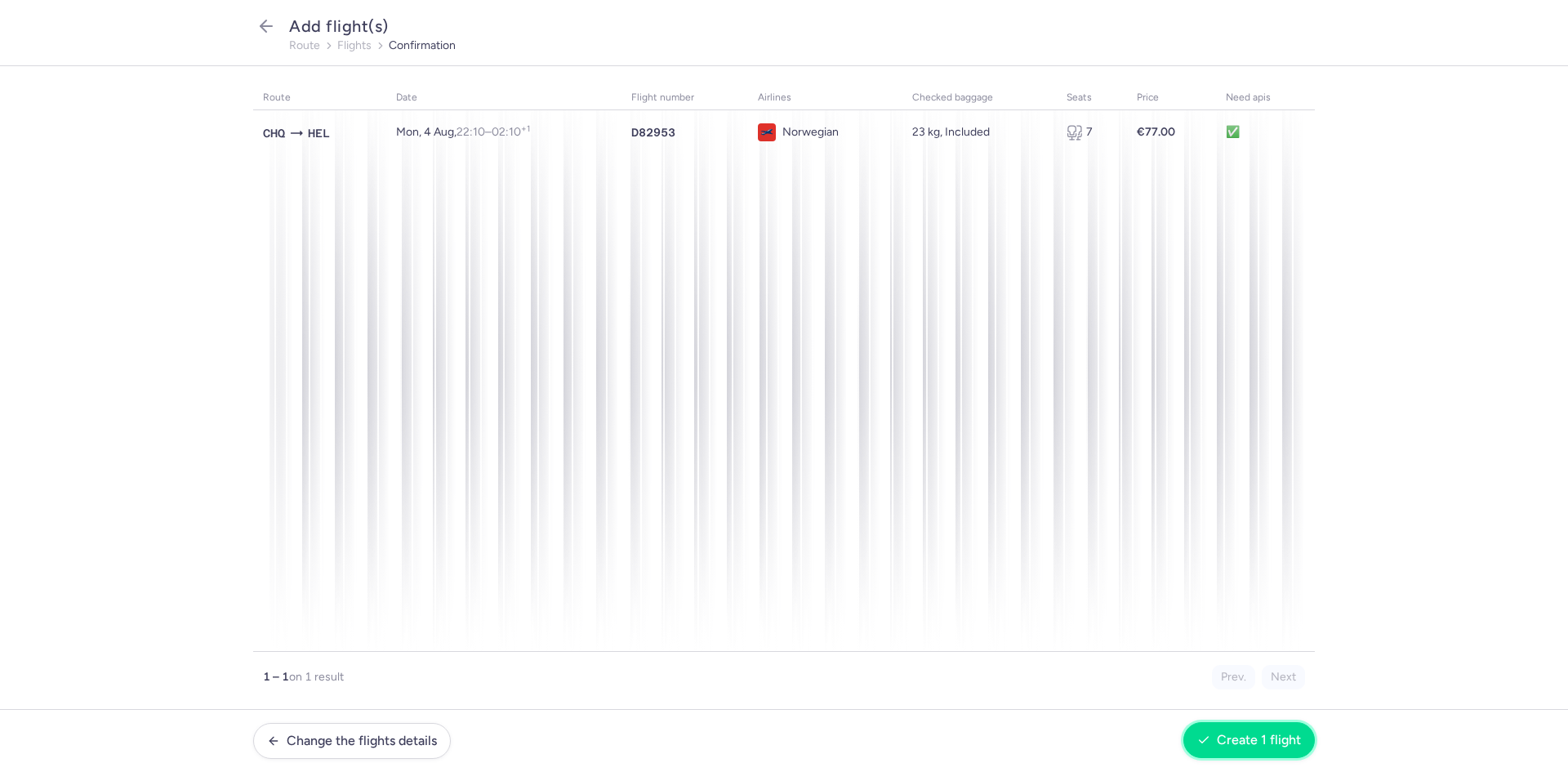 click on "Create 1 flight" at bounding box center (1249, 740) 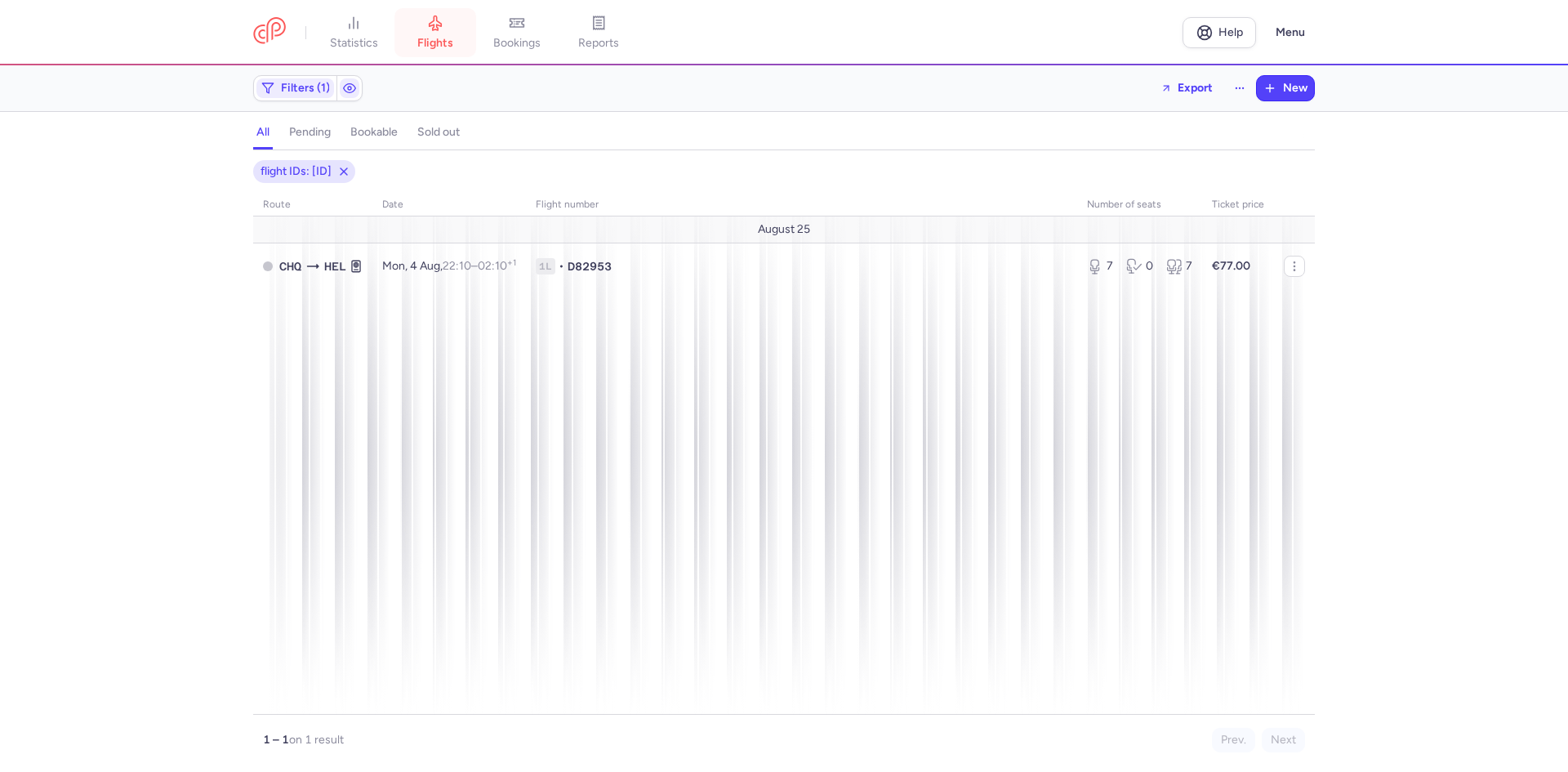 click on "flights" at bounding box center [435, 33] 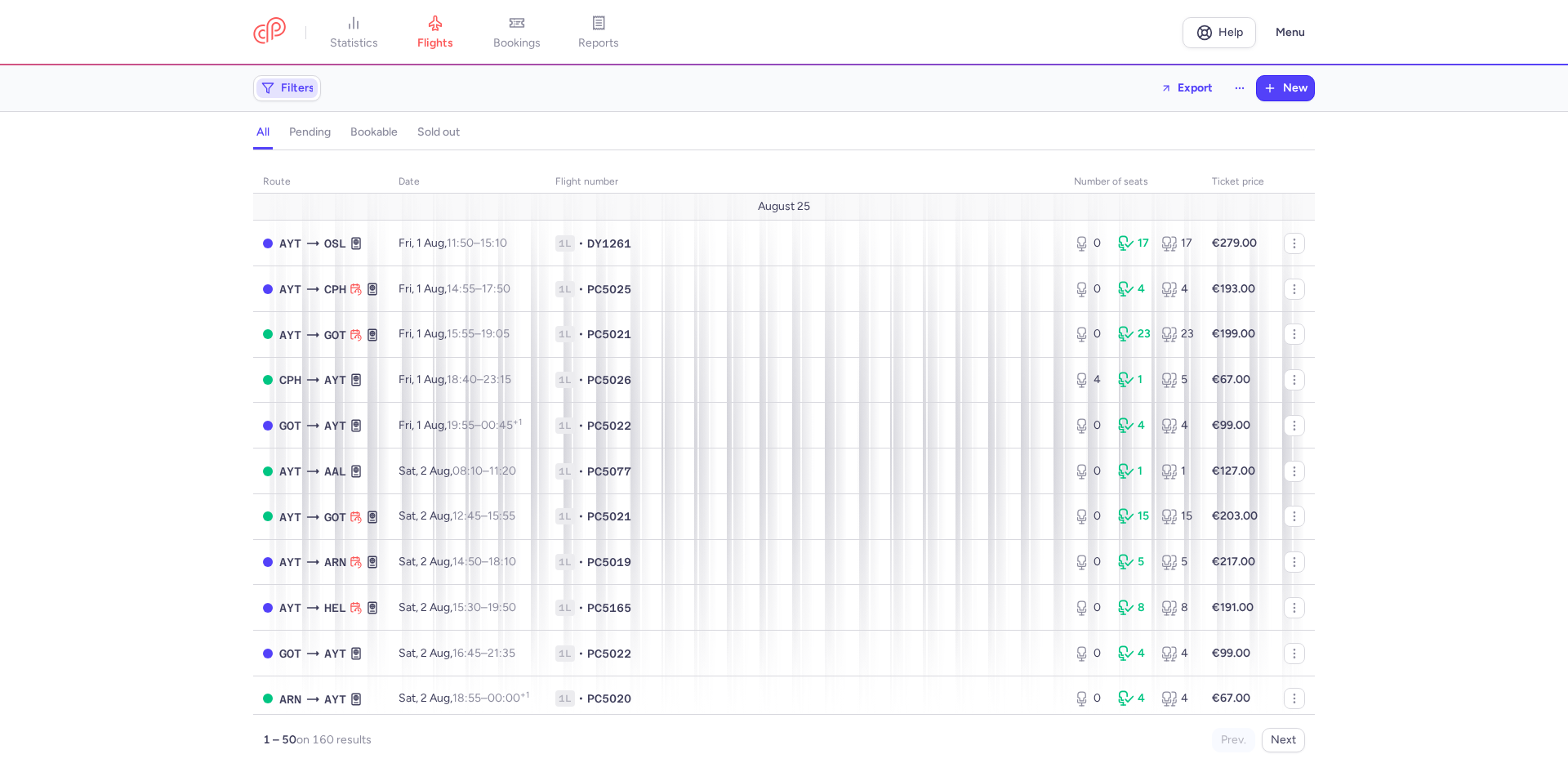 click 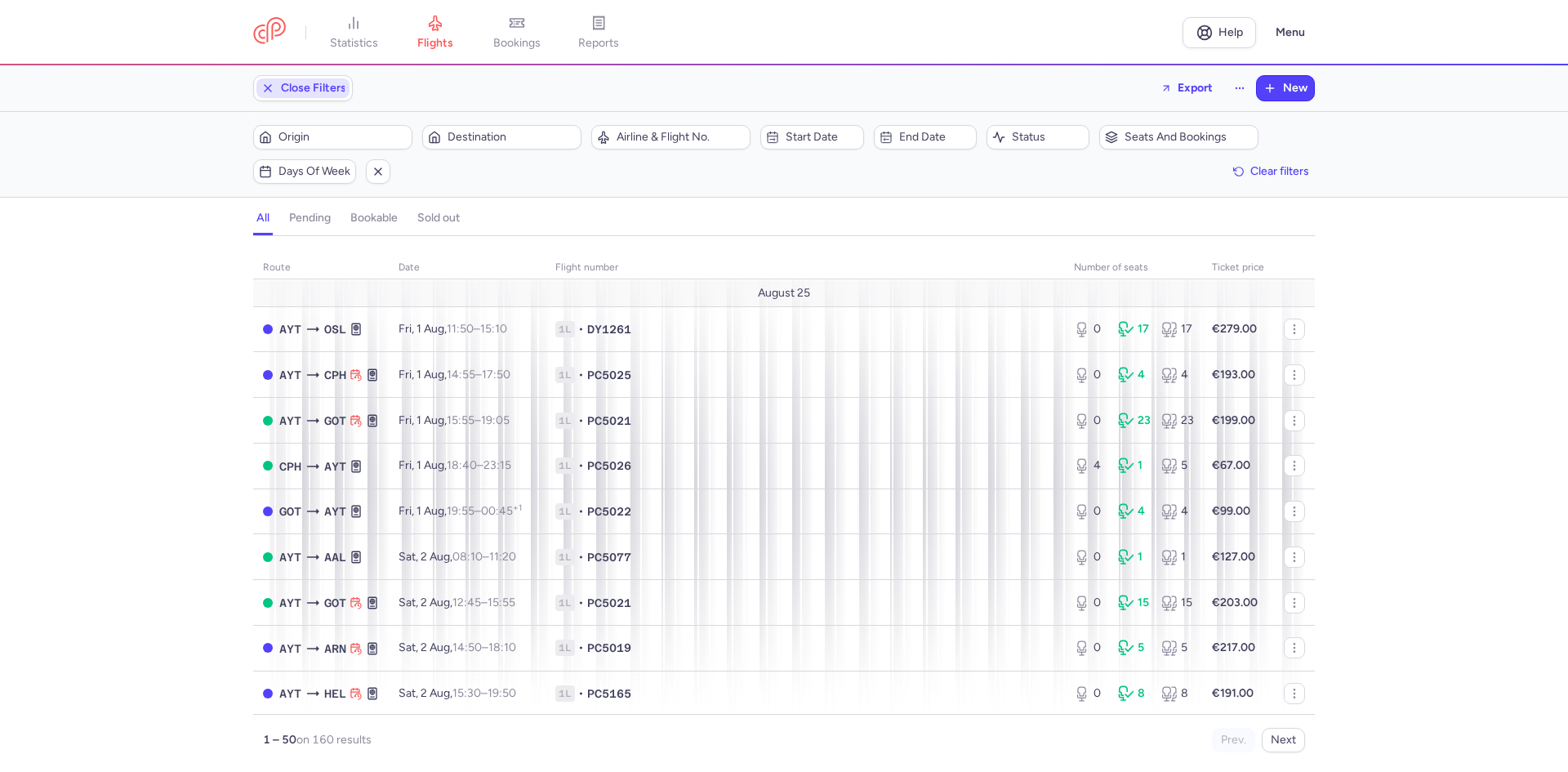 scroll, scrollTop: 0, scrollLeft: 0, axis: both 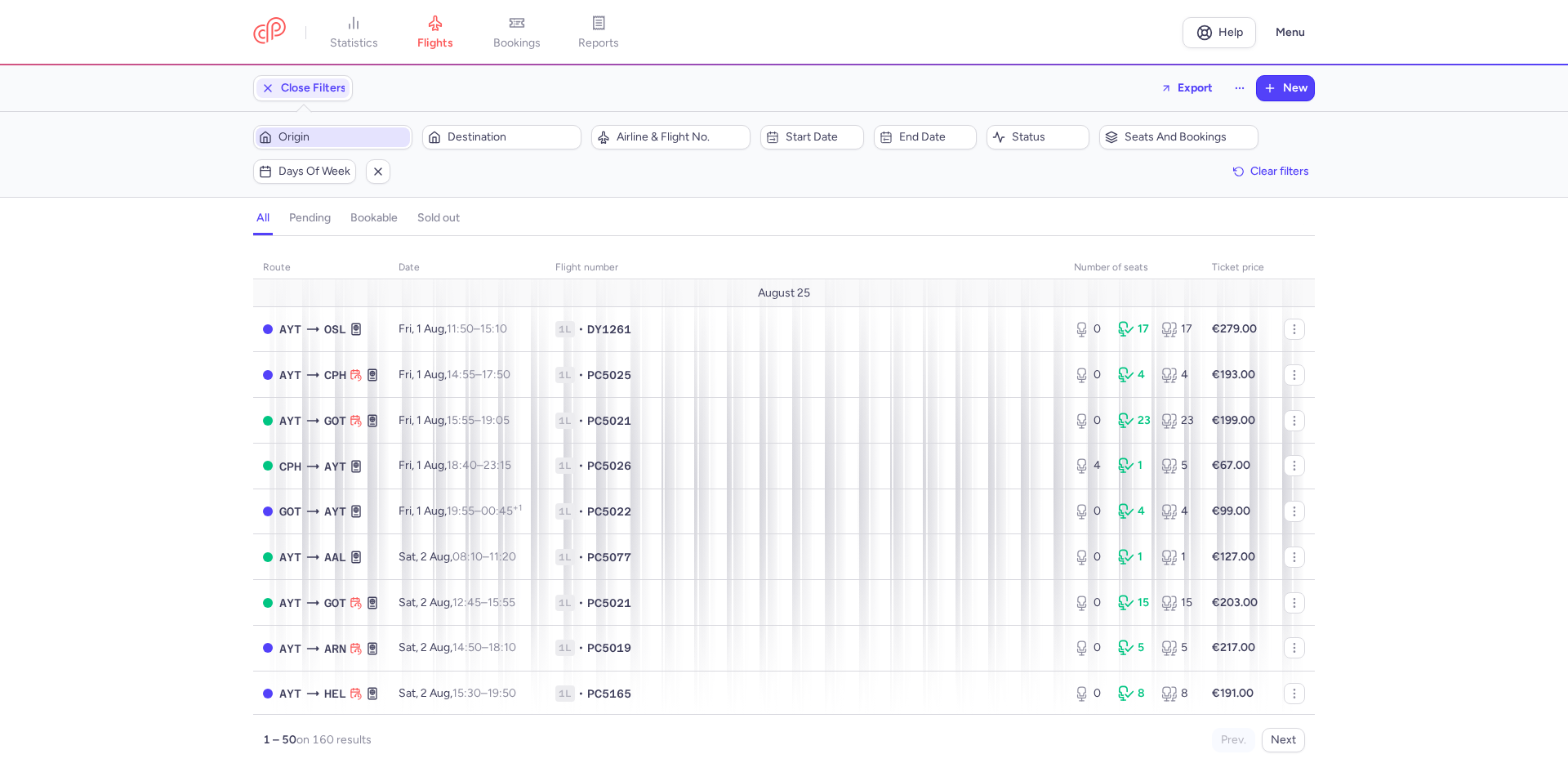 click on "Origin" 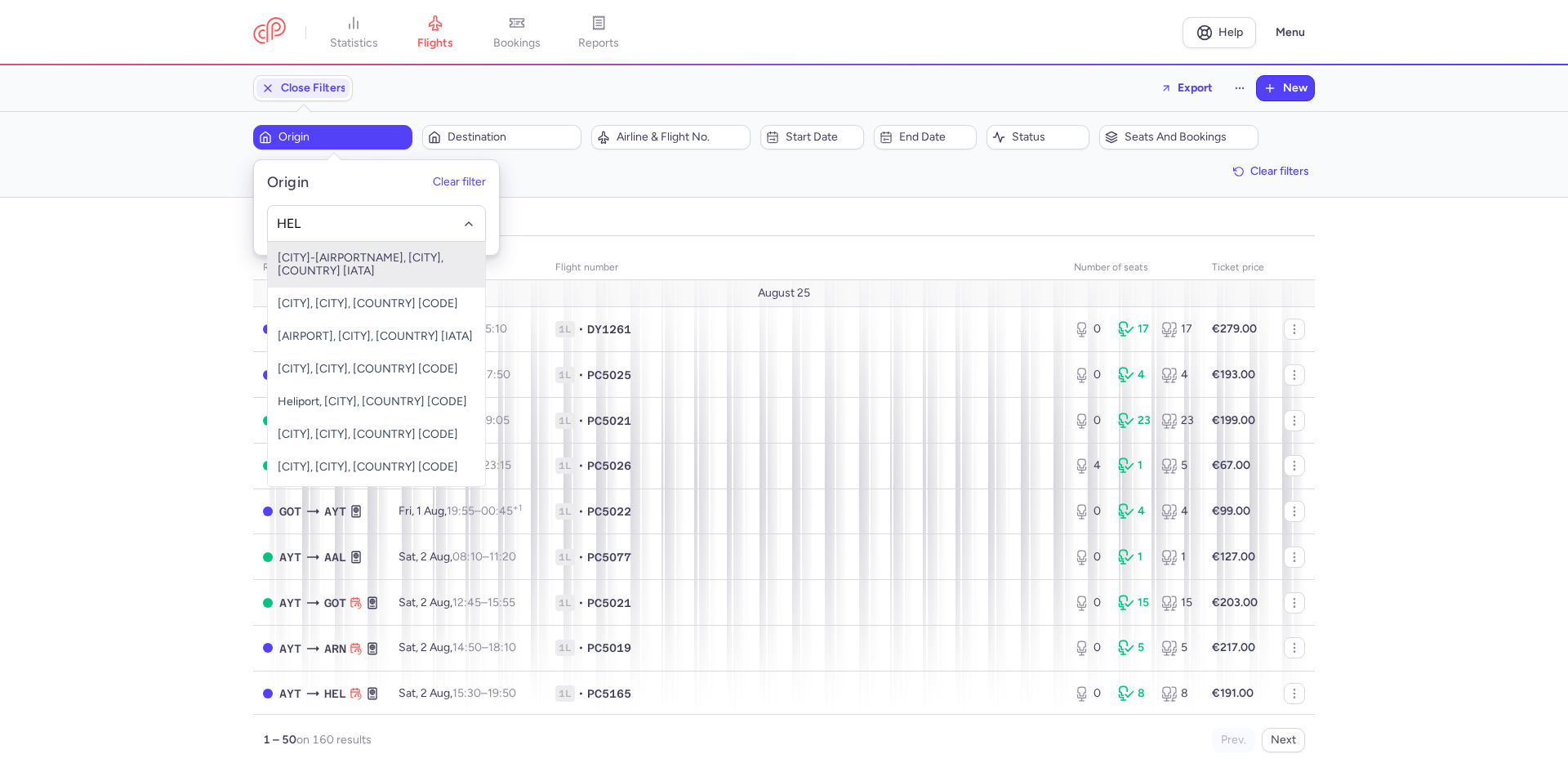 type on "HEL" 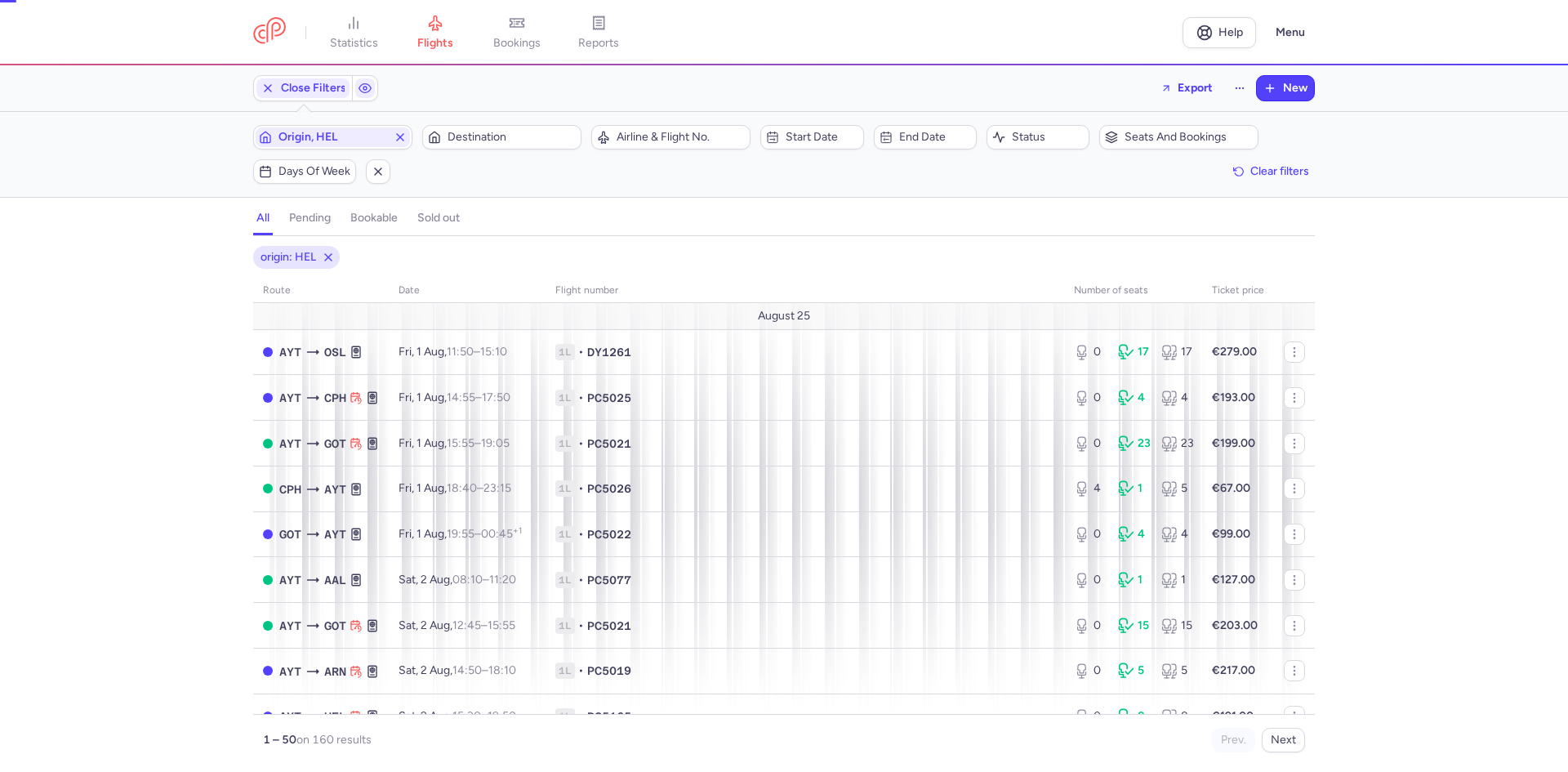 type 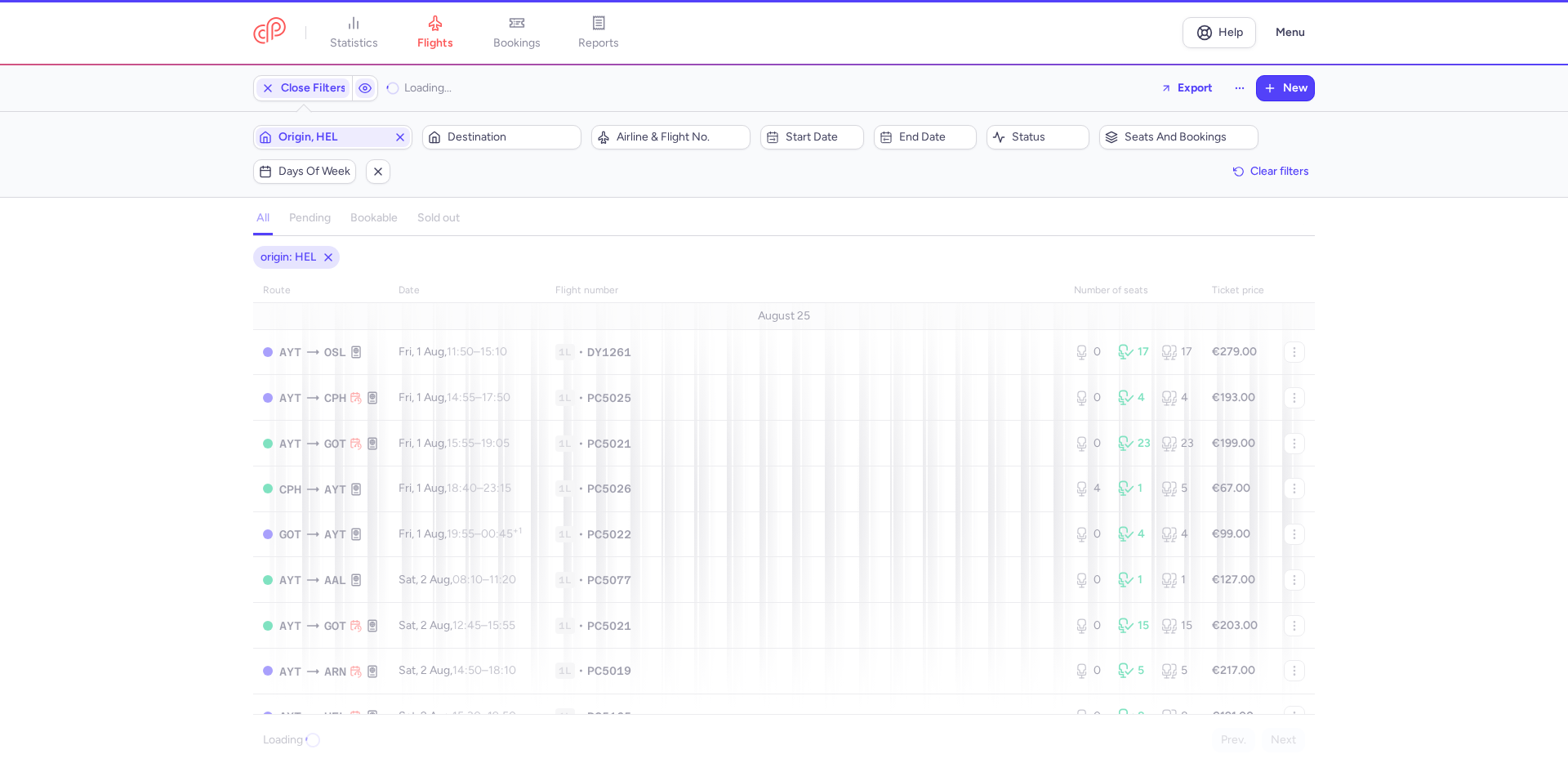 type 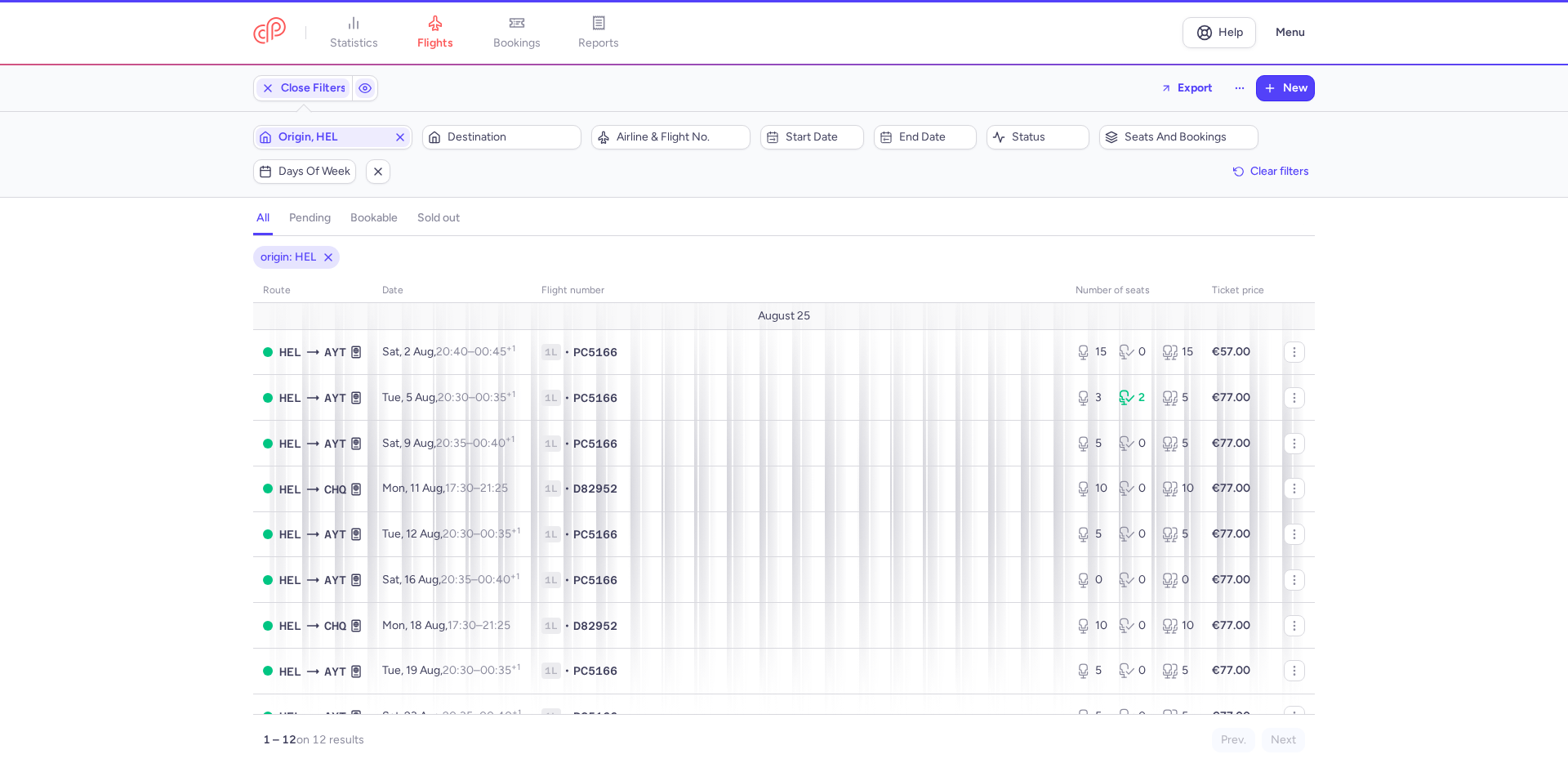 type 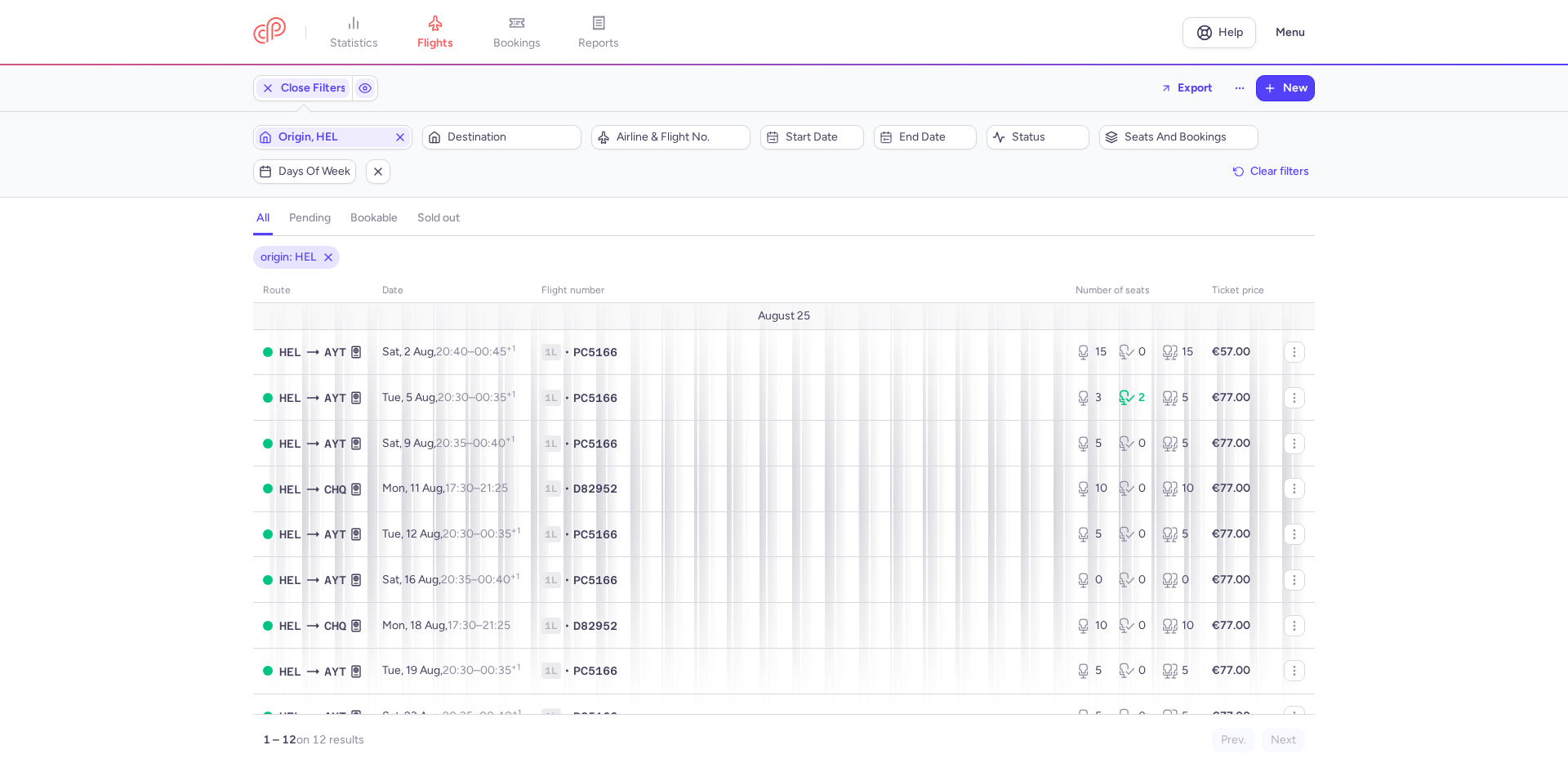 click on "Destination" 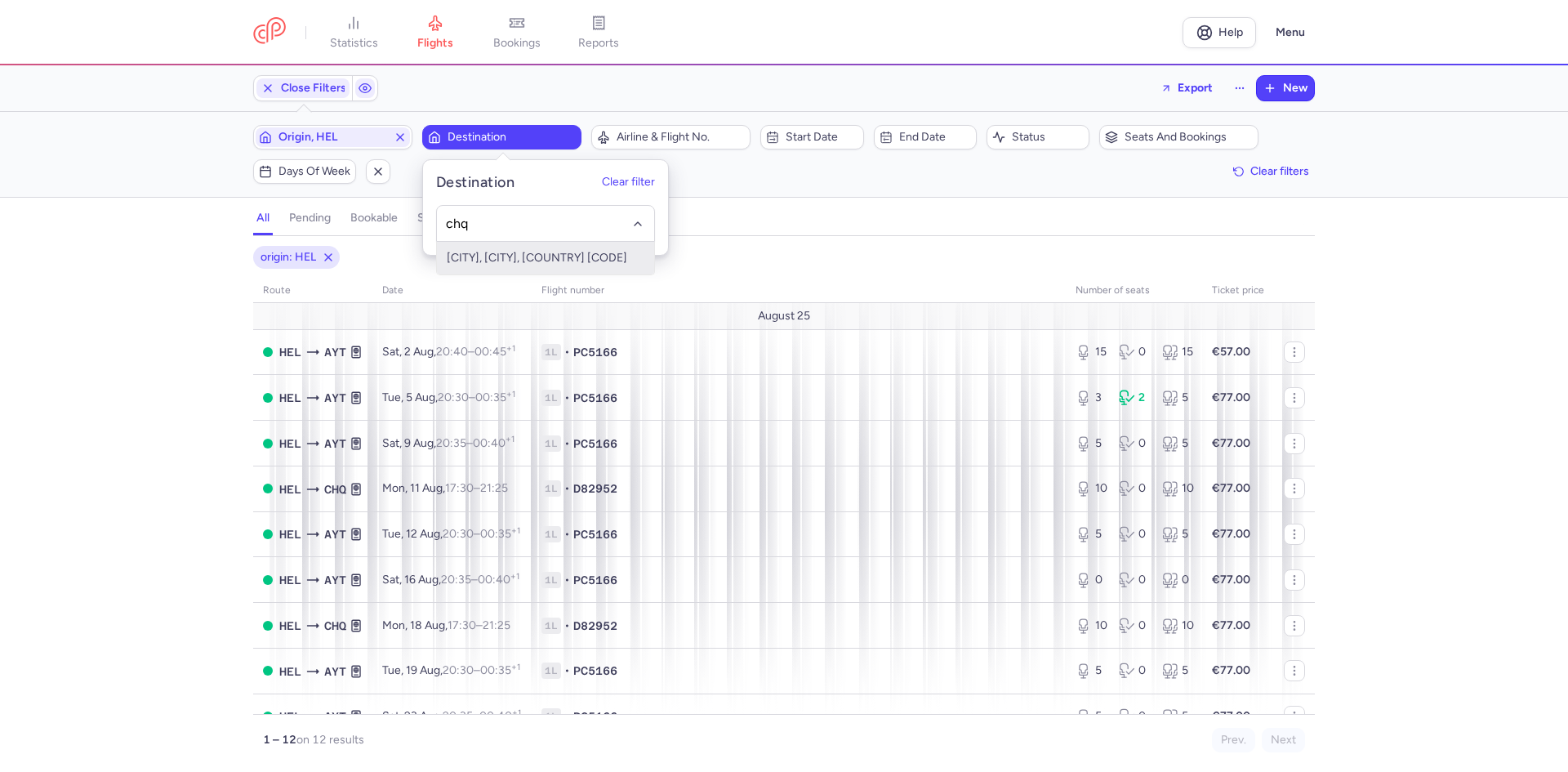type on "chq" 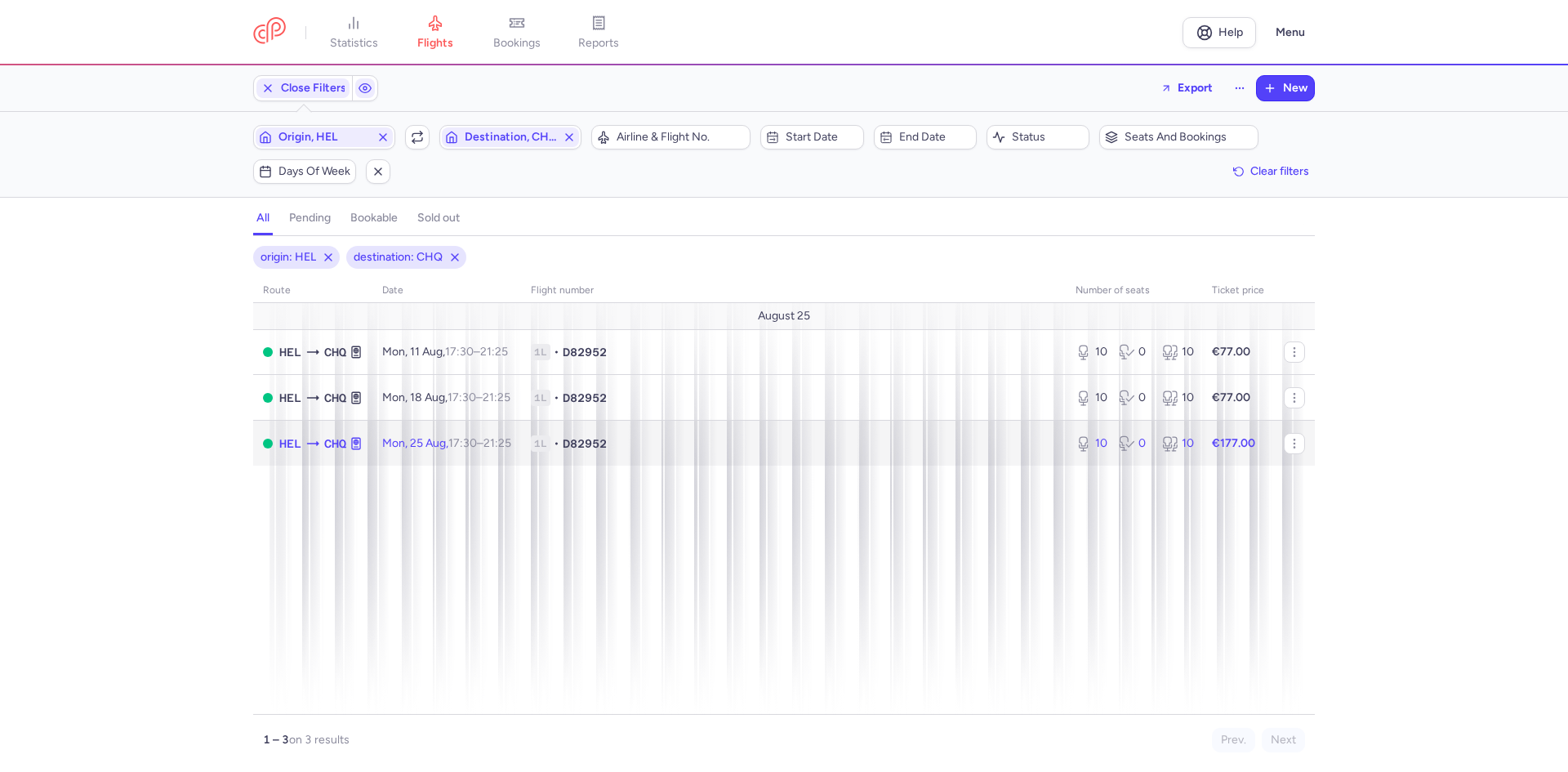 click on "1L • D82952" 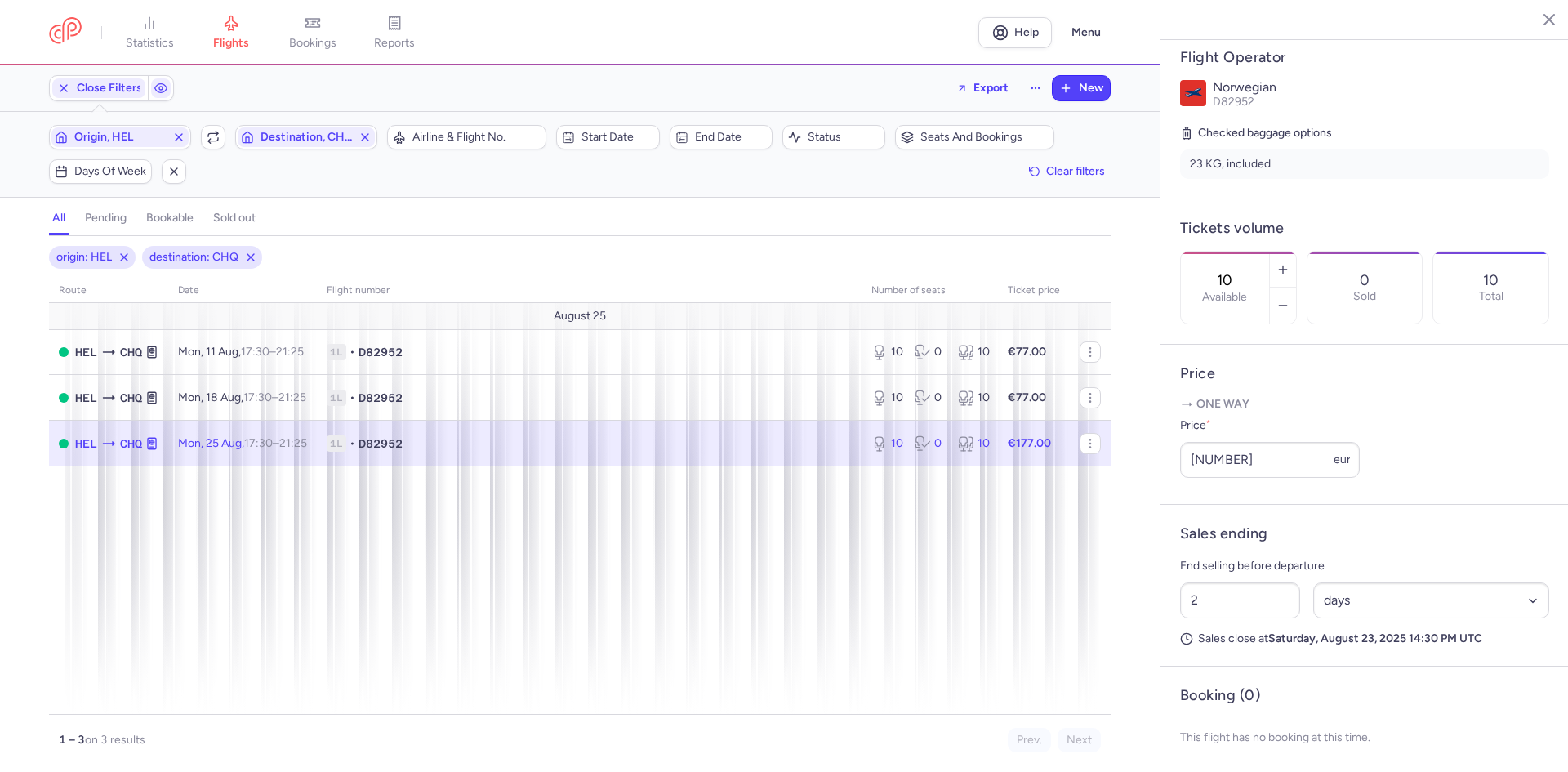 scroll, scrollTop: 354, scrollLeft: 0, axis: vertical 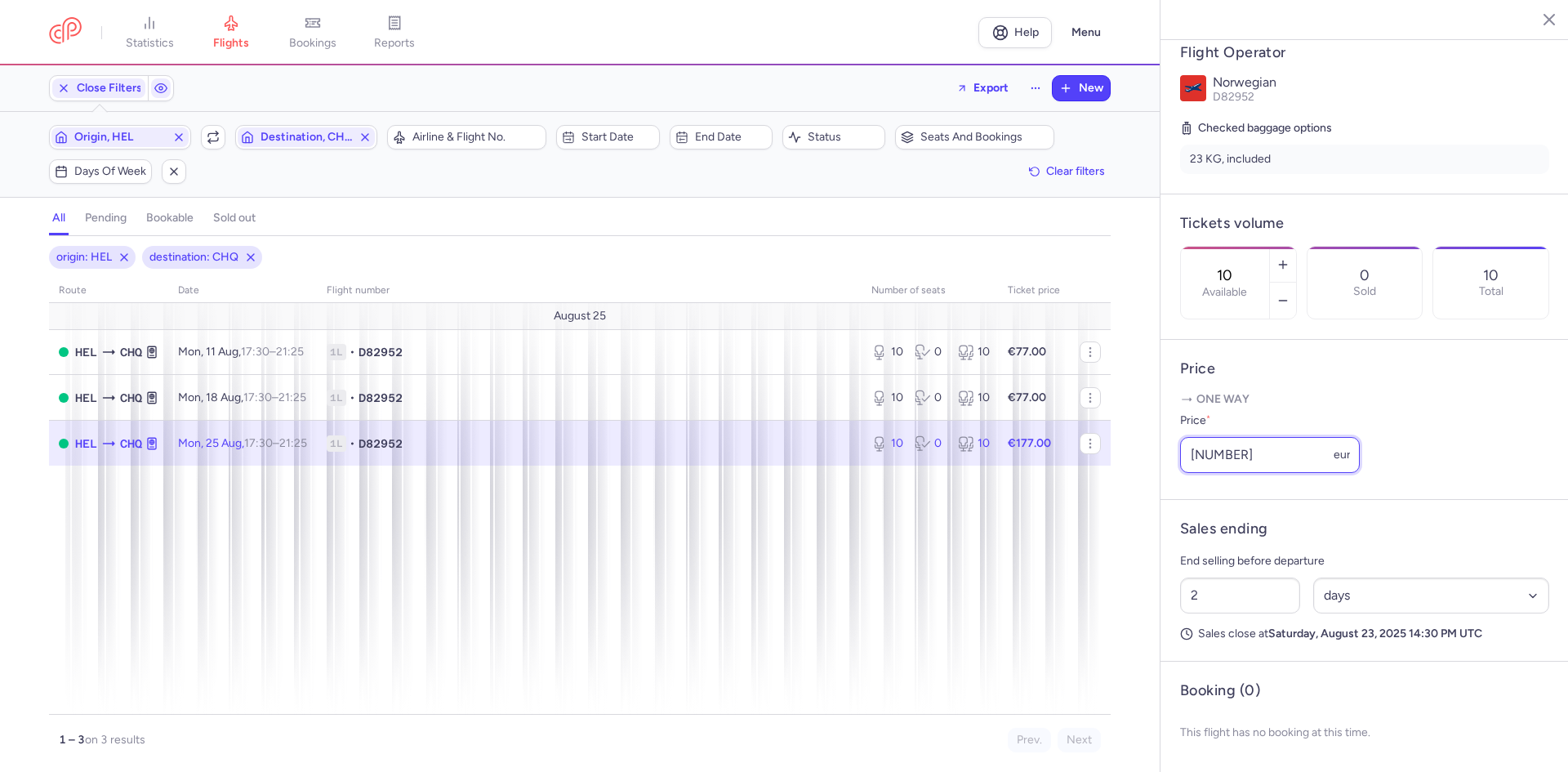 drag, startPoint x: 1201, startPoint y: 458, endPoint x: 1107, endPoint y: 458, distance: 94 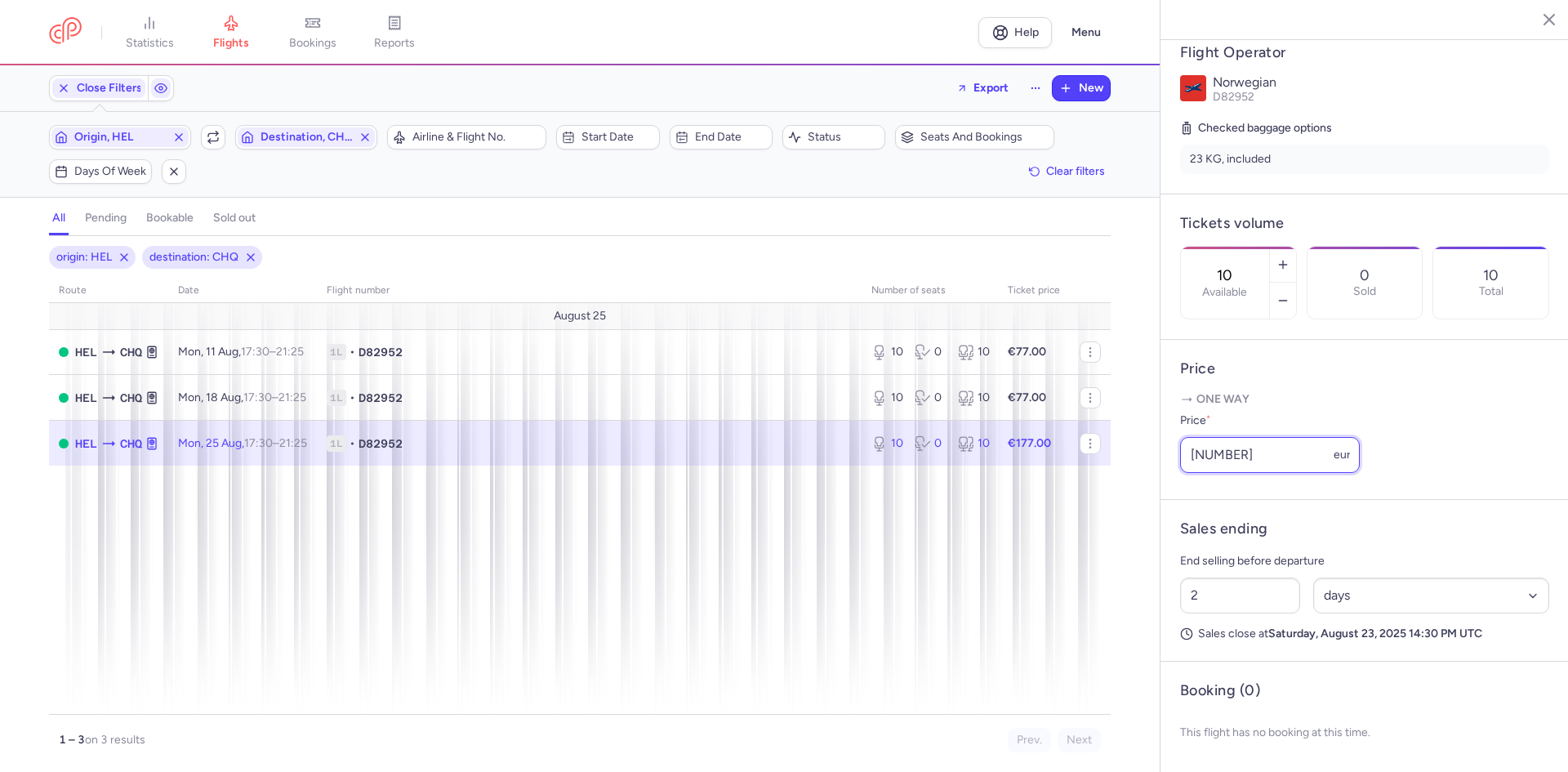 click on "[NUMBER]" at bounding box center [1270, 455] 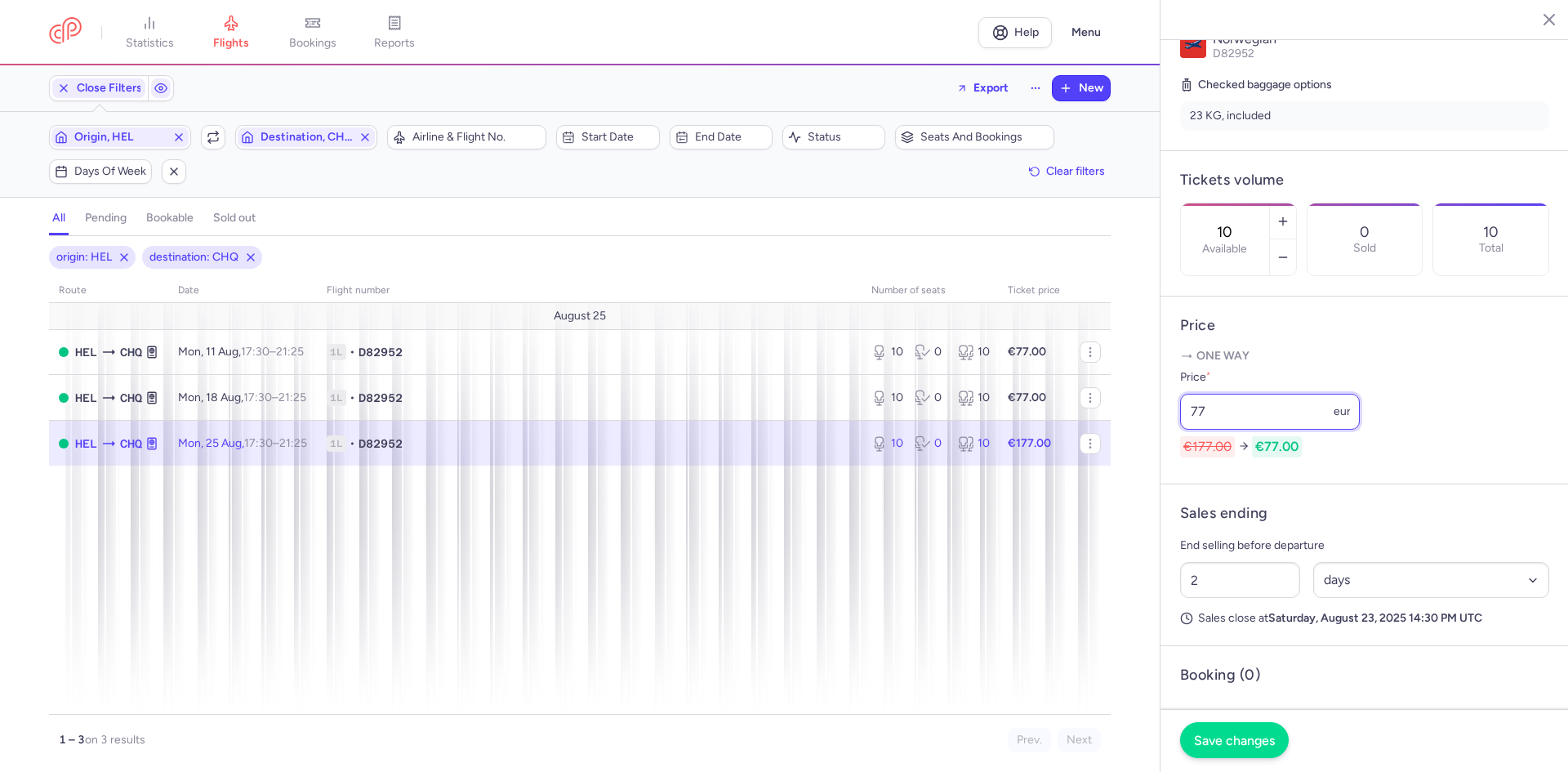 type on "77" 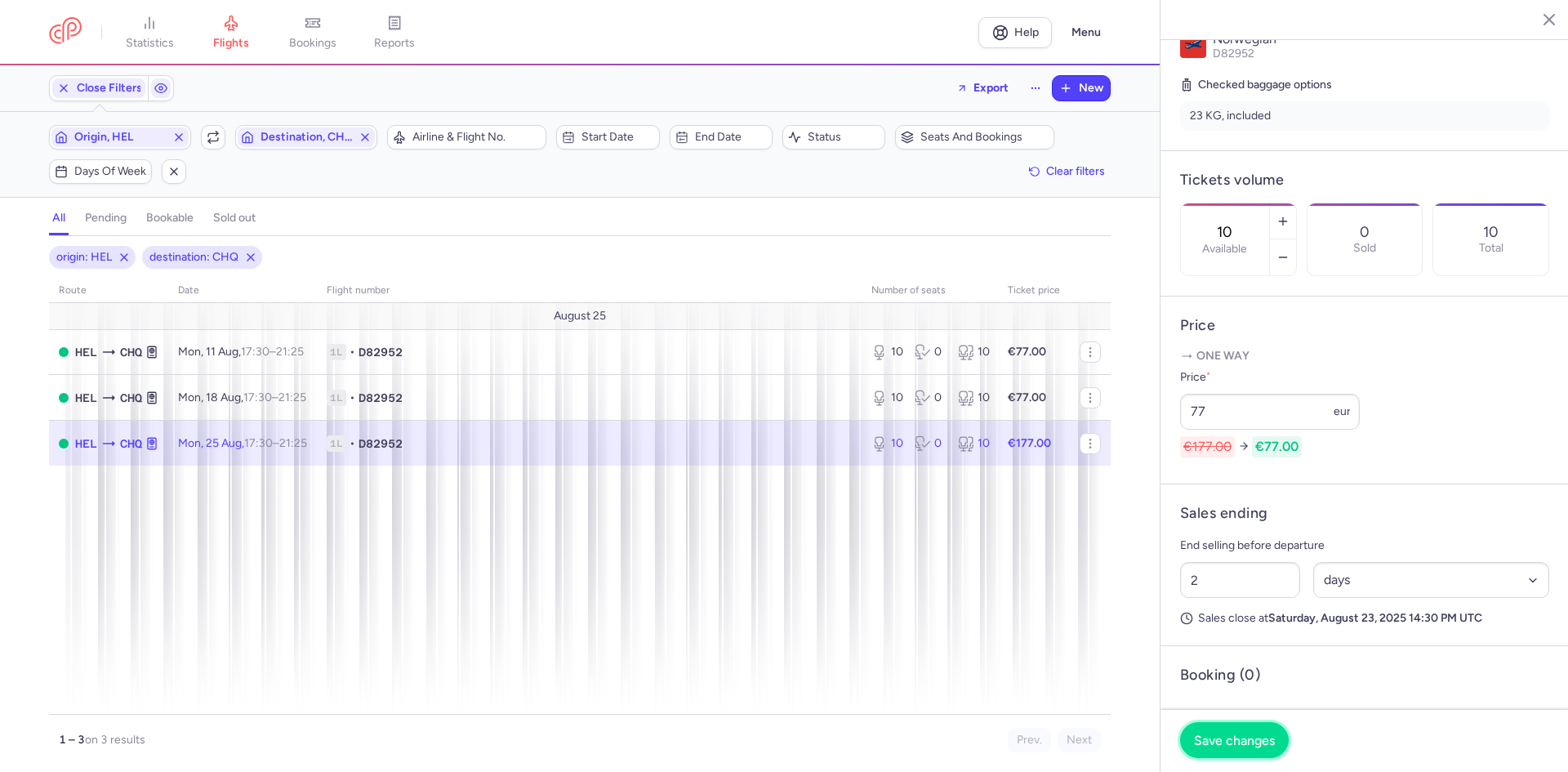 click on "Save changes" at bounding box center (1234, 740) 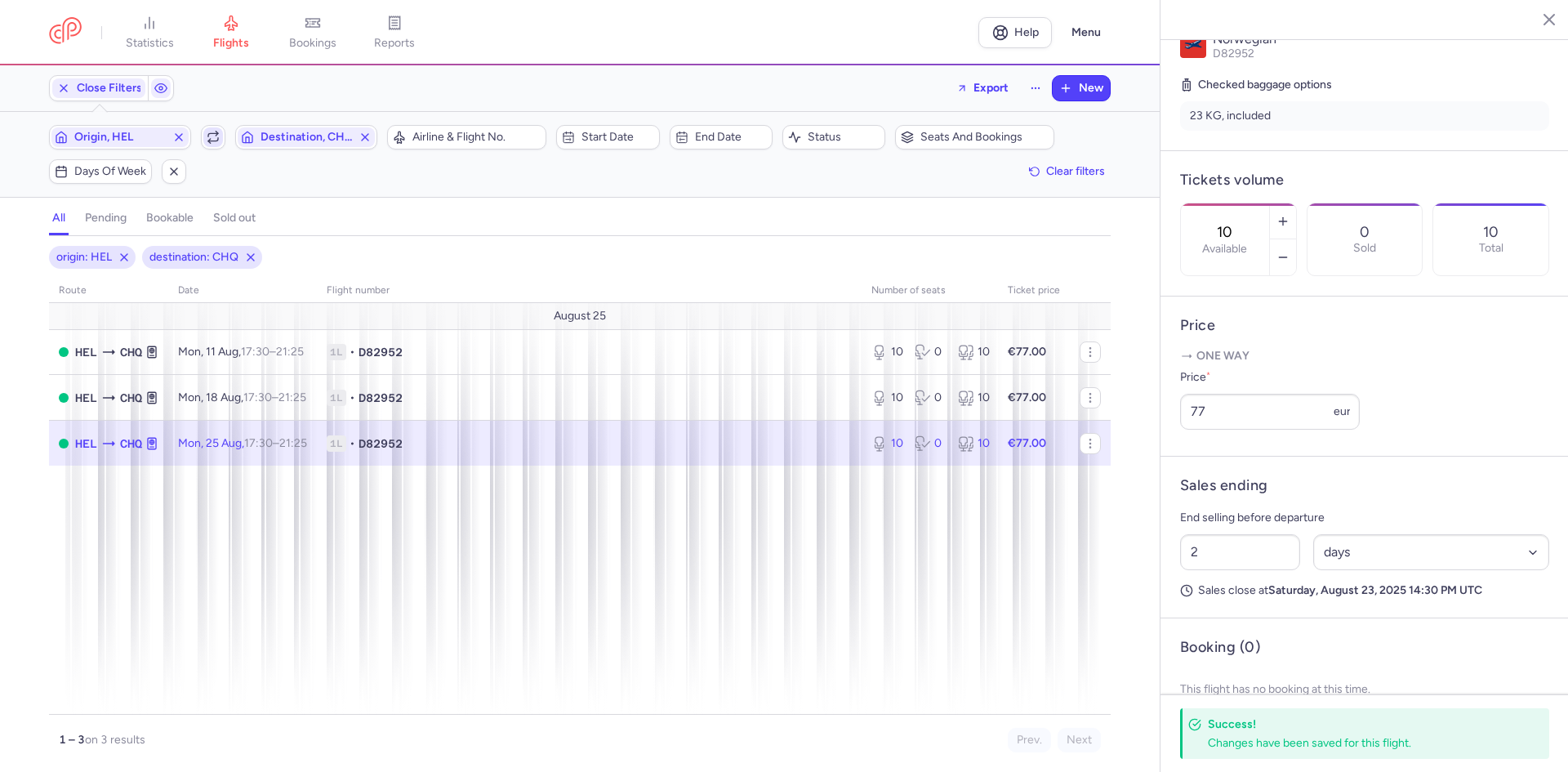 click 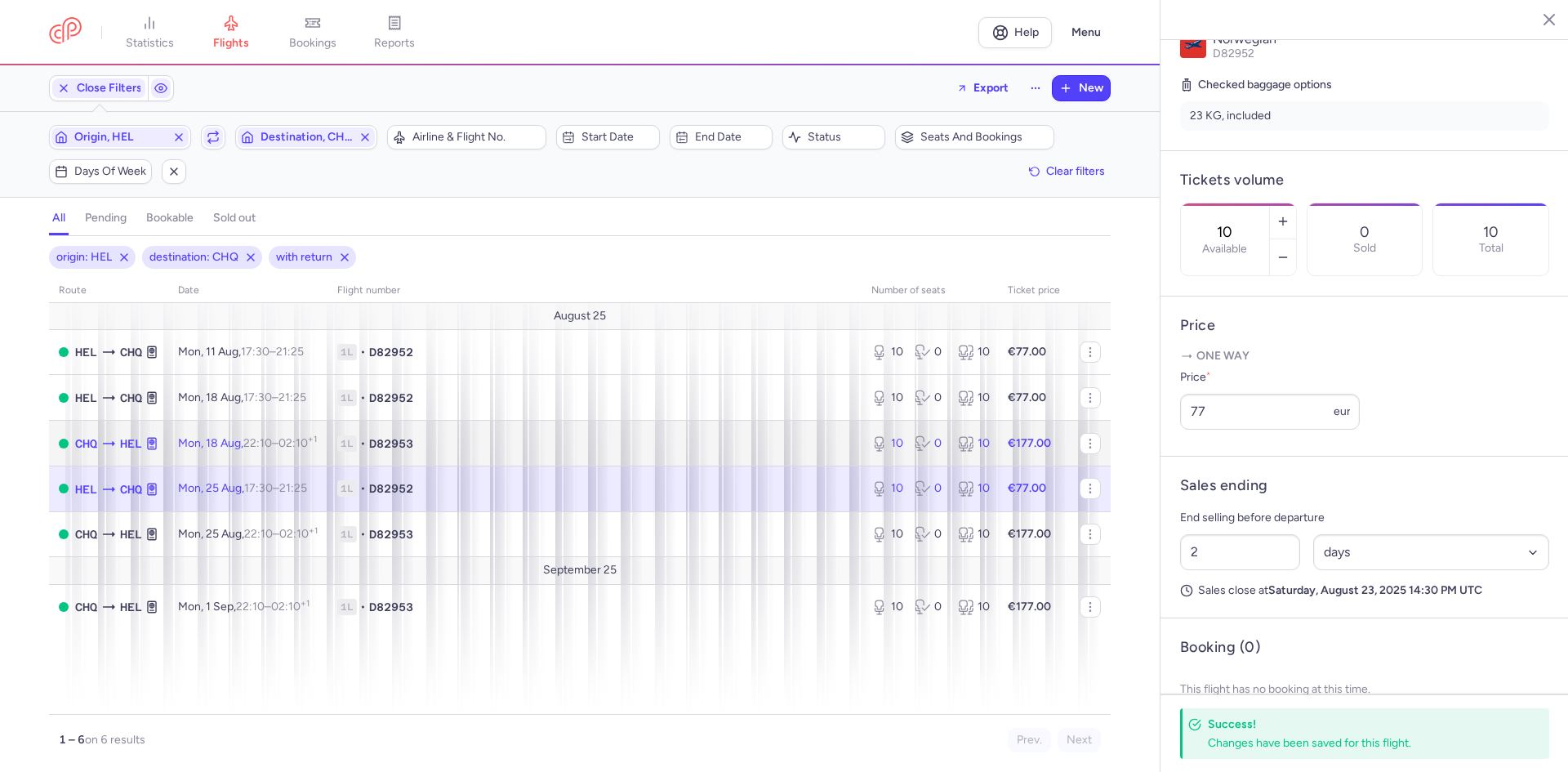 click on "1L • D82953" 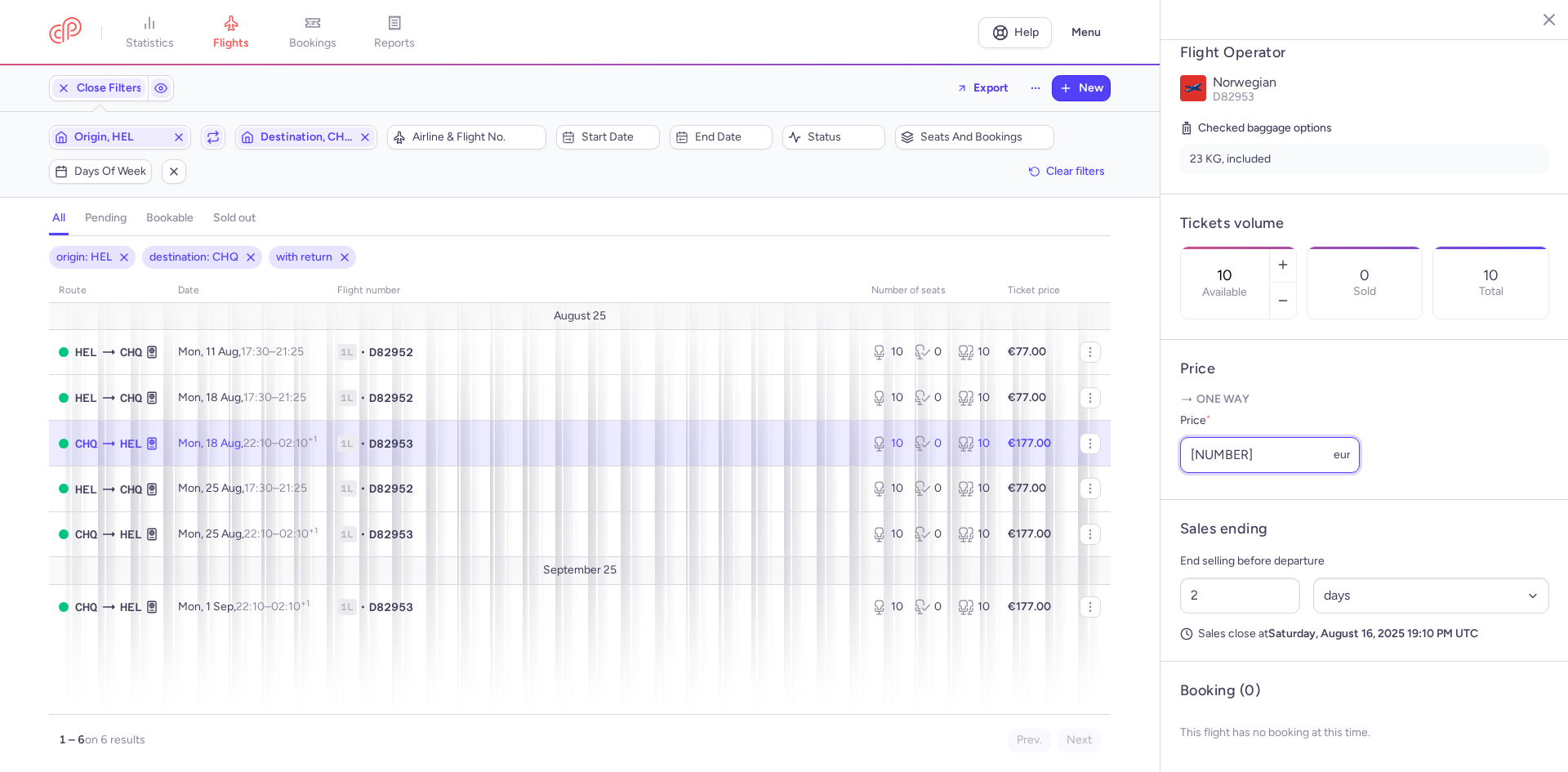 drag, startPoint x: 1279, startPoint y: 460, endPoint x: 1111, endPoint y: 431, distance: 170.4846 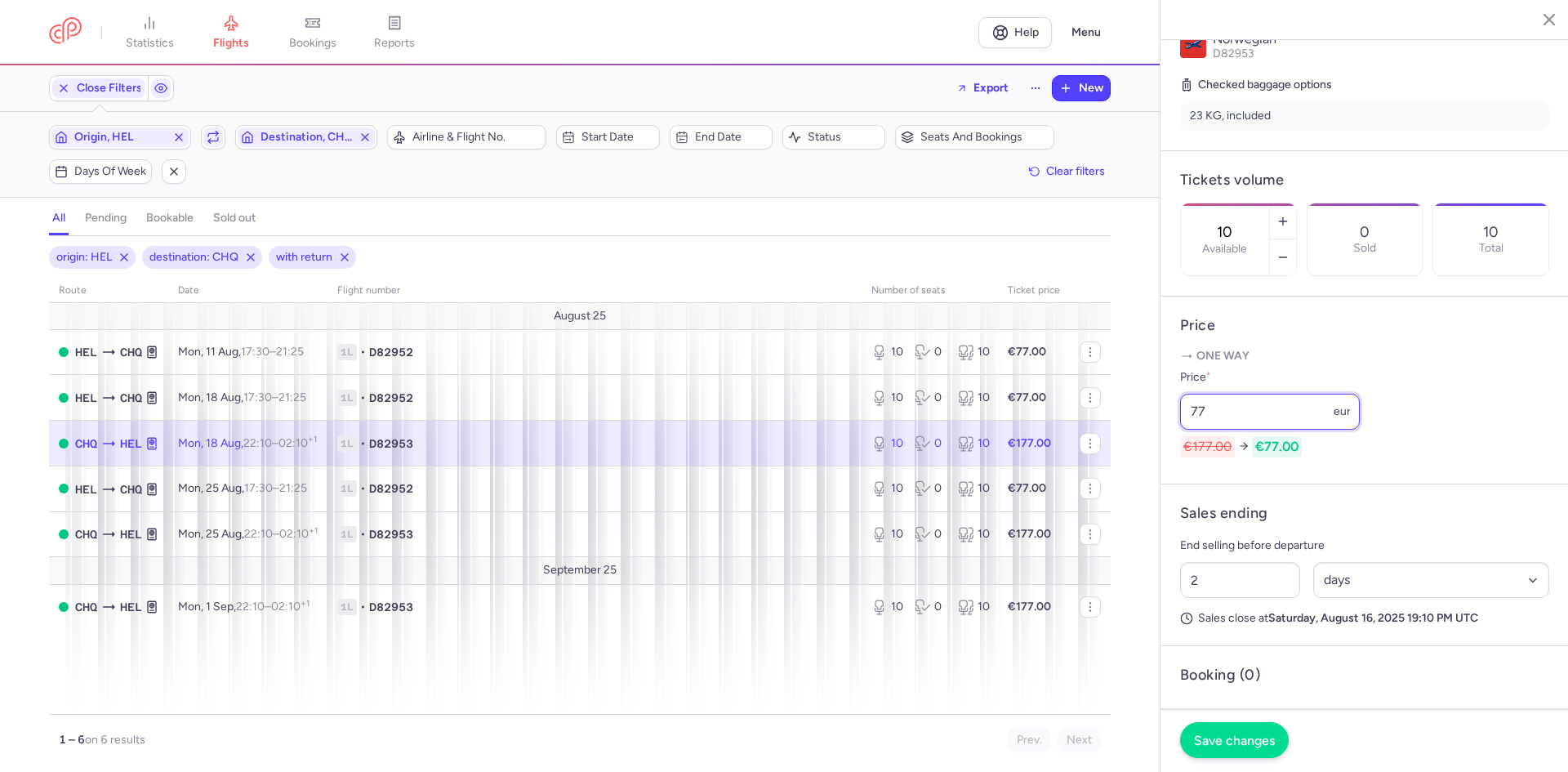 type on "77" 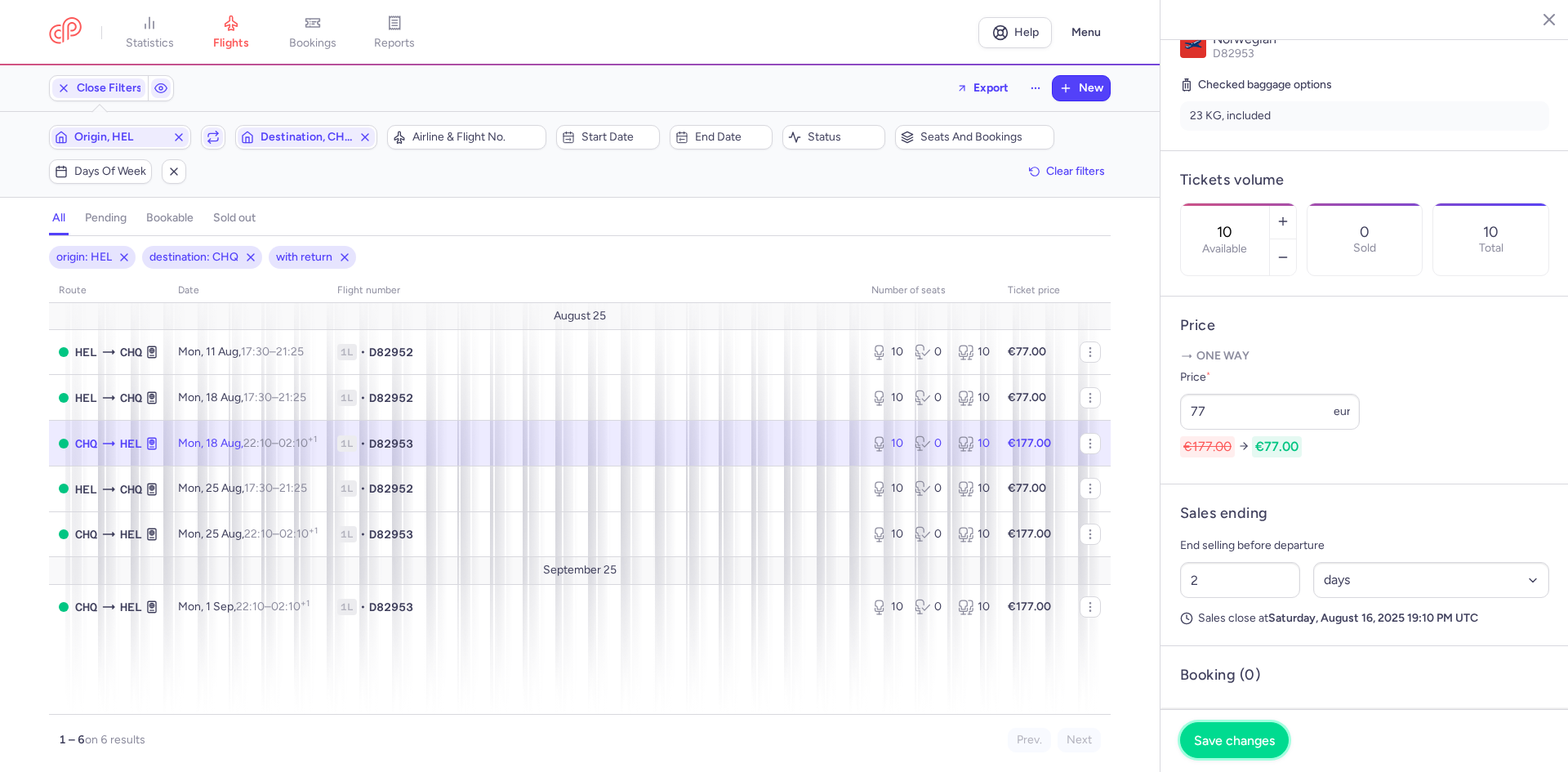 click on "Save changes" at bounding box center [1234, 740] 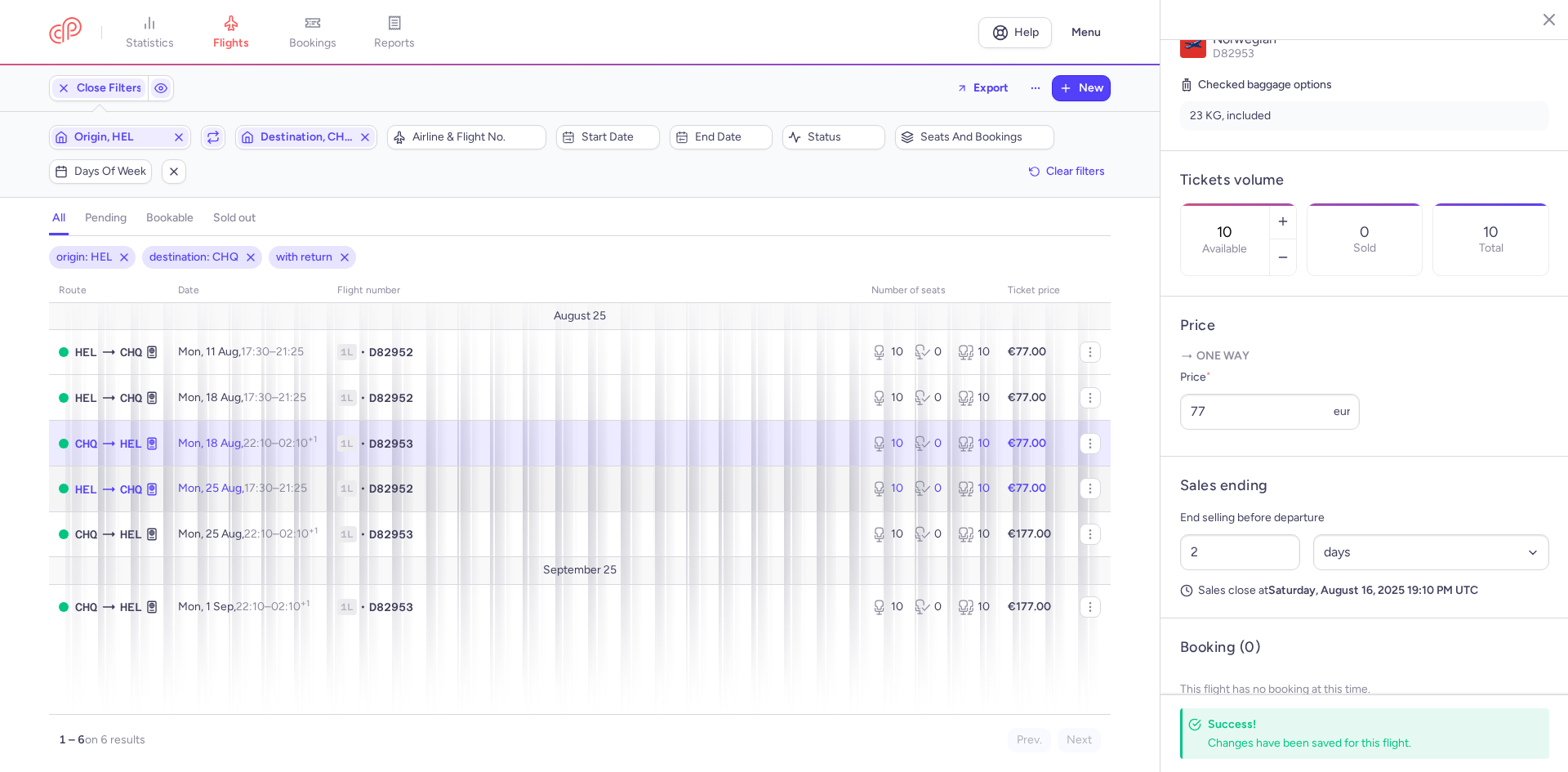 click 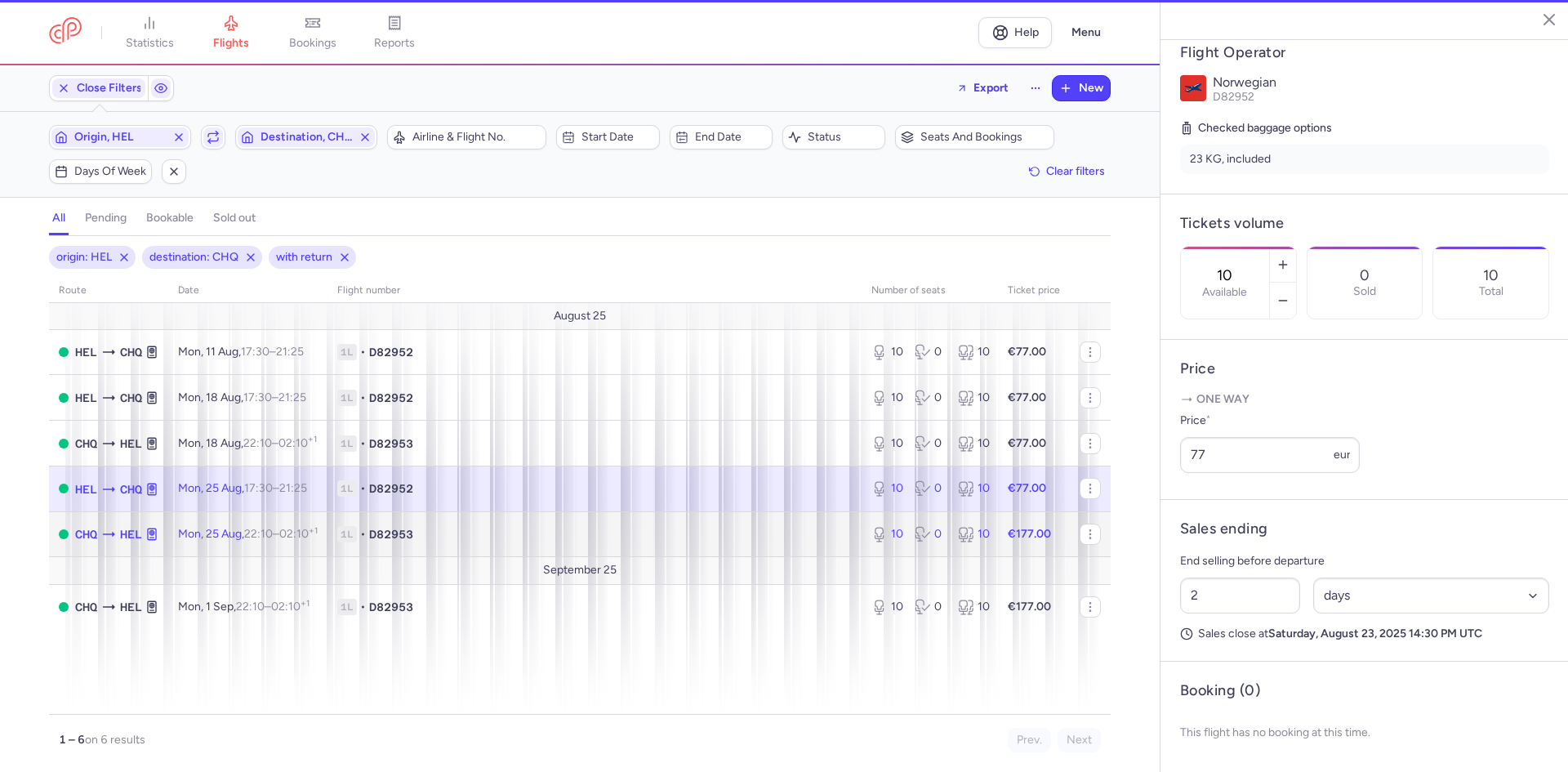 click on "€177.00" 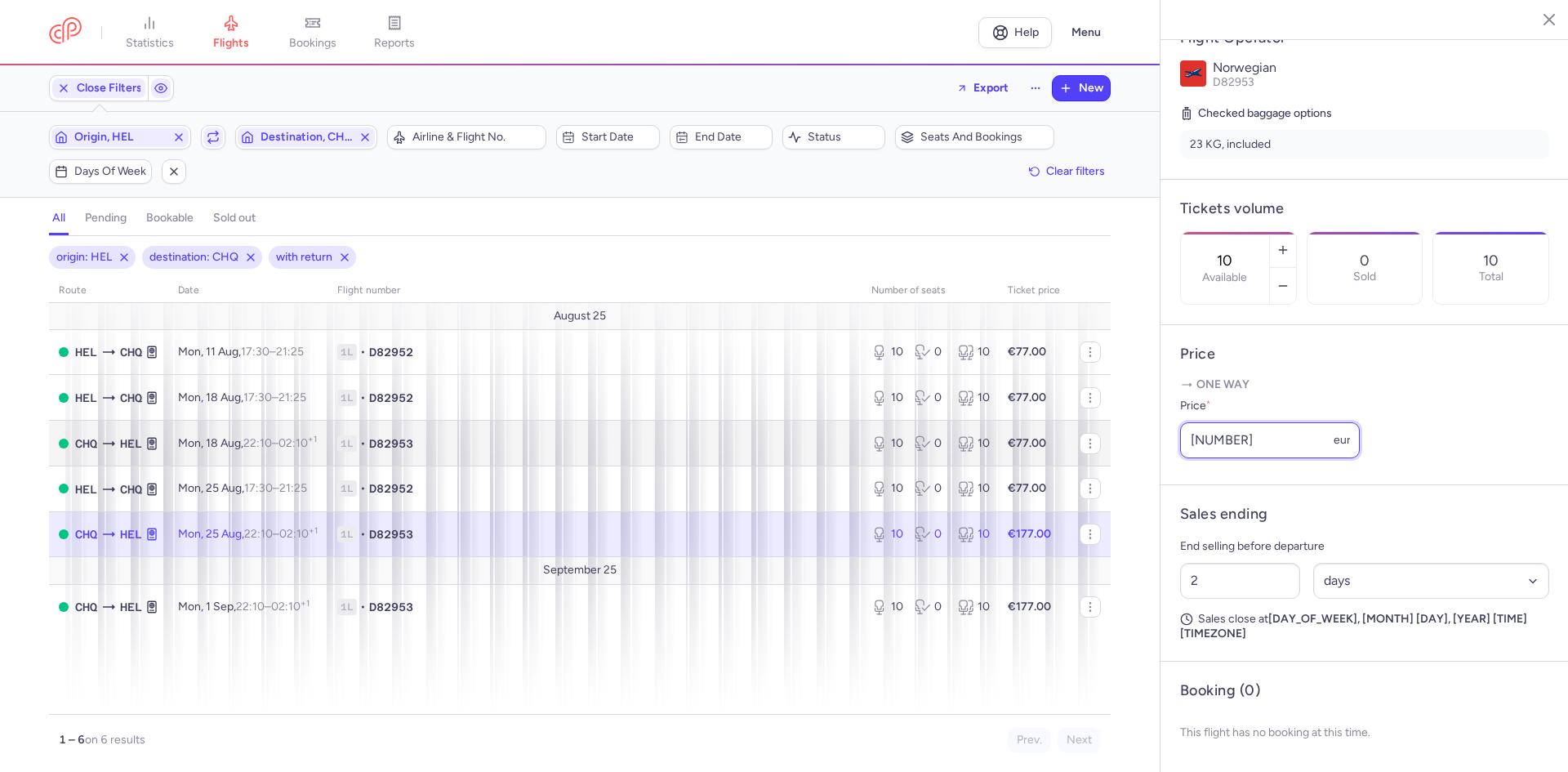 drag, startPoint x: 1218, startPoint y: 458, endPoint x: 1106, endPoint y: 460, distance: 112.0179 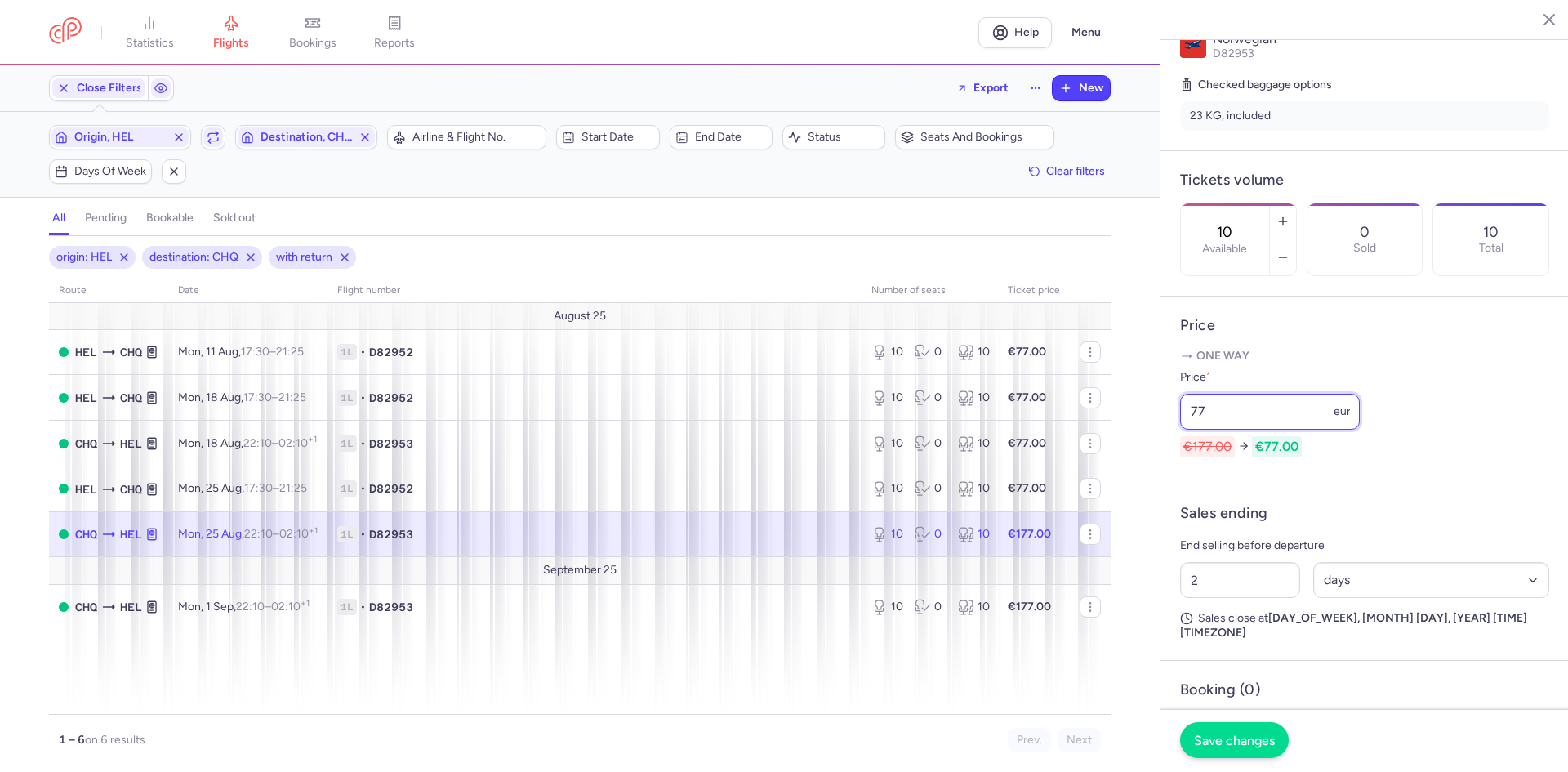 type on "77" 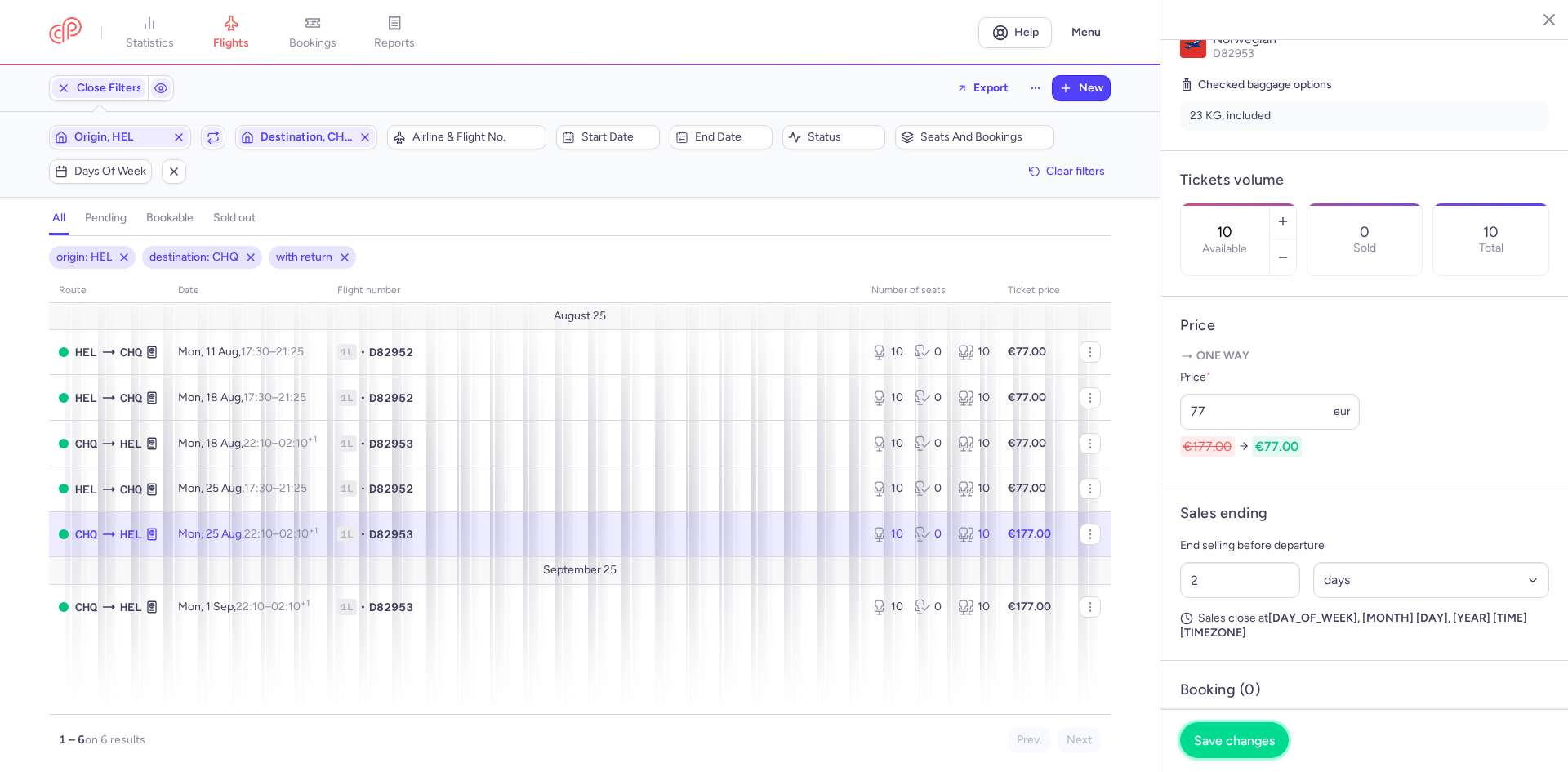 click on "Save changes" at bounding box center [1234, 740] 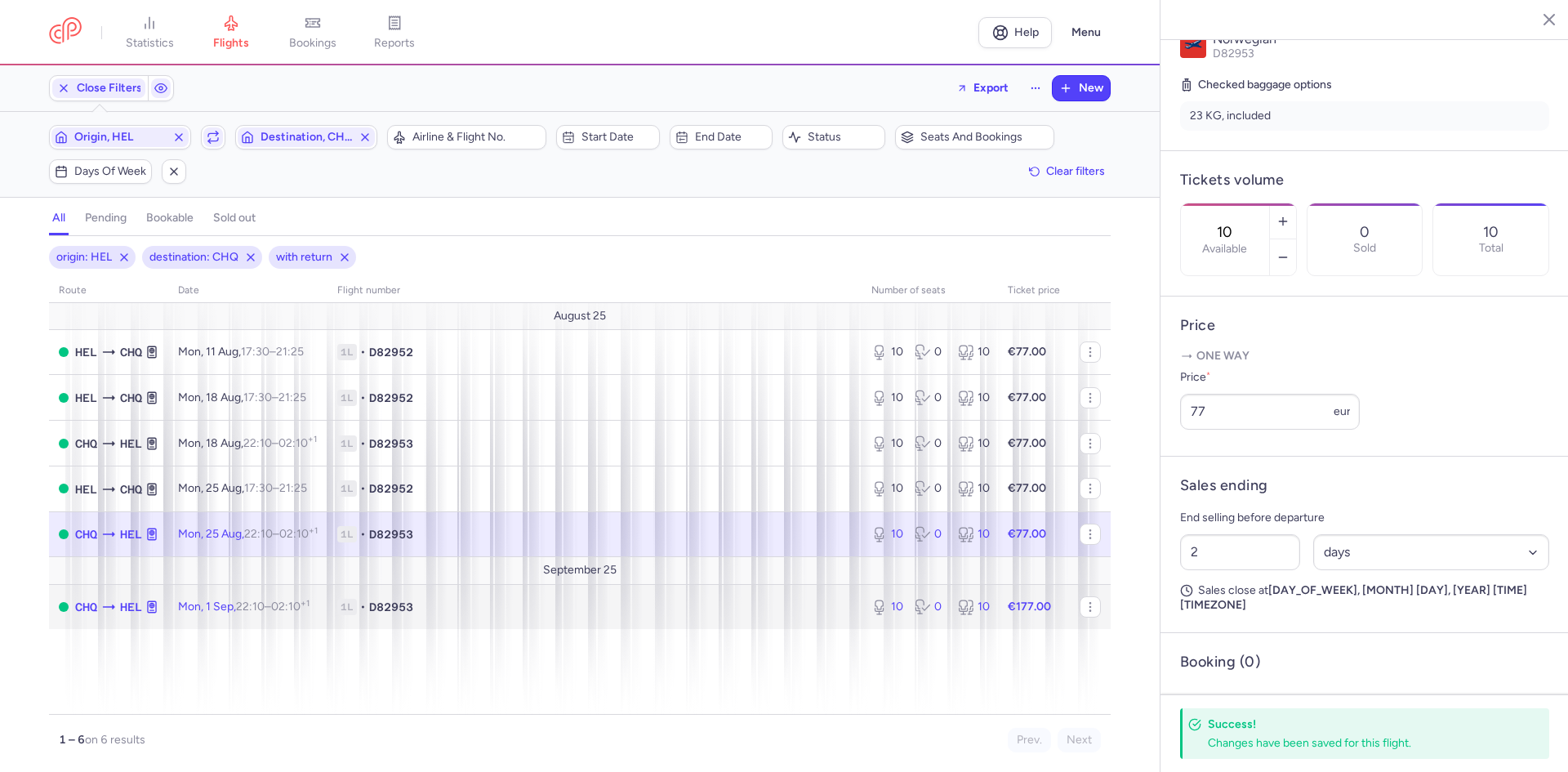 click on "1L • D82953" 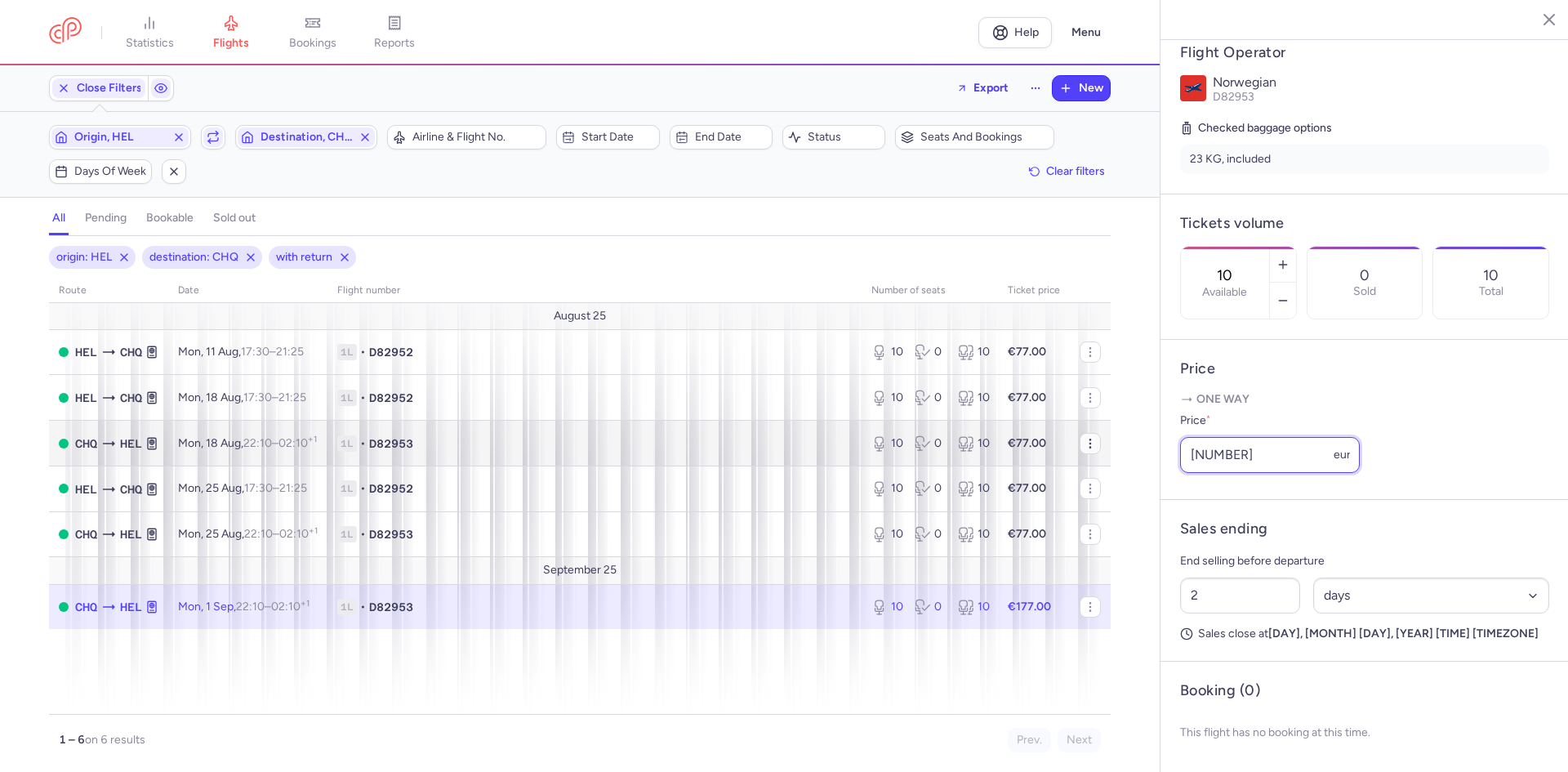 drag, startPoint x: 1241, startPoint y: 457, endPoint x: 963, endPoint y: 454, distance: 278.01619 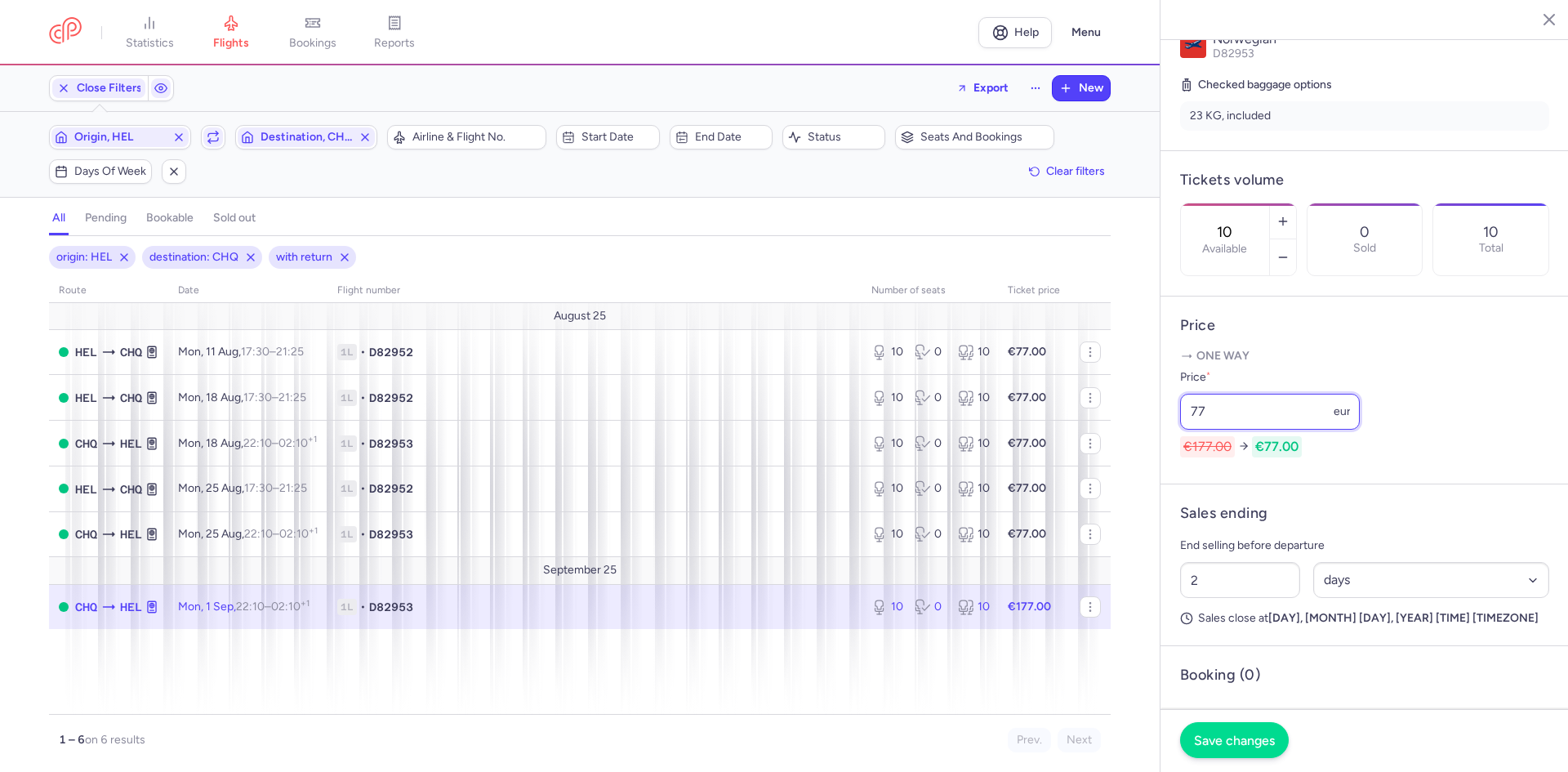 type on "77" 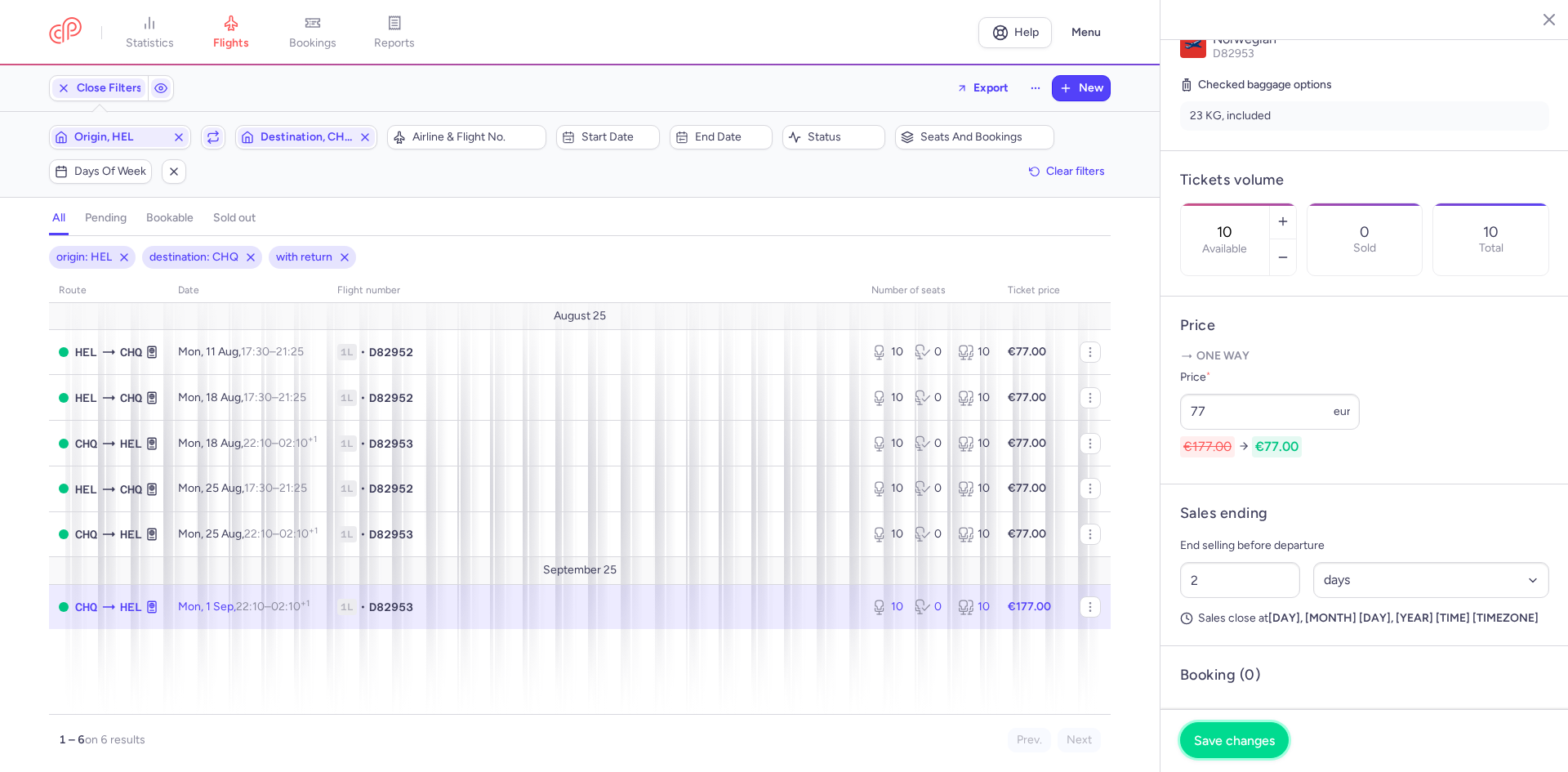 click on "Save changes" at bounding box center (1234, 740) 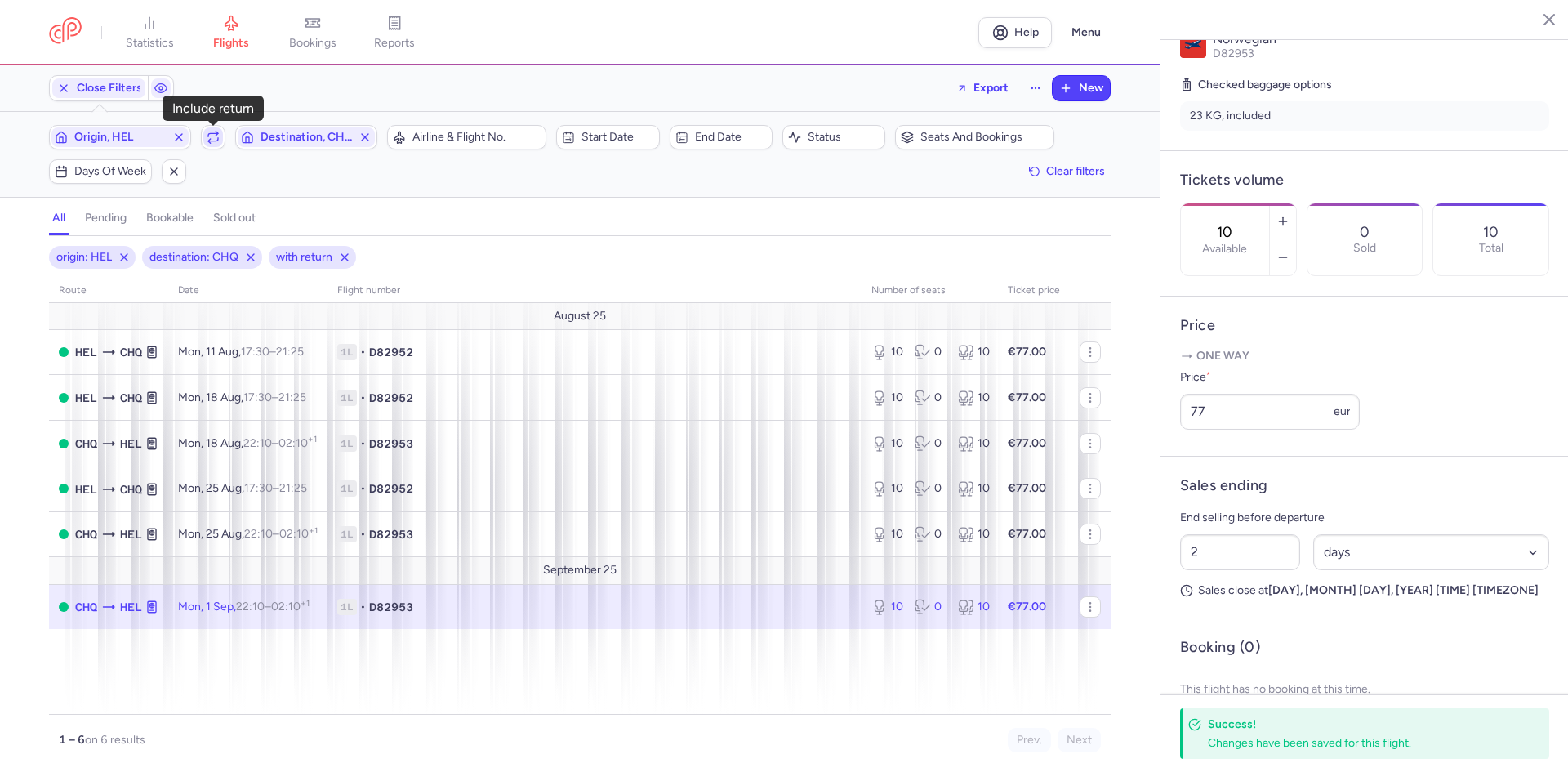 click 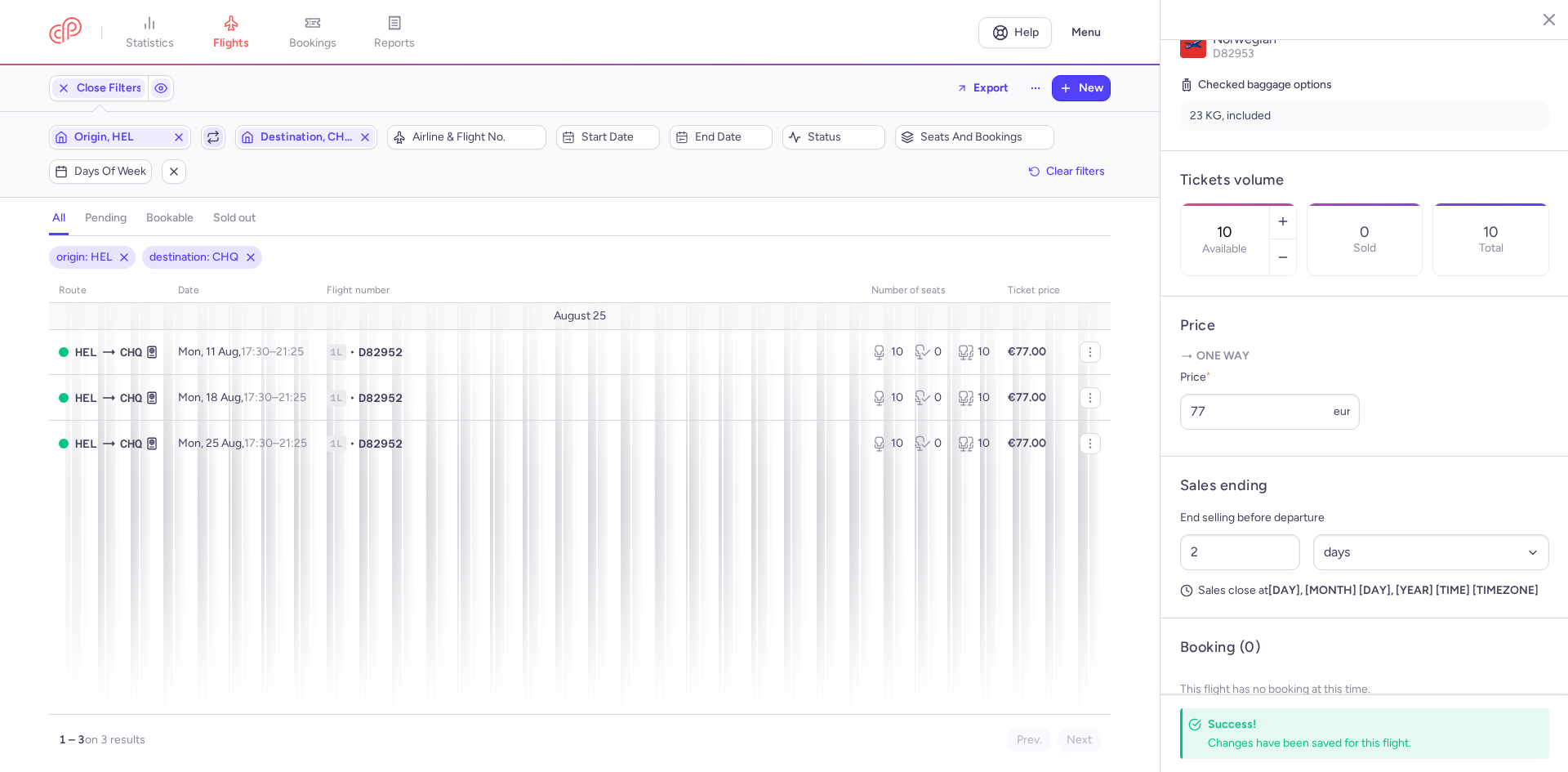 click at bounding box center [213, 137] 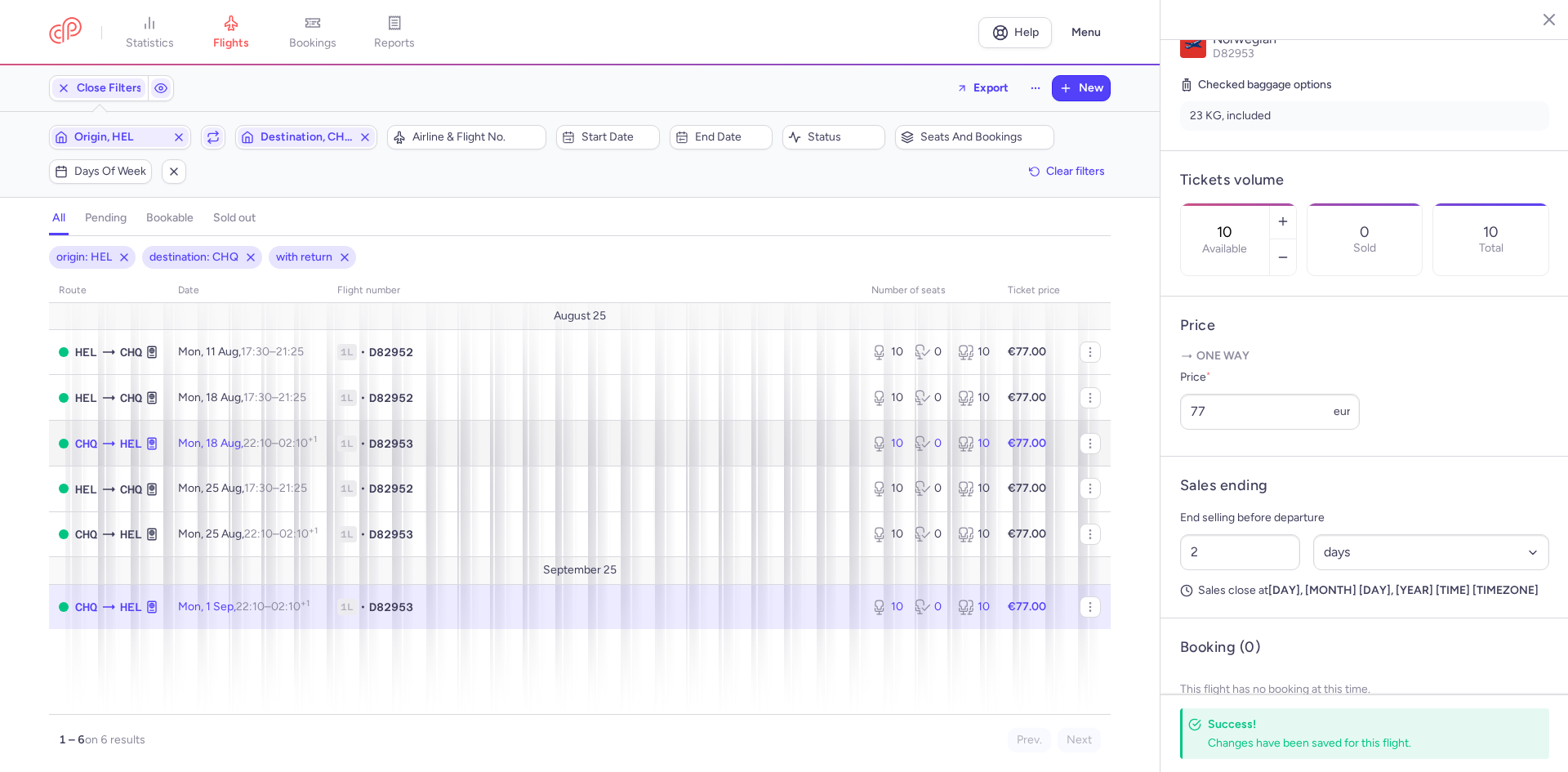 click on "Mon, 18 Aug, 22:10 – 02:10 +1" 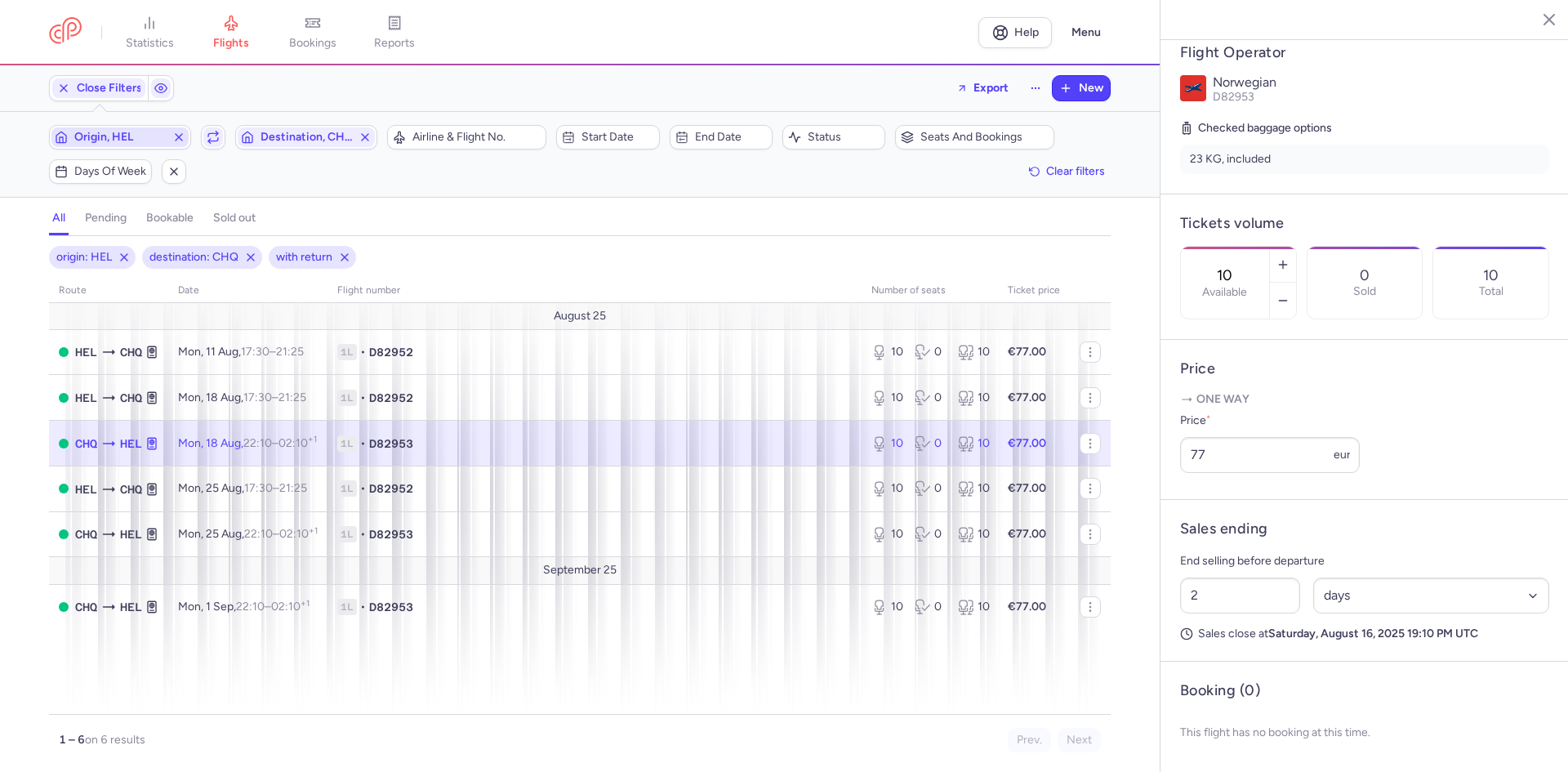 click on "Origin, HEL" at bounding box center (120, 137) 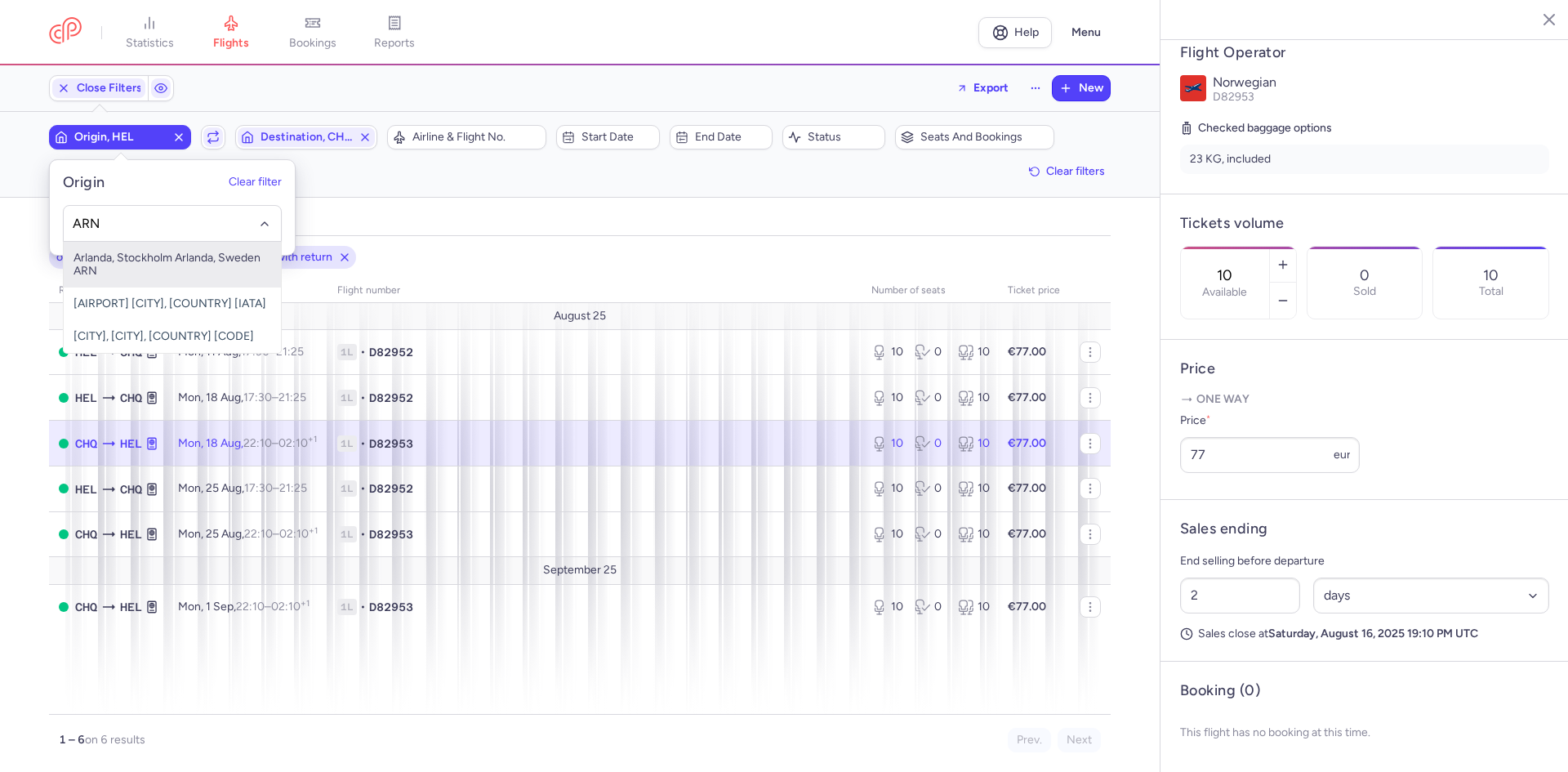 type on "ARN" 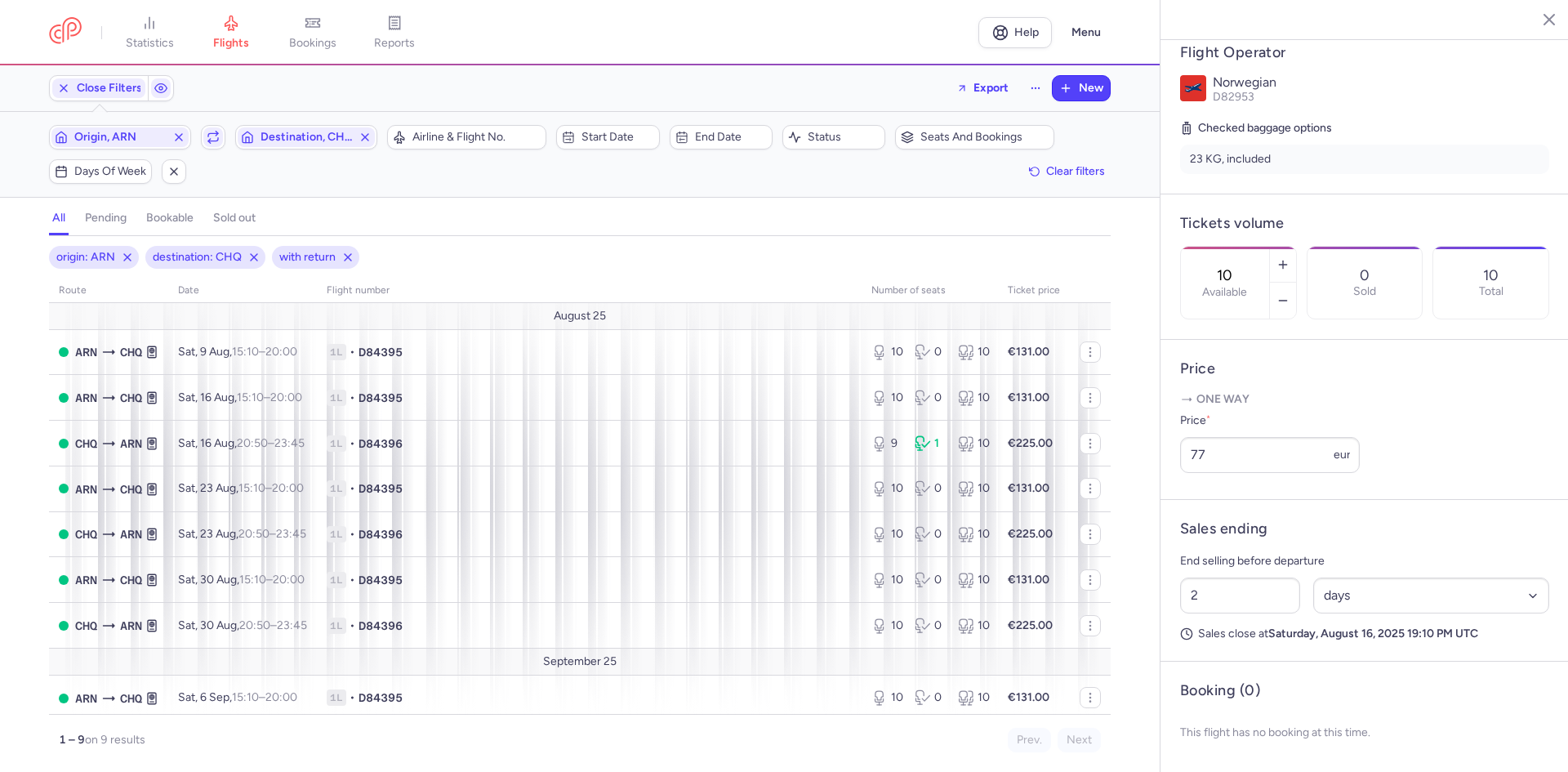 click on "Origin, ARN  Include return  Destination, CHQ" at bounding box center (213, 137) 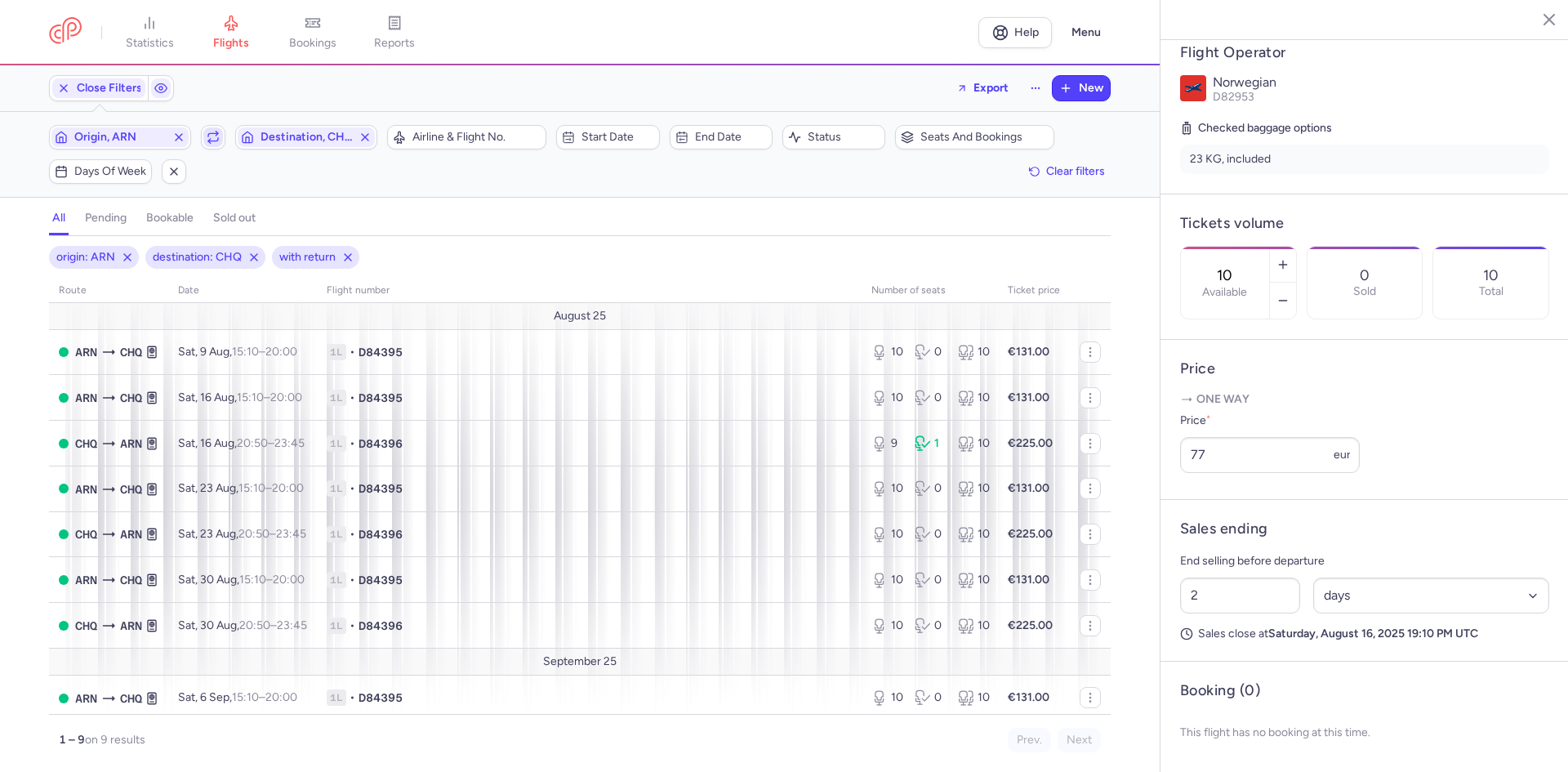 click 